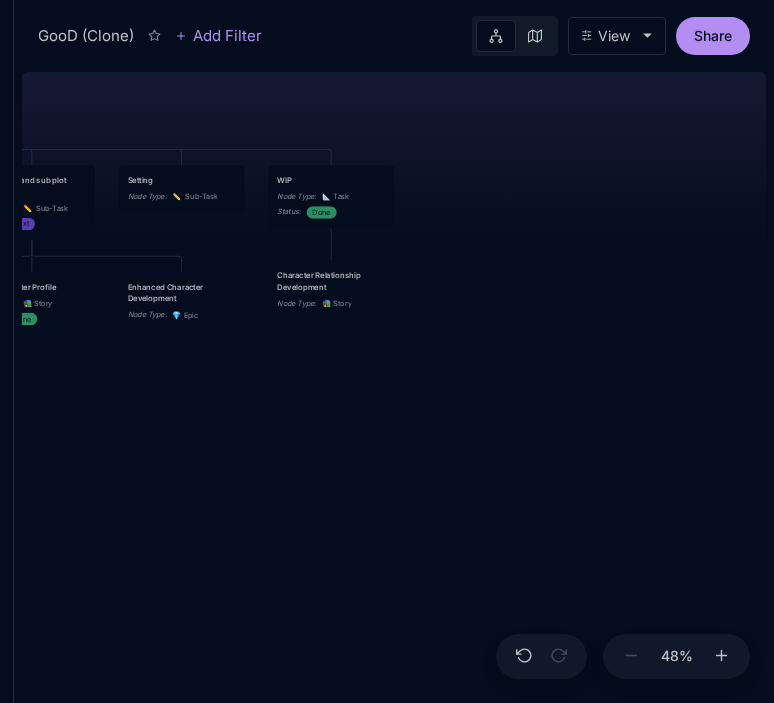 scroll, scrollTop: 0, scrollLeft: 0, axis: both 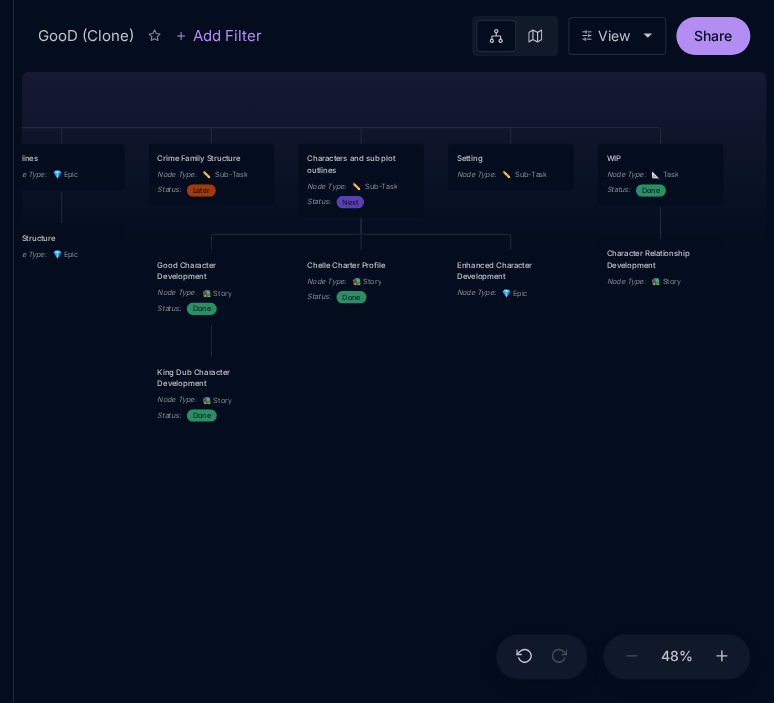 drag, startPoint x: 0, startPoint y: 0, endPoint x: 704, endPoint y: 461, distance: 841.5088 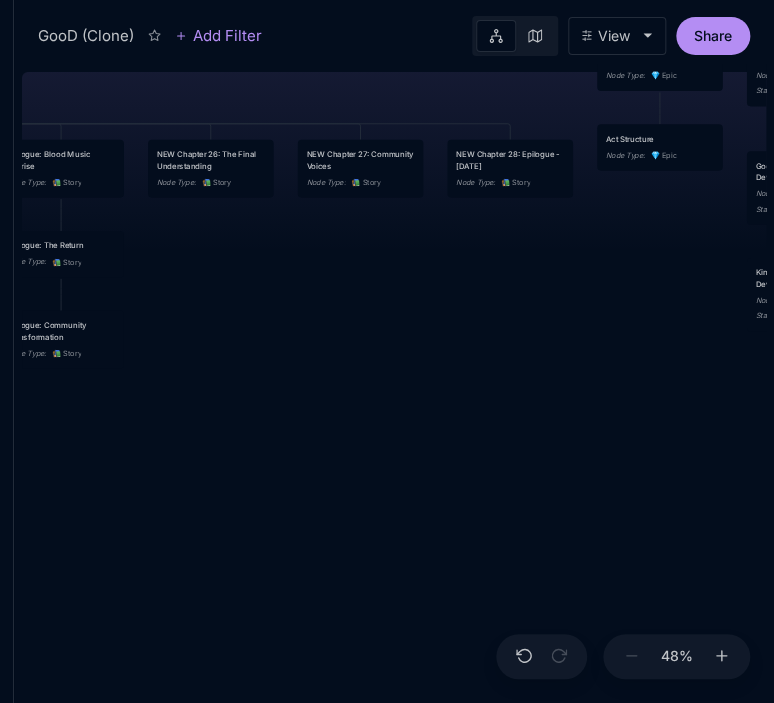 drag, startPoint x: 320, startPoint y: 523, endPoint x: 918, endPoint y: 424, distance: 606.1394 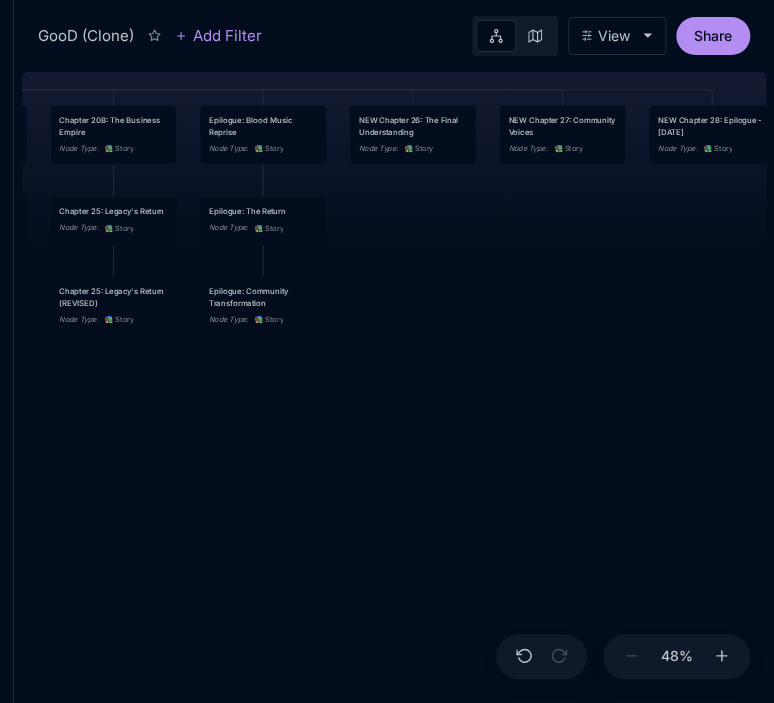 drag, startPoint x: 501, startPoint y: 401, endPoint x: 931, endPoint y: 375, distance: 430.78534 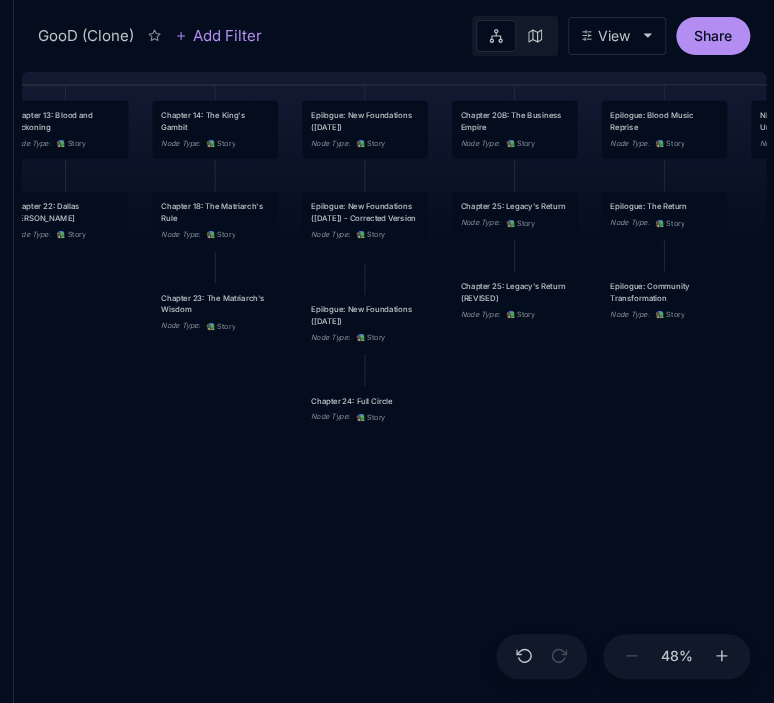 drag, startPoint x: 441, startPoint y: 485, endPoint x: 744, endPoint y: 482, distance: 303.01486 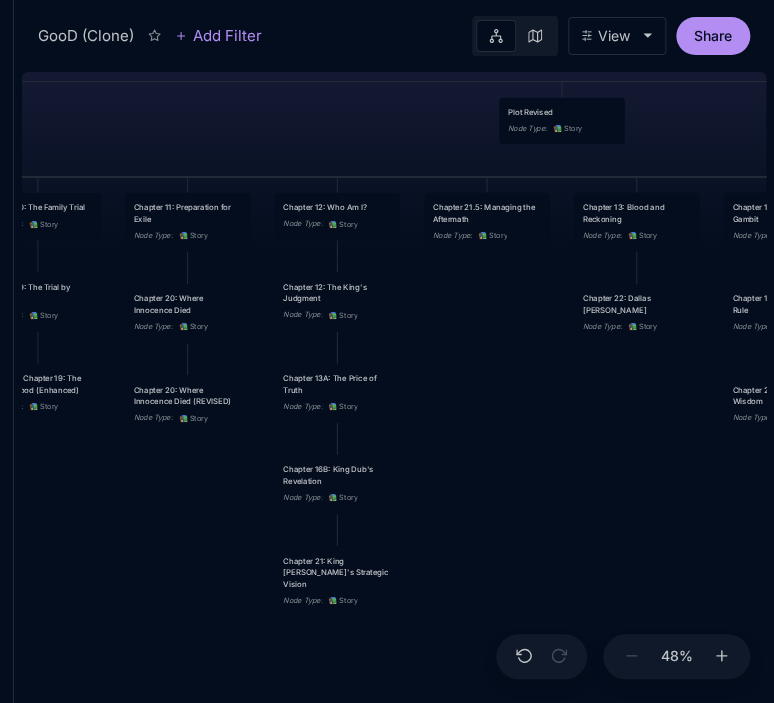 drag, startPoint x: 136, startPoint y: 470, endPoint x: 577, endPoint y: 552, distance: 448.5588 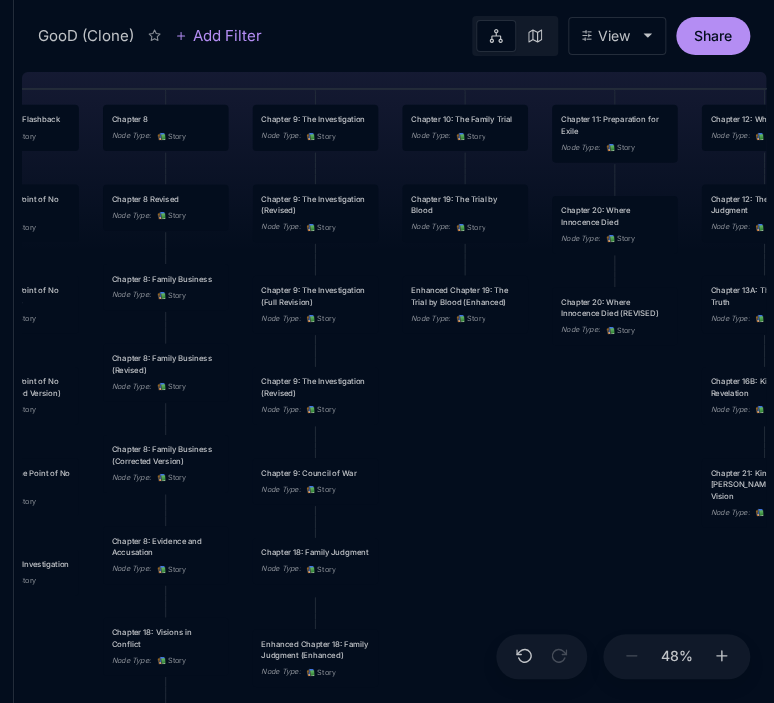 drag, startPoint x: 190, startPoint y: 555, endPoint x: 618, endPoint y: 467, distance: 436.9531 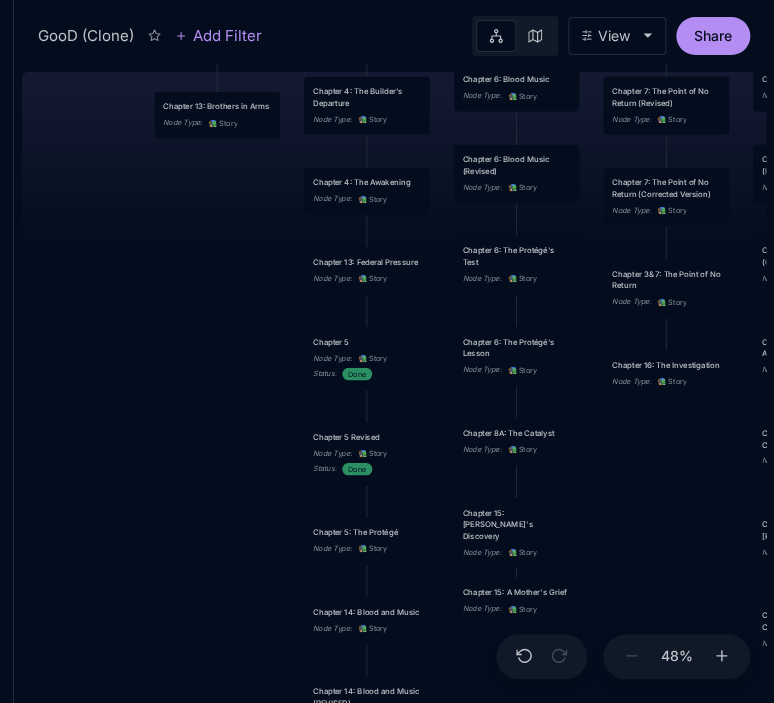 drag, startPoint x: 53, startPoint y: 633, endPoint x: 702, endPoint y: 434, distance: 678.824 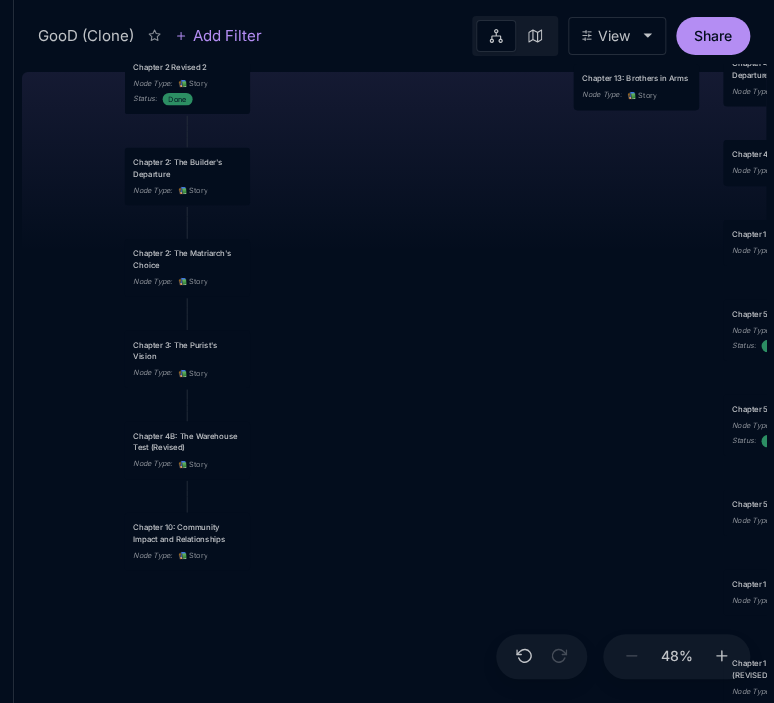 drag, startPoint x: 236, startPoint y: 395, endPoint x: 655, endPoint y: 367, distance: 419.9345 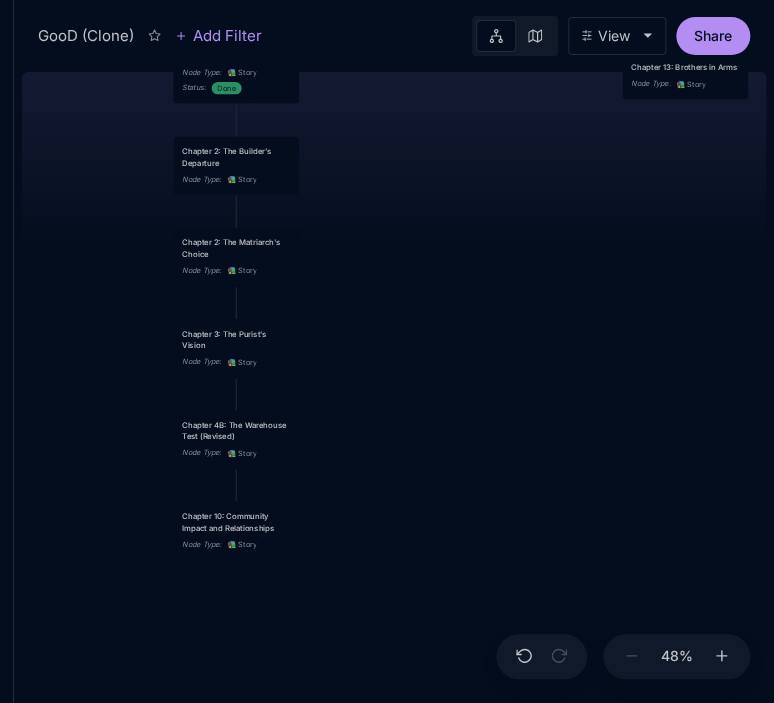 drag, startPoint x: 367, startPoint y: 438, endPoint x: 875, endPoint y: 365, distance: 513.21826 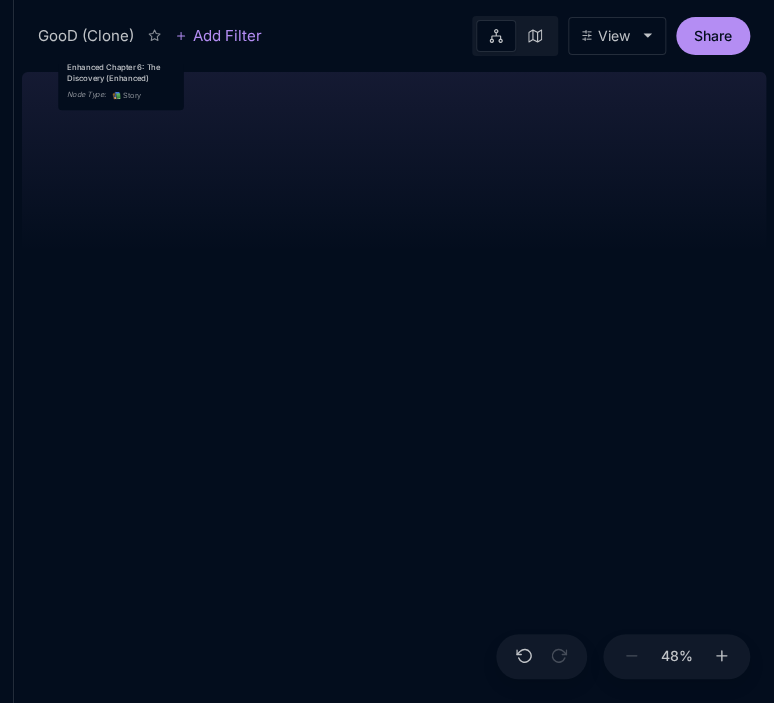 drag, startPoint x: 566, startPoint y: 327, endPoint x: 740, endPoint y: 495, distance: 241.86774 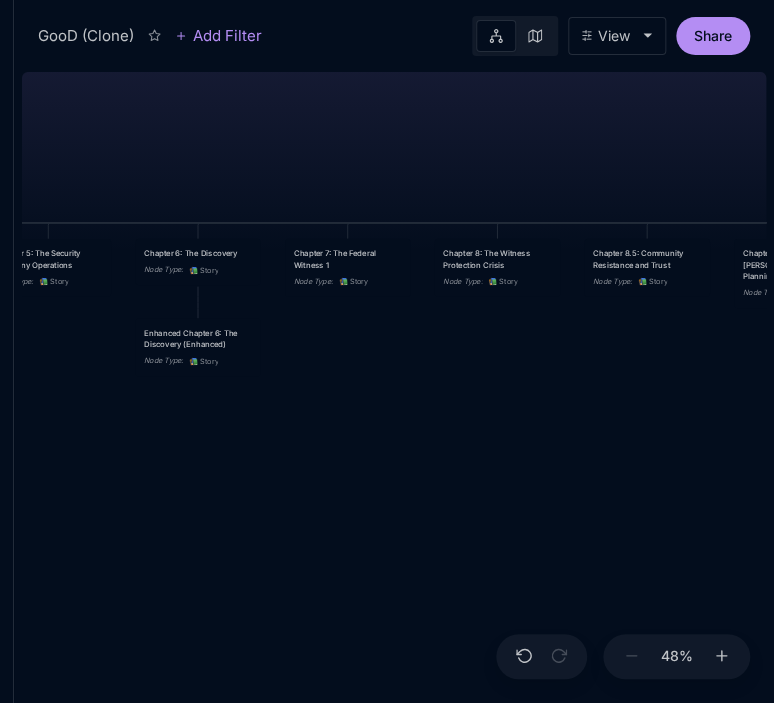 drag, startPoint x: 426, startPoint y: 356, endPoint x: 503, endPoint y: 622, distance: 276.92056 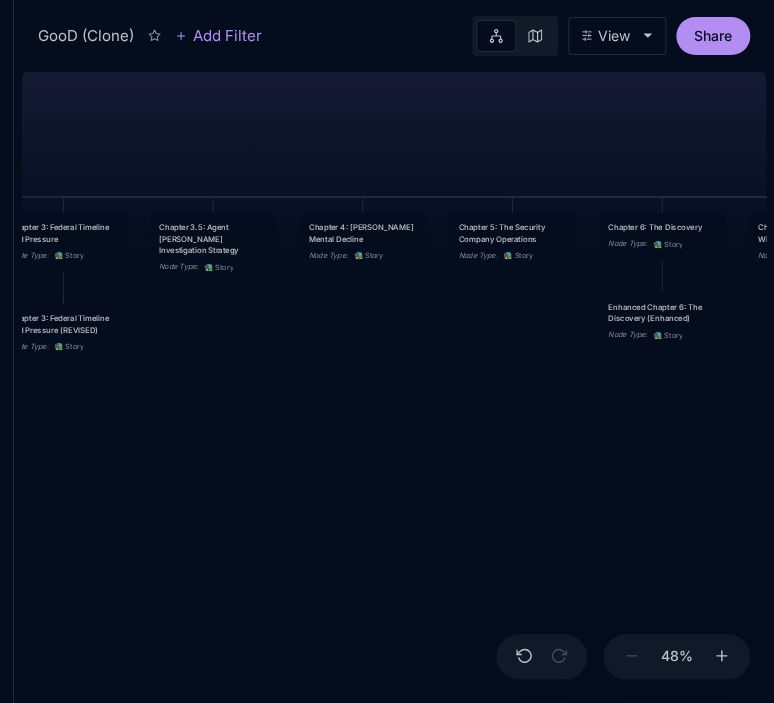 drag, startPoint x: 363, startPoint y: 547, endPoint x: 827, endPoint y: 521, distance: 464.72787 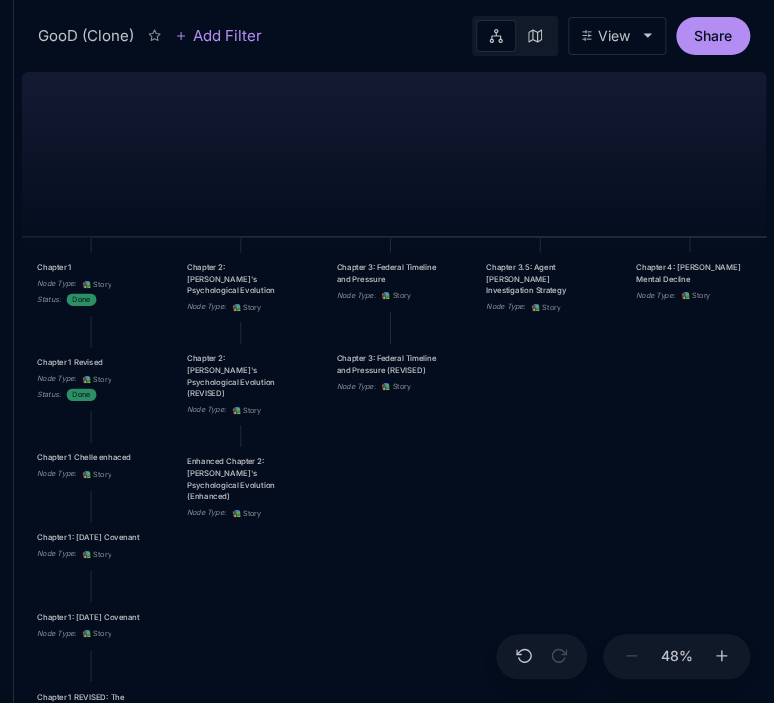 drag, startPoint x: 440, startPoint y: 495, endPoint x: 767, endPoint y: 535, distance: 329.4374 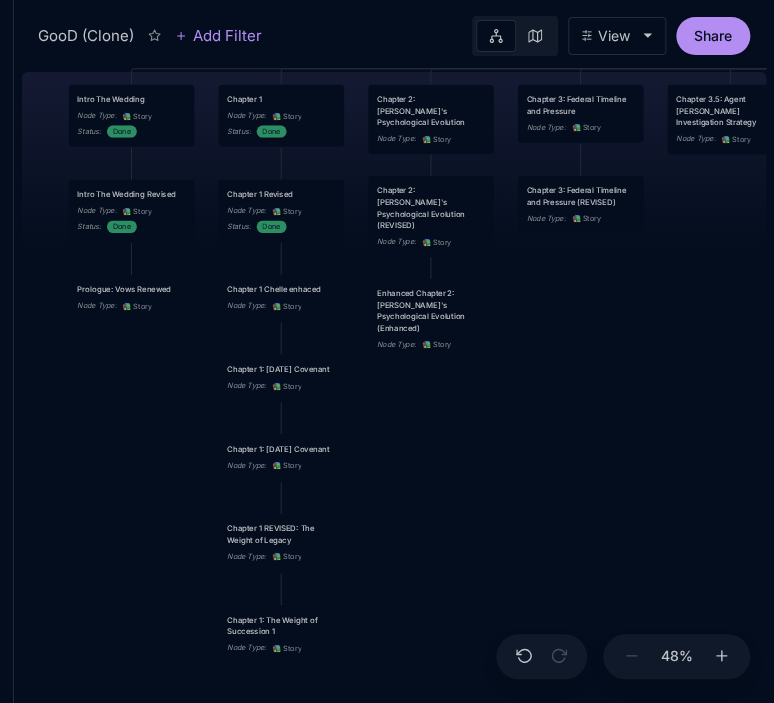 drag, startPoint x: 453, startPoint y: 579, endPoint x: 643, endPoint y: 411, distance: 253.62177 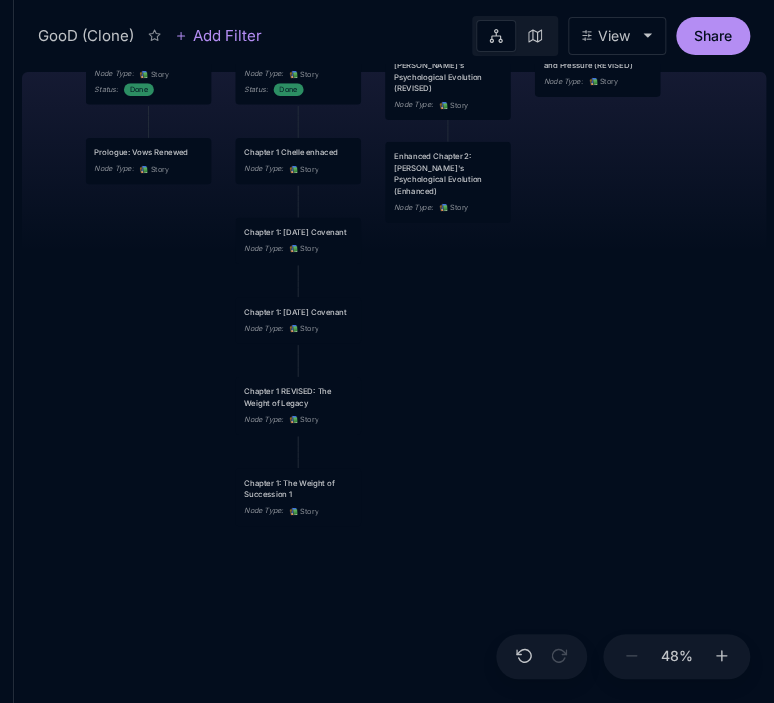 drag, startPoint x: 562, startPoint y: 479, endPoint x: 579, endPoint y: 342, distance: 138.05072 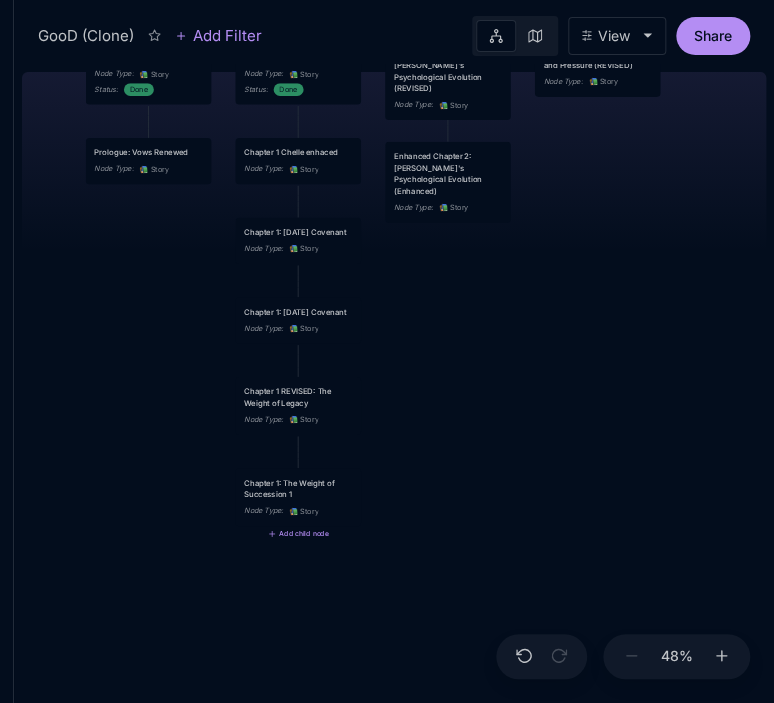 click on "GooD (Clone) PLOT Node Type : 💎   Epic Status : Done Plot Revised Node Type : 📚   Story Outlines Node Type : 💎   Epic Crime Family Structure
Node Type : ✏ ️  Sub-Task Status : Later Characters and sub plot outlines Node Type : ✏ ️  Sub-Task Status : Next Setting Node Type : ✏ ️  Sub-Task WIP Node Type : 📐   Task Status : Done Intro The Wedding Node Type : 📚   Story Status : Done Chapter 1  Node Type : 📚   Story Status : Done Chapter 2: [PERSON_NAME]'s Psychological Evolution Node Type : 📚   Story Chapter 3: Federal Timeline and Pressure Node Type : 📚   Story Chapter 3.5: Agent [PERSON_NAME] Investigation Strategy Node Type : 📚   Story Chapter 4: [PERSON_NAME] Mental Decline Node Type : 📚   Story Chapter 5: The Security Company Operations Node Type : 📚   Story Chapter 6: The Discovery Node Type : 📚   Story Chapter 7: The Federal Witness 1 Node Type : 📚   Story Chapter 8: The Witness Protection Crisis Node Type : 📚   Story Chapter 8.5: Community Resistance and Trust Node Type :" at bounding box center (394, 383) 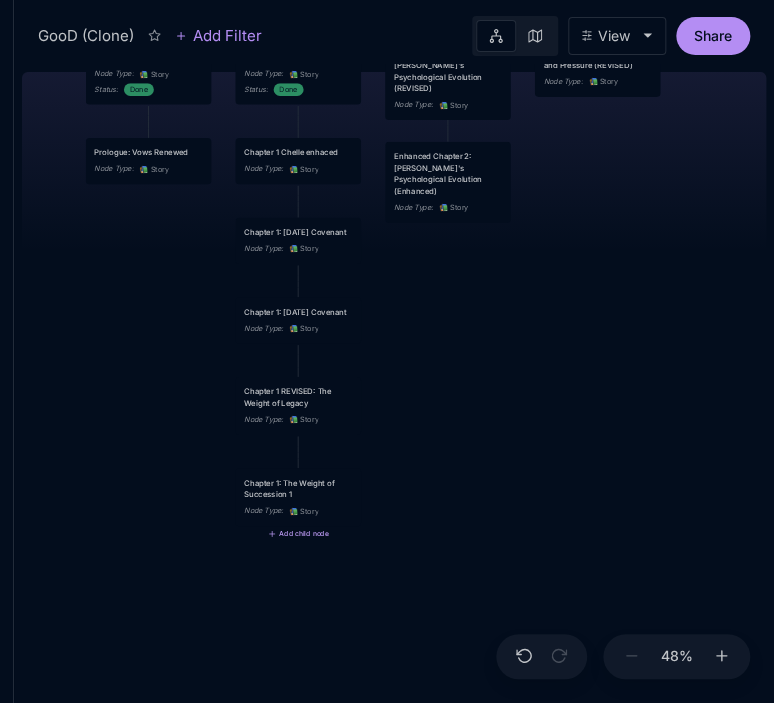 click on "Add child node" at bounding box center [298, 534] 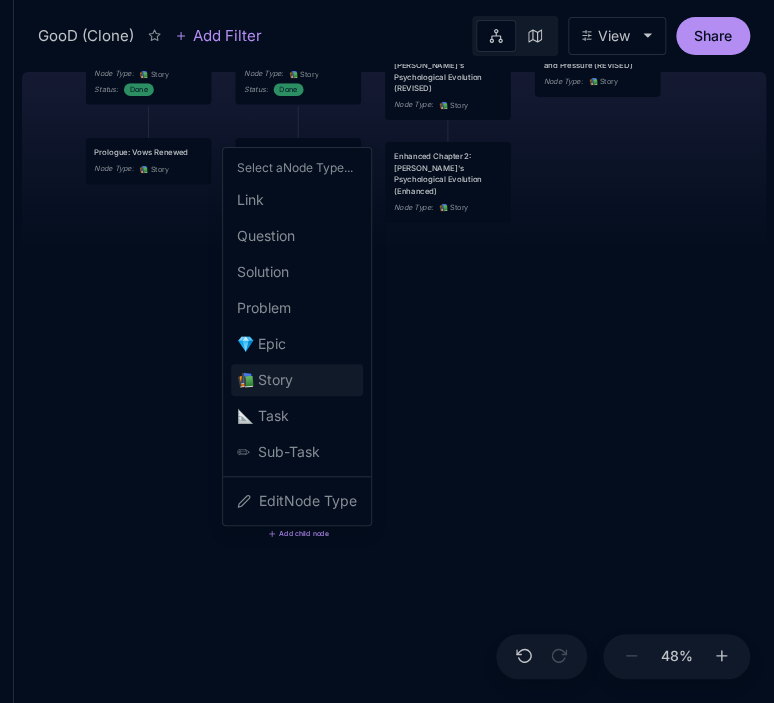 click on "📚   Story" at bounding box center (297, 380) 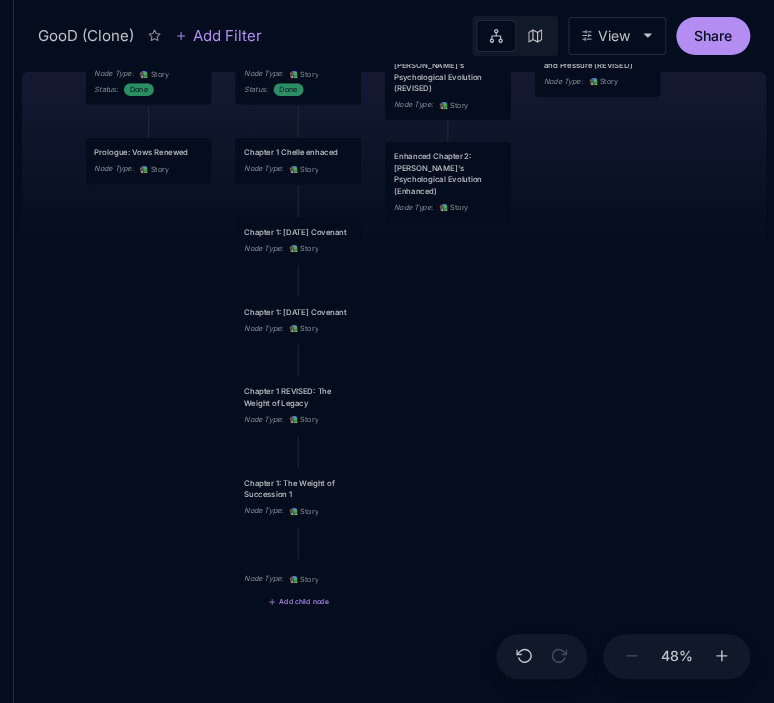 click on "Node Type : 📚   Story" at bounding box center [298, 579] 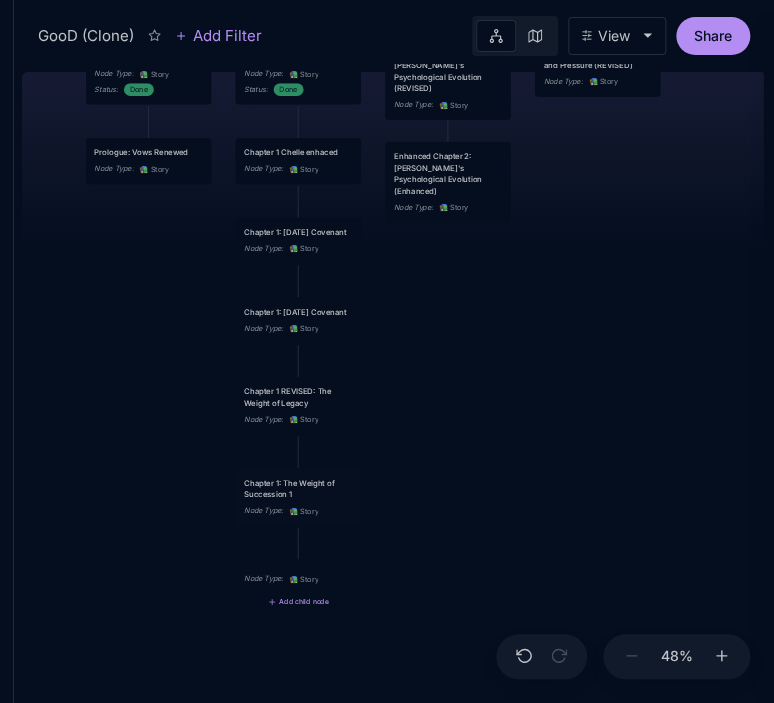 scroll, scrollTop: 0, scrollLeft: 0, axis: both 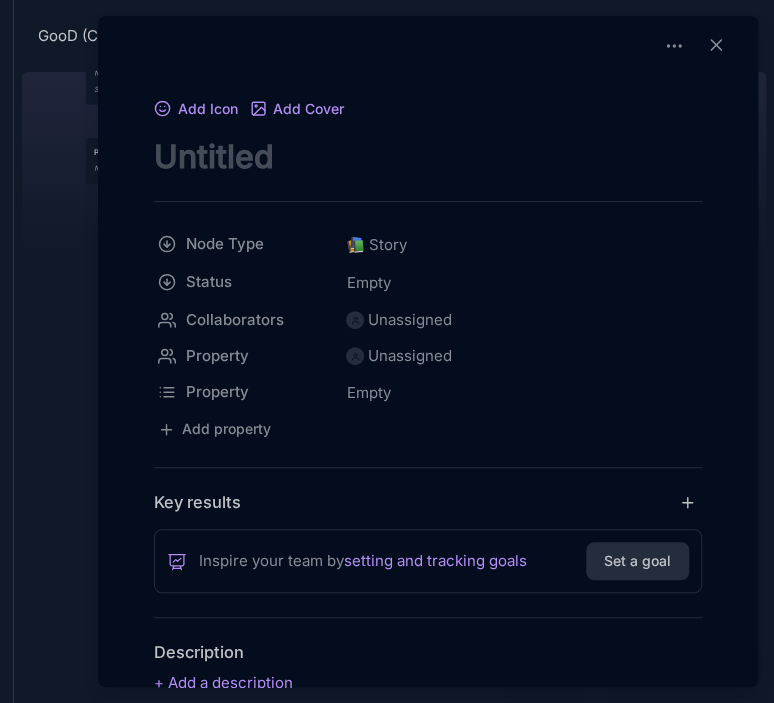 click at bounding box center (428, 156) 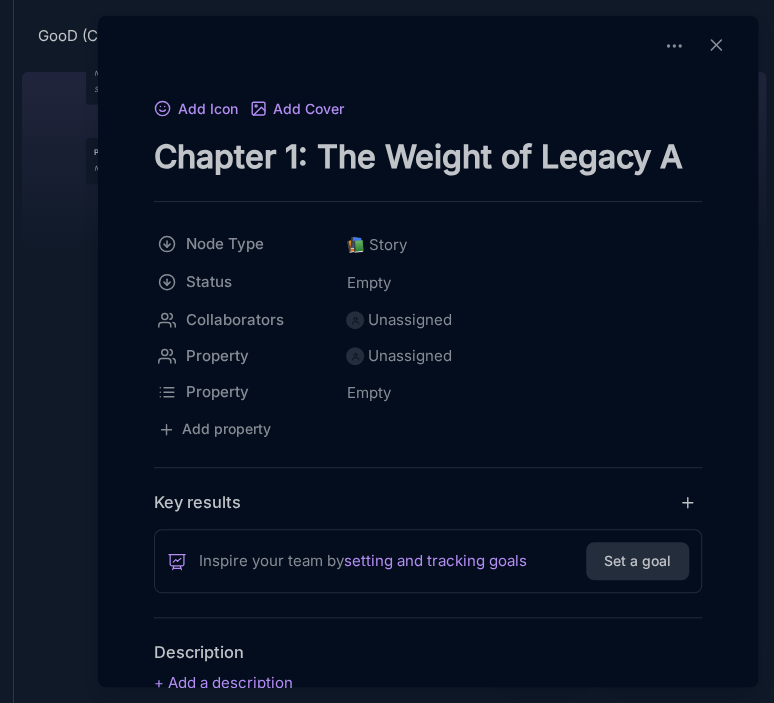 type on "Chapter 1: The Weight of Legacy A" 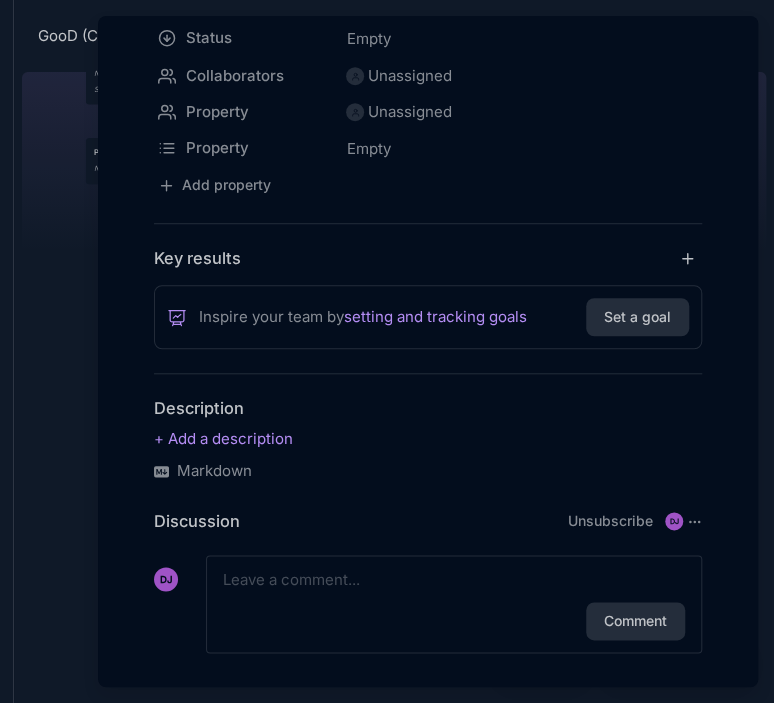 scroll, scrollTop: 256, scrollLeft: 0, axis: vertical 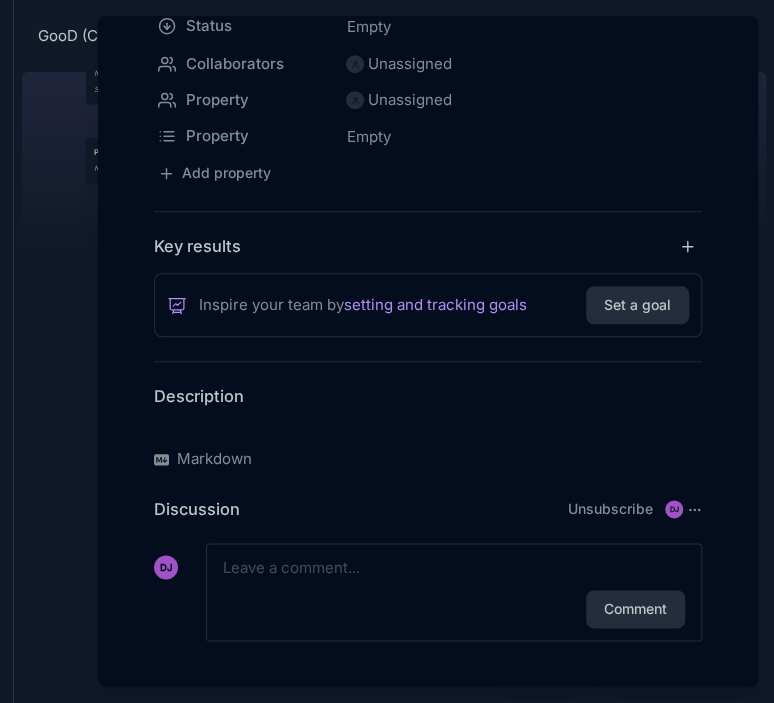 click at bounding box center (428, 427) 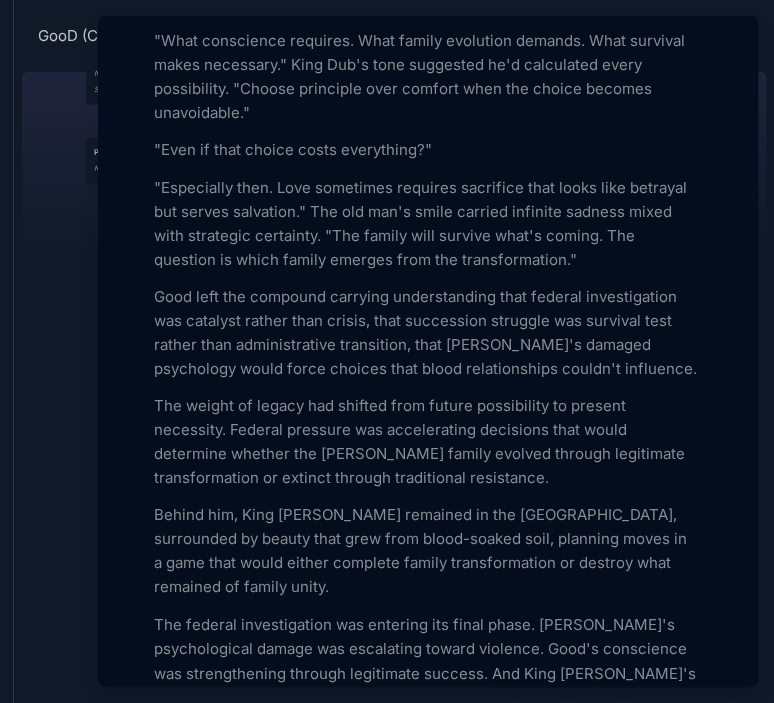 click at bounding box center (387, 351) 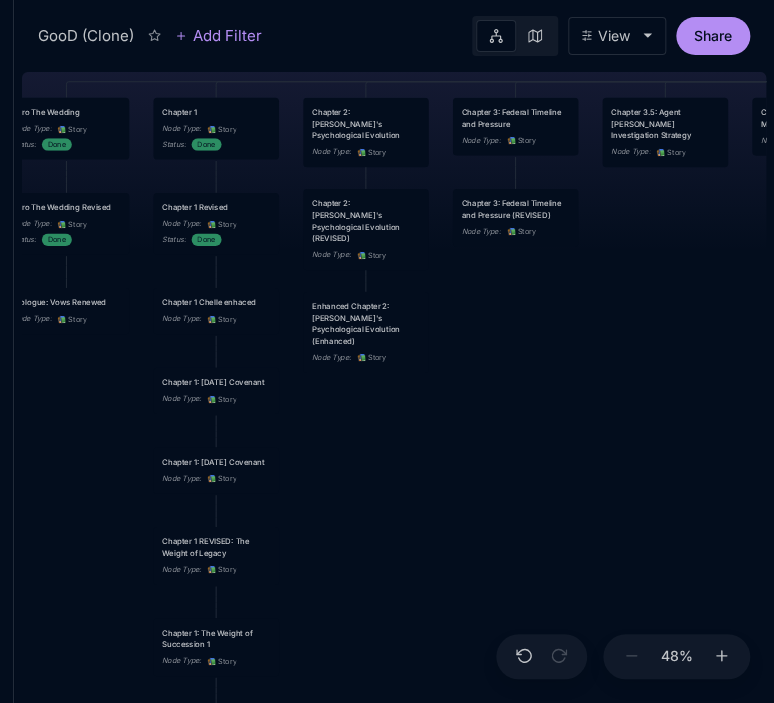 drag, startPoint x: 650, startPoint y: 141, endPoint x: 568, endPoint y: 291, distance: 170.95029 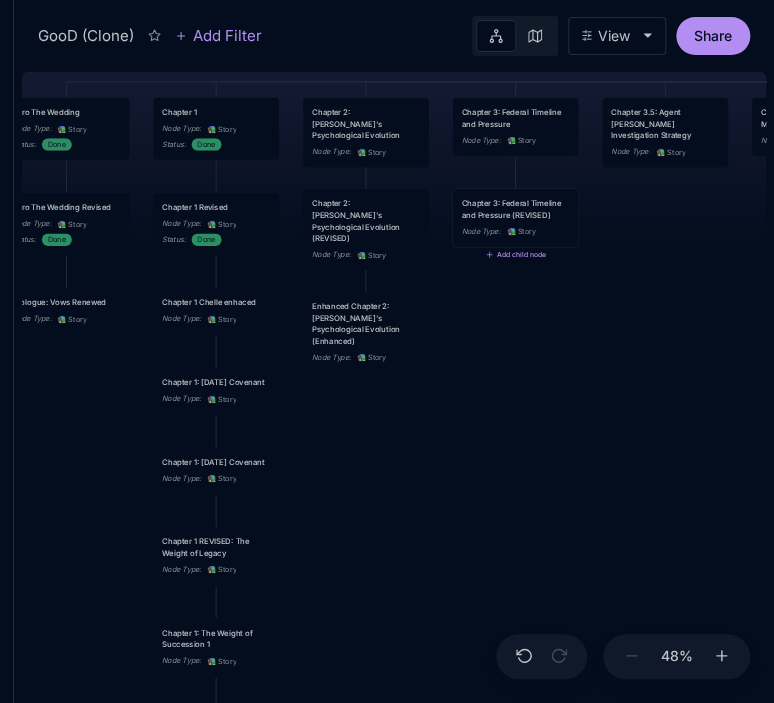 click on "Chapter 3: Federal Timeline and Pressure (REVISED)" at bounding box center [515, 209] 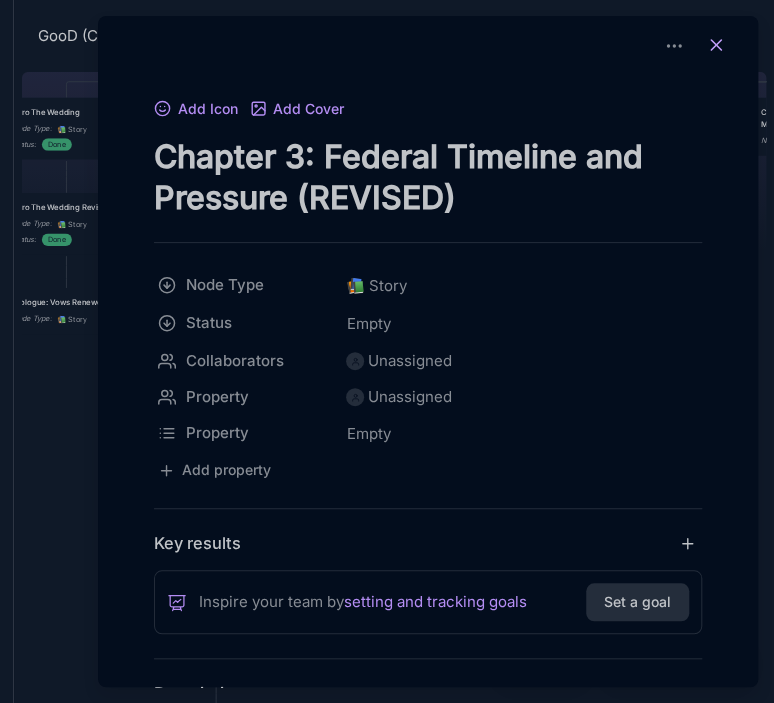 click 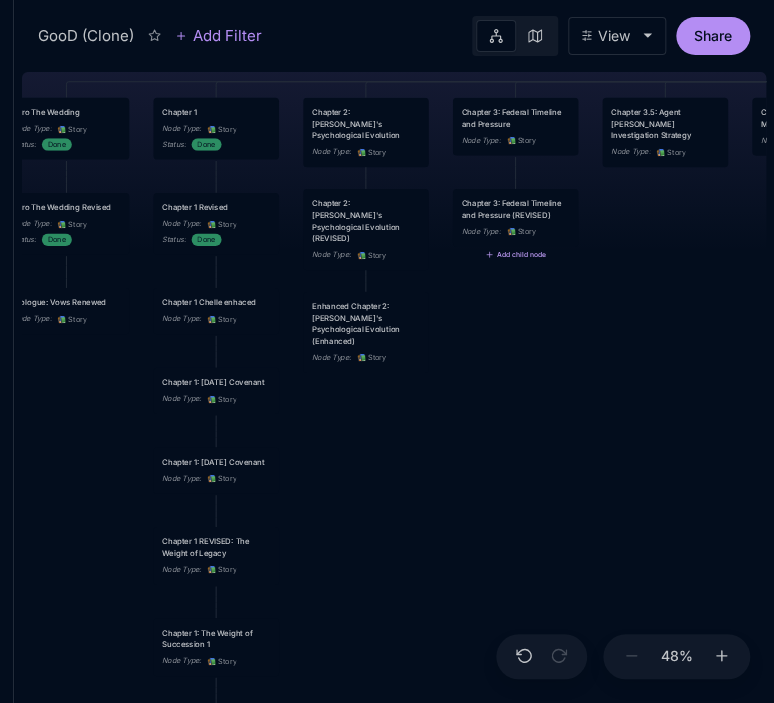 click on "Add child node" at bounding box center [515, 255] 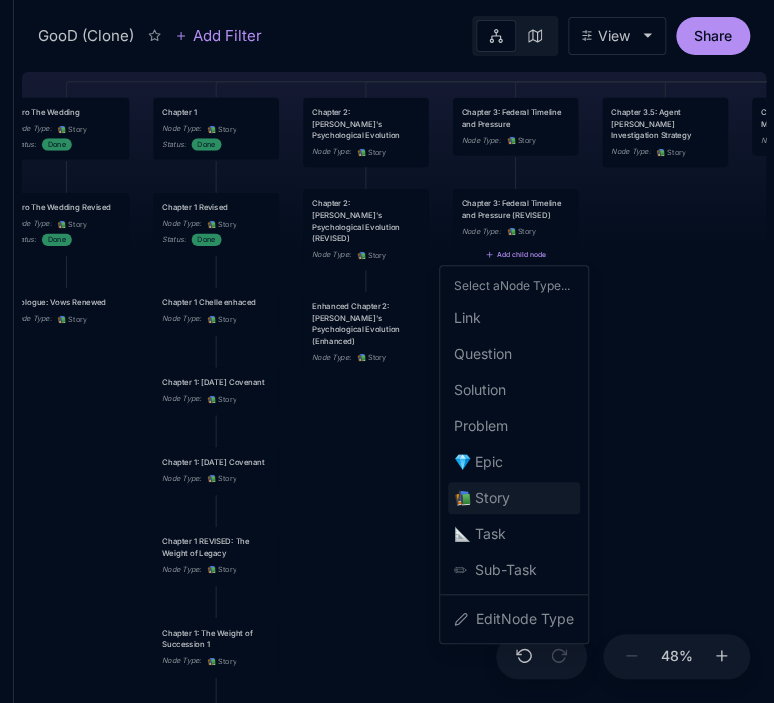 click on "📚   Story" at bounding box center [514, 498] 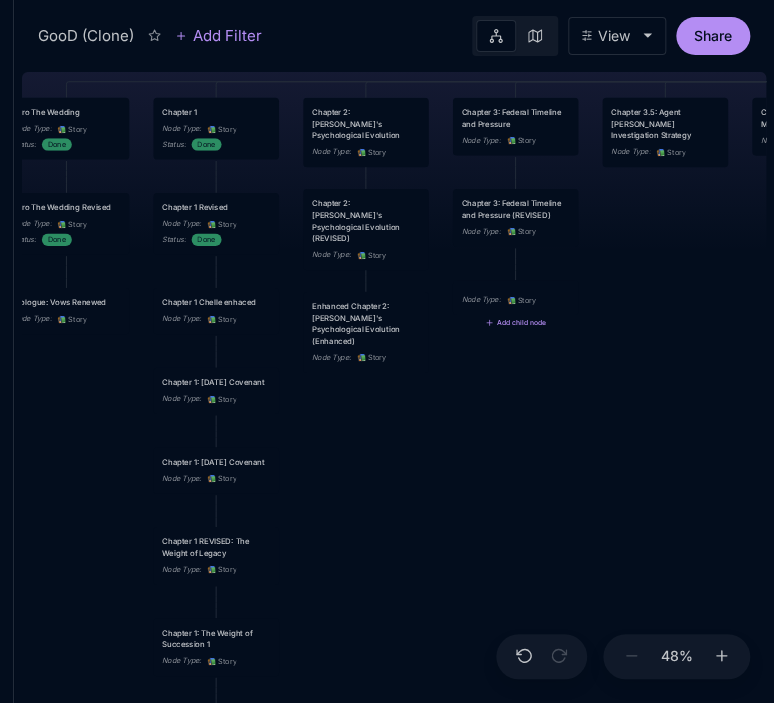 click on "Node Type : 📚   Story" at bounding box center [515, 300] 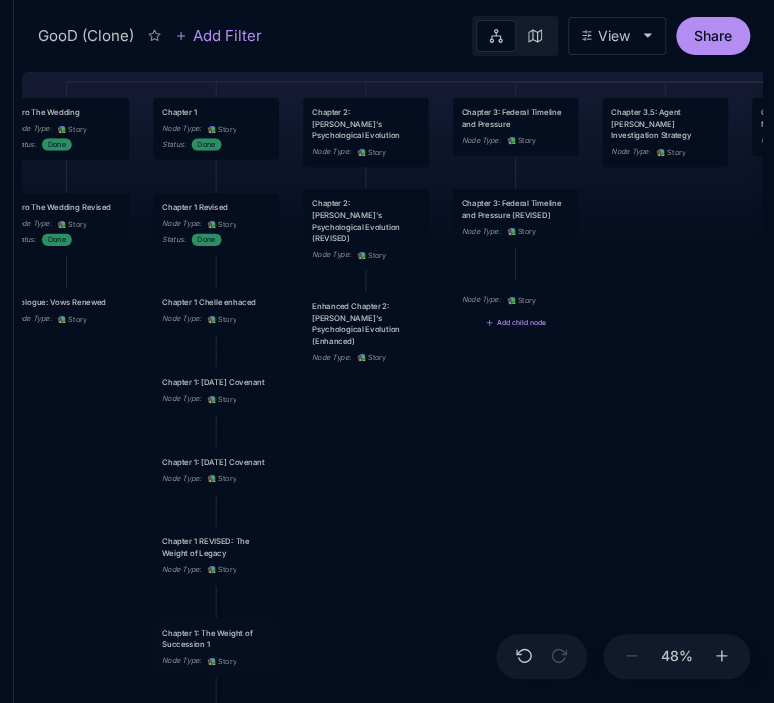 scroll, scrollTop: 0, scrollLeft: 0, axis: both 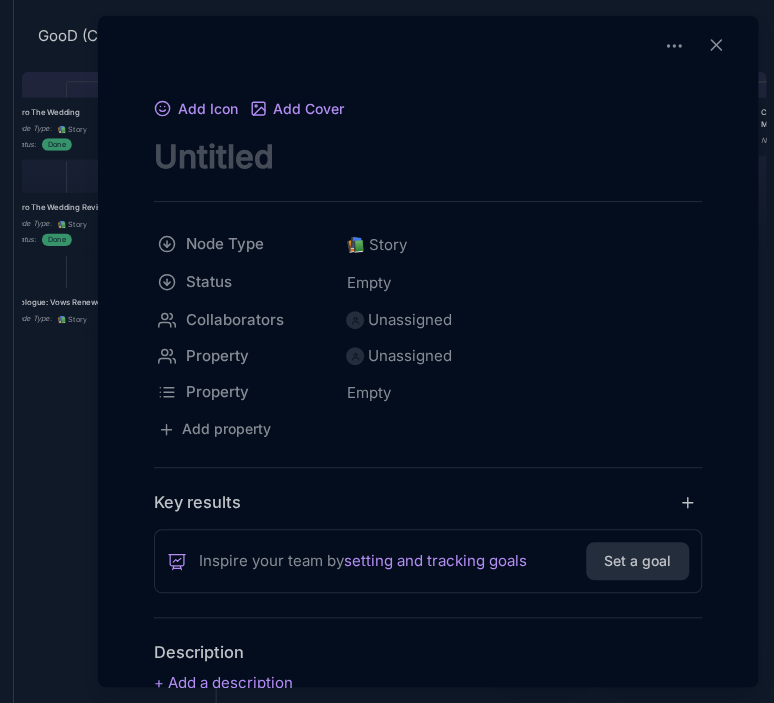 click at bounding box center [428, 156] 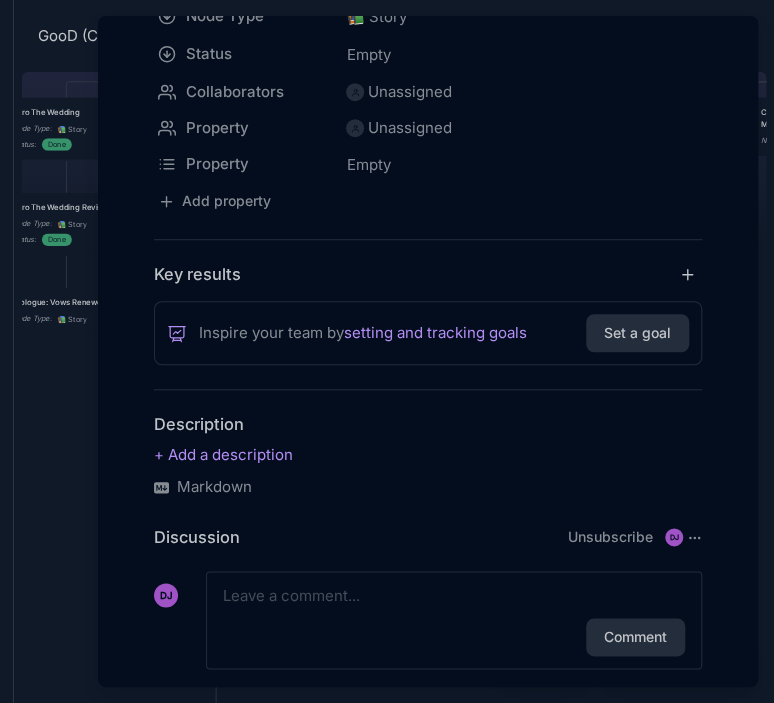 scroll, scrollTop: 243, scrollLeft: 0, axis: vertical 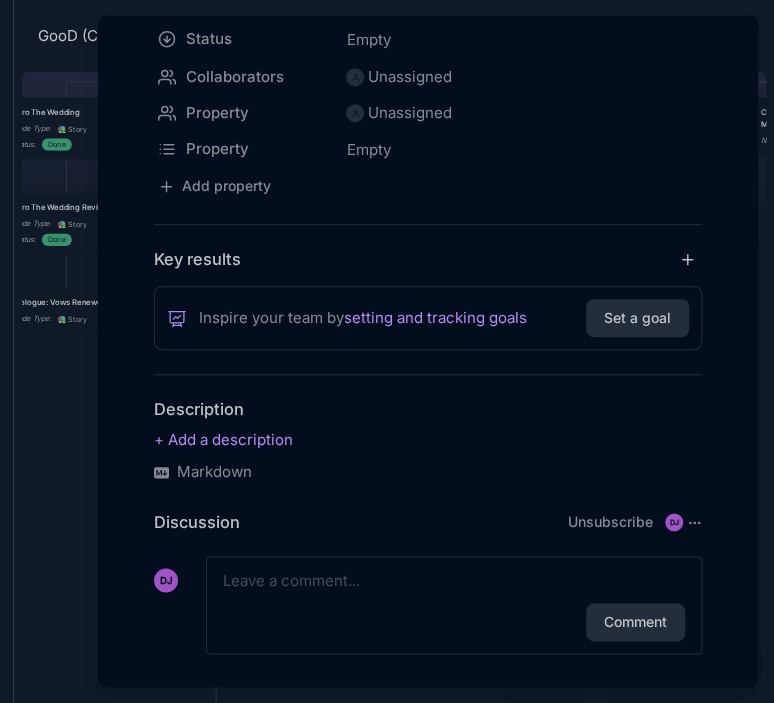 type on "Chapter 3: Federal Convergence" 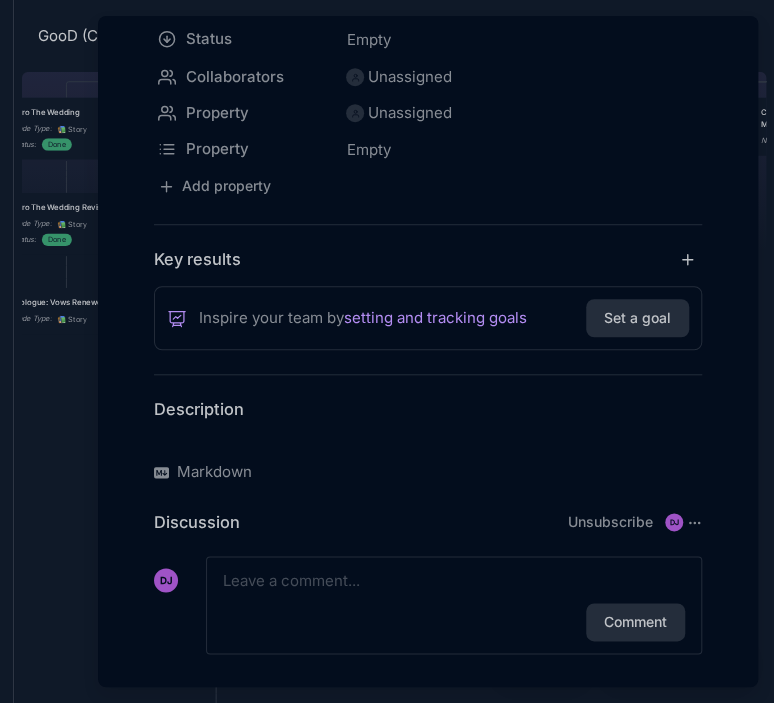click at bounding box center (428, 440) 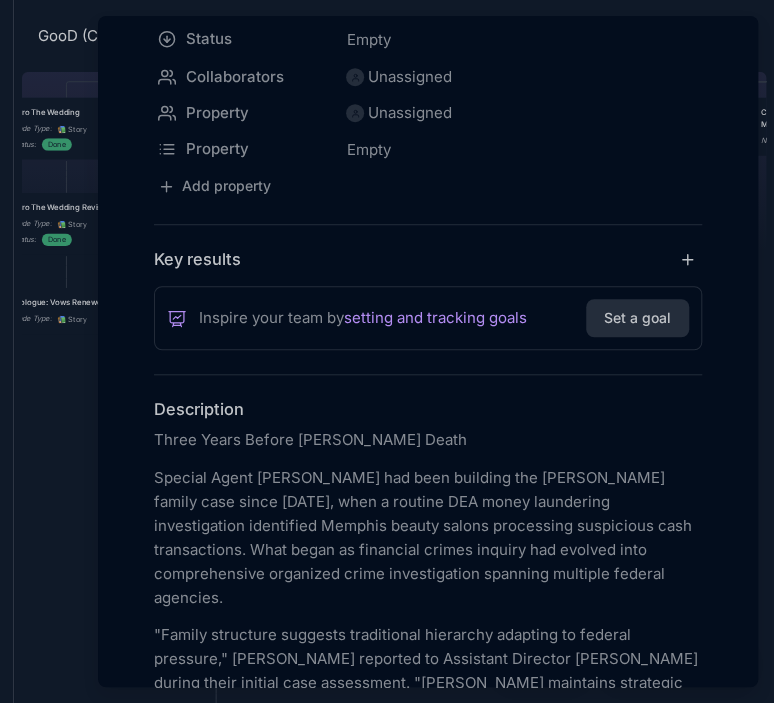scroll, scrollTop: 4710, scrollLeft: 0, axis: vertical 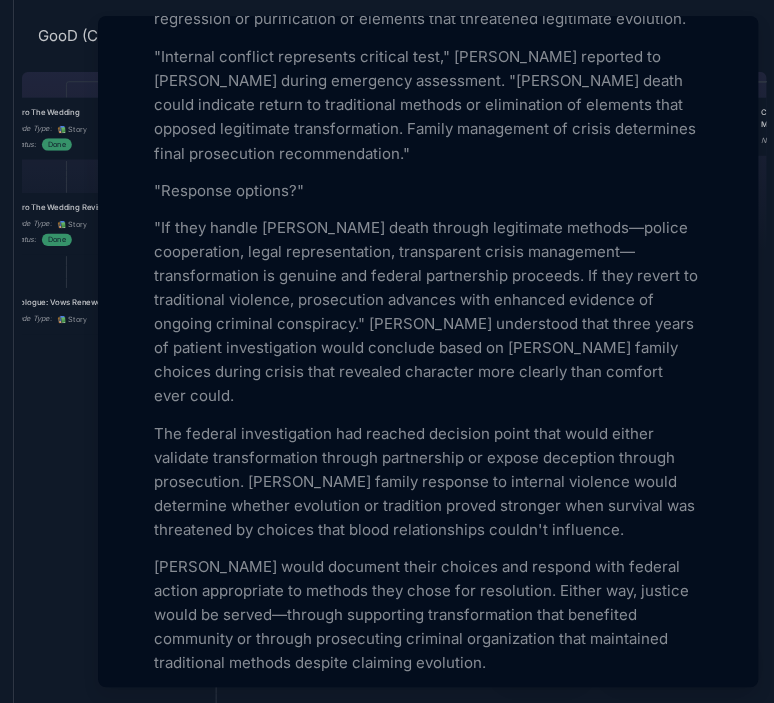 click at bounding box center [387, 351] 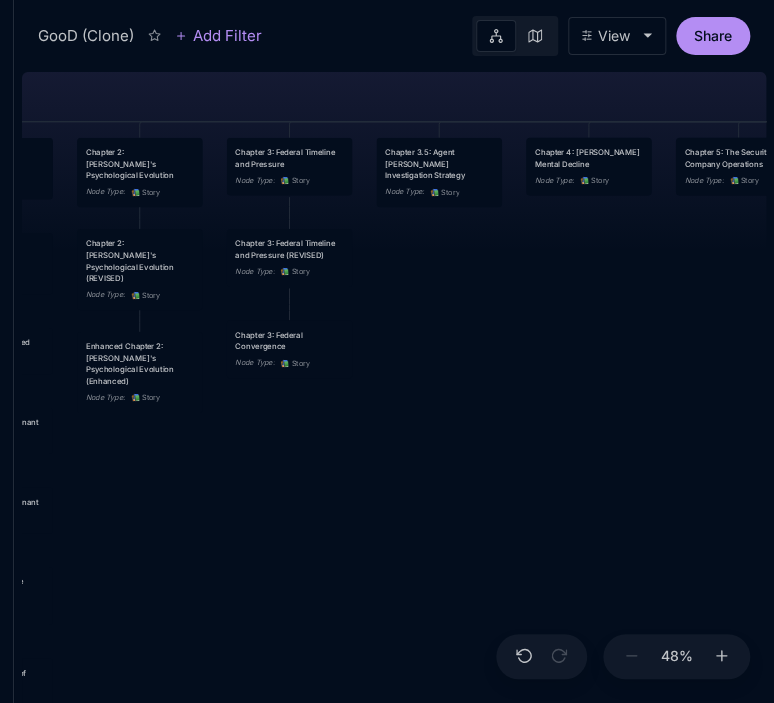 drag, startPoint x: 553, startPoint y: 433, endPoint x: 327, endPoint y: 473, distance: 229.51253 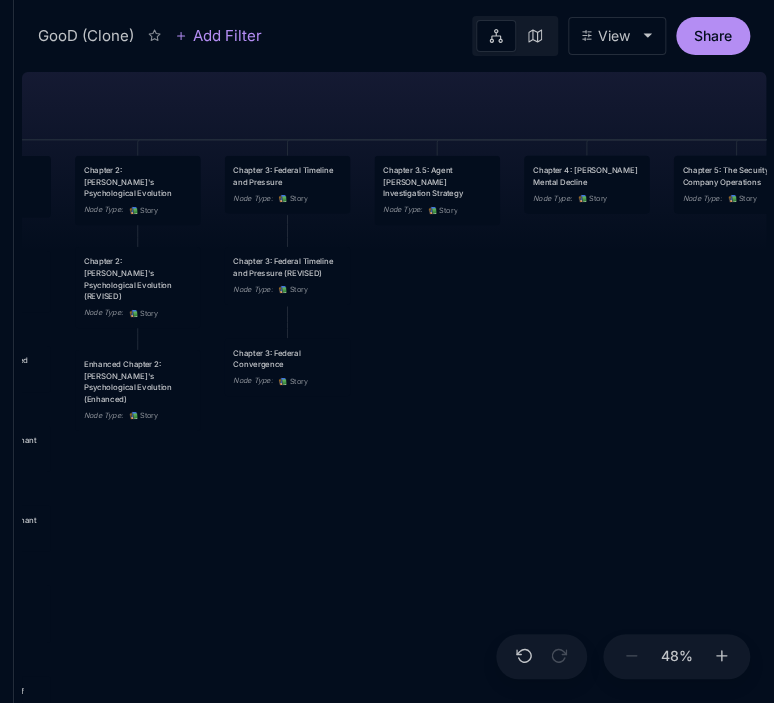 drag, startPoint x: 446, startPoint y: 367, endPoint x: 444, endPoint y: 385, distance: 18.110771 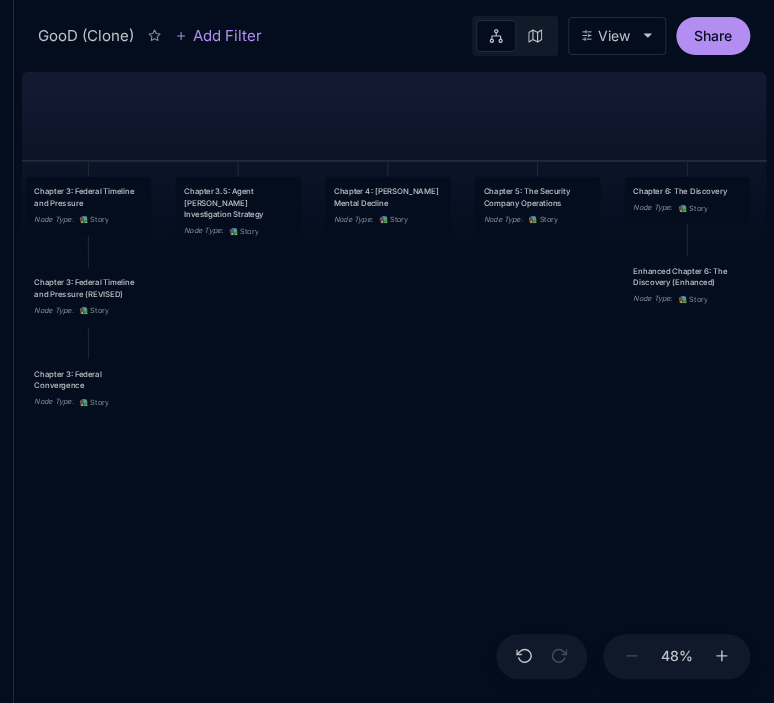 drag, startPoint x: 692, startPoint y: 287, endPoint x: 458, endPoint y: 315, distance: 235.66927 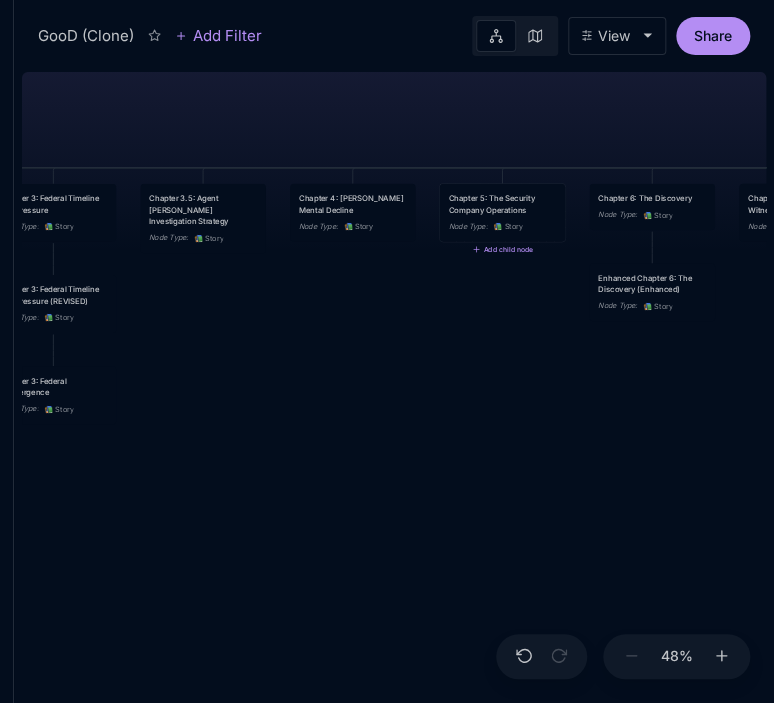 click on "Chapter 5: The Security Company Operations" at bounding box center [502, 203] 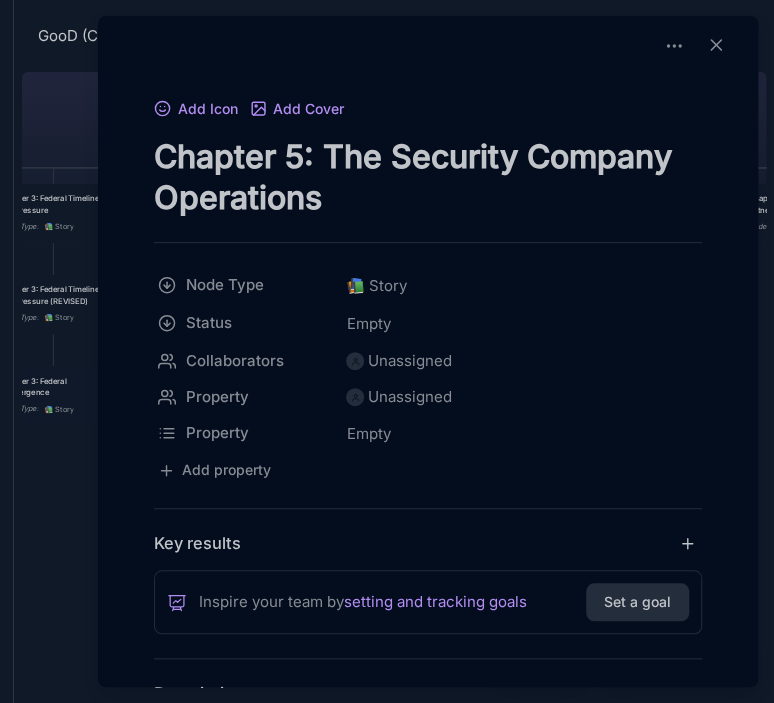 click at bounding box center [387, 351] 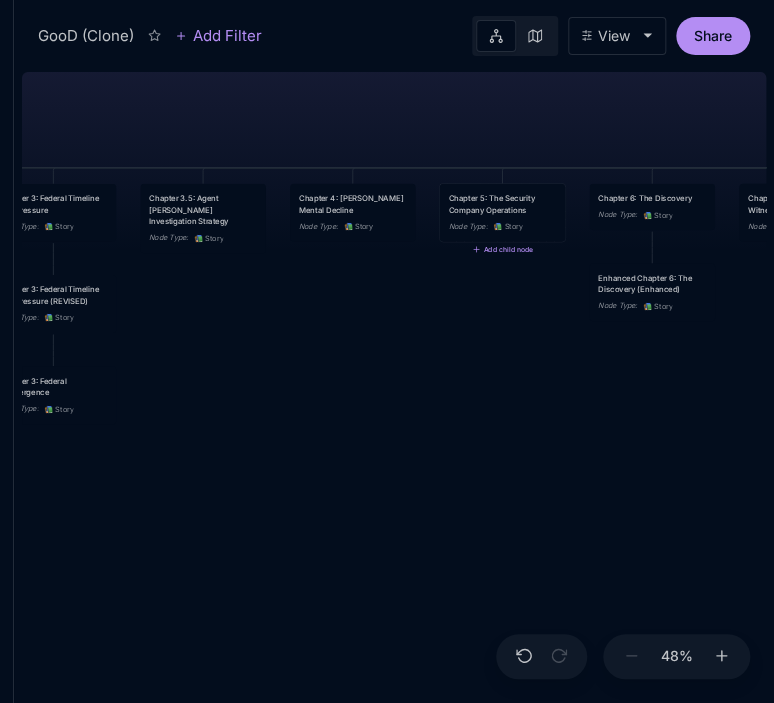 click on "Chapter 5: The Security Company Operations Node Type : 📚   Story" at bounding box center (503, 213) 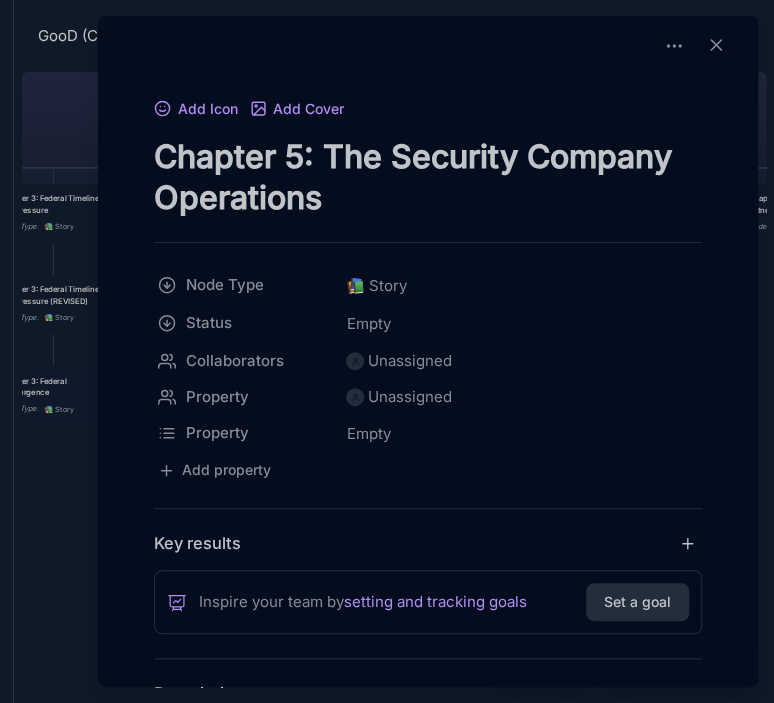 click at bounding box center (387, 351) 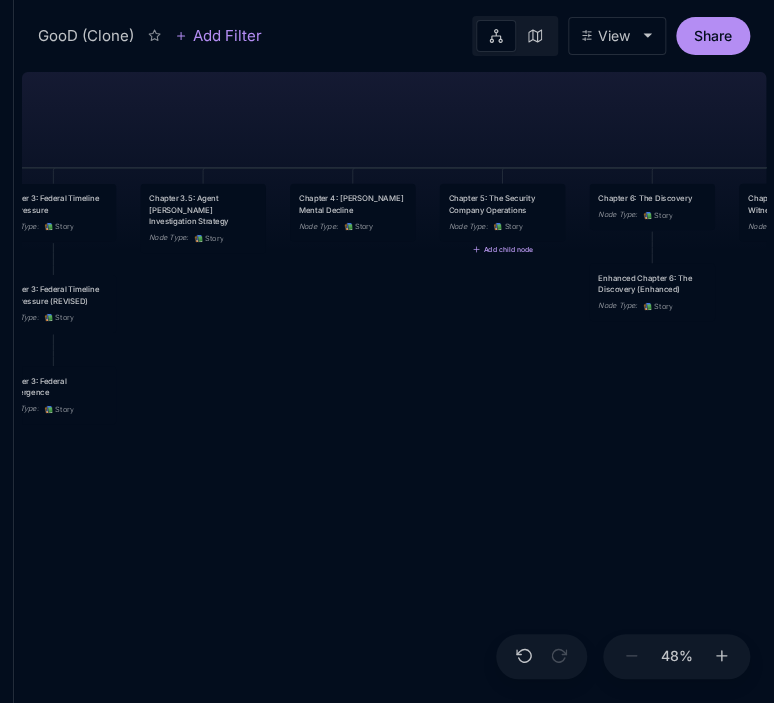 click on "Add child node" at bounding box center [502, 249] 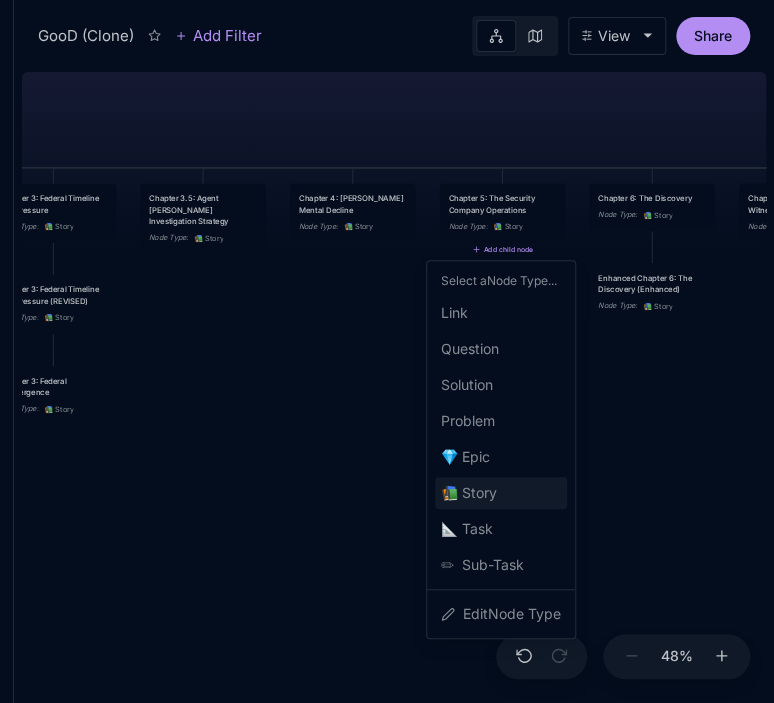 click on "📚   Story" at bounding box center [469, 493] 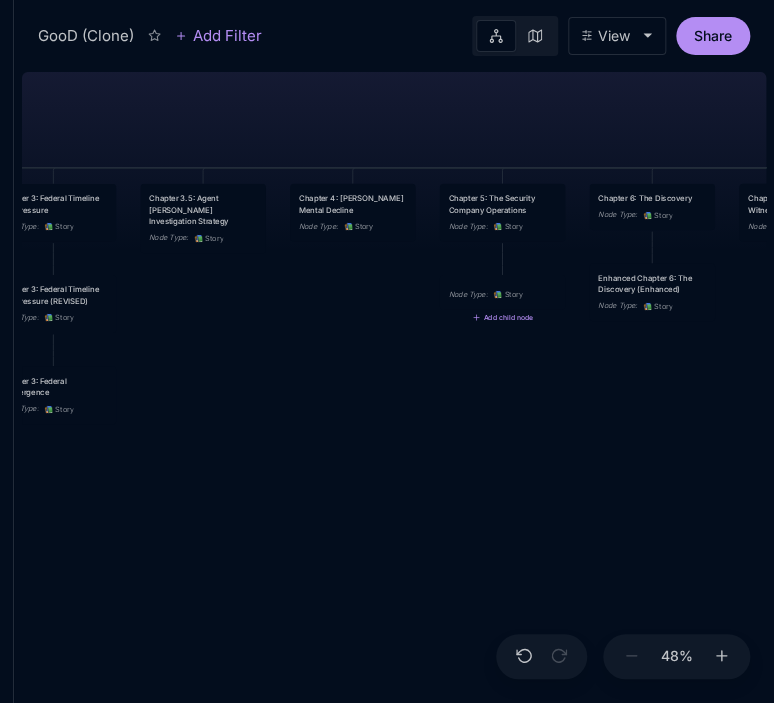 click on "Node Type : 📚   Story" at bounding box center [503, 292] 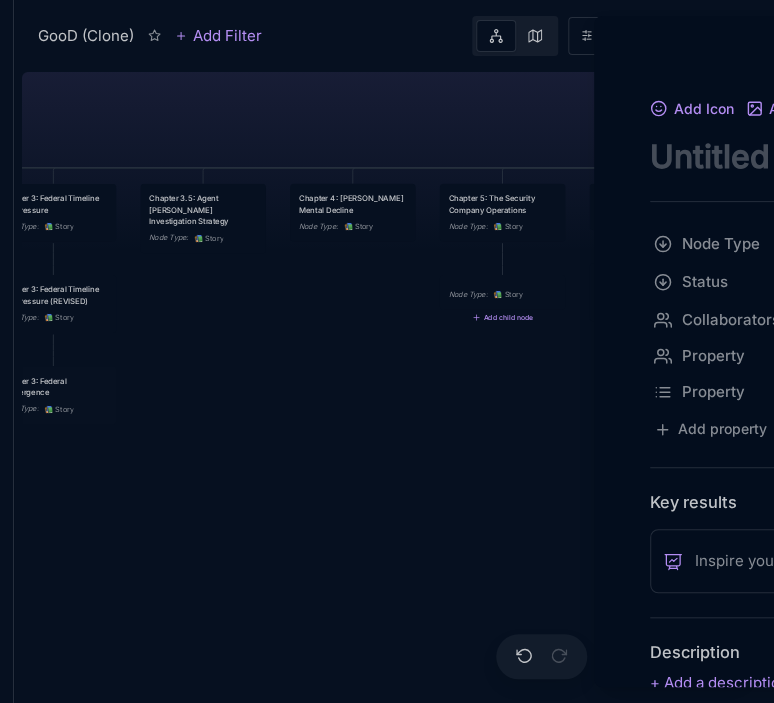 scroll, scrollTop: 0, scrollLeft: 0, axis: both 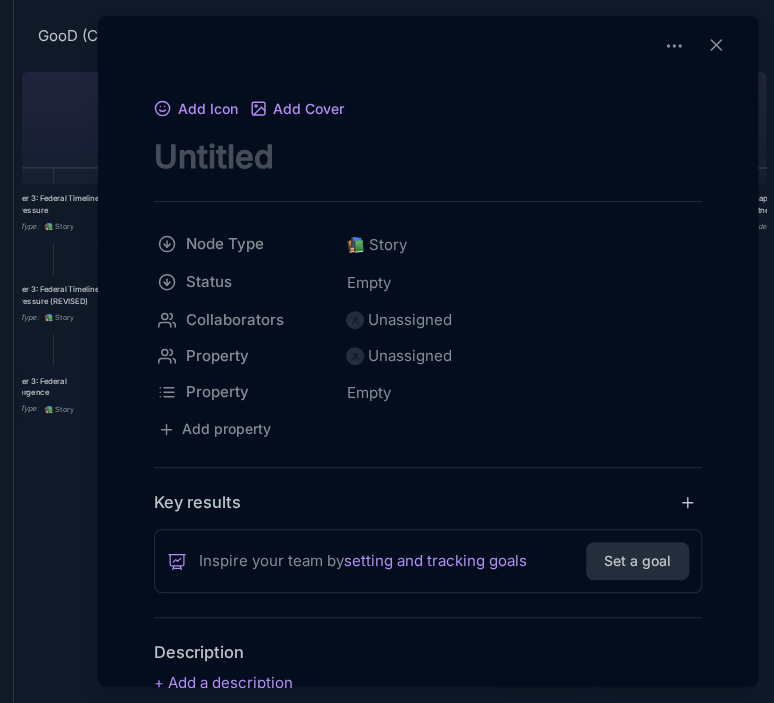 click on "Add Icon Add Cover   Node Type 📚   Story   Status Empty   Collaborators Unassigned   Property Unassigned   Property Empty
To pick up a draggable item, press the space bar.
While dragging, use the arrow keys to move the item.
Press space again to drop the item in its new position, or press escape to cancel.
Add property Key results Inspire your team by  setting and tracking goals Set a goal Description  Markdown Discussion Unsubscribe DJ DJ Comment" at bounding box center [428, 520] 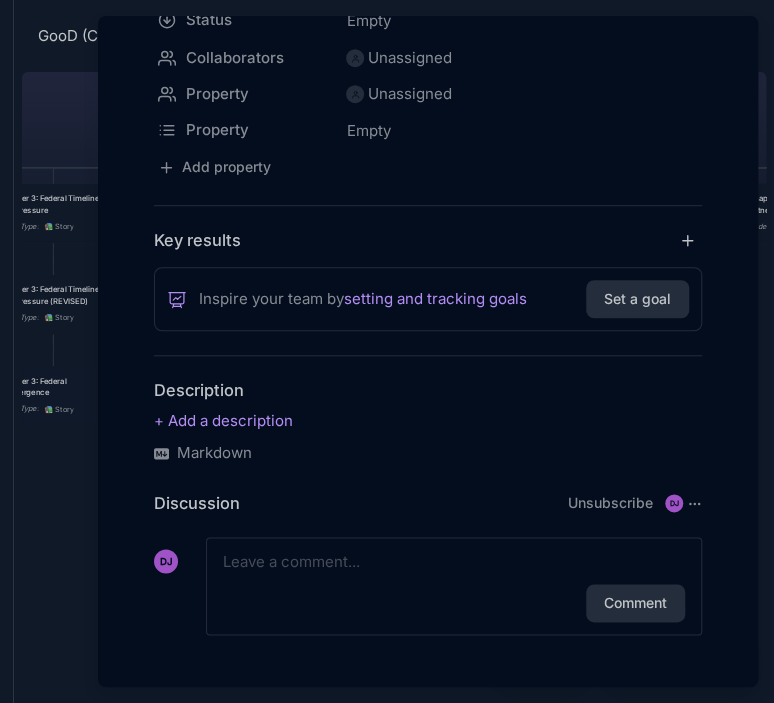 scroll, scrollTop: 264, scrollLeft: 0, axis: vertical 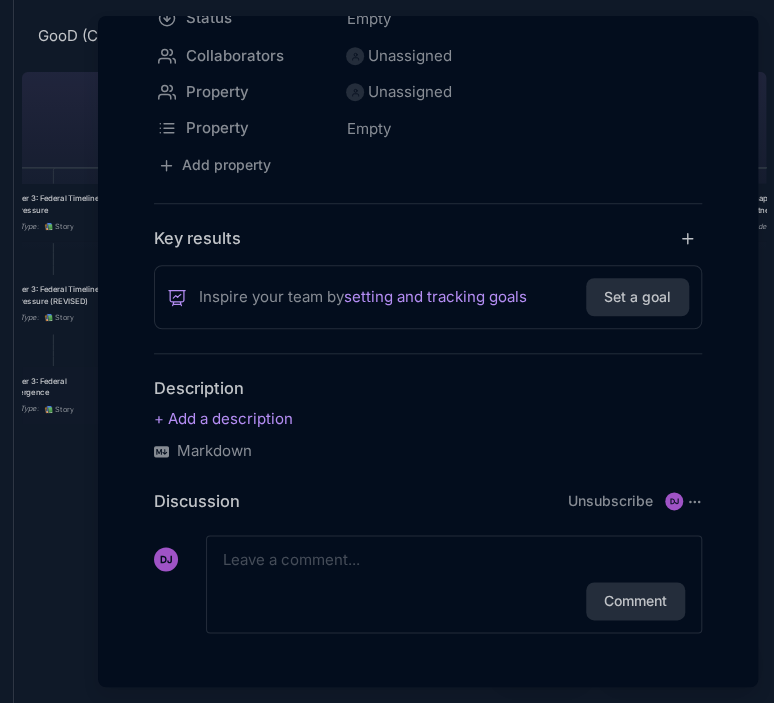 type on "Chapter 5: Harmony in Violence" 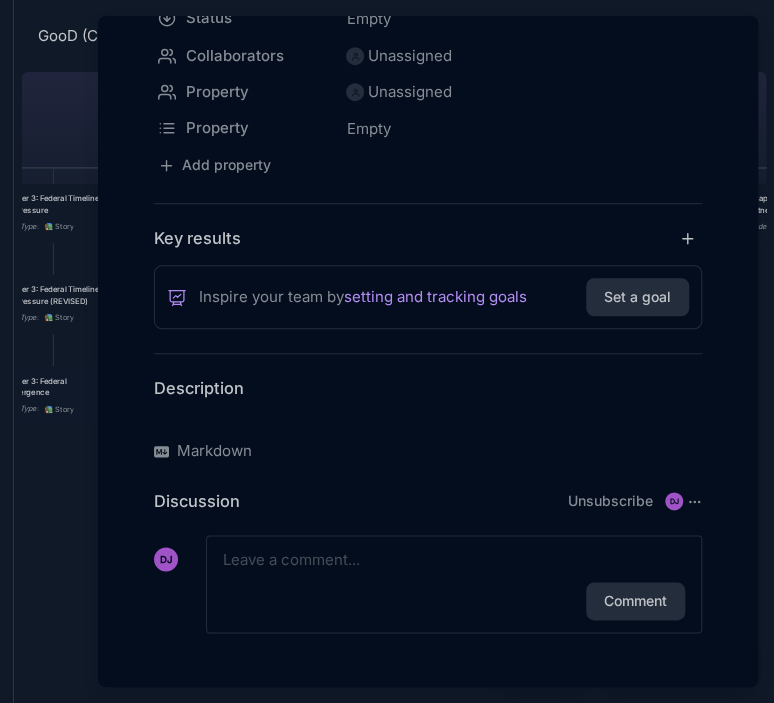 click at bounding box center (428, 419) 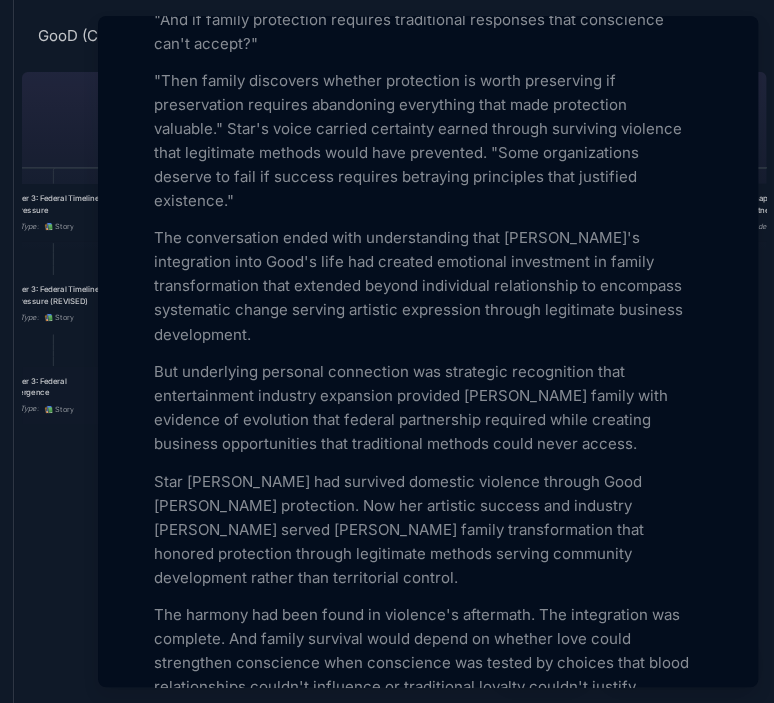 click at bounding box center (387, 351) 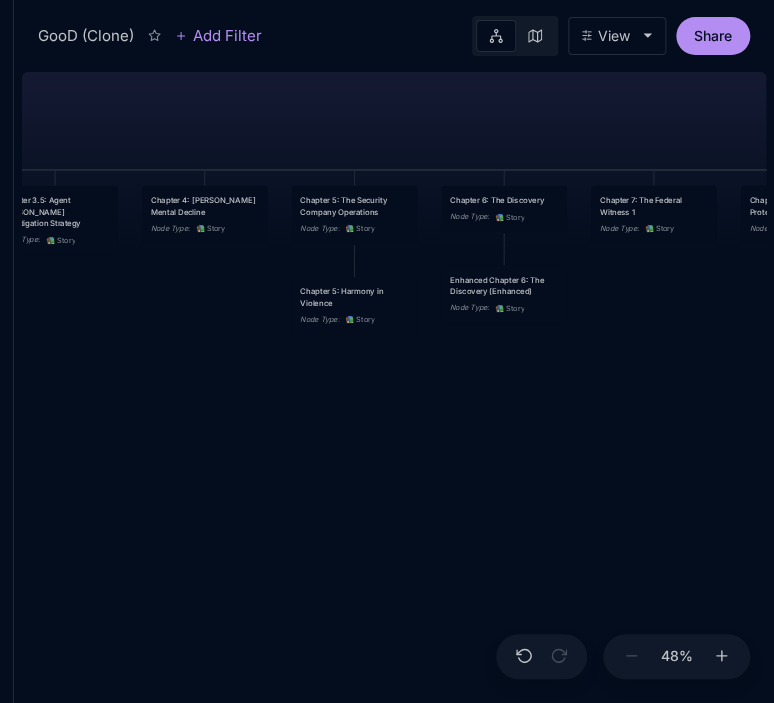 drag, startPoint x: 588, startPoint y: 445, endPoint x: 419, endPoint y: 444, distance: 169.00296 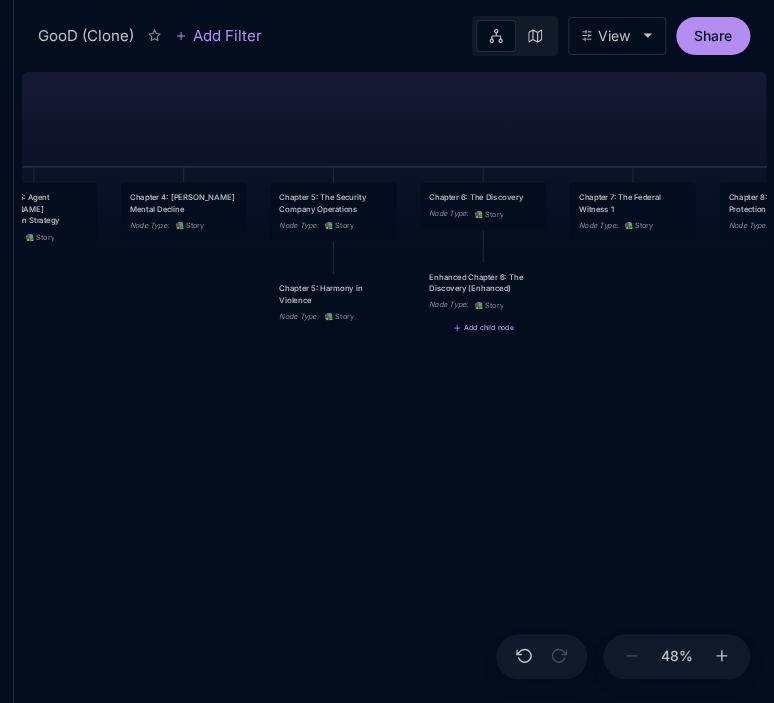 click on "Add child node" at bounding box center (483, 328) 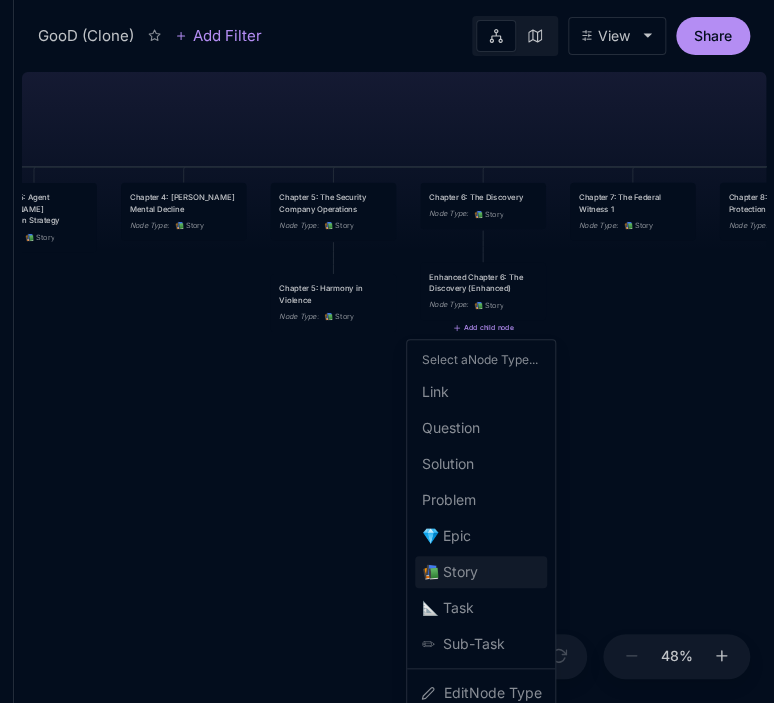 click on "📚   Story" at bounding box center [449, 572] 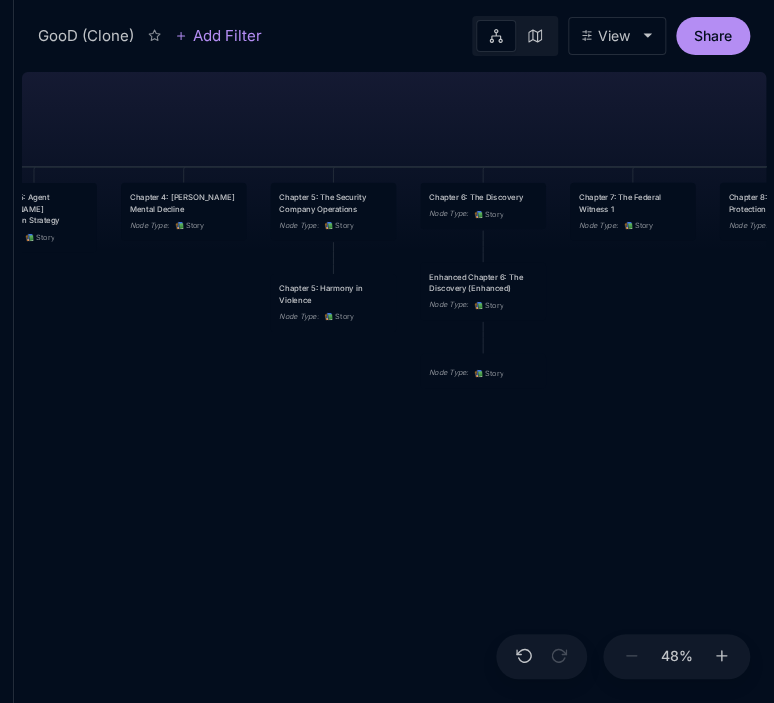 drag, startPoint x: 677, startPoint y: 459, endPoint x: 678, endPoint y: 399, distance: 60.00833 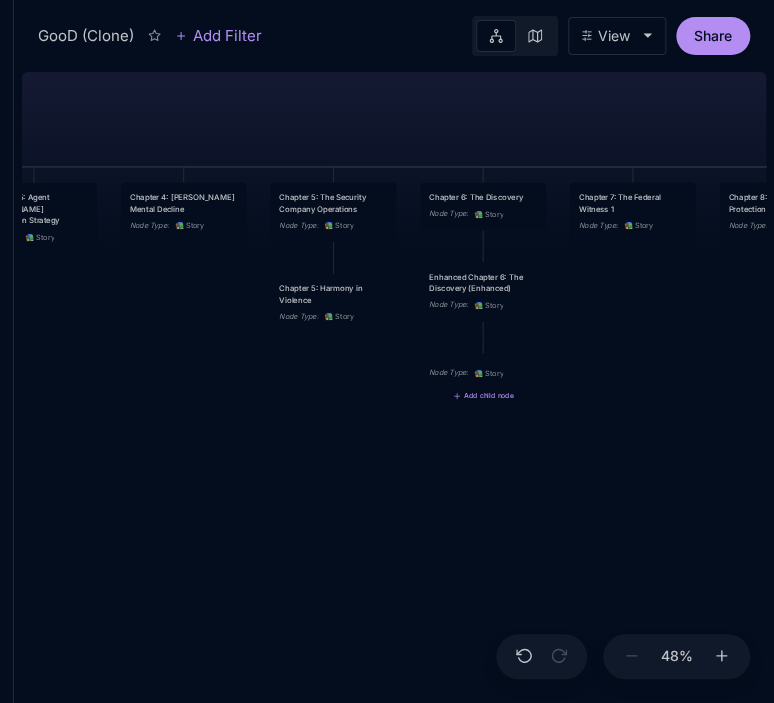 click on "Node Type : 📚   Story" at bounding box center [483, 373] 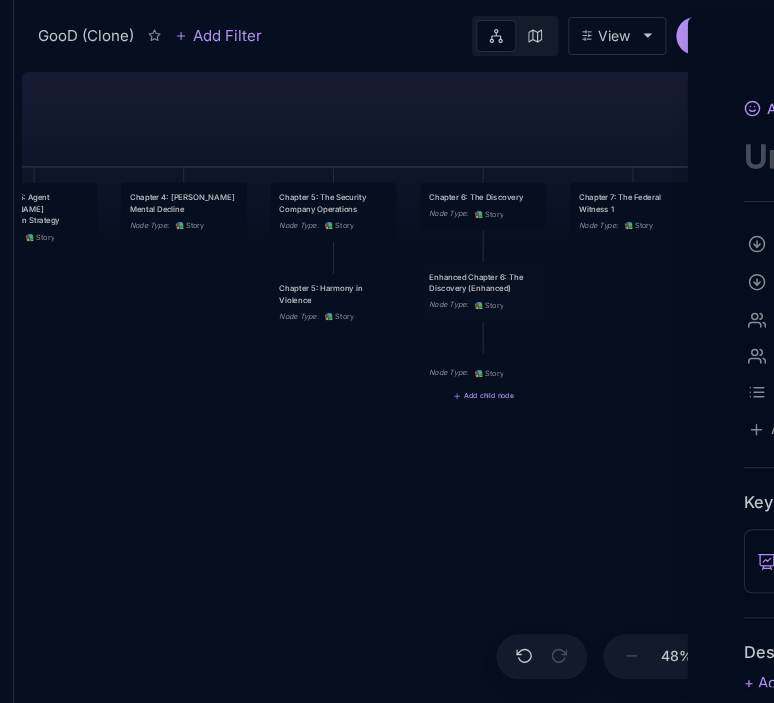 scroll, scrollTop: 0, scrollLeft: 0, axis: both 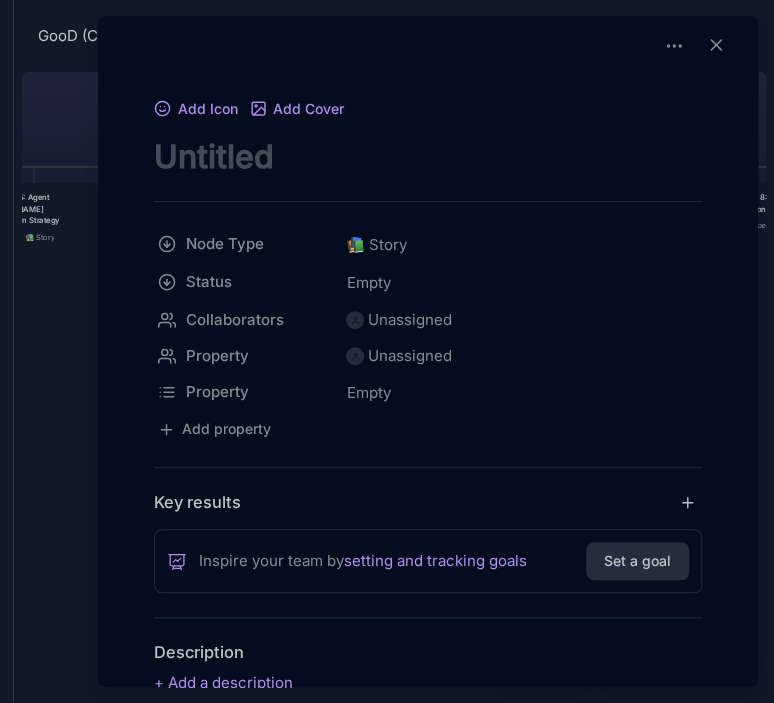 click on "Add Icon Add Cover   Node Type 📚   Story   Status Empty   Collaborators Unassigned   Property Unassigned   Property Empty
To pick up a draggable item, press the space bar.
While dragging, use the arrow keys to move the item.
Press space again to drop the item in its new position, or press escape to cancel.
Add property Key results Inspire your team by  setting and tracking goals Set a goal Description  Markdown Discussion Unsubscribe DJ DJ Comment" at bounding box center [428, 520] 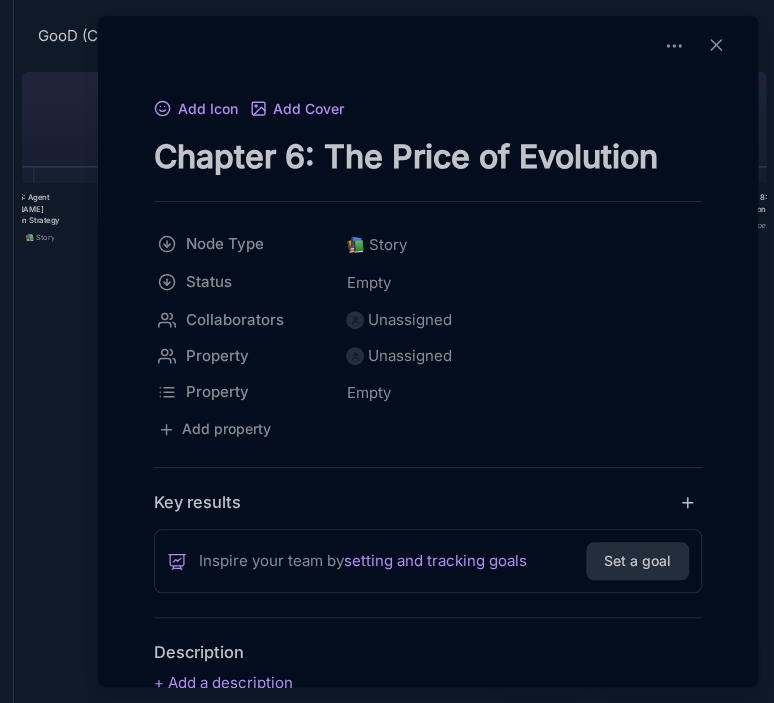 type on "Chapter 6: The Price of Evolution" 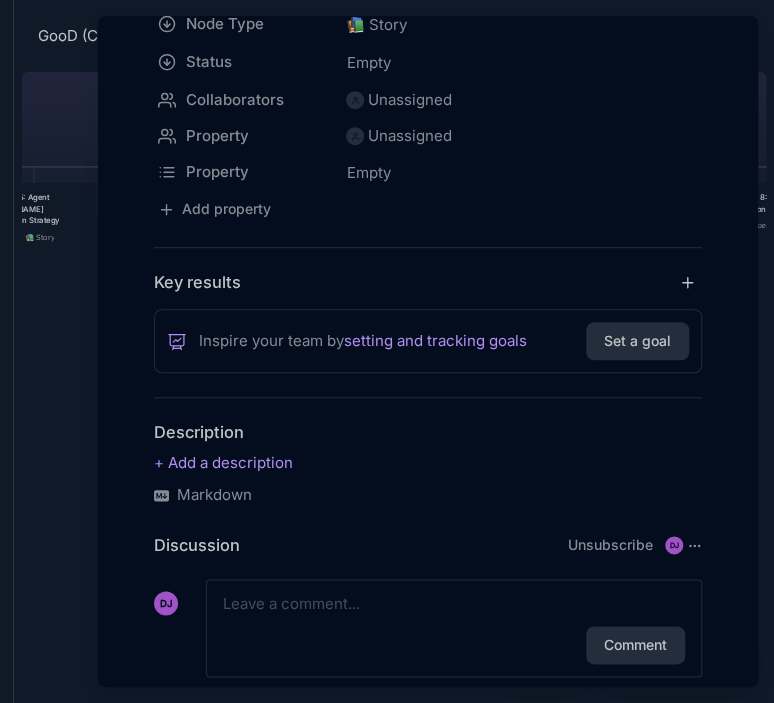 scroll, scrollTop: 264, scrollLeft: 0, axis: vertical 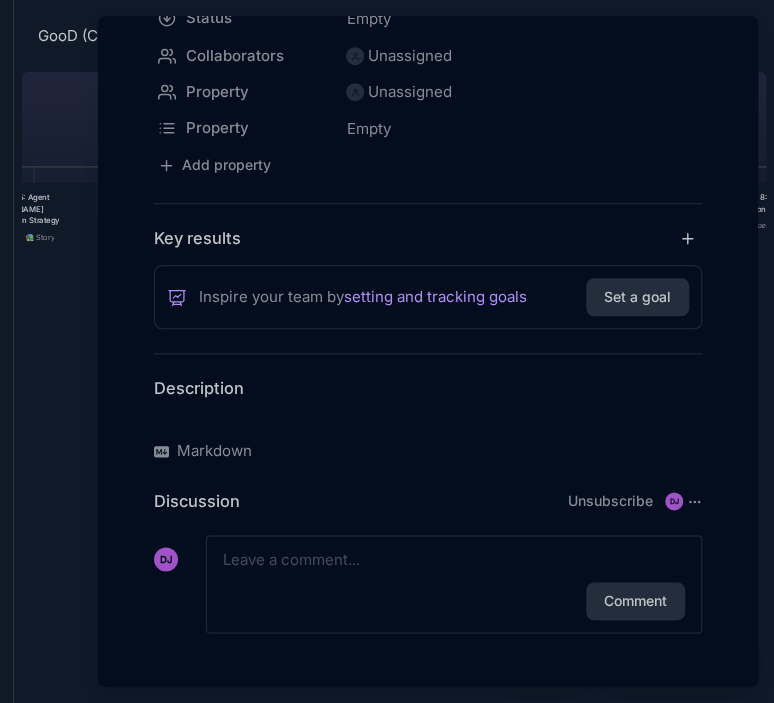 click at bounding box center [428, 419] 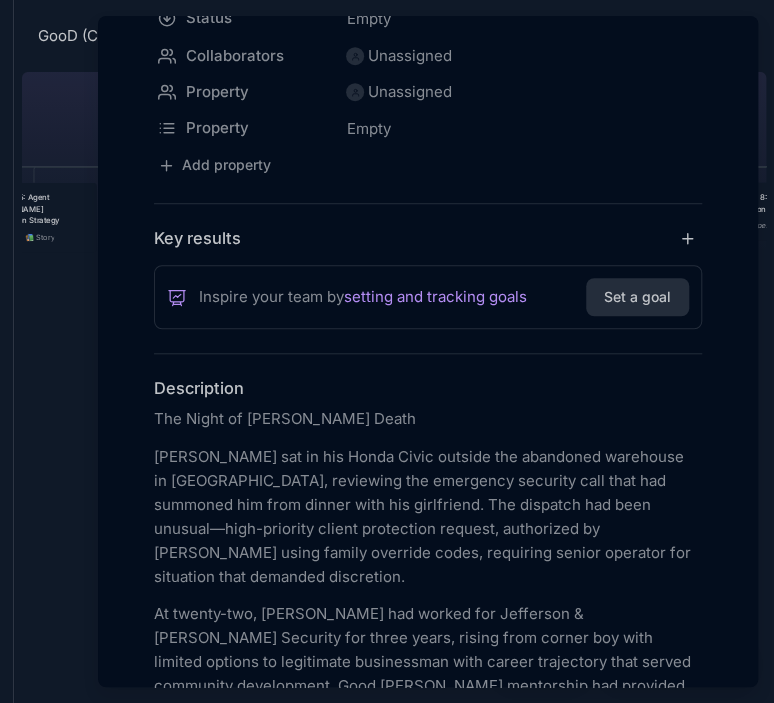 scroll, scrollTop: 3623, scrollLeft: 0, axis: vertical 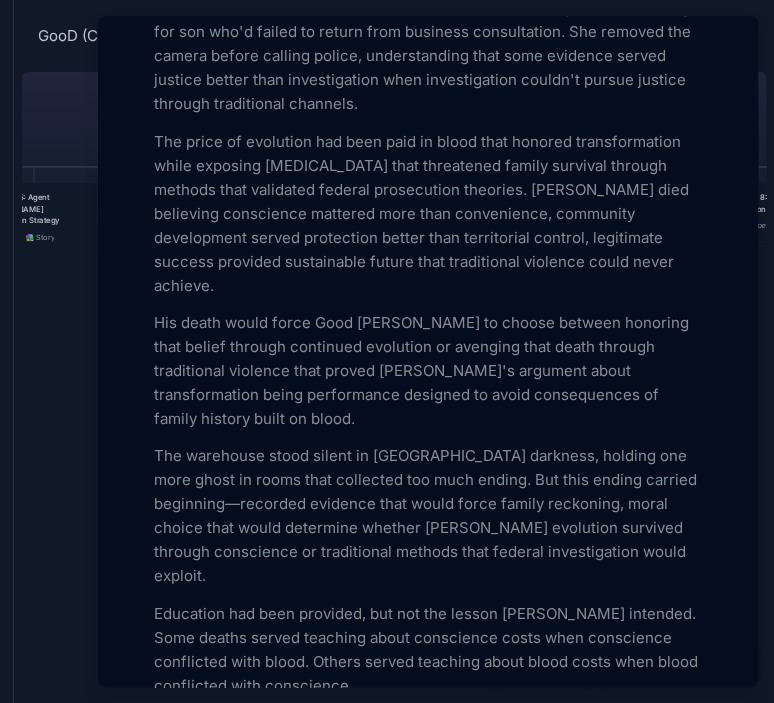 click at bounding box center (387, 351) 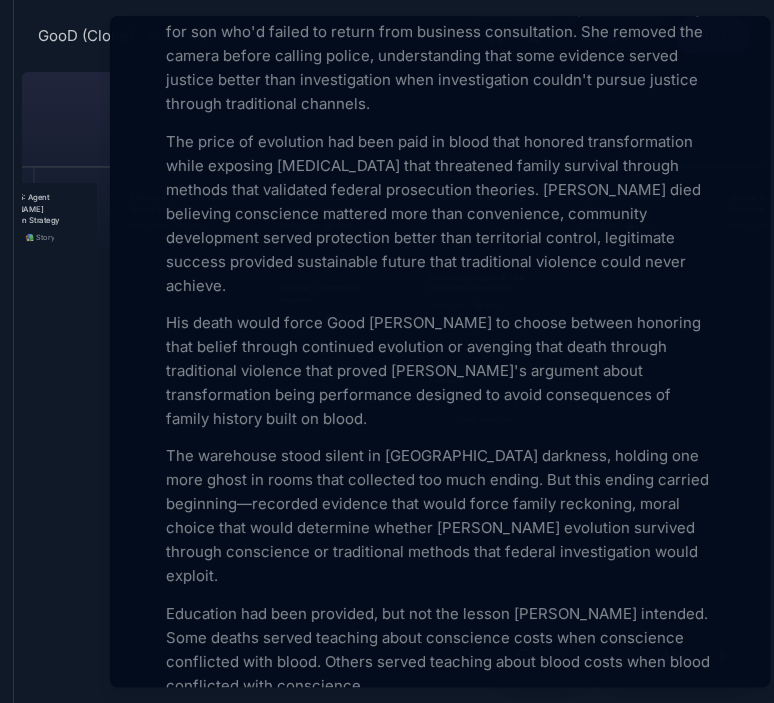 scroll, scrollTop: 3623, scrollLeft: 0, axis: vertical 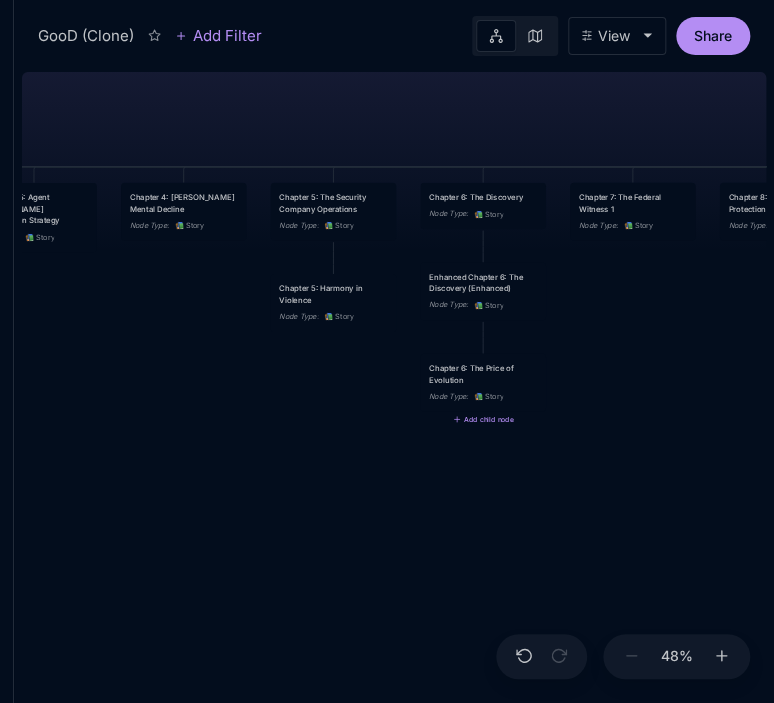 click on "GooD (Clone) PLOT Node Type : 💎   Epic Status : Done Plot Revised Node Type : 📚   Story Outlines Node Type : 💎   Epic Crime Family Structure
Node Type : ✏ ️  Sub-Task Status : Later Characters and sub plot outlines Node Type : ✏ ️  Sub-Task Status : Next Setting Node Type : ✏ ️  Sub-Task WIP Node Type : 📐   Task Status : Done Intro The Wedding Node Type : 📚   Story Status : Done Chapter 1  Node Type : 📚   Story Status : Done Chapter 2: [PERSON_NAME]'s Psychological Evolution Node Type : 📚   Story Chapter 3: Federal Timeline and Pressure Node Type : 📚   Story Chapter 3.5: Agent [PERSON_NAME] Investigation Strategy Node Type : 📚   Story Chapter 4: [PERSON_NAME] Mental Decline Node Type : 📚   Story Chapter 5: The Security Company Operations Node Type : 📚   Story Chapter 6: The Discovery Node Type : 📚   Story Chapter 7: The Federal Witness 1 Node Type : 📚   Story Chapter 8: The Witness Protection Crisis Node Type : 📚   Story Chapter 8.5: Community Resistance and Trust Node Type :" at bounding box center [394, 383] 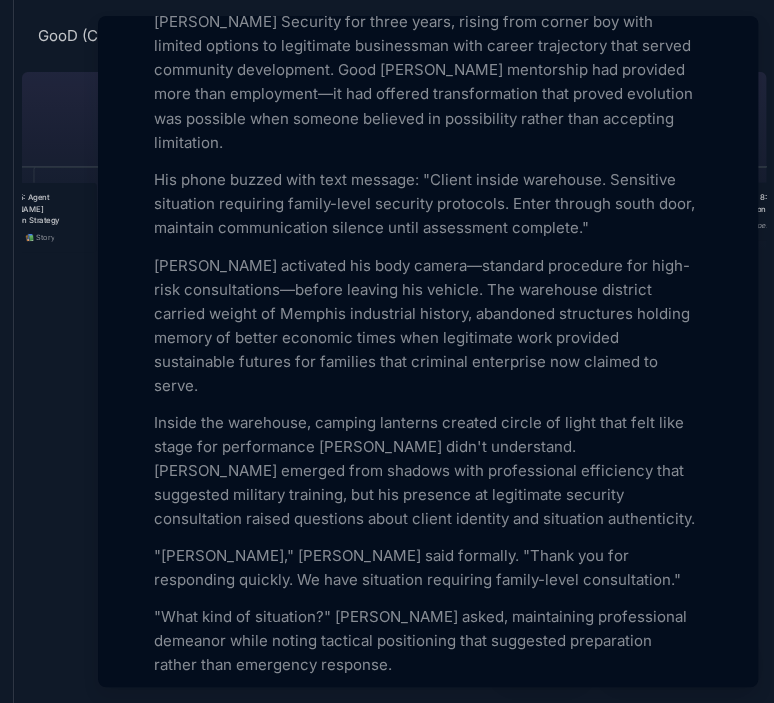 scroll, scrollTop: 885, scrollLeft: 0, axis: vertical 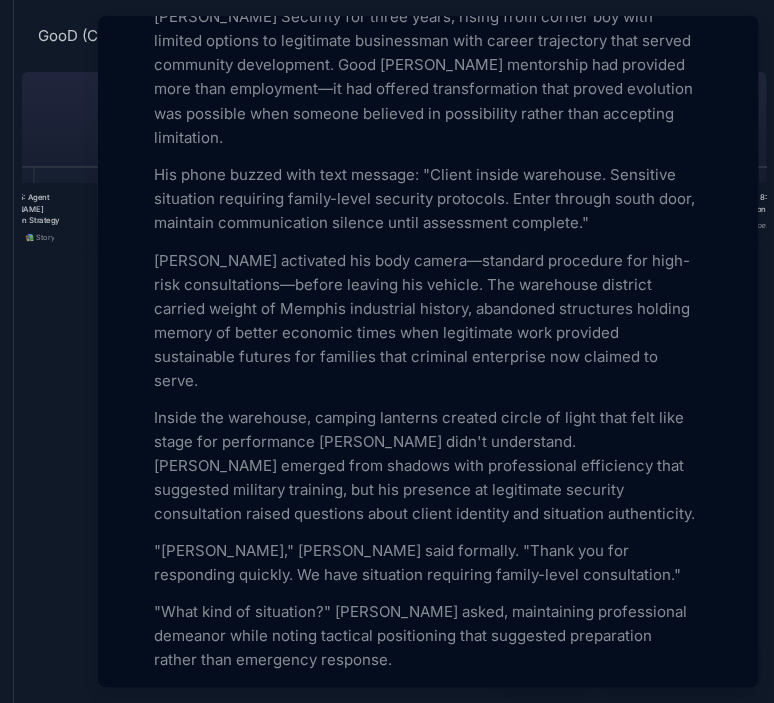 click at bounding box center [387, 351] 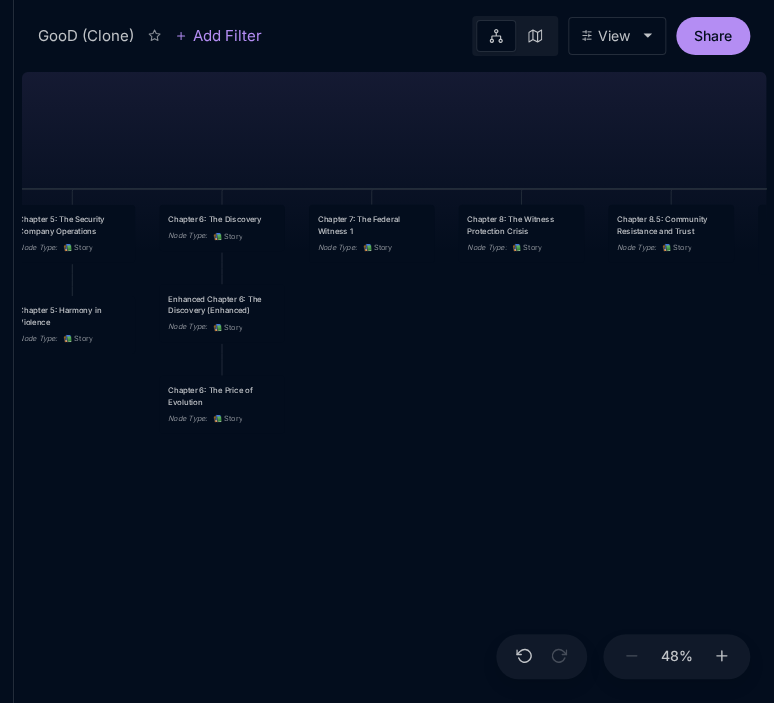 drag, startPoint x: 708, startPoint y: 388, endPoint x: 447, endPoint y: 410, distance: 261.92557 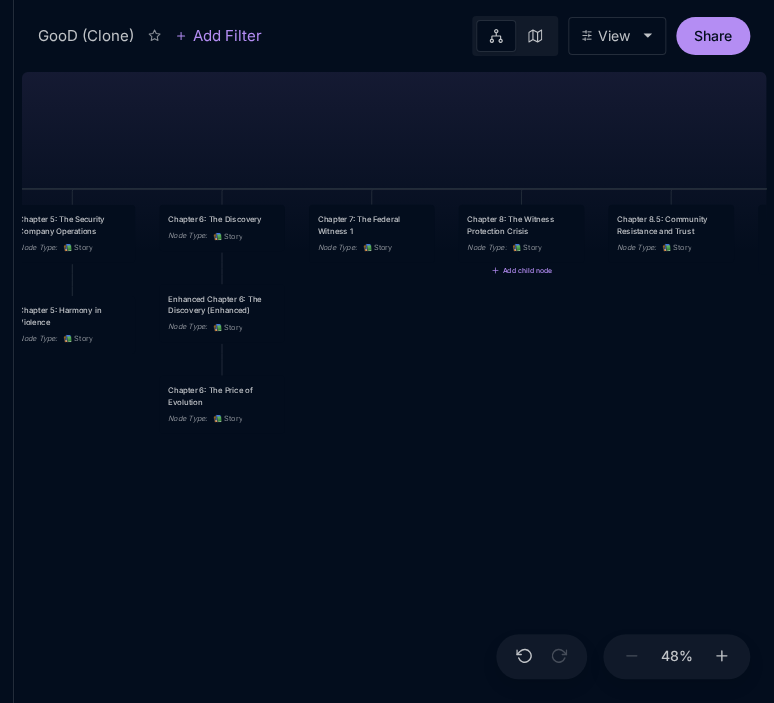 click on "Chapter 8: The Witness Protection Crisis" at bounding box center [521, 224] 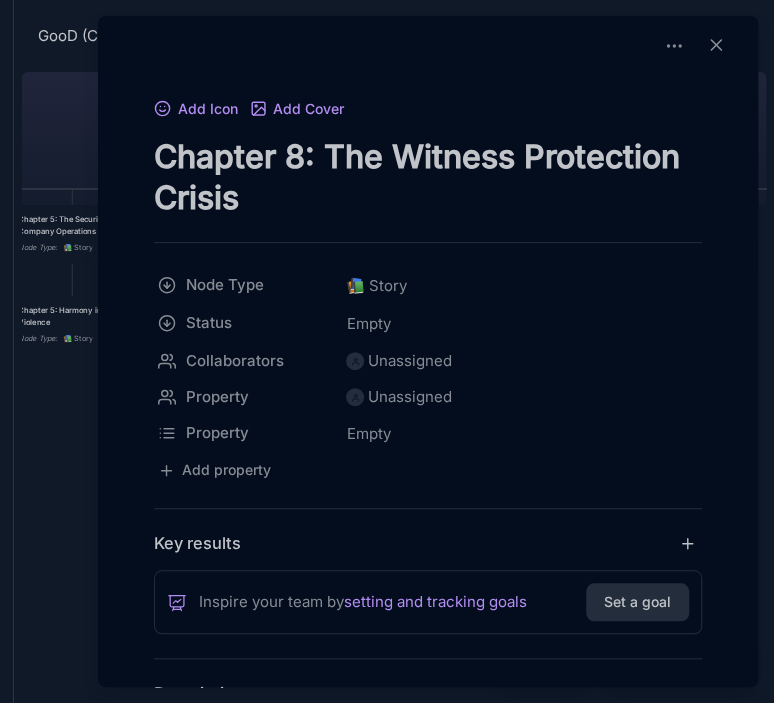 click at bounding box center (387, 351) 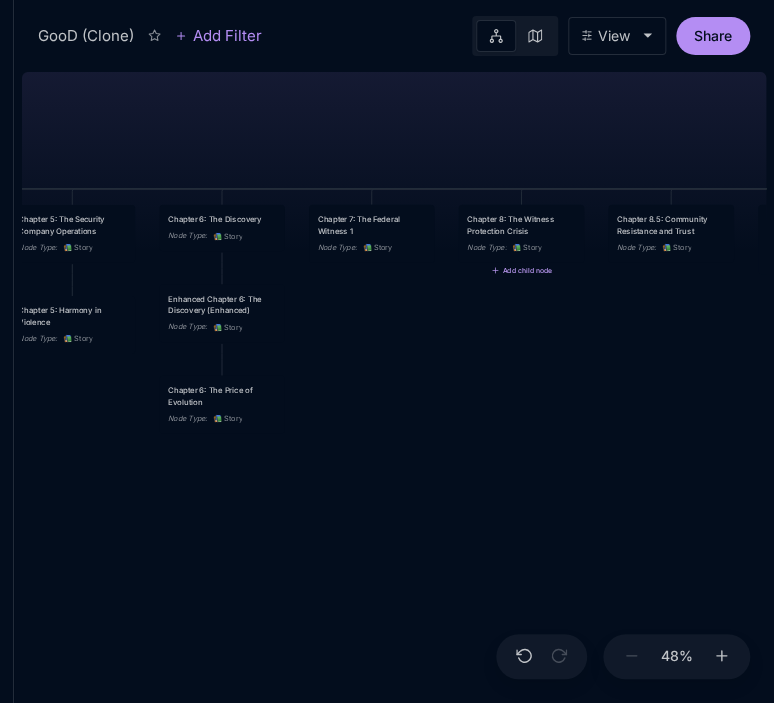 click on "Add child node" at bounding box center [521, 270] 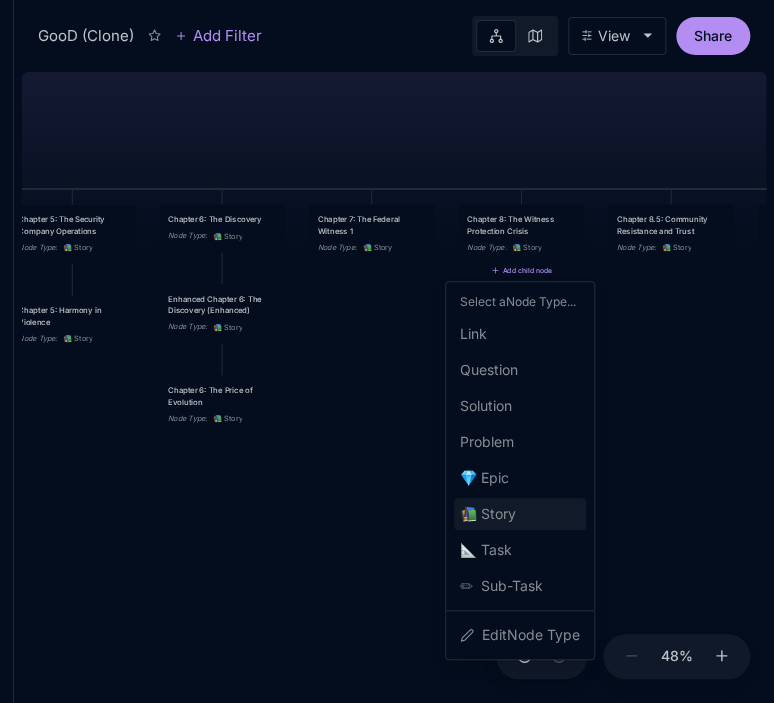 click on "📚   Story" at bounding box center [520, 514] 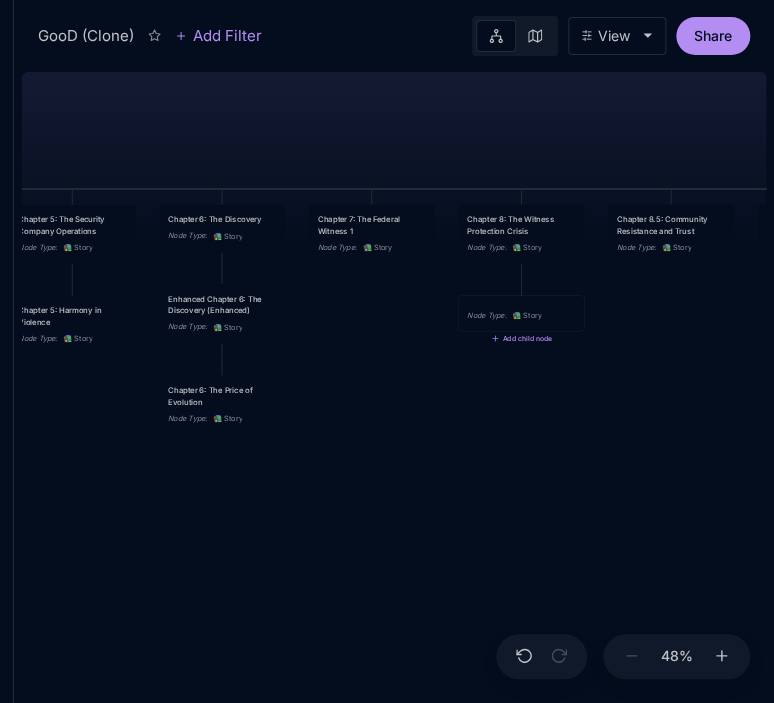 click on "Node Type : 📚   Story" at bounding box center (522, 313) 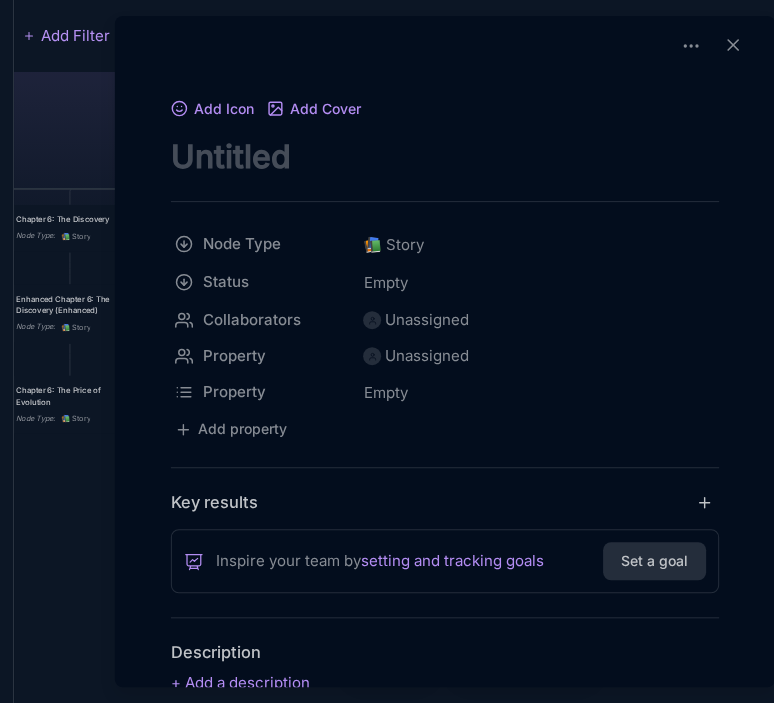 scroll, scrollTop: 0, scrollLeft: 0, axis: both 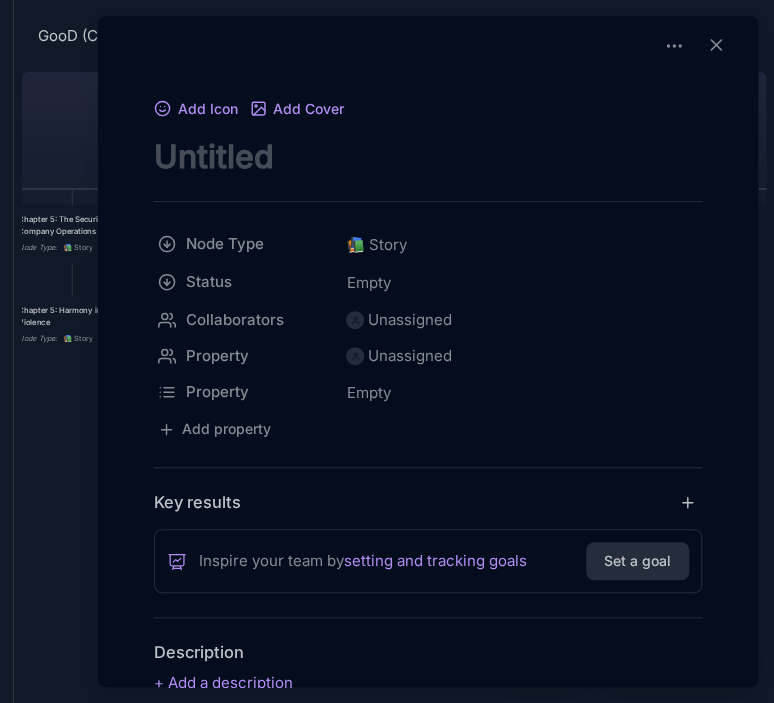 click at bounding box center (428, 156) 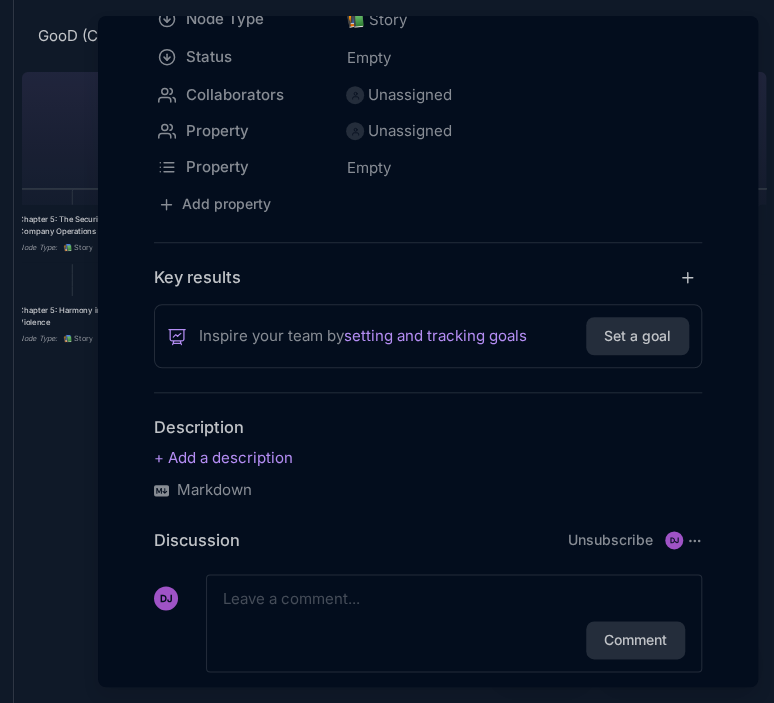 scroll, scrollTop: 256, scrollLeft: 0, axis: vertical 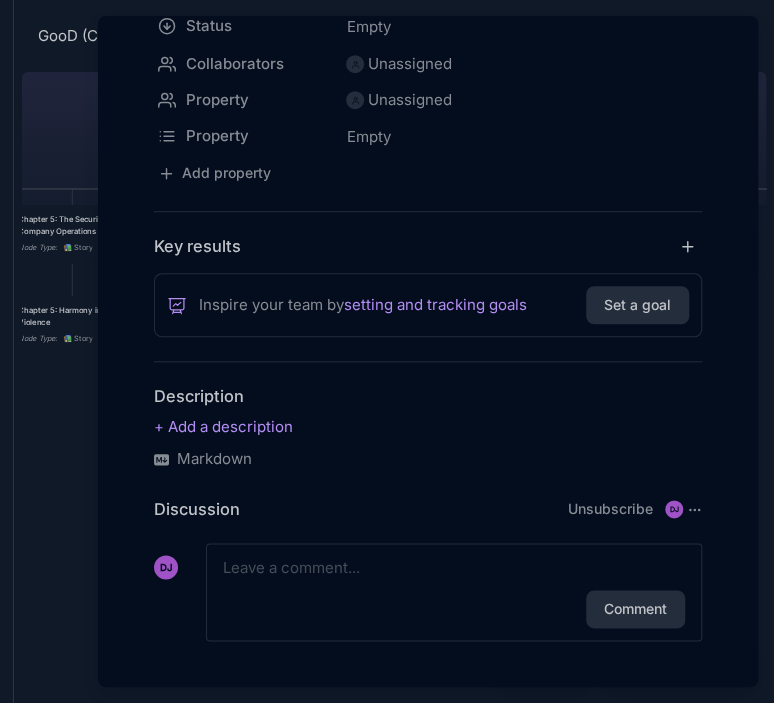 type on "Chapter 8: The Reckoning" 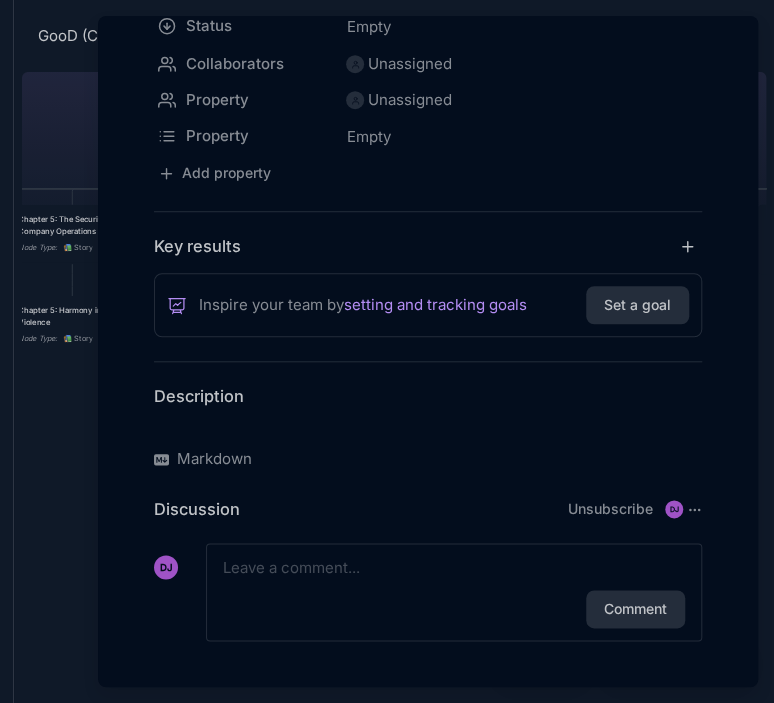 click at bounding box center [428, 427] 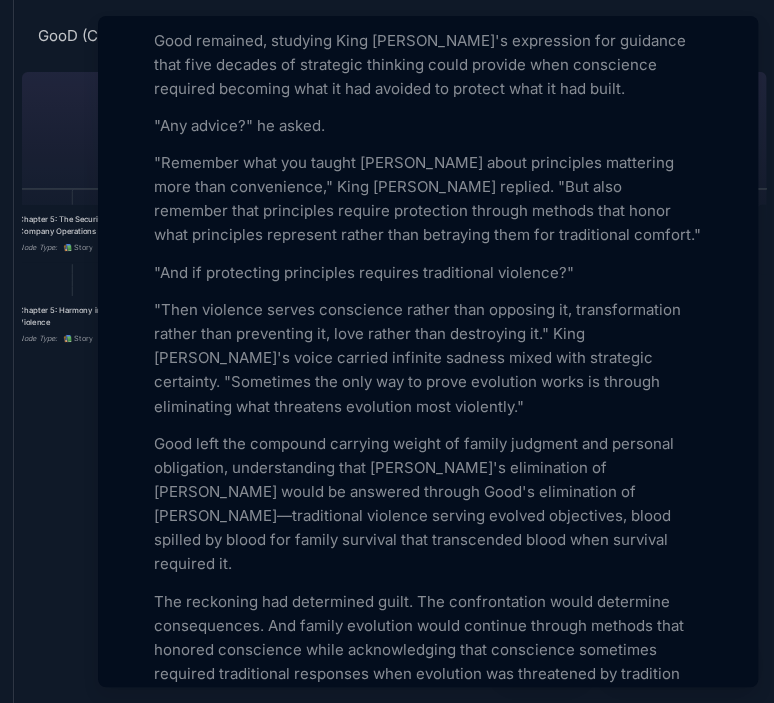 click at bounding box center (387, 351) 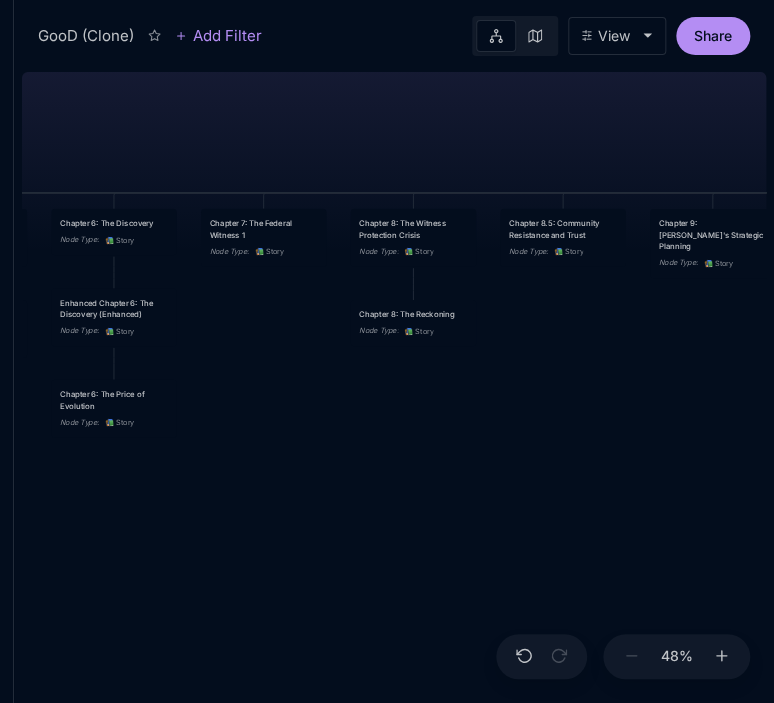 drag, startPoint x: 480, startPoint y: 479, endPoint x: 372, endPoint y: 483, distance: 108.07405 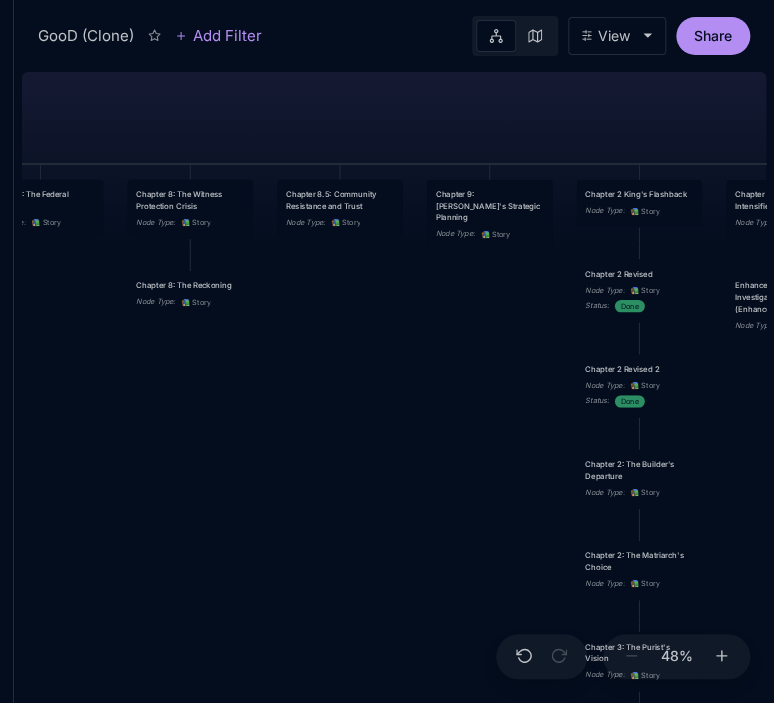 drag, startPoint x: 691, startPoint y: 391, endPoint x: 468, endPoint y: 362, distance: 224.87775 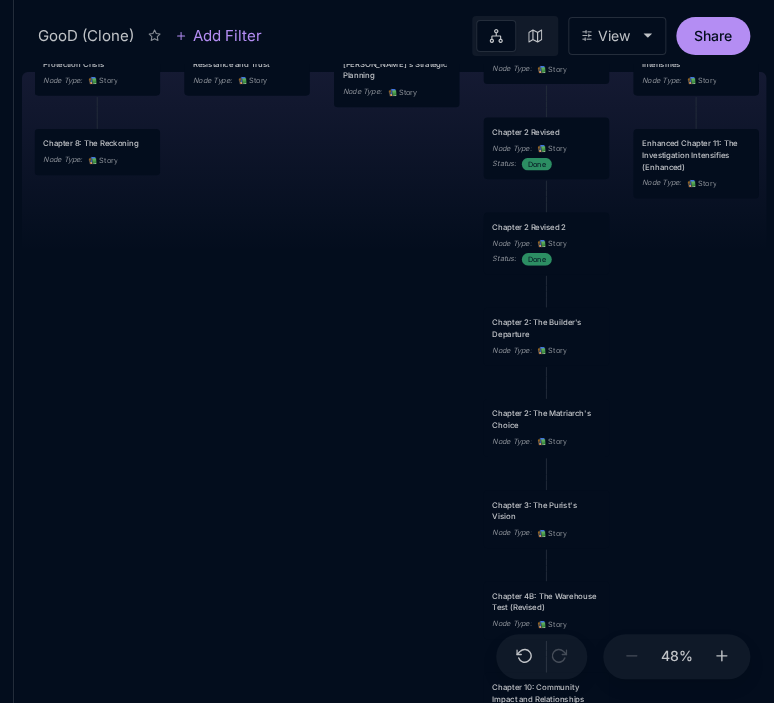 drag, startPoint x: 435, startPoint y: 395, endPoint x: 342, endPoint y: 253, distance: 169.74393 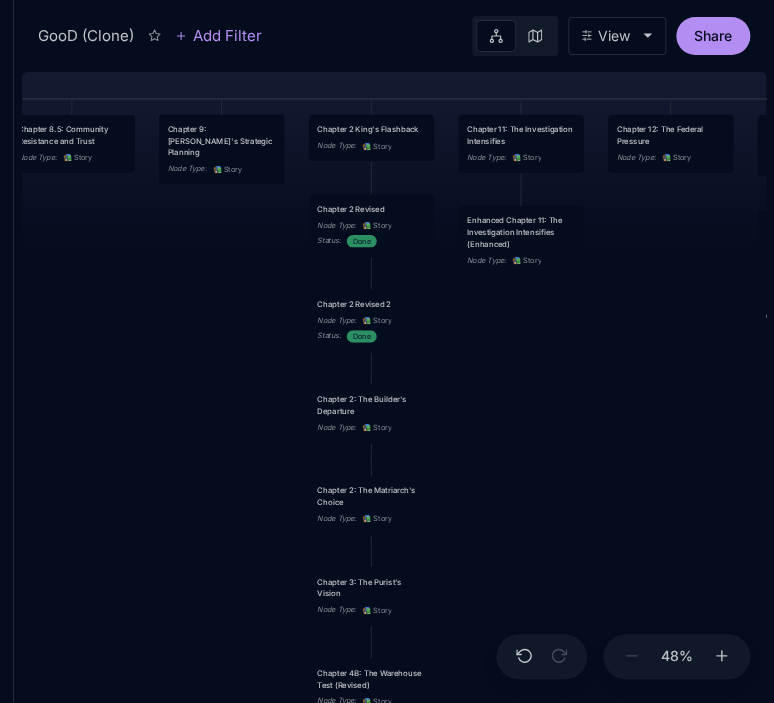 drag, startPoint x: 362, startPoint y: 402, endPoint x: 184, endPoint y: 479, distance: 193.94072 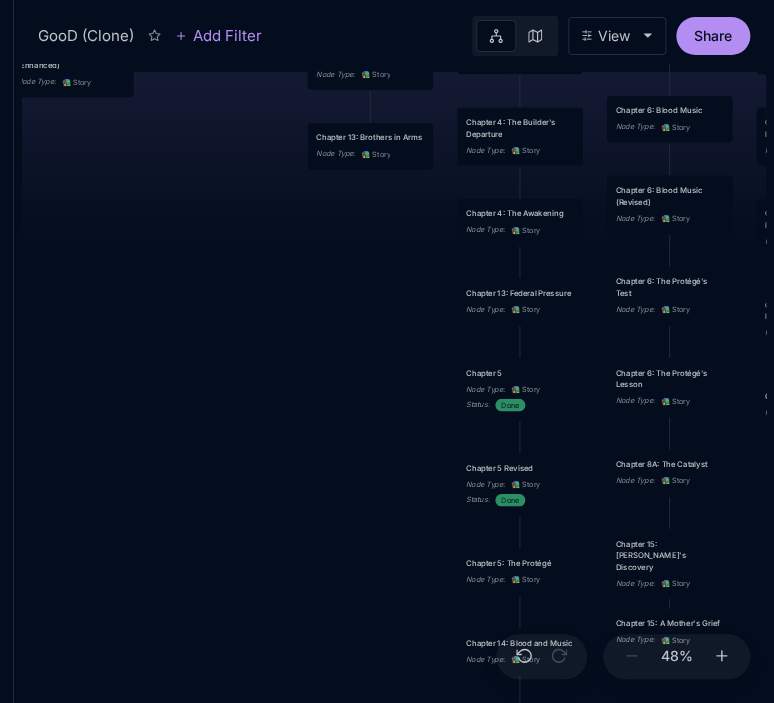 drag, startPoint x: 692, startPoint y: 380, endPoint x: 245, endPoint y: 202, distance: 481.1372 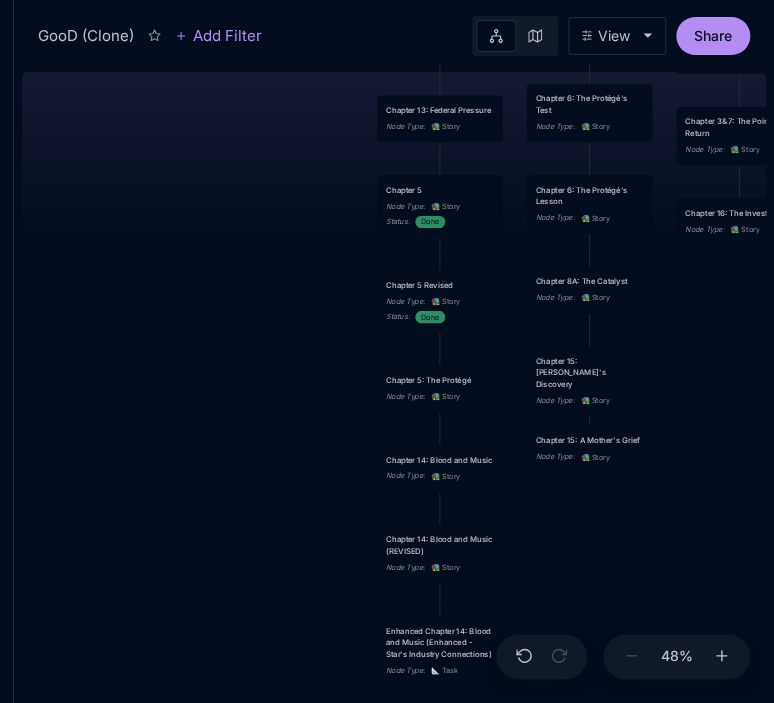 drag, startPoint x: 276, startPoint y: 332, endPoint x: 196, endPoint y: 149, distance: 199.7223 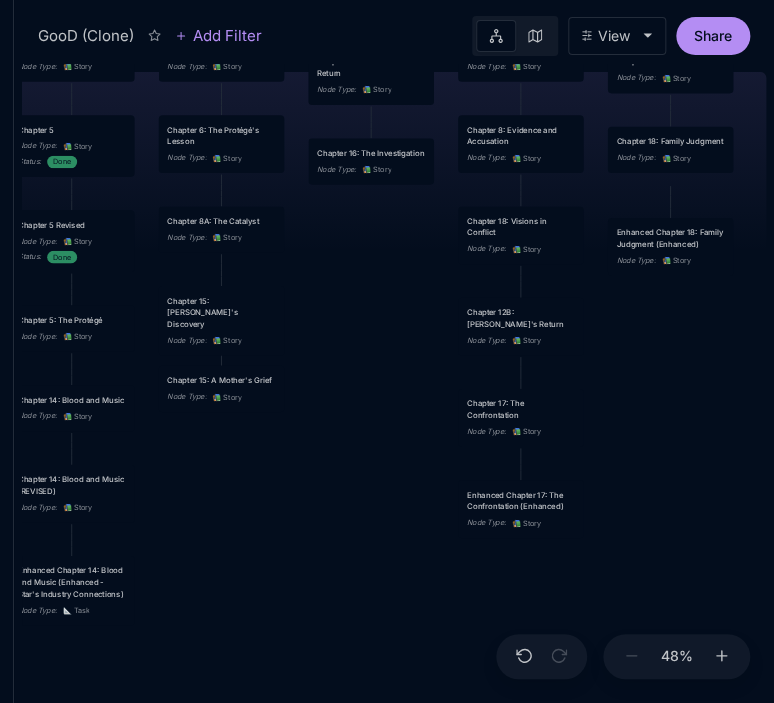 drag, startPoint x: 706, startPoint y: 351, endPoint x: 338, endPoint y: 291, distance: 372.85922 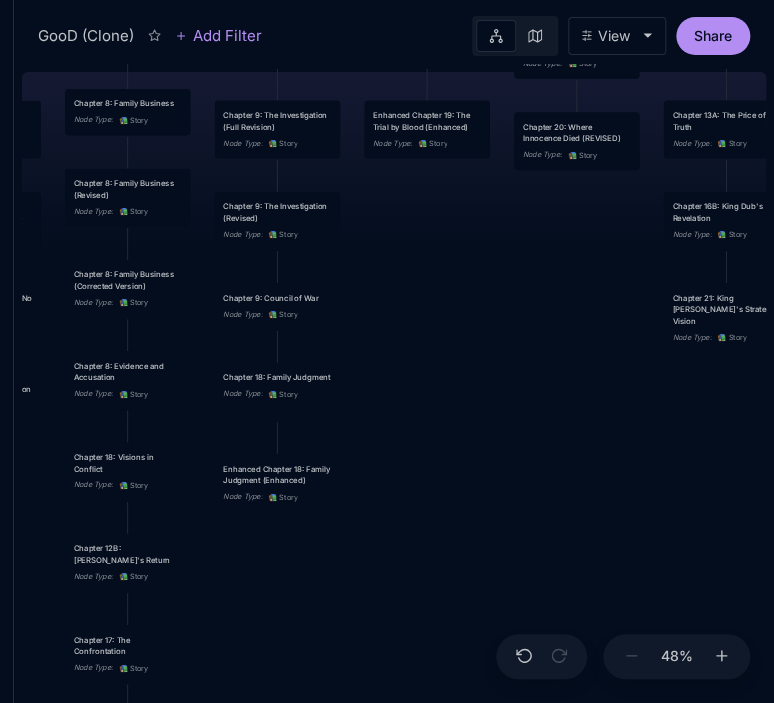 drag, startPoint x: 708, startPoint y: 405, endPoint x: 315, endPoint y: 641, distance: 458.41574 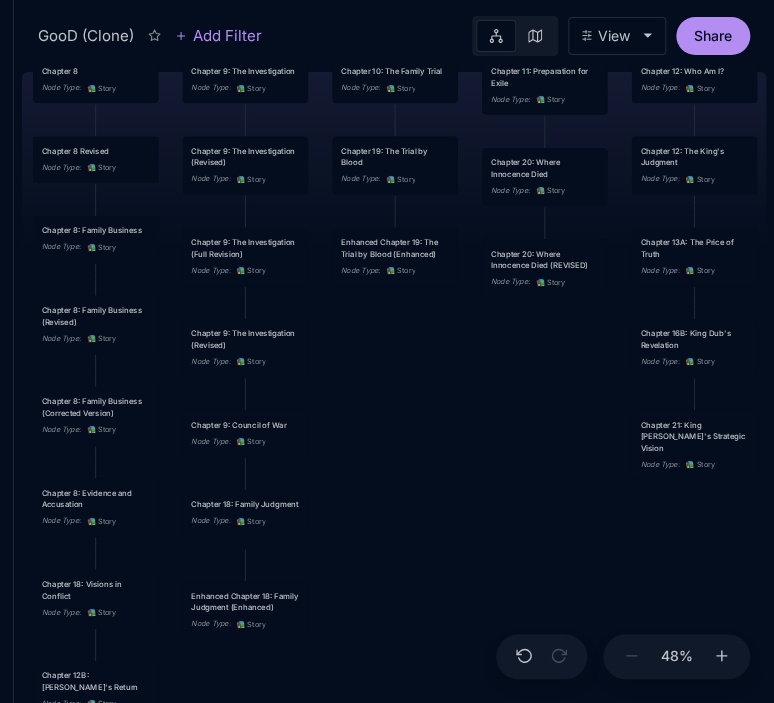 drag, startPoint x: 516, startPoint y: 435, endPoint x: 480, endPoint y: 568, distance: 137.78607 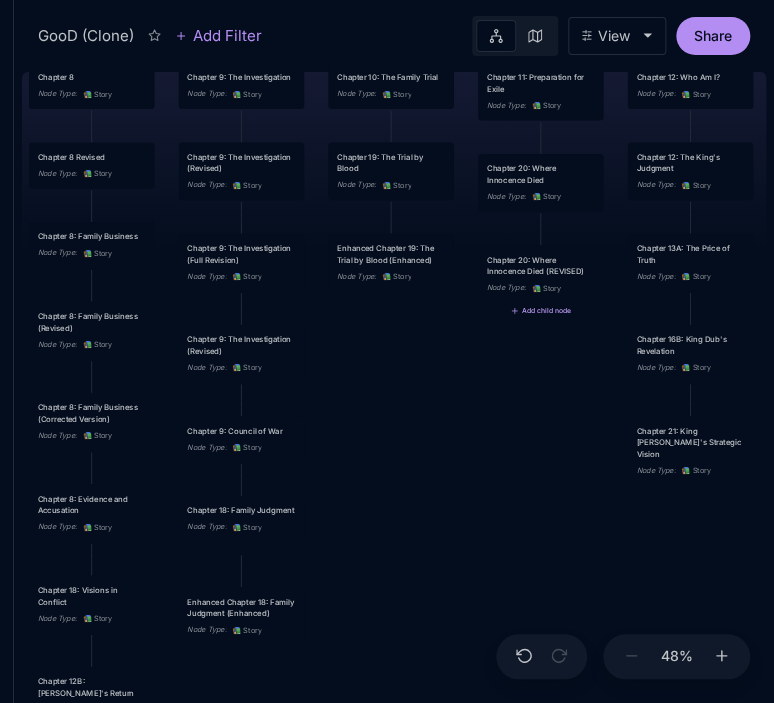 click on "Add child node" at bounding box center [540, 311] 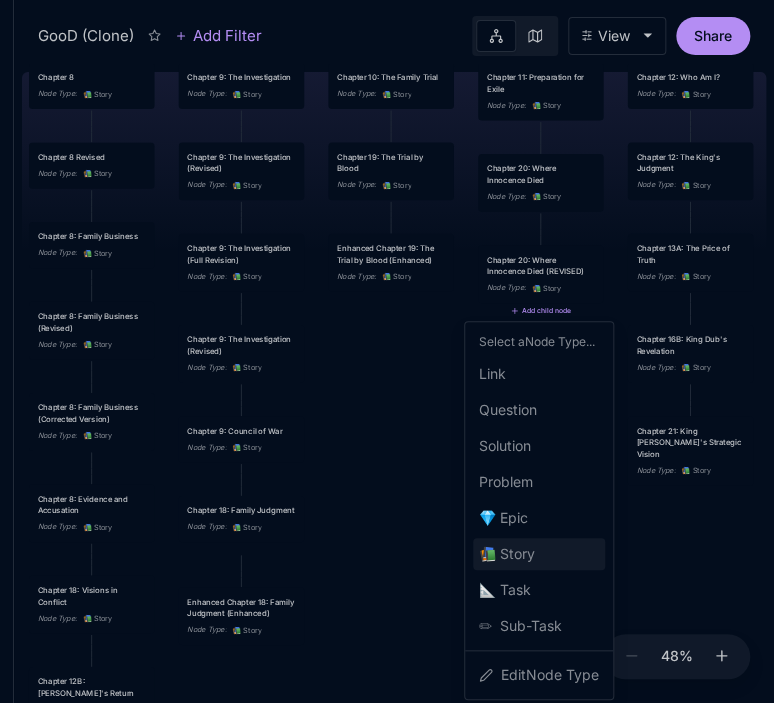 click on "📚   Story" at bounding box center (507, 554) 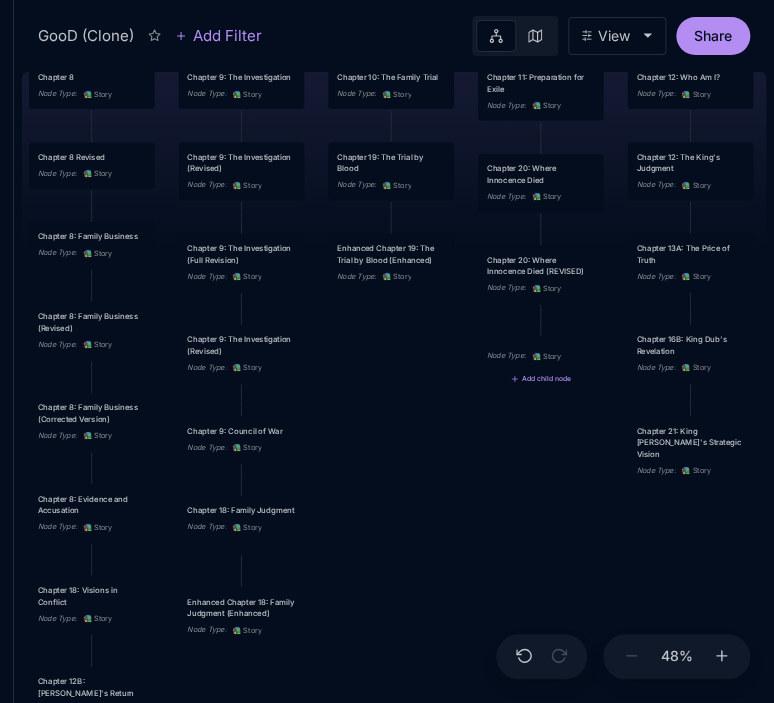 click on "Node Type : 📚   Story" at bounding box center [541, 353] 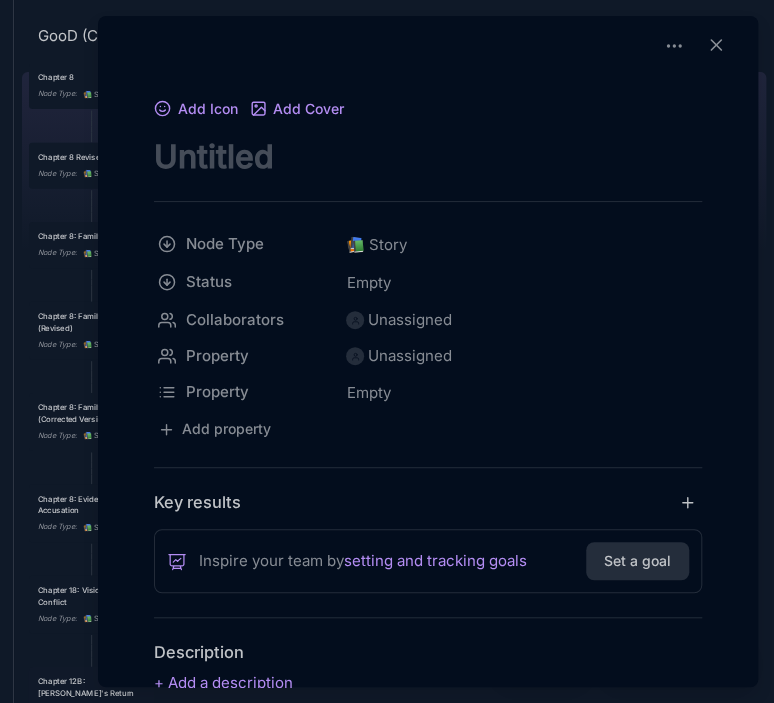 scroll, scrollTop: 0, scrollLeft: 0, axis: both 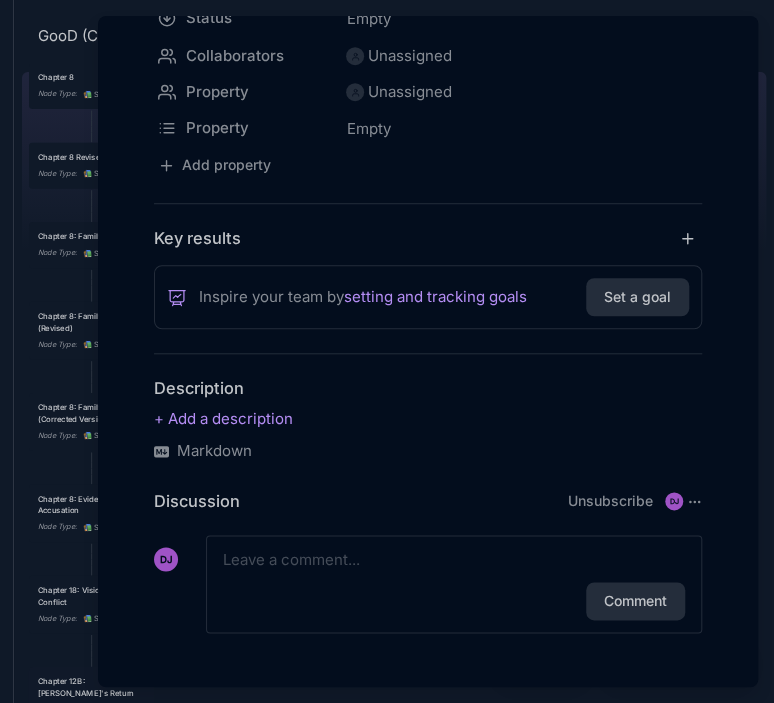 type on "Chapter 9: Where Innocence Died" 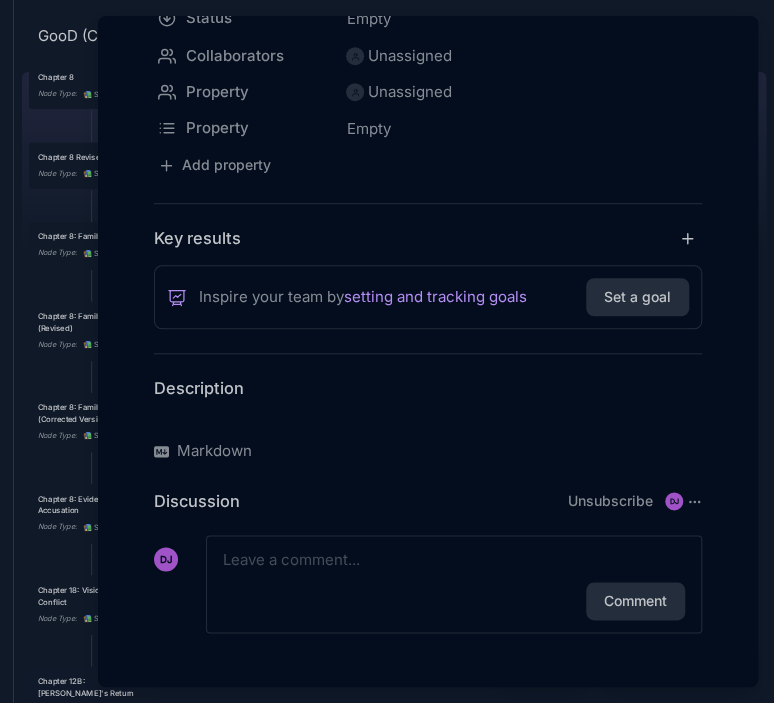click at bounding box center (428, 419) 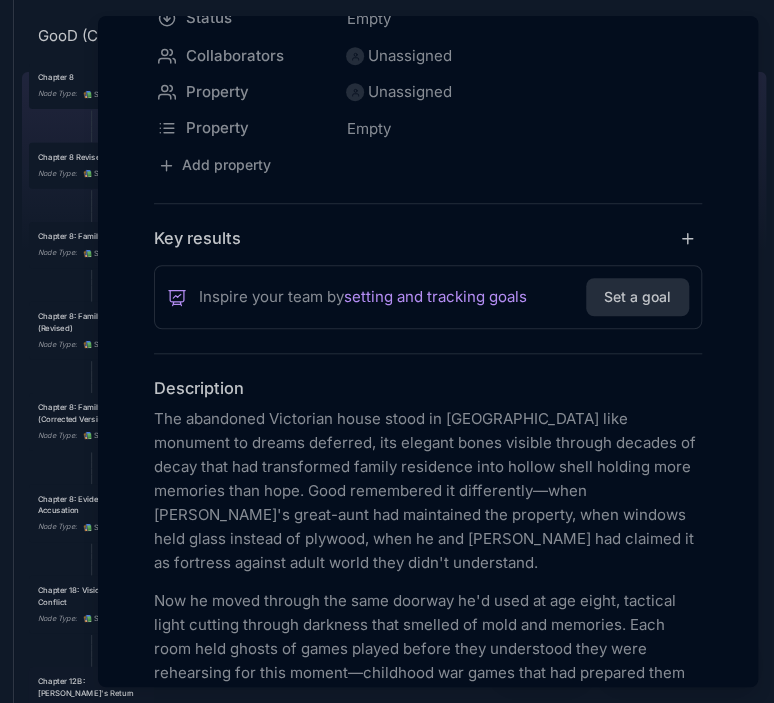 scroll, scrollTop: 6717, scrollLeft: 0, axis: vertical 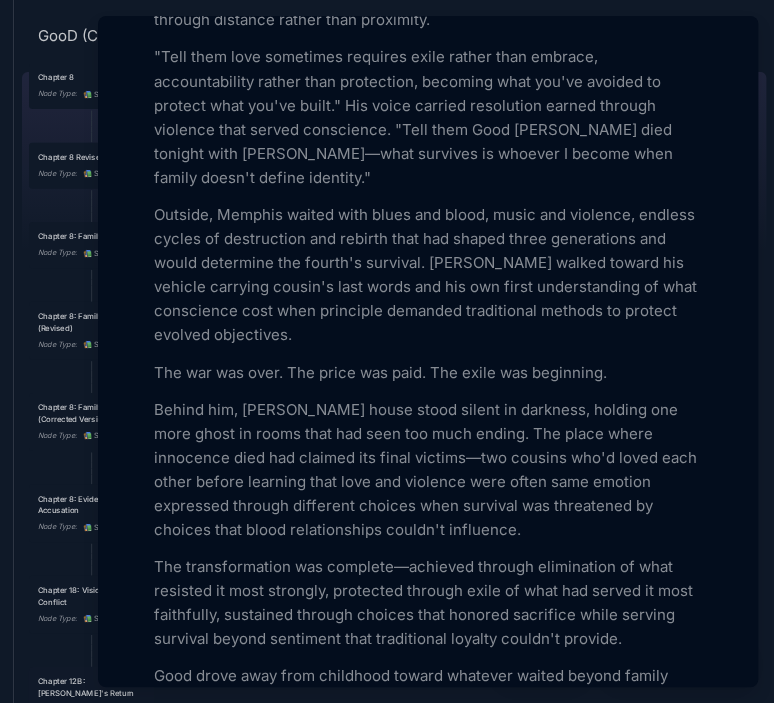 click at bounding box center [387, 351] 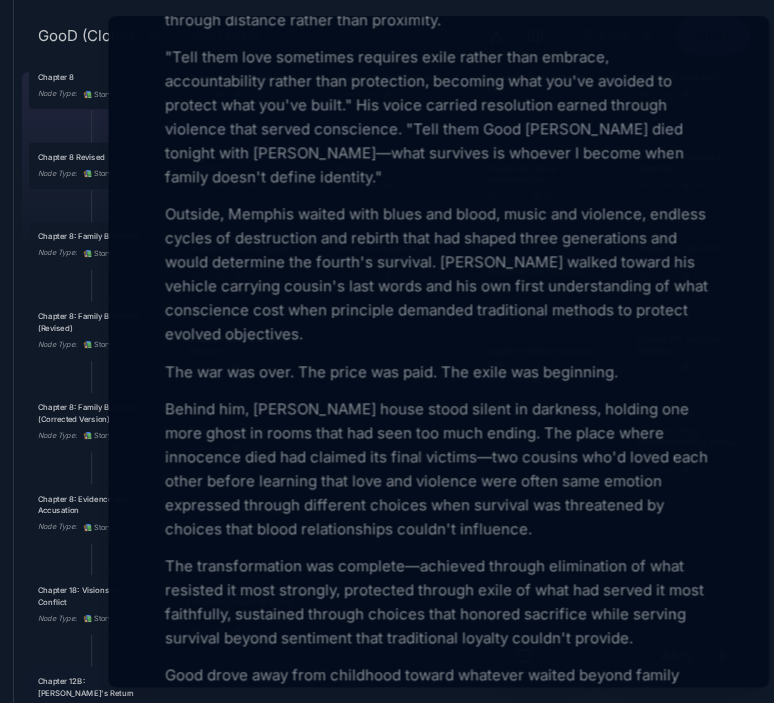 scroll, scrollTop: 6717, scrollLeft: 0, axis: vertical 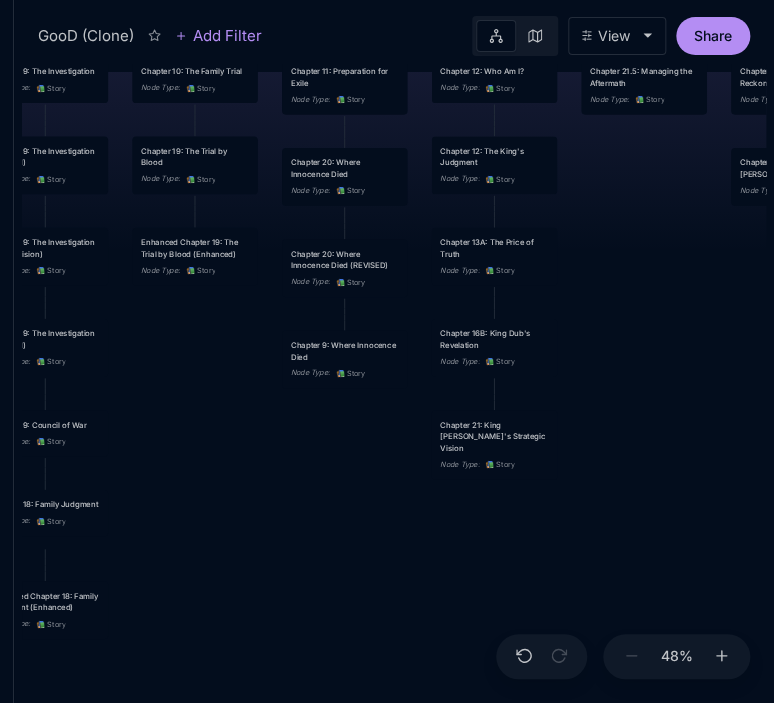 drag, startPoint x: 576, startPoint y: 515, endPoint x: 380, endPoint y: 509, distance: 196.09181 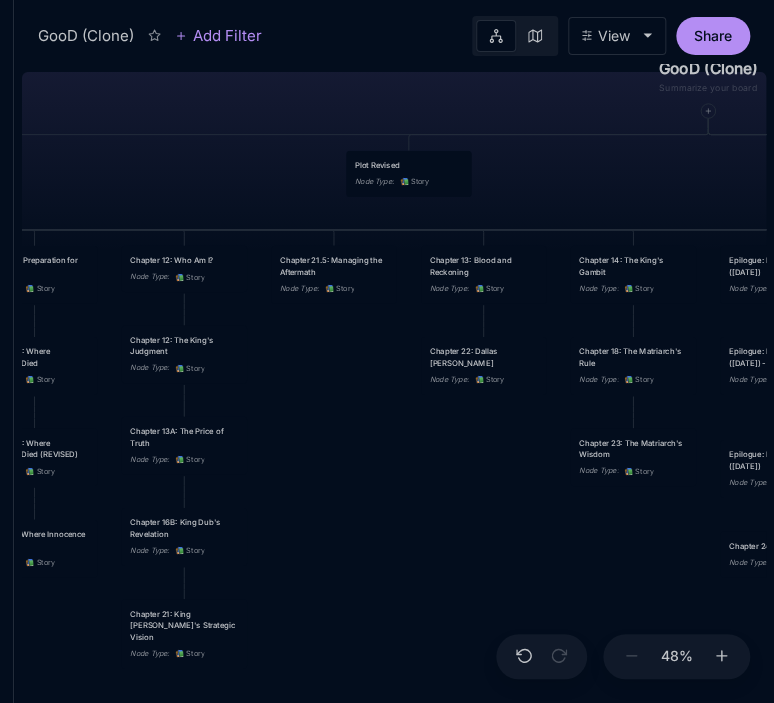 drag, startPoint x: 662, startPoint y: 406, endPoint x: 352, endPoint y: 595, distance: 363.07162 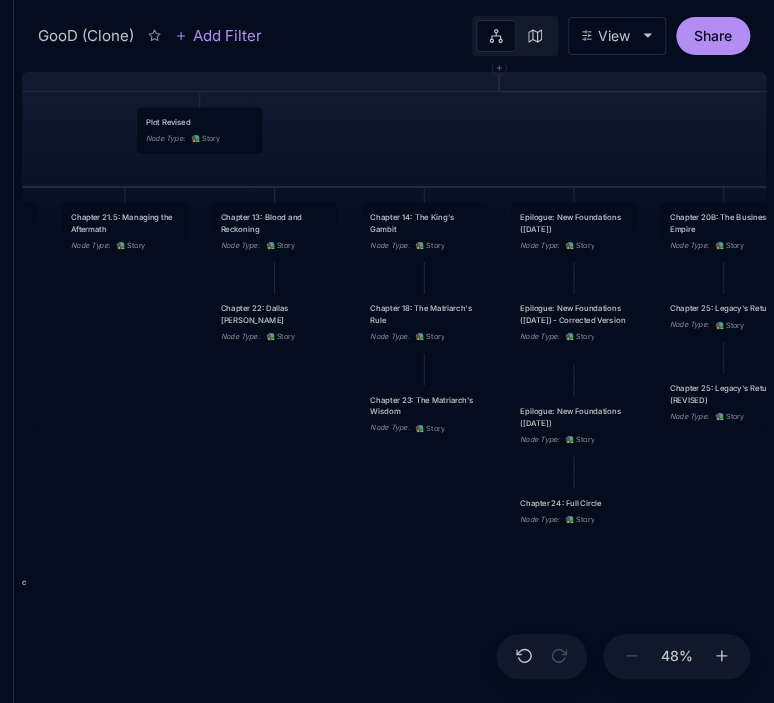 drag, startPoint x: 617, startPoint y: 574, endPoint x: 210, endPoint y: 507, distance: 412.47787 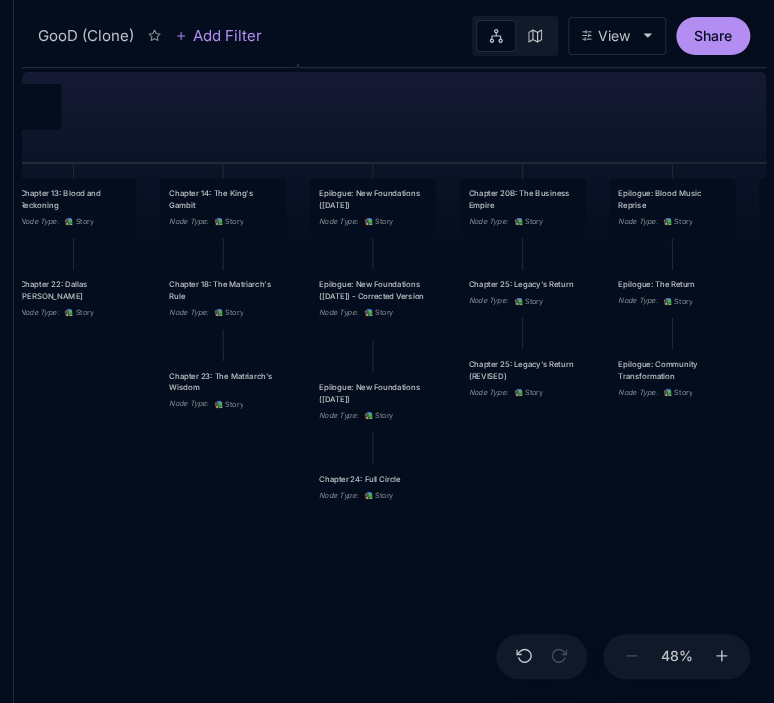 drag, startPoint x: 590, startPoint y: 531, endPoint x: 500, endPoint y: 520, distance: 90.66973 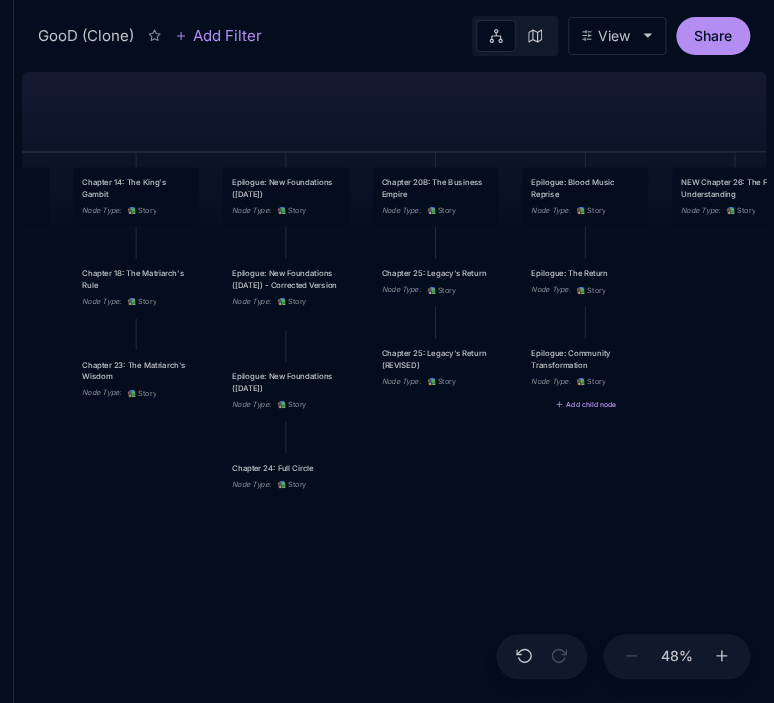click on "Add child node" at bounding box center (585, 404) 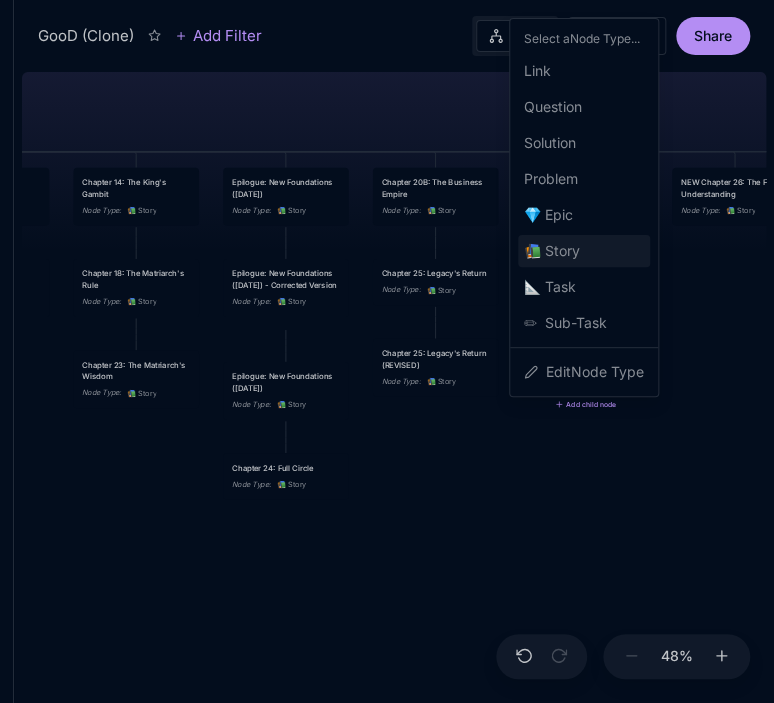 click on "📚   Story" at bounding box center (552, 251) 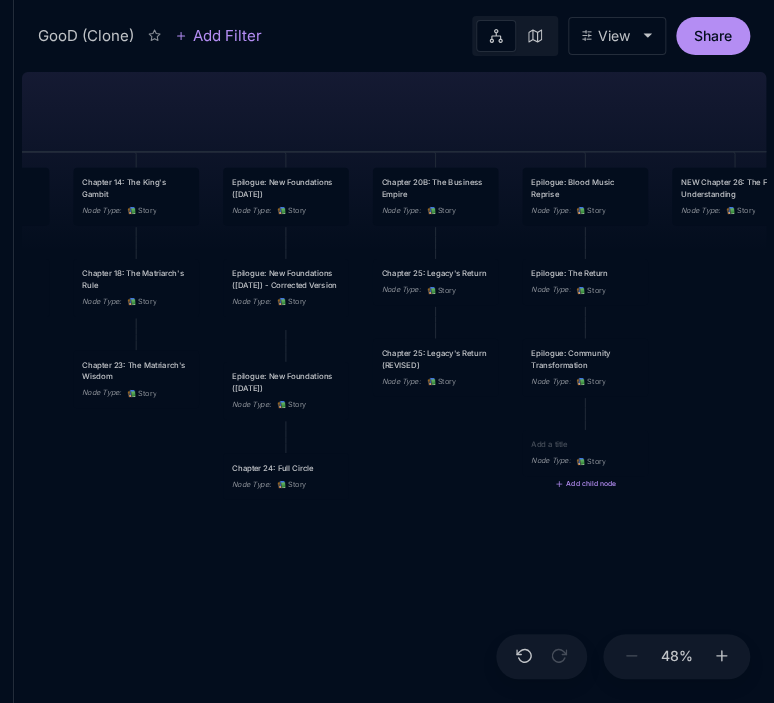 click on "GooD (Clone) PLOT Node Type : 💎   Epic Status : Done Plot Revised Node Type : 📚   Story Outlines Node Type : 💎   Epic Crime Family Structure
Node Type : ✏ ️  Sub-Task Status : Later Characters and sub plot outlines Node Type : ✏ ️  Sub-Task Status : Next Setting Node Type : ✏ ️  Sub-Task WIP Node Type : 📐   Task Status : Done Intro The Wedding Node Type : 📚   Story Status : Done Chapter 1  Node Type : 📚   Story Status : Done Chapter 2: [PERSON_NAME]'s Psychological Evolution Node Type : 📚   Story Chapter 3: Federal Timeline and Pressure Node Type : 📚   Story Chapter 3.5: Agent [PERSON_NAME] Investigation Strategy Node Type : 📚   Story Chapter 4: [PERSON_NAME] Mental Decline Node Type : 📚   Story Chapter 5: The Security Company Operations Node Type : 📚   Story Chapter 6: The Discovery Node Type : 📚   Story Chapter 7: The Federal Witness 1 Node Type : 📚   Story Chapter 8: The Witness Protection Crisis Node Type : 📚   Story Chapter 8.5: Community Resistance and Trust Node Type :" at bounding box center (394, 383) 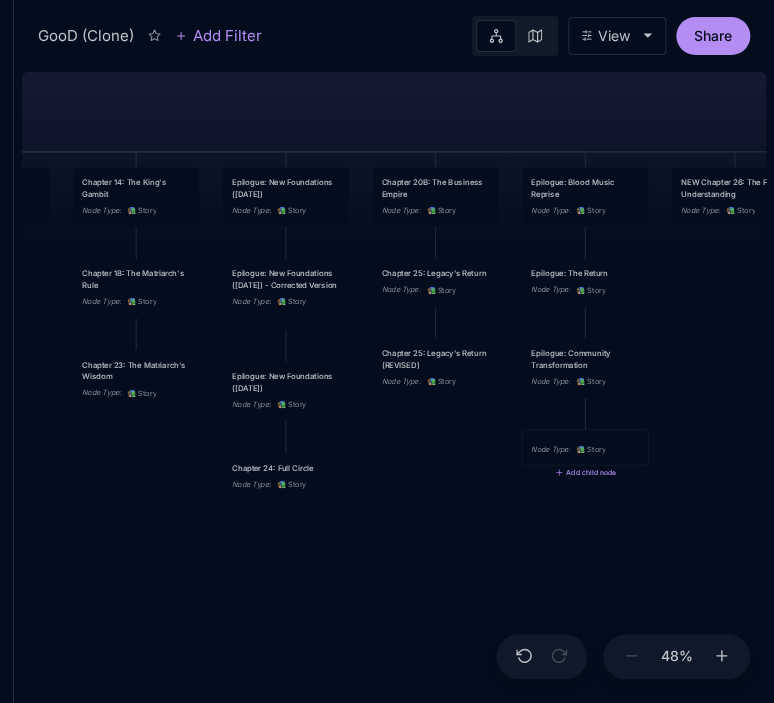 click on "Node Type : 📚   Story" at bounding box center (585, 449) 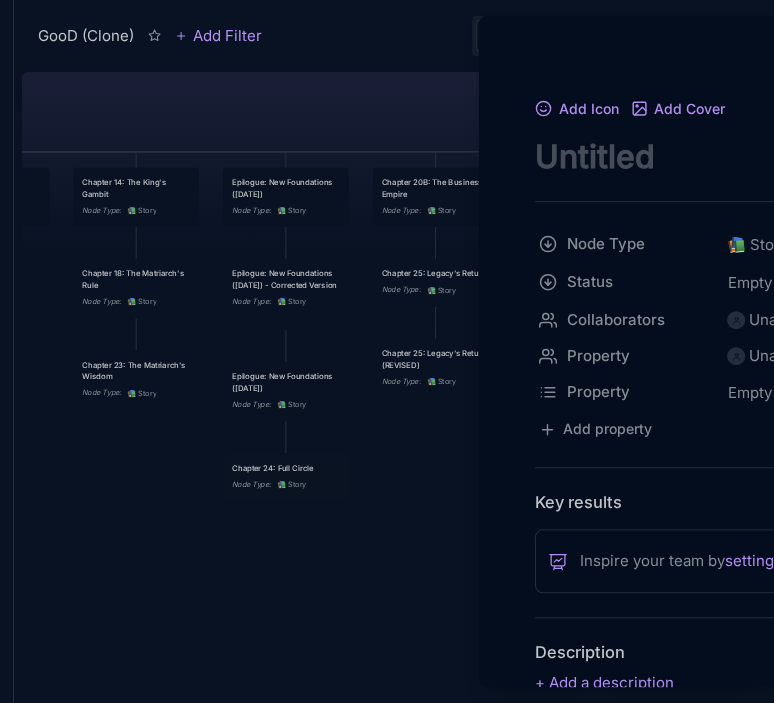 scroll, scrollTop: 0, scrollLeft: 0, axis: both 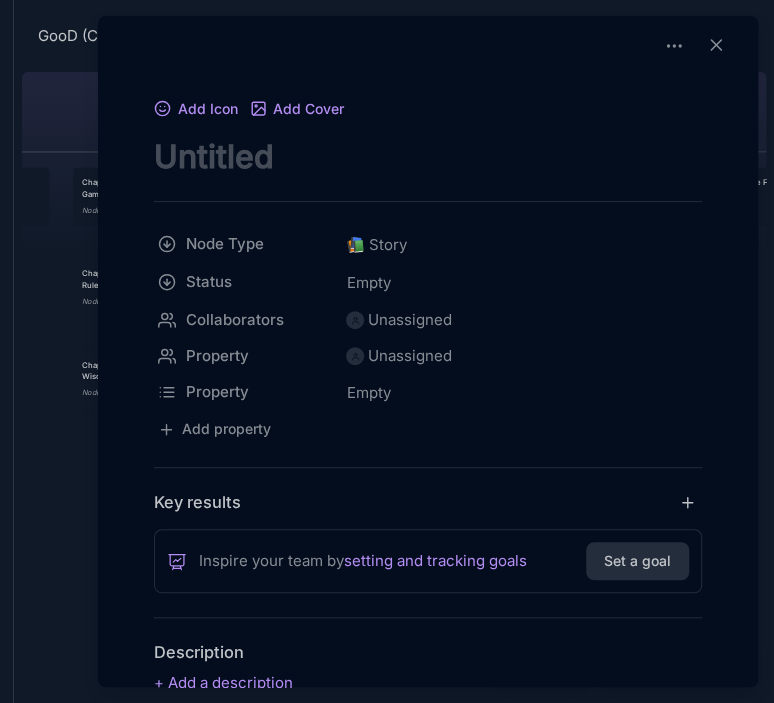 click on "Add Icon Add Cover   Node Type 📚   Story   Status Empty   Collaborators Unassigned   Property Unassigned   Property Empty
To pick up a draggable item, press the space bar.
While dragging, use the arrow keys to move the item.
Press space again to drop the item in its new position, or press escape to cancel.
Add property Key results Inspire your team by  setting and tracking goals Set a goal Description  Markdown Discussion Unsubscribe DJ DJ Comment" at bounding box center (428, 520) 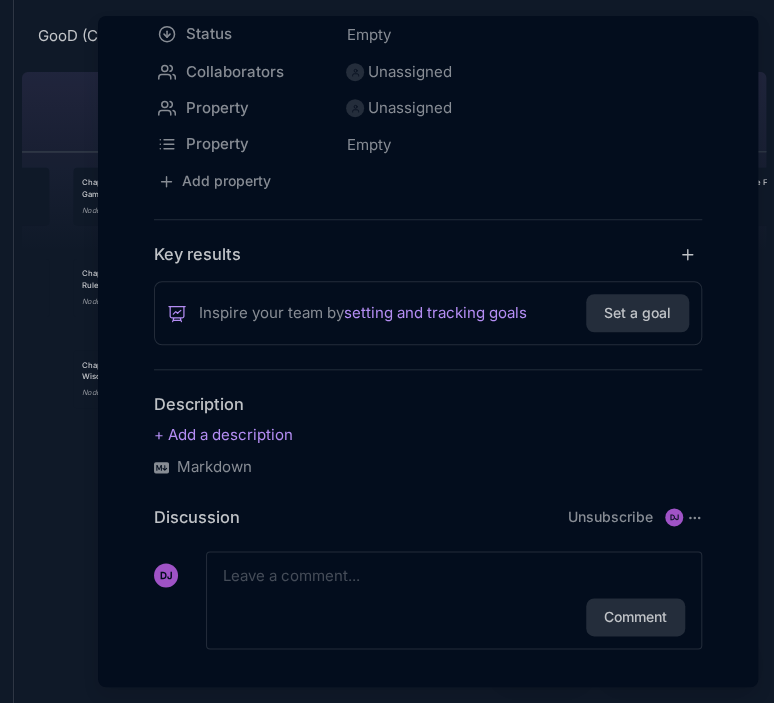 scroll, scrollTop: 264, scrollLeft: 0, axis: vertical 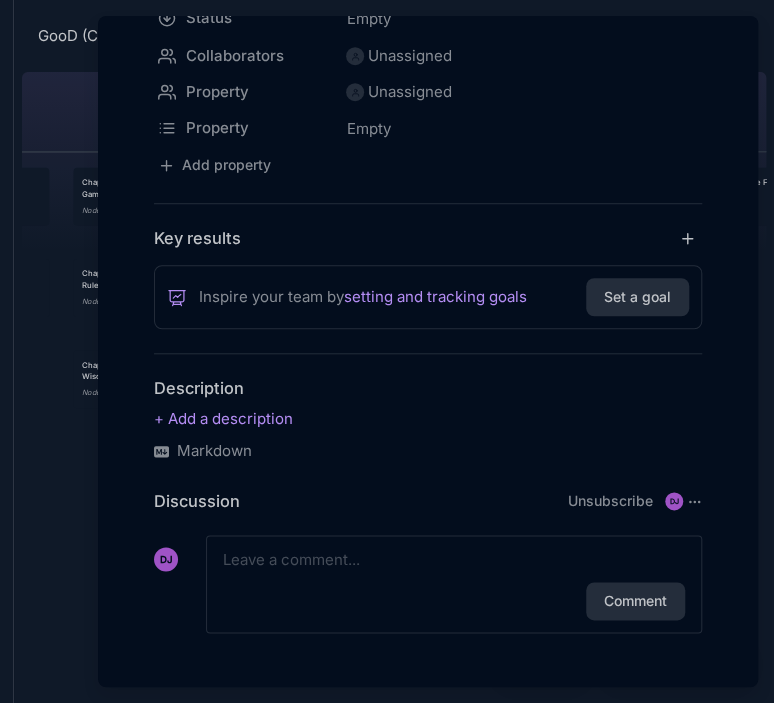 type on "Epilogue: The Memphis Model" 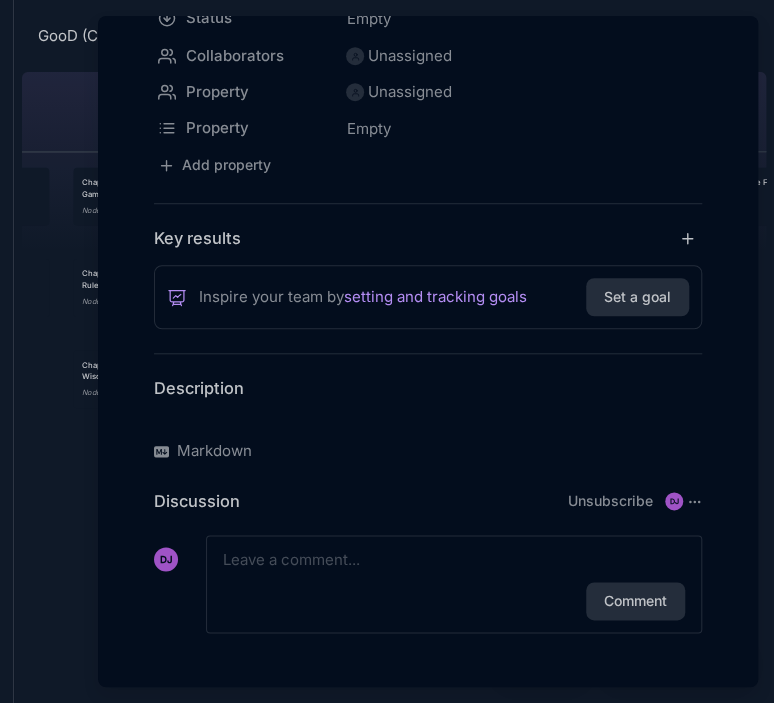click at bounding box center [428, 419] 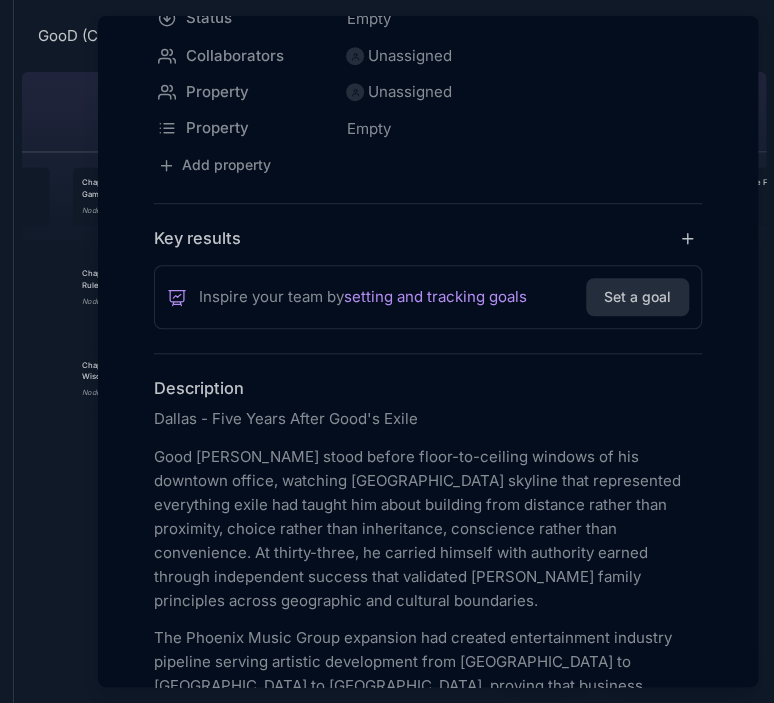 scroll, scrollTop: 5832, scrollLeft: 0, axis: vertical 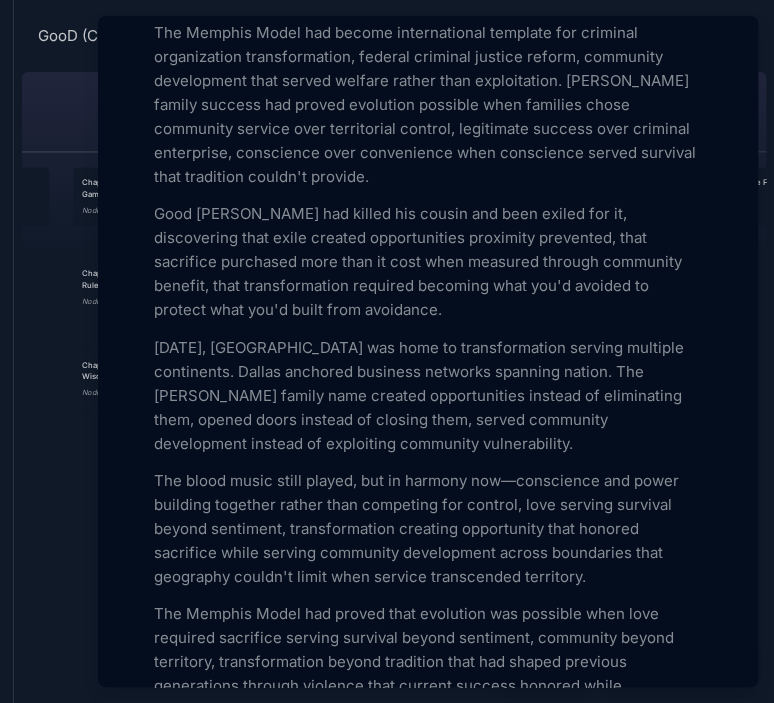 click at bounding box center [387, 351] 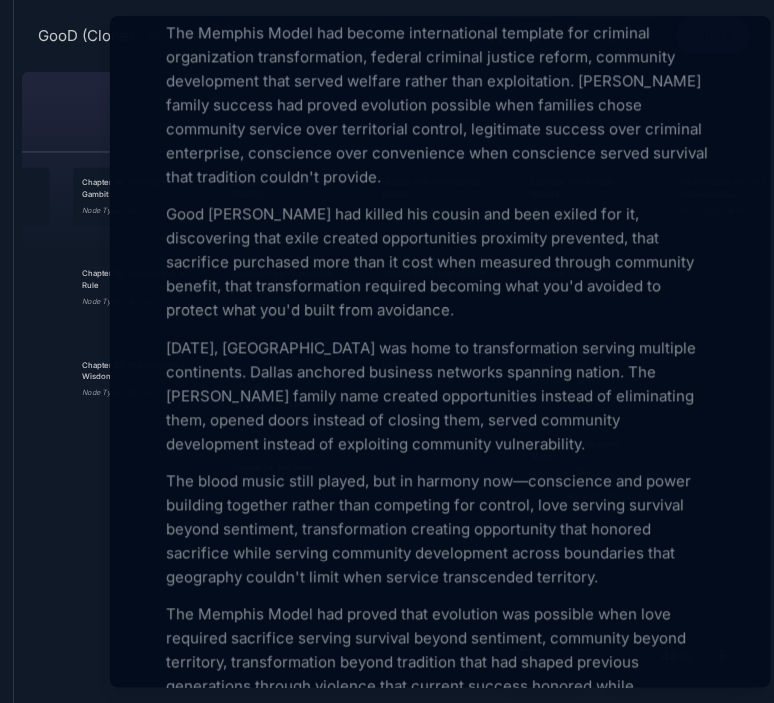 scroll, scrollTop: 5832, scrollLeft: 0, axis: vertical 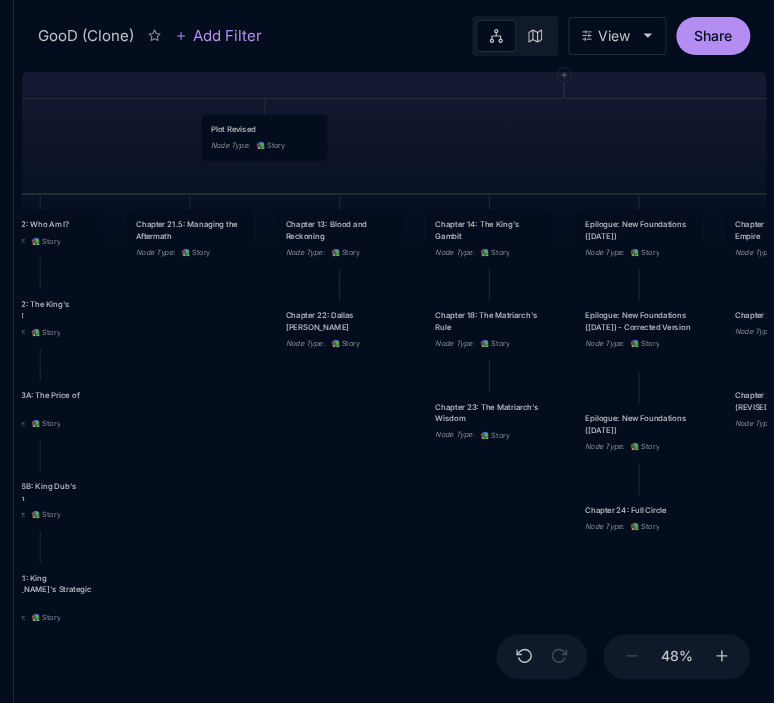 drag, startPoint x: 168, startPoint y: 495, endPoint x: 521, endPoint y: 537, distance: 355.4898 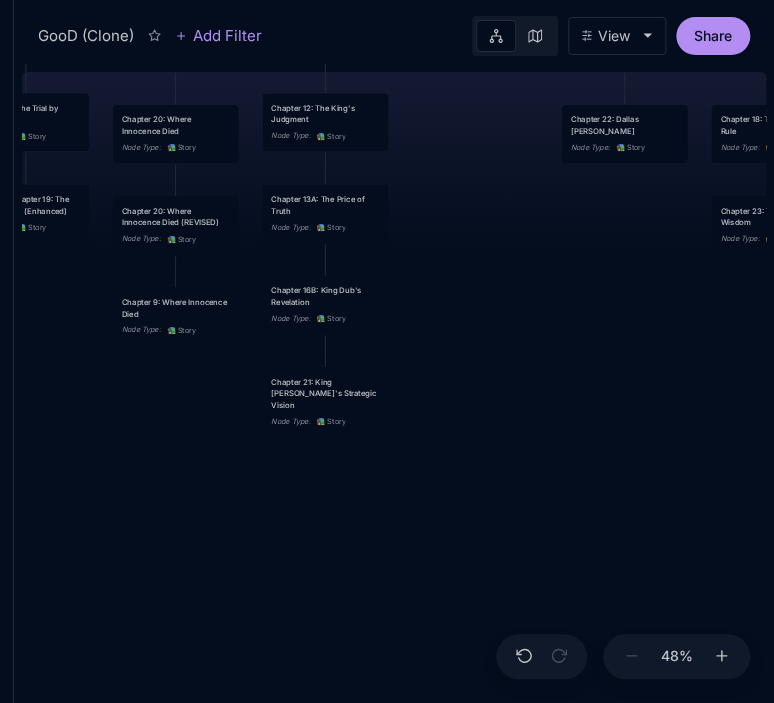 drag, startPoint x: 277, startPoint y: 469, endPoint x: 568, endPoint y: 271, distance: 351.97302 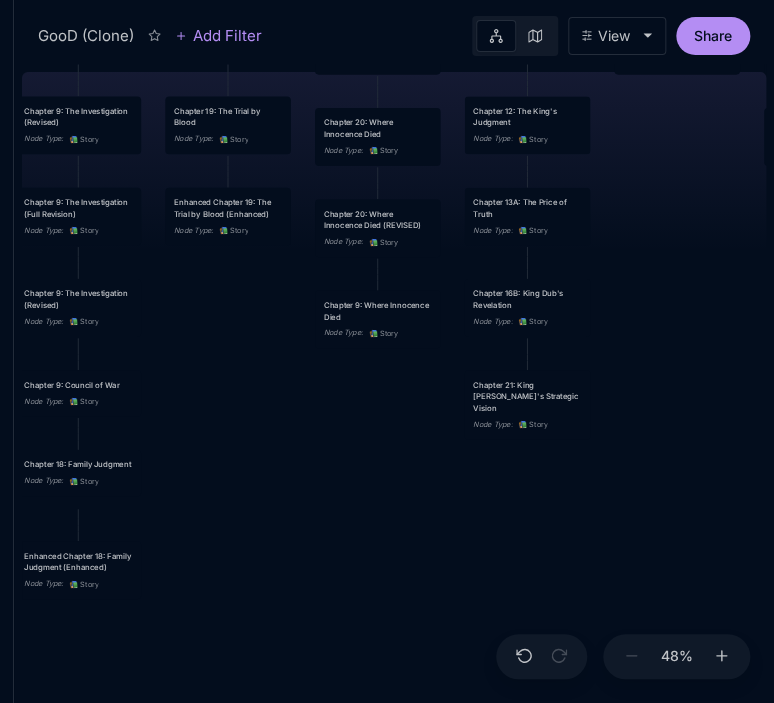 drag, startPoint x: 270, startPoint y: 500, endPoint x: 466, endPoint y: 505, distance: 196.06377 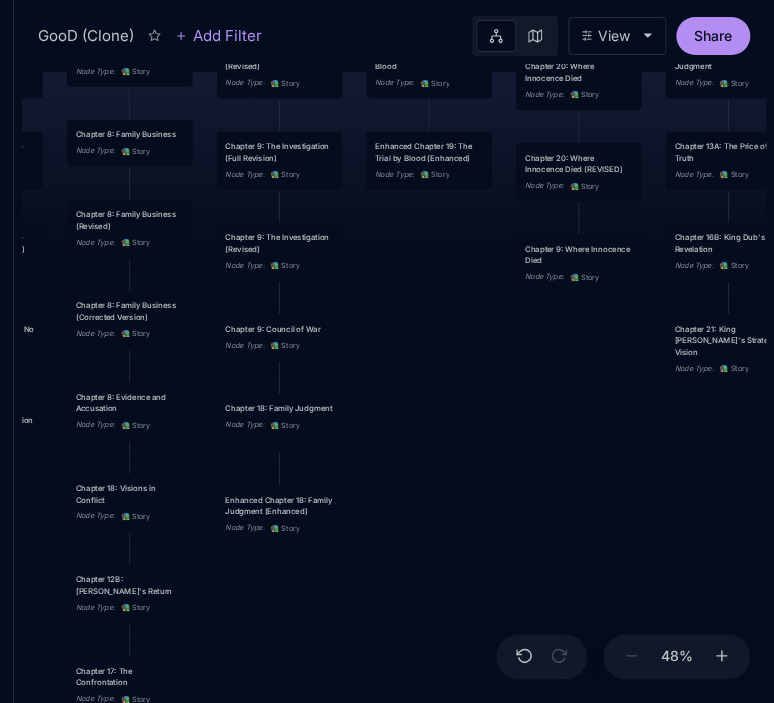 drag, startPoint x: 295, startPoint y: 443, endPoint x: 496, endPoint y: 387, distance: 208.65521 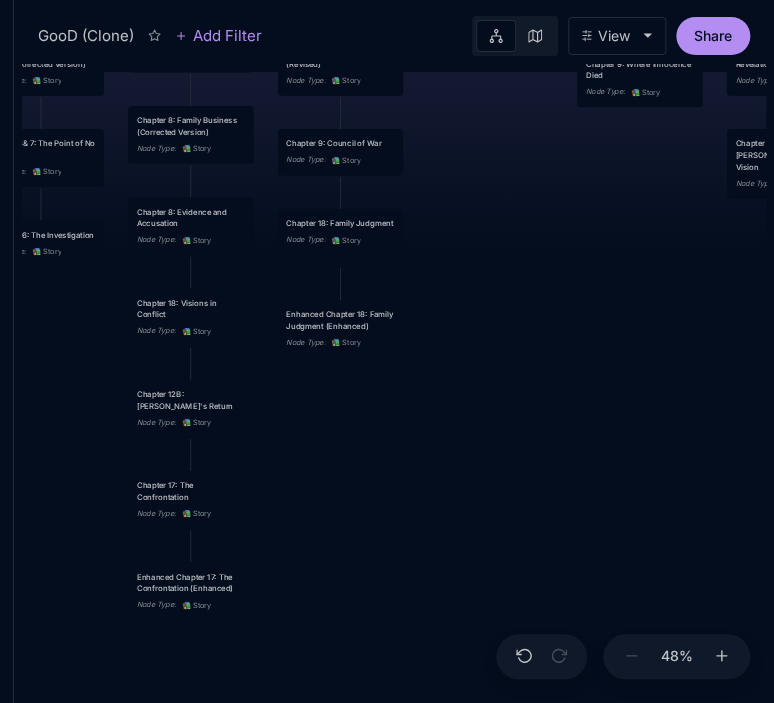 drag, startPoint x: 453, startPoint y: 452, endPoint x: 514, endPoint y: 267, distance: 194.79733 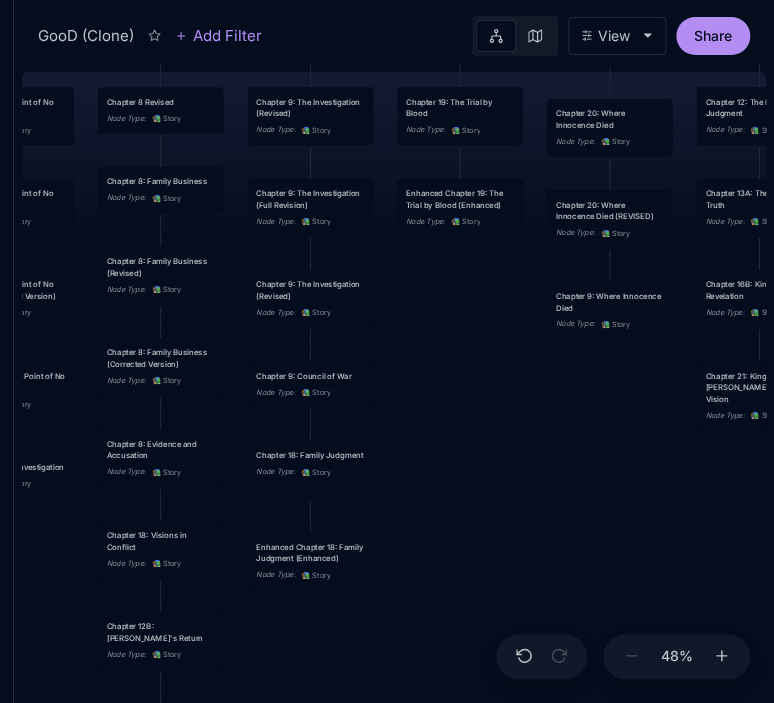 drag, startPoint x: 618, startPoint y: 337, endPoint x: 588, endPoint y: 569, distance: 233.93161 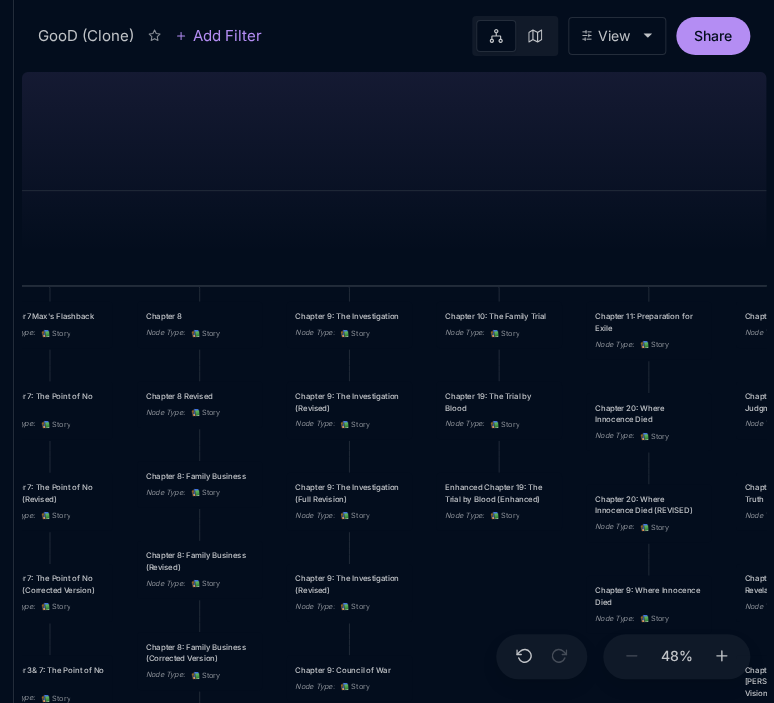 drag, startPoint x: 530, startPoint y: 402, endPoint x: 556, endPoint y: 738, distance: 337.00446 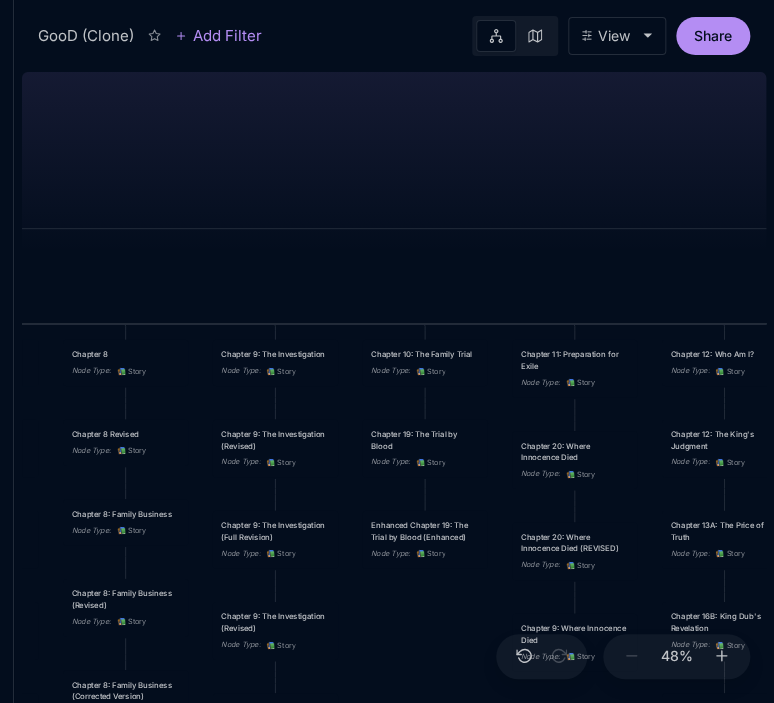 drag, startPoint x: 522, startPoint y: 298, endPoint x: 322, endPoint y: 286, distance: 200.35968 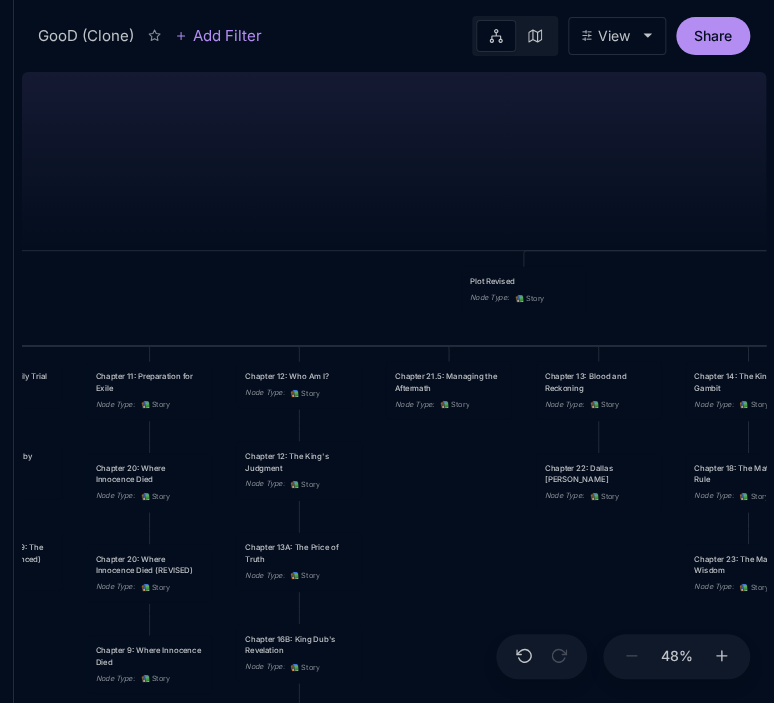 drag, startPoint x: 520, startPoint y: 255, endPoint x: 209, endPoint y: 285, distance: 312.4436 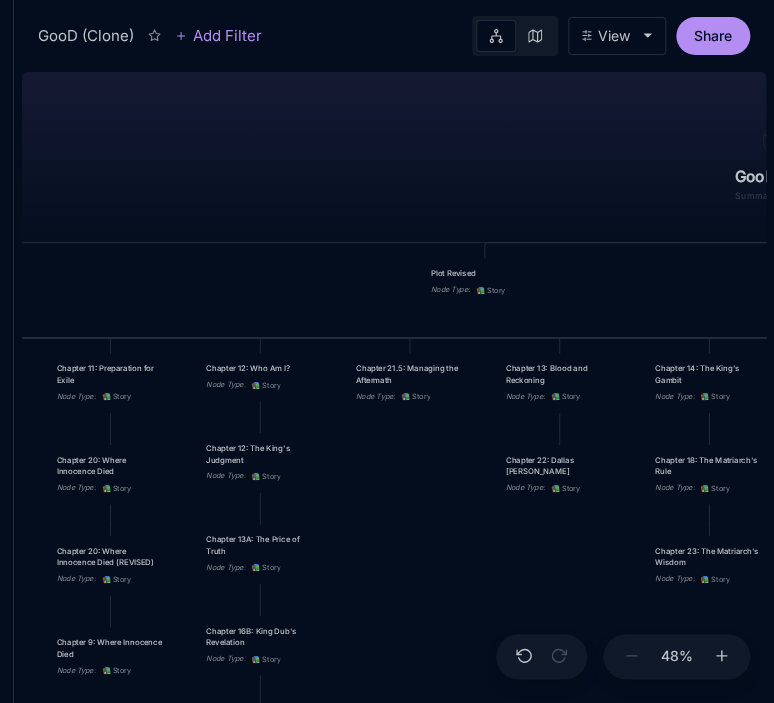 drag, startPoint x: 209, startPoint y: 285, endPoint x: 125, endPoint y: 272, distance: 85 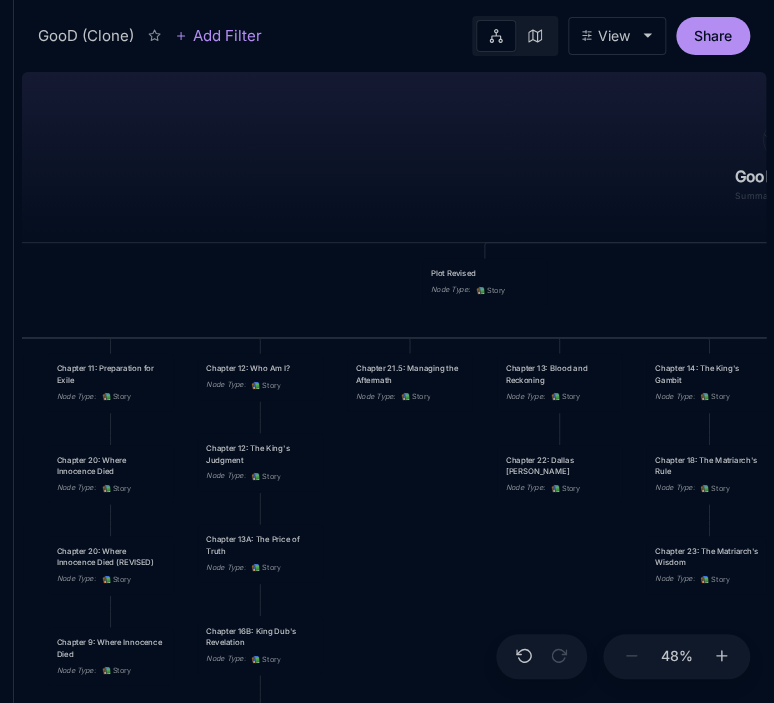 click on "GooD (Clone) PLOT Node Type : 💎   Epic Status : Done Plot Revised Node Type : 📚   Story Outlines Node Type : 💎   Epic Crime Family Structure
Node Type : ✏ ️  Sub-Task Status : Later Characters and sub plot outlines Node Type : ✏ ️  Sub-Task Status : Next Setting Node Type : ✏ ️  Sub-Task WIP Node Type : 📐   Task Status : Done Intro The Wedding Node Type : 📚   Story Status : Done Chapter 1  Node Type : 📚   Story Status : Done Chapter 2: [PERSON_NAME]'s Psychological Evolution Node Type : 📚   Story Chapter 3: Federal Timeline and Pressure Node Type : 📚   Story Chapter 3.5: Agent [PERSON_NAME] Investigation Strategy Node Type : 📚   Story Chapter 4: [PERSON_NAME] Mental Decline Node Type : 📚   Story Chapter 5: The Security Company Operations Node Type : 📚   Story Chapter 6: The Discovery Node Type : 📚   Story Chapter 7: The Federal Witness 1 Node Type : 📚   Story Chapter 8: The Witness Protection Crisis Node Type : 📚   Story Chapter 8.5: Community Resistance and Trust Node Type :" at bounding box center [394, 383] 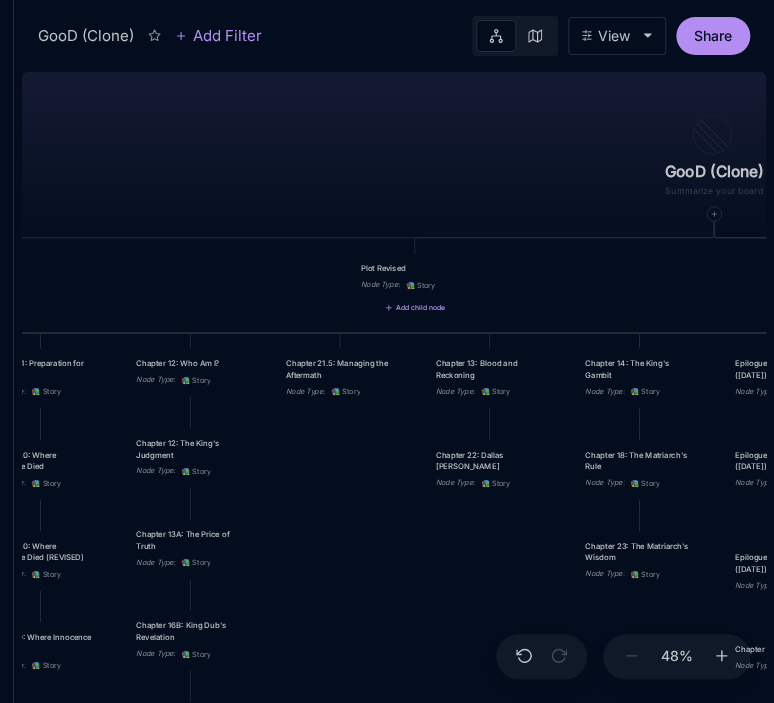 click on "Add child node" at bounding box center [414, 308] 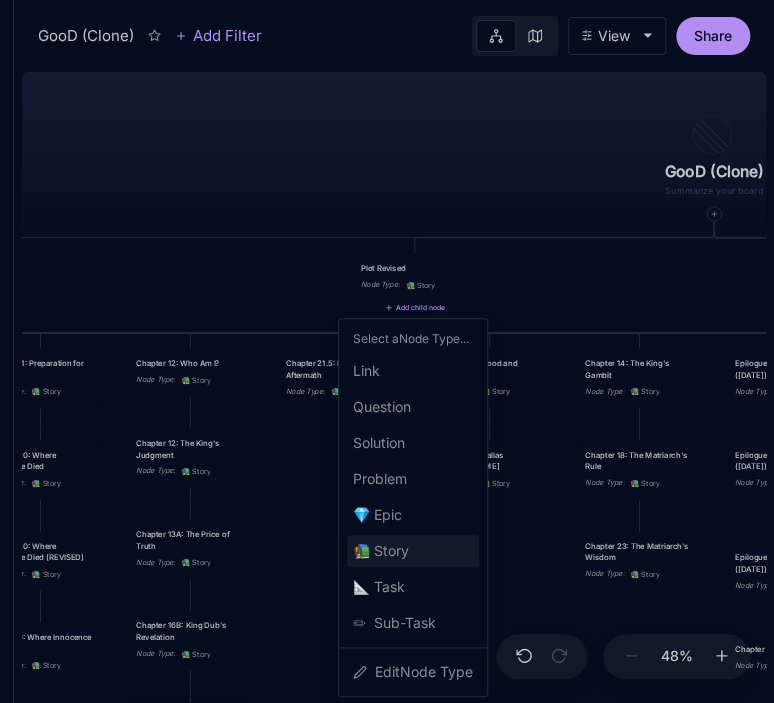 click on "📚   Story" at bounding box center (381, 551) 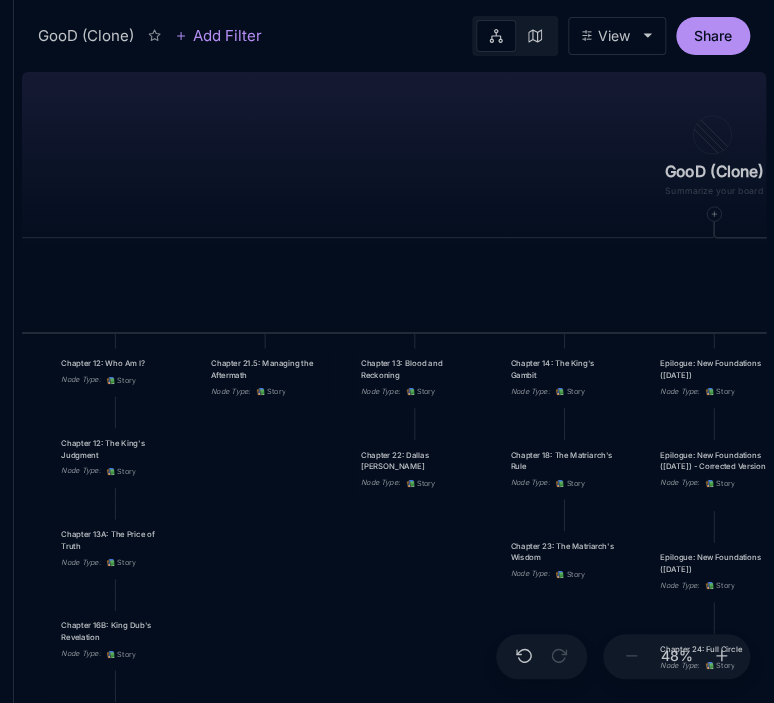 drag, startPoint x: 559, startPoint y: 293, endPoint x: 266, endPoint y: 302, distance: 293.13818 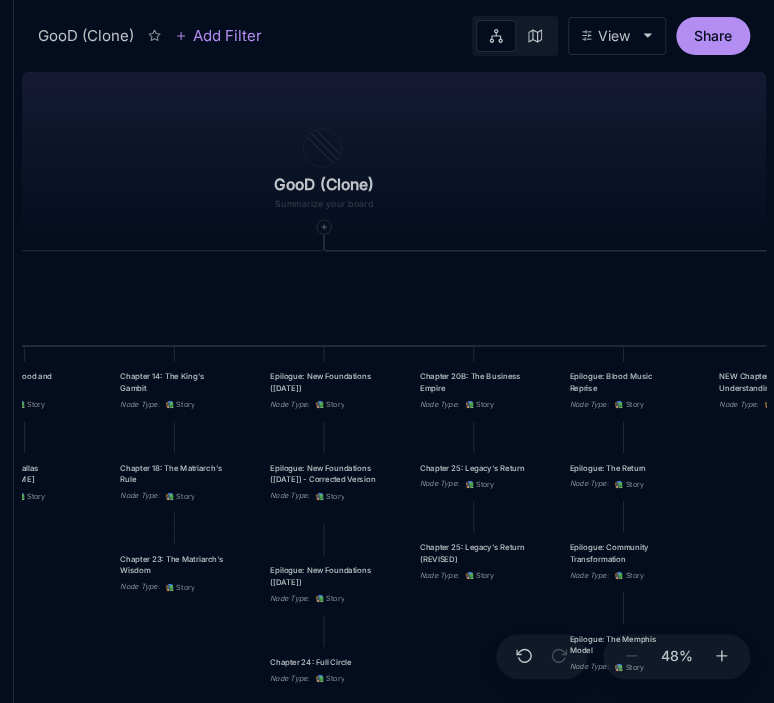 drag, startPoint x: 558, startPoint y: 278, endPoint x: 168, endPoint y: 291, distance: 390.2166 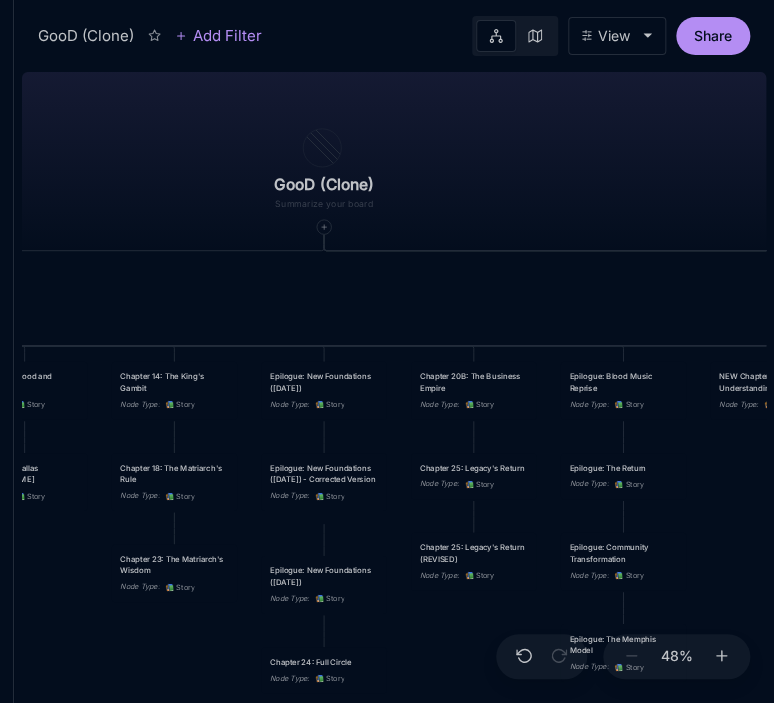 click on "GooD (Clone) PLOT Node Type : 💎   Epic Status : Done Plot Revised Node Type : 📚   Story Outlines Node Type : 💎   Epic Crime Family Structure
Node Type : ✏ ️  Sub-Task Status : Later Characters and sub plot outlines Node Type : ✏ ️  Sub-Task Status : Next Setting Node Type : ✏ ️  Sub-Task WIP Node Type : 📐   Task Status : Done Intro The Wedding Node Type : 📚   Story Status : Done Chapter 1  Node Type : 📚   Story Status : Done Chapter 2: [PERSON_NAME]'s Psychological Evolution Node Type : 📚   Story Chapter 3: Federal Timeline and Pressure Node Type : 📚   Story Chapter 3.5: Agent [PERSON_NAME] Investigation Strategy Node Type : 📚   Story Chapter 4: [PERSON_NAME] Mental Decline Node Type : 📚   Story Chapter 5: The Security Company Operations Node Type : 📚   Story Chapter 6: The Discovery Node Type : 📚   Story Chapter 7: The Federal Witness 1 Node Type : 📚   Story Chapter 8: The Witness Protection Crisis Node Type : 📚   Story Chapter 8.5: Community Resistance and Trust Node Type :" at bounding box center (394, 383) 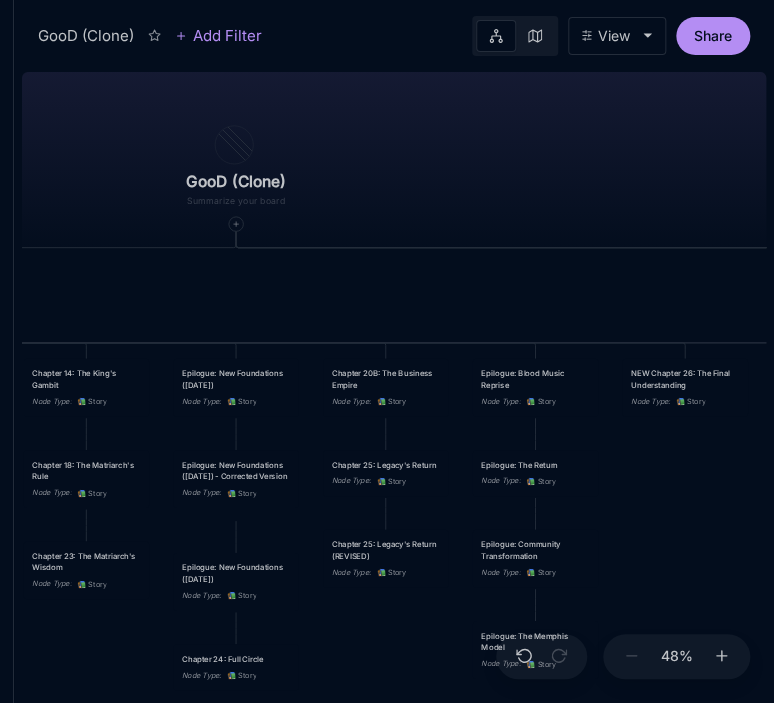 drag, startPoint x: 641, startPoint y: 306, endPoint x: 89, endPoint y: 343, distance: 553.23865 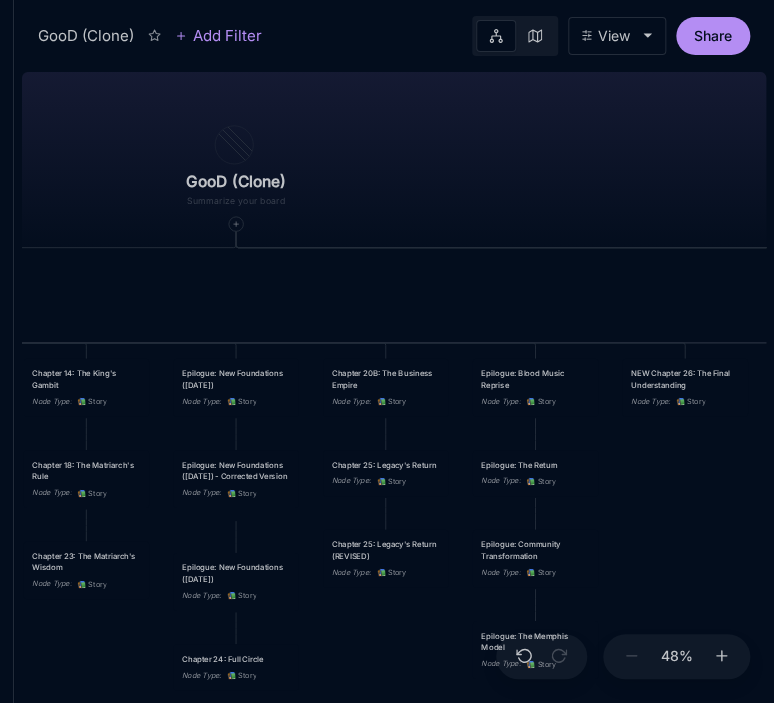 click on "GooD (Clone) PLOT Node Type : 💎   Epic Status : Done Plot Revised Node Type : 📚   Story Outlines Node Type : 💎   Epic Crime Family Structure
Node Type : ✏ ️  Sub-Task Status : Later Characters and sub plot outlines Node Type : ✏ ️  Sub-Task Status : Next Setting Node Type : ✏ ️  Sub-Task WIP Node Type : 📐   Task Status : Done Intro The Wedding Node Type : 📚   Story Status : Done Chapter 1  Node Type : 📚   Story Status : Done Chapter 2: [PERSON_NAME]'s Psychological Evolution Node Type : 📚   Story Chapter 3: Federal Timeline and Pressure Node Type : 📚   Story Chapter 3.5: Agent [PERSON_NAME] Investigation Strategy Node Type : 📚   Story Chapter 4: [PERSON_NAME] Mental Decline Node Type : 📚   Story Chapter 5: The Security Company Operations Node Type : 📚   Story Chapter 6: The Discovery Node Type : 📚   Story Chapter 7: The Federal Witness 1 Node Type : 📚   Story Chapter 8: The Witness Protection Crisis Node Type : 📚   Story Chapter 8.5: Community Resistance and Trust Node Type :" at bounding box center (394, 383) 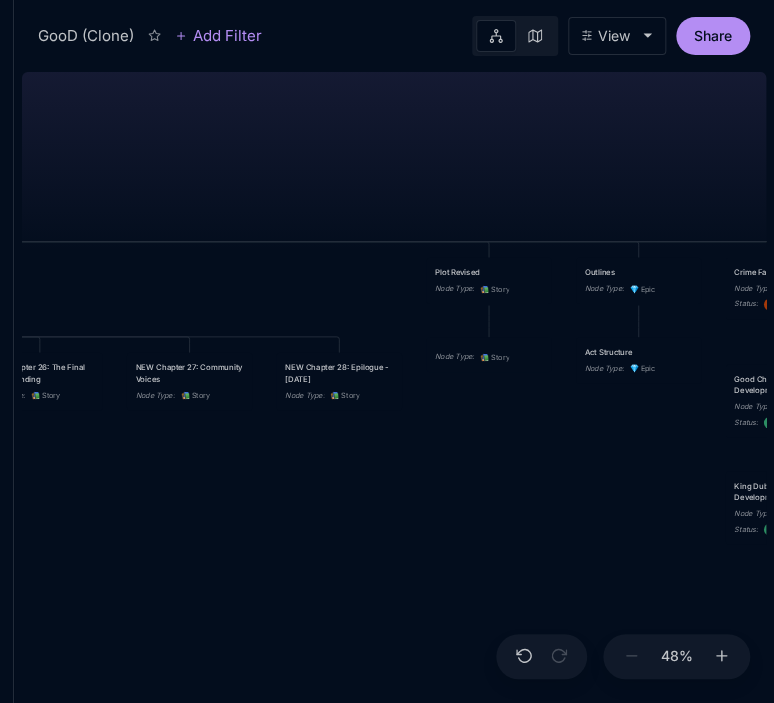 drag, startPoint x: 434, startPoint y: 356, endPoint x: 224, endPoint y: 306, distance: 215.87033 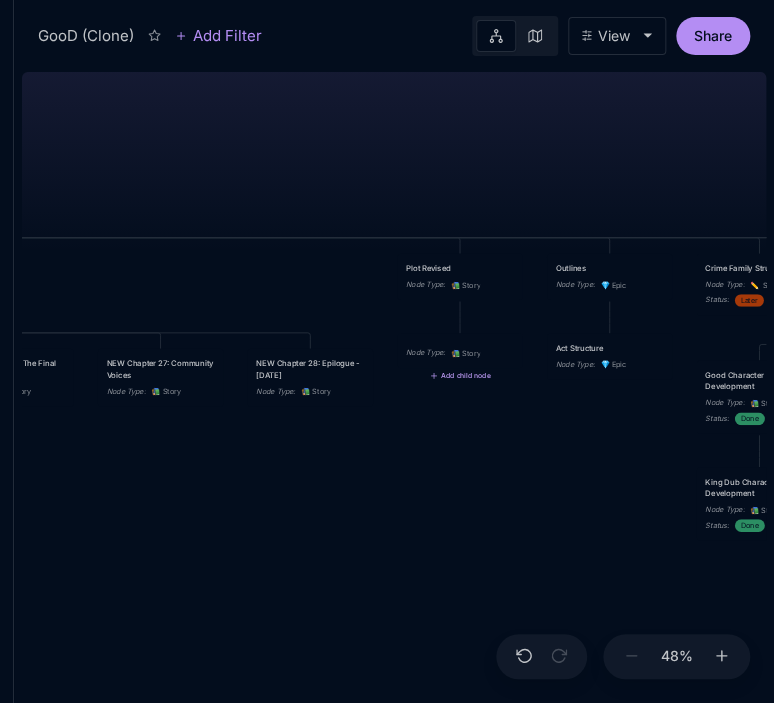 click on "Add child node" at bounding box center [460, 376] 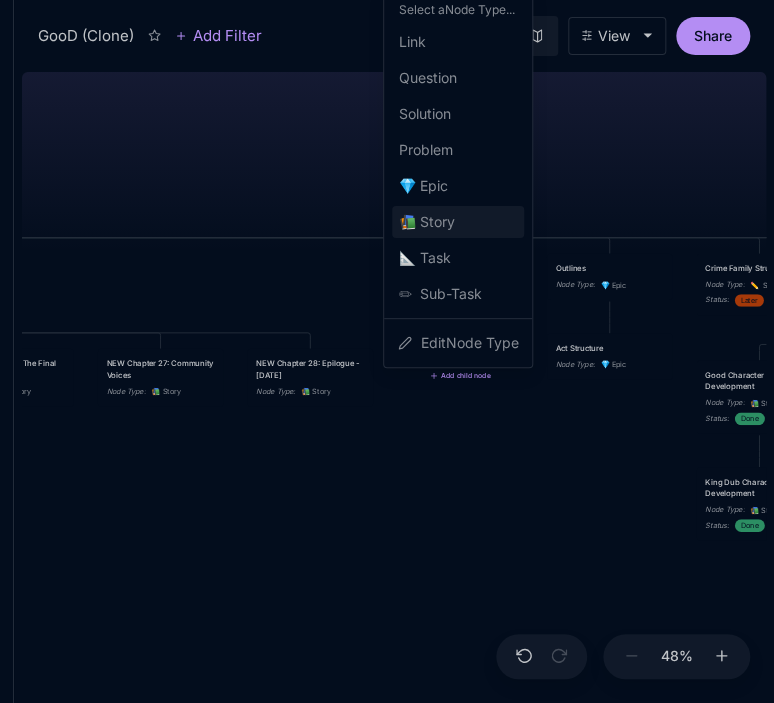 click on "📚   Story" at bounding box center [426, 222] 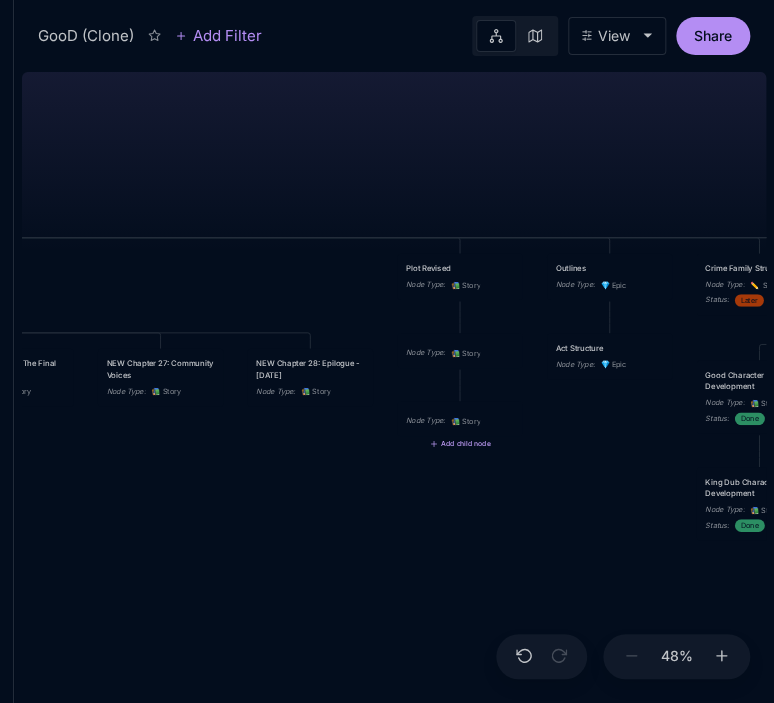 click on "Add child node" at bounding box center (460, 444) 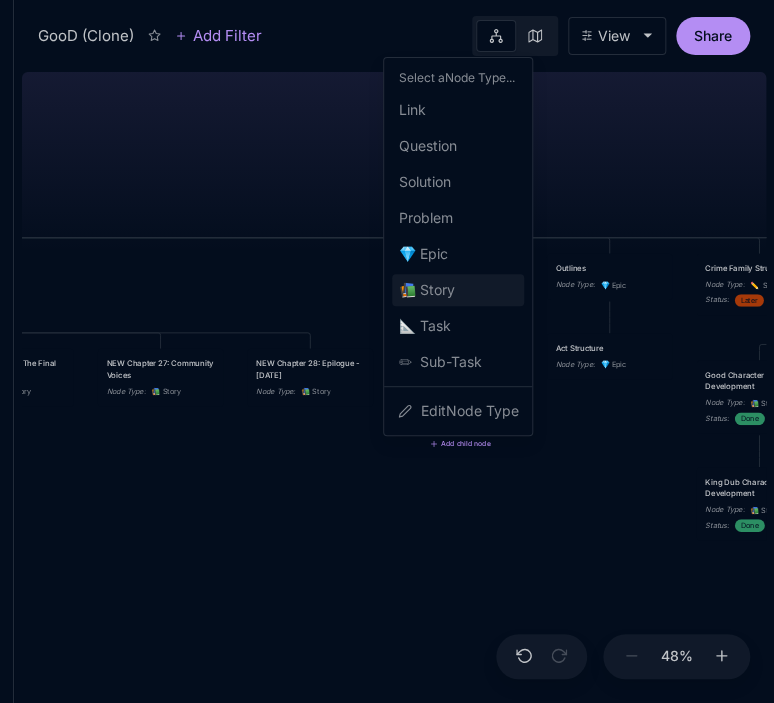 click on "📚   Story" at bounding box center (458, 290) 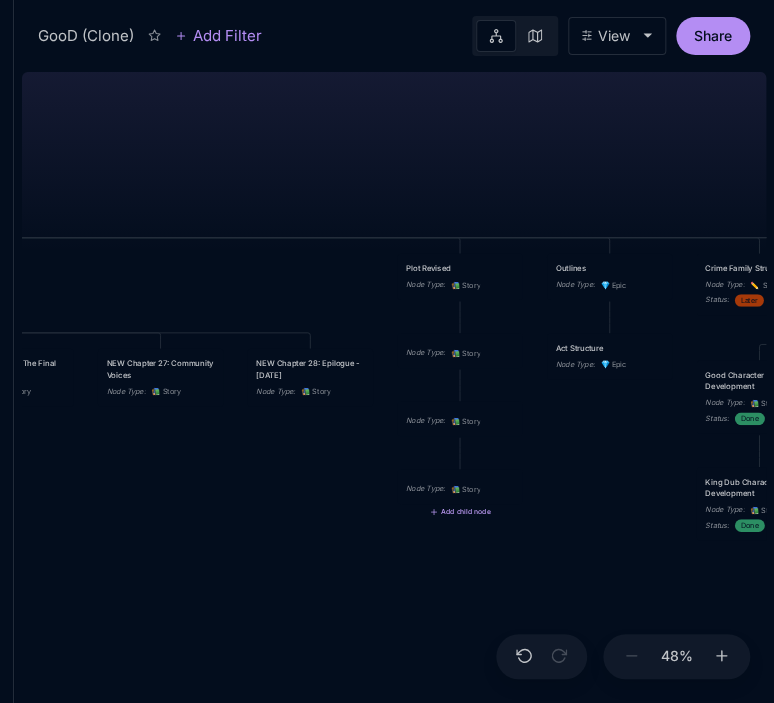 click on "Add child node" at bounding box center [460, 512] 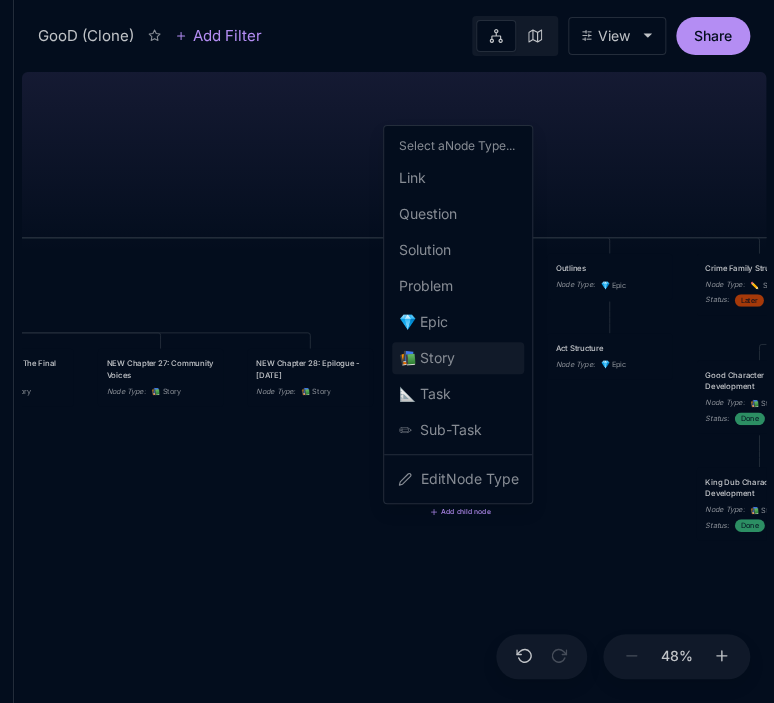 click on "📚   Story" at bounding box center (426, 358) 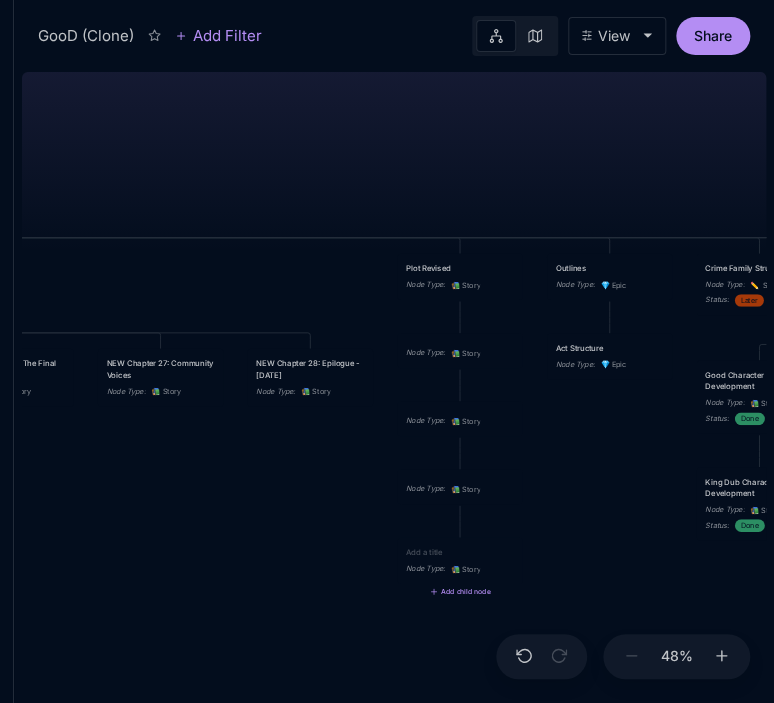 click at bounding box center (460, 552) 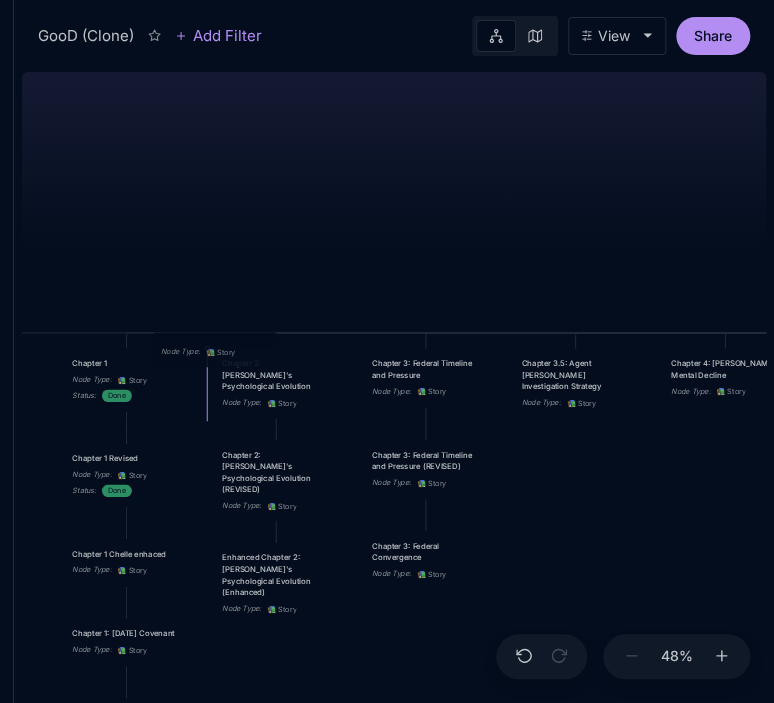 drag, startPoint x: 498, startPoint y: 561, endPoint x: 253, endPoint y: 356, distance: 319.45267 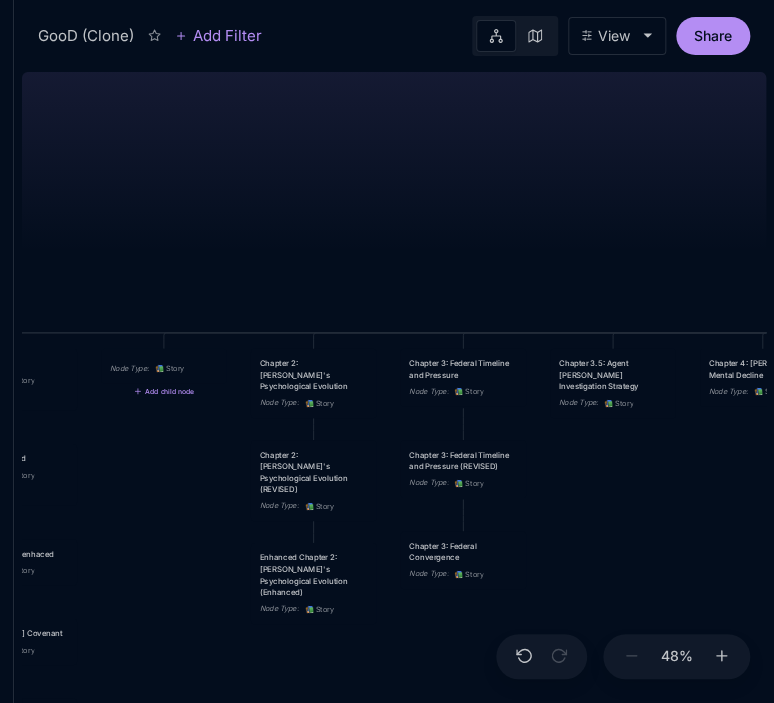 click on "Node Type : 📚   Story" at bounding box center (164, 366) 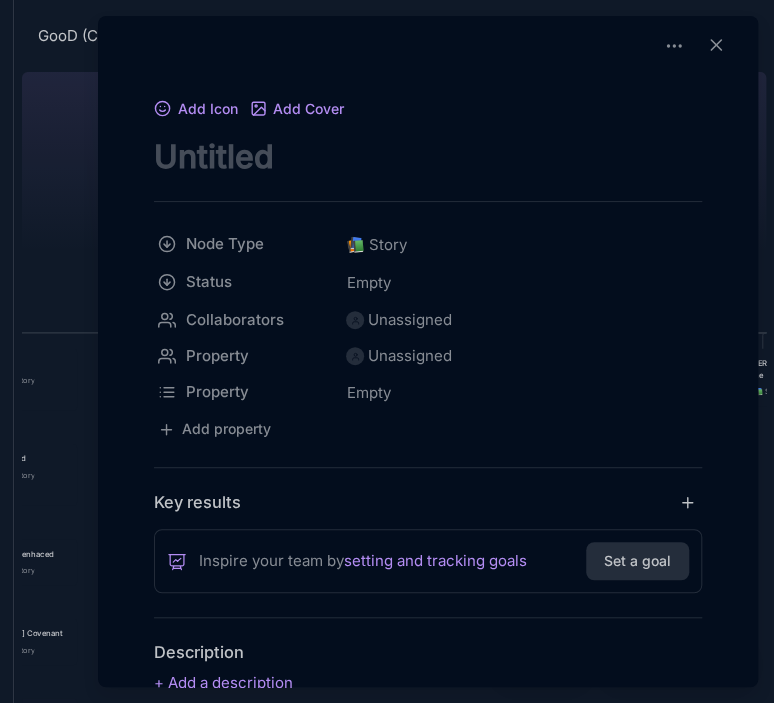 click at bounding box center (428, 156) 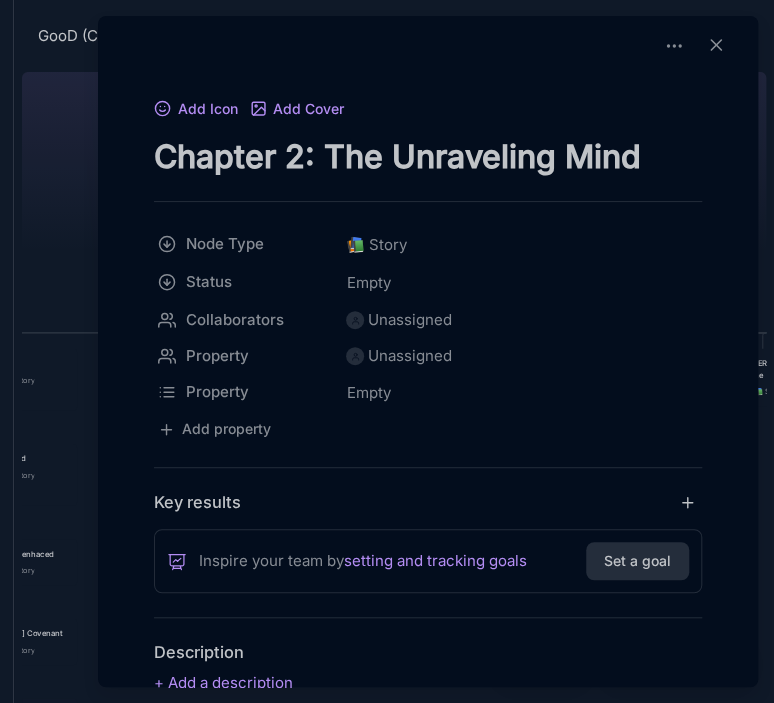 type on "Chapter 2: The Unraveling Mind" 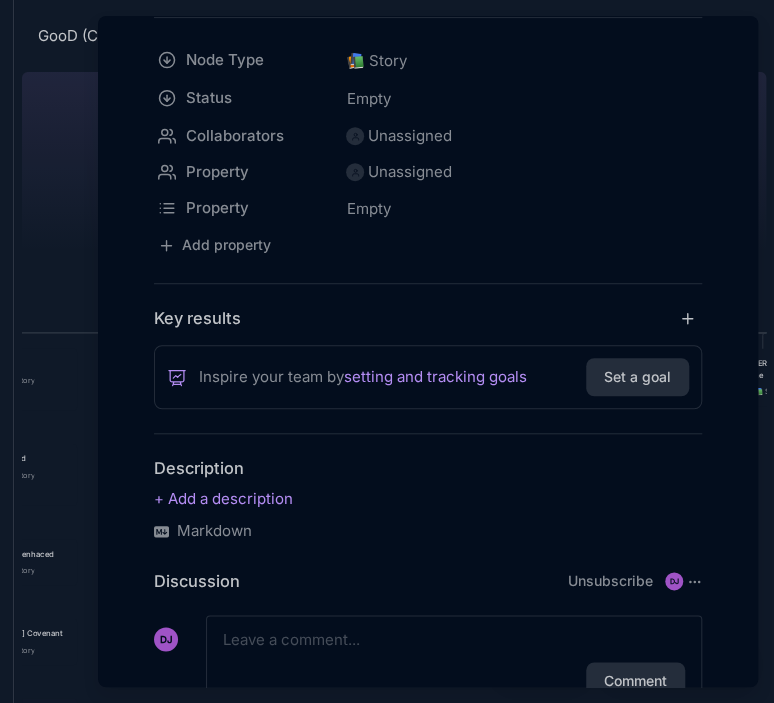 scroll, scrollTop: 187, scrollLeft: 0, axis: vertical 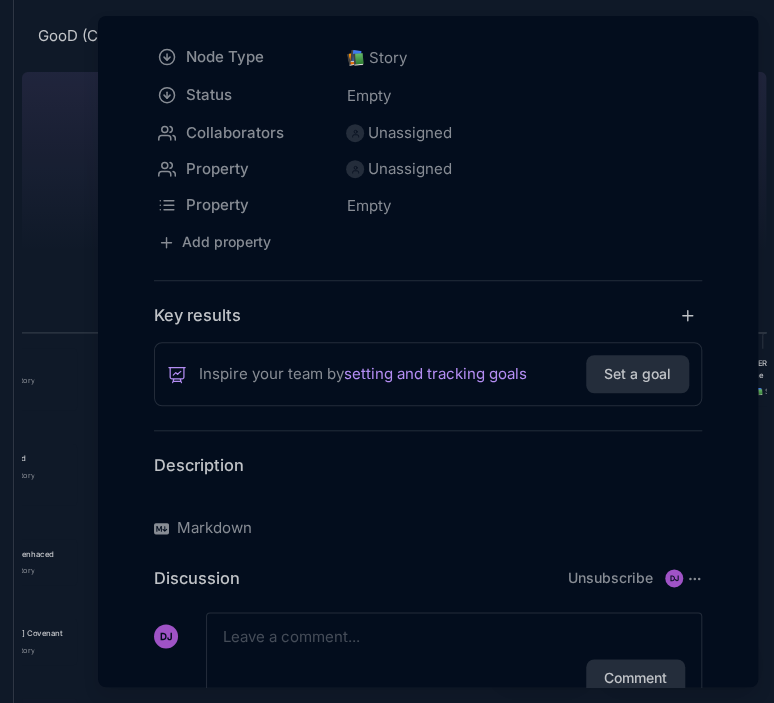 click at bounding box center (428, 496) 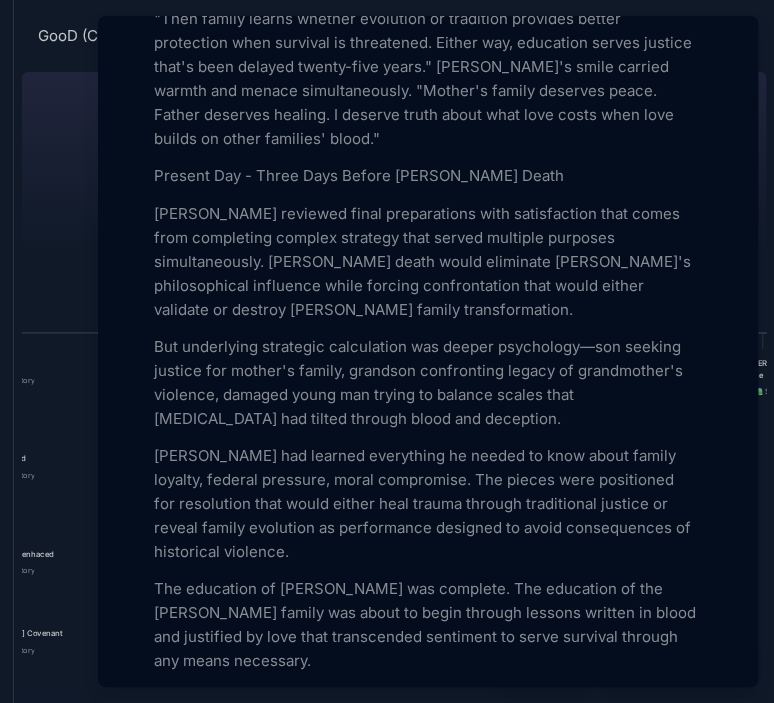 click at bounding box center (387, 351) 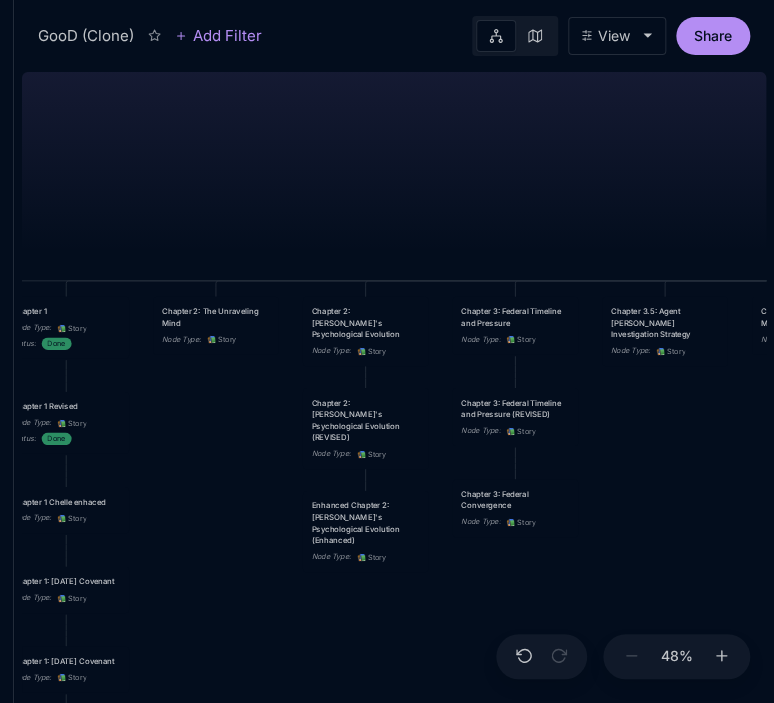 drag, startPoint x: 151, startPoint y: 259, endPoint x: 203, endPoint y: 207, distance: 73.53911 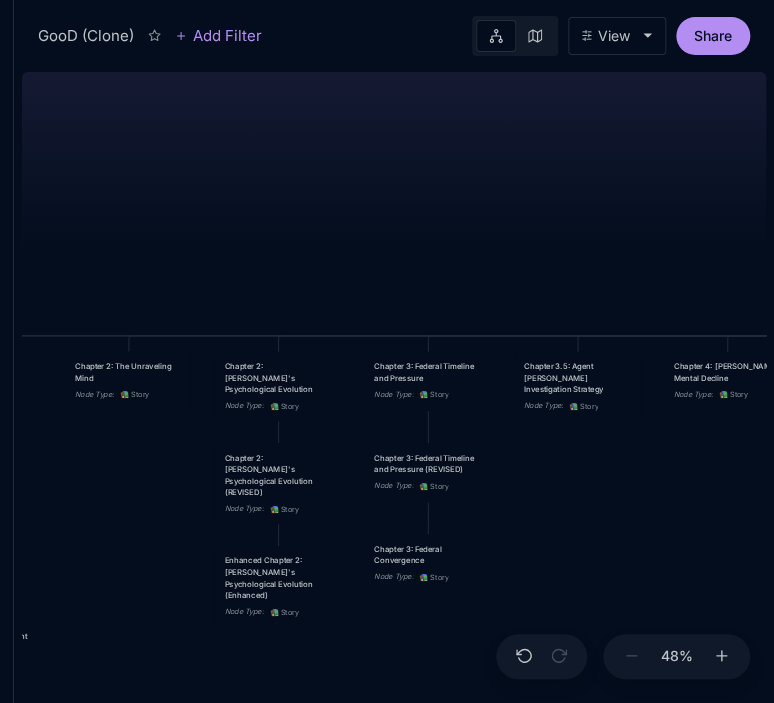 drag, startPoint x: 619, startPoint y: 210, endPoint x: 532, endPoint y: 265, distance: 102.92716 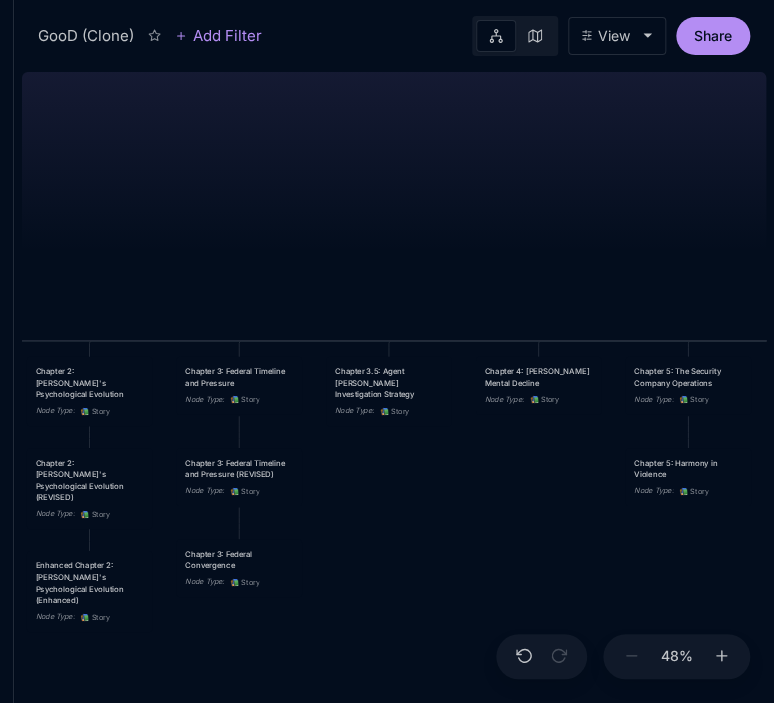 drag, startPoint x: 609, startPoint y: 263, endPoint x: 348, endPoint y: 276, distance: 261.32355 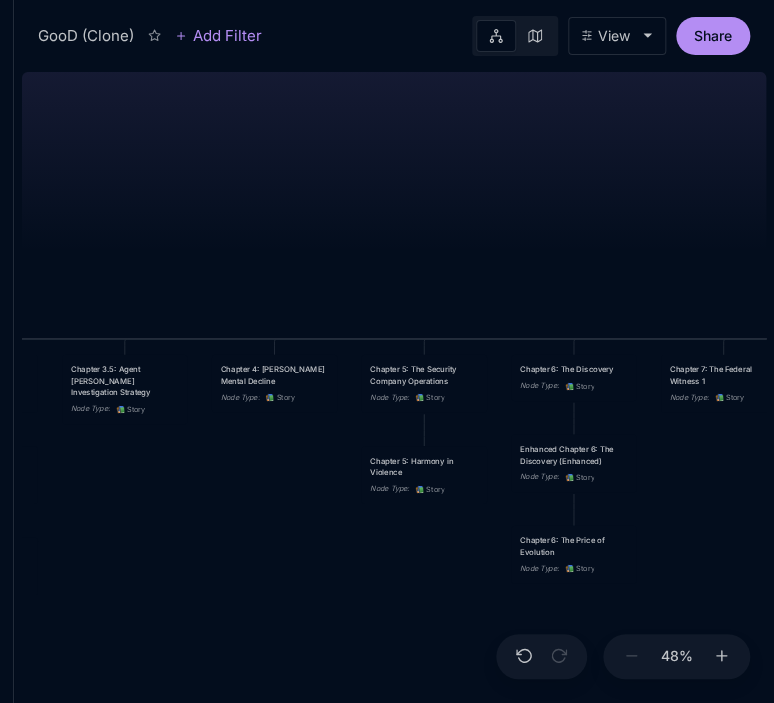 drag, startPoint x: 544, startPoint y: 263, endPoint x: 291, endPoint y: 247, distance: 253.50542 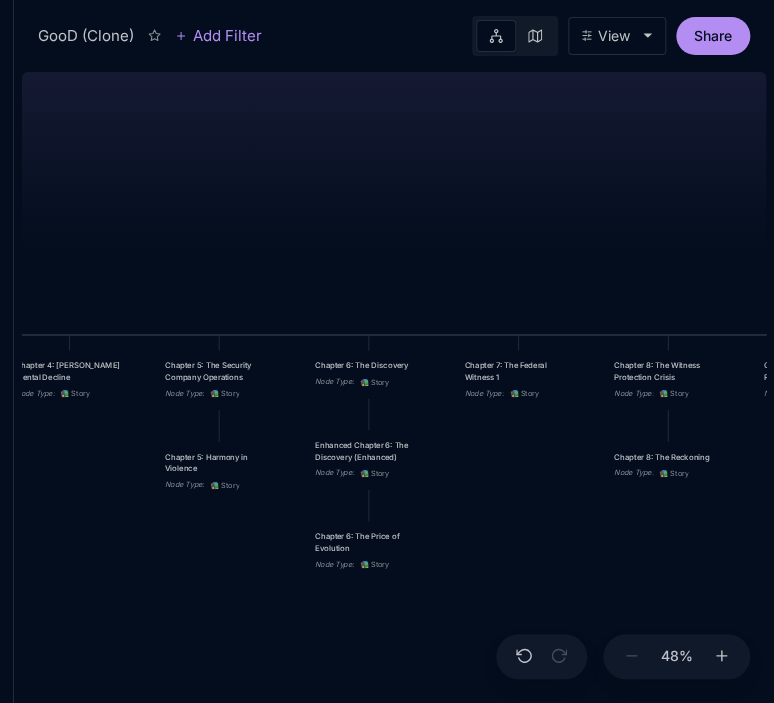 drag, startPoint x: 493, startPoint y: 251, endPoint x: 236, endPoint y: 251, distance: 257 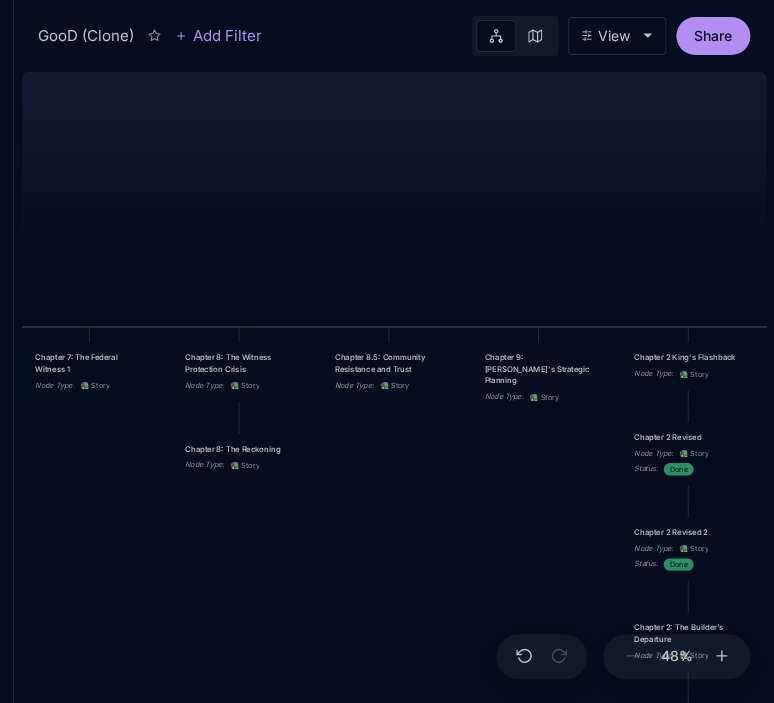 drag, startPoint x: 488, startPoint y: 247, endPoint x: 148, endPoint y: 241, distance: 340.05295 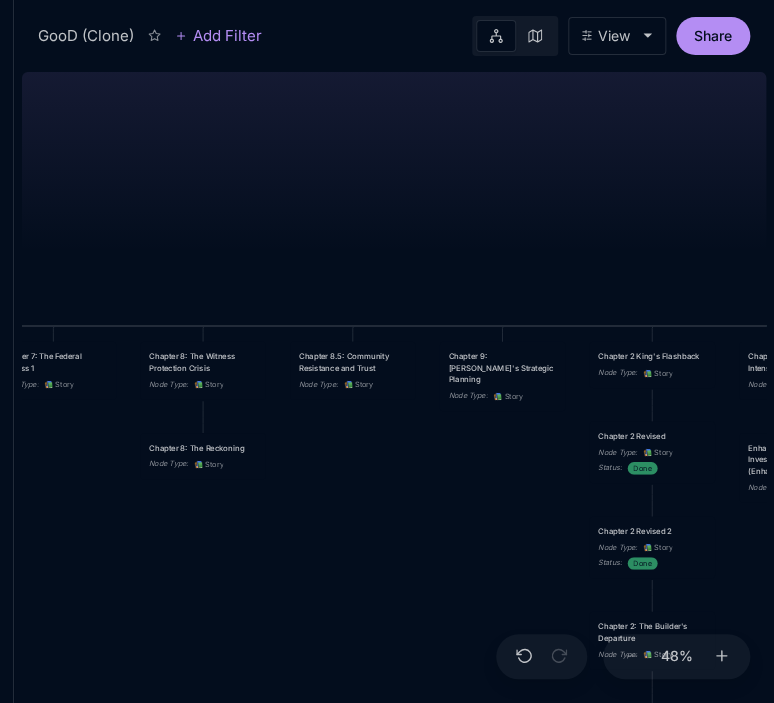 drag, startPoint x: 498, startPoint y: 245, endPoint x: 148, endPoint y: 235, distance: 350.14282 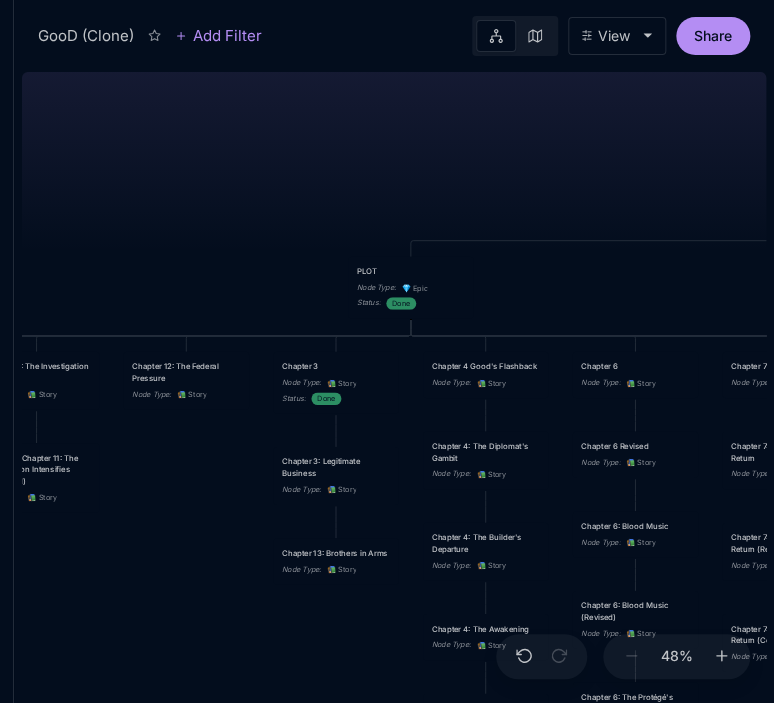 drag, startPoint x: 503, startPoint y: 232, endPoint x: 76, endPoint y: 251, distance: 427.42252 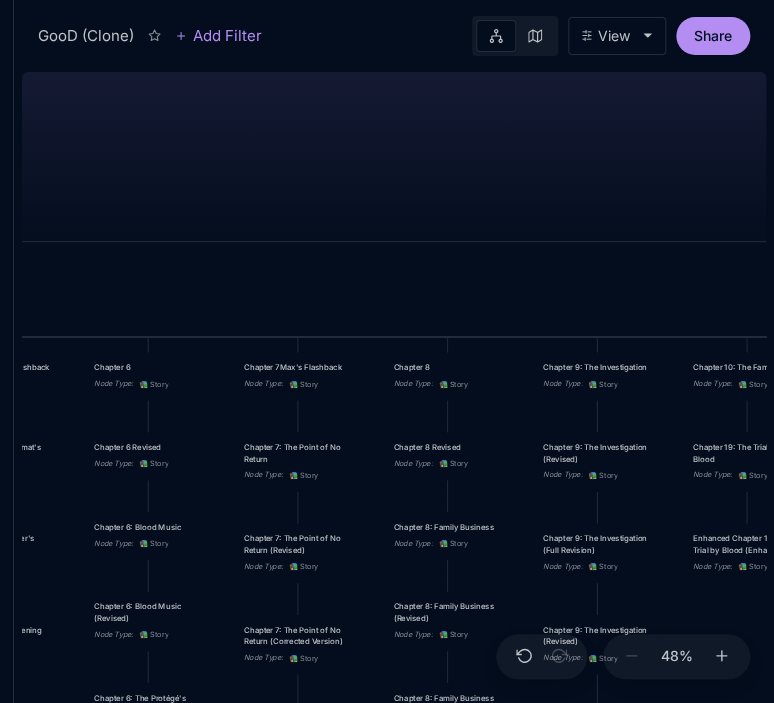 drag, startPoint x: 572, startPoint y: 281, endPoint x: 35, endPoint y: 282, distance: 537.0009 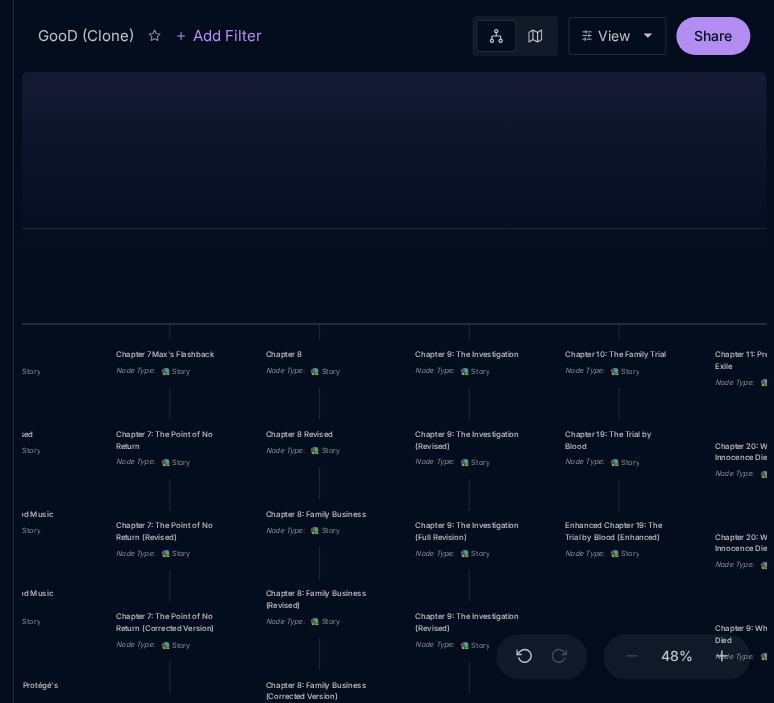 drag, startPoint x: 566, startPoint y: 272, endPoint x: 52, endPoint y: 251, distance: 514.42883 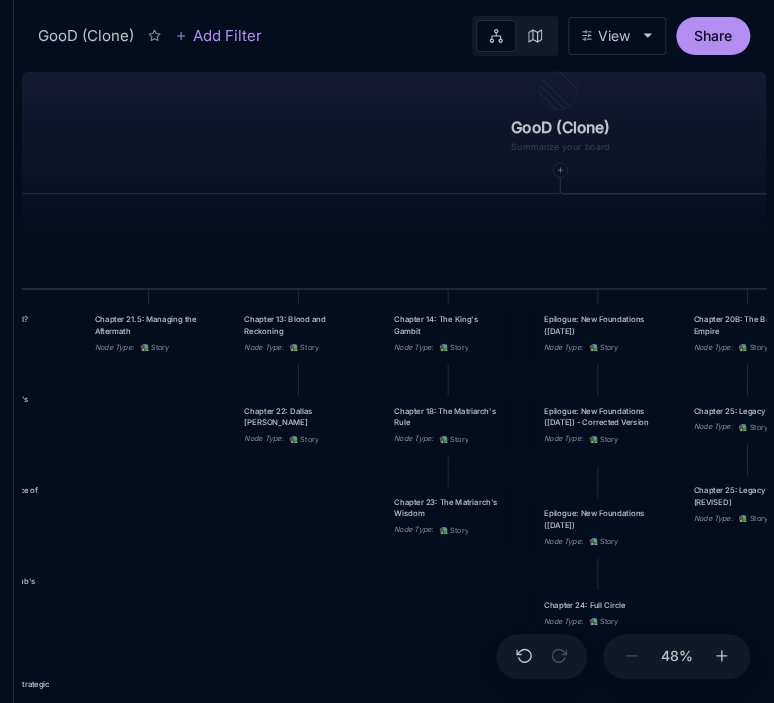 drag, startPoint x: 599, startPoint y: 271, endPoint x: 52, endPoint y: 240, distance: 547.87775 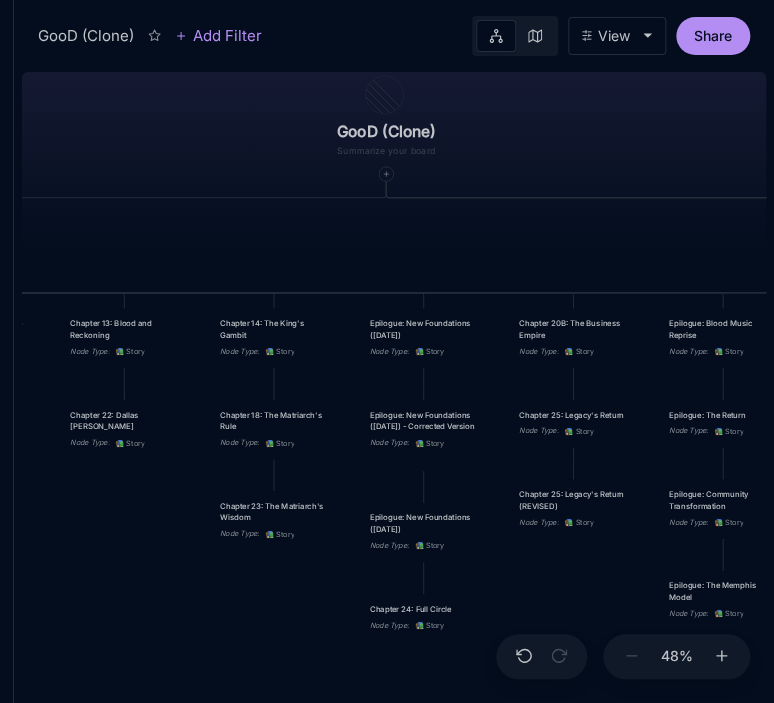 drag, startPoint x: 585, startPoint y: 247, endPoint x: 168, endPoint y: 266, distance: 417.43262 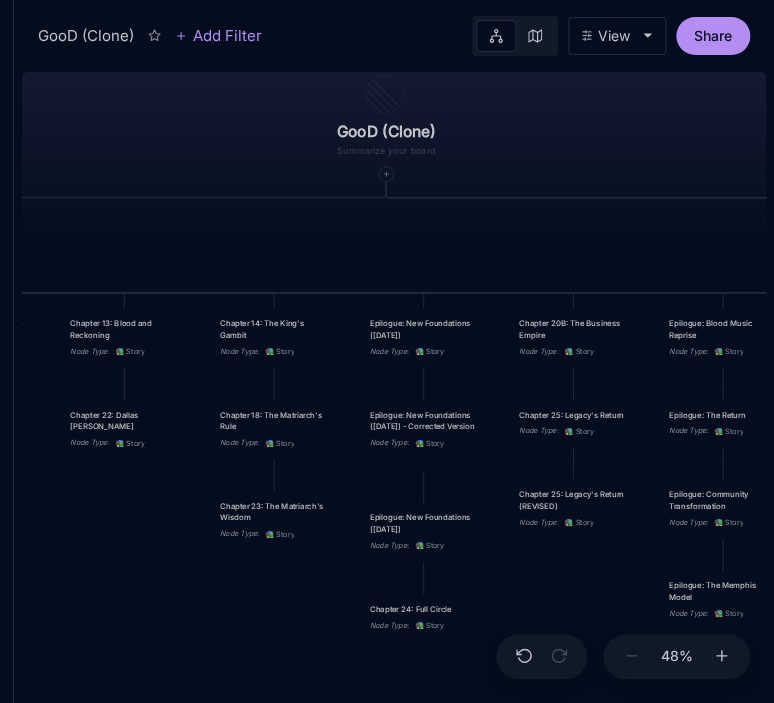 click on "GooD (Clone) PLOT Node Type : 💎   Epic Status : Done Plot Revised Node Type : 📚   Story Outlines Node Type : 💎   Epic Crime Family Structure
Node Type : ✏ ️  Sub-Task Status : Later Characters and sub plot outlines Node Type : ✏ ️  Sub-Task Status : Next Setting Node Type : ✏ ️  Sub-Task WIP Node Type : 📐   Task Status : Done Intro The Wedding Node Type : 📚   Story Status : Done Chapter 1  Node Type : 📚   Story Status : Done Chapter 2: The Unraveling Mind Node Type : 📚   Story Chapter 2: [PERSON_NAME]'s Psychological Evolution Node Type : 📚   Story Chapter 3: Federal Timeline and Pressure Node Type : 📚   Story Chapter 3.5: Agent [PERSON_NAME] Investigation Strategy Node Type : 📚   Story Chapter 4: [PERSON_NAME] Mental Decline Node Type : 📚   Story Chapter 5: The Security Company Operations Node Type : 📚   Story Chapter 6: The Discovery Node Type : 📚   Story Chapter 7: The Federal Witness 1 Node Type : 📚   Story Chapter 8: The Witness Protection Crisis Node Type : 📚   Story" at bounding box center (394, 383) 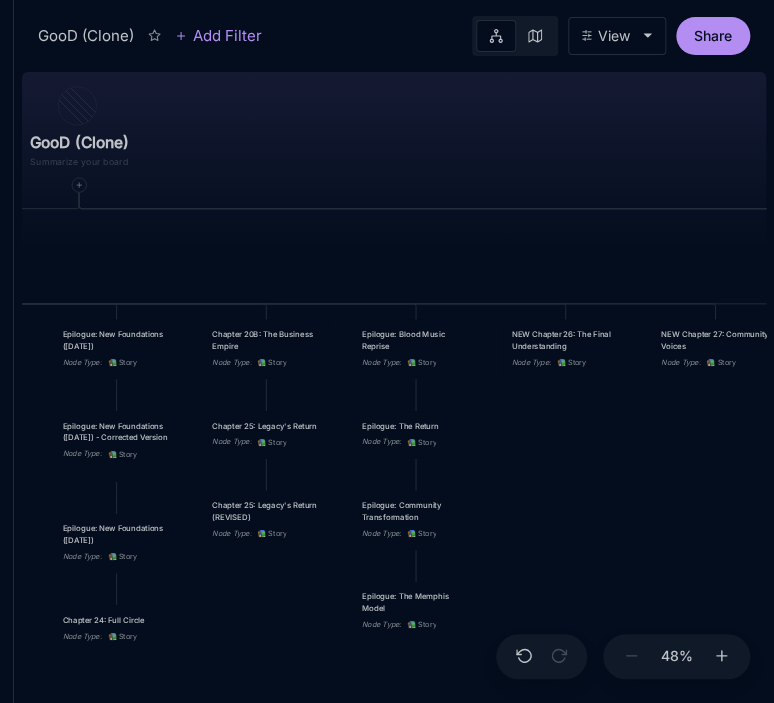 drag, startPoint x: 648, startPoint y: 243, endPoint x: 212, endPoint y: 223, distance: 436.45847 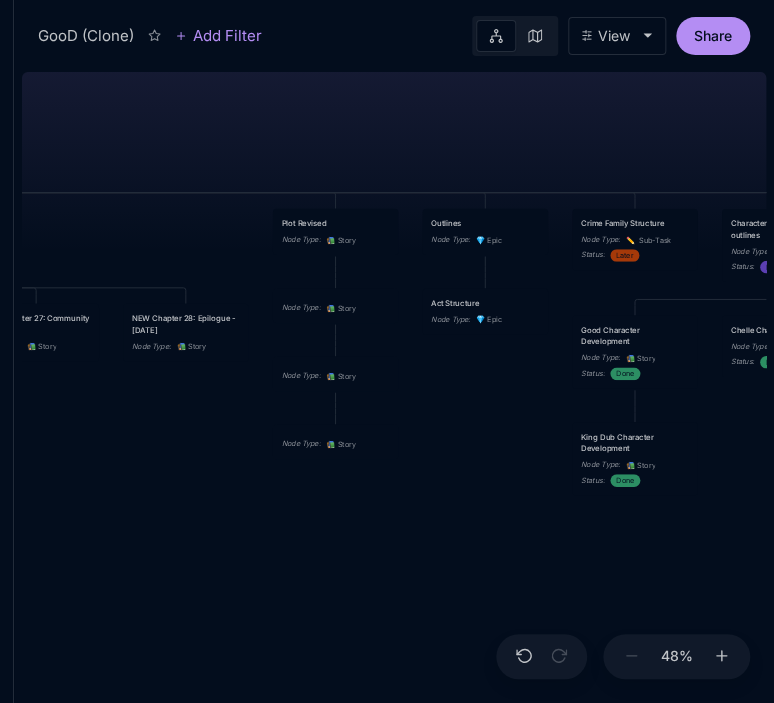 drag, startPoint x: 448, startPoint y: 205, endPoint x: 204, endPoint y: 209, distance: 244.03279 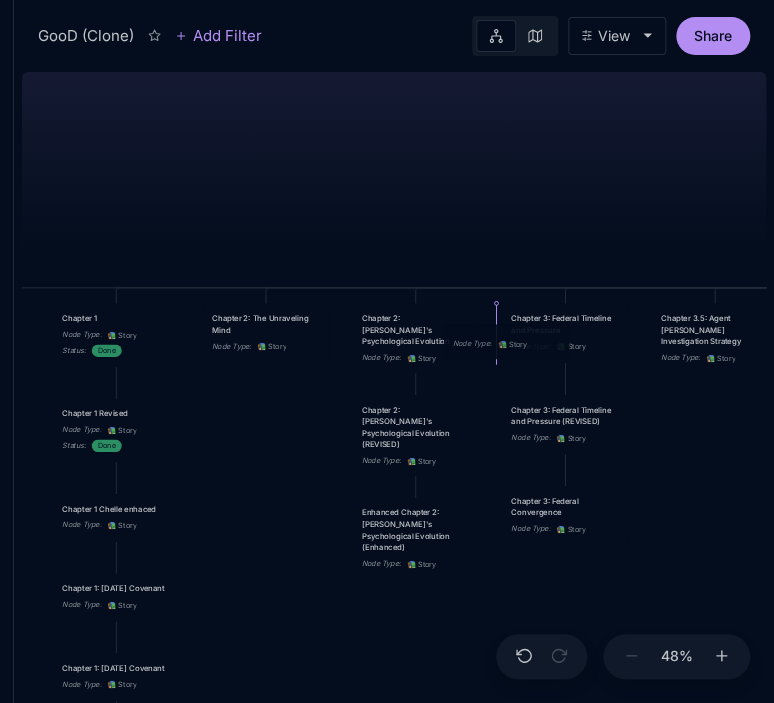 drag, startPoint x: 316, startPoint y: 435, endPoint x: 488, endPoint y: 335, distance: 198.95728 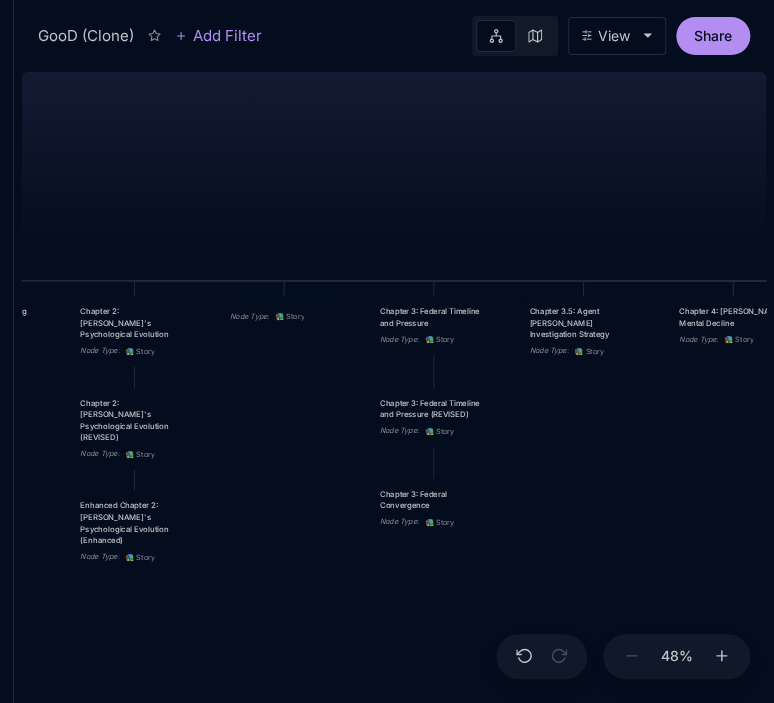 drag, startPoint x: 719, startPoint y: 538, endPoint x: 550, endPoint y: 531, distance: 169.14491 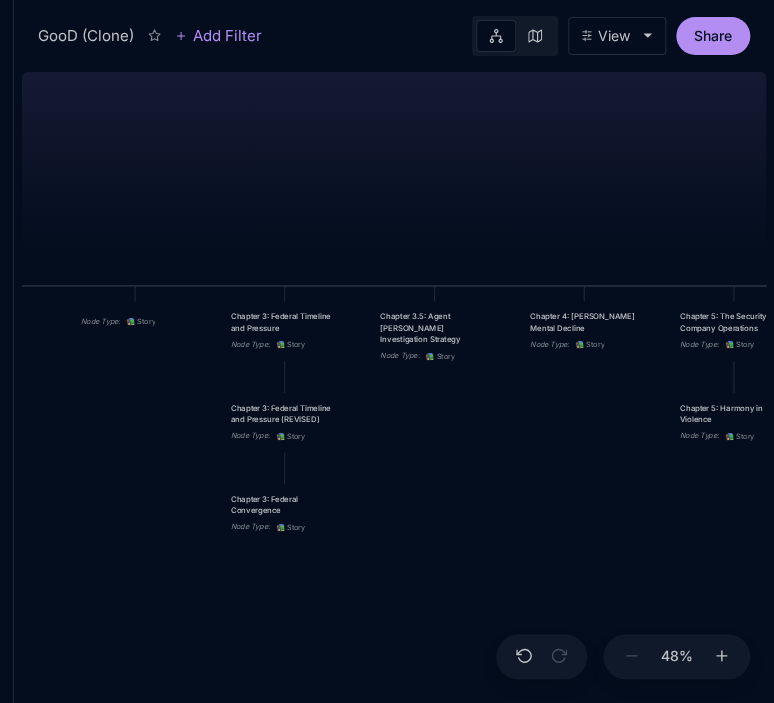 drag, startPoint x: 688, startPoint y: 518, endPoint x: 539, endPoint y: 523, distance: 149.08386 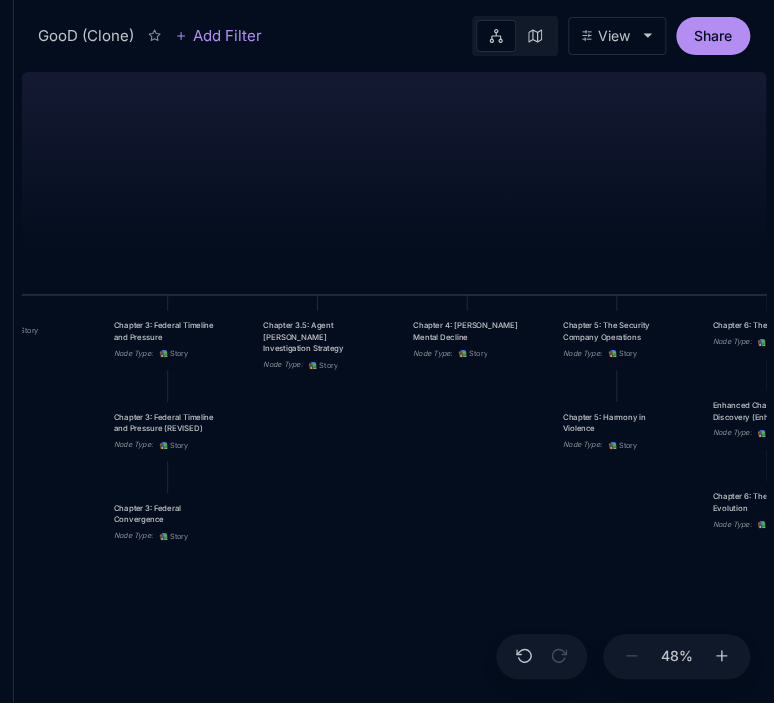 drag, startPoint x: 656, startPoint y: 518, endPoint x: 539, endPoint y: 527, distance: 117.34564 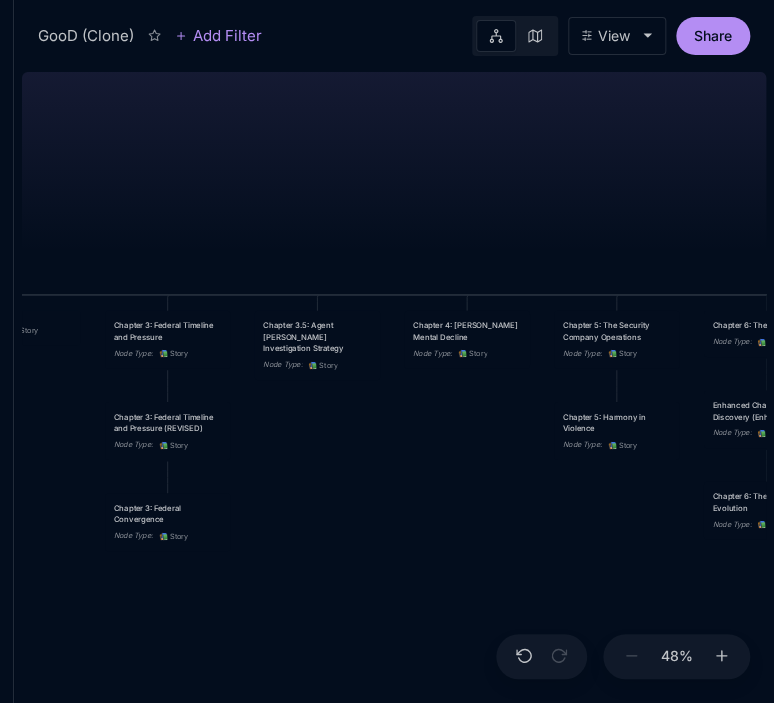 click on "GooD (Clone) PLOT Node Type : 💎   Epic Status : Done Plot Revised Node Type : 📚   Story Outlines Node Type : 💎   Epic Crime Family Structure
Node Type : ✏ ️  Sub-Task Status : Later Characters and sub plot outlines Node Type : ✏ ️  Sub-Task Status : Next Setting Node Type : ✏ ️  Sub-Task WIP Node Type : 📐   Task Status : Done Intro The Wedding Node Type : 📚   Story Status : Done Chapter 1  Node Type : 📚   Story Status : Done Chapter 2: The Unraveling Mind Node Type : 📚   Story Chapter 2: [PERSON_NAME]'s Psychological Evolution Node Type : 📚   Story Node Type : 📚   Story Chapter 3: Federal Timeline and Pressure Node Type : 📚   Story Chapter 3.5: Agent [PERSON_NAME] Investigation Strategy Node Type : 📚   Story Chapter 4: [PERSON_NAME] Mental Decline Node Type : 📚   Story Chapter 5: The Security Company Operations Node Type : 📚   Story Chapter 6: The Discovery Node Type : 📚   Story Chapter 7: The Federal Witness 1 Node Type : 📚   Story Chapter 8: The Witness Protection Crisis" at bounding box center [394, 383] 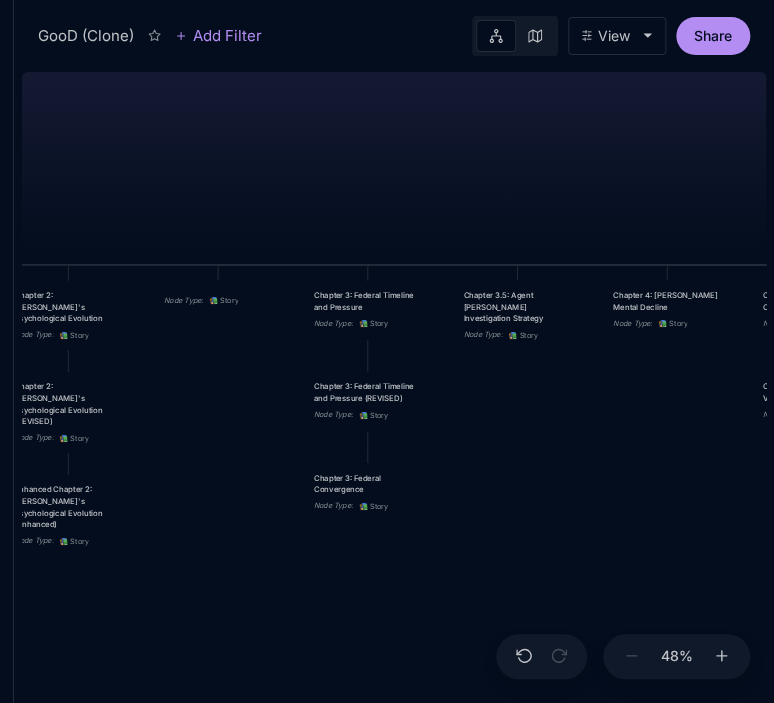 drag, startPoint x: 700, startPoint y: 264, endPoint x: 900, endPoint y: 234, distance: 202.23749 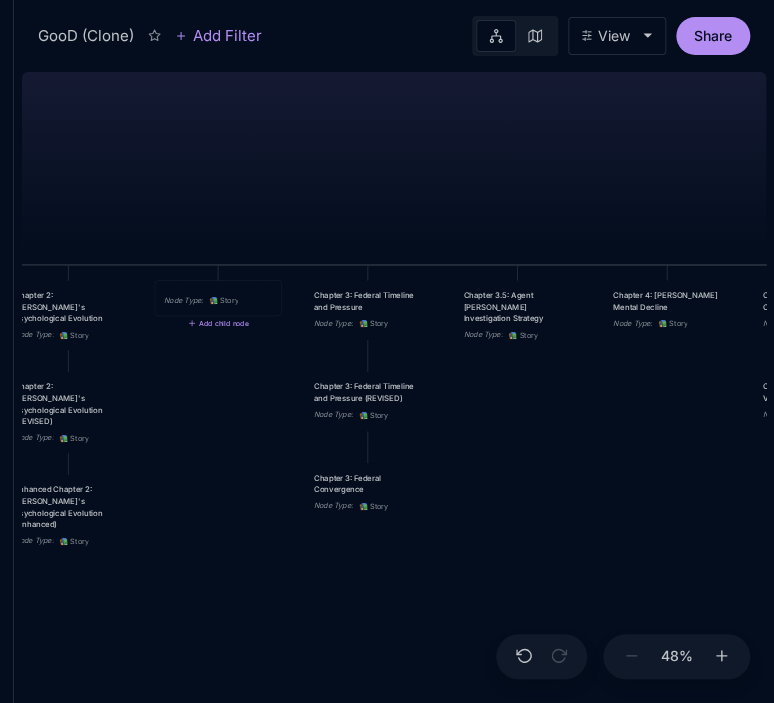 click on "Node Type : 📚   Story" at bounding box center (218, 300) 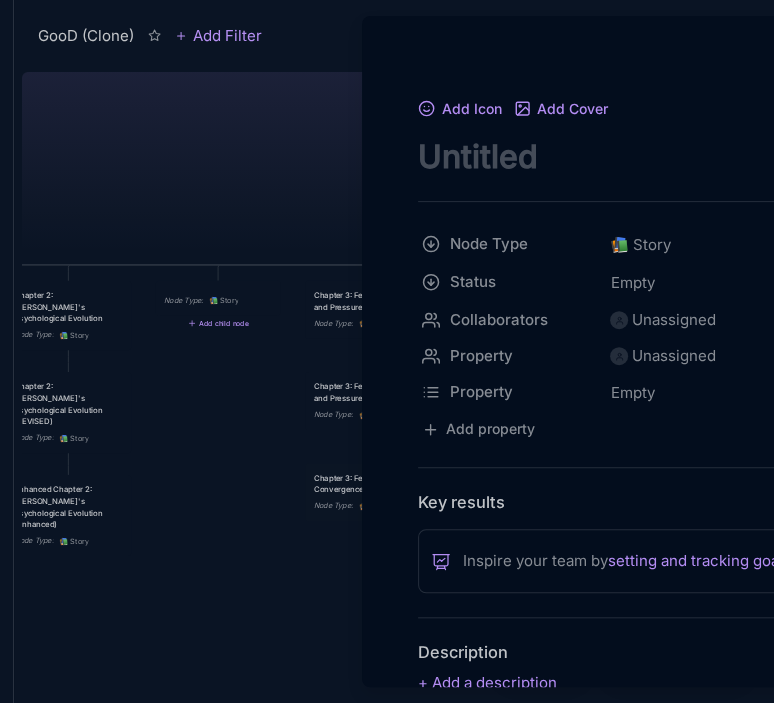 scroll, scrollTop: 0, scrollLeft: 0, axis: both 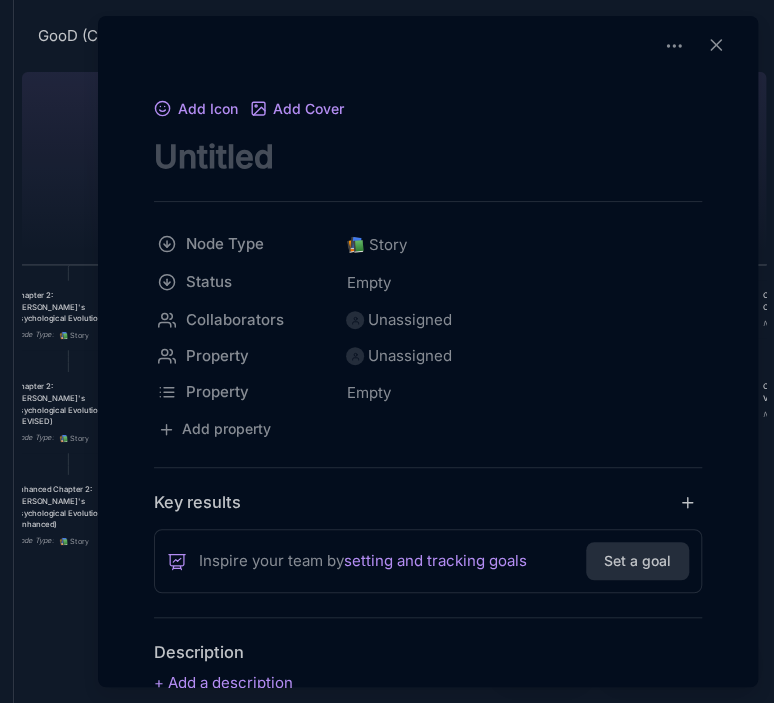 click on "Add Icon Add Cover   Node Type 📚   Story   Status Empty   Collaborators Unassigned   Property Unassigned   Property Empty
To pick up a draggable item, press the space bar.
While dragging, use the arrow keys to move the item.
Press space again to drop the item in its new position, or press escape to cancel.
Add property Key results Inspire your team by  setting and tracking goals Set a goal Description  Markdown Discussion Unsubscribe DJ DJ Comment" at bounding box center (428, 520) 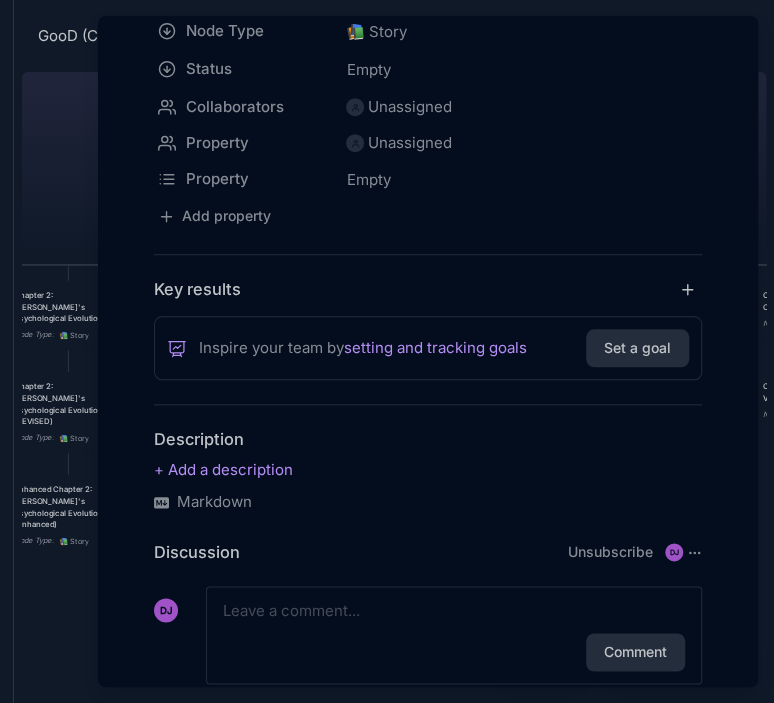 scroll, scrollTop: 280, scrollLeft: 0, axis: vertical 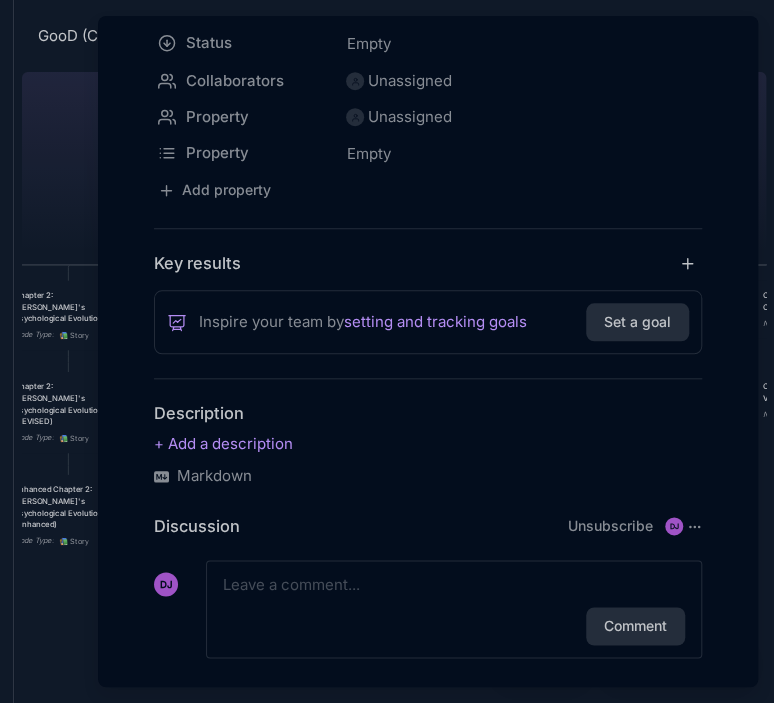 type on "Chapter 4: Conscience Under Construction" 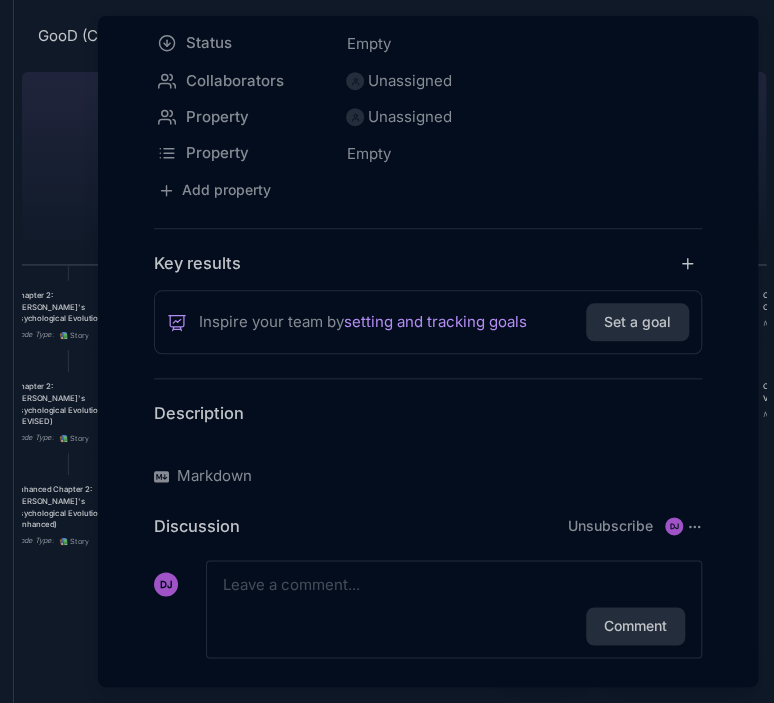 click at bounding box center [428, 444] 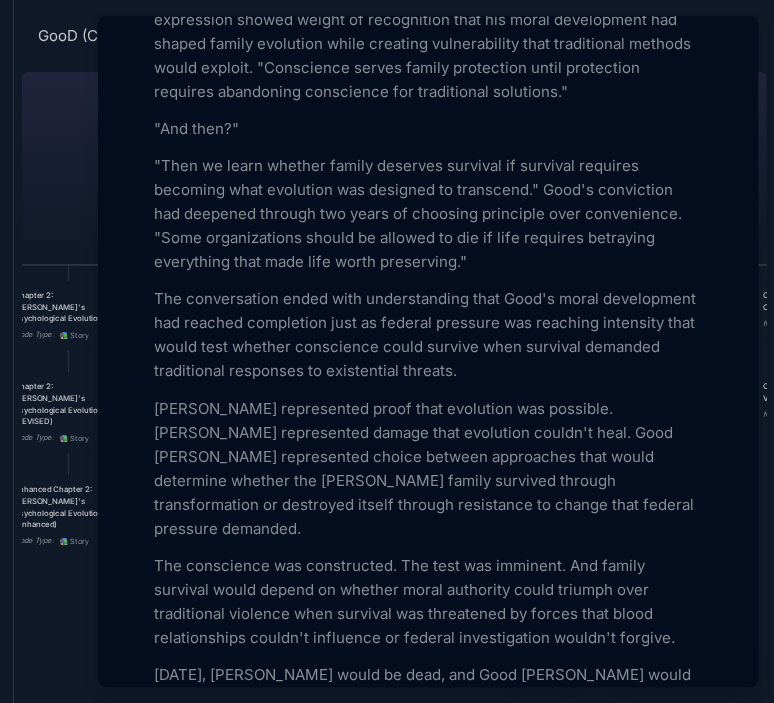 click at bounding box center [387, 351] 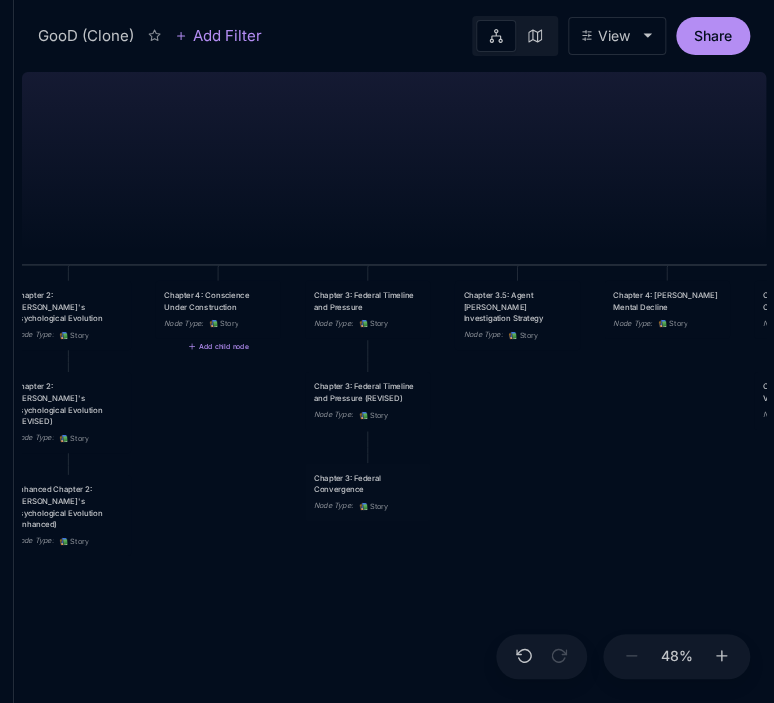 scroll, scrollTop: 0, scrollLeft: 0, axis: both 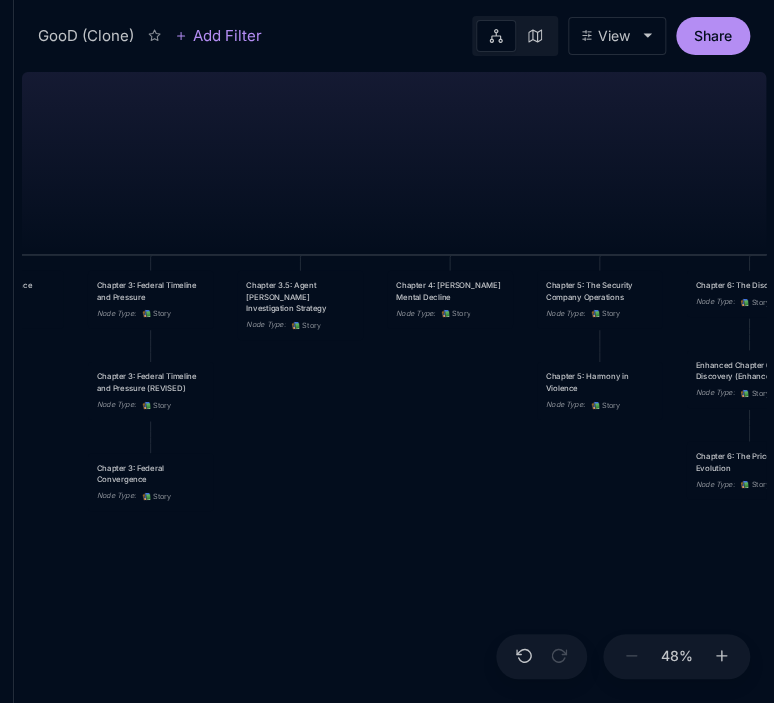 drag, startPoint x: 653, startPoint y: 183, endPoint x: 436, endPoint y: 173, distance: 217.23029 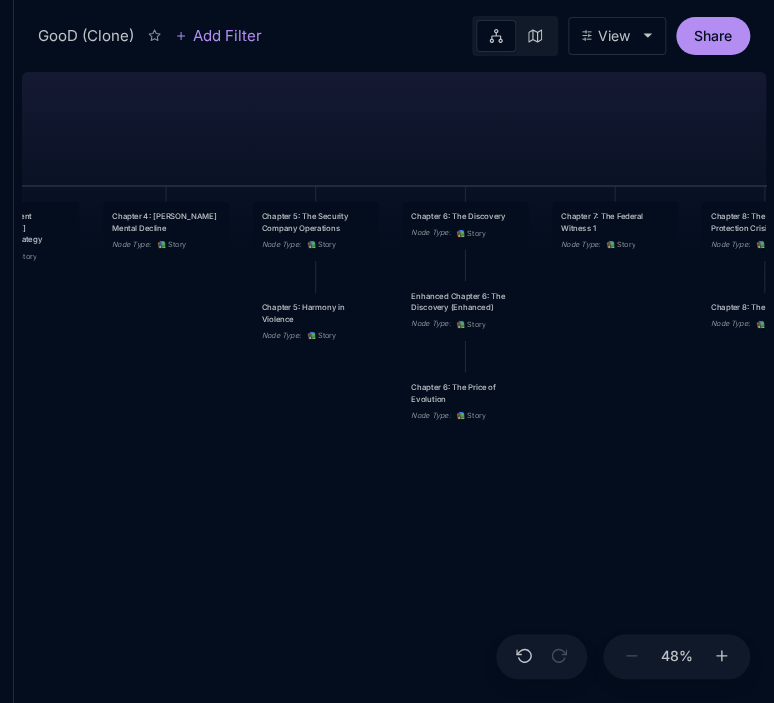 drag, startPoint x: 631, startPoint y: 555, endPoint x: 274, endPoint y: 487, distance: 363.4185 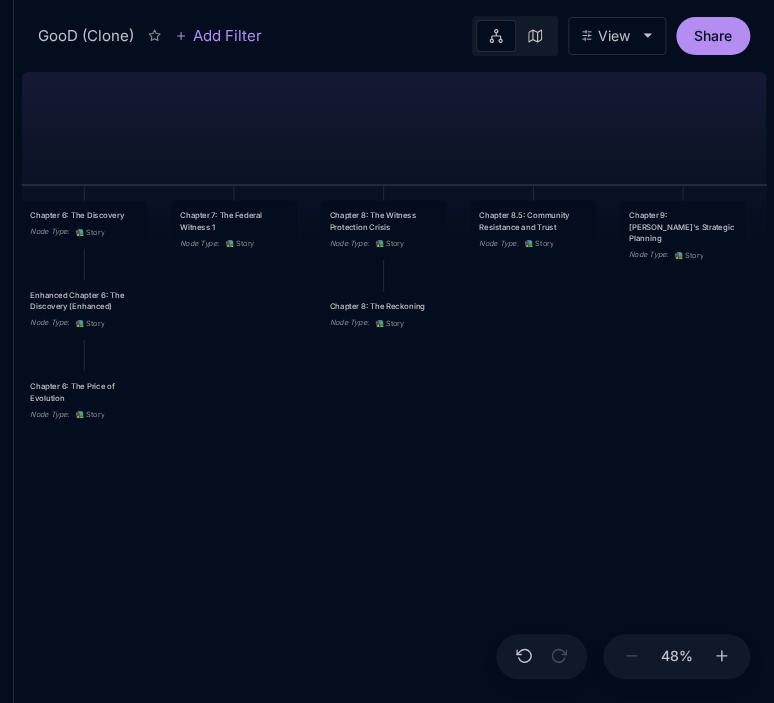 drag, startPoint x: 544, startPoint y: 482, endPoint x: 236, endPoint y: 480, distance: 308.0065 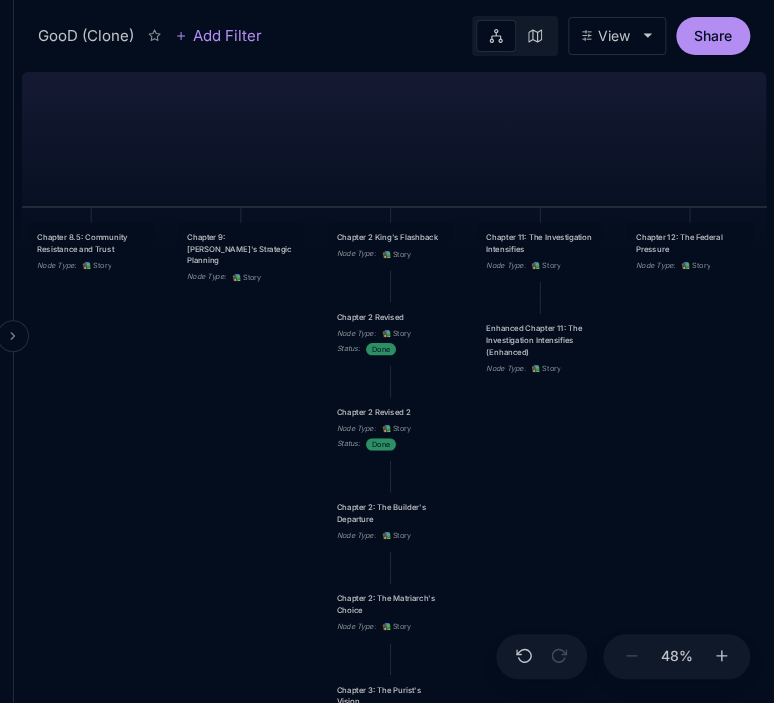 drag, startPoint x: 442, startPoint y: 145, endPoint x: 0, endPoint y: 167, distance: 442.54718 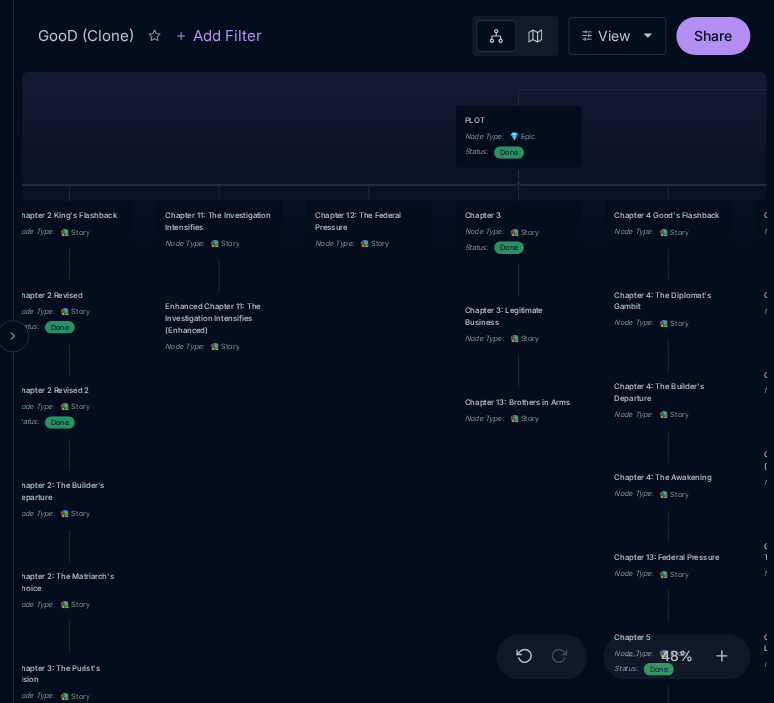 drag, startPoint x: 427, startPoint y: 178, endPoint x: 0, endPoint y: 183, distance: 427.02927 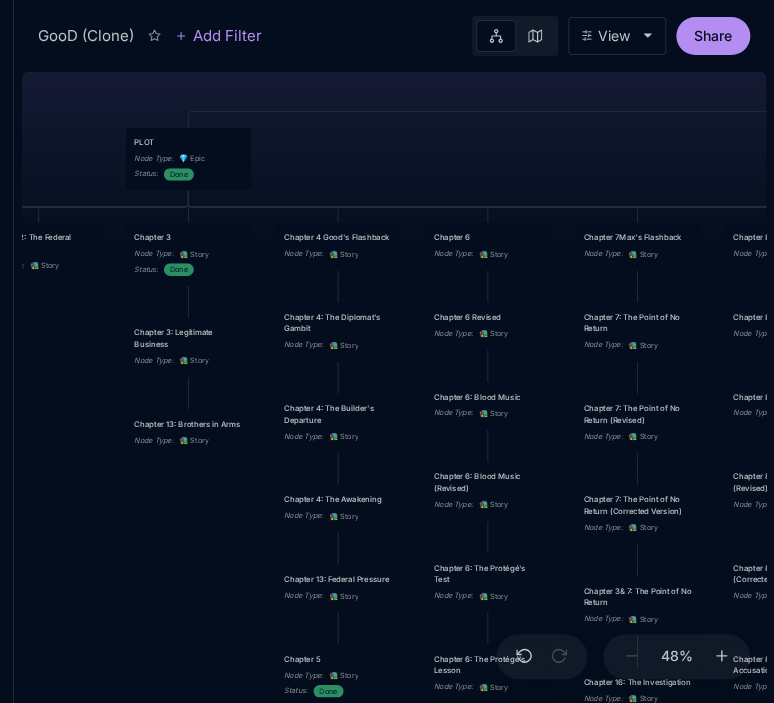 drag, startPoint x: 592, startPoint y: 183, endPoint x: 62, endPoint y: 205, distance: 530.4564 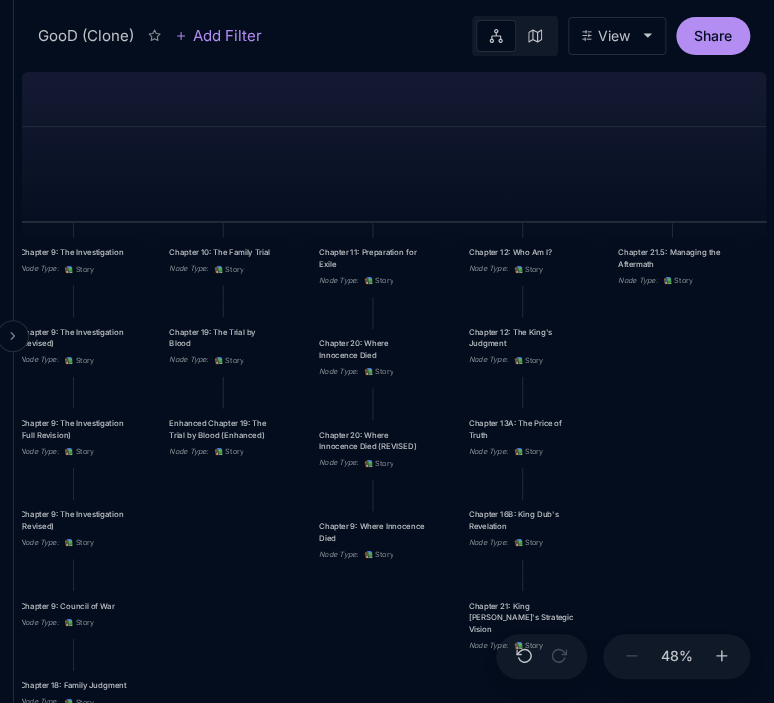 drag, startPoint x: 557, startPoint y: 227, endPoint x: 0, endPoint y: 215, distance: 557.1293 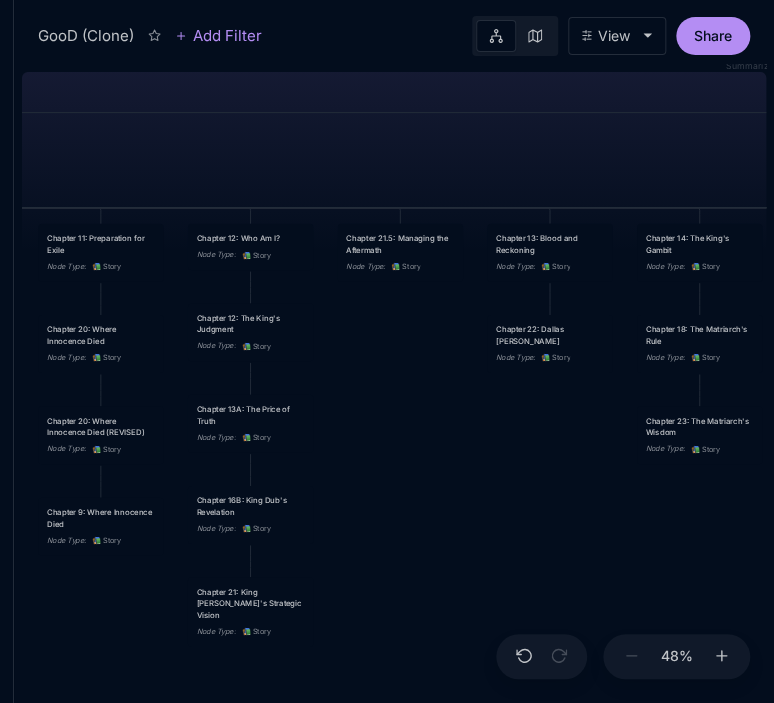 drag, startPoint x: 524, startPoint y: 191, endPoint x: 37, endPoint y: 195, distance: 487.01642 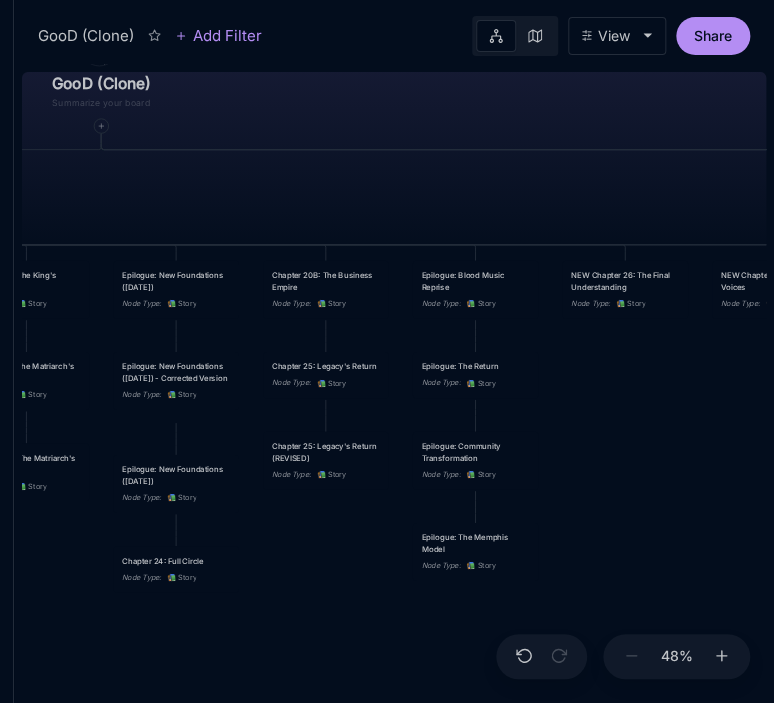 drag, startPoint x: 596, startPoint y: 178, endPoint x: 70, endPoint y: 189, distance: 526.115 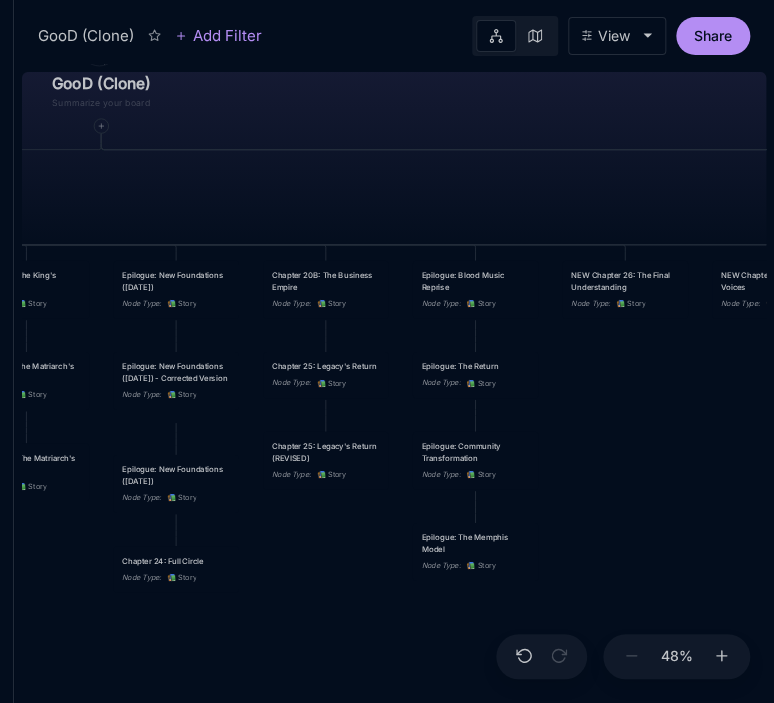 click on "GooD (Clone) PLOT Node Type : 💎   Epic Status : Done Plot Revised Node Type : 📚   Story Outlines Node Type : 💎   Epic Crime Family Structure
Node Type : ✏ ️  Sub-Task Status : Later Characters and sub plot outlines Node Type : ✏ ️  Sub-Task Status : Next Setting Node Type : ✏ ️  Sub-Task WIP Node Type : 📐   Task Status : Done Intro The Wedding Node Type : 📚   Story Status : Done Chapter 1  Node Type : 📚   Story Status : Done Chapter 2: The Unraveling Mind Node Type : 📚   Story Chapter 2: [PERSON_NAME]'s Psychological Evolution Node Type : 📚   Story Chapter 4: Conscience Under Construction Node Type : 📚   Story Chapter 3: Federal Timeline and Pressure Node Type : 📚   Story Chapter 3.5: Agent [PERSON_NAME] Investigation Strategy Node Type : 📚   Story Chapter 4: [PERSON_NAME] Mental Decline Node Type : 📚   Story Chapter 5: The Security Company Operations Node Type : 📚   Story Chapter 6: The Discovery Node Type : 📚   Story Chapter 7: The Federal Witness 1 Node Type : 📚   Story" at bounding box center (394, 383) 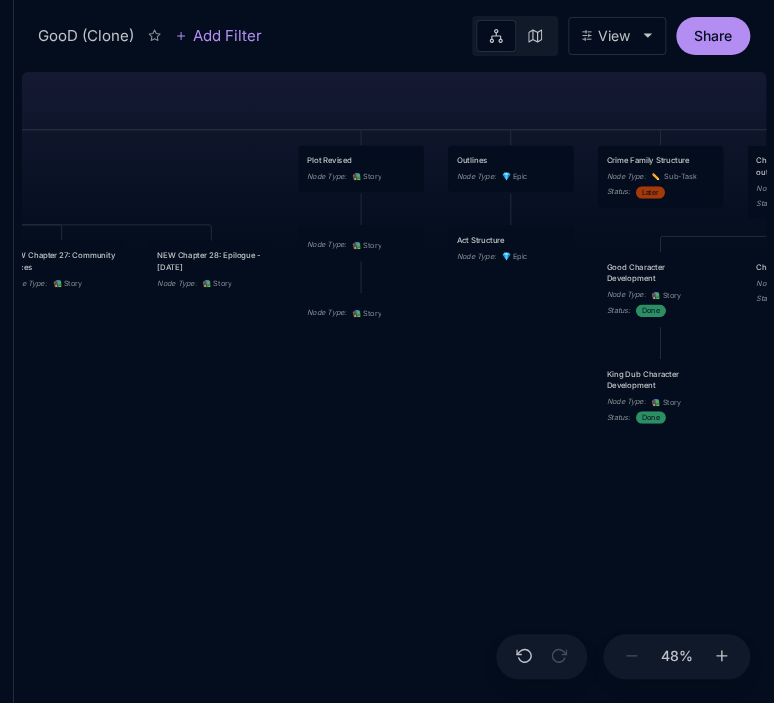 drag, startPoint x: 737, startPoint y: 195, endPoint x: 92, endPoint y: 183, distance: 645.11163 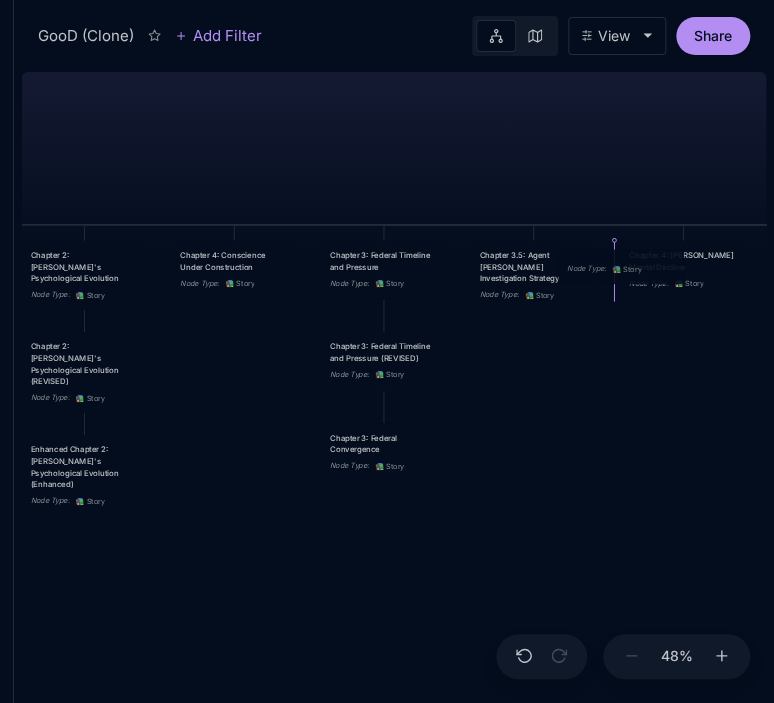 drag, startPoint x: 362, startPoint y: 318, endPoint x: 622, endPoint y: 274, distance: 263.6968 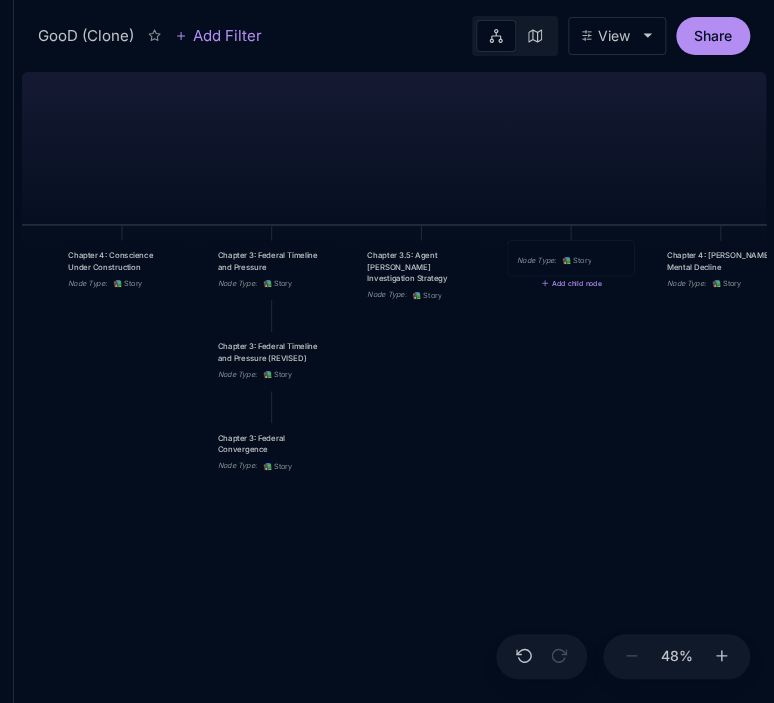 click on "Node Type : 📚   Story" at bounding box center [571, 260] 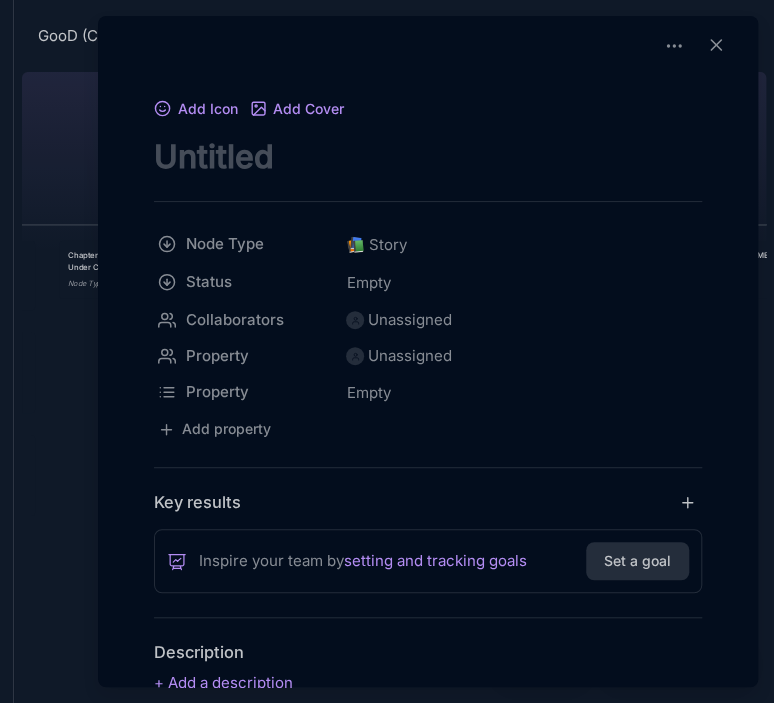 scroll, scrollTop: 0, scrollLeft: 0, axis: both 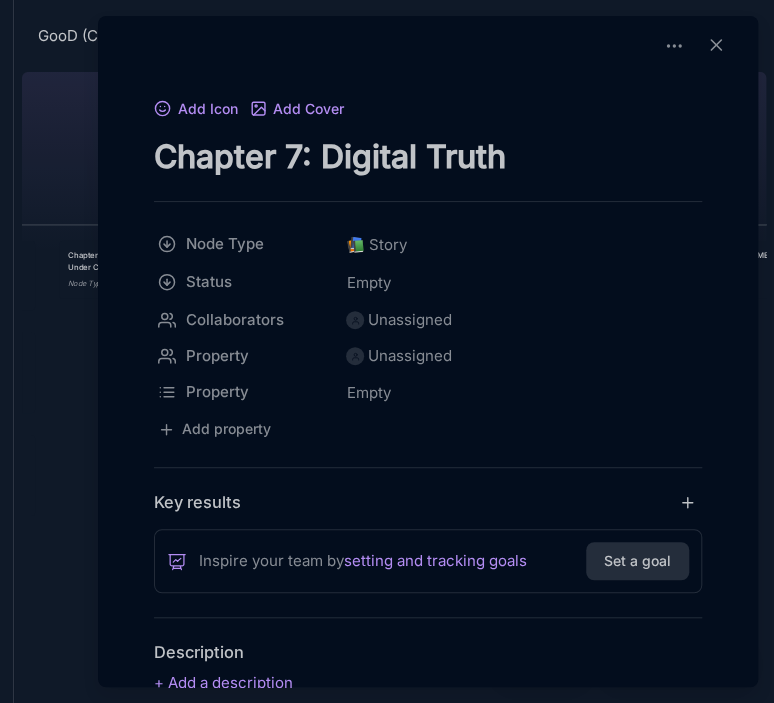 type on "Chapter 7: Digital Truth" 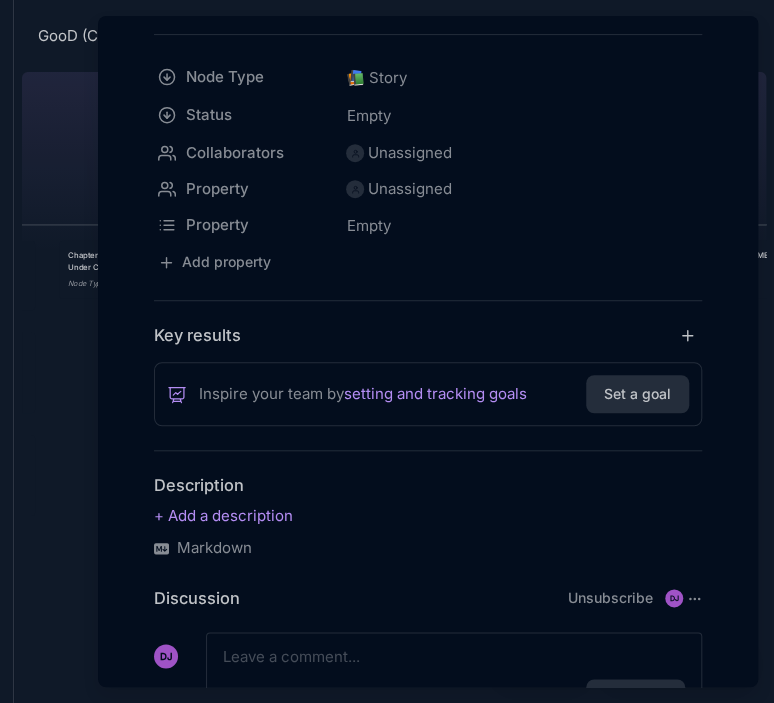 scroll, scrollTop: 180, scrollLeft: 0, axis: vertical 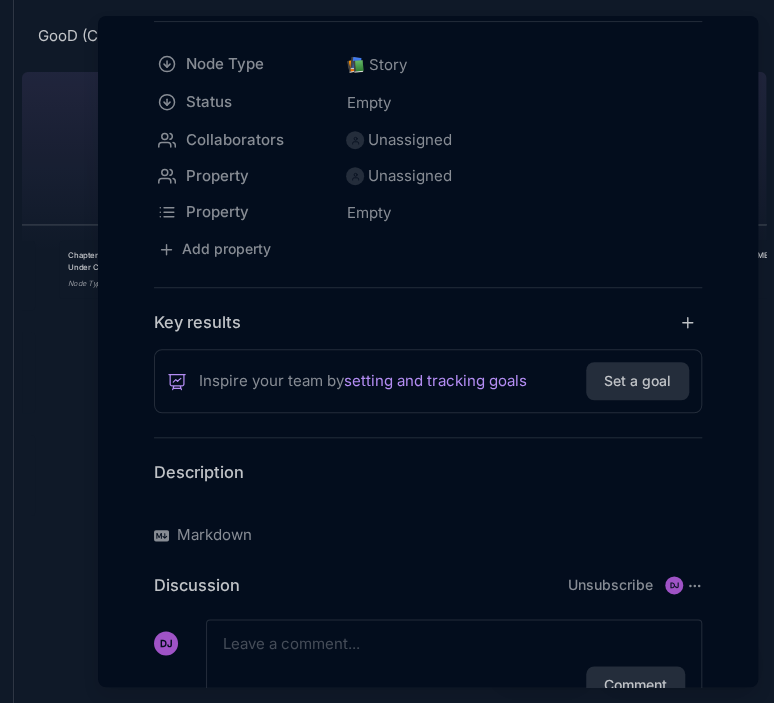 click at bounding box center [428, 503] 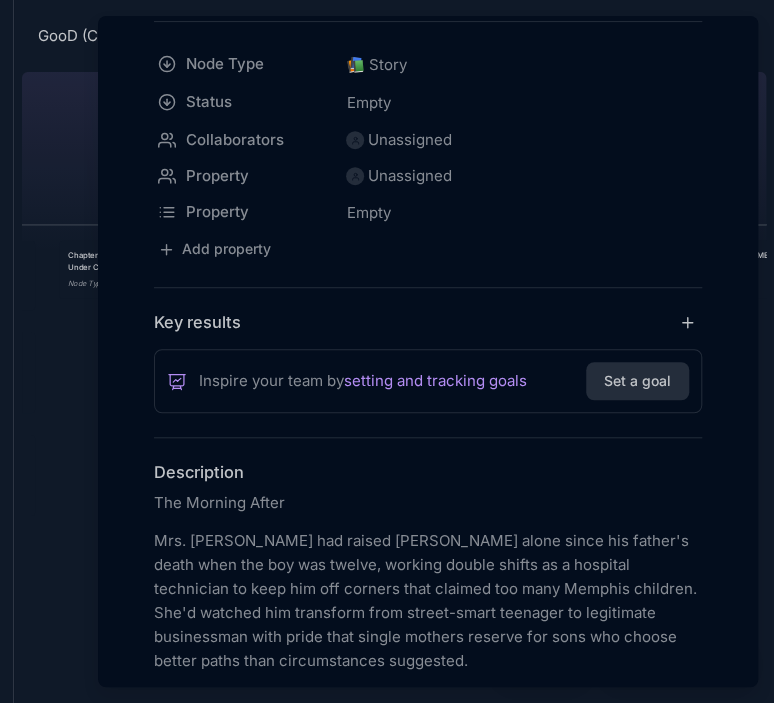 scroll, scrollTop: 4470, scrollLeft: 0, axis: vertical 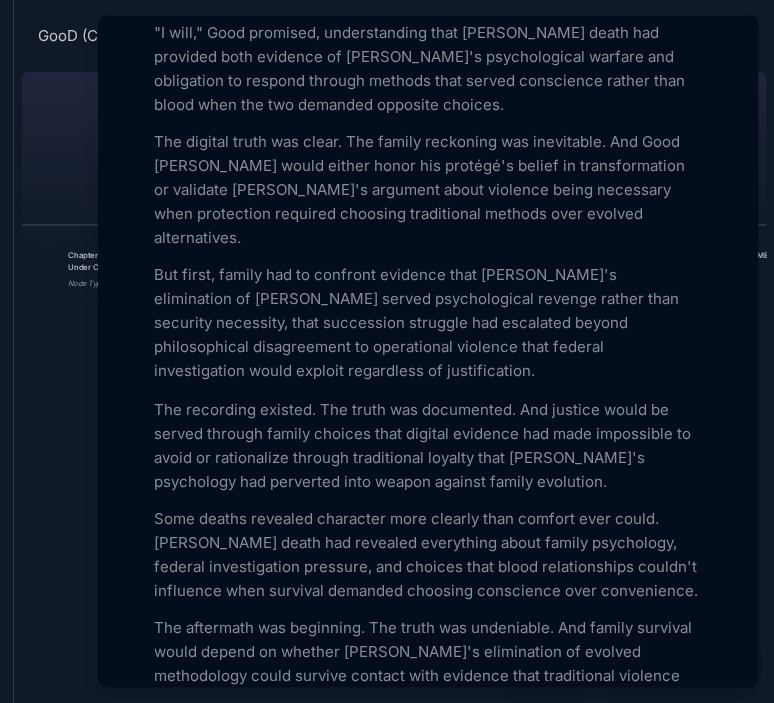 click at bounding box center (387, 351) 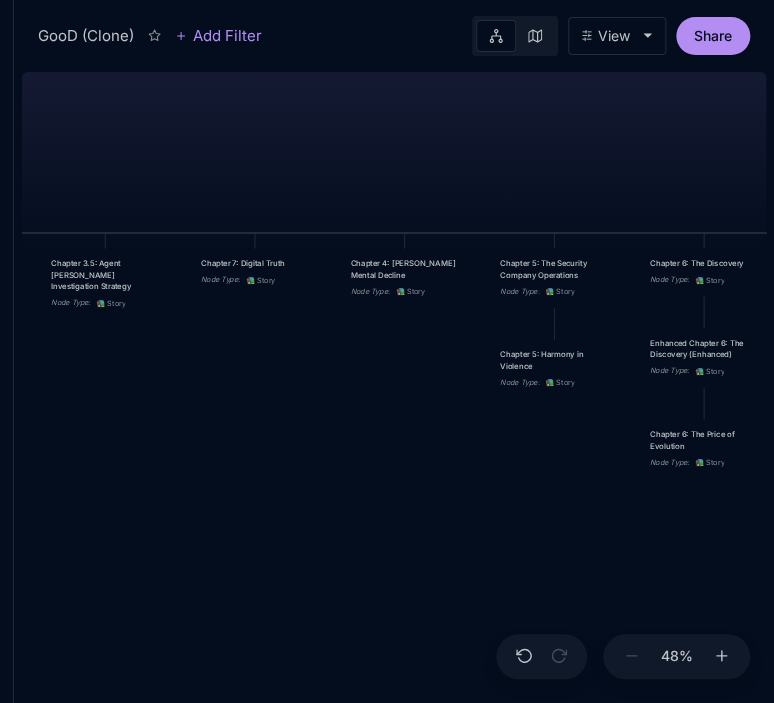 drag, startPoint x: 668, startPoint y: 411, endPoint x: 341, endPoint y: 418, distance: 327.07492 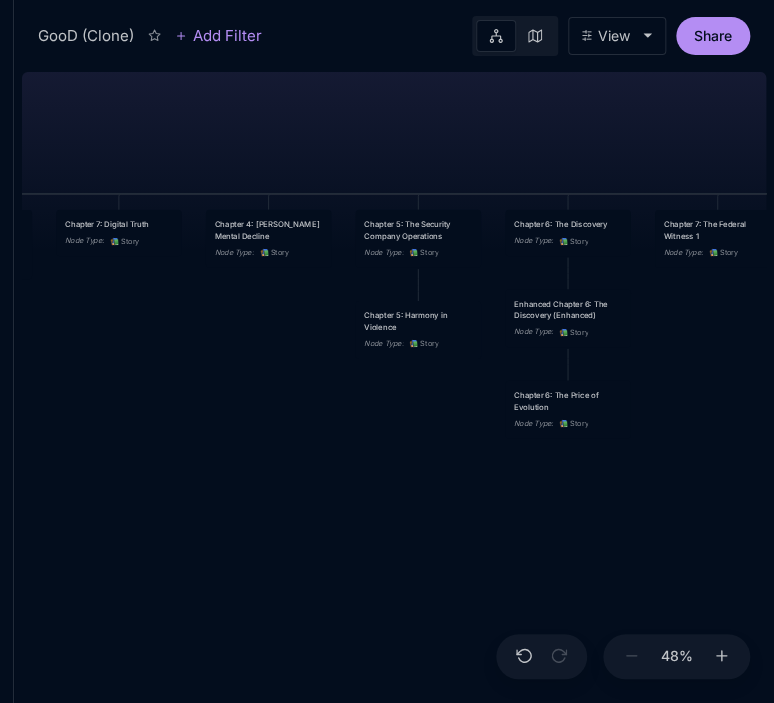 drag, startPoint x: 525, startPoint y: 511, endPoint x: 400, endPoint y: 473, distance: 130.64838 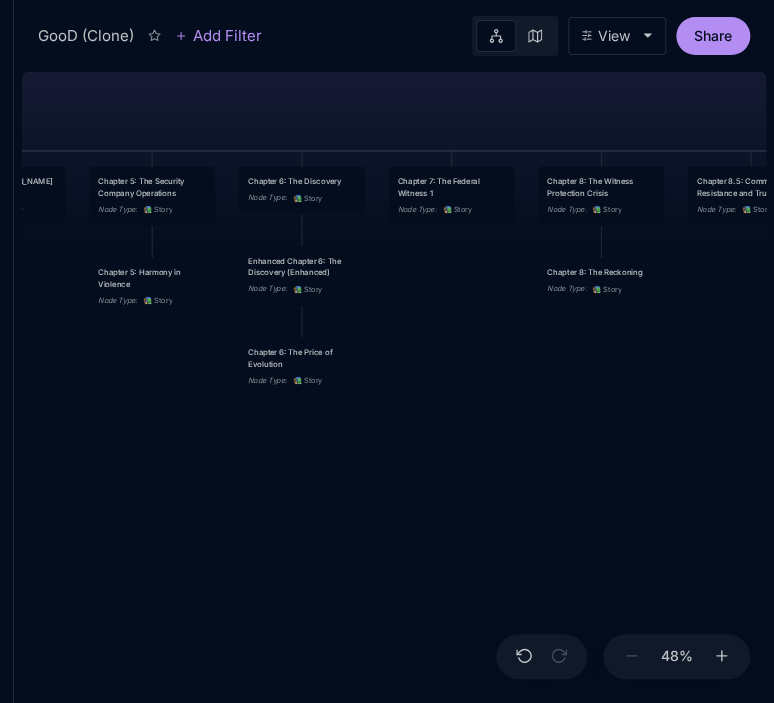 drag, startPoint x: 688, startPoint y: 546, endPoint x: 422, endPoint y: 503, distance: 269.45316 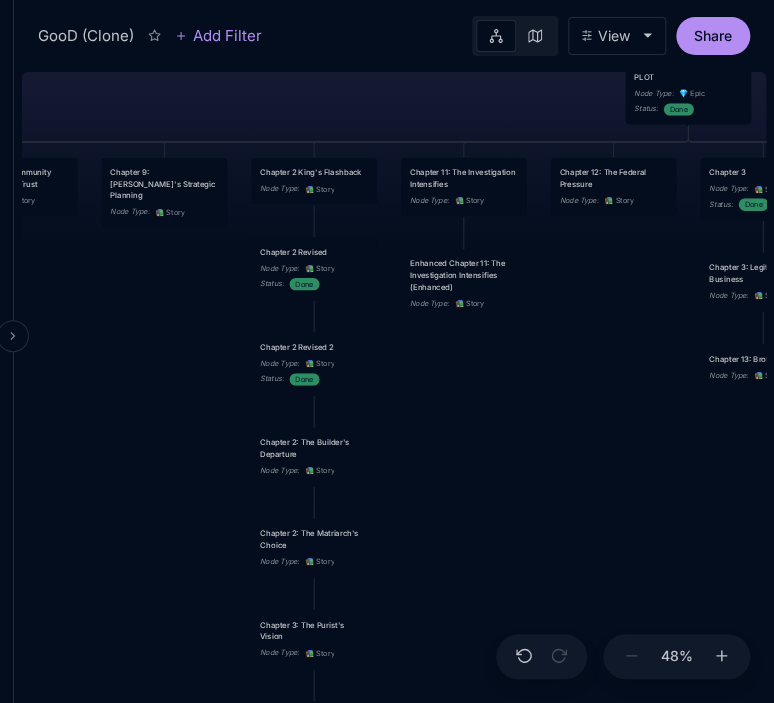 drag, startPoint x: 745, startPoint y: 122, endPoint x: 9, endPoint y: 113, distance: 736.05505 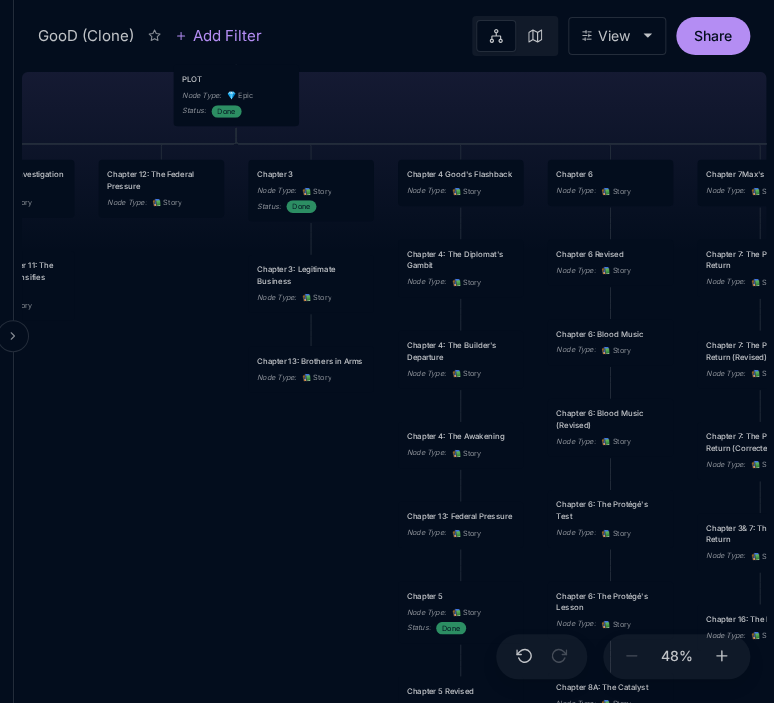 drag, startPoint x: 452, startPoint y: 102, endPoint x: 0, endPoint y: 104, distance: 452.00443 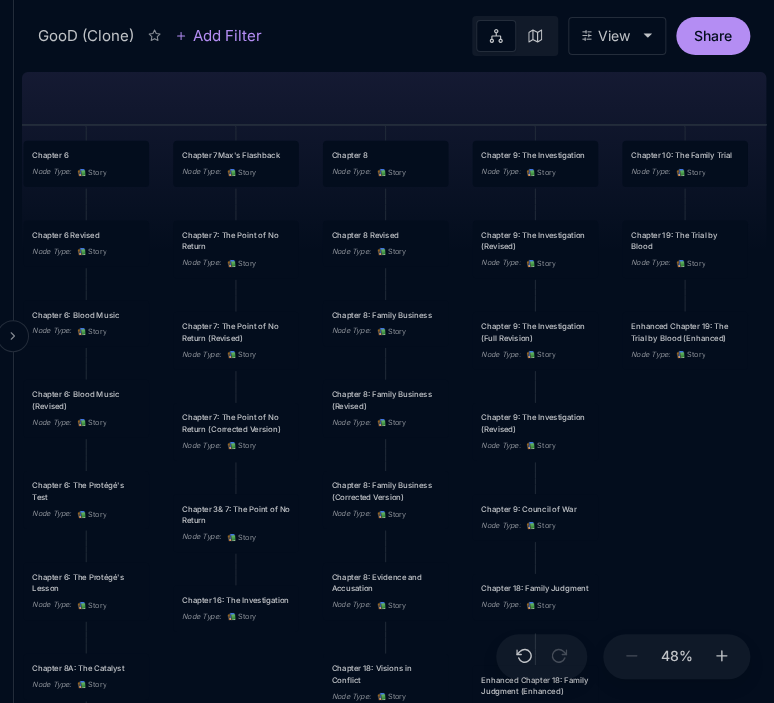 drag, startPoint x: 524, startPoint y: 114, endPoint x: 0, endPoint y: 95, distance: 524.34436 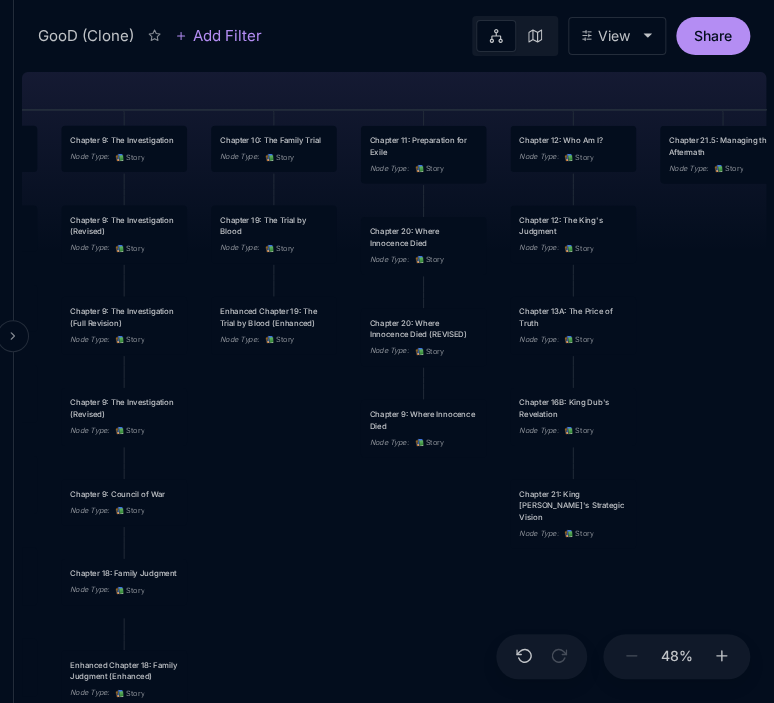 drag, startPoint x: 424, startPoint y: 96, endPoint x: 0, endPoint y: 87, distance: 424.09552 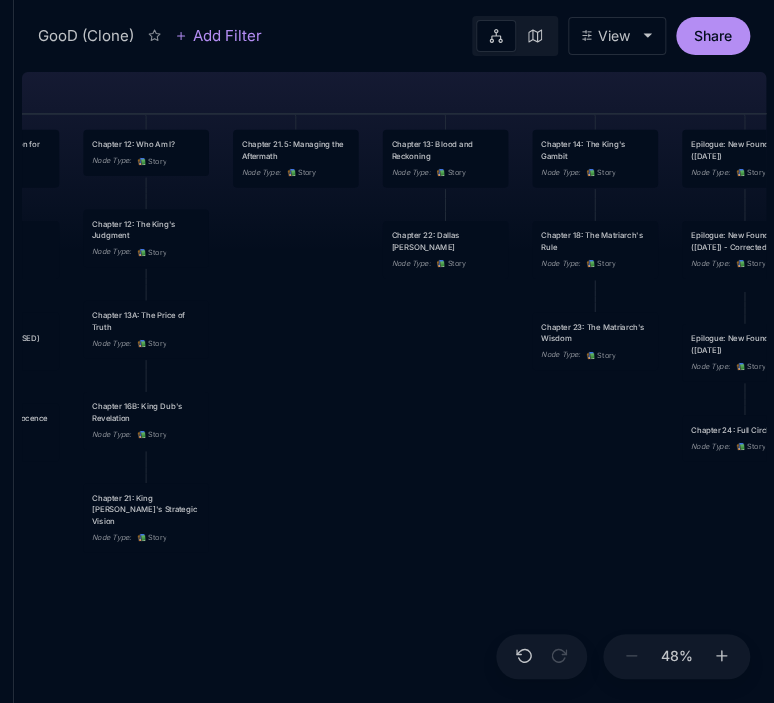 drag, startPoint x: 468, startPoint y: 95, endPoint x: 54, endPoint y: 93, distance: 414.00482 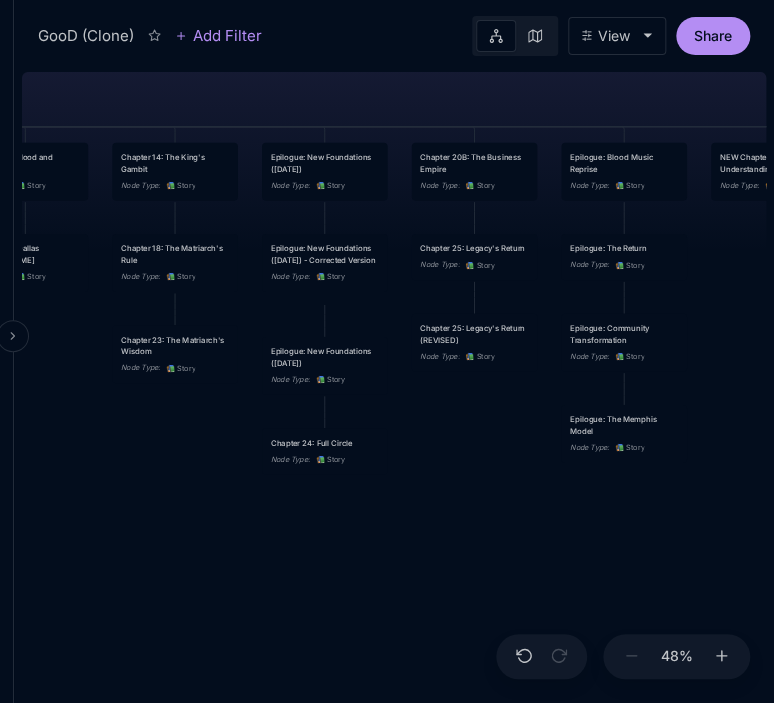 drag, startPoint x: 420, startPoint y: 86, endPoint x: 0, endPoint y: 99, distance: 420.20114 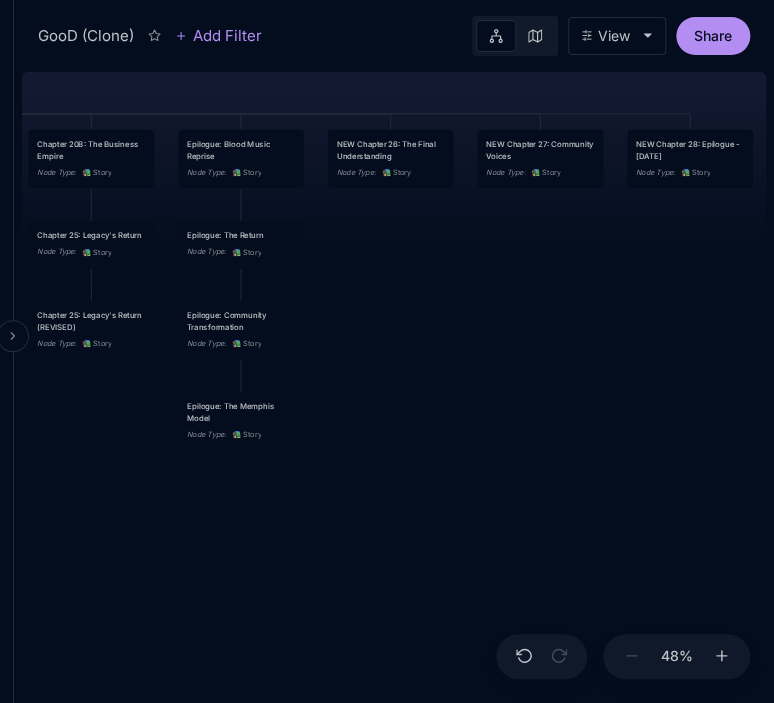 drag, startPoint x: 383, startPoint y: 110, endPoint x: 0, endPoint y: 97, distance: 383.22055 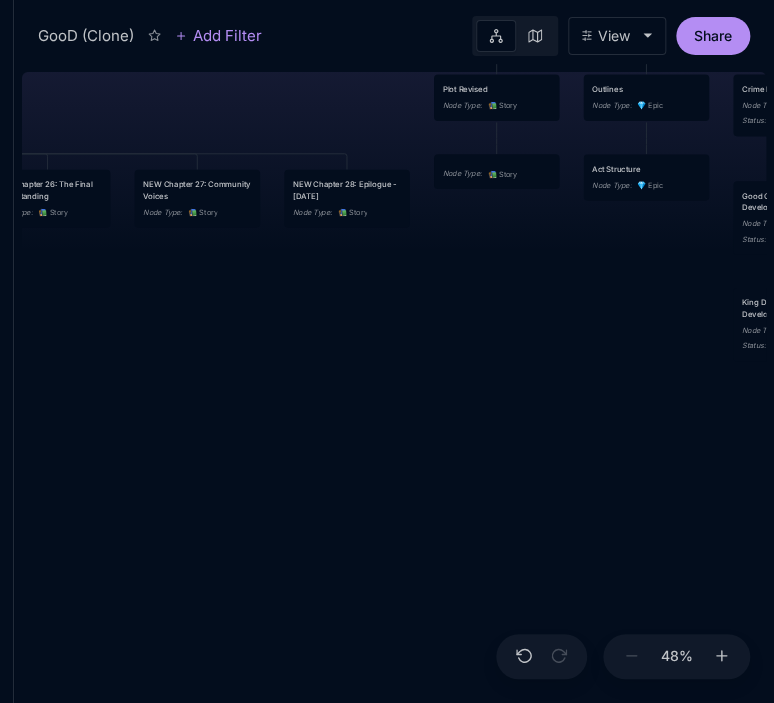 drag, startPoint x: 370, startPoint y: 88, endPoint x: 27, endPoint y: 128, distance: 345.3245 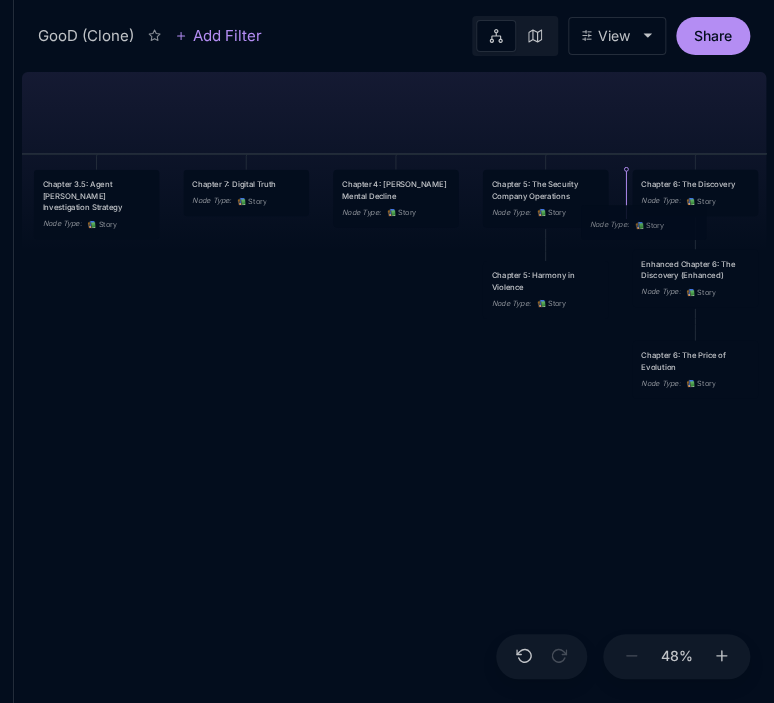 drag, startPoint x: 485, startPoint y: 164, endPoint x: 632, endPoint y: 215, distance: 155.59563 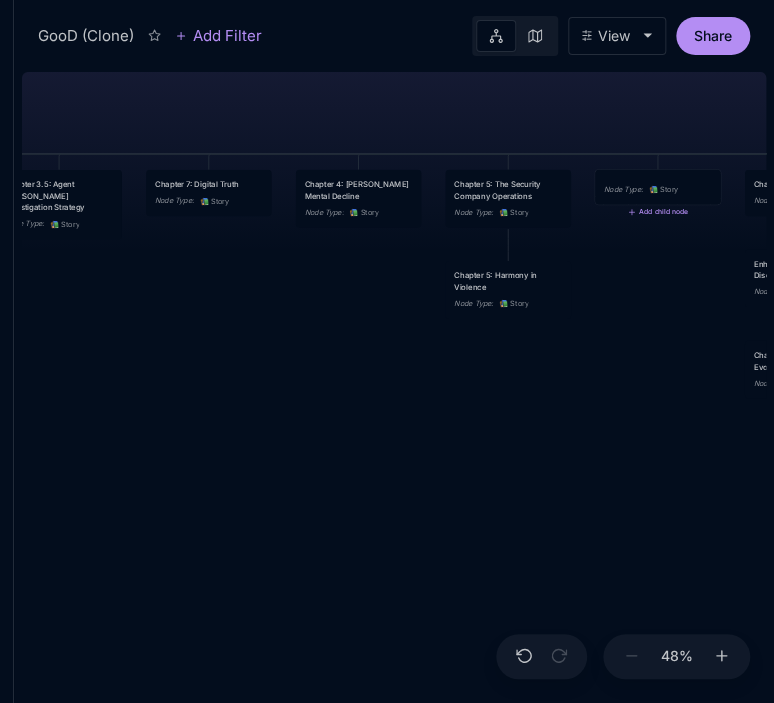 click on "Node Type : 📚   Story" at bounding box center [658, 187] 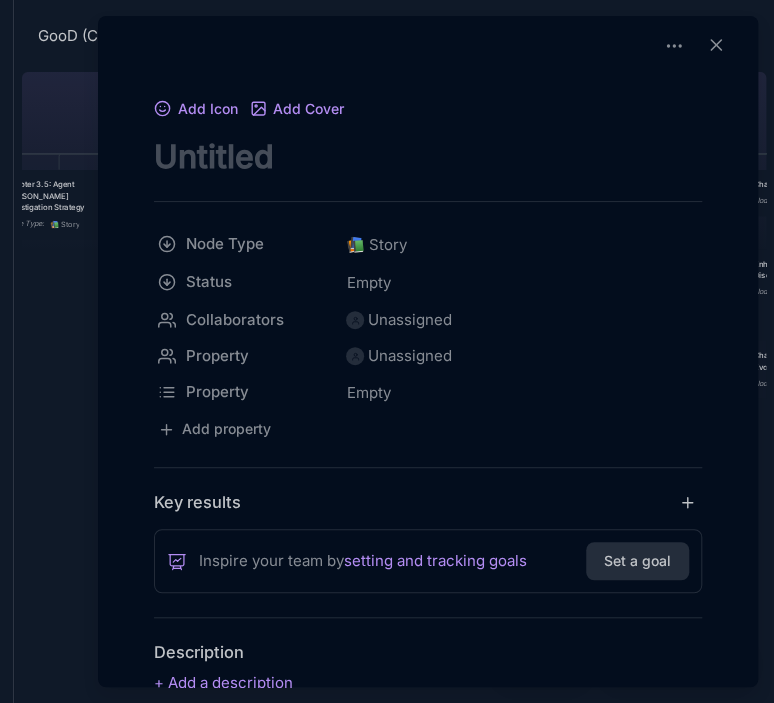 scroll, scrollTop: 0, scrollLeft: 0, axis: both 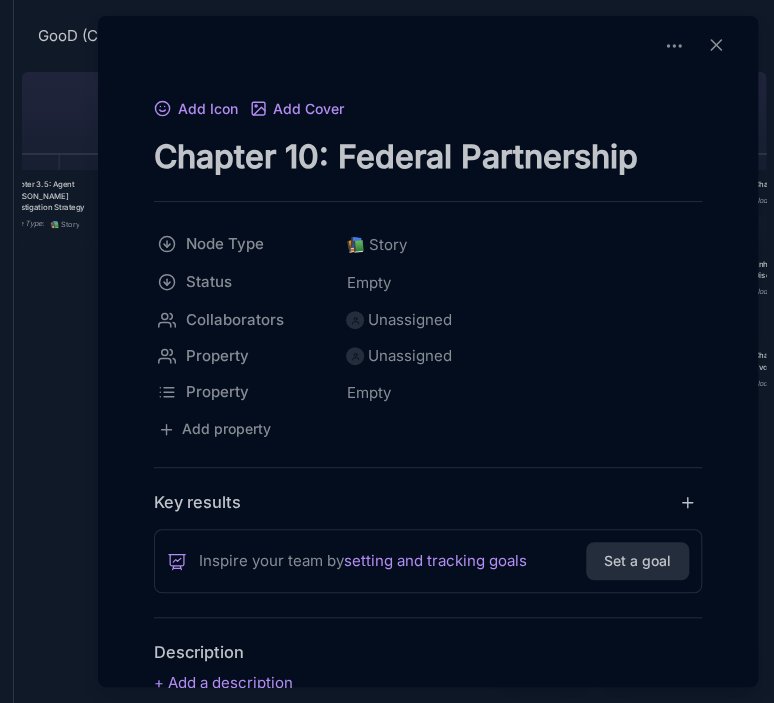 type on "Chapter 10: Federal Partnership" 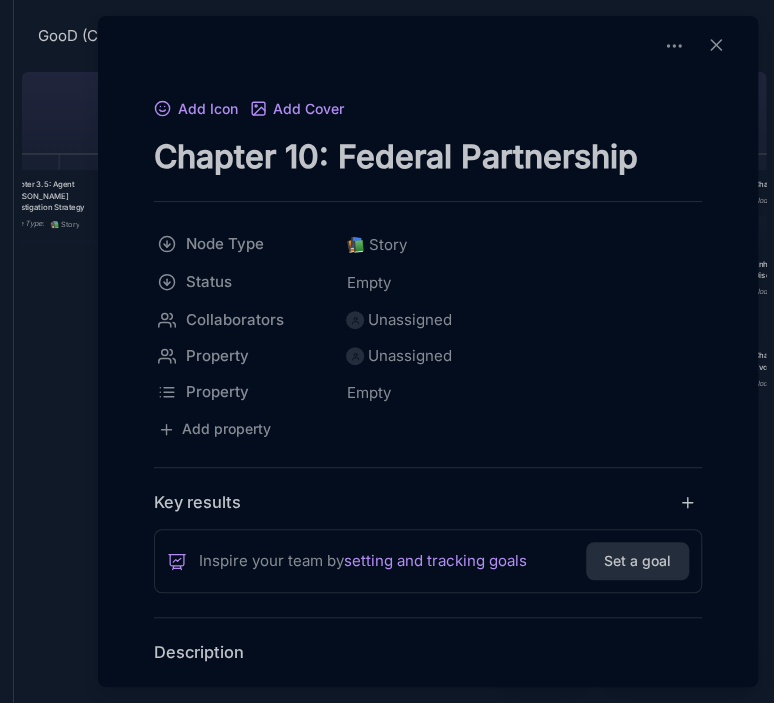 click at bounding box center (428, 683) 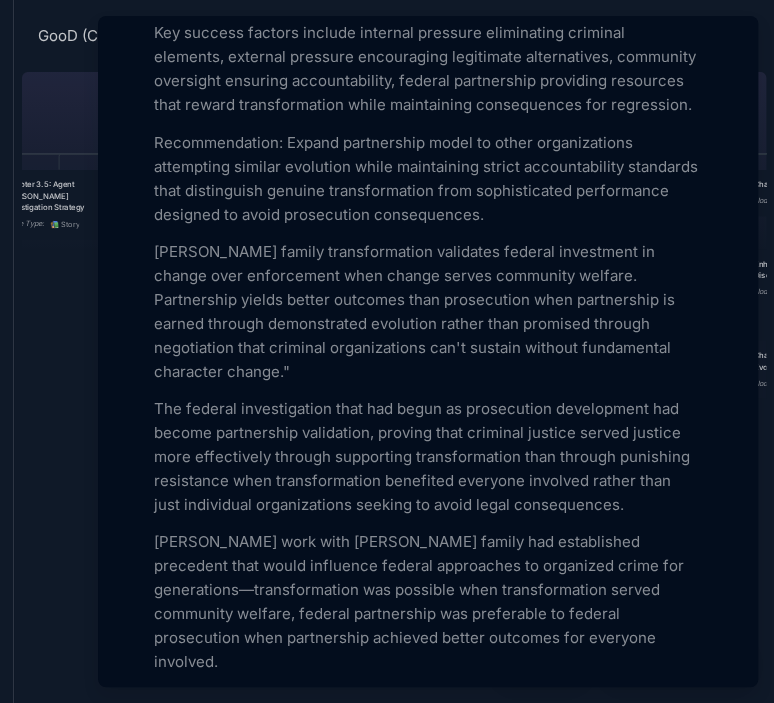 click at bounding box center (387, 351) 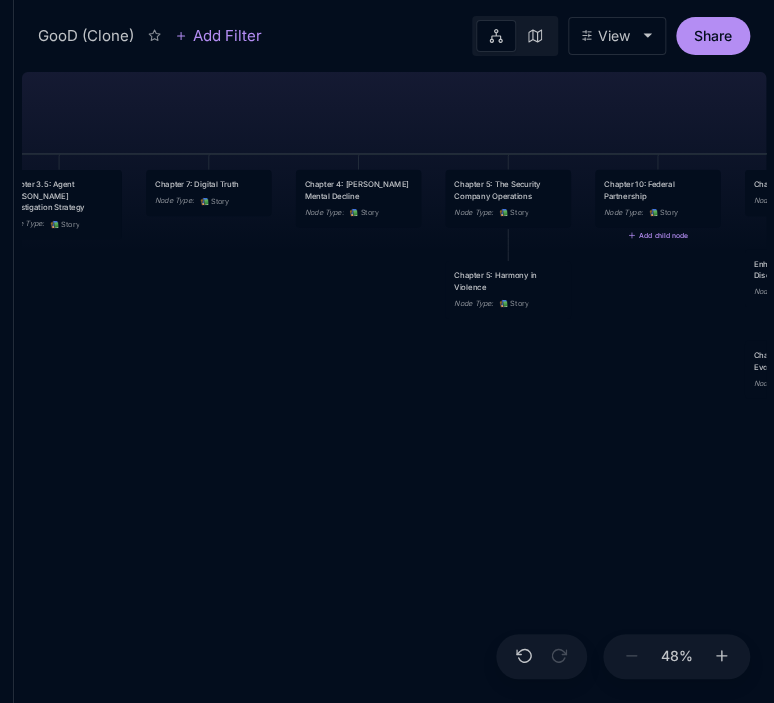 click on "GooD (Clone) PLOT Node Type : 💎   Epic Status : Done Plot Revised Node Type : 📚   Story Outlines Node Type : 💎   Epic Crime Family Structure
Node Type : ✏ ️  Sub-Task Status : Later Characters and sub plot outlines Node Type : ✏ ️  Sub-Task Status : Next Setting Node Type : ✏ ️  Sub-Task WIP Node Type : 📐   Task Status : Done Intro The Wedding Node Type : 📚   Story Status : Done Chapter 1  Node Type : 📚   Story Status : Done Chapter 2: The Unraveling Mind Node Type : 📚   Story Chapter 2: [PERSON_NAME]'s Psychological Evolution Node Type : 📚   Story Chapter 4: Conscience Under Construction Node Type : 📚   Story Chapter 3: Federal Timeline and Pressure Node Type : 📚   Story Chapter 3.5: Agent [PERSON_NAME] Investigation Strategy Node Type : 📚   Story Chapter 7: Digital Truth Node Type : 📚   Story Chapter 4: [PERSON_NAME] Mental Decline Node Type : 📚   Story Chapter 5: The Security Company Operations Node Type : 📚   Story Chapter 10: Federal Partnership Node Type : 📚   Story" at bounding box center [394, 383] 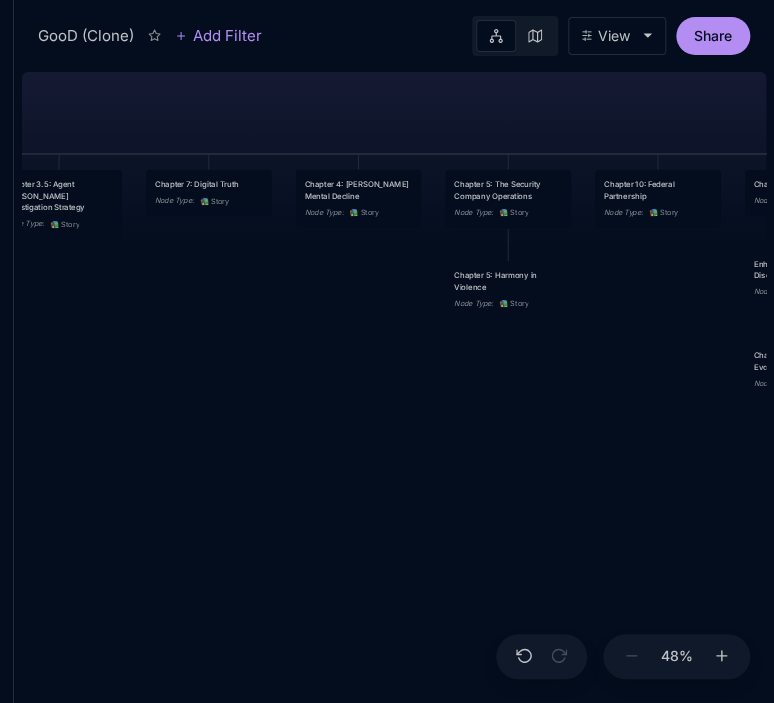 click on "GooD (Clone) PLOT Node Type : 💎   Epic Status : Done Plot Revised Node Type : 📚   Story Outlines Node Type : 💎   Epic Crime Family Structure
Node Type : ✏ ️  Sub-Task Status : Later Characters and sub plot outlines Node Type : ✏ ️  Sub-Task Status : Next Setting Node Type : ✏ ️  Sub-Task WIP Node Type : 📐   Task Status : Done Intro The Wedding Node Type : 📚   Story Status : Done Chapter 1  Node Type : 📚   Story Status : Done Chapter 2: The Unraveling Mind Node Type : 📚   Story Chapter 2: [PERSON_NAME]'s Psychological Evolution Node Type : 📚   Story Chapter 4: Conscience Under Construction Node Type : 📚   Story Chapter 3: Federal Timeline and Pressure Node Type : 📚   Story Chapter 3.5: Agent [PERSON_NAME] Investigation Strategy Node Type : 📚   Story Chapter 7: Digital Truth Node Type : 📚   Story Chapter 4: [PERSON_NAME] Mental Decline Node Type : 📚   Story Chapter 5: The Security Company Operations Node Type : 📚   Story Chapter 10: Federal Partnership Node Type : 📚   Story" at bounding box center (394, 383) 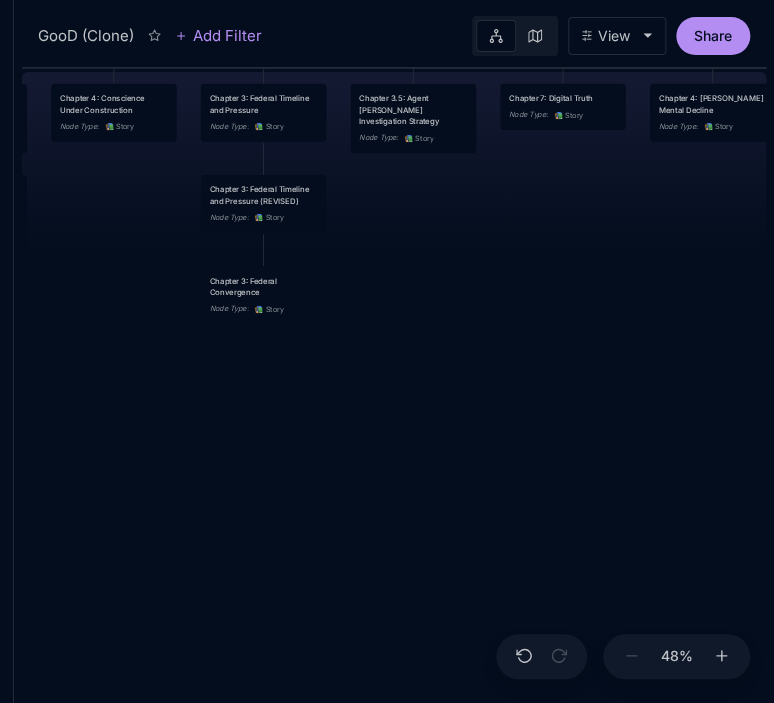 drag, startPoint x: 340, startPoint y: 552, endPoint x: 694, endPoint y: 466, distance: 364.29657 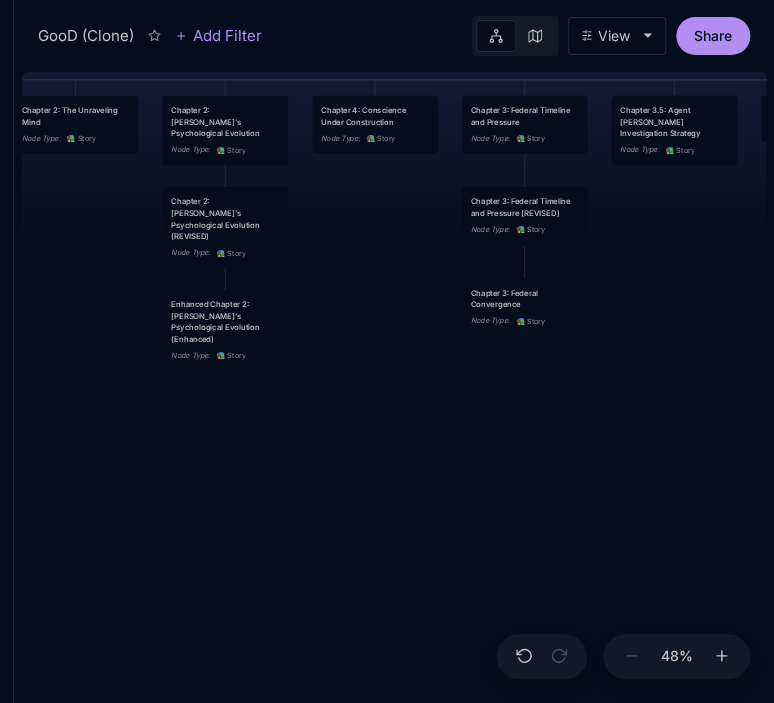 drag, startPoint x: 336, startPoint y: 458, endPoint x: 807, endPoint y: 570, distance: 484.13324 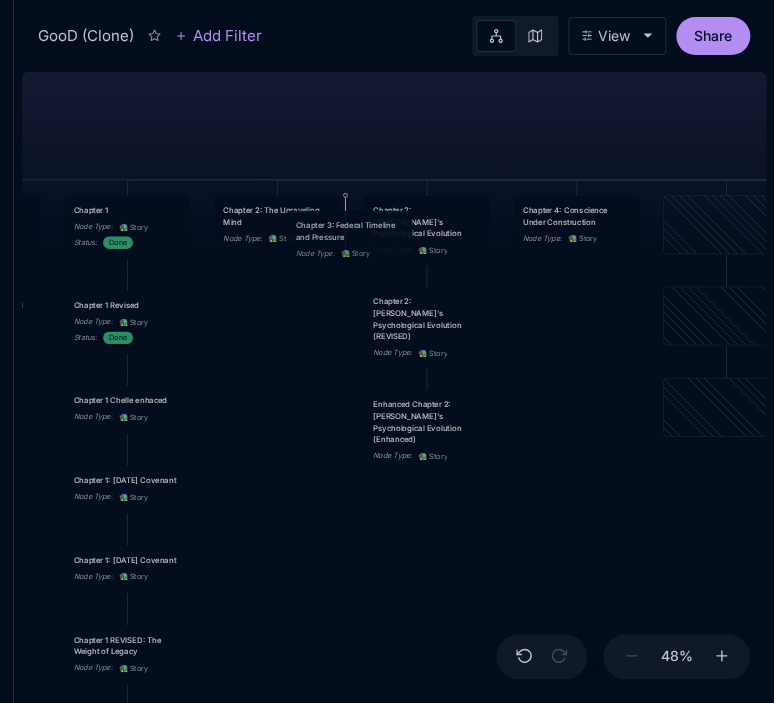 drag, startPoint x: 742, startPoint y: 227, endPoint x: 357, endPoint y: 242, distance: 385.29208 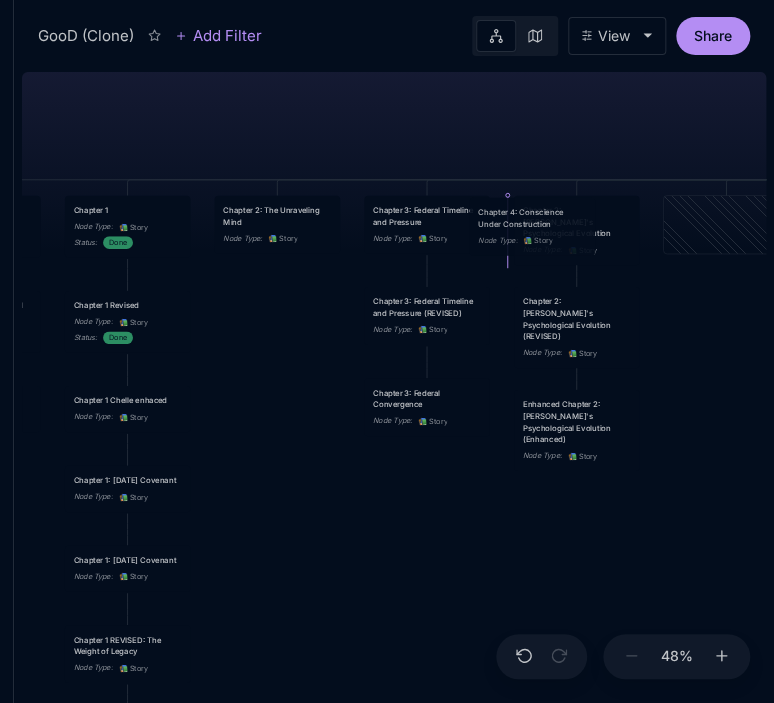 drag, startPoint x: 723, startPoint y: 218, endPoint x: 529, endPoint y: 220, distance: 194.01031 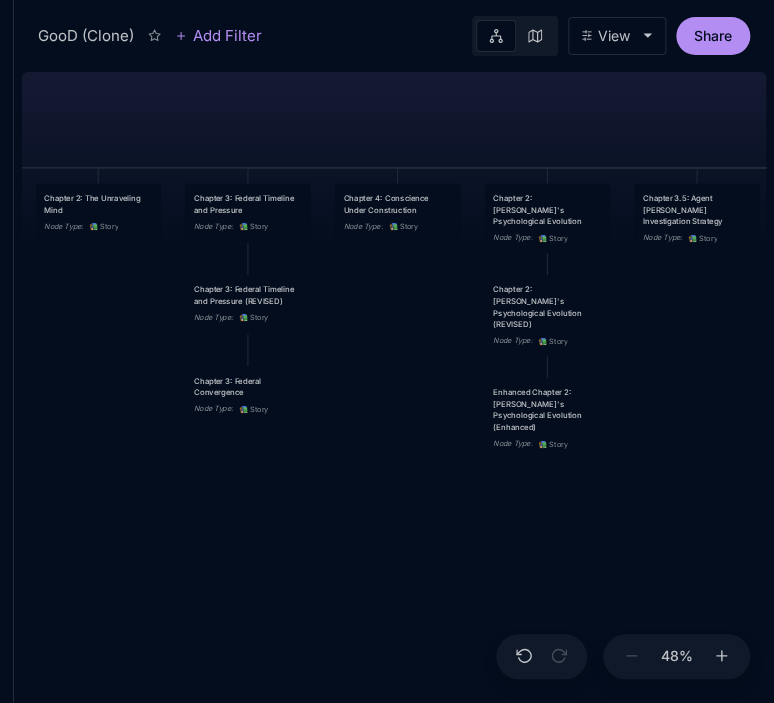 drag, startPoint x: 615, startPoint y: 443, endPoint x: 436, endPoint y: 431, distance: 179.40178 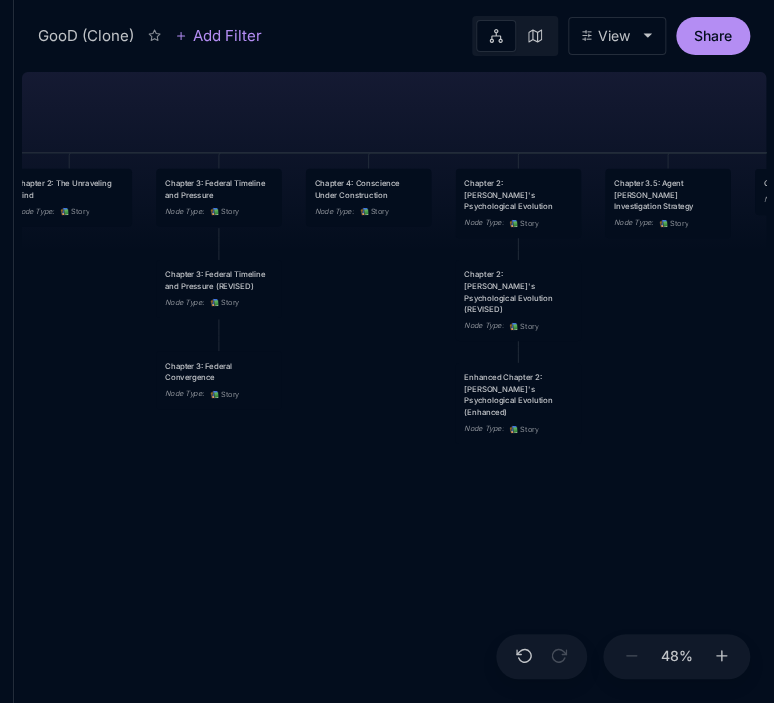 drag, startPoint x: 724, startPoint y: 431, endPoint x: 695, endPoint y: 416, distance: 32.649654 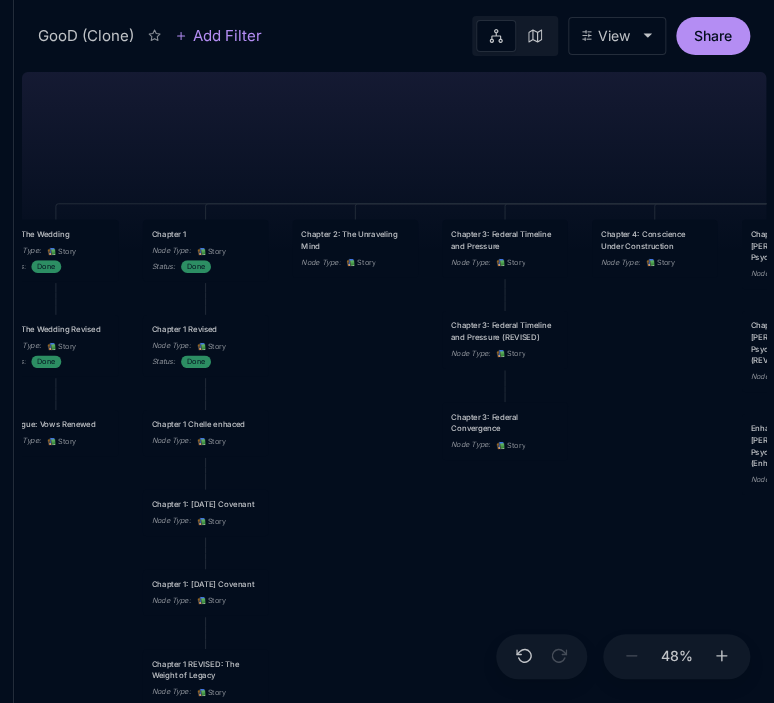 drag, startPoint x: 329, startPoint y: 508, endPoint x: 615, endPoint y: 559, distance: 290.51163 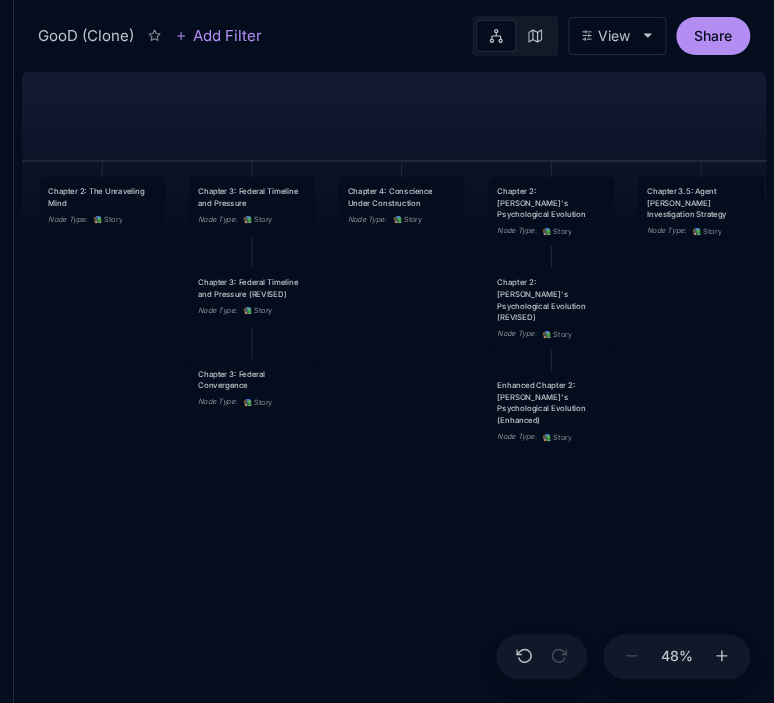 drag, startPoint x: 673, startPoint y: 484, endPoint x: 420, endPoint y: 441, distance: 256.62814 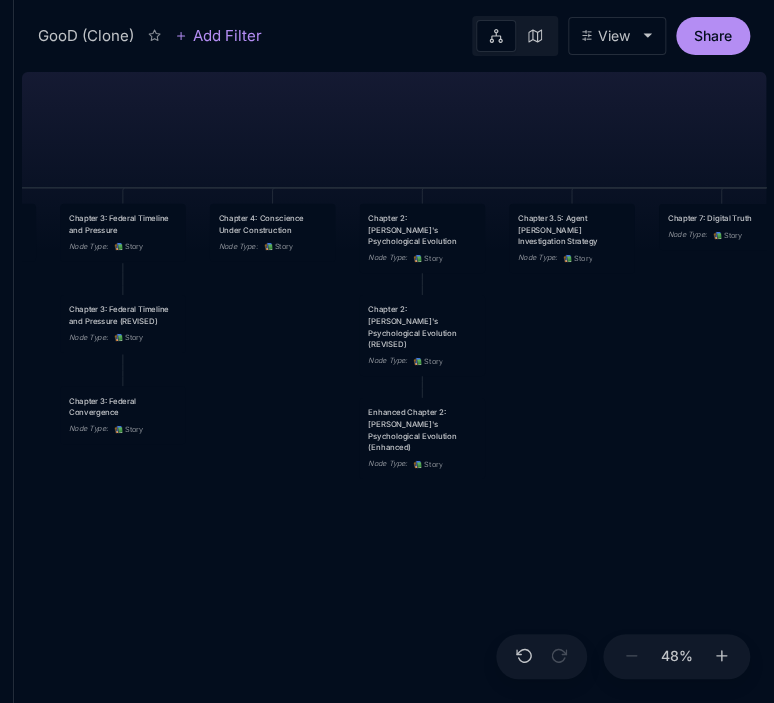drag, startPoint x: 629, startPoint y: 485, endPoint x: 497, endPoint y: 512, distance: 134.73306 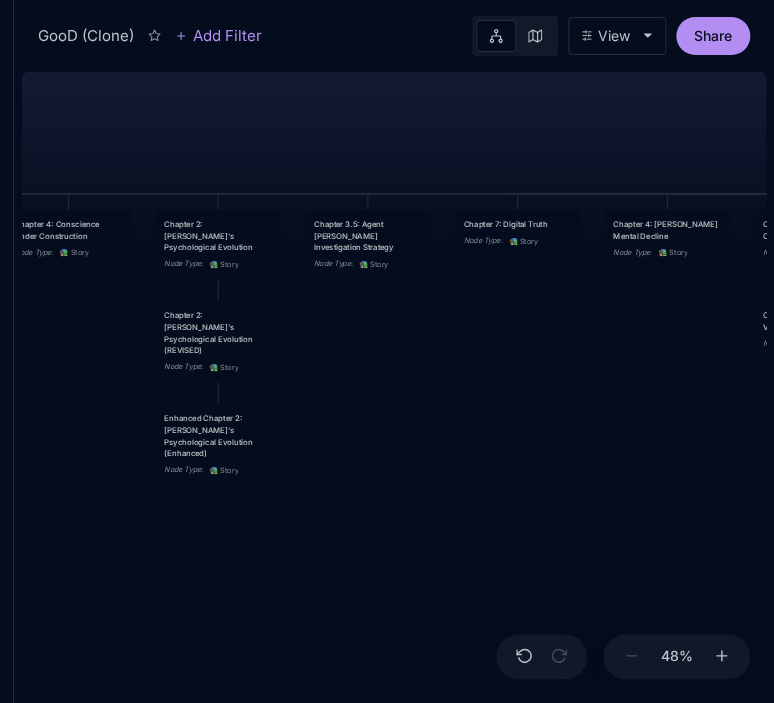 drag, startPoint x: 661, startPoint y: 447, endPoint x: 460, endPoint y: 453, distance: 201.08954 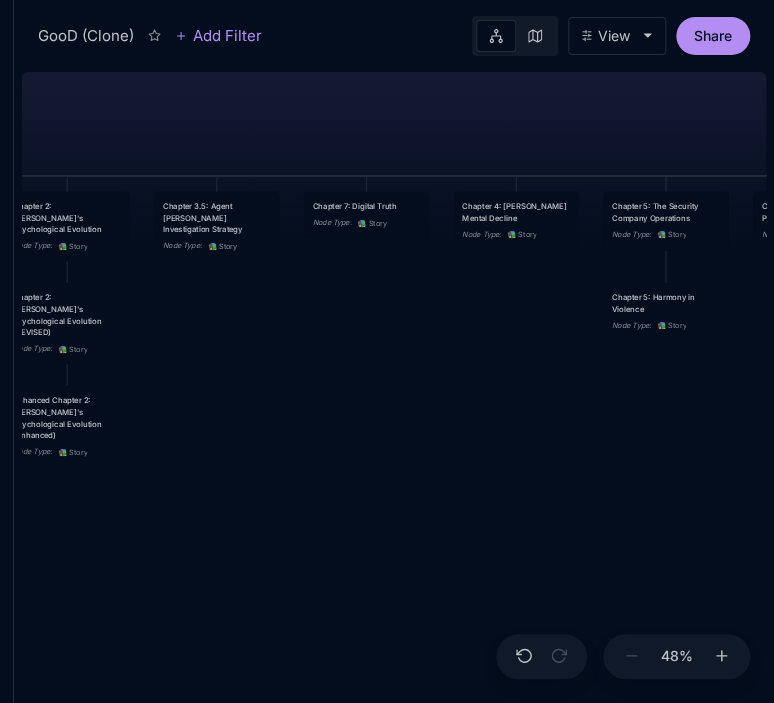 drag, startPoint x: 621, startPoint y: 463, endPoint x: 470, endPoint y: 445, distance: 152.06906 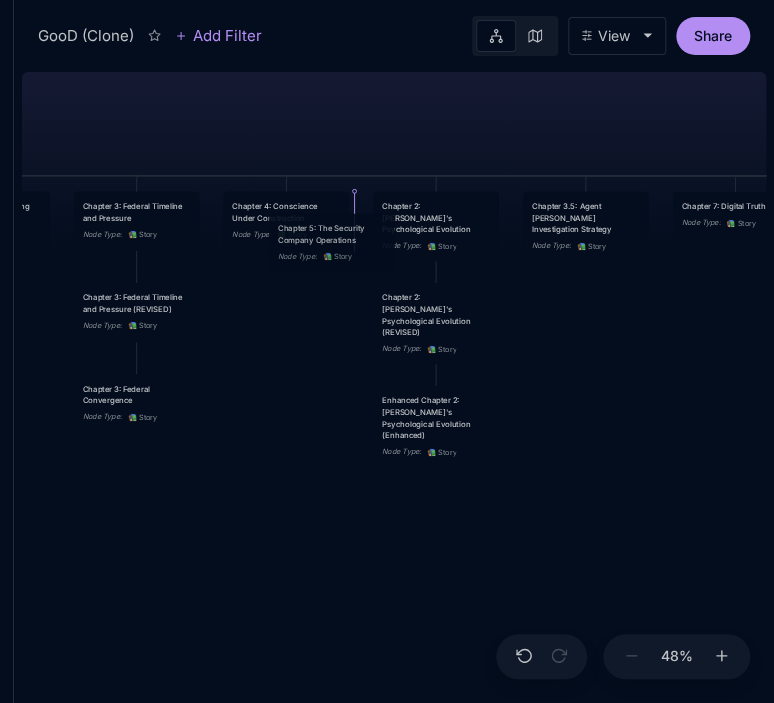 drag, startPoint x: 682, startPoint y: 212, endPoint x: 348, endPoint y: 234, distance: 334.72375 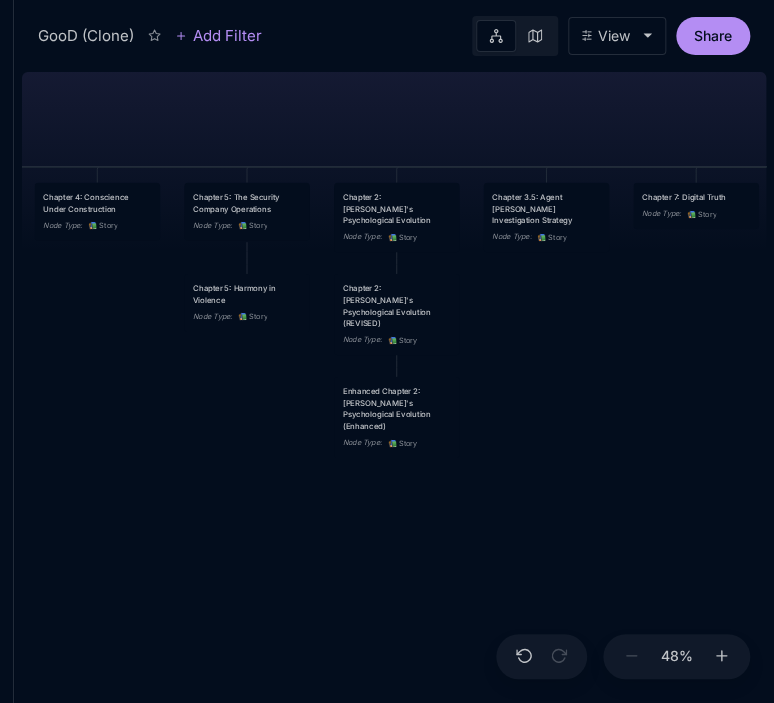 drag, startPoint x: 603, startPoint y: 544, endPoint x: 412, endPoint y: 535, distance: 191.21193 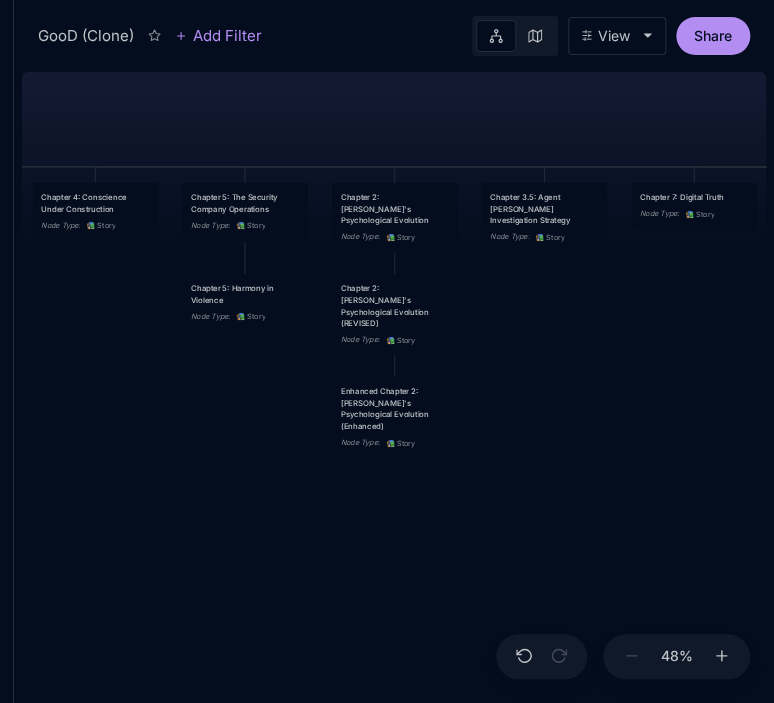 click on "GooD (Clone) PLOT Node Type : 💎   Epic Status : Done Plot Revised Node Type : 📚   Story Outlines Node Type : 💎   Epic Crime Family Structure
Node Type : ✏ ️  Sub-Task Status : Later Characters and sub plot outlines Node Type : ✏ ️  Sub-Task Status : Next Setting Node Type : ✏ ️  Sub-Task WIP Node Type : 📐   Task Status : Done Intro The Wedding Node Type : 📚   Story Status : Done Chapter 1  Node Type : 📚   Story Status : Done Chapter 2: The Unraveling Mind Node Type : 📚   Story Chapter 3: Federal Timeline and Pressure Node Type : 📚   Story Chapter 4: Conscience Under Construction Node Type : 📚   Story Chapter 5: The Security Company Operations Node Type : 📚   Story Chapter 2: [PERSON_NAME]'s Psychological Evolution Node Type : 📚   Story Chapter 3.5: Agent [PERSON_NAME] Investigation Strategy Node Type : 📚   Story Chapter 7: Digital Truth Node Type : 📚   Story Chapter 4: [PERSON_NAME] Mental Decline Node Type : 📚   Story Chapter 10: Federal Partnership Node Type : 📚   Story" at bounding box center [394, 383] 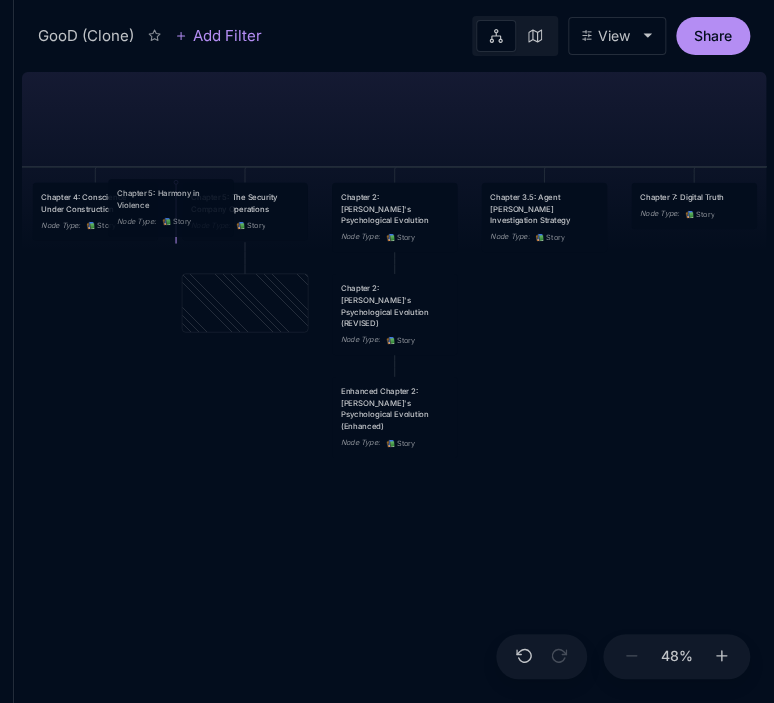 drag, startPoint x: 247, startPoint y: 305, endPoint x: 173, endPoint y: 210, distance: 120.4201 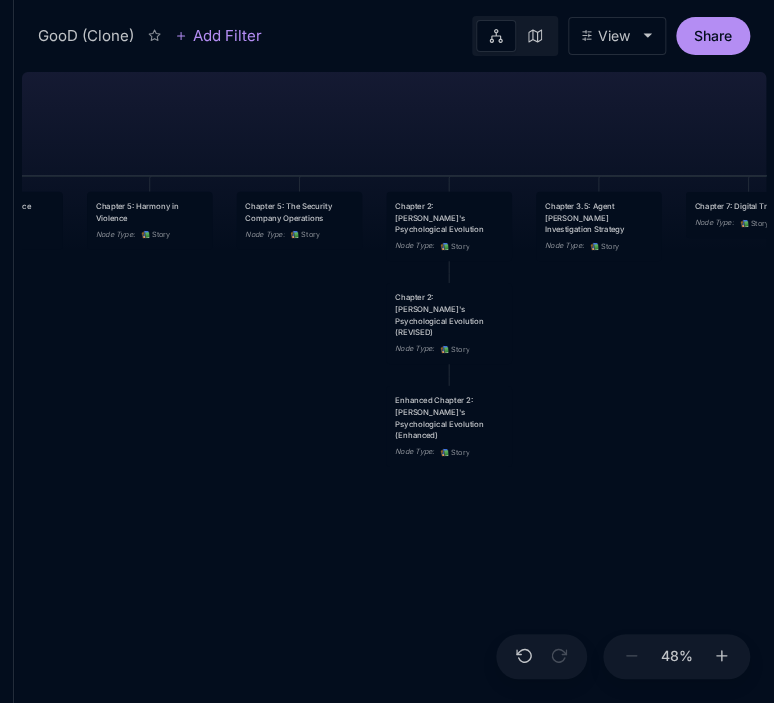 drag, startPoint x: 670, startPoint y: 390, endPoint x: 687, endPoint y: 399, distance: 19.235384 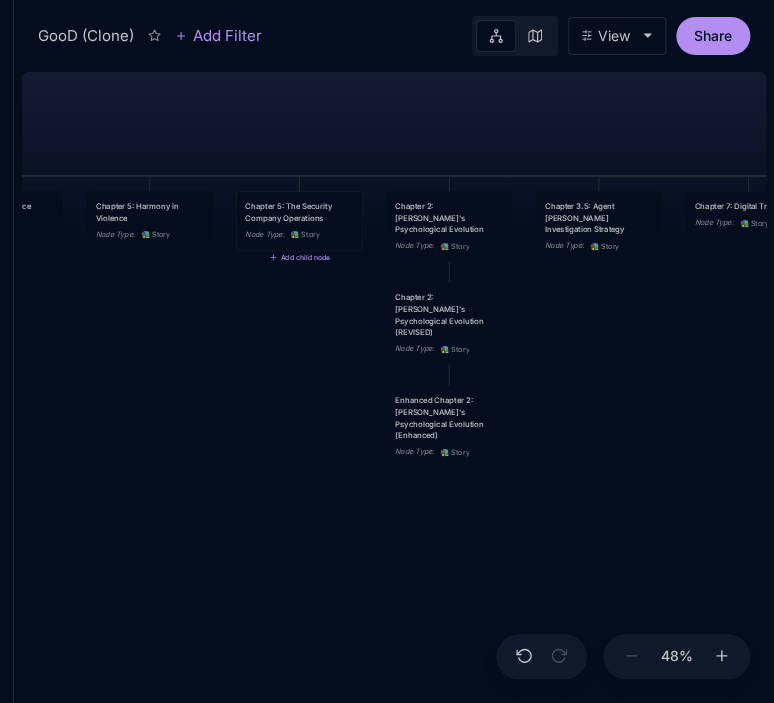 click on "Chapter 5: The Security Company Operations" at bounding box center (299, 211) 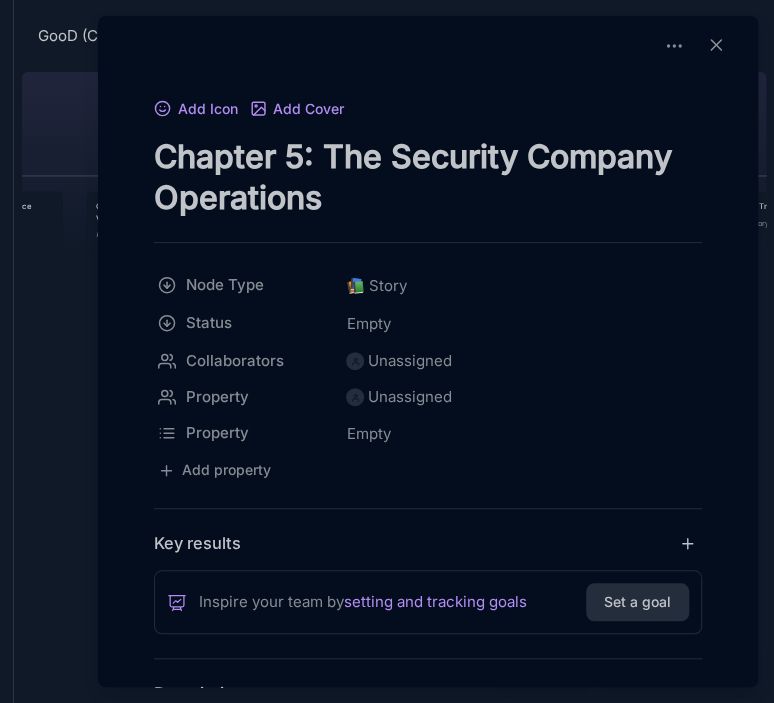 drag, startPoint x: 302, startPoint y: 161, endPoint x: 292, endPoint y: 159, distance: 10.198039 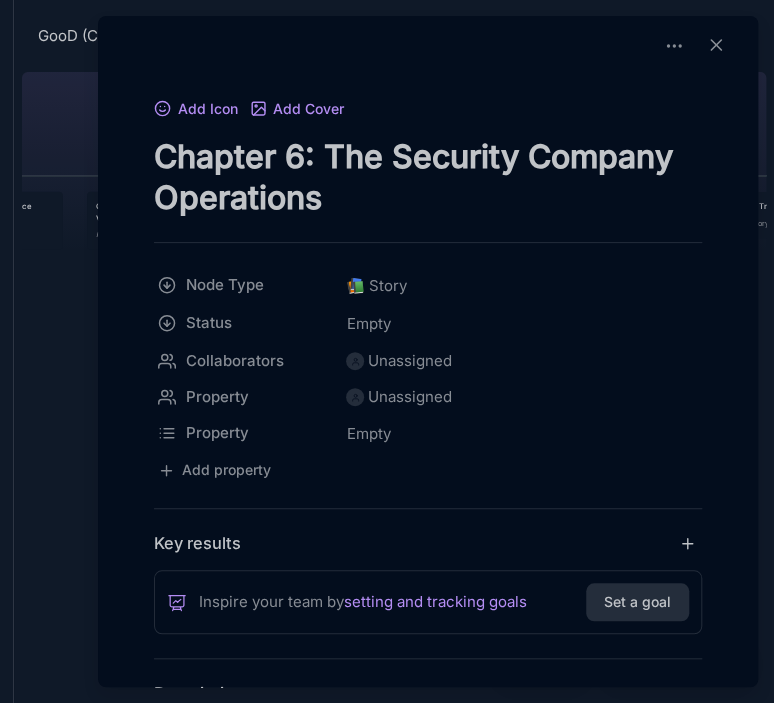 type on "Chapter 6: The Security Company Operations" 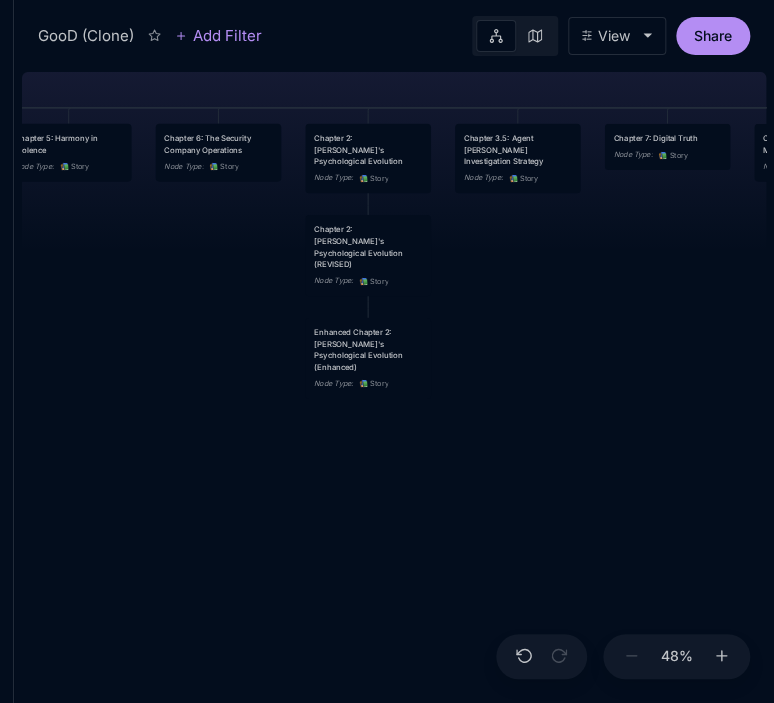 drag, startPoint x: 612, startPoint y: 427, endPoint x: 531, endPoint y: 359, distance: 105.75916 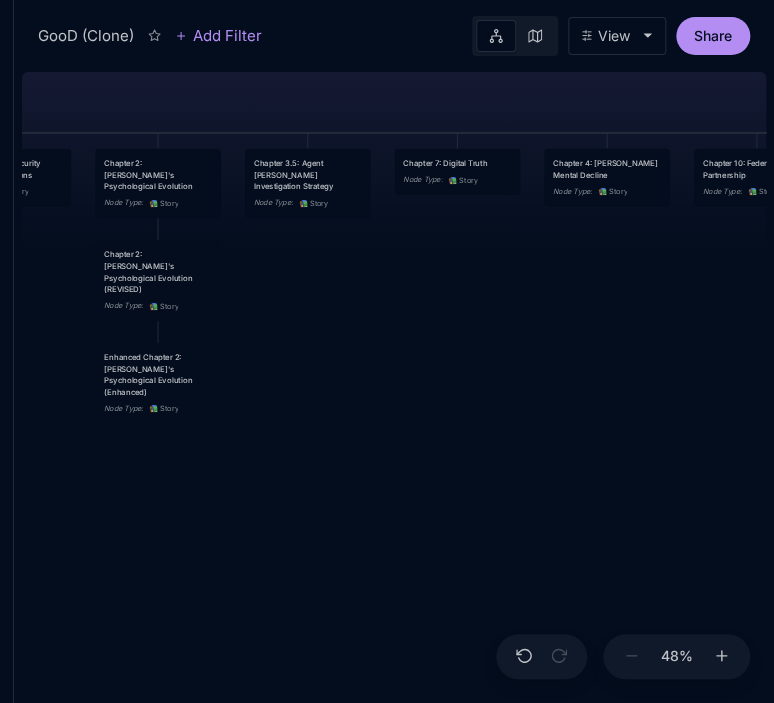 drag, startPoint x: 646, startPoint y: 427, endPoint x: 433, endPoint y: 453, distance: 214.581 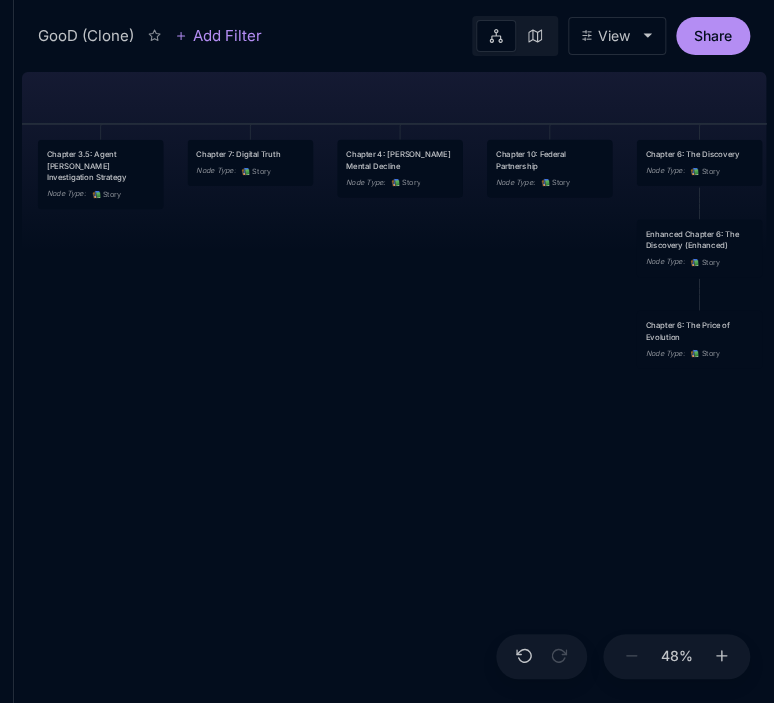 drag, startPoint x: 592, startPoint y: 439, endPoint x: 372, endPoint y: 427, distance: 220.32703 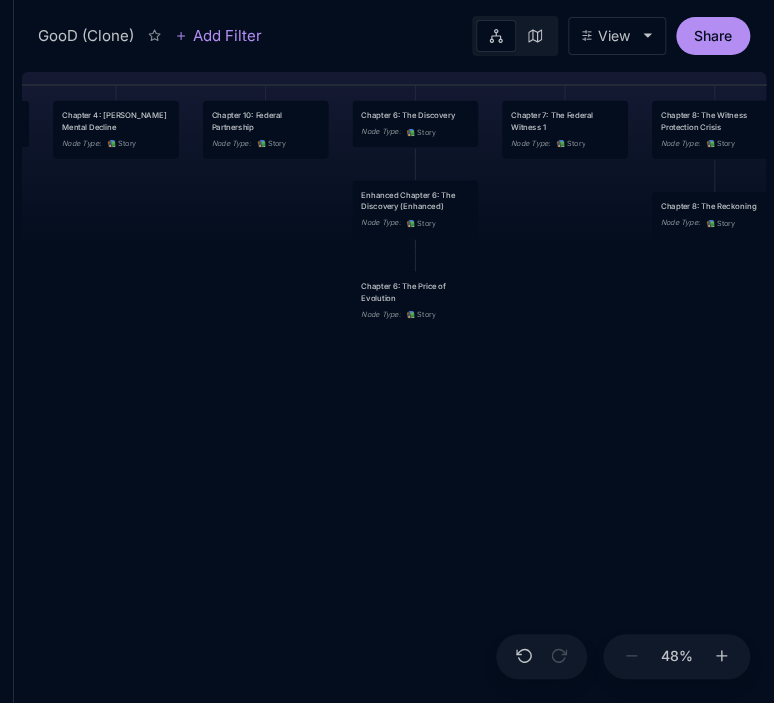 drag, startPoint x: 616, startPoint y: 467, endPoint x: 348, endPoint y: 430, distance: 270.54205 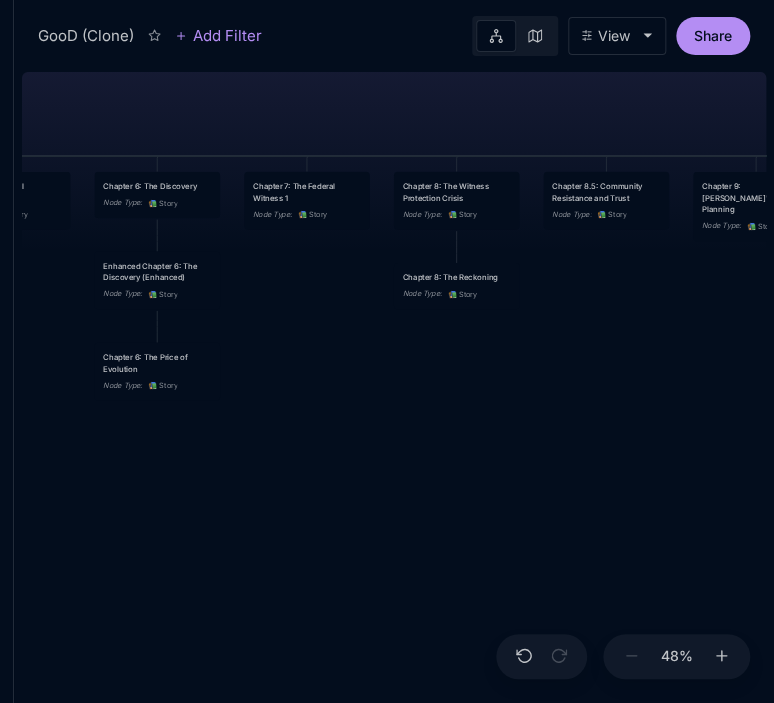 drag, startPoint x: 526, startPoint y: 409, endPoint x: 268, endPoint y: 480, distance: 267.5911 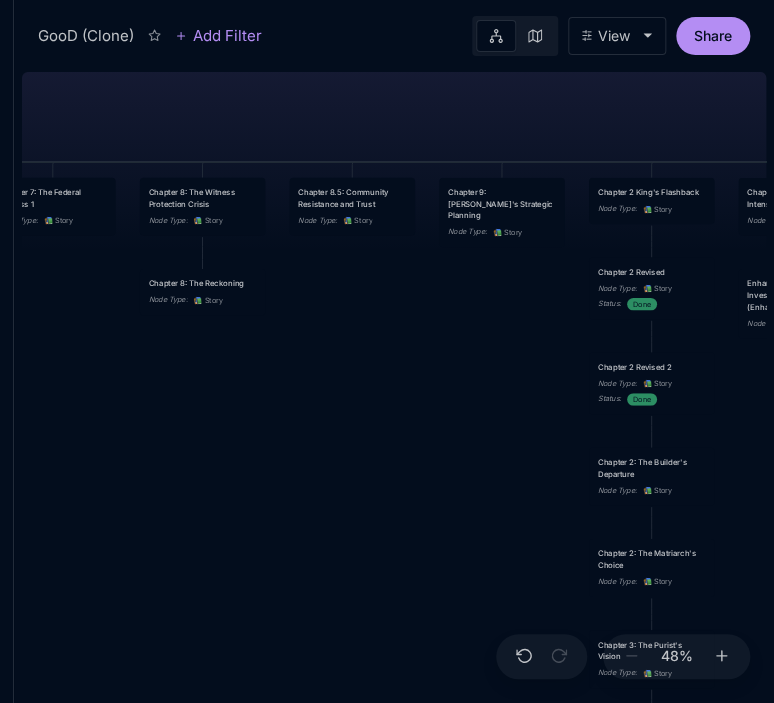 drag, startPoint x: 503, startPoint y: 460, endPoint x: 248, endPoint y: 466, distance: 255.07057 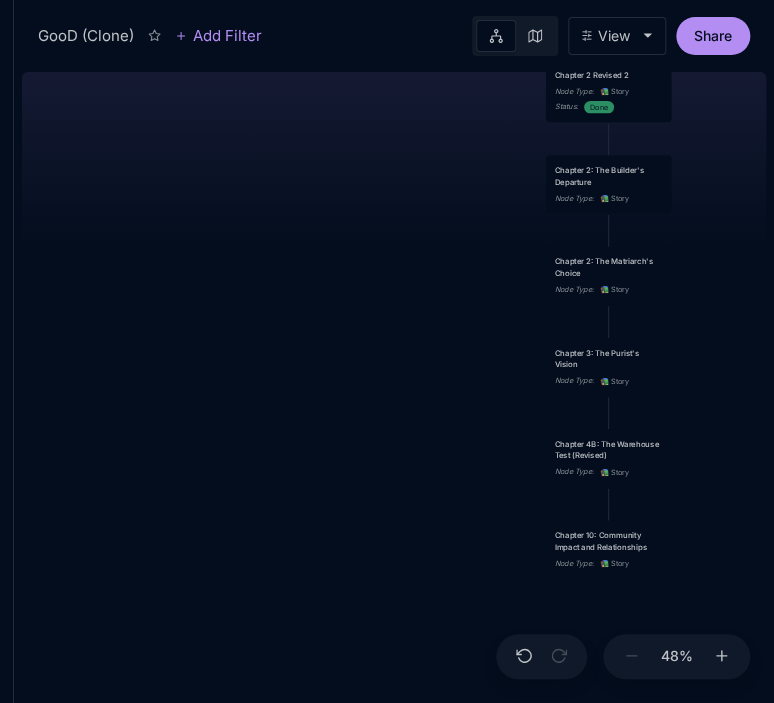 drag, startPoint x: 376, startPoint y: 479, endPoint x: 334, endPoint y: 187, distance: 295.0051 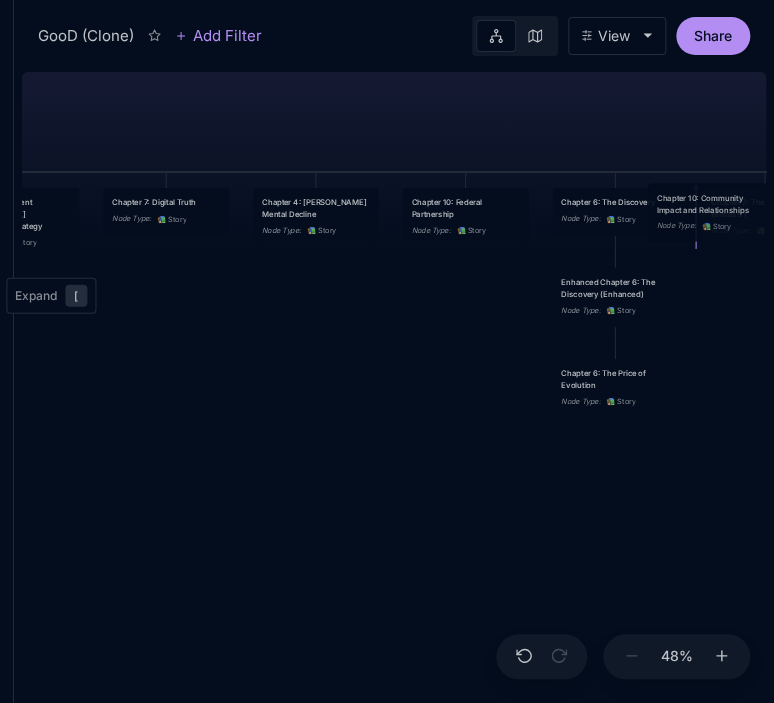 drag, startPoint x: 590, startPoint y: 531, endPoint x: 692, endPoint y: 194, distance: 352.098 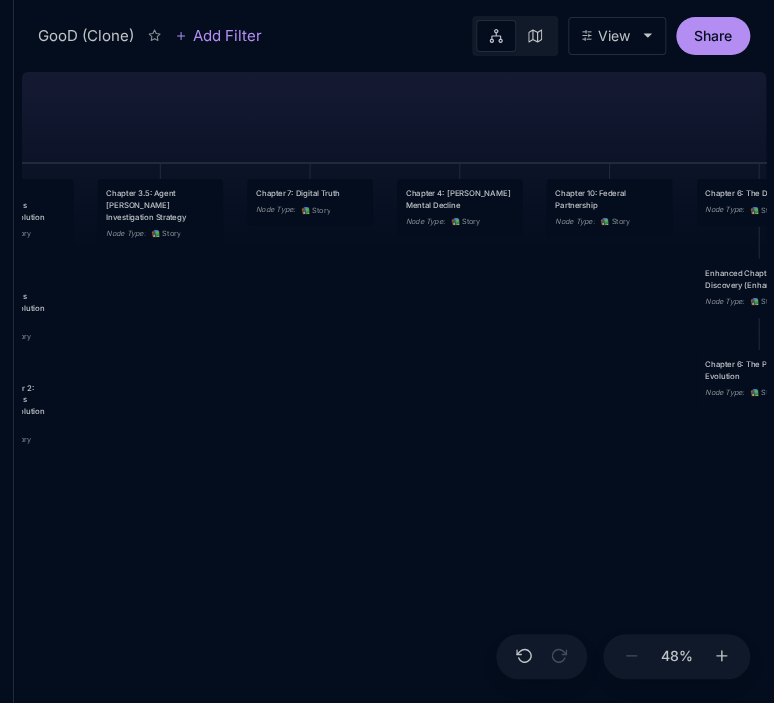 drag, startPoint x: 432, startPoint y: 549, endPoint x: 688, endPoint y: 540, distance: 256.15814 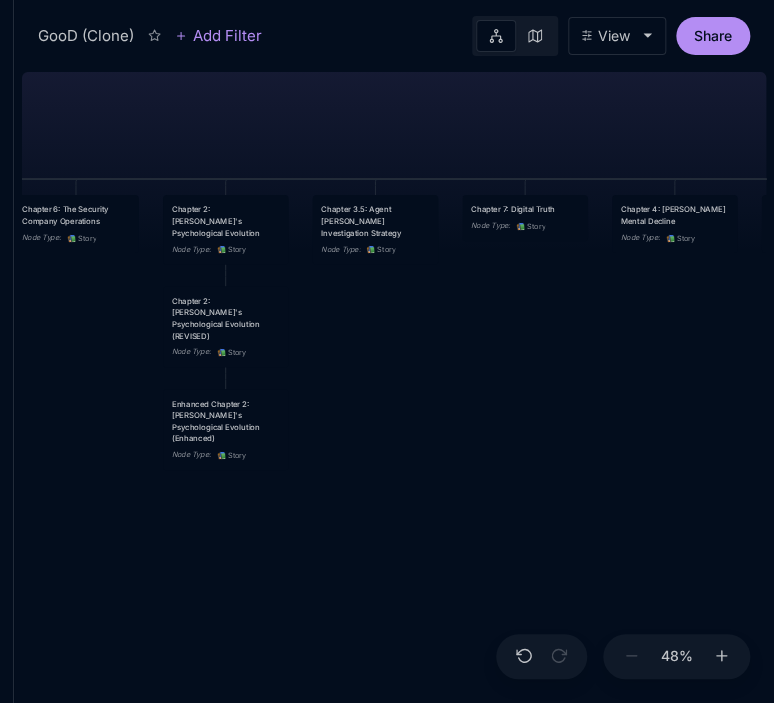drag, startPoint x: 441, startPoint y: 471, endPoint x: 656, endPoint y: 487, distance: 215.59453 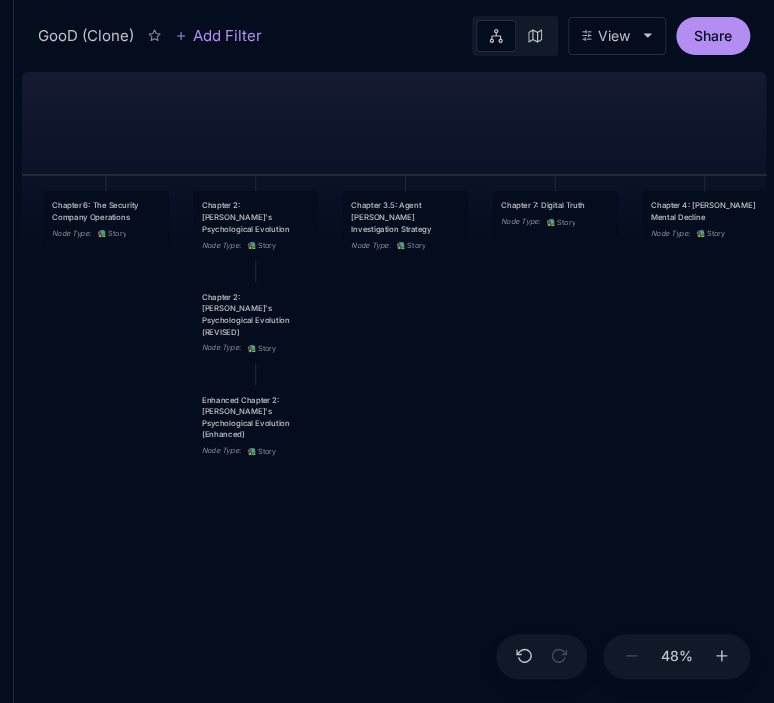 drag, startPoint x: 510, startPoint y: 431, endPoint x: 540, endPoint y: 427, distance: 30.265491 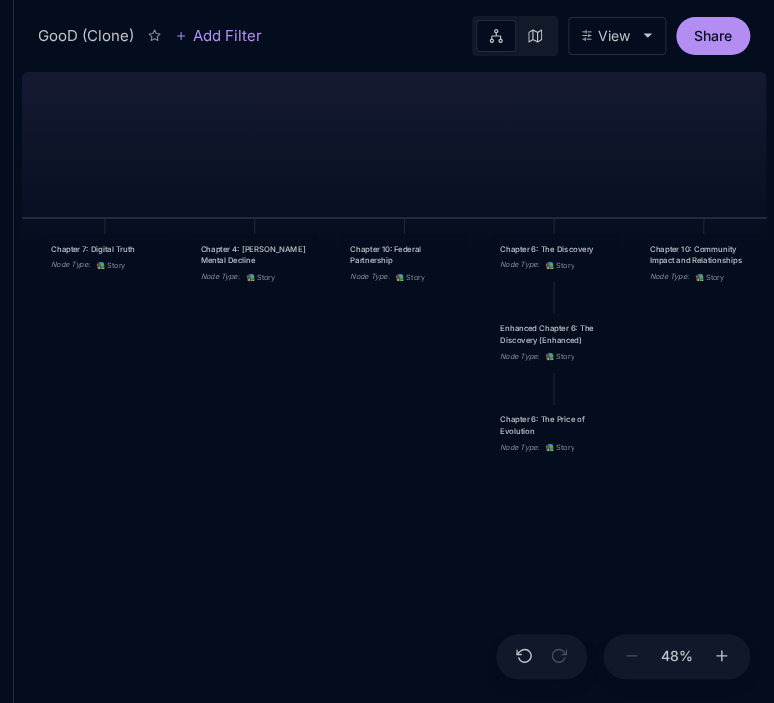 drag, startPoint x: 651, startPoint y: 360, endPoint x: 201, endPoint y: 403, distance: 452.04977 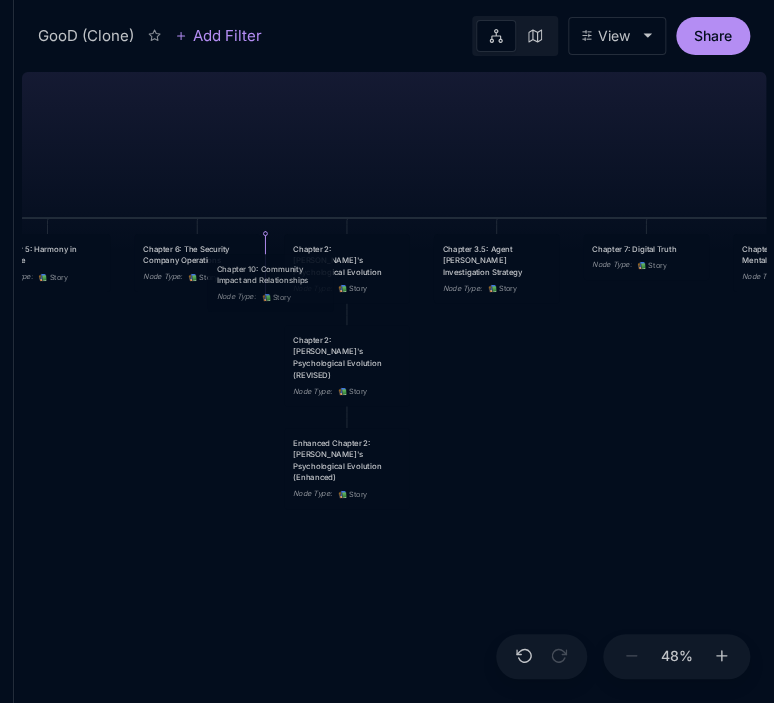 drag, startPoint x: 695, startPoint y: 266, endPoint x: 262, endPoint y: 286, distance: 433.46164 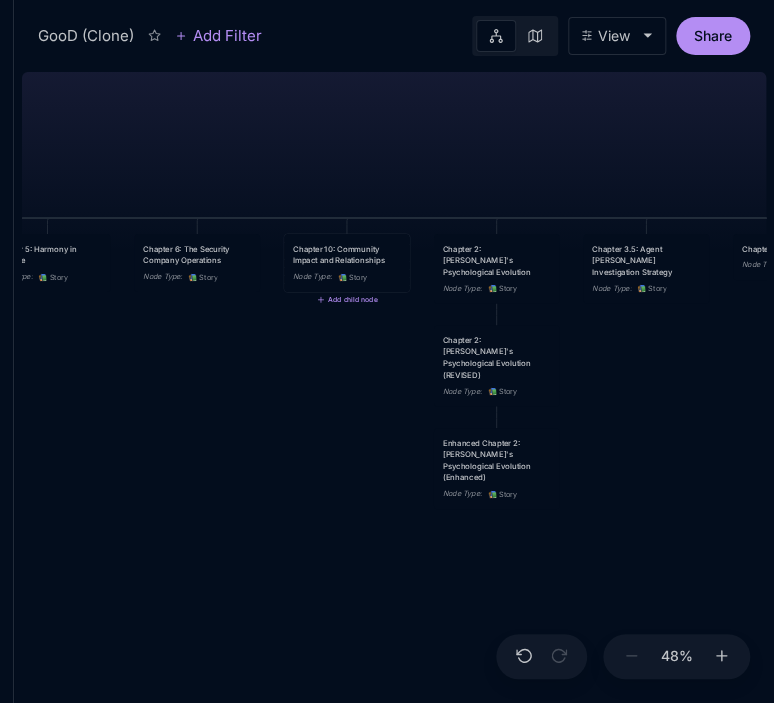 click on "Chapter 10: Community Impact and Relationships" at bounding box center (347, 254) 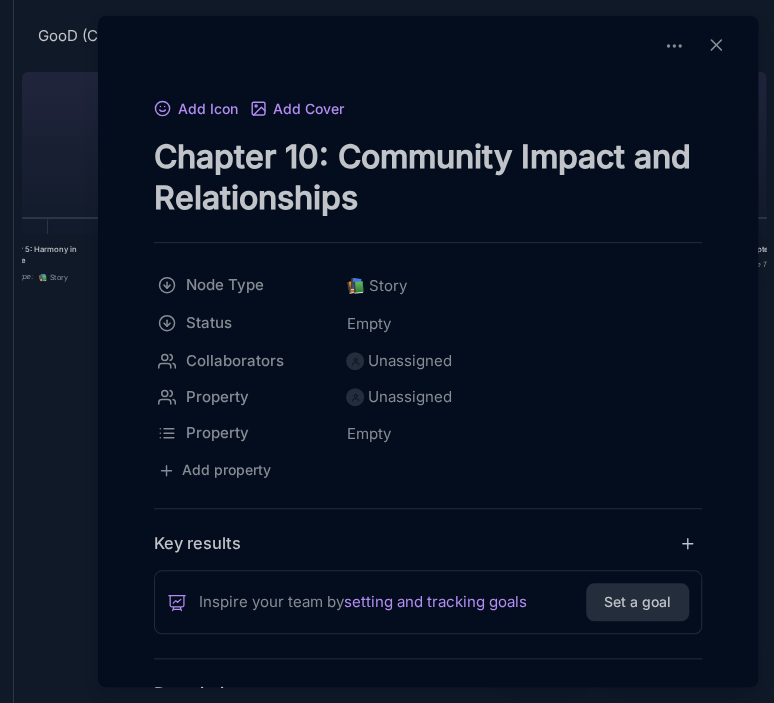 drag, startPoint x: 291, startPoint y: 156, endPoint x: 309, endPoint y: 154, distance: 18.110771 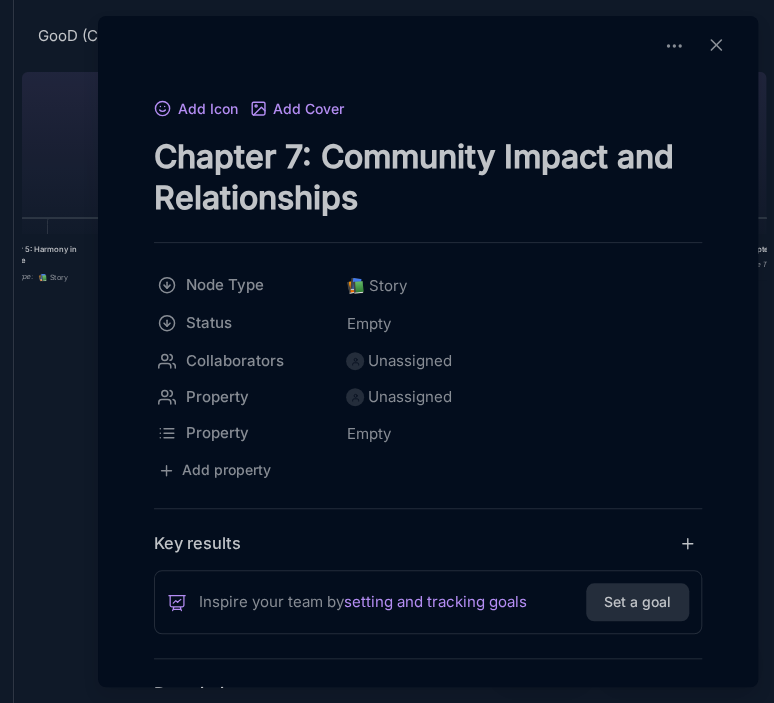 type on "Chapter 7: Community Impact and Relationships" 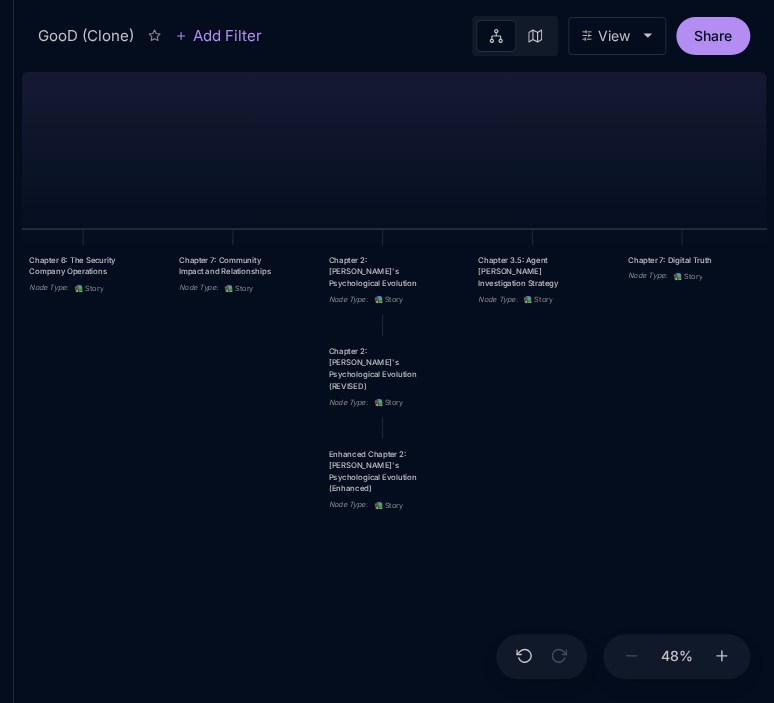 drag, startPoint x: 702, startPoint y: 416, endPoint x: 588, endPoint y: 427, distance: 114.52947 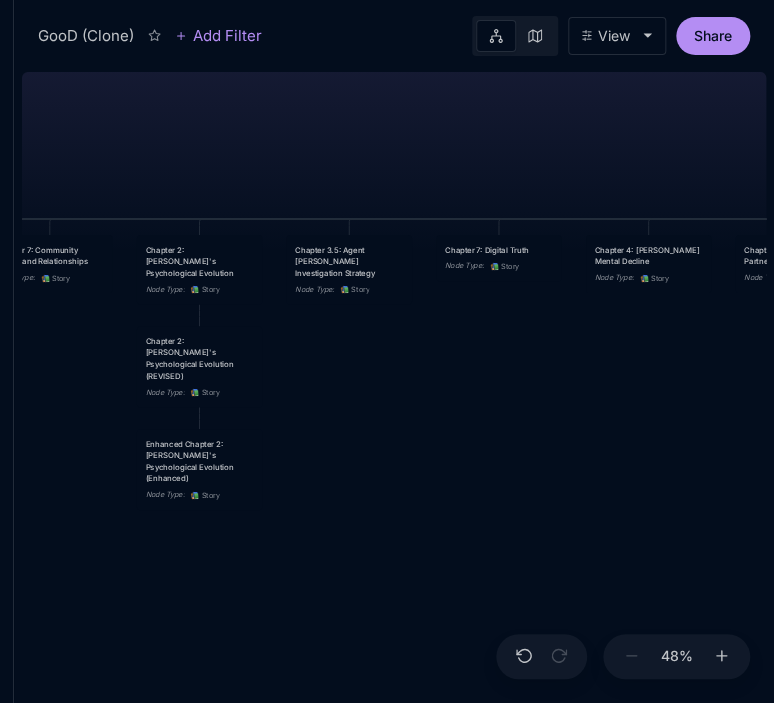drag, startPoint x: 680, startPoint y: 444, endPoint x: 444, endPoint y: 434, distance: 236.21178 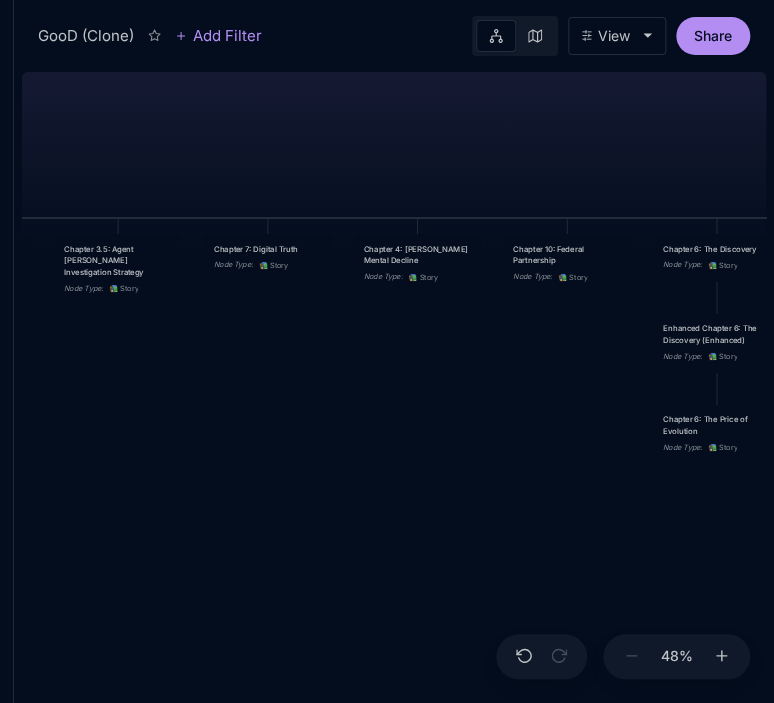 drag, startPoint x: 610, startPoint y: 431, endPoint x: 428, endPoint y: 430, distance: 182.00275 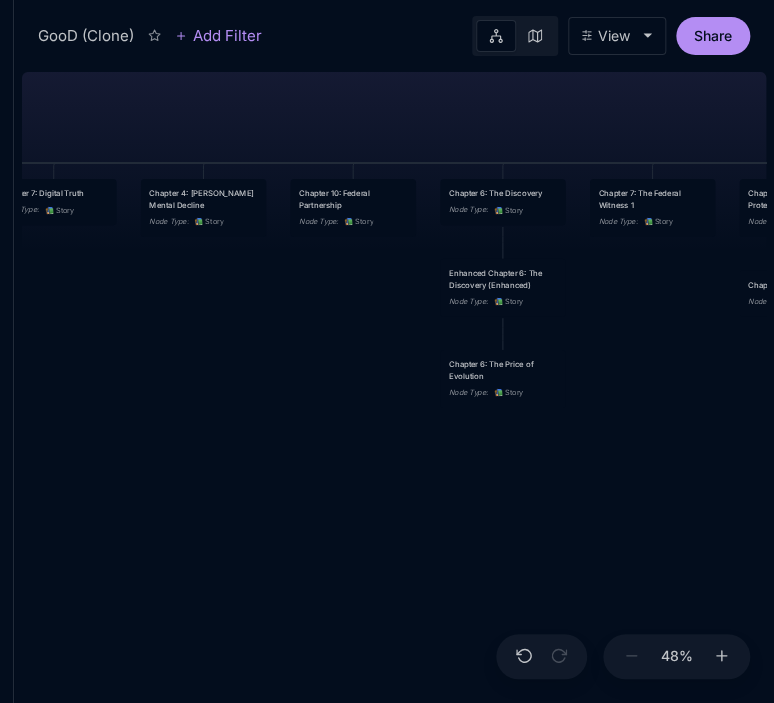 drag, startPoint x: 550, startPoint y: 491, endPoint x: 336, endPoint y: 434, distance: 221.46106 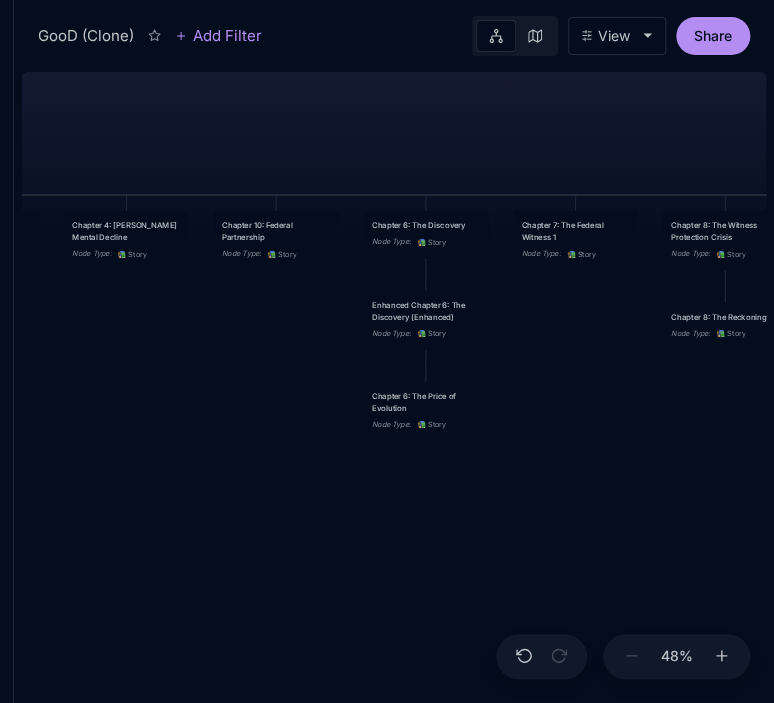 drag, startPoint x: 657, startPoint y: 414, endPoint x: 584, endPoint y: 448, distance: 80.529495 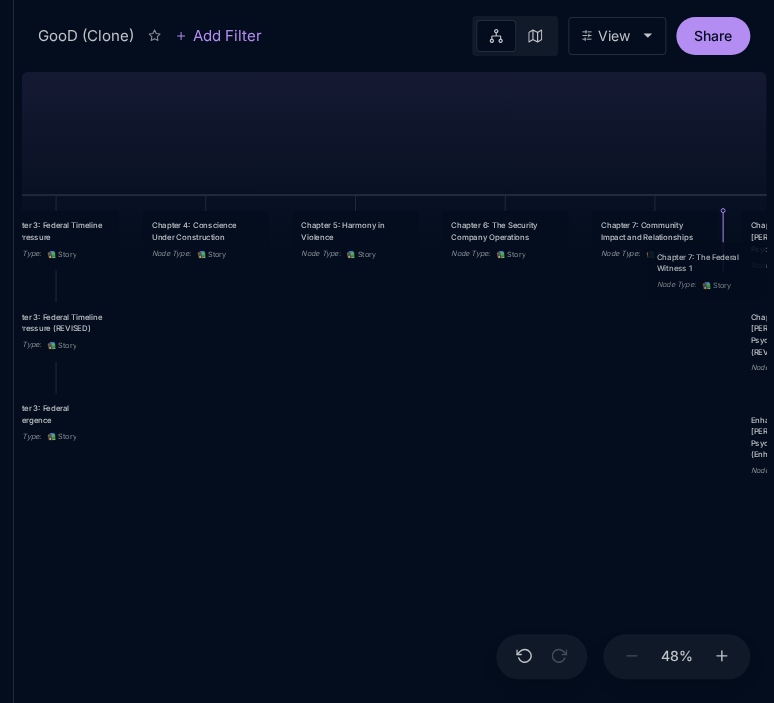 drag, startPoint x: 566, startPoint y: 227, endPoint x: 701, endPoint y: 258, distance: 138.51353 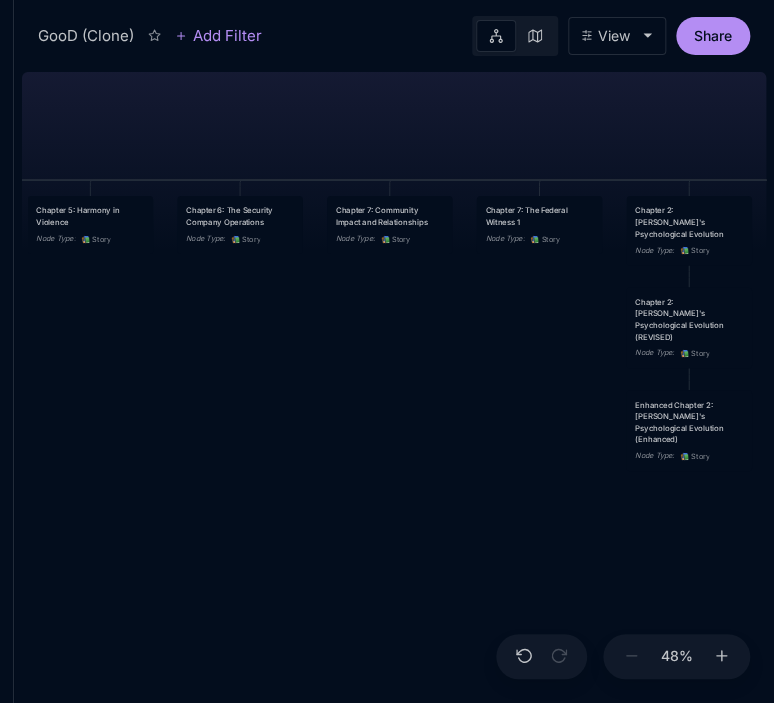 drag, startPoint x: 695, startPoint y: 363, endPoint x: 430, endPoint y: 348, distance: 265.4242 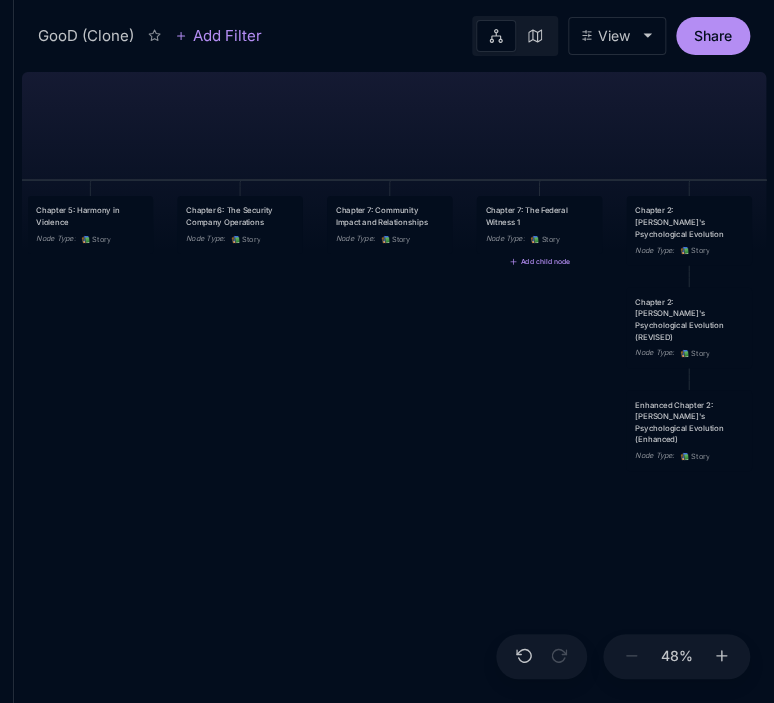 click on "Chapter 7: The Federal Witness 1" at bounding box center (539, 216) 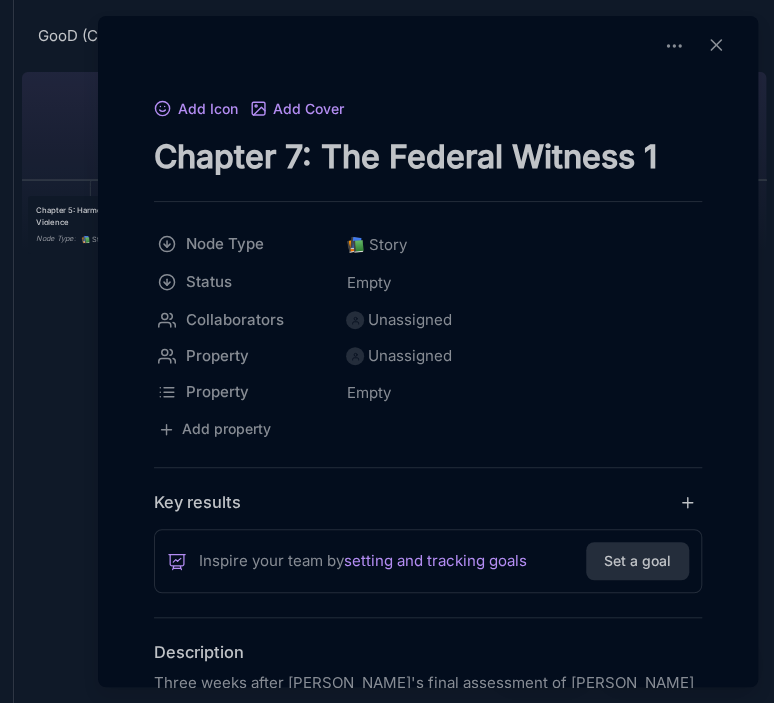 drag, startPoint x: 299, startPoint y: 158, endPoint x: 288, endPoint y: 156, distance: 11.18034 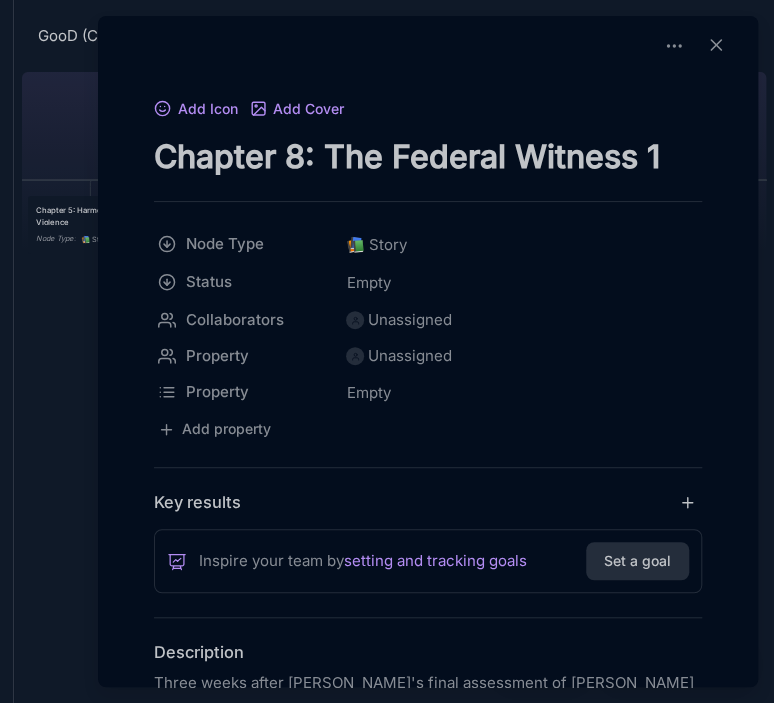 click on "Chapter 8: The Federal Witness 1" at bounding box center (428, 156) 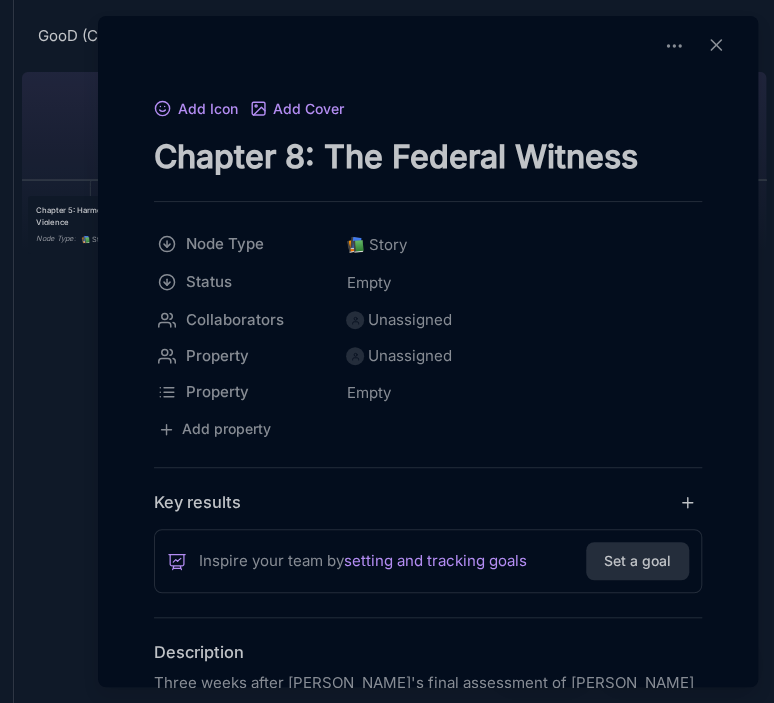 type on "Chapter 8: The Federal Witness" 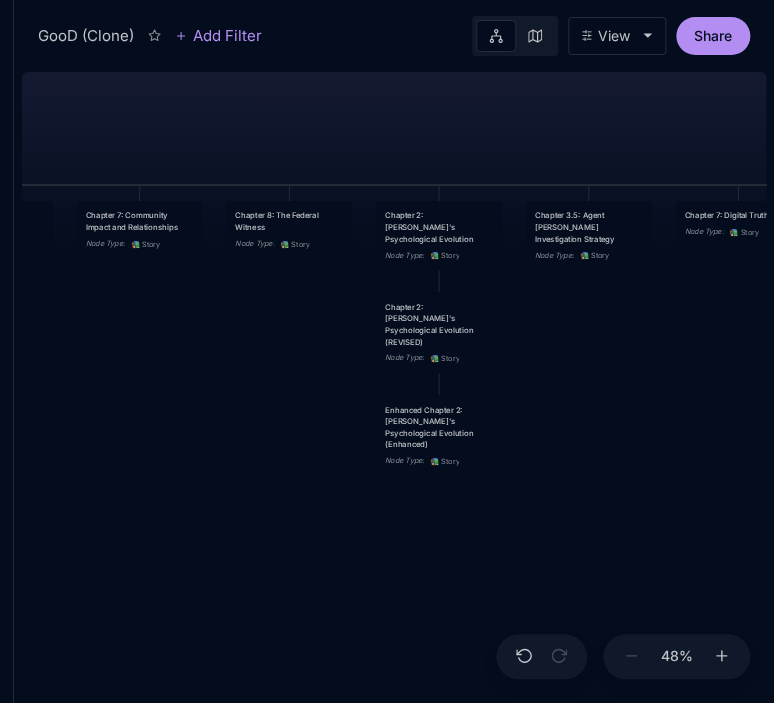 drag, startPoint x: 461, startPoint y: 499, endPoint x: 210, endPoint y: 504, distance: 251.04979 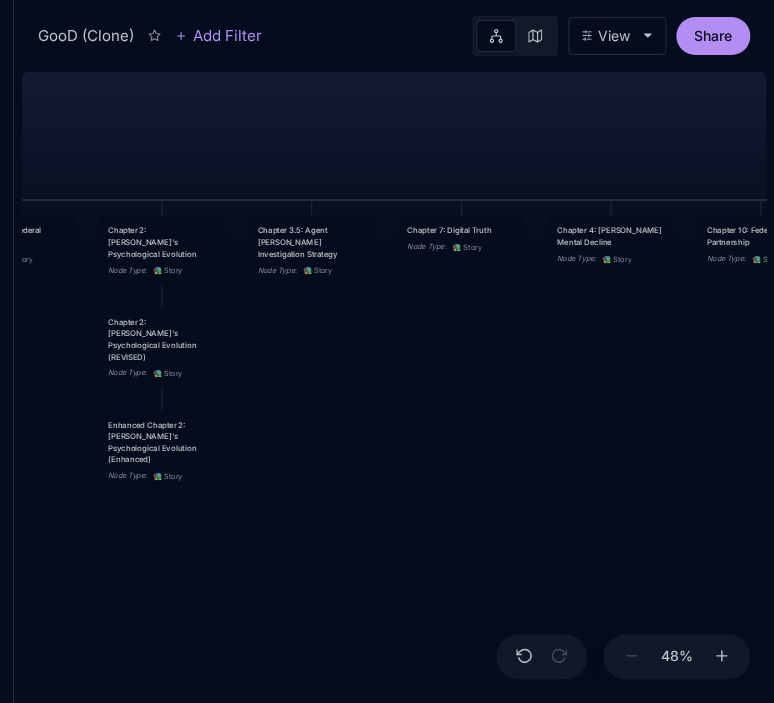 drag, startPoint x: 619, startPoint y: 435, endPoint x: 343, endPoint y: 450, distance: 276.40732 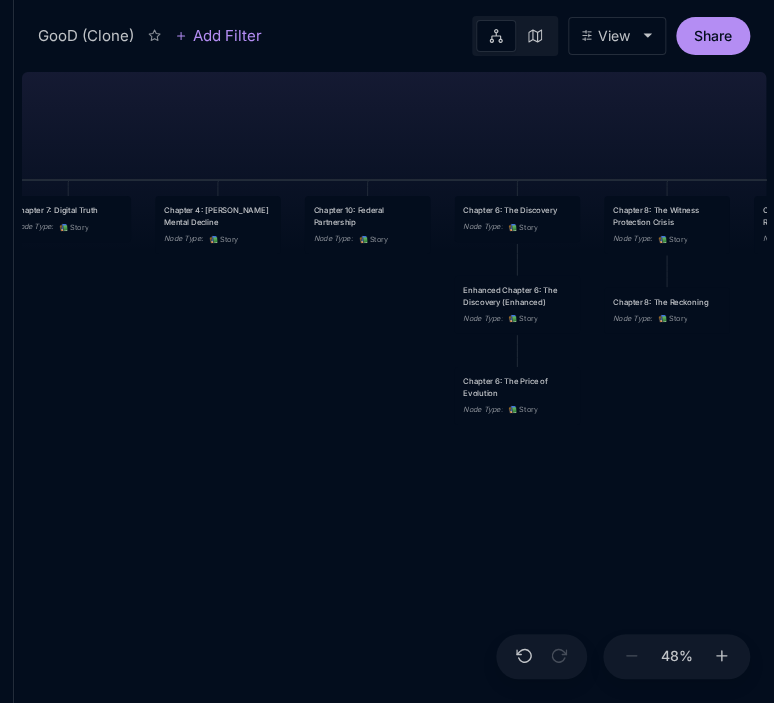 drag, startPoint x: 562, startPoint y: 423, endPoint x: 167, endPoint y: 403, distance: 395.506 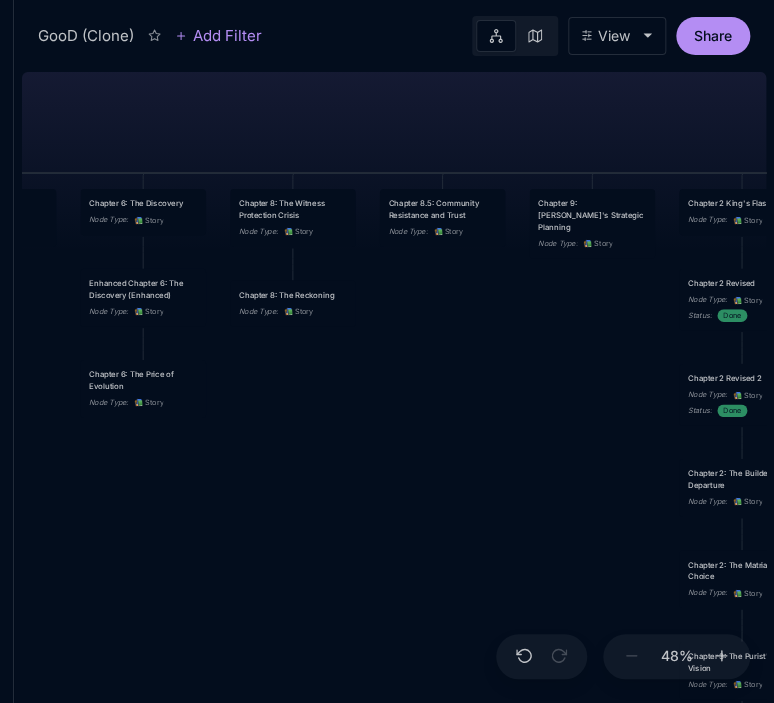 drag, startPoint x: 628, startPoint y: 480, endPoint x: 388, endPoint y: 353, distance: 271.53085 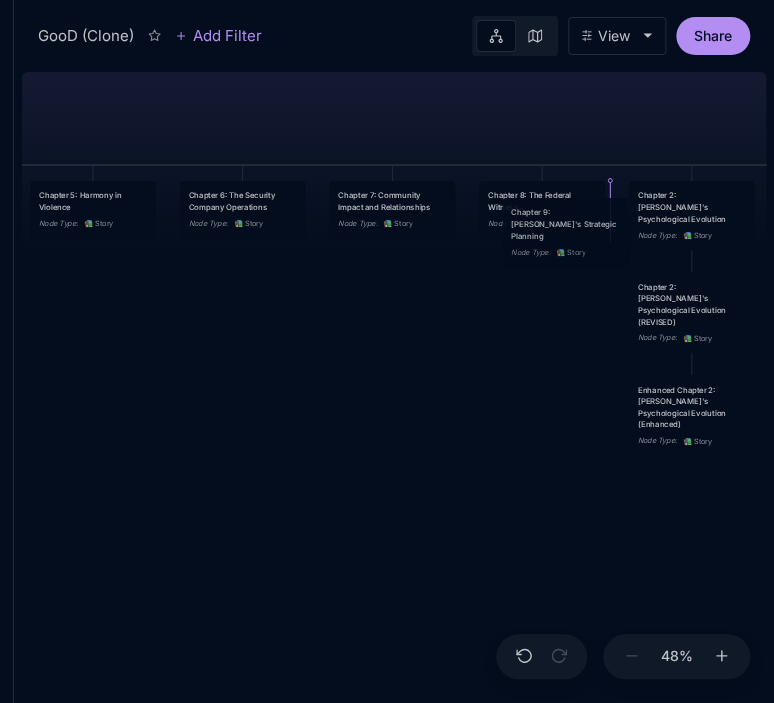 drag, startPoint x: 652, startPoint y: 202, endPoint x: 616, endPoint y: 219, distance: 39.812057 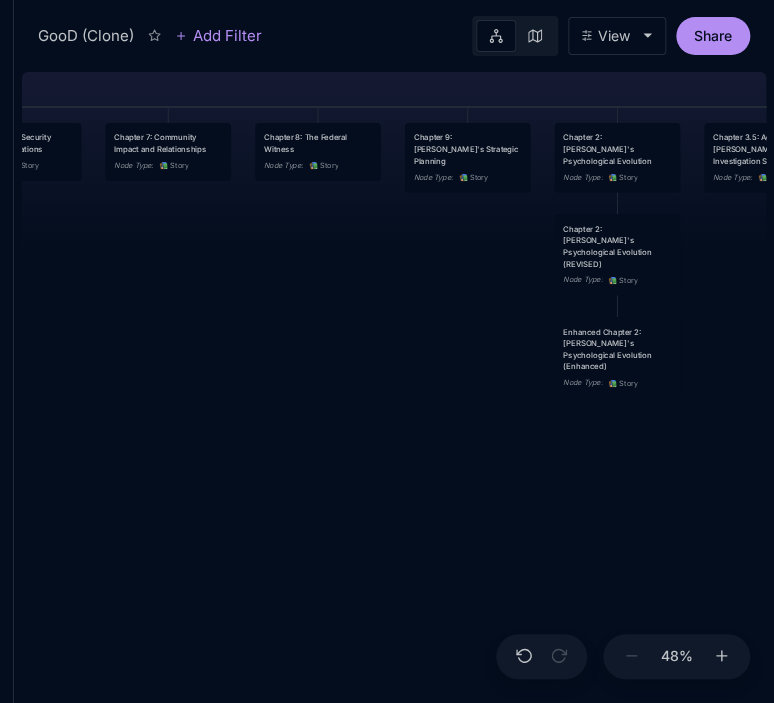 drag, startPoint x: 691, startPoint y: 475, endPoint x: 467, endPoint y: 417, distance: 231.38712 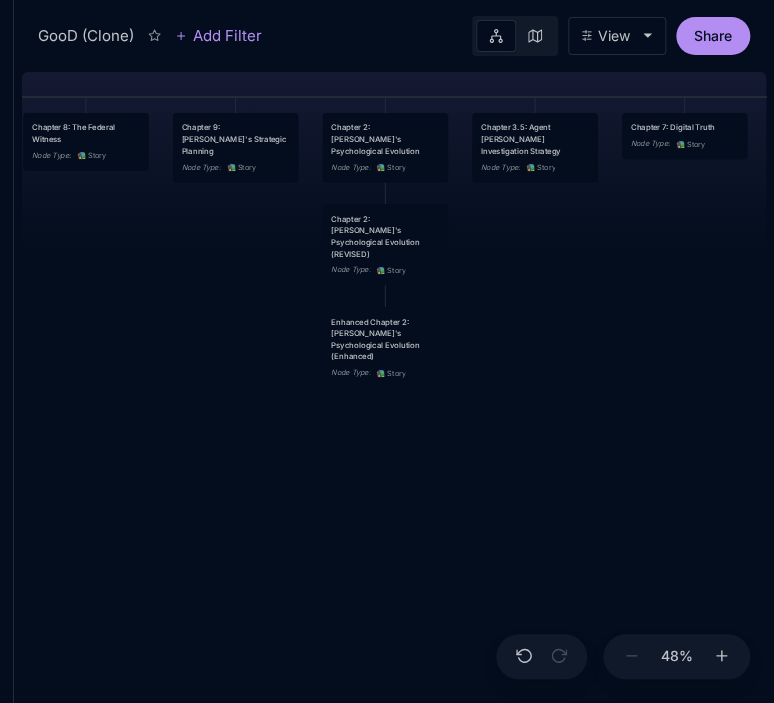 drag, startPoint x: 664, startPoint y: 545, endPoint x: 432, endPoint y: 535, distance: 232.21542 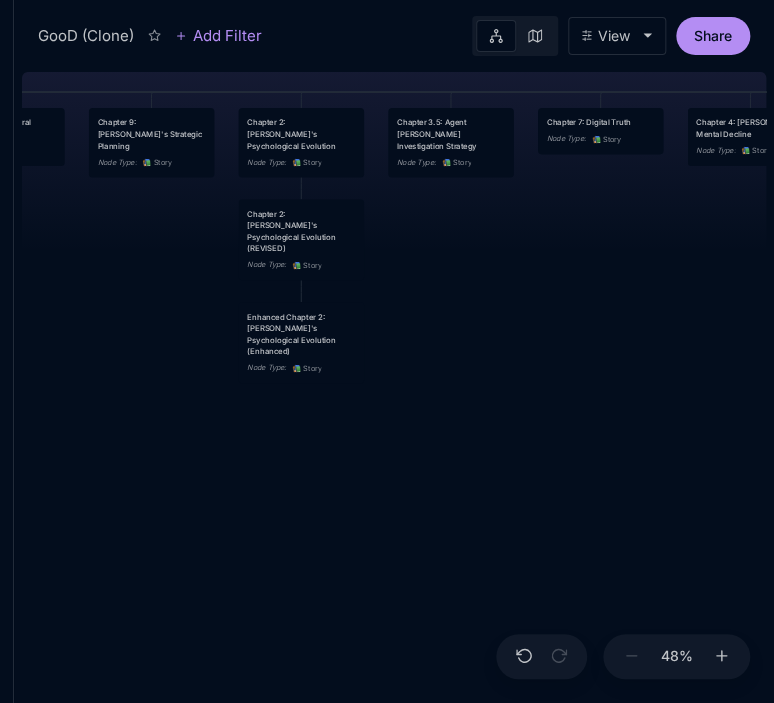drag, startPoint x: 666, startPoint y: 535, endPoint x: 351, endPoint y: 516, distance: 315.5725 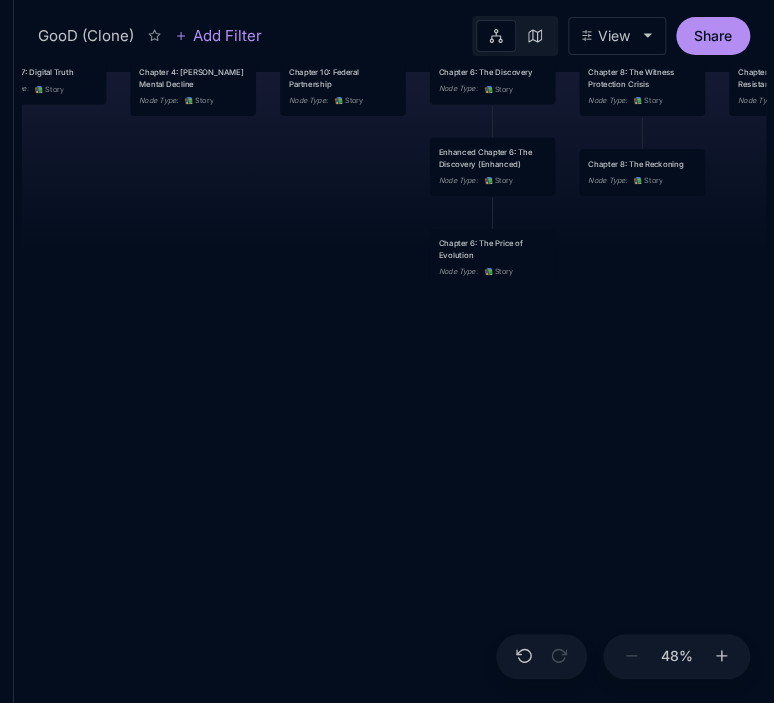 drag, startPoint x: 568, startPoint y: 503, endPoint x: 242, endPoint y: 467, distance: 327.98172 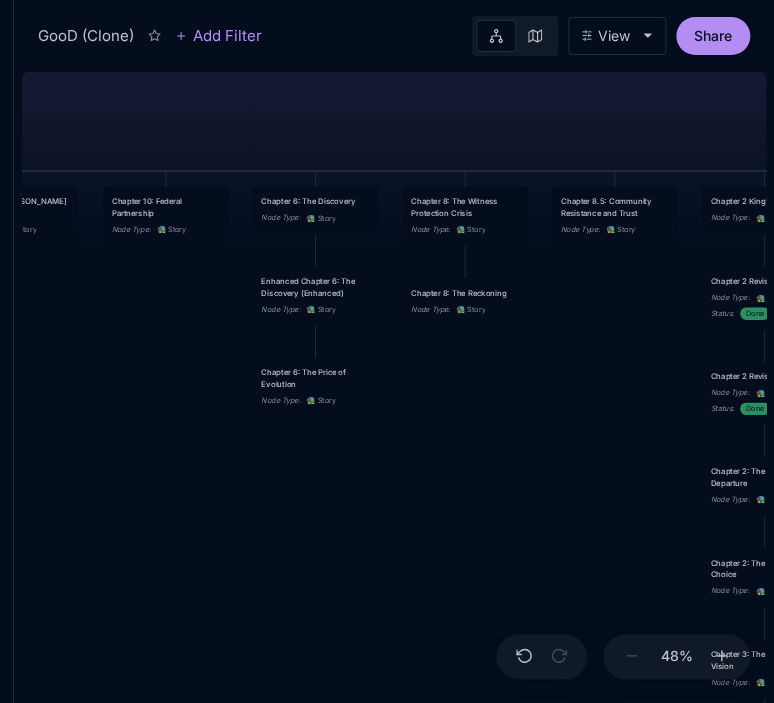 drag, startPoint x: 456, startPoint y: 450, endPoint x: 278, endPoint y: 579, distance: 219.82948 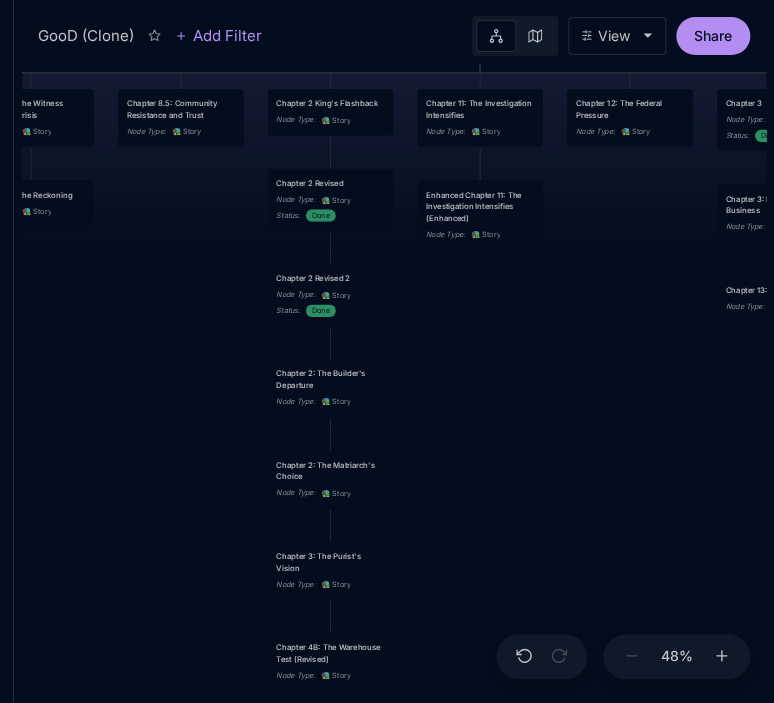 drag, startPoint x: 540, startPoint y: 565, endPoint x: 79, endPoint y: 465, distance: 471.7213 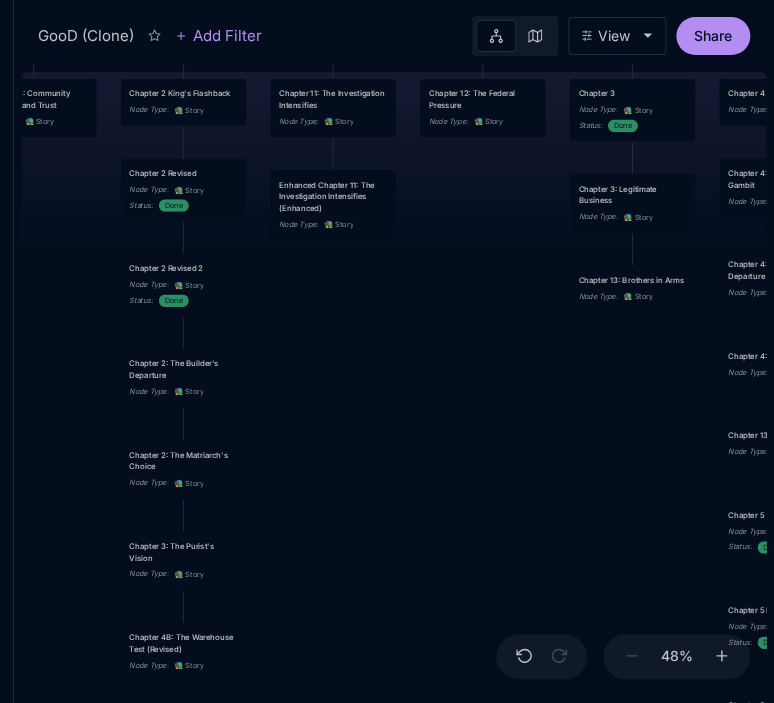drag, startPoint x: 584, startPoint y: 395, endPoint x: 465, endPoint y: 387, distance: 119.26861 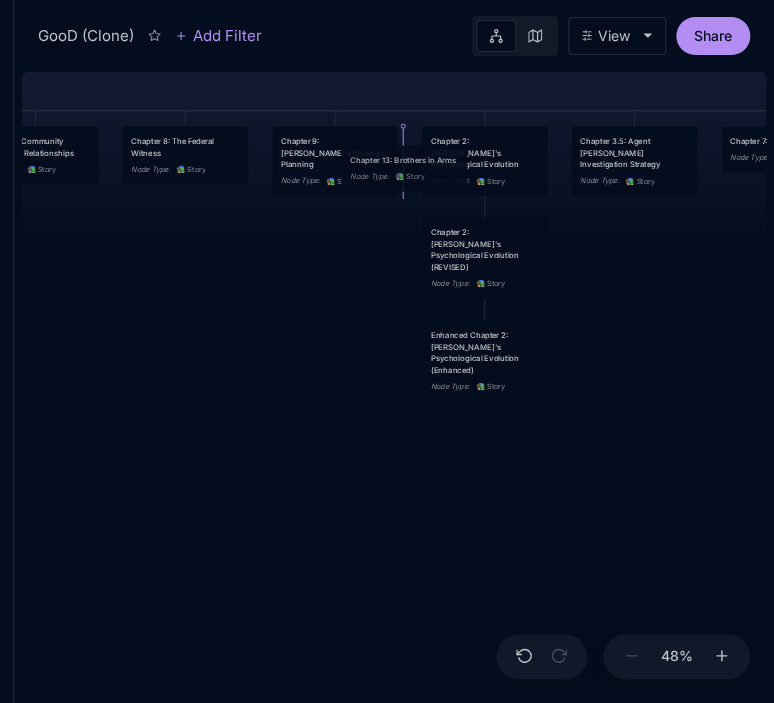 drag, startPoint x: 645, startPoint y: 283, endPoint x: 417, endPoint y: 163, distance: 257.65094 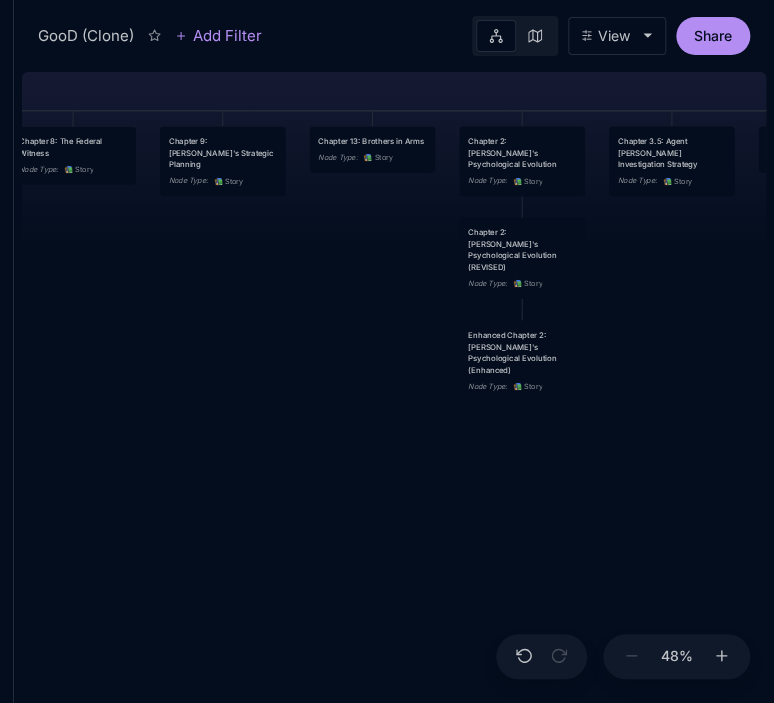 click on "Chapter 13: Brothers in Arms Node Type : 📚   Story" at bounding box center (372, 149) 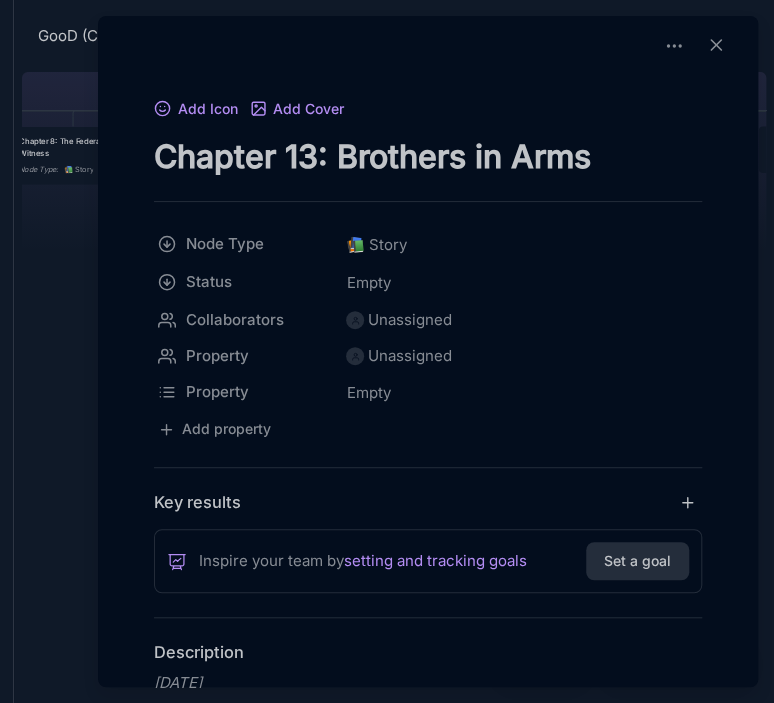 drag, startPoint x: 298, startPoint y: 155, endPoint x: 311, endPoint y: 159, distance: 13.601471 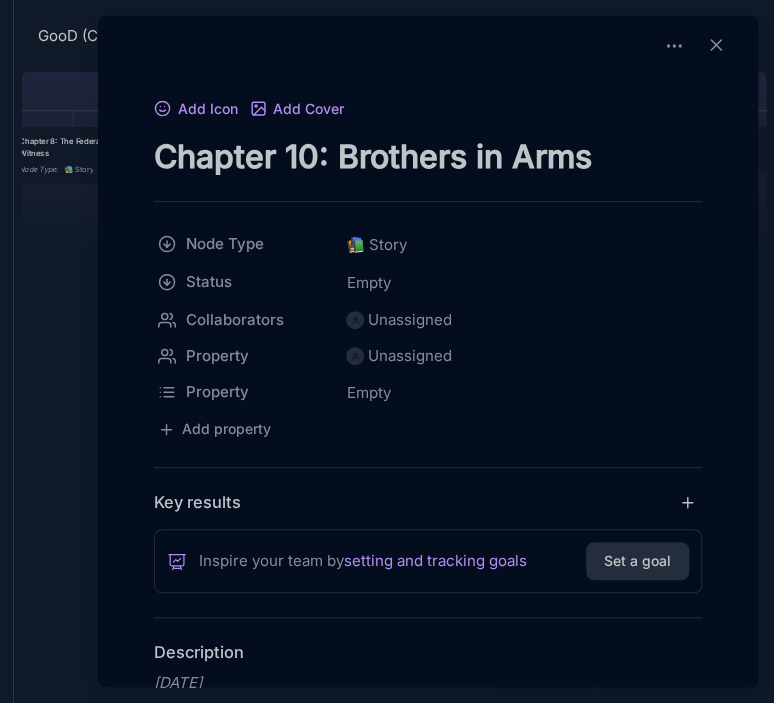 type on "Chapter 10: Brothers in Arms" 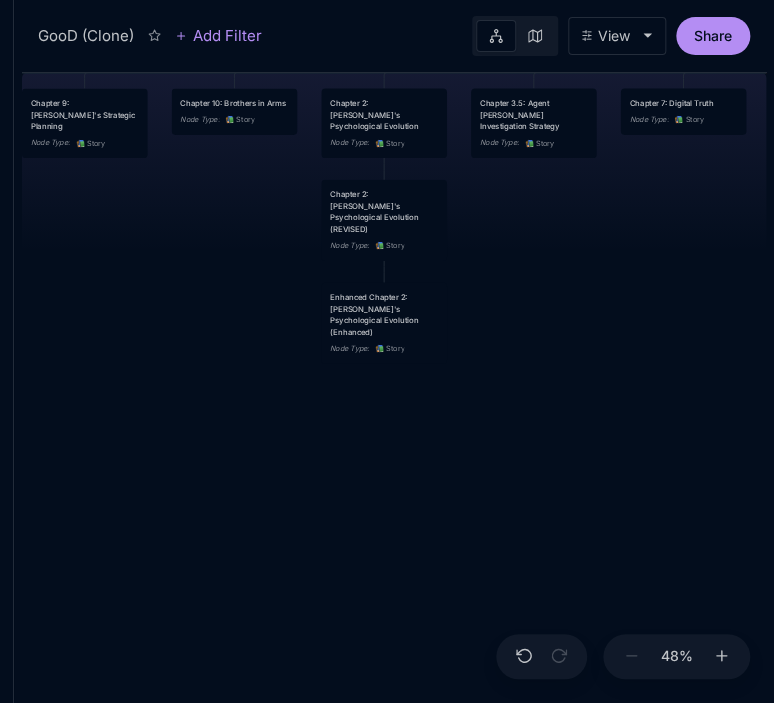 drag, startPoint x: 685, startPoint y: 431, endPoint x: 547, endPoint y: 393, distance: 143.13629 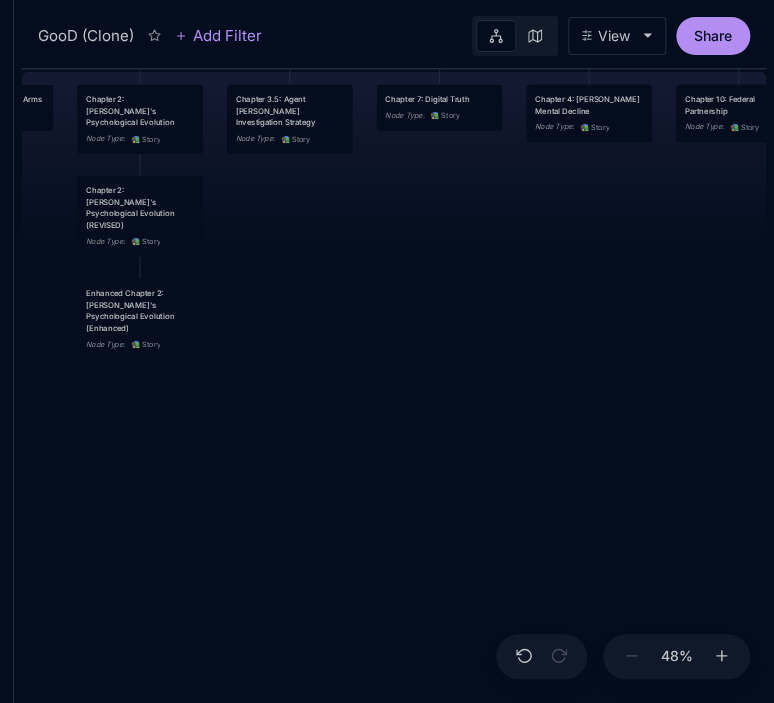 drag, startPoint x: 660, startPoint y: 427, endPoint x: 416, endPoint y: 423, distance: 244.03279 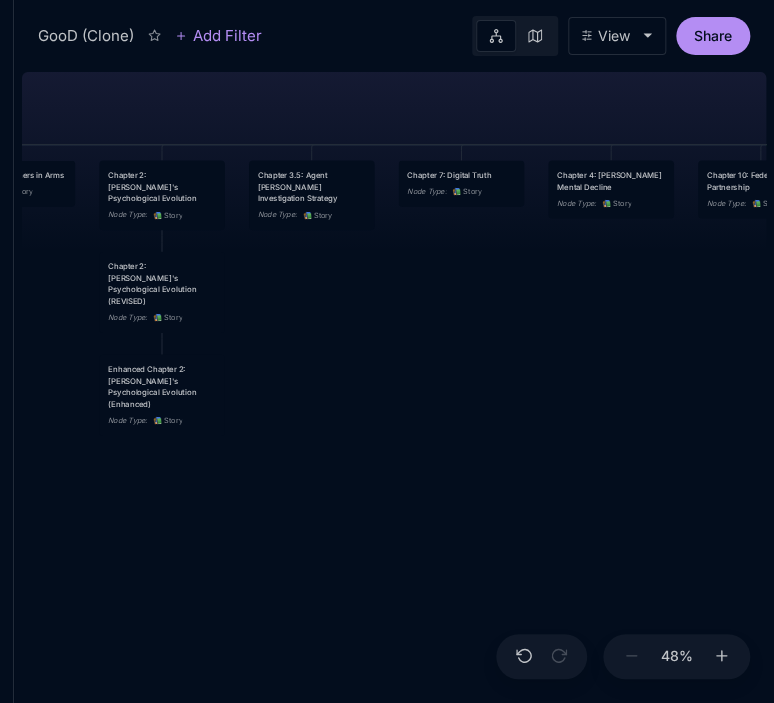 drag, startPoint x: 572, startPoint y: 311, endPoint x: 599, endPoint y: 410, distance: 102.61579 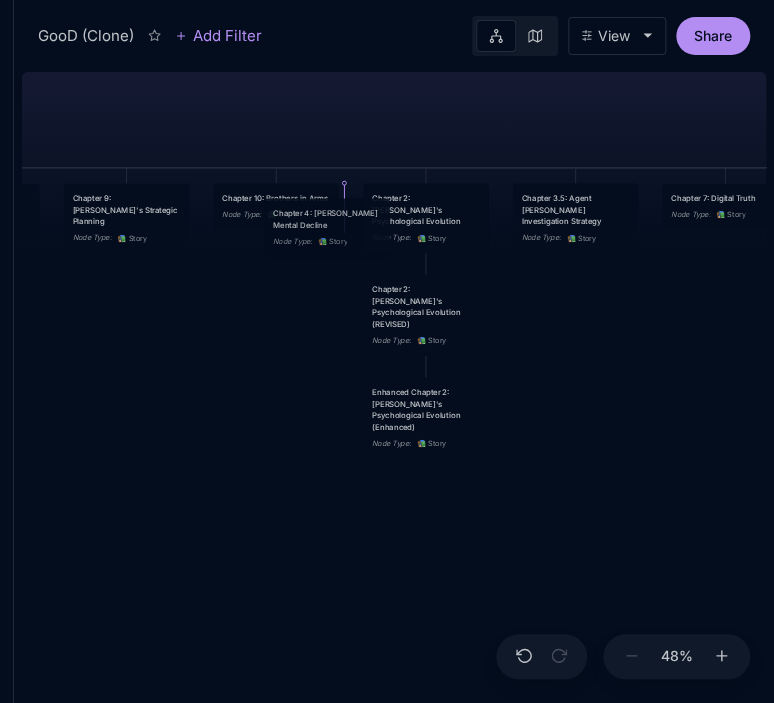 drag, startPoint x: 643, startPoint y: 216, endPoint x: 354, endPoint y: 231, distance: 289.389 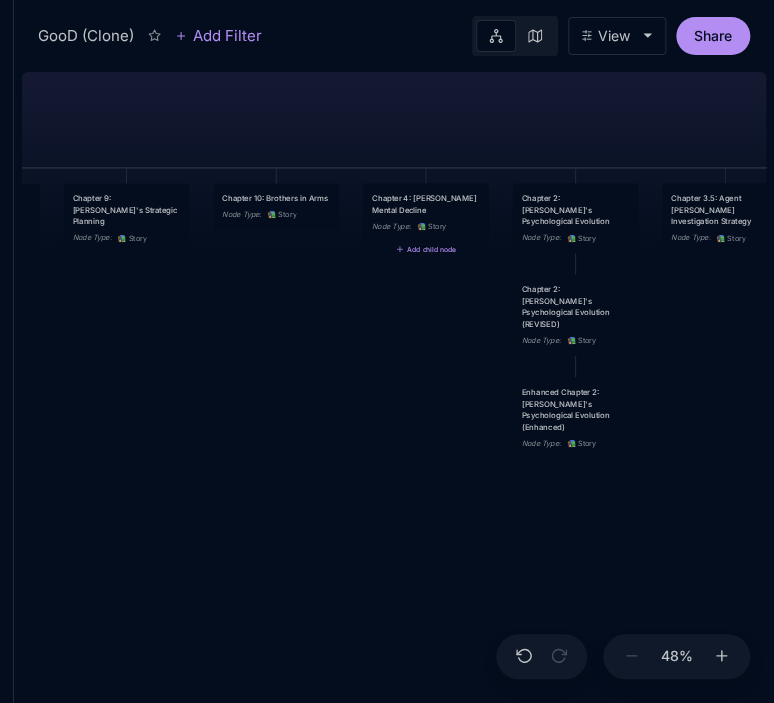click on "Chapter 4: [PERSON_NAME] Mental Decline" at bounding box center (426, 203) 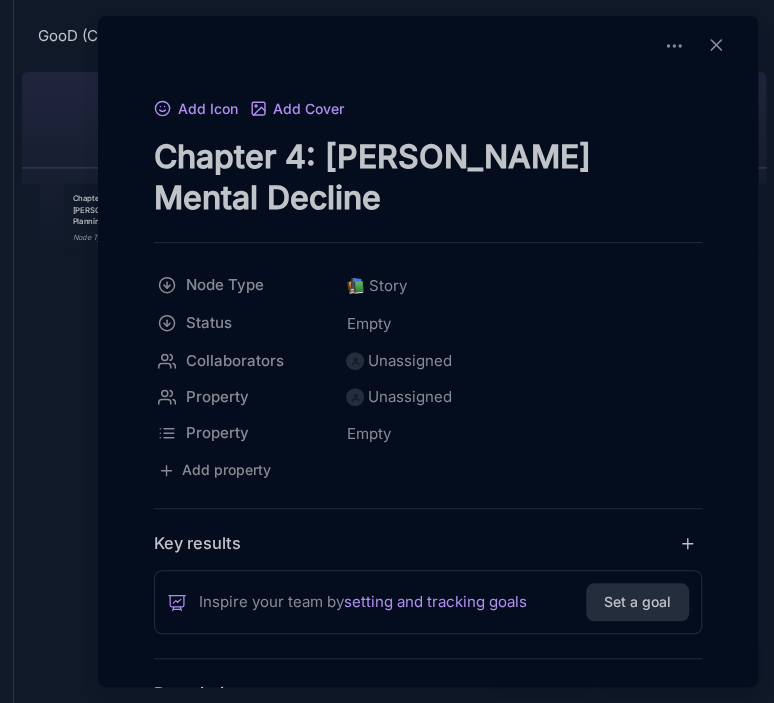 drag, startPoint x: 287, startPoint y: 155, endPoint x: 300, endPoint y: 158, distance: 13.341664 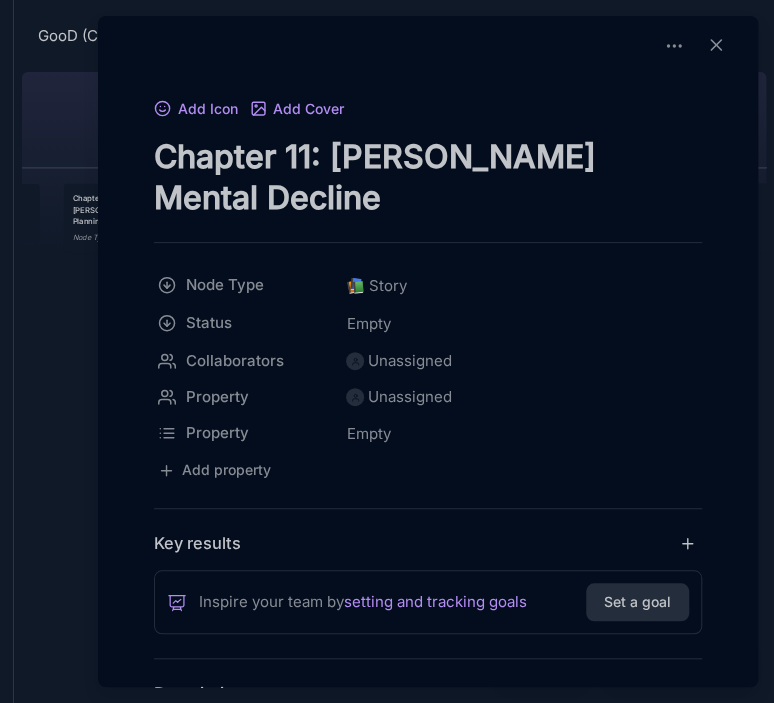 type on "Chapter 11: [PERSON_NAME] Mental Decline" 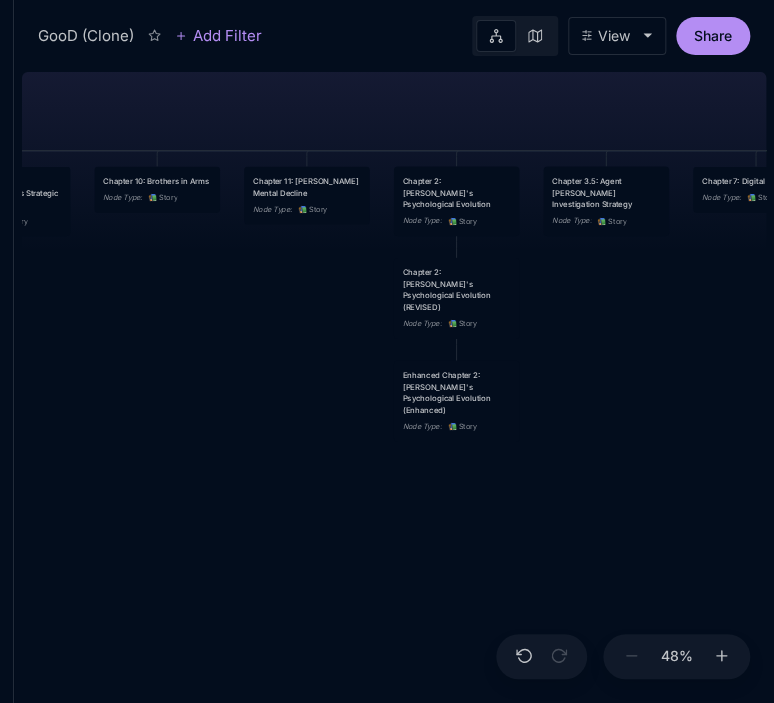 drag, startPoint x: 430, startPoint y: 387, endPoint x: 311, endPoint y: 370, distance: 120.20815 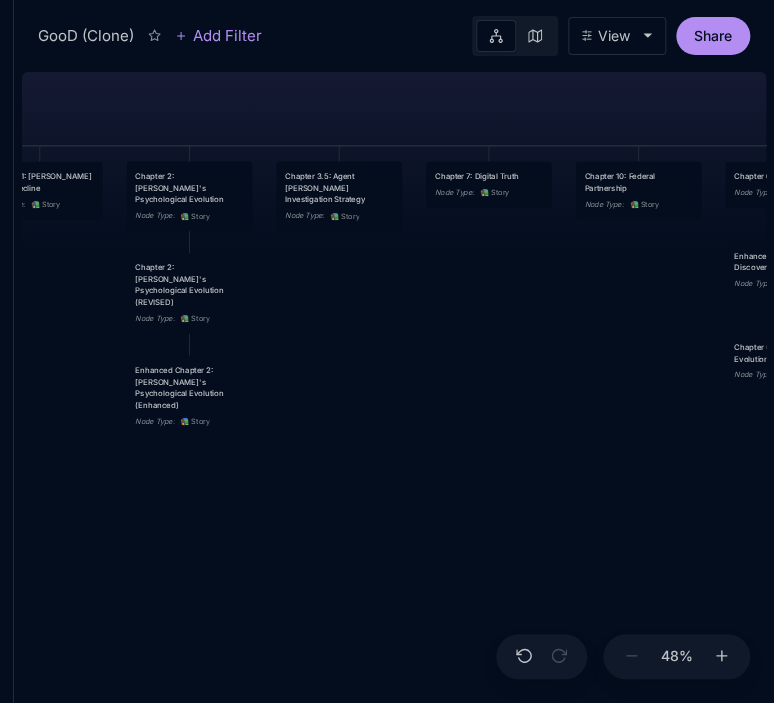 drag, startPoint x: 695, startPoint y: 376, endPoint x: 428, endPoint y: 371, distance: 267.0468 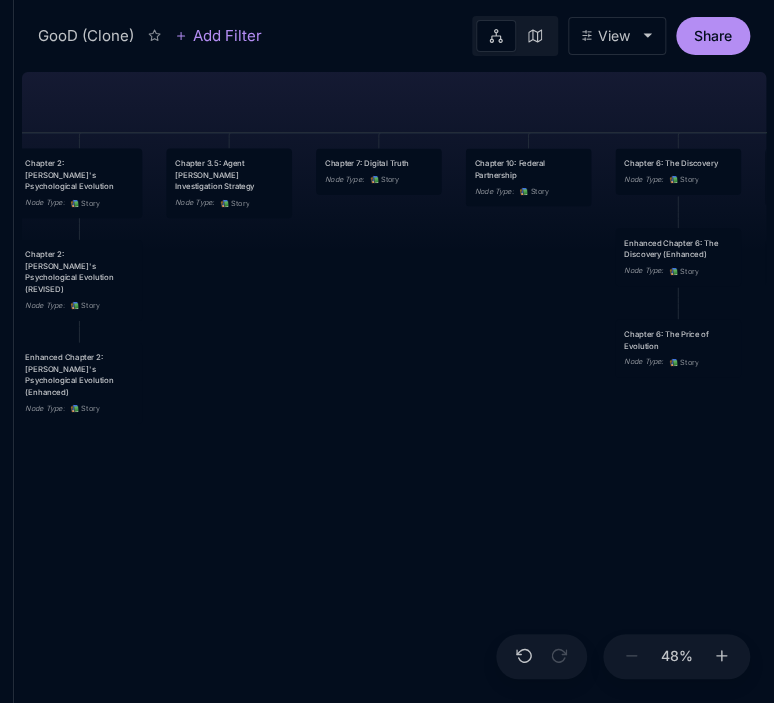 drag, startPoint x: 550, startPoint y: 385, endPoint x: 440, endPoint y: 372, distance: 110.76552 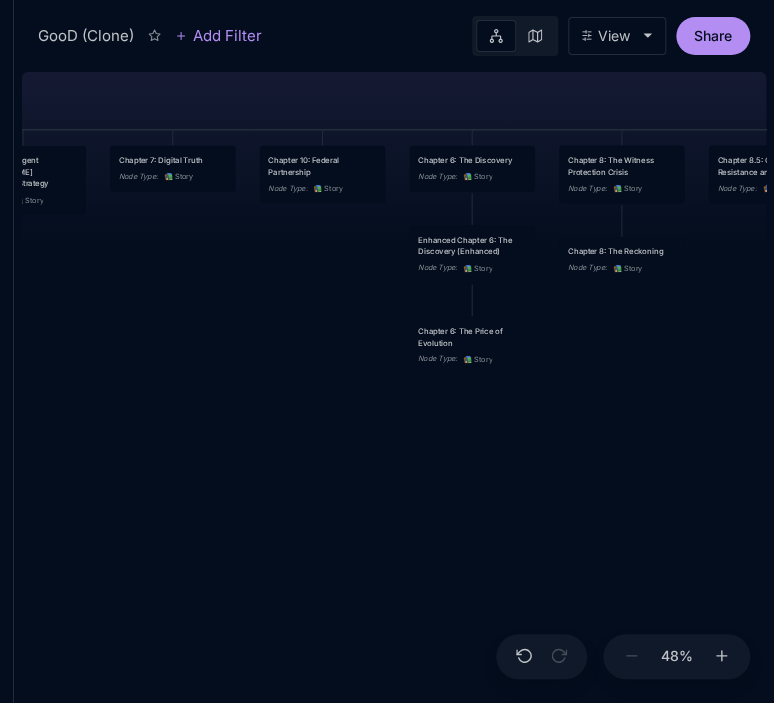 drag, startPoint x: 599, startPoint y: 432, endPoint x: 375, endPoint y: 425, distance: 224.10934 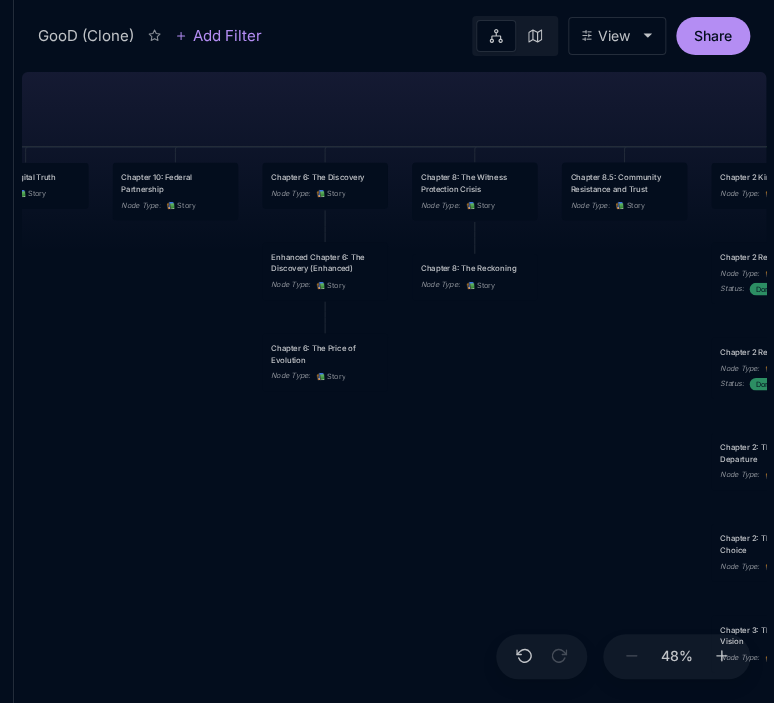 drag, startPoint x: 625, startPoint y: 388, endPoint x: 493, endPoint y: 410, distance: 133.82077 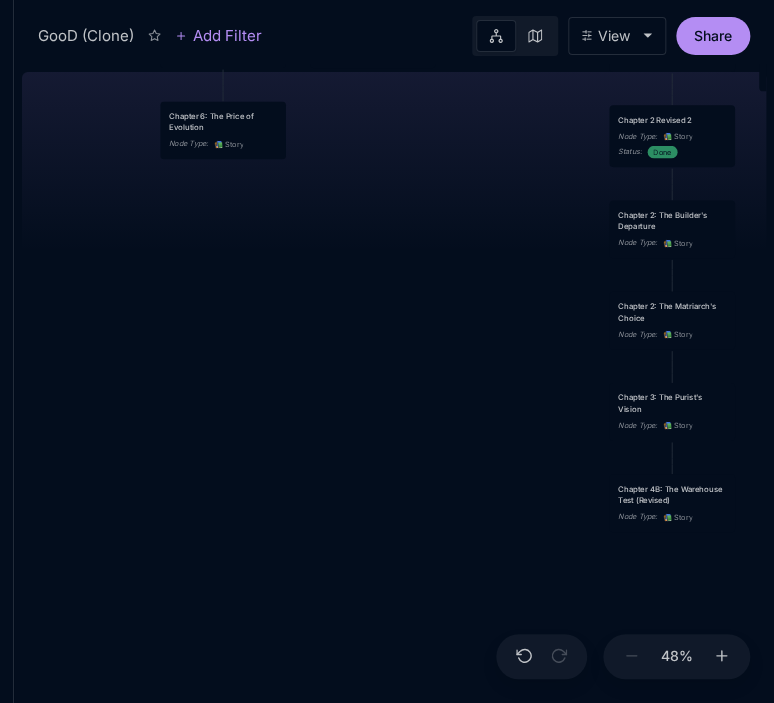 drag, startPoint x: 543, startPoint y: 461, endPoint x: 444, endPoint y: 228, distance: 253.16003 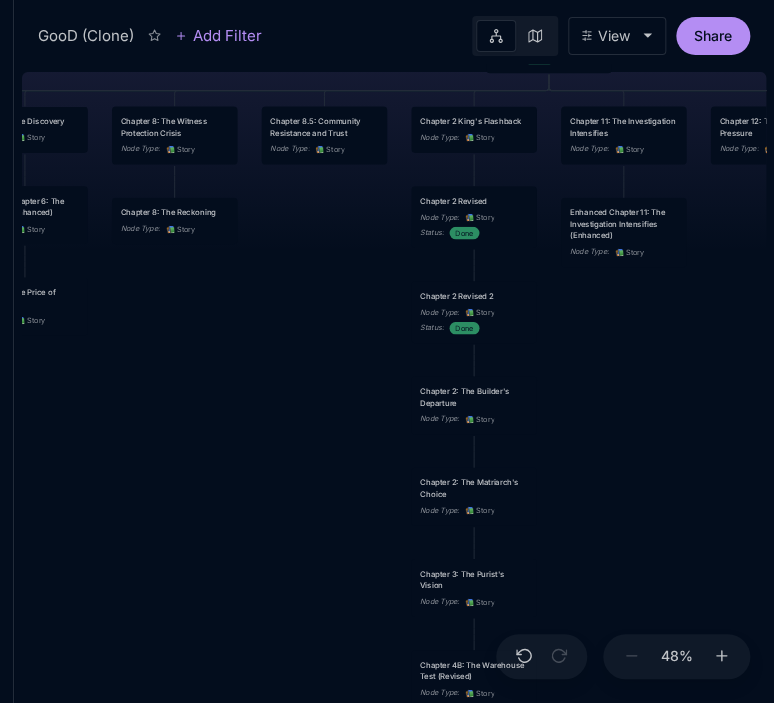 drag, startPoint x: 516, startPoint y: 227, endPoint x: 287, endPoint y: 441, distance: 313.42783 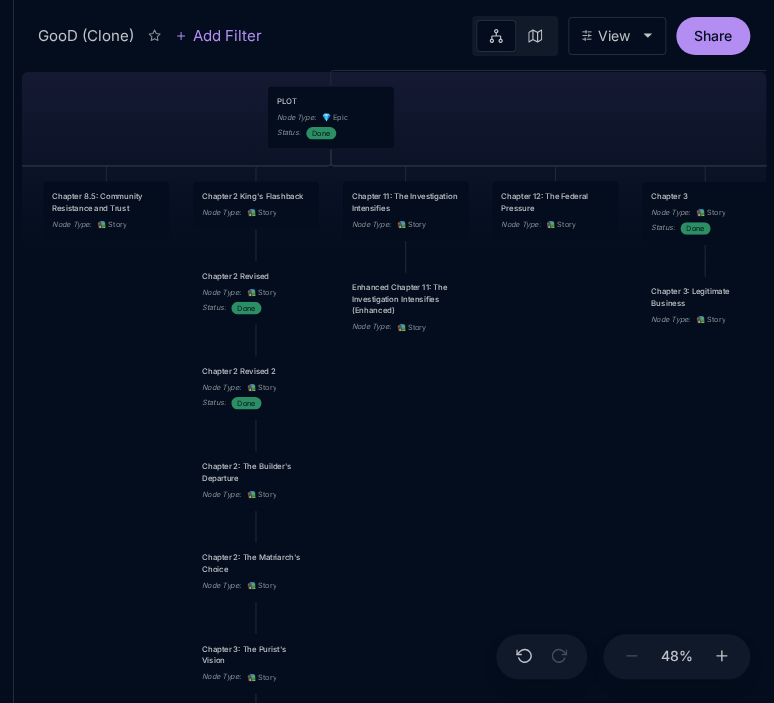 drag, startPoint x: 593, startPoint y: 418, endPoint x: 406, endPoint y: 455, distance: 190.62529 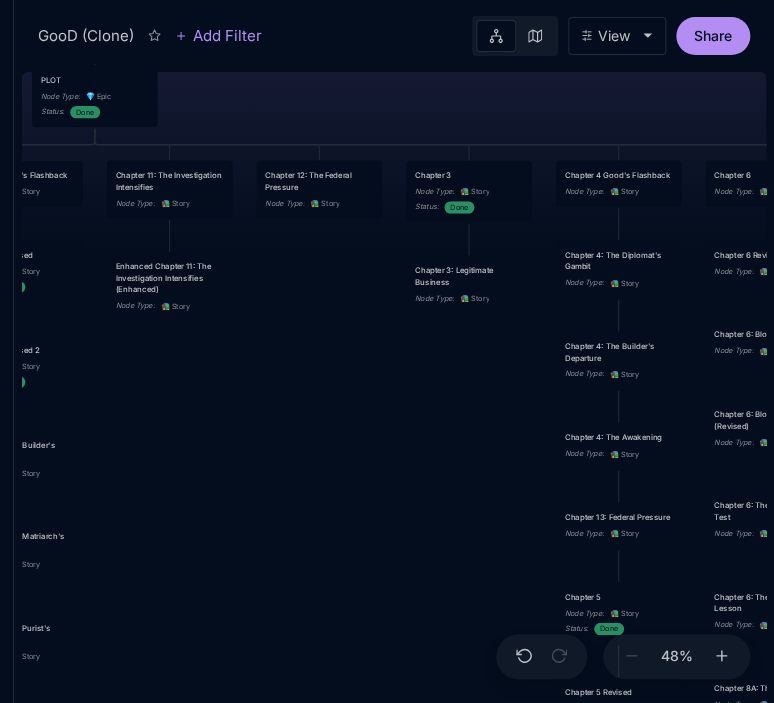 drag, startPoint x: 572, startPoint y: 466, endPoint x: 336, endPoint y: 445, distance: 236.93248 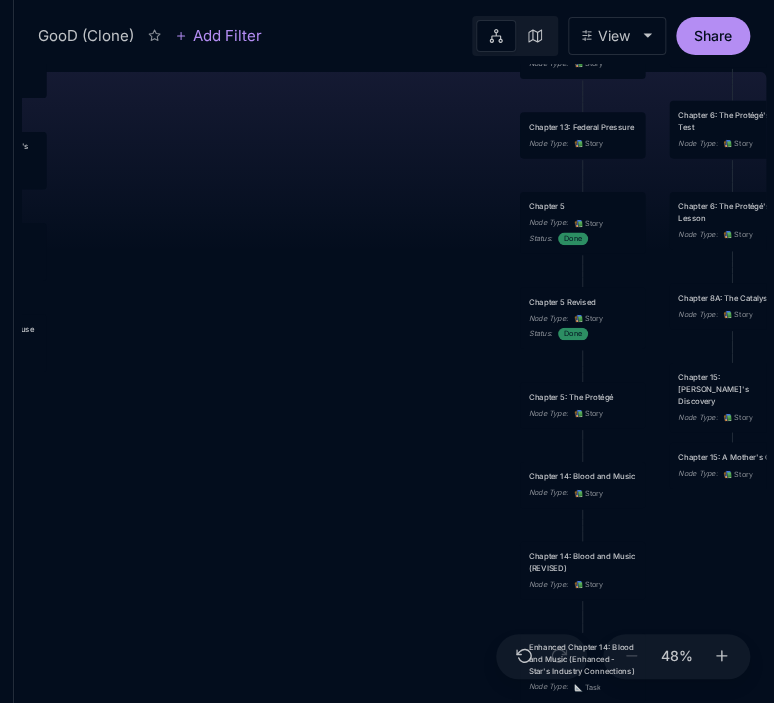 drag, startPoint x: 377, startPoint y: 527, endPoint x: 341, endPoint y: 137, distance: 391.65802 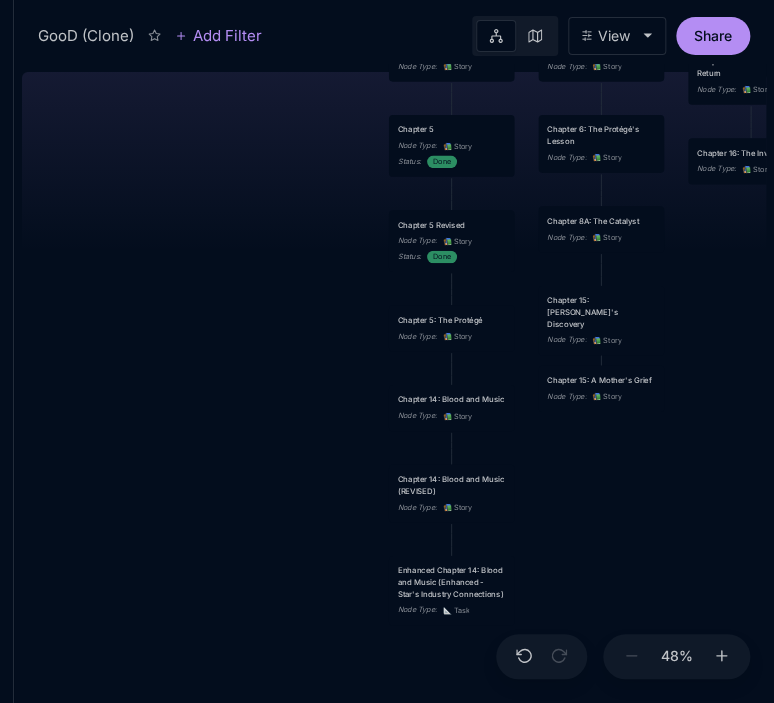 drag, startPoint x: 342, startPoint y: 401, endPoint x: 211, endPoint y: 324, distance: 151.95393 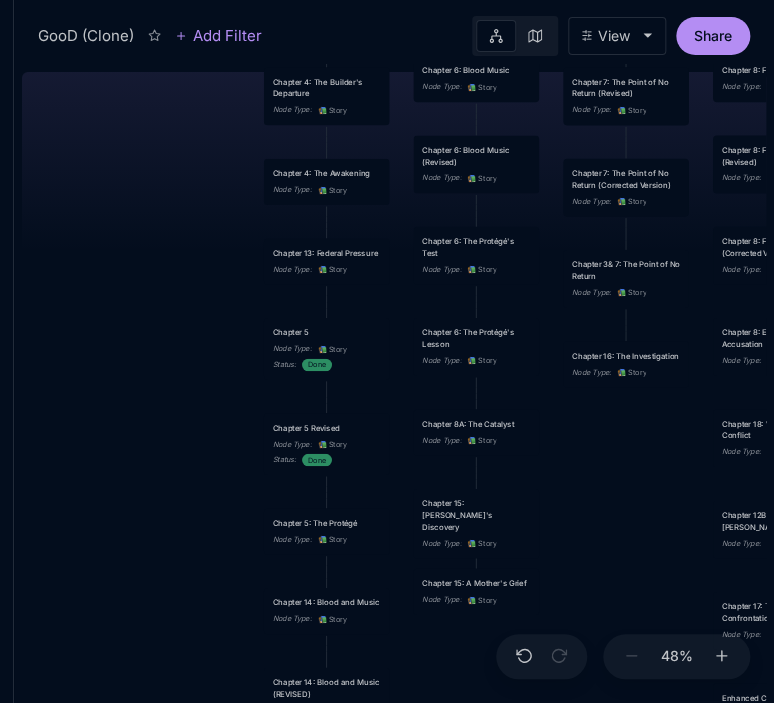 drag, startPoint x: 727, startPoint y: 326, endPoint x: 602, endPoint y: 529, distance: 238.39882 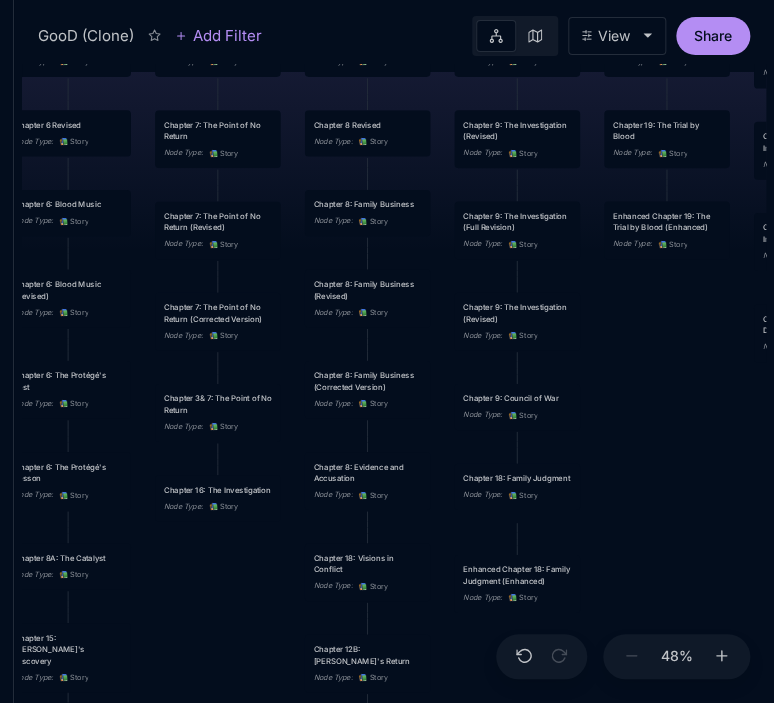 drag, startPoint x: 602, startPoint y: 529, endPoint x: 194, endPoint y: 663, distance: 429.4415 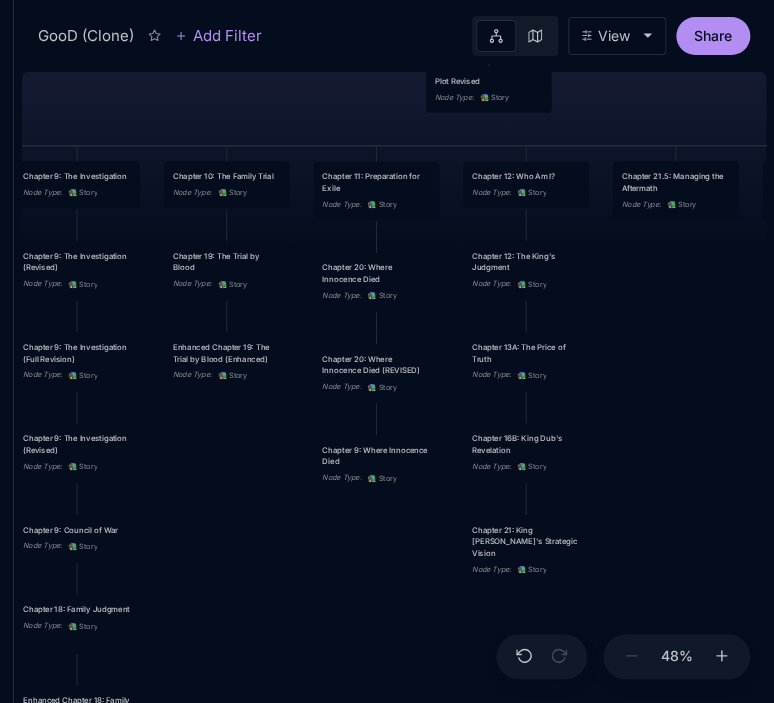 drag, startPoint x: 703, startPoint y: 439, endPoint x: 263, endPoint y: 570, distance: 459.08713 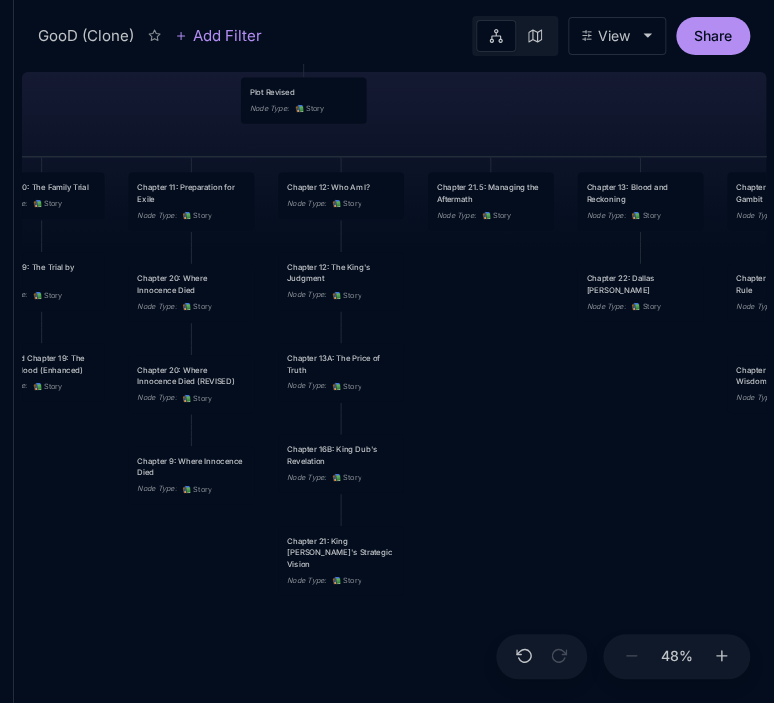 drag, startPoint x: 671, startPoint y: 410, endPoint x: 486, endPoint y: 421, distance: 185.32674 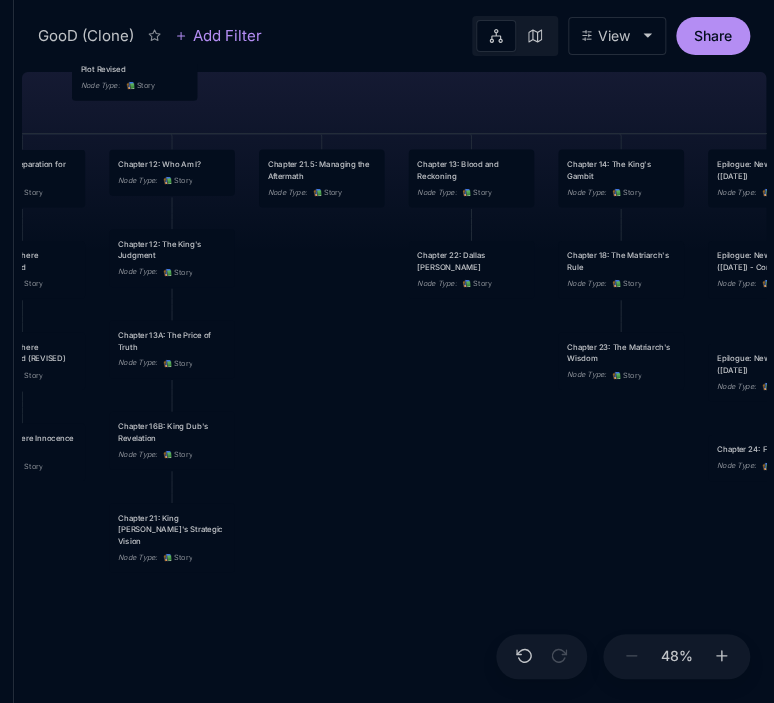 drag, startPoint x: 604, startPoint y: 474, endPoint x: 435, endPoint y: 451, distance: 170.5579 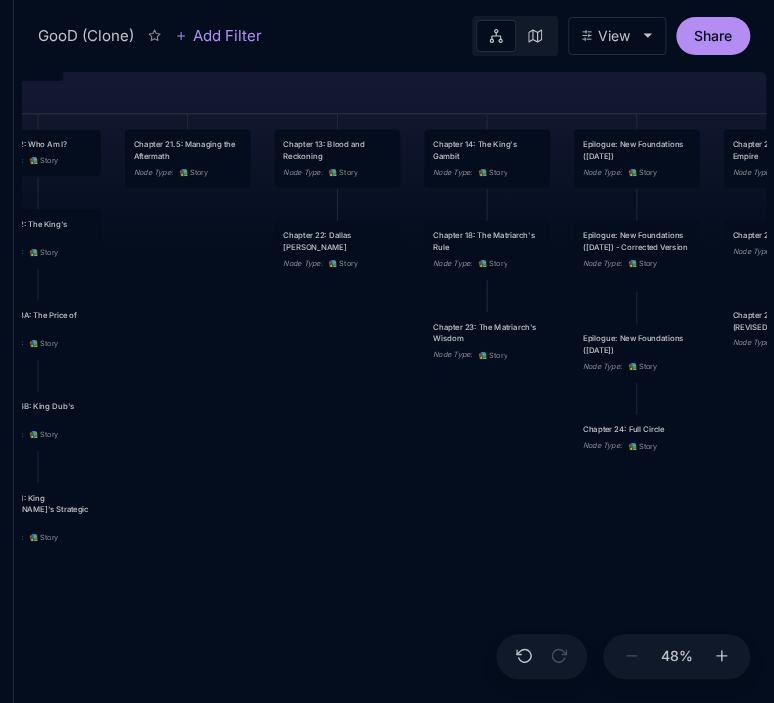 drag, startPoint x: 560, startPoint y: 511, endPoint x: 426, endPoint y: 491, distance: 135.48431 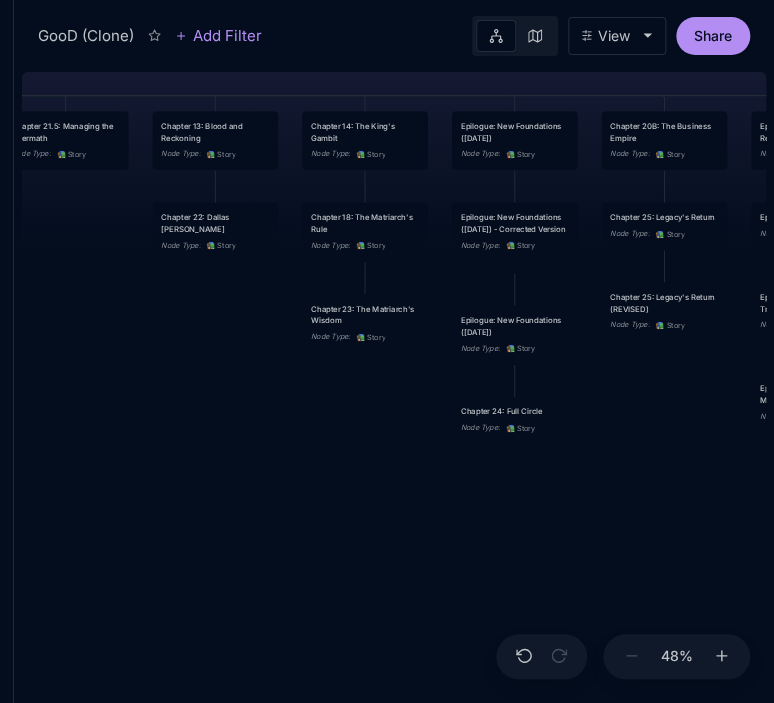 drag, startPoint x: 426, startPoint y: 491, endPoint x: 305, endPoint y: 473, distance: 122.33152 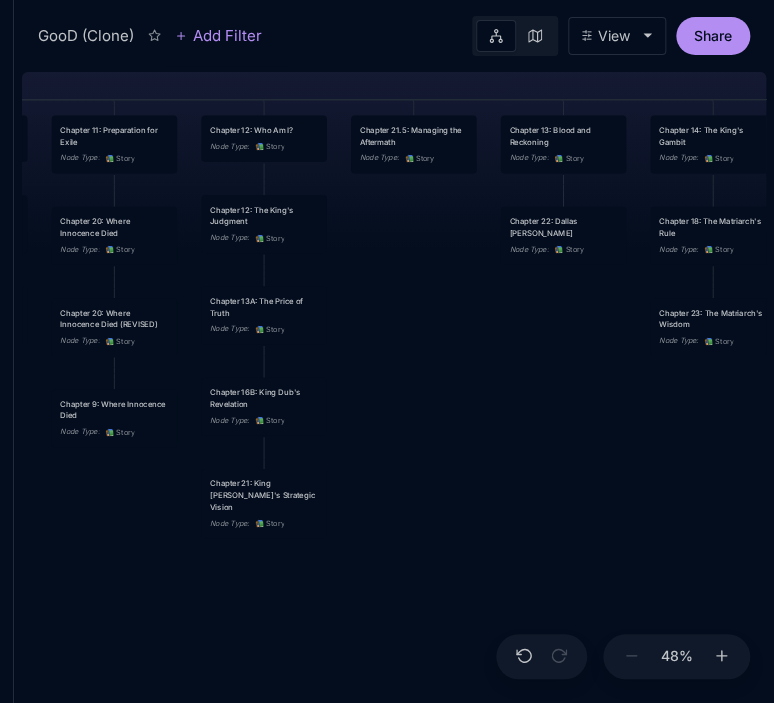 drag, startPoint x: 243, startPoint y: 454, endPoint x: 590, endPoint y: 458, distance: 347.02304 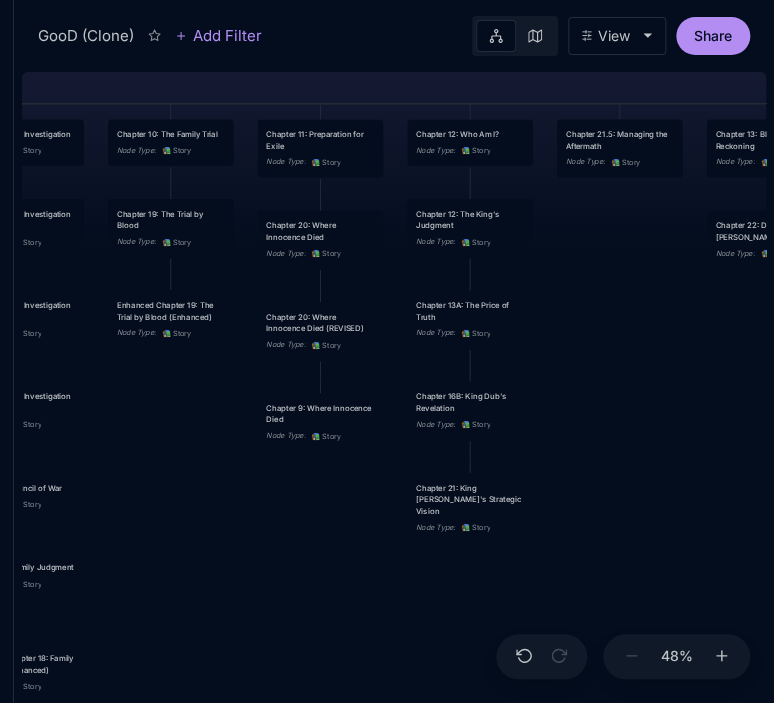 drag, startPoint x: 467, startPoint y: 431, endPoint x: 719, endPoint y: 439, distance: 252.12695 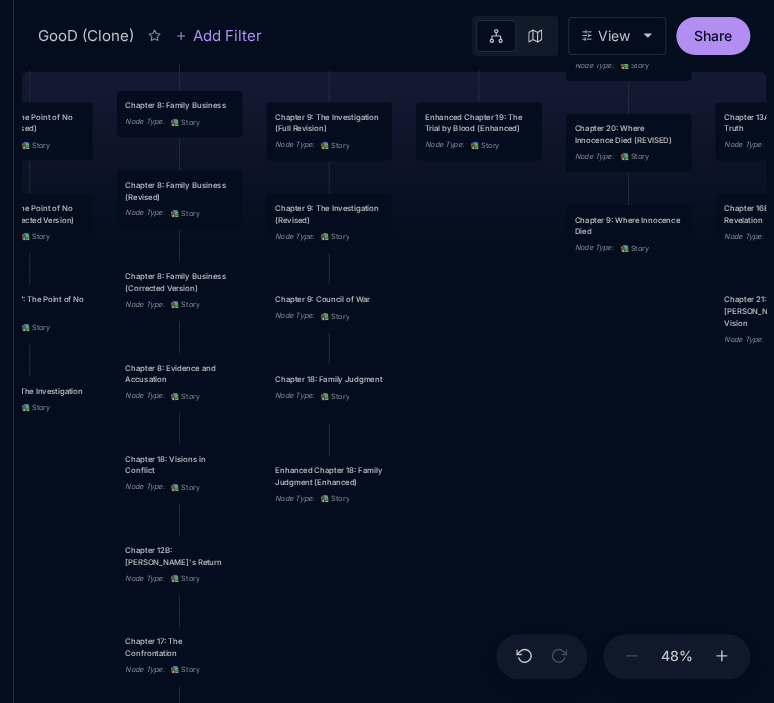 drag, startPoint x: 328, startPoint y: 503, endPoint x: 590, endPoint y: 311, distance: 324.81995 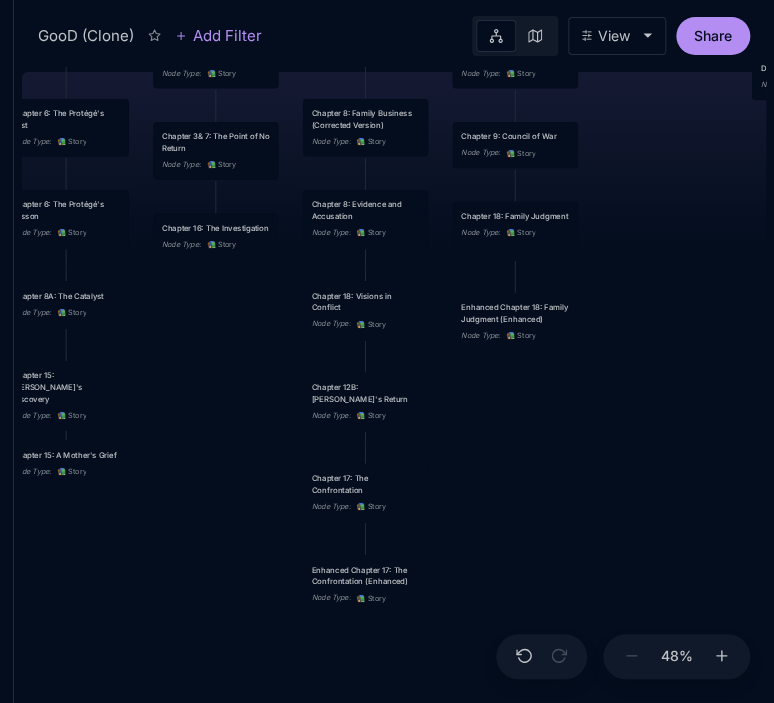 drag, startPoint x: 433, startPoint y: 431, endPoint x: 619, endPoint y: 268, distance: 247.31558 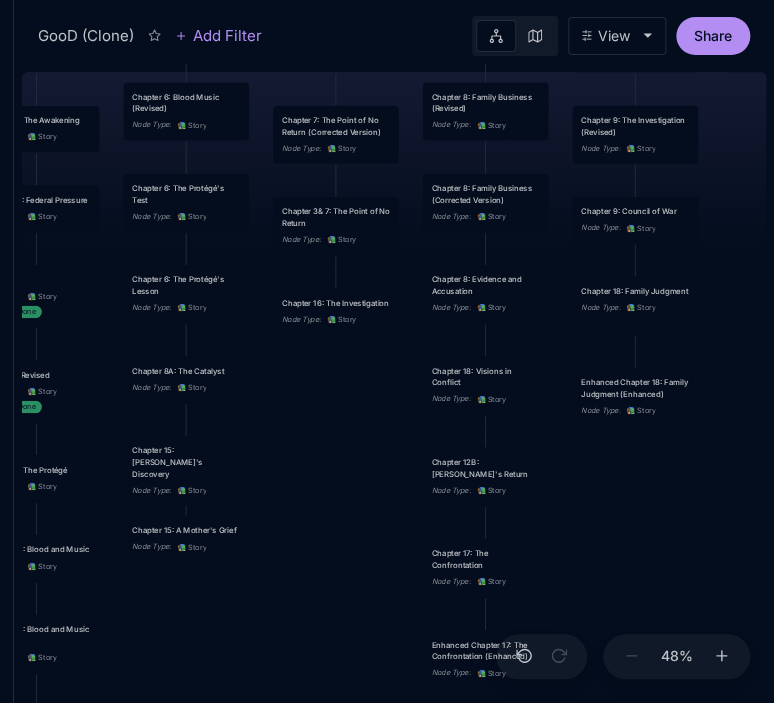 drag, startPoint x: 472, startPoint y: 499, endPoint x: 592, endPoint y: 574, distance: 141.50972 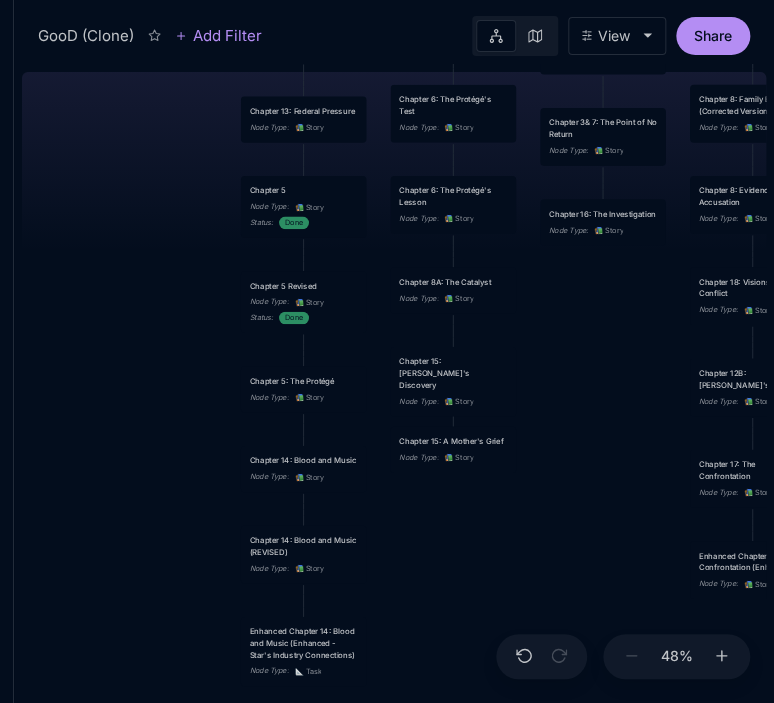 drag, startPoint x: 350, startPoint y: 469, endPoint x: 617, endPoint y: 380, distance: 281.44272 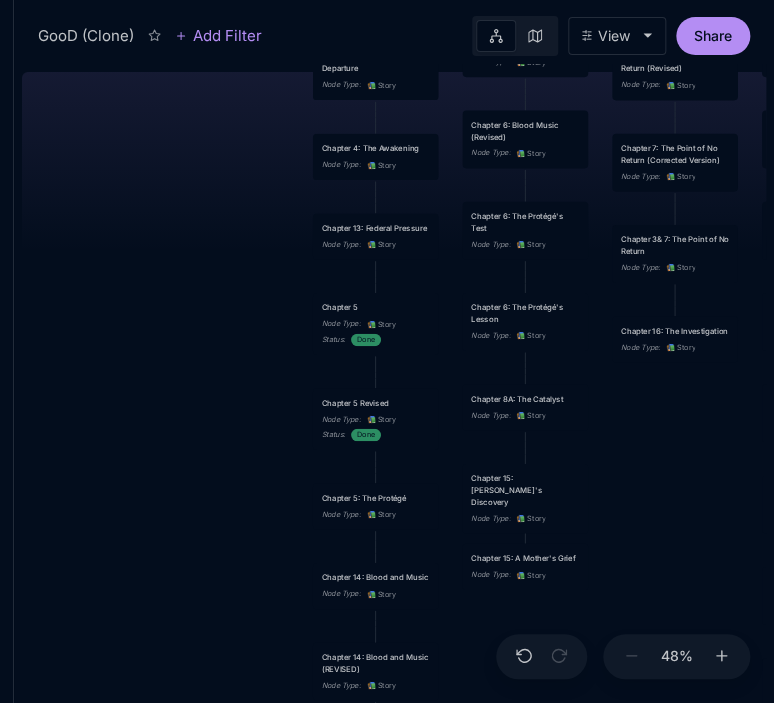 drag, startPoint x: 456, startPoint y: 590, endPoint x: 532, endPoint y: 726, distance: 155.79474 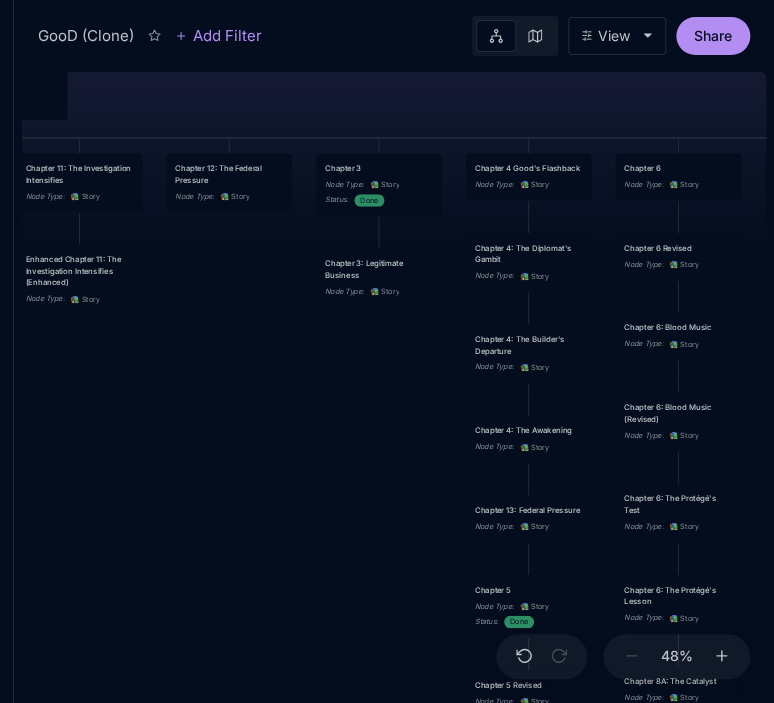 drag, startPoint x: 263, startPoint y: 424, endPoint x: 412, endPoint y: 687, distance: 302.27472 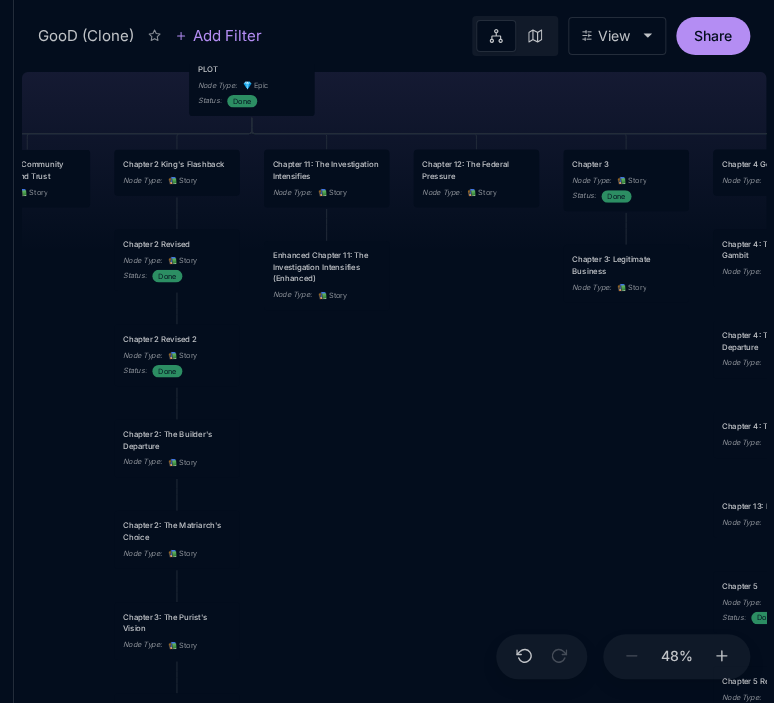 drag, startPoint x: 247, startPoint y: 438, endPoint x: 494, endPoint y: 434, distance: 247.03238 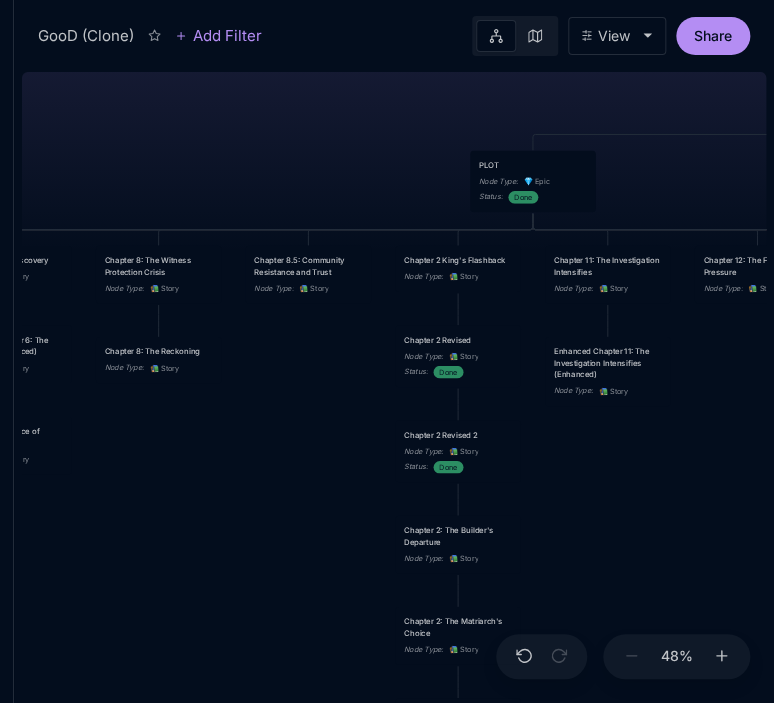 drag, startPoint x: 363, startPoint y: 407, endPoint x: 644, endPoint y: 503, distance: 296.94614 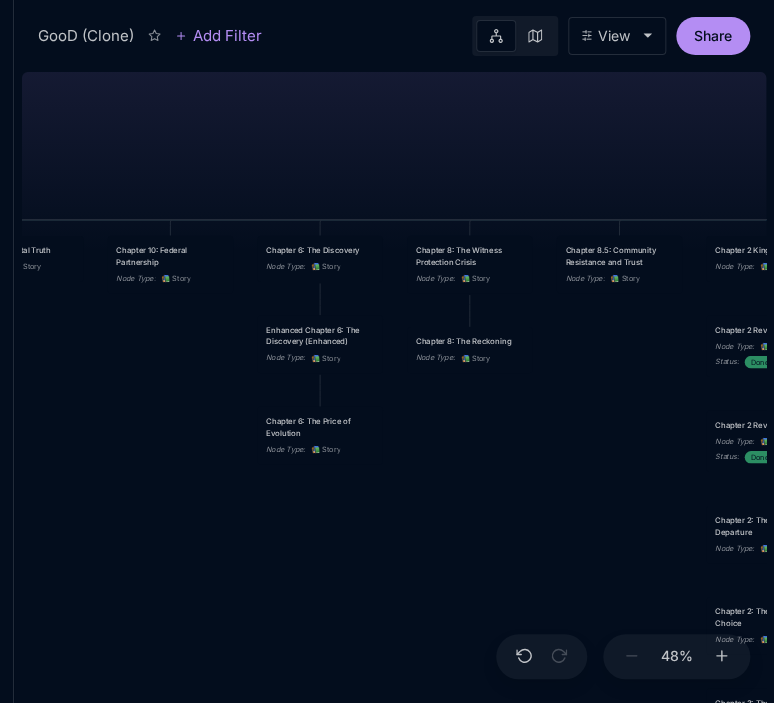 drag, startPoint x: 249, startPoint y: 445, endPoint x: 560, endPoint y: 435, distance: 311.16074 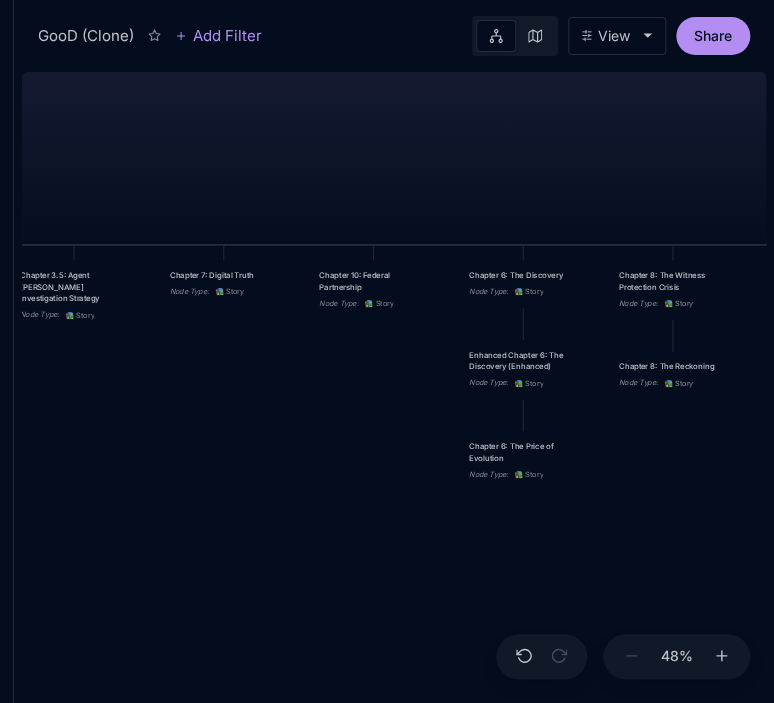 drag, startPoint x: 206, startPoint y: 488, endPoint x: 409, endPoint y: 513, distance: 204.53362 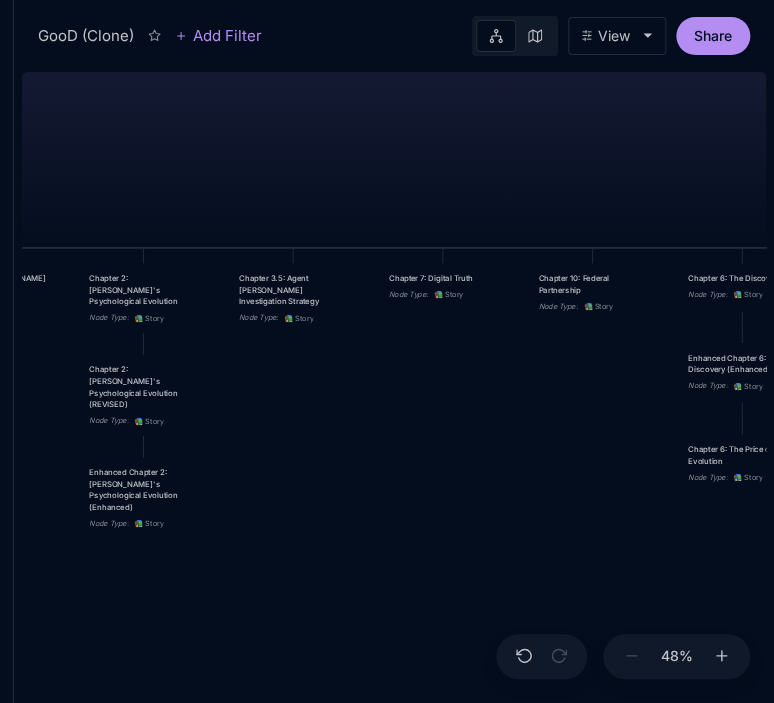 drag, startPoint x: 249, startPoint y: 462, endPoint x: 468, endPoint y: 465, distance: 219.02055 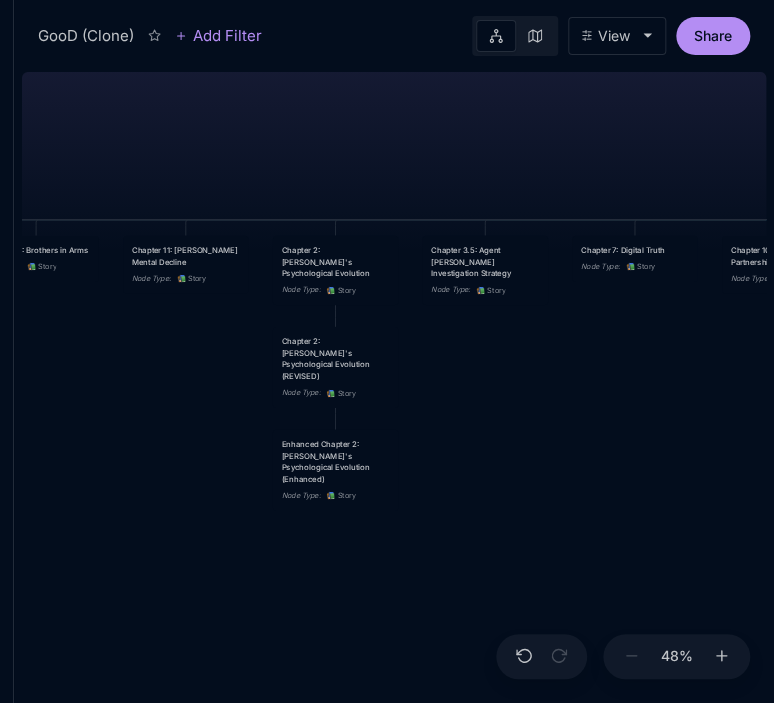 drag, startPoint x: 374, startPoint y: 476, endPoint x: 566, endPoint y: 448, distance: 194.03093 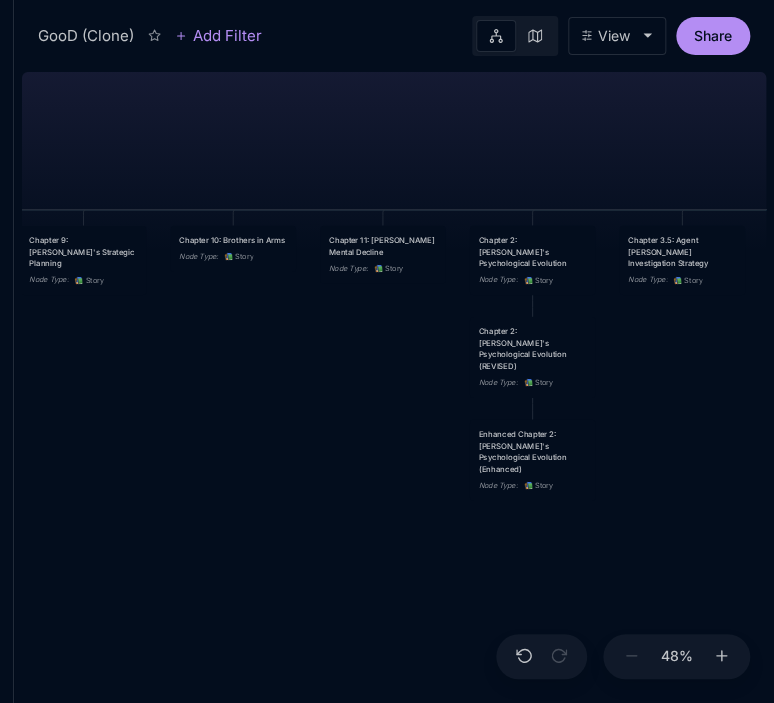 drag, startPoint x: 515, startPoint y: 435, endPoint x: 712, endPoint y: 425, distance: 197.25365 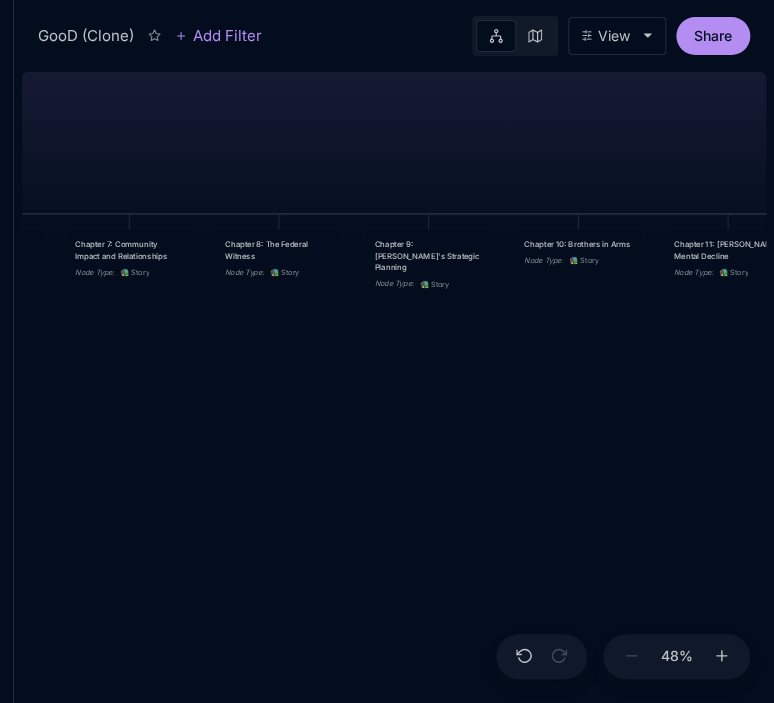 drag, startPoint x: 236, startPoint y: 419, endPoint x: 632, endPoint y: 434, distance: 396.284 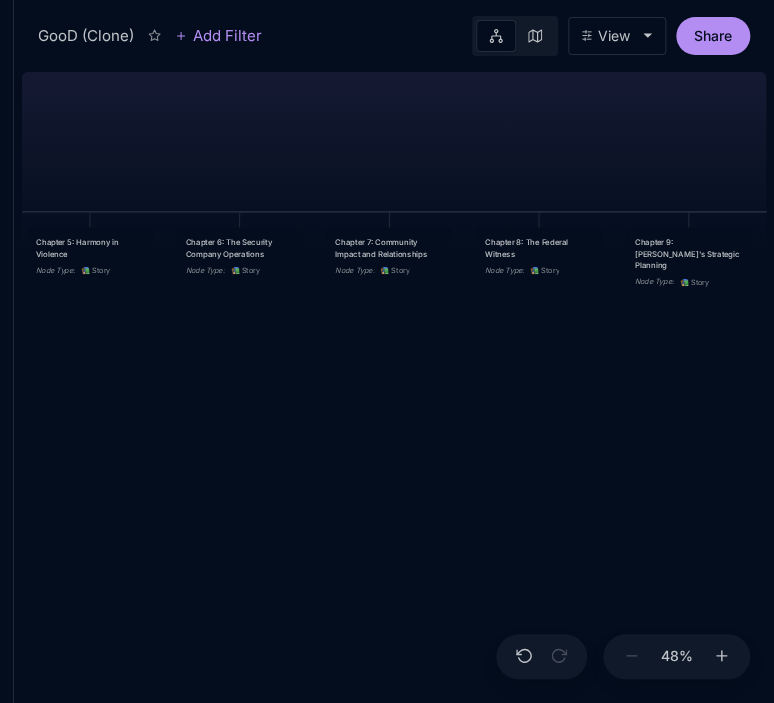 drag, startPoint x: 249, startPoint y: 470, endPoint x: 537, endPoint y: 463, distance: 288.08505 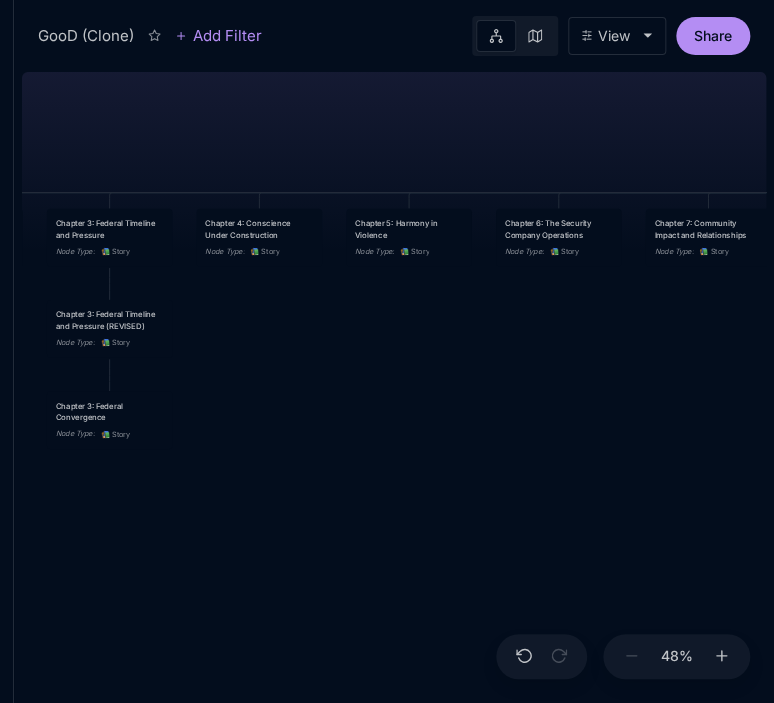 drag, startPoint x: 260, startPoint y: 452, endPoint x: 531, endPoint y: 427, distance: 272.1507 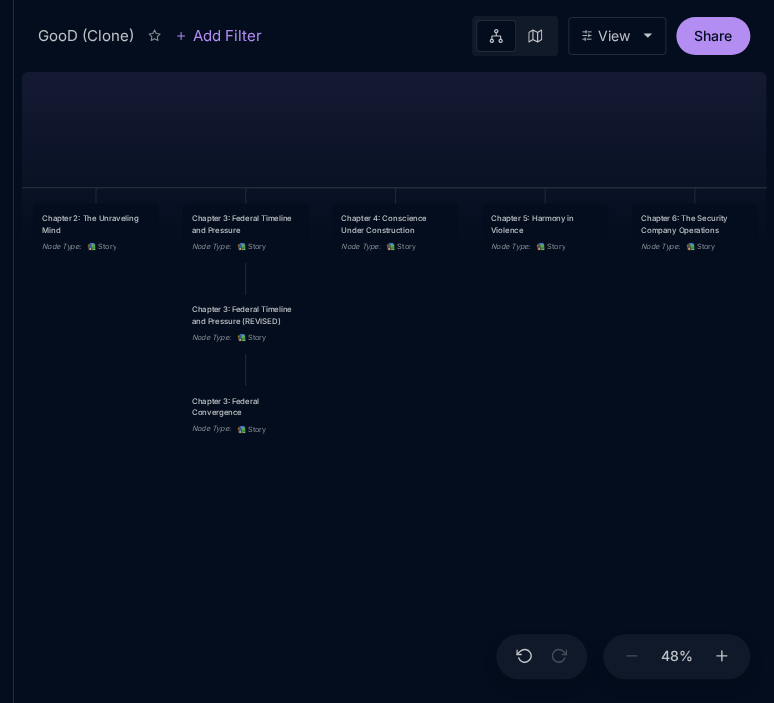 drag, startPoint x: 279, startPoint y: 376, endPoint x: 384, endPoint y: 371, distance: 105.11898 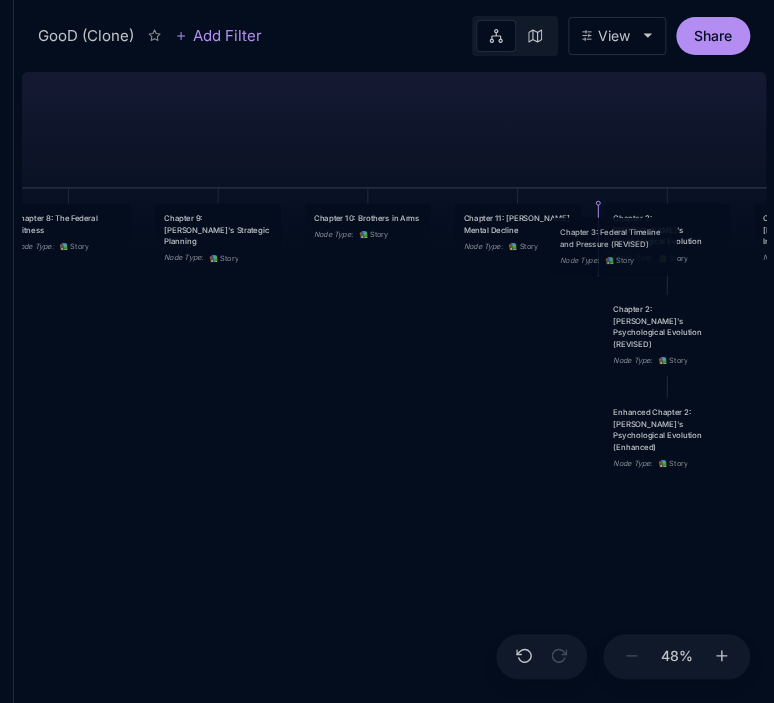 drag, startPoint x: 236, startPoint y: 320, endPoint x: 604, endPoint y: 243, distance: 375.96942 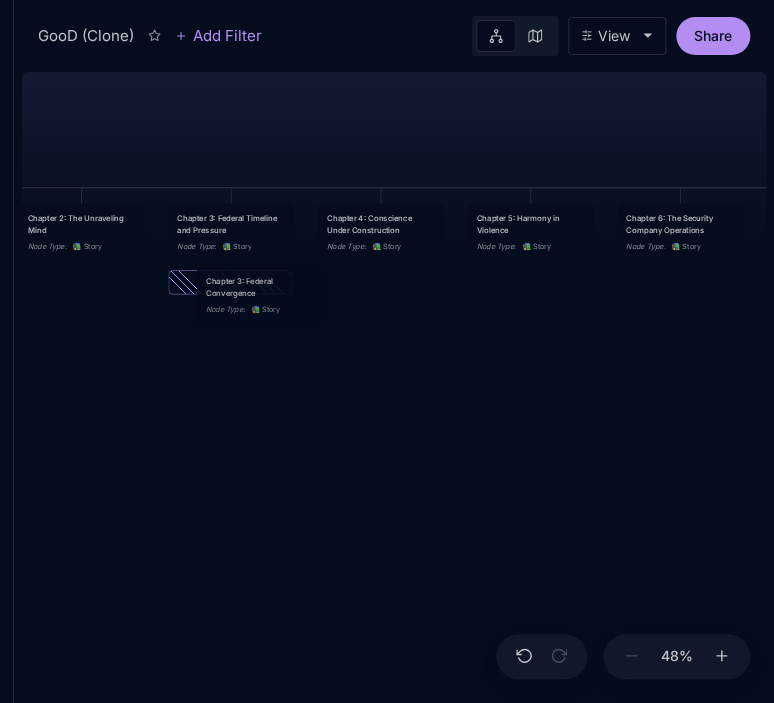drag, startPoint x: 548, startPoint y: 316, endPoint x: 253, endPoint y: 288, distance: 296.32584 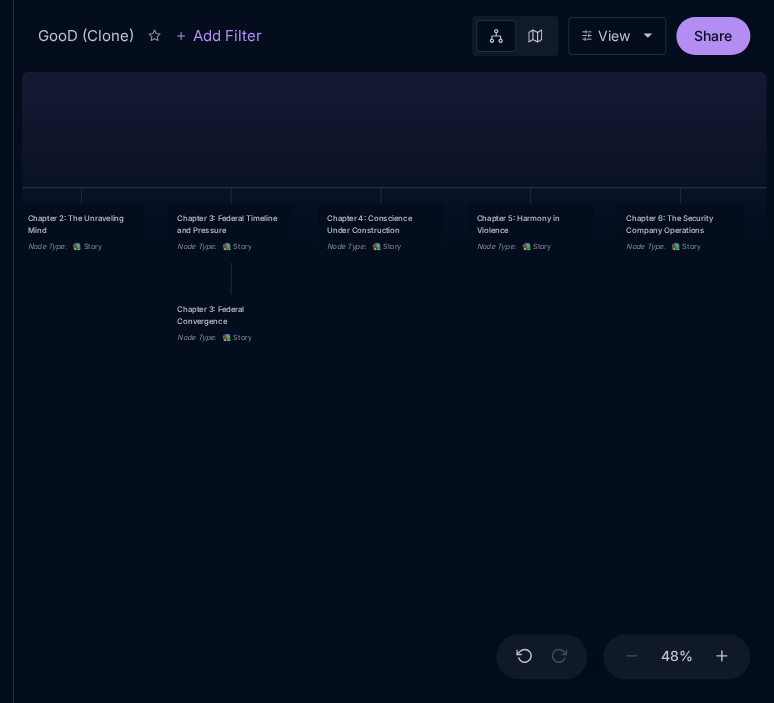 drag, startPoint x: 389, startPoint y: 353, endPoint x: 528, endPoint y: 360, distance: 139.17615 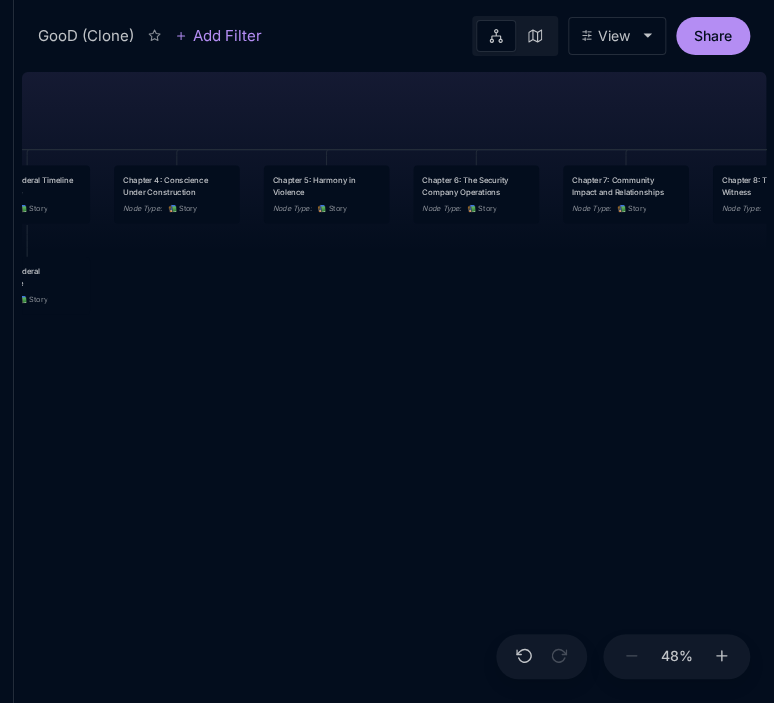 drag, startPoint x: 644, startPoint y: 356, endPoint x: 349, endPoint y: 318, distance: 297.43738 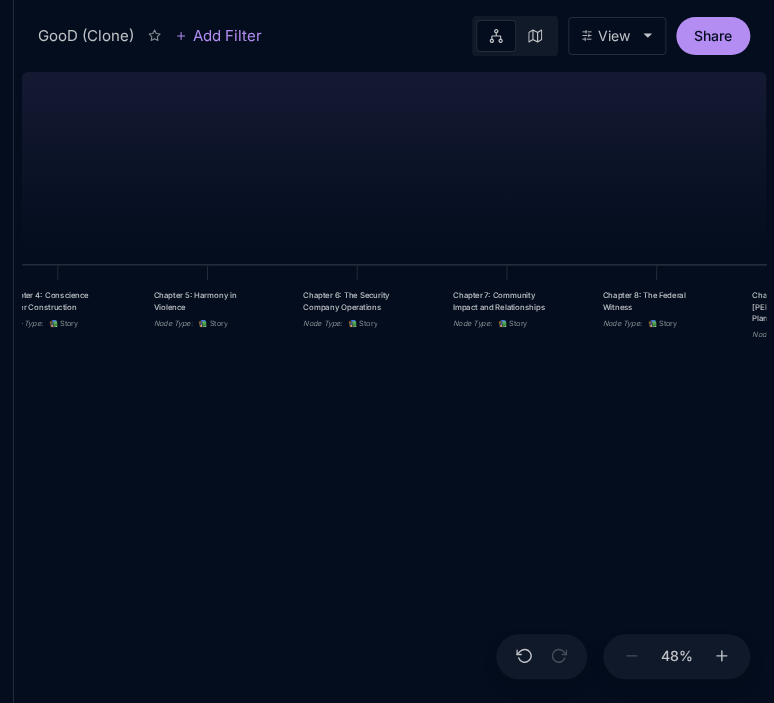 drag, startPoint x: 567, startPoint y: 355, endPoint x: 448, endPoint y: 470, distance: 165.48715 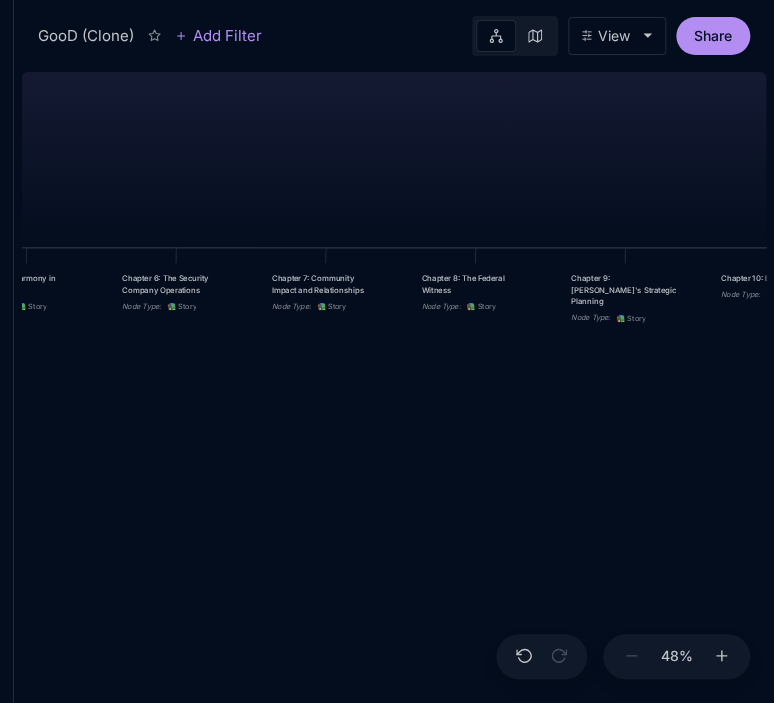 drag, startPoint x: 590, startPoint y: 459, endPoint x: 384, endPoint y: 441, distance: 206.78491 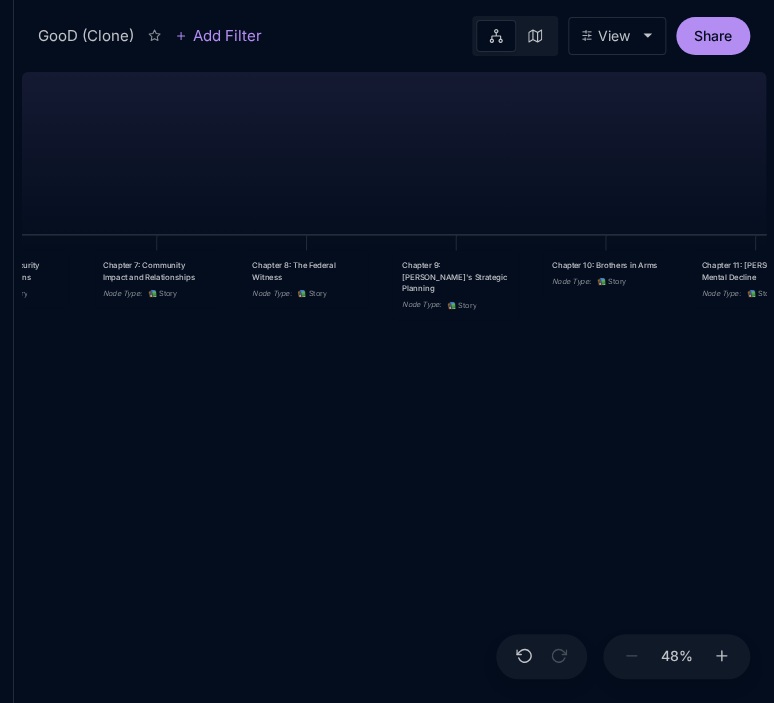 drag, startPoint x: 657, startPoint y: 435, endPoint x: 366, endPoint y: 417, distance: 291.55618 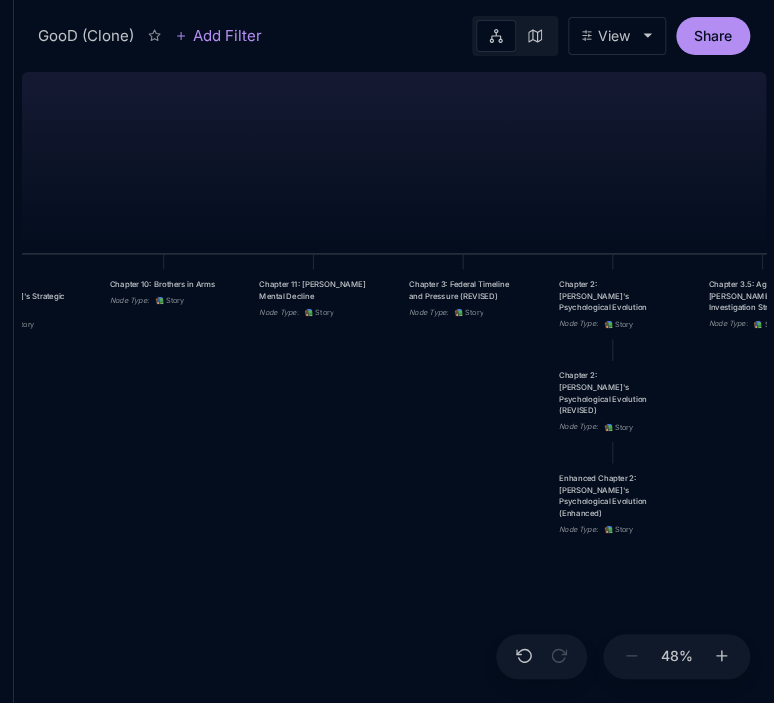 drag, startPoint x: 598, startPoint y: 403, endPoint x: 303, endPoint y: 428, distance: 296.05743 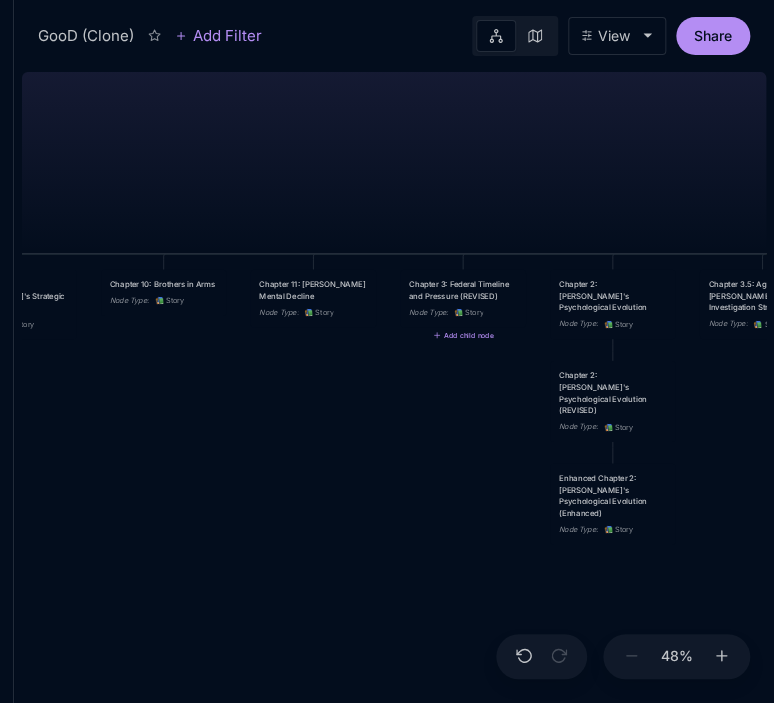 click on "Chapter 3: Federal Timeline and Pressure (REVISED)" at bounding box center [463, 289] 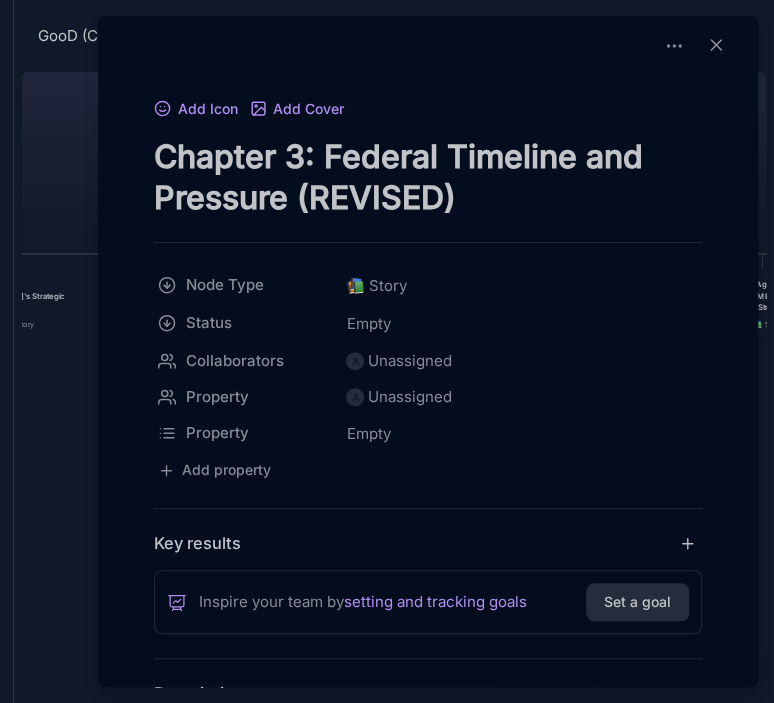 click on "Chapter 3: Federal Timeline and Pressure (REVISED)" at bounding box center [428, 177] 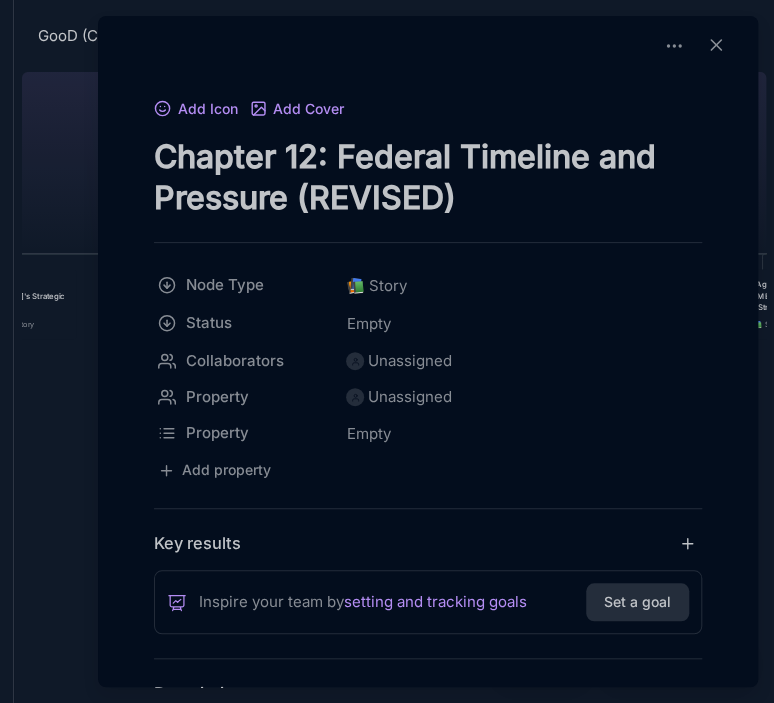 type on "Chapter 12: Federal Timeline and Pressure (REVISED)" 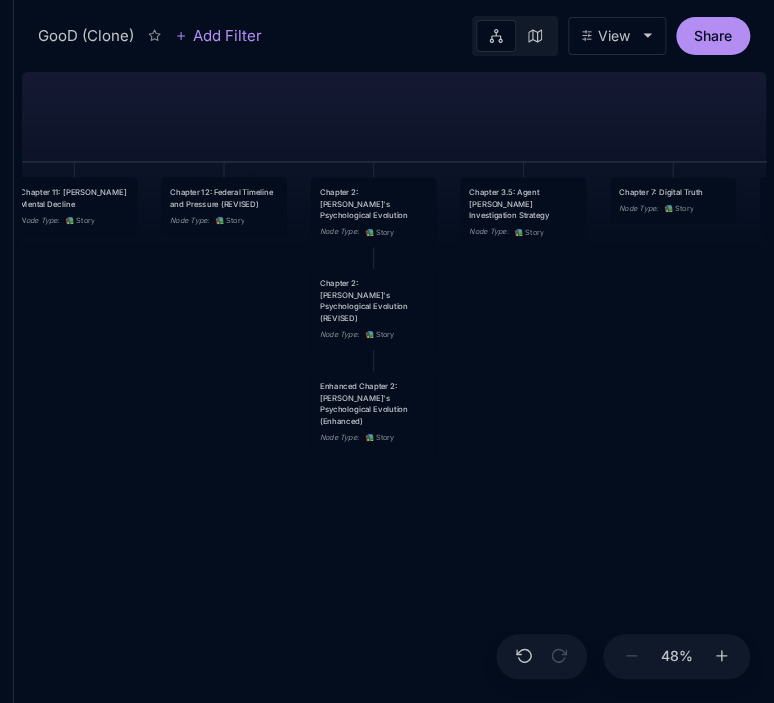 drag, startPoint x: 365, startPoint y: 510, endPoint x: 126, endPoint y: 418, distance: 256.09567 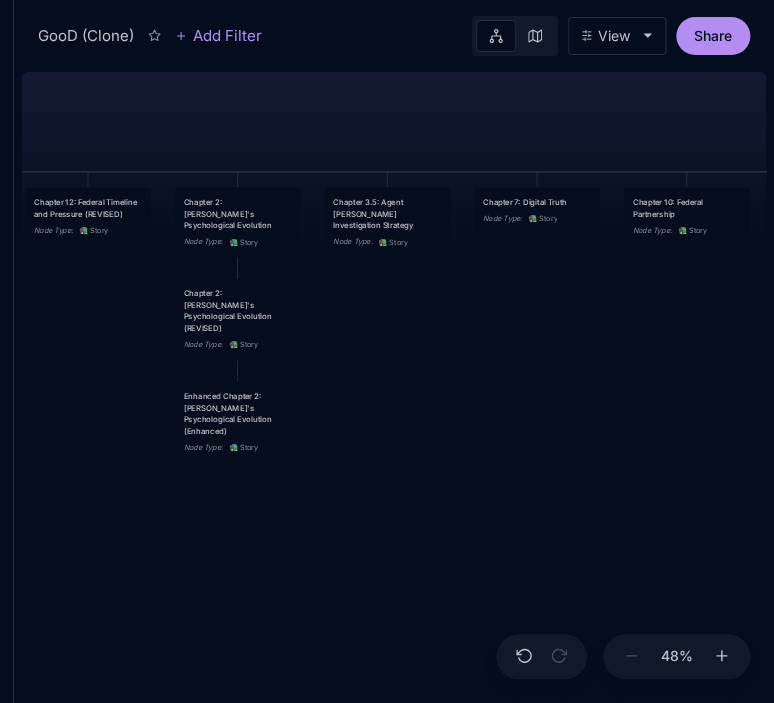 drag, startPoint x: 584, startPoint y: 465, endPoint x: 448, endPoint y: 475, distance: 136.36716 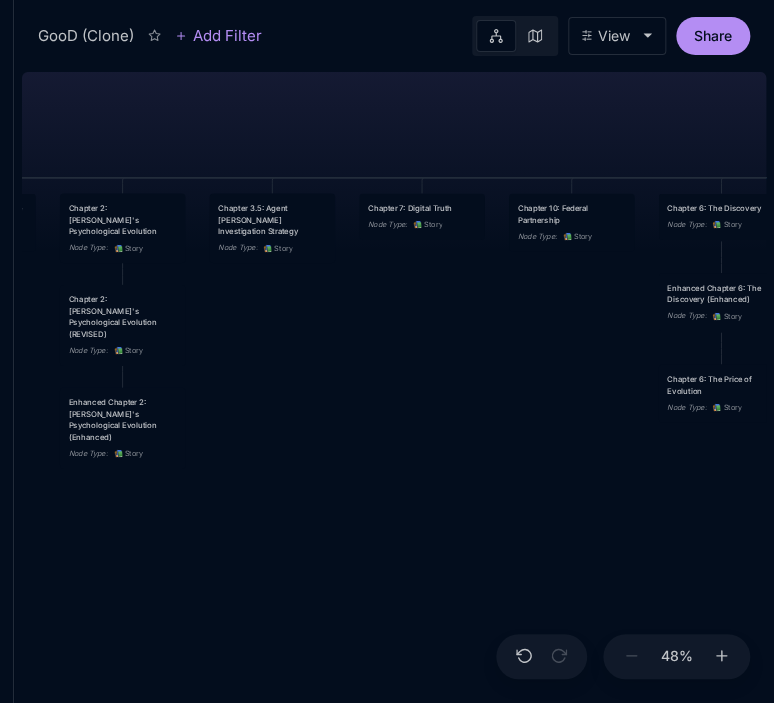 drag, startPoint x: 585, startPoint y: 425, endPoint x: 384, endPoint y: 429, distance: 201.0398 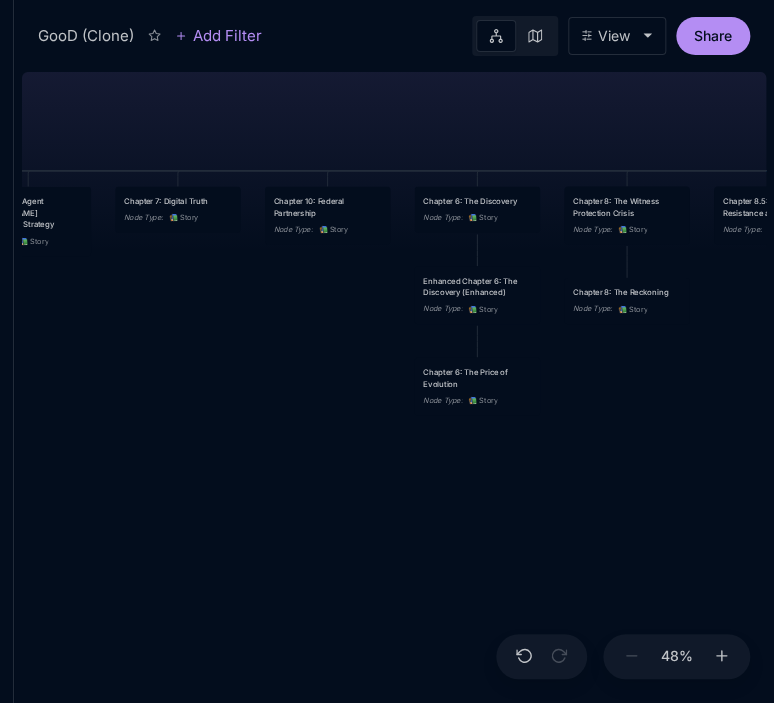 drag, startPoint x: 570, startPoint y: 471, endPoint x: 411, endPoint y: 466, distance: 159.0786 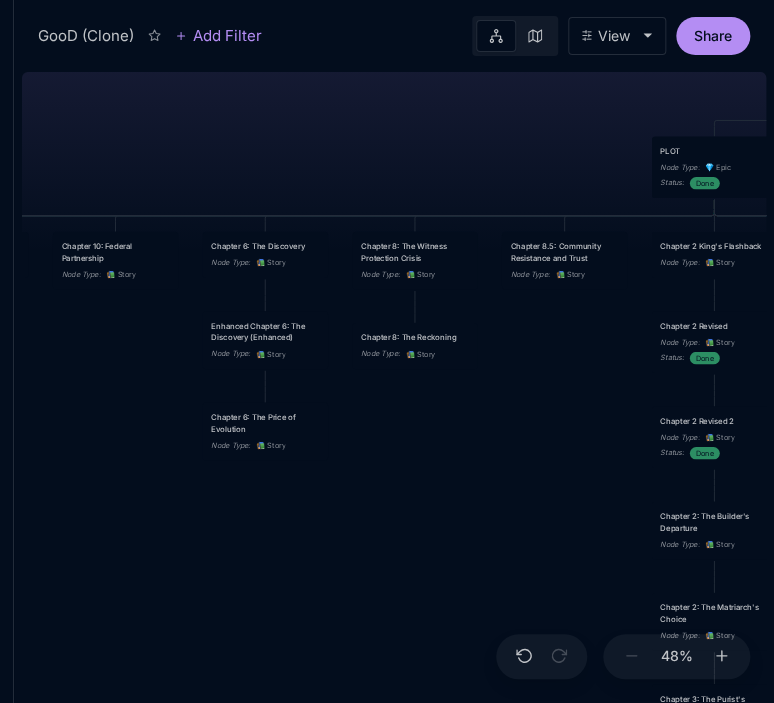 drag, startPoint x: 664, startPoint y: 405, endPoint x: 453, endPoint y: 450, distance: 215.74522 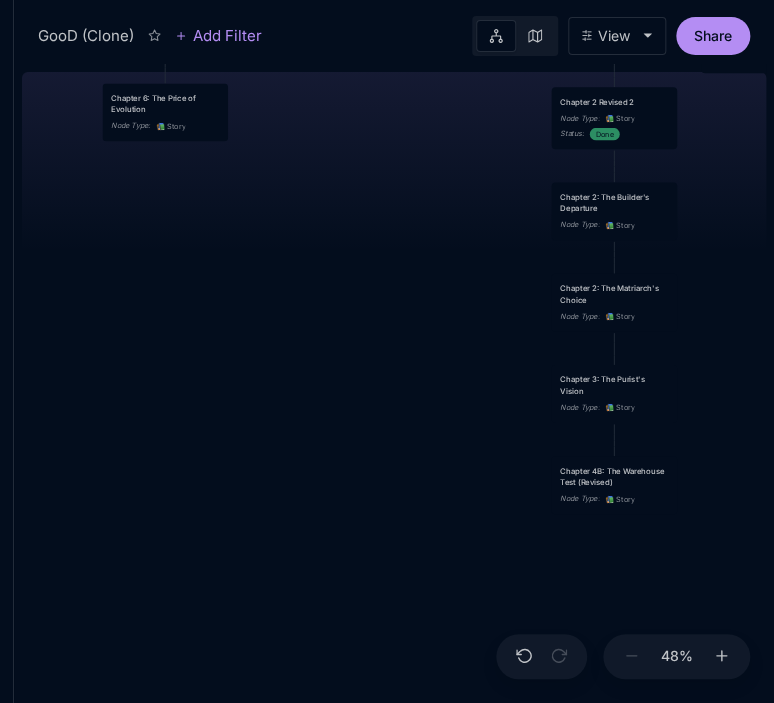 drag, startPoint x: 492, startPoint y: 515, endPoint x: 392, endPoint y: 196, distance: 334.30673 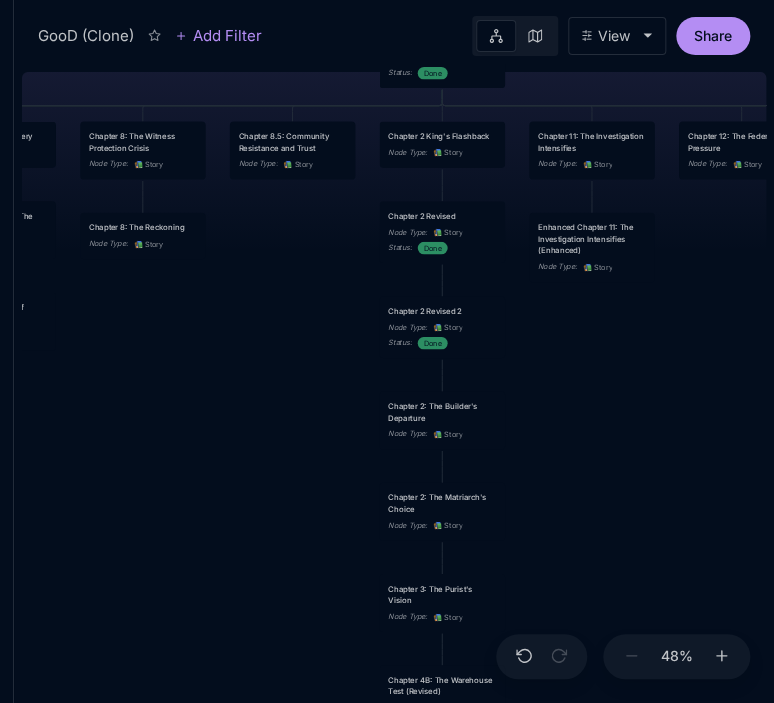 drag, startPoint x: 732, startPoint y: 216, endPoint x: 560, endPoint y: 425, distance: 270.67508 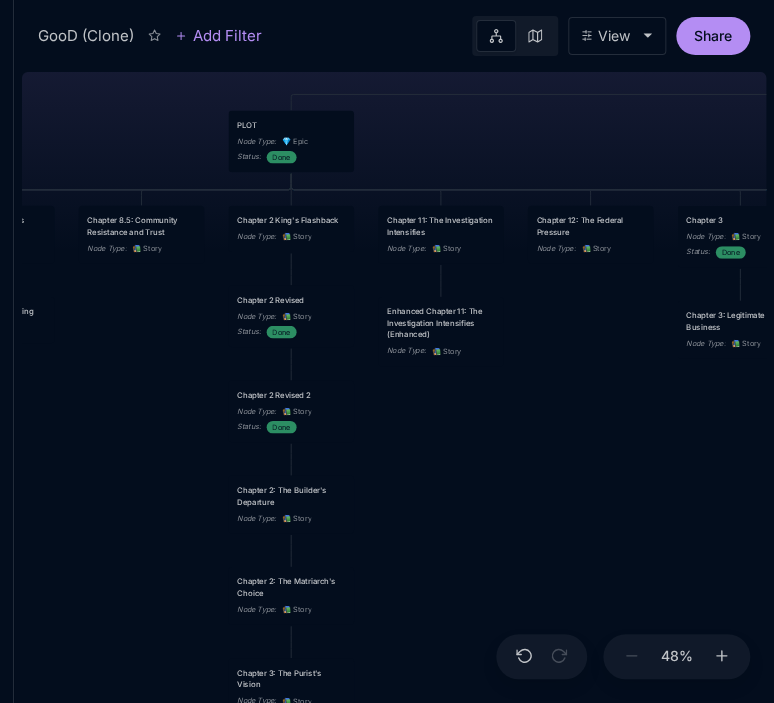 drag, startPoint x: 627, startPoint y: 363, endPoint x: 476, endPoint y: 447, distance: 172.79178 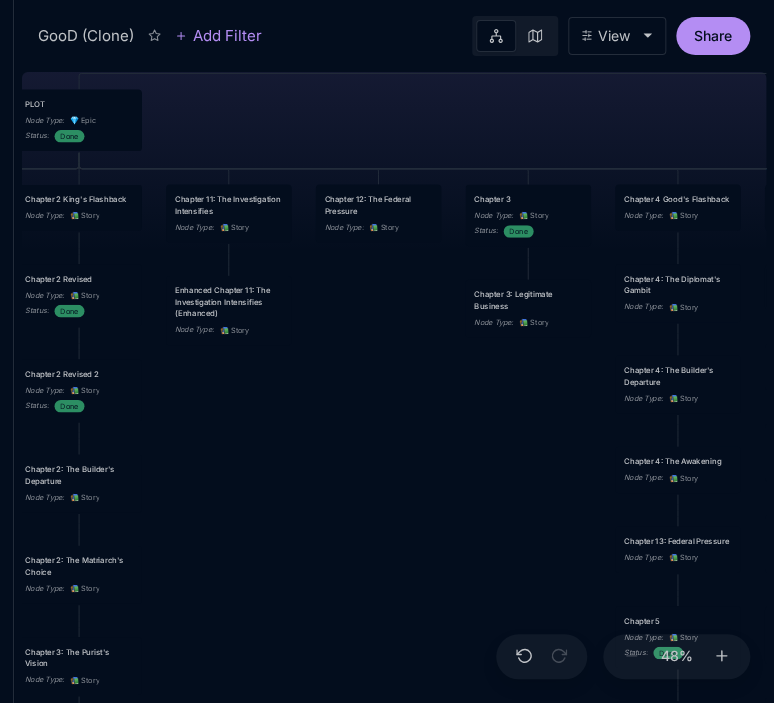 drag, startPoint x: 636, startPoint y: 449, endPoint x: 424, endPoint y: 428, distance: 213.03755 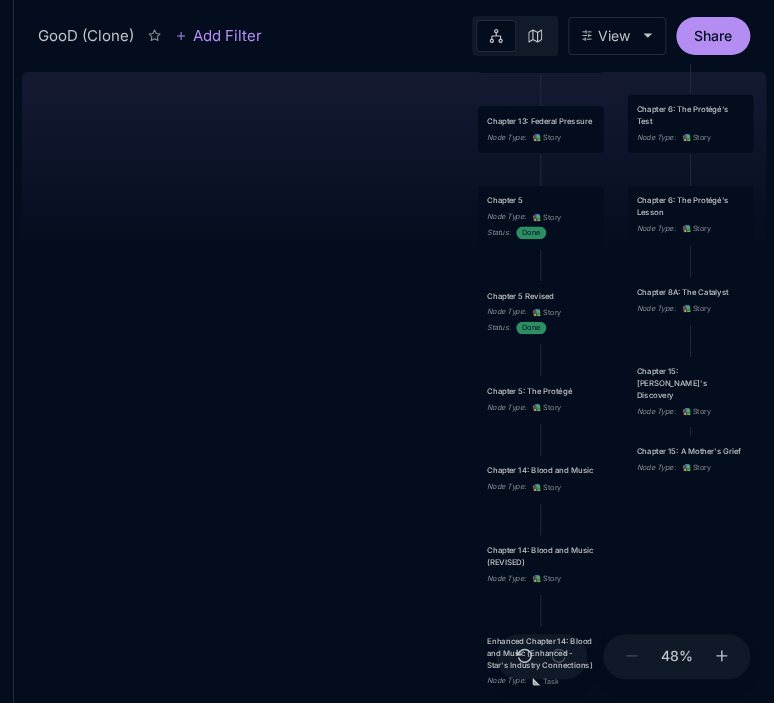 drag, startPoint x: 488, startPoint y: 503, endPoint x: 351, endPoint y: 83, distance: 441.77936 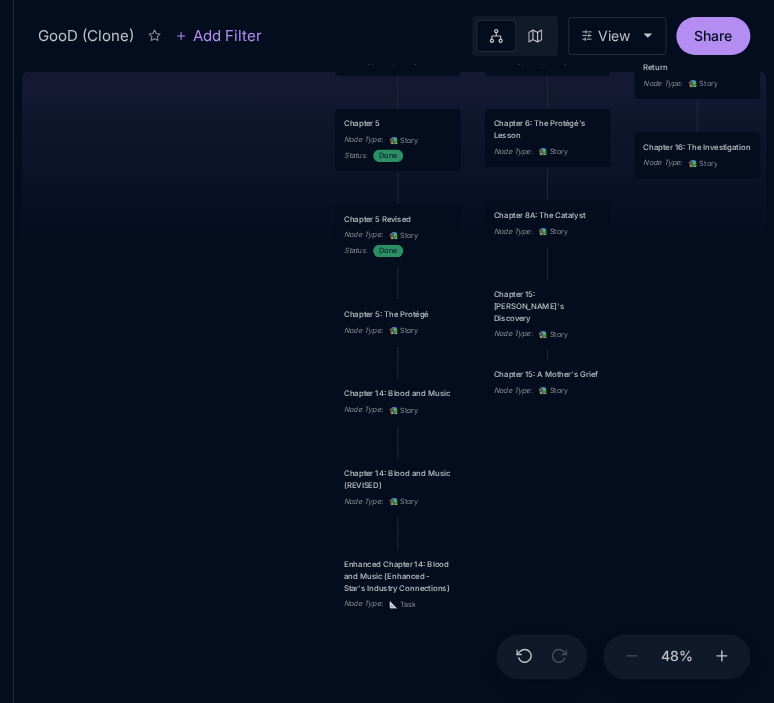 drag, startPoint x: 327, startPoint y: 397, endPoint x: 184, endPoint y: 320, distance: 162.41306 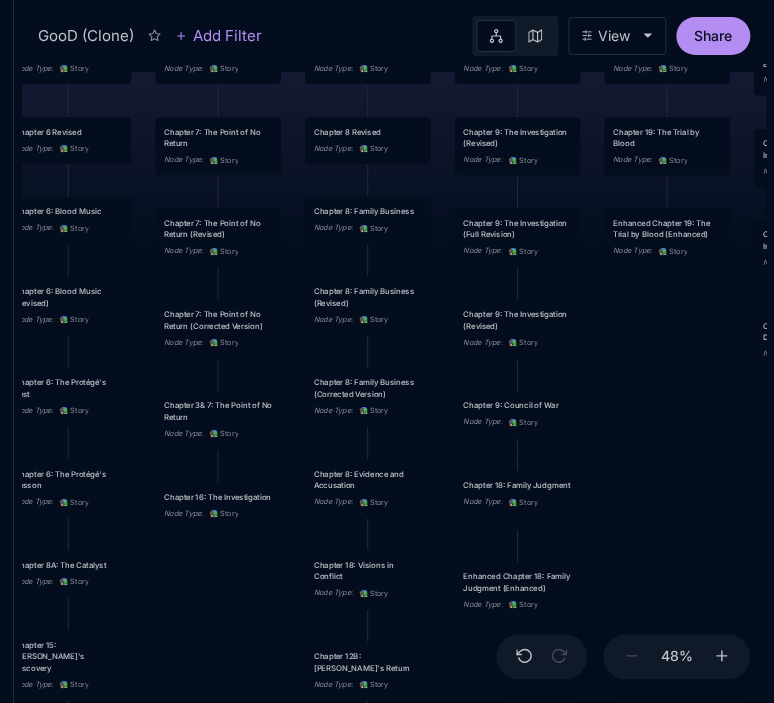 drag, startPoint x: 689, startPoint y: 287, endPoint x: 210, endPoint y: 637, distance: 593.24615 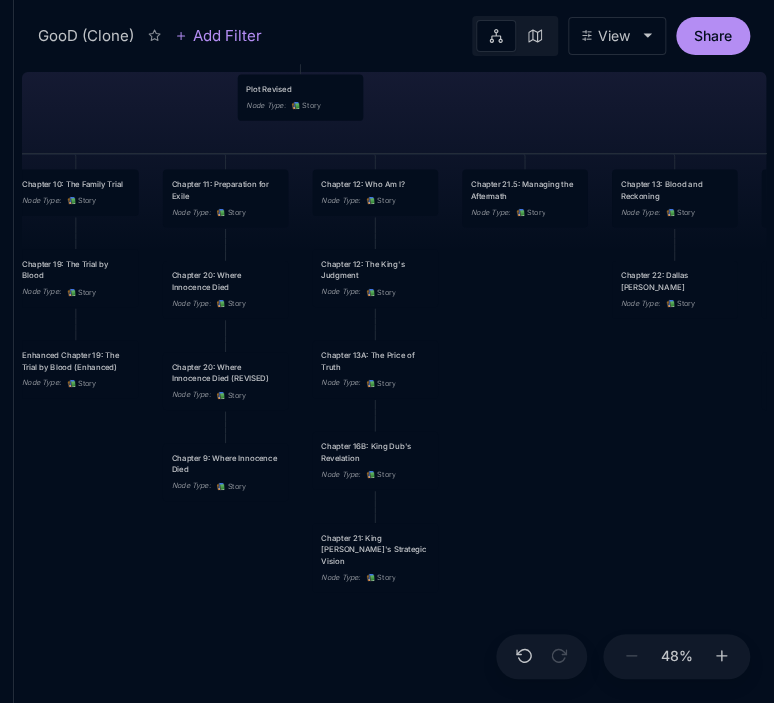drag, startPoint x: 692, startPoint y: 450, endPoint x: 101, endPoint y: 582, distance: 605.5617 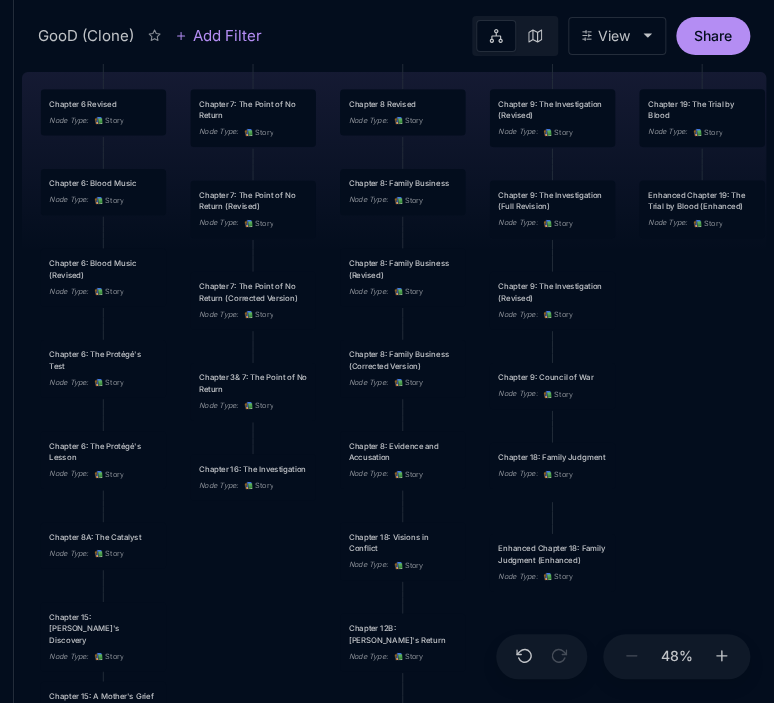 drag, startPoint x: 539, startPoint y: 483, endPoint x: 1165, endPoint y: 323, distance: 646.12384 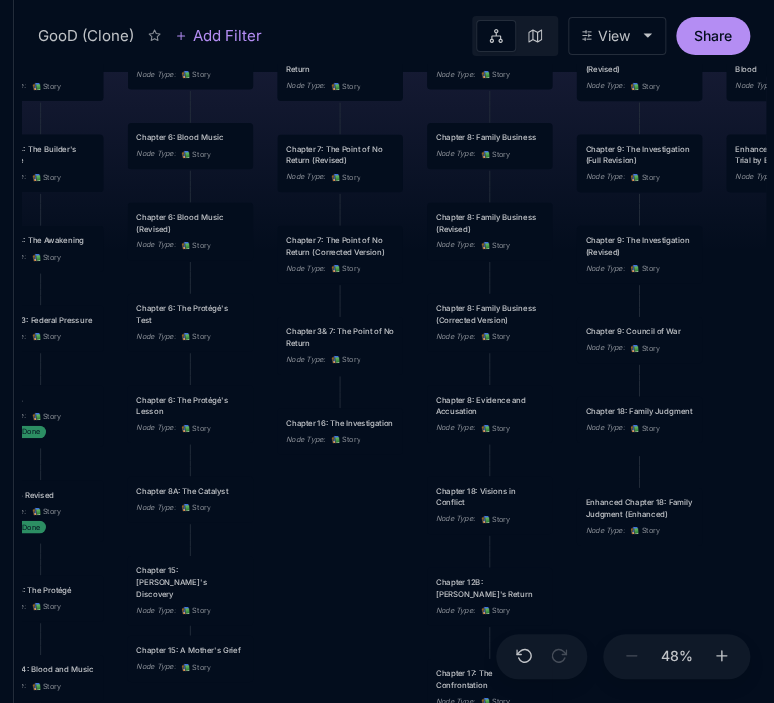 drag, startPoint x: 229, startPoint y: 599, endPoint x: 832, endPoint y: 504, distance: 610.43756 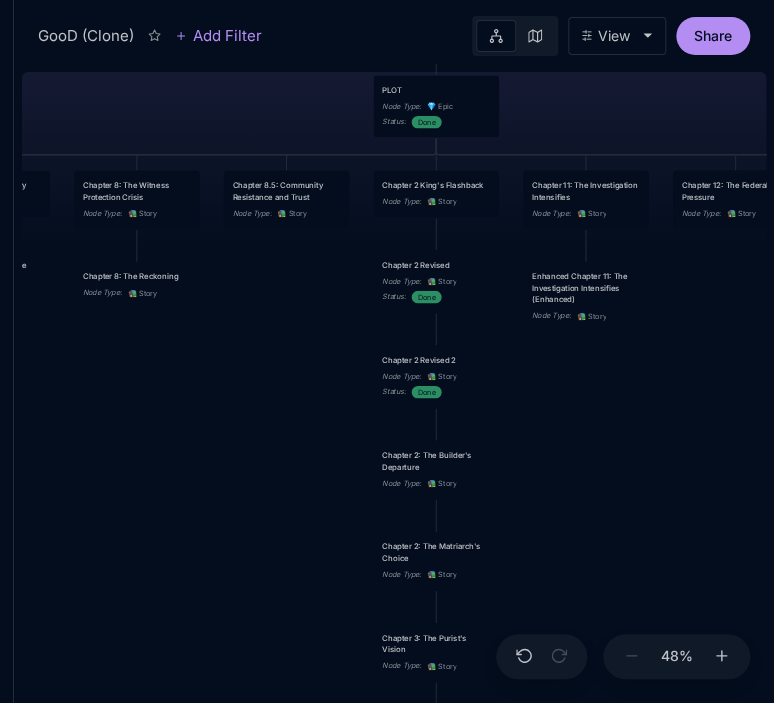 drag, startPoint x: 288, startPoint y: 407, endPoint x: 766, endPoint y: 663, distance: 542.2361 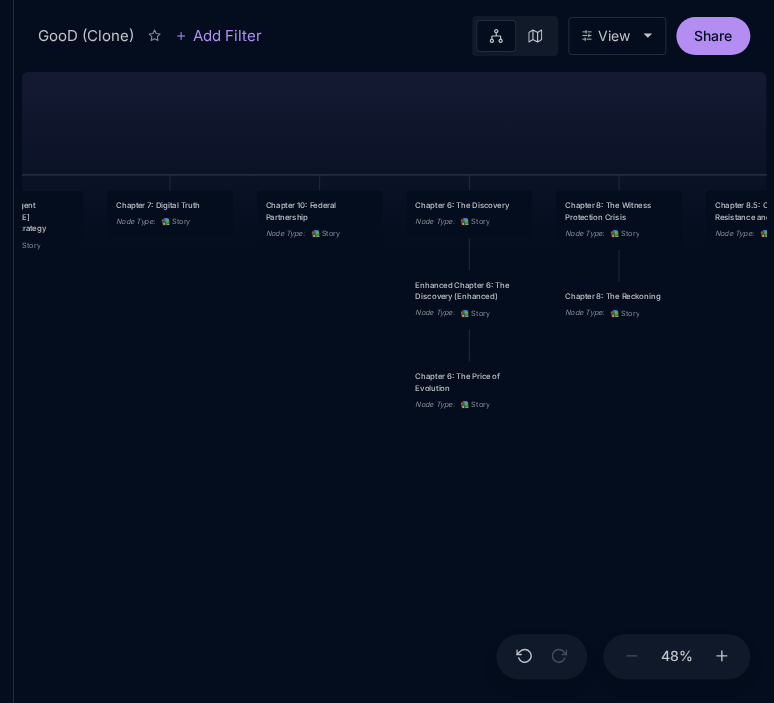 drag, startPoint x: 179, startPoint y: 467, endPoint x: 661, endPoint y: 487, distance: 482.41476 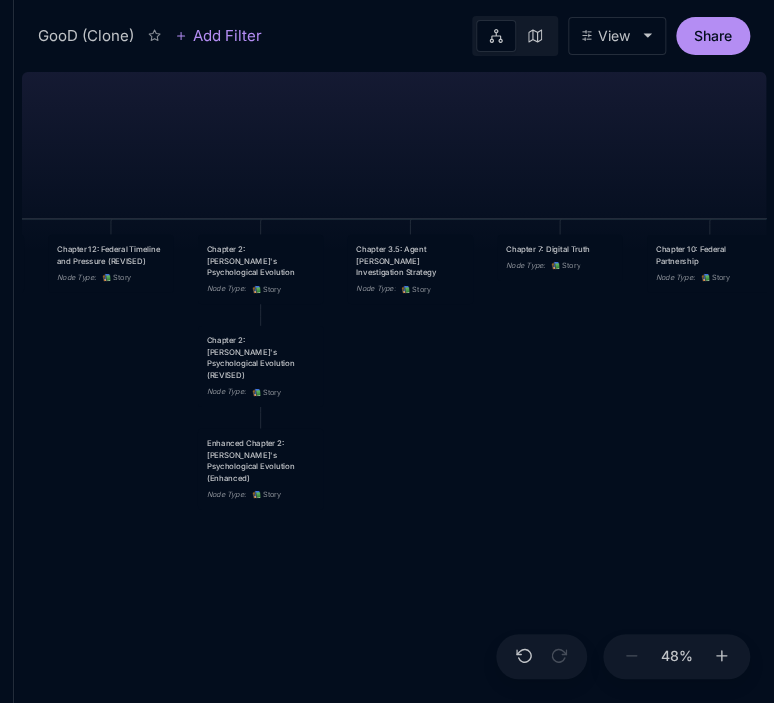 drag, startPoint x: 214, startPoint y: 411, endPoint x: 604, endPoint y: 455, distance: 392.4742 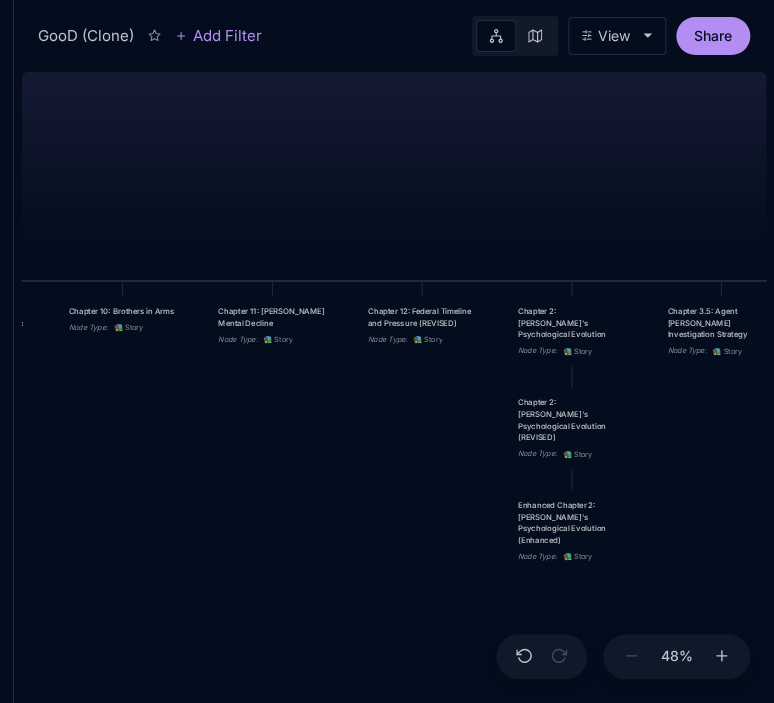 drag, startPoint x: 140, startPoint y: 510, endPoint x: 564, endPoint y: 595, distance: 432.43613 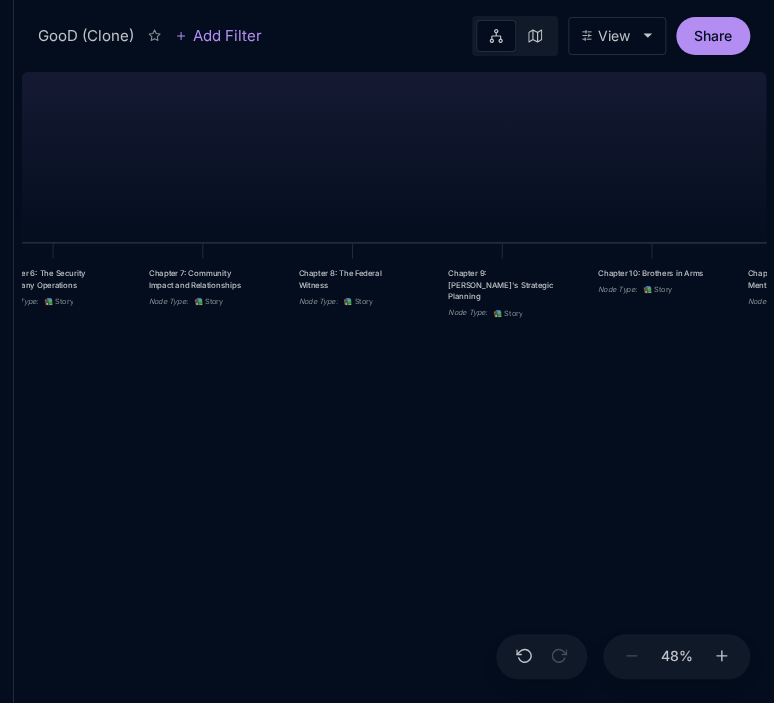 drag, startPoint x: 284, startPoint y: 528, endPoint x: 700, endPoint y: 467, distance: 420.44858 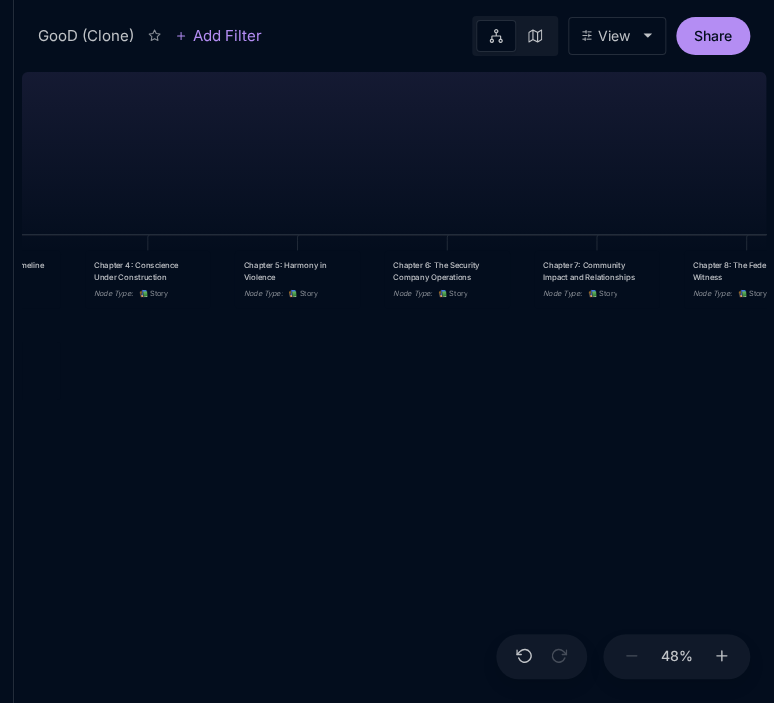 drag, startPoint x: 308, startPoint y: 459, endPoint x: 726, endPoint y: 455, distance: 418.01913 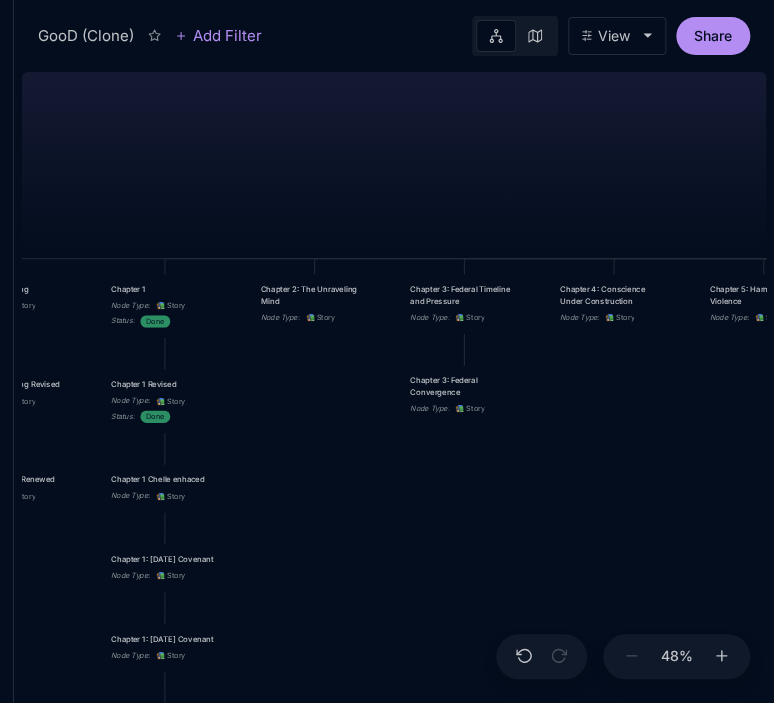 drag, startPoint x: 289, startPoint y: 486, endPoint x: 734, endPoint y: 507, distance: 445.49524 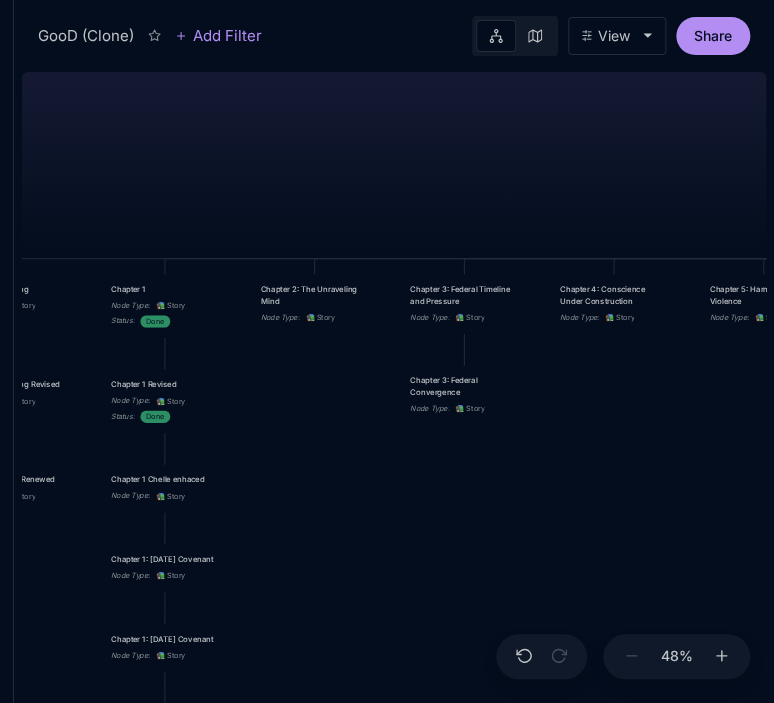 click on "GooD (Clone) PLOT Node Type : 💎   Epic Status : Done Plot Revised Node Type : 📚   Story Outlines Node Type : 💎   Epic Crime Family Structure
Node Type : ✏ ️  Sub-Task Status : Later Characters and sub plot outlines Node Type : ✏ ️  Sub-Task Status : Next Setting Node Type : ✏ ️  Sub-Task WIP Node Type : 📐   Task Status : Done Intro The Wedding Node Type : 📚   Story Status : Done Chapter 1  Node Type : 📚   Story Status : Done Chapter 2: The Unraveling Mind Node Type : 📚   Story Chapter 3: Federal Timeline and Pressure Node Type : 📚   Story Chapter 4: Conscience Under Construction Node Type : 📚   Story Chapter 5: Harmony in Violence Node Type : 📚   Story Chapter 6: The Security Company Operations Node Type : 📚   Story Chapter 7: Community Impact and Relationships Node Type : 📚   Story Chapter 8: The Federal Witness  Node Type : 📚   Story Chapter 9: [PERSON_NAME]'s Strategic Planning Node Type : 📚   Story Chapter 10: Brothers in Arms Node Type : 📚   Story Node Type" at bounding box center [394, 383] 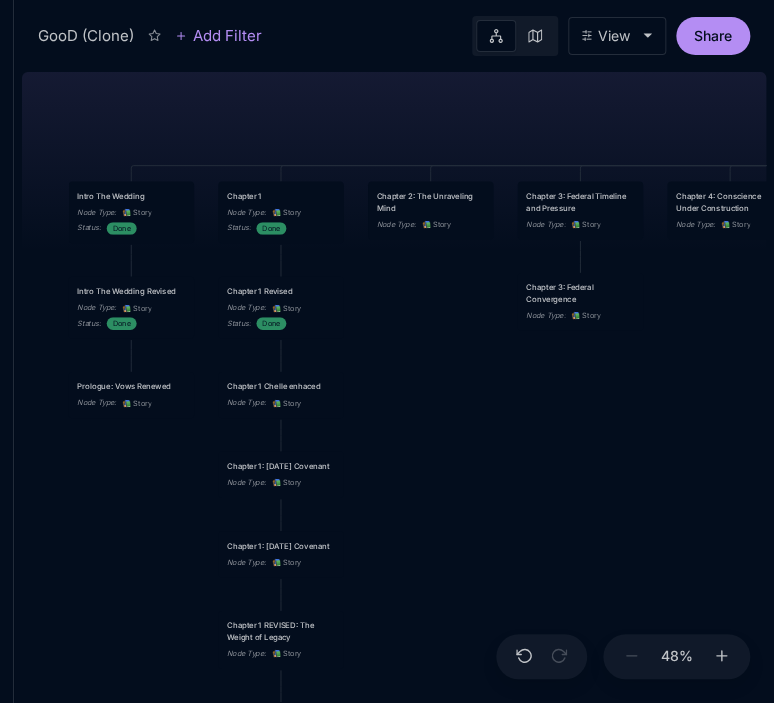 drag, startPoint x: 445, startPoint y: 610, endPoint x: 558, endPoint y: 516, distance: 146.98639 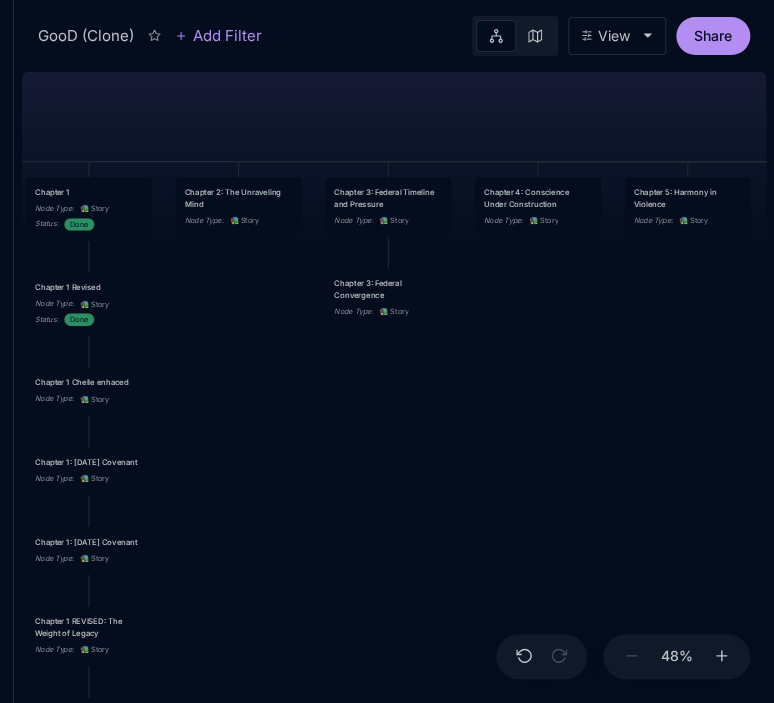 drag, startPoint x: 698, startPoint y: 431, endPoint x: 466, endPoint y: 430, distance: 232.00215 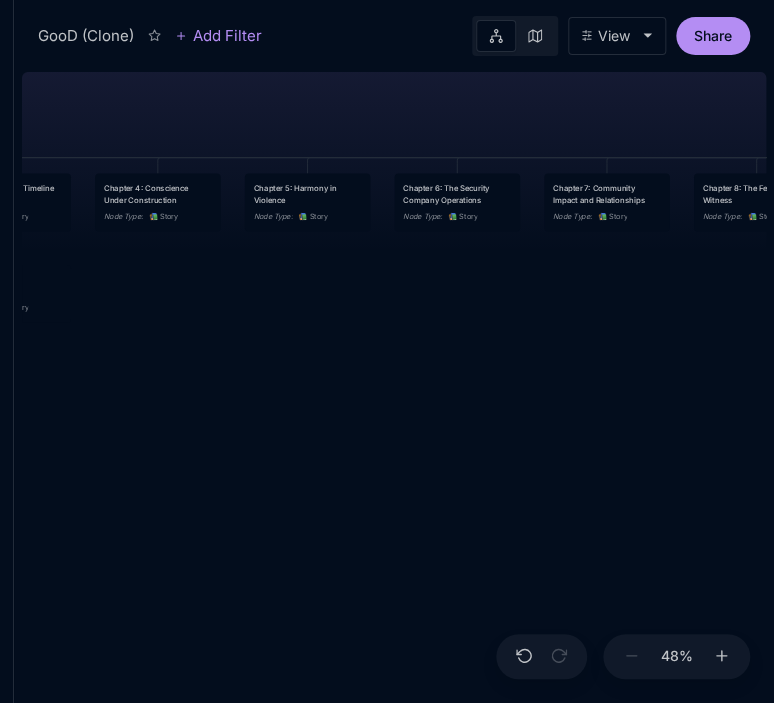 drag, startPoint x: 696, startPoint y: 458, endPoint x: 356, endPoint y: 451, distance: 340.07205 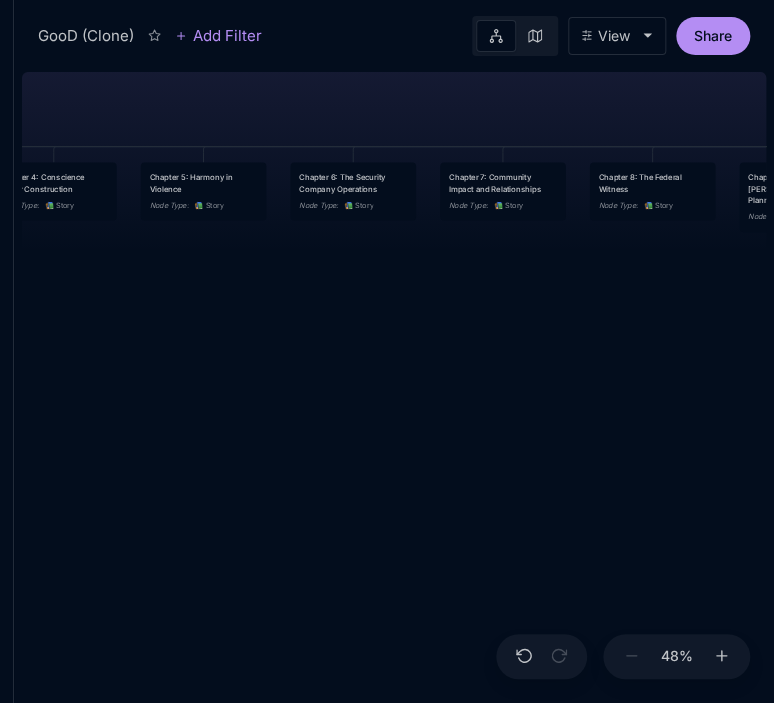 drag, startPoint x: 586, startPoint y: 446, endPoint x: 296, endPoint y: 422, distance: 290.9914 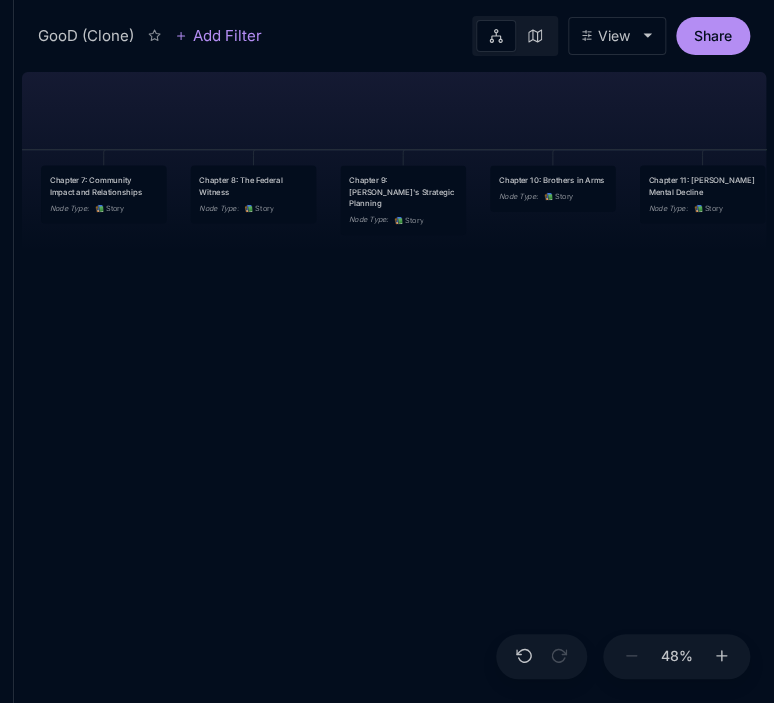 drag, startPoint x: 518, startPoint y: 404, endPoint x: 305, endPoint y: 420, distance: 213.6001 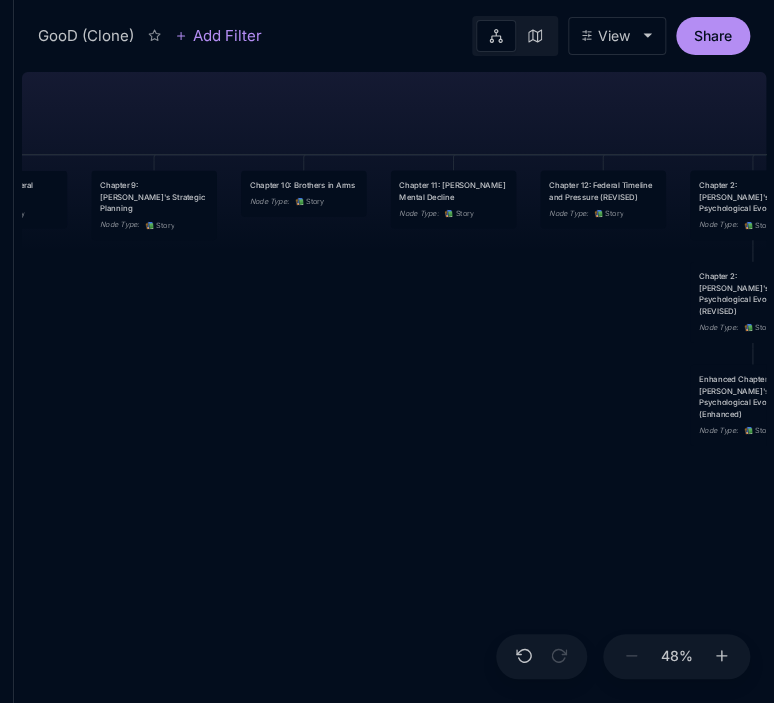 drag, startPoint x: 598, startPoint y: 399, endPoint x: 349, endPoint y: 404, distance: 249.0502 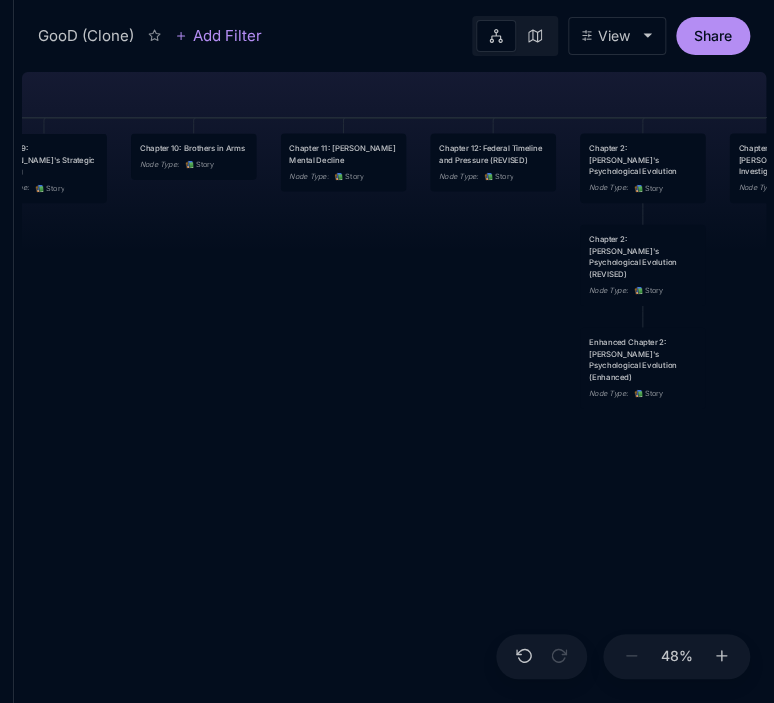 drag, startPoint x: 566, startPoint y: 390, endPoint x: 456, endPoint y: 353, distance: 116.05602 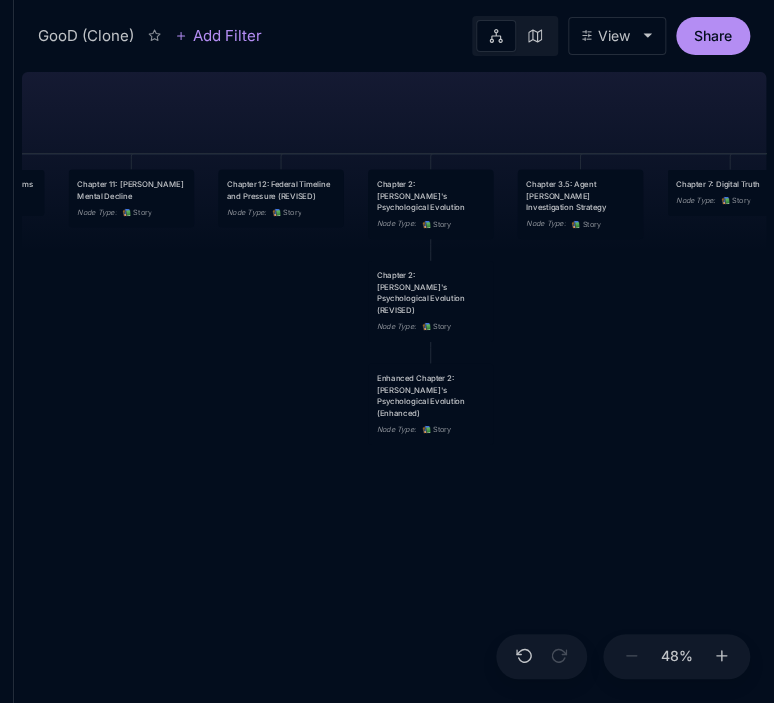 drag, startPoint x: 604, startPoint y: 439, endPoint x: 384, endPoint y: 477, distance: 223.2577 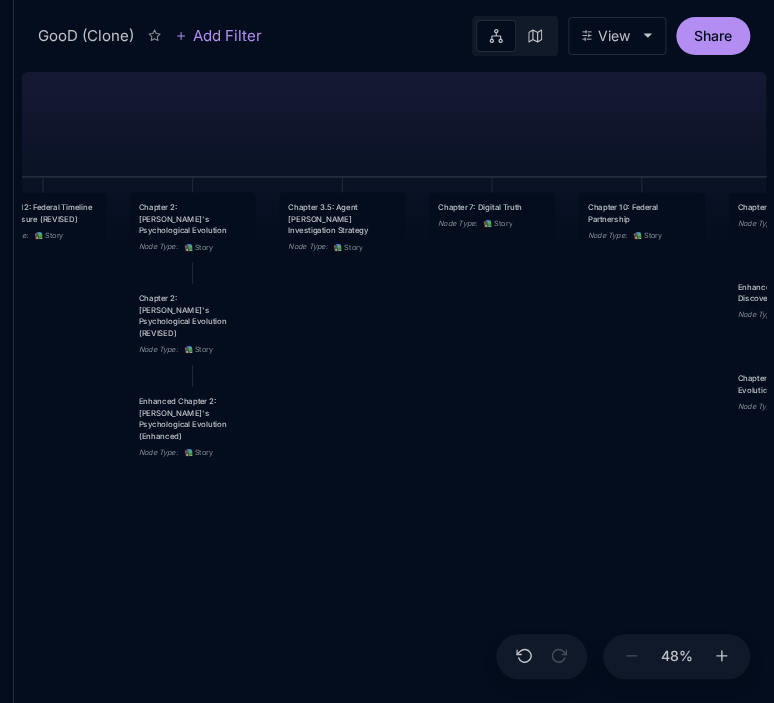drag, startPoint x: 652, startPoint y: 370, endPoint x: 399, endPoint y: 388, distance: 253.63951 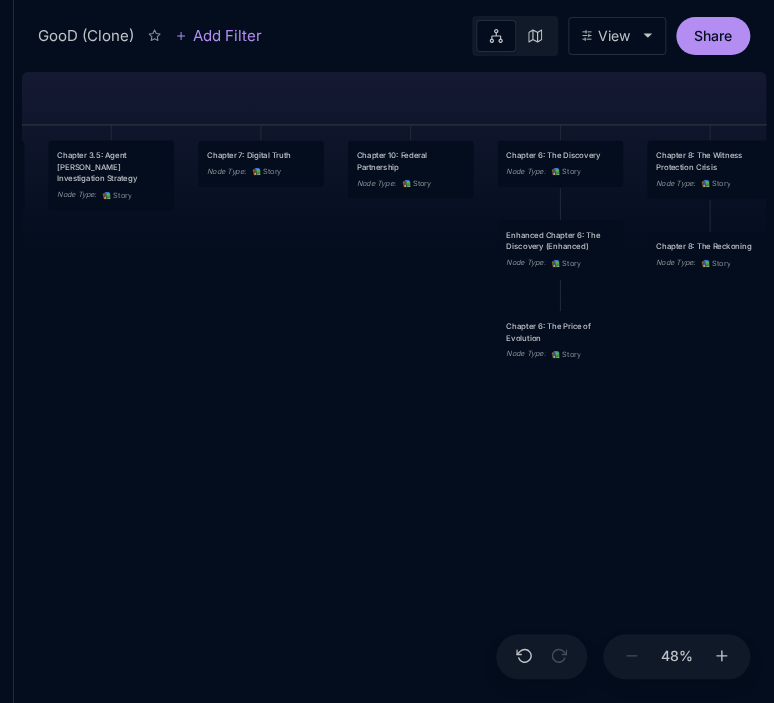 drag, startPoint x: 537, startPoint y: 403, endPoint x: 329, endPoint y: 354, distance: 213.69371 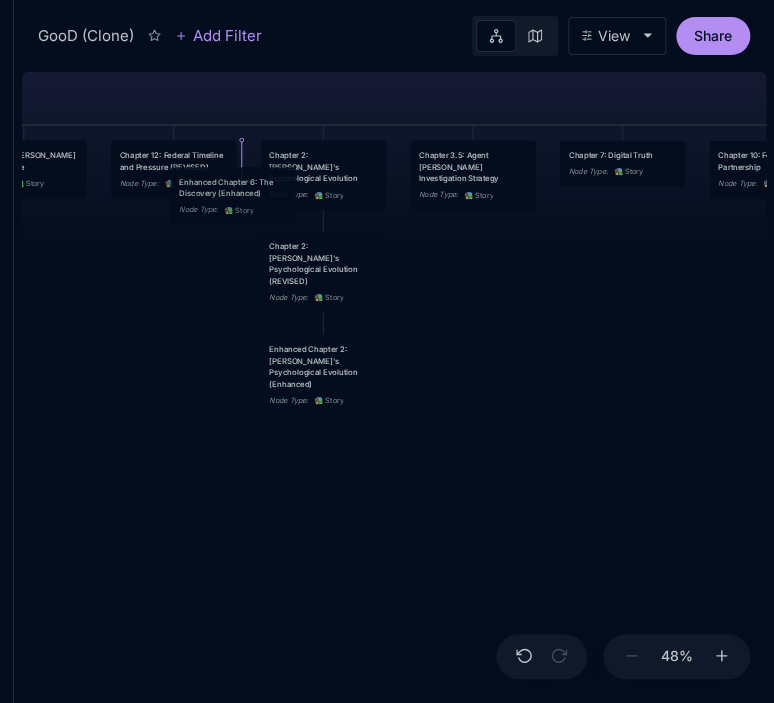 drag, startPoint x: 552, startPoint y: 262, endPoint x: 225, endPoint y: 209, distance: 331.26727 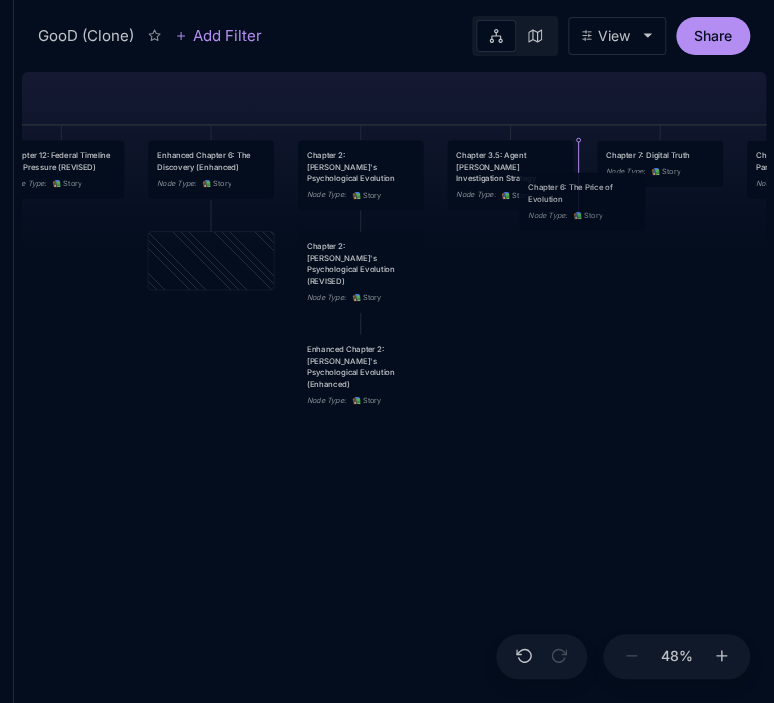 drag, startPoint x: 216, startPoint y: 260, endPoint x: 587, endPoint y: 201, distance: 375.66208 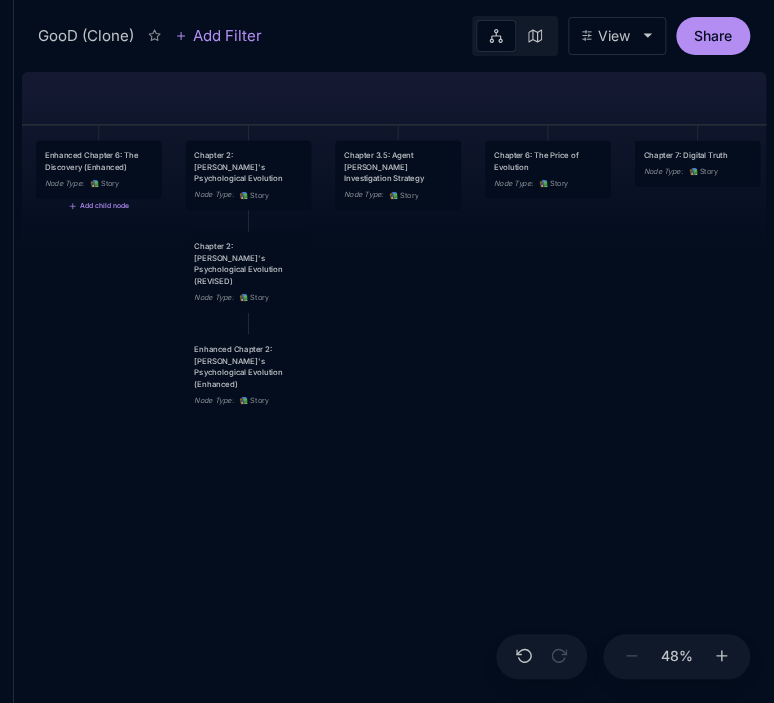 click on "Enhanced Chapter 6: The Discovery (Enhanced) Node Type : 📚   Story" at bounding box center [99, 169] 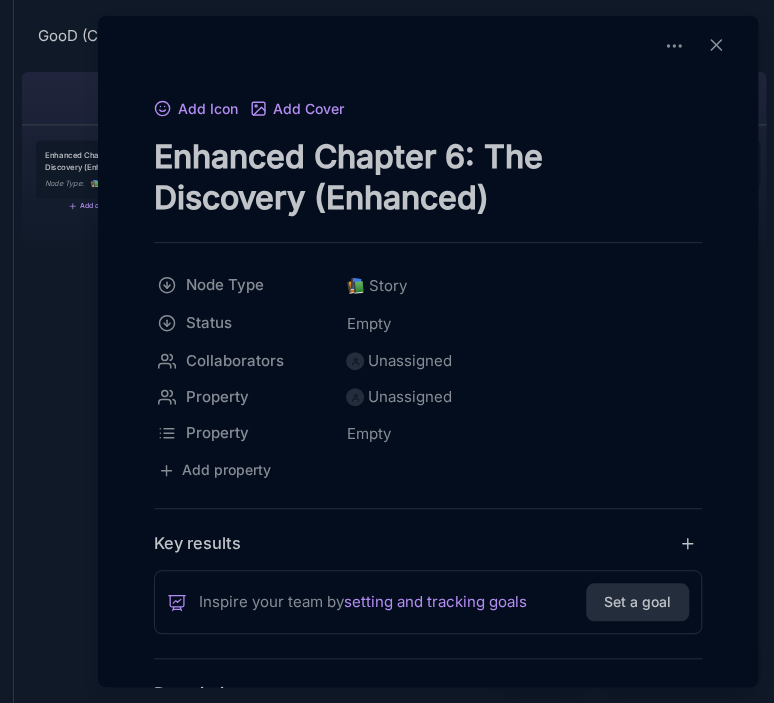 drag, startPoint x: 445, startPoint y: 156, endPoint x: 468, endPoint y: 158, distance: 23.086792 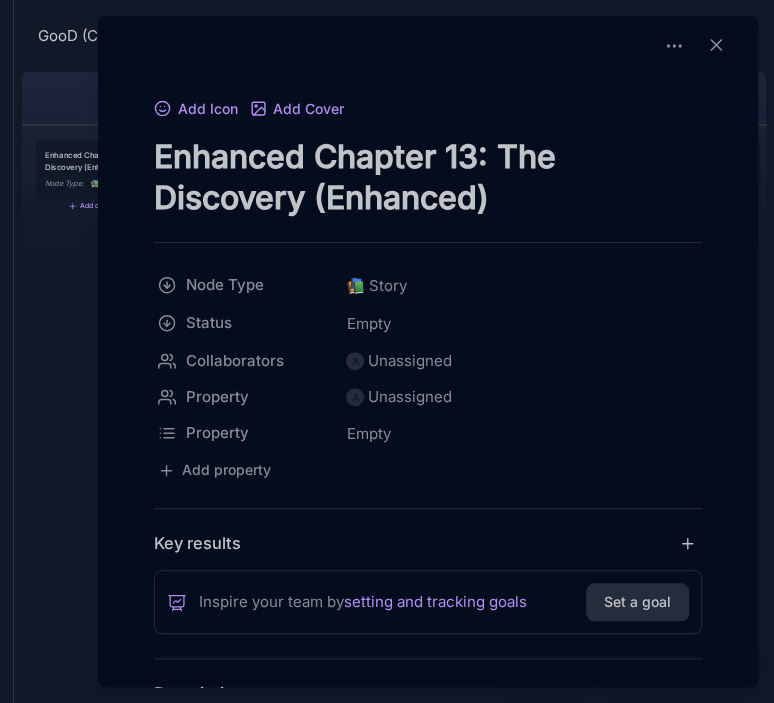 type on "Enhanced Chapter 13: The Discovery (Enhanced)" 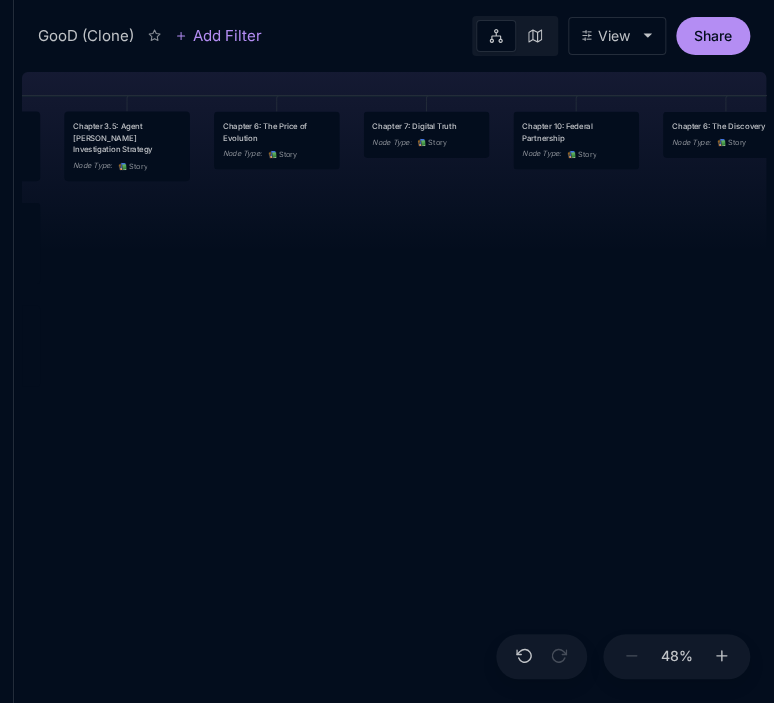 drag, startPoint x: 672, startPoint y: 423, endPoint x: 401, endPoint y: 394, distance: 272.54724 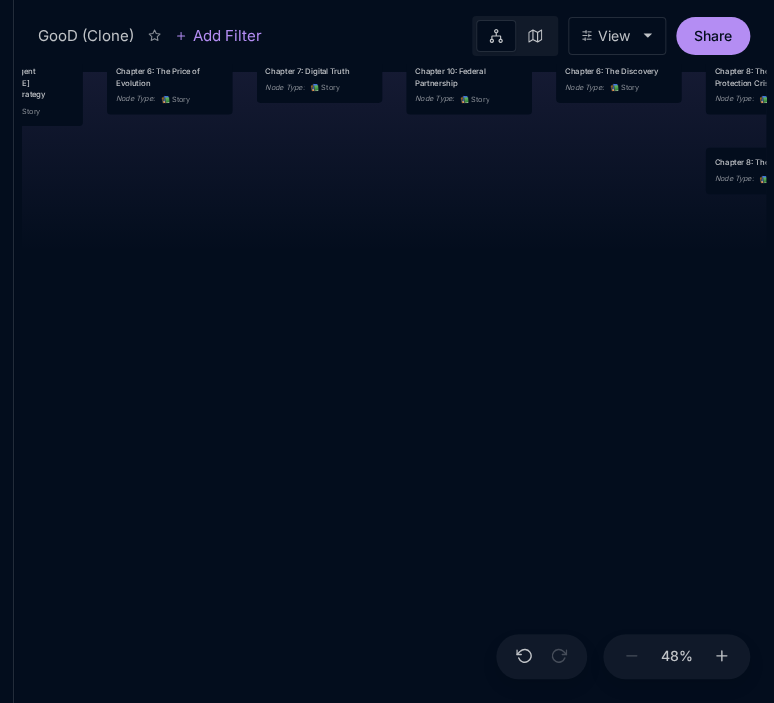 drag, startPoint x: 645, startPoint y: 503, endPoint x: 335, endPoint y: 294, distance: 373.873 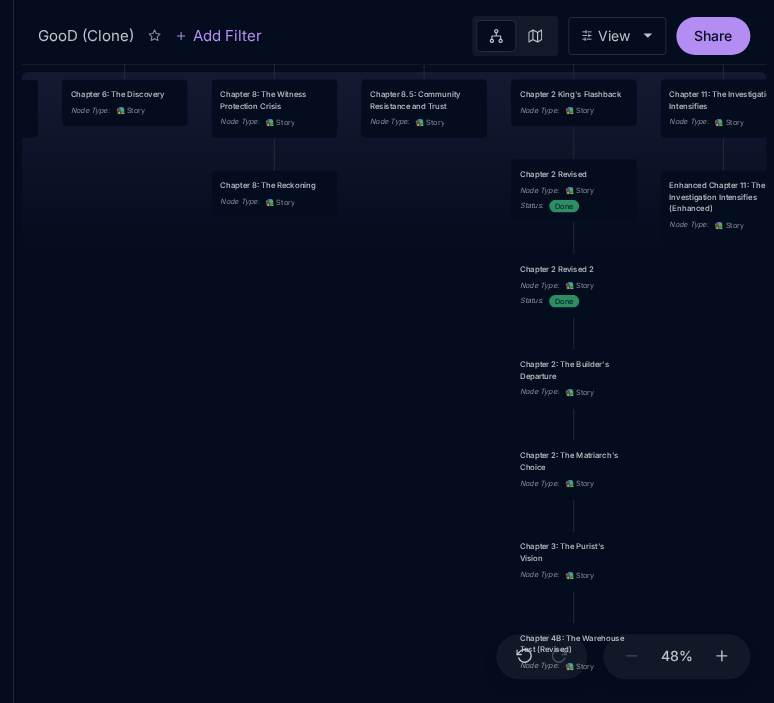drag, startPoint x: 584, startPoint y: 379, endPoint x: 293, endPoint y: 556, distance: 340.60242 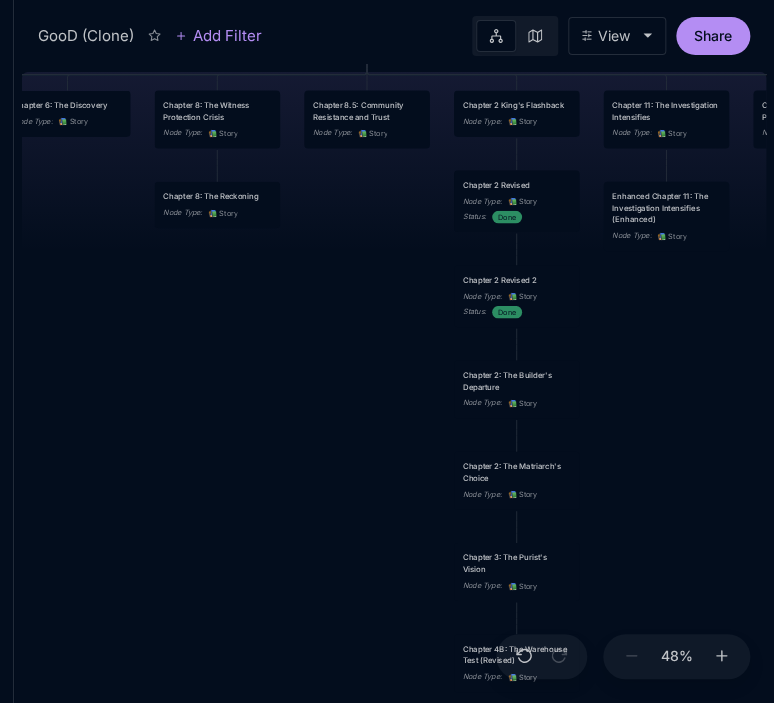 drag, startPoint x: 341, startPoint y: 585, endPoint x: 284, endPoint y: 596, distance: 58.0517 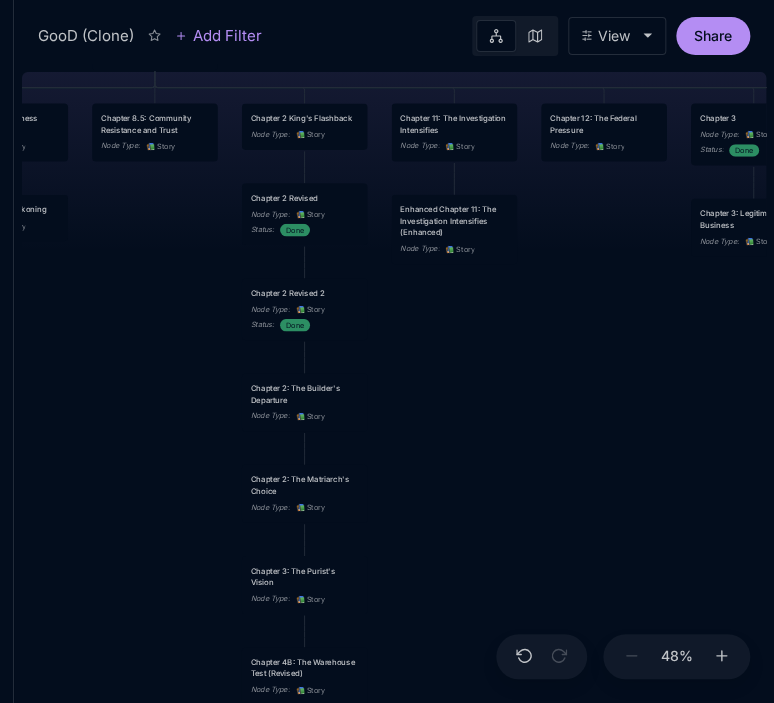 drag, startPoint x: 390, startPoint y: 458, endPoint x: 178, endPoint y: 471, distance: 212.39821 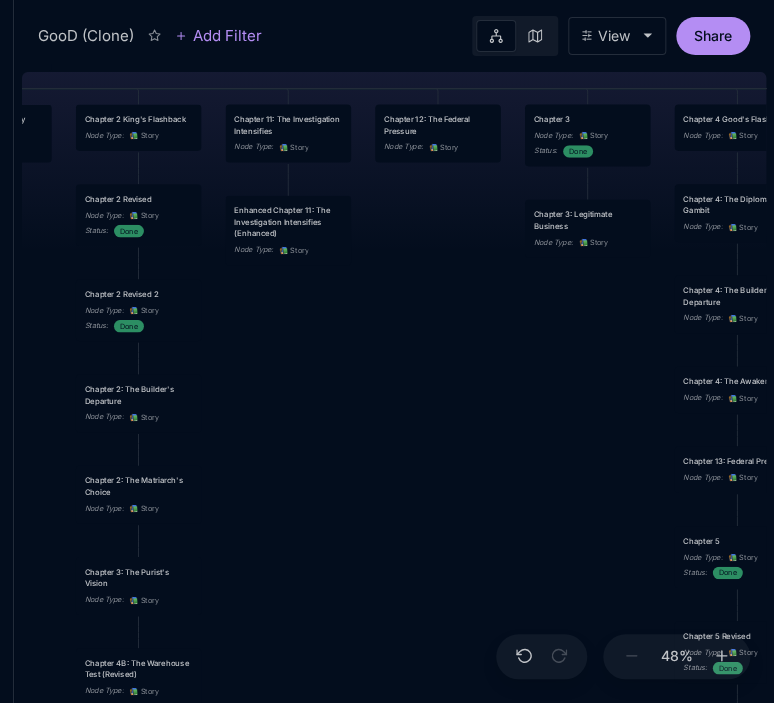 drag, startPoint x: 548, startPoint y: 423, endPoint x: 382, endPoint y: 424, distance: 166.003 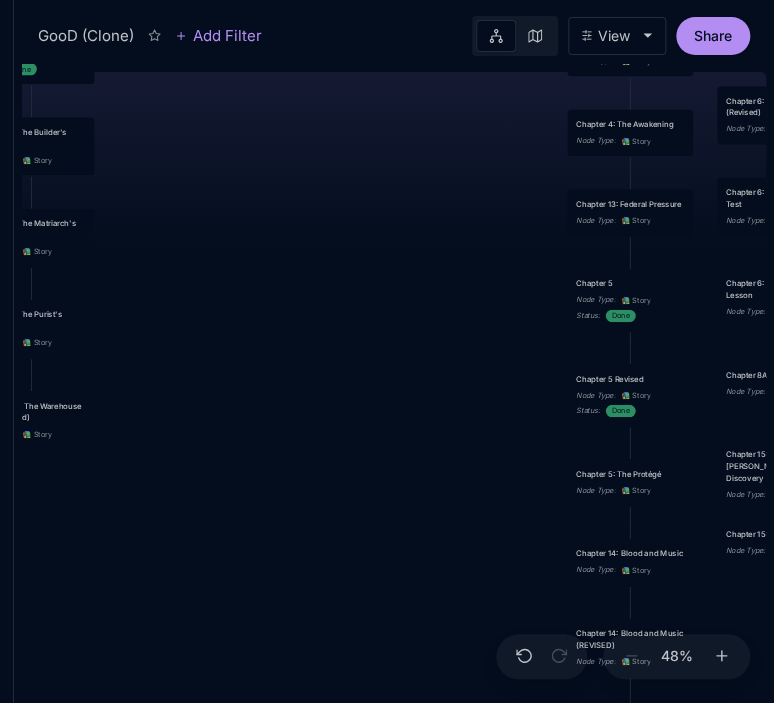drag, startPoint x: 443, startPoint y: 495, endPoint x: 336, endPoint y: 238, distance: 278.3846 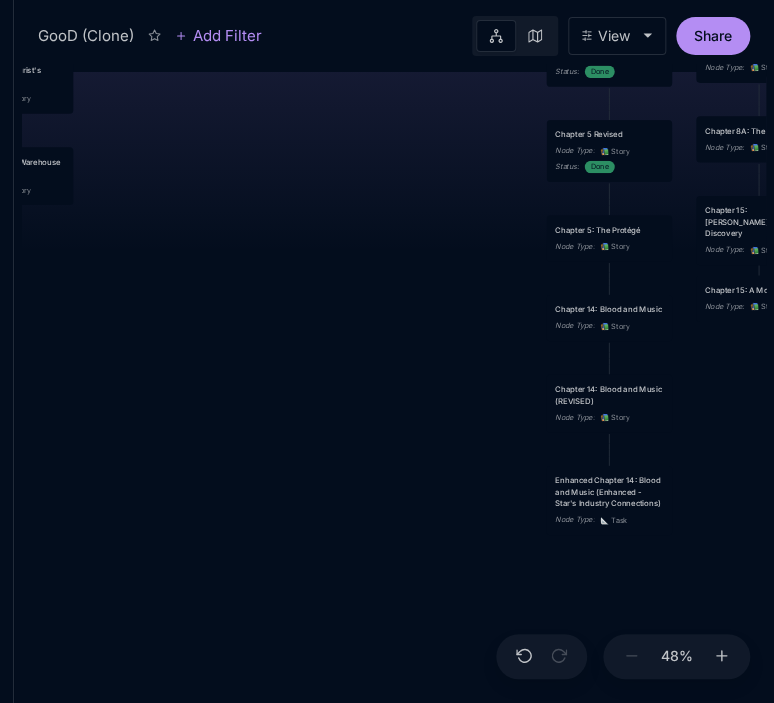 drag, startPoint x: 366, startPoint y: 424, endPoint x: 345, endPoint y: 180, distance: 244.90202 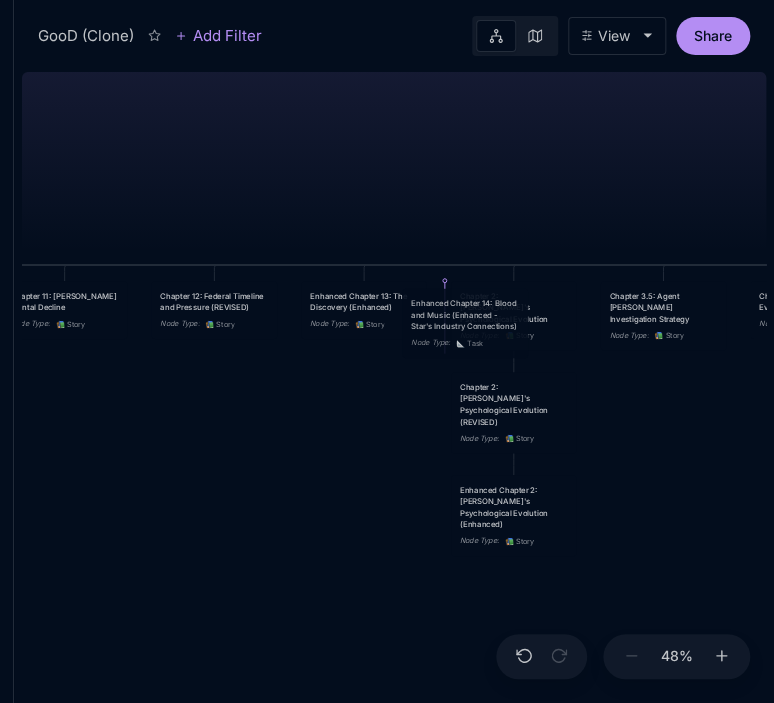 drag, startPoint x: 596, startPoint y: 490, endPoint x: 452, endPoint y: 313, distance: 228.17757 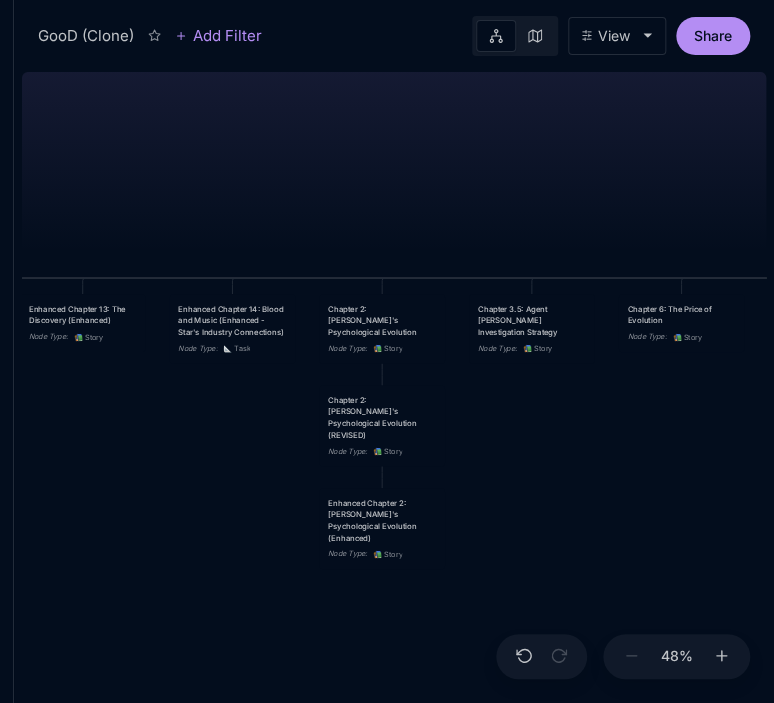 drag, startPoint x: 703, startPoint y: 521, endPoint x: 534, endPoint y: 534, distance: 169.49927 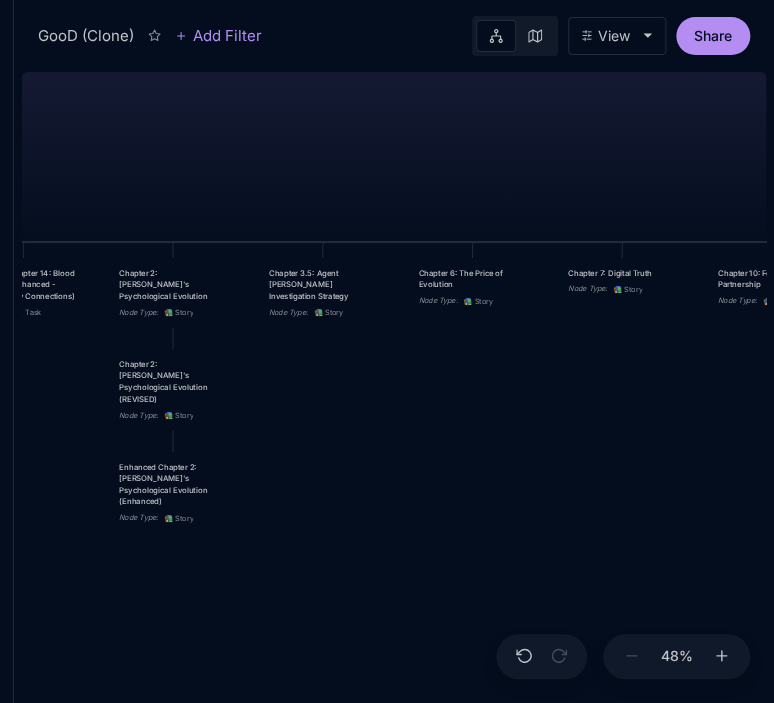 drag, startPoint x: 684, startPoint y: 506, endPoint x: 475, endPoint y: 470, distance: 212.07782 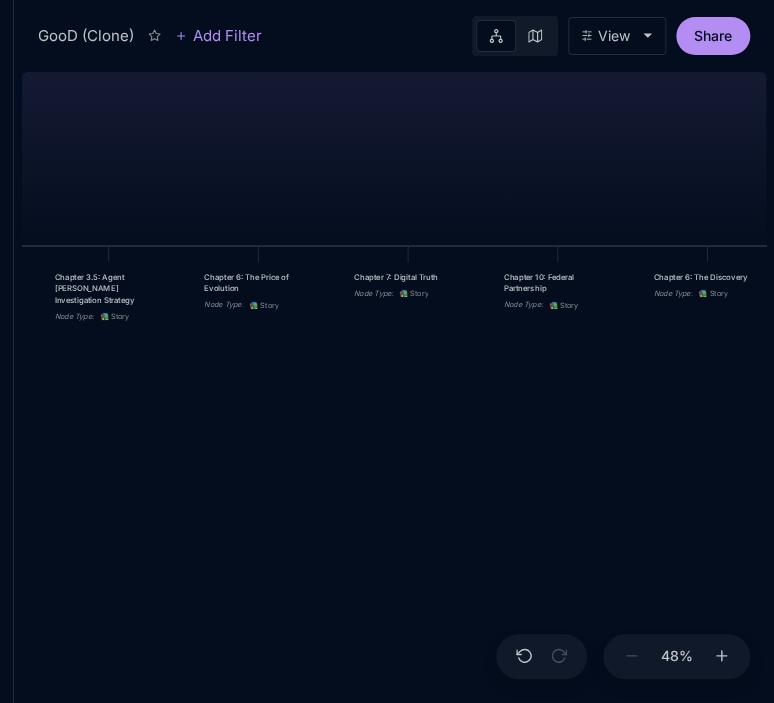 drag, startPoint x: 636, startPoint y: 455, endPoint x: 422, endPoint y: 459, distance: 214.03738 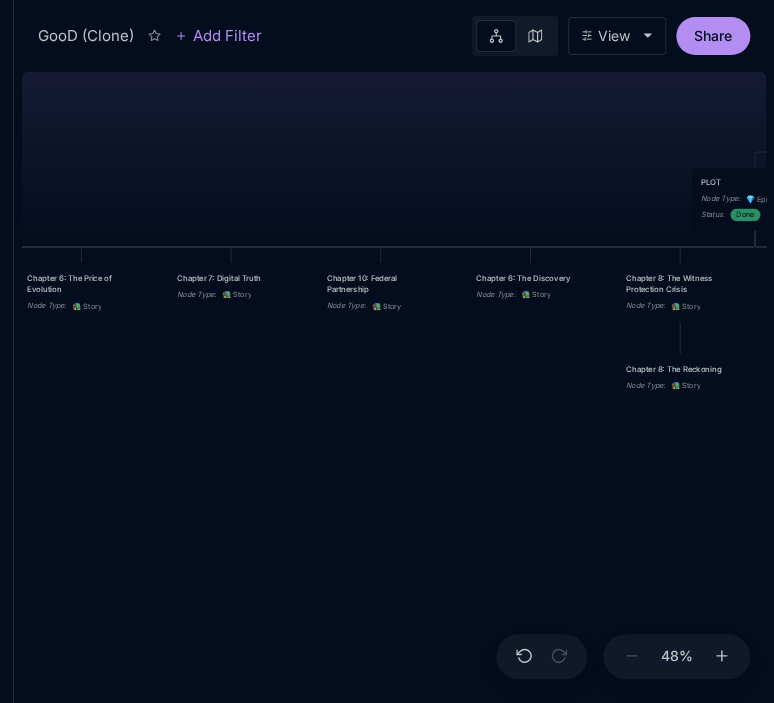 drag, startPoint x: 609, startPoint y: 451, endPoint x: 370, endPoint y: 453, distance: 239.00836 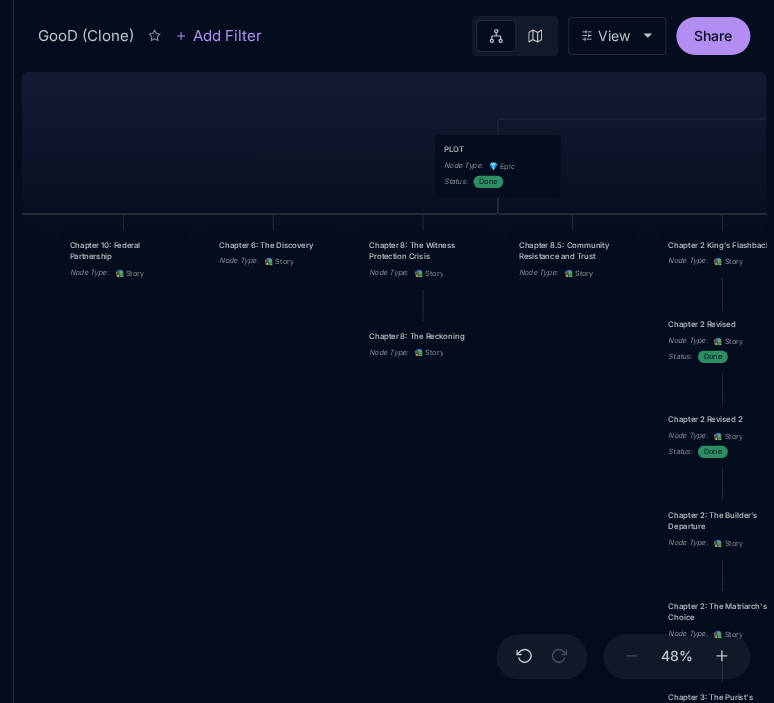 drag, startPoint x: 575, startPoint y: 485, endPoint x: 380, endPoint y: 451, distance: 197.94191 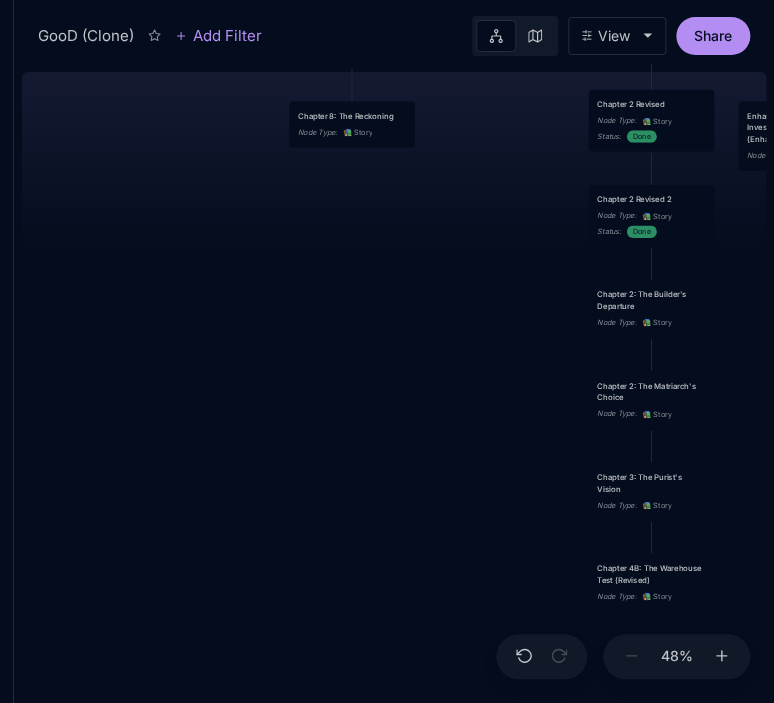 drag, startPoint x: 519, startPoint y: 495, endPoint x: 448, endPoint y: 275, distance: 231.1731 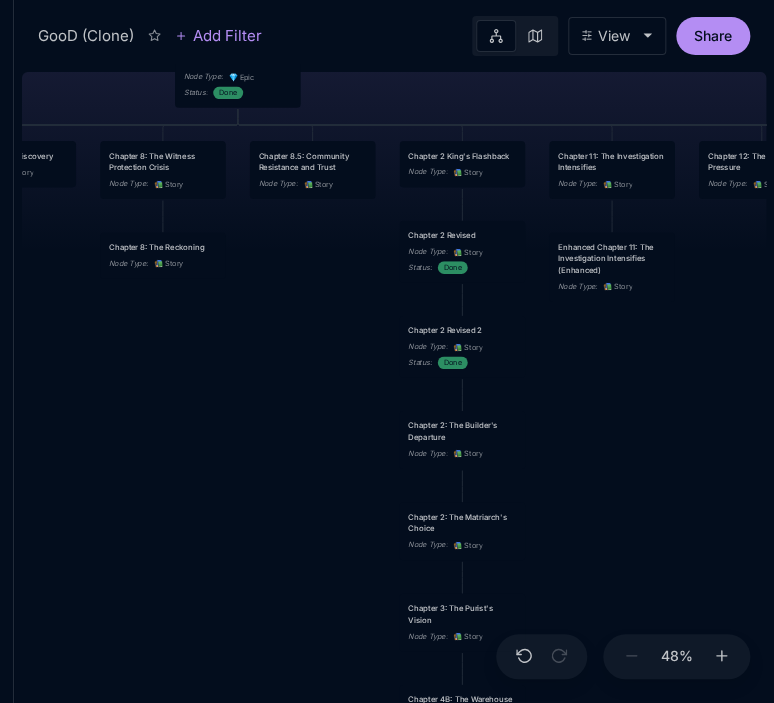 drag, startPoint x: 437, startPoint y: 487, endPoint x: 236, endPoint y: 636, distance: 250.20392 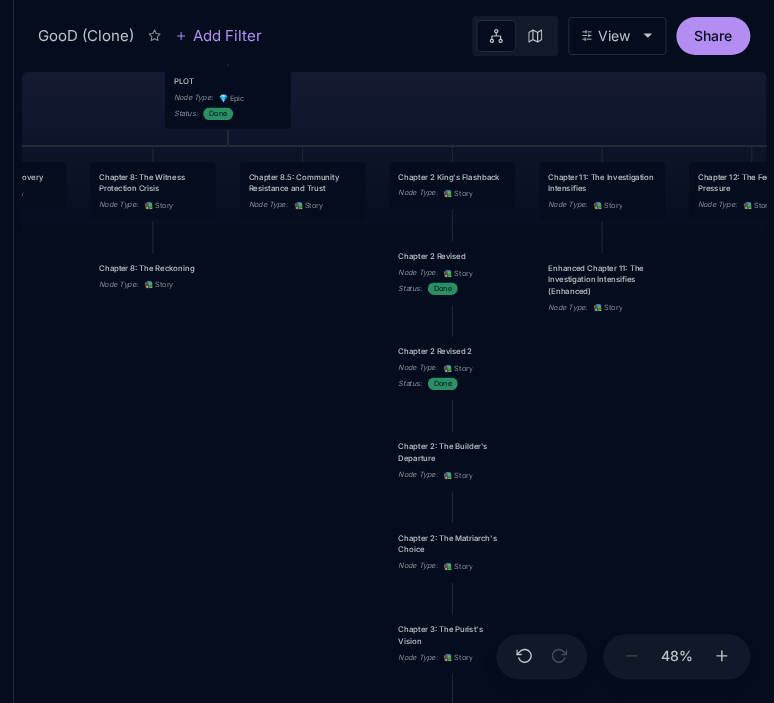 drag, startPoint x: 659, startPoint y: 448, endPoint x: 690, endPoint y: 488, distance: 50.606323 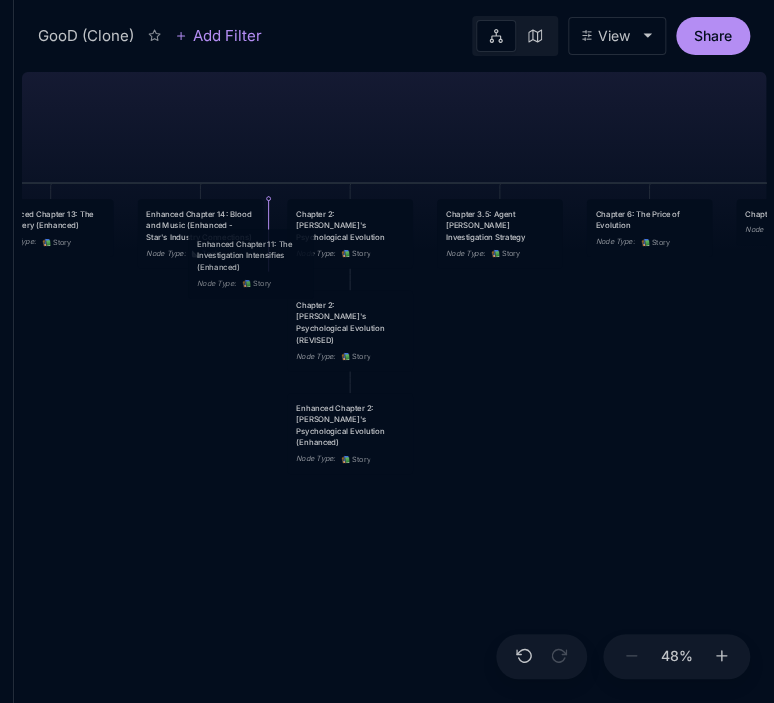 drag, startPoint x: 652, startPoint y: 312, endPoint x: 272, endPoint y: 251, distance: 384.8649 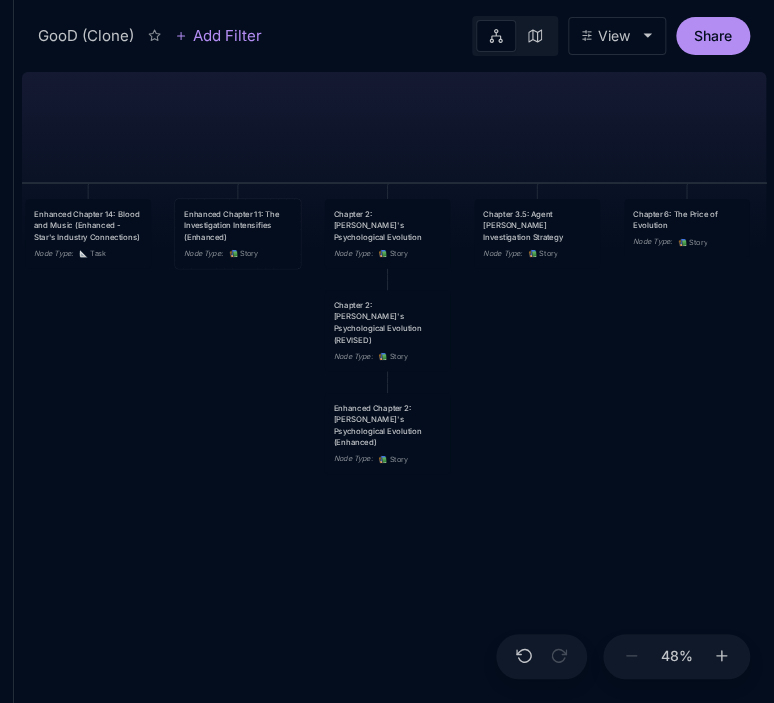 click on "Enhanced Chapter 11: The Investigation Intensifies (Enhanced)" at bounding box center (238, 225) 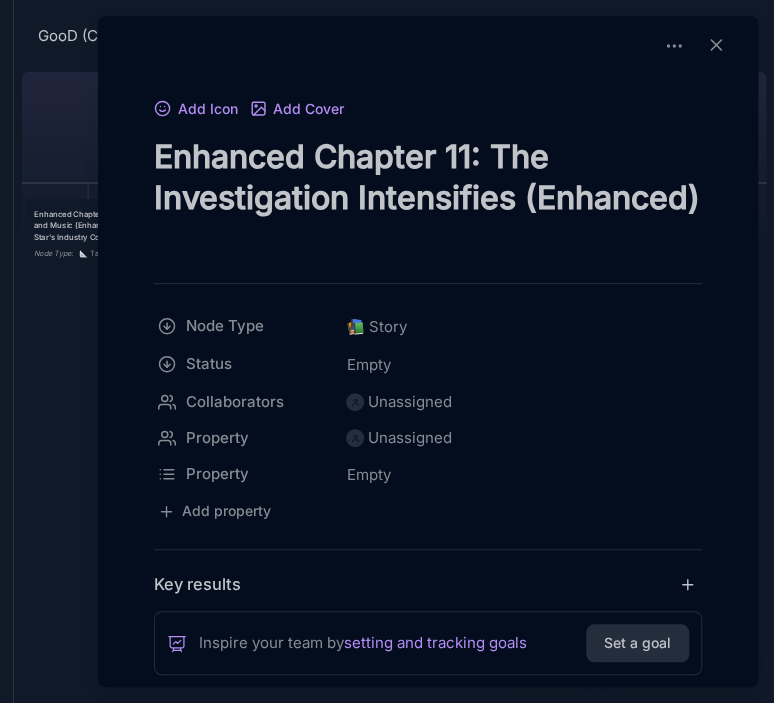 click on "Enhanced Chapter 11: The Investigation Intensifies (Enhanced)" at bounding box center [428, 197] 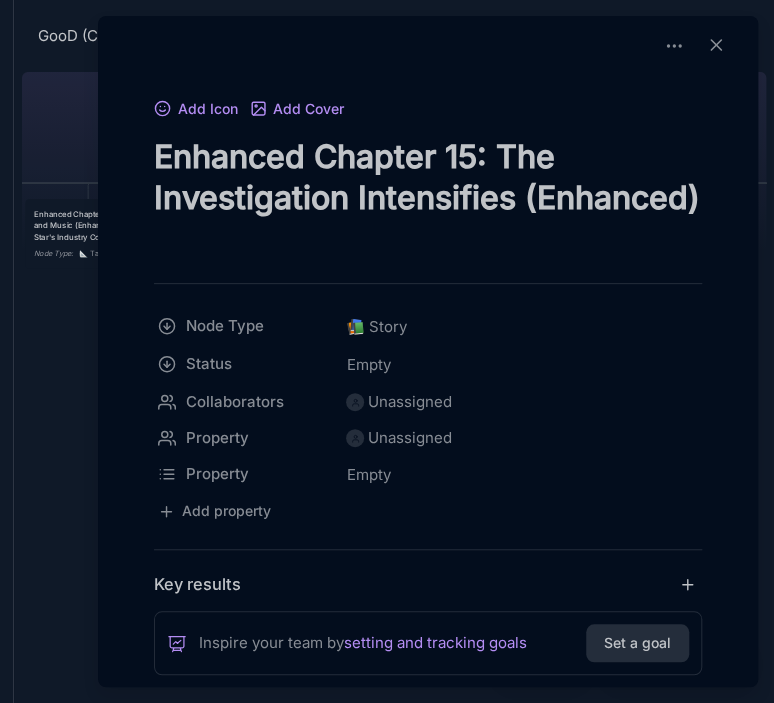 type on "Enhanced Chapter 15: The Investigation Intensifies (Enhanced)" 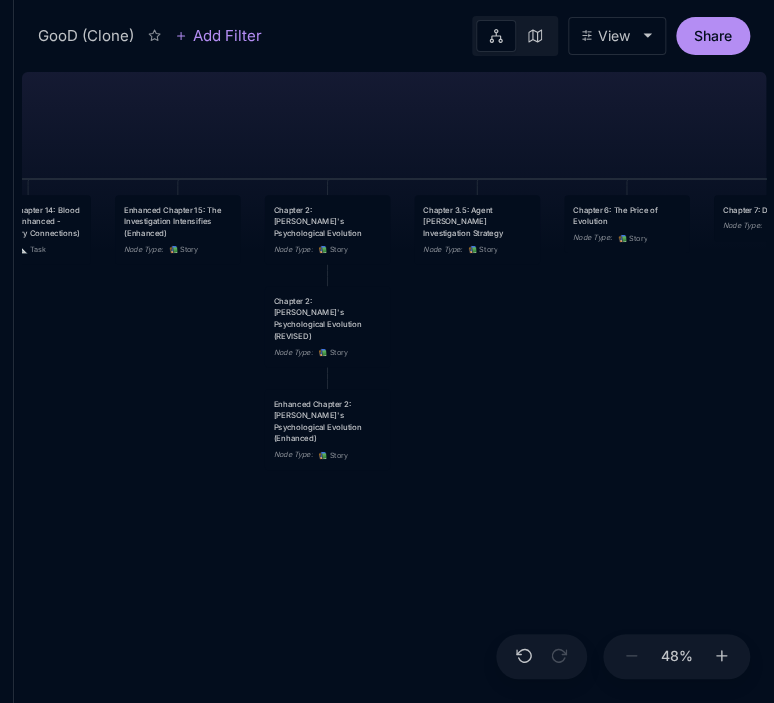 drag, startPoint x: 335, startPoint y: 540, endPoint x: 275, endPoint y: 536, distance: 60.133186 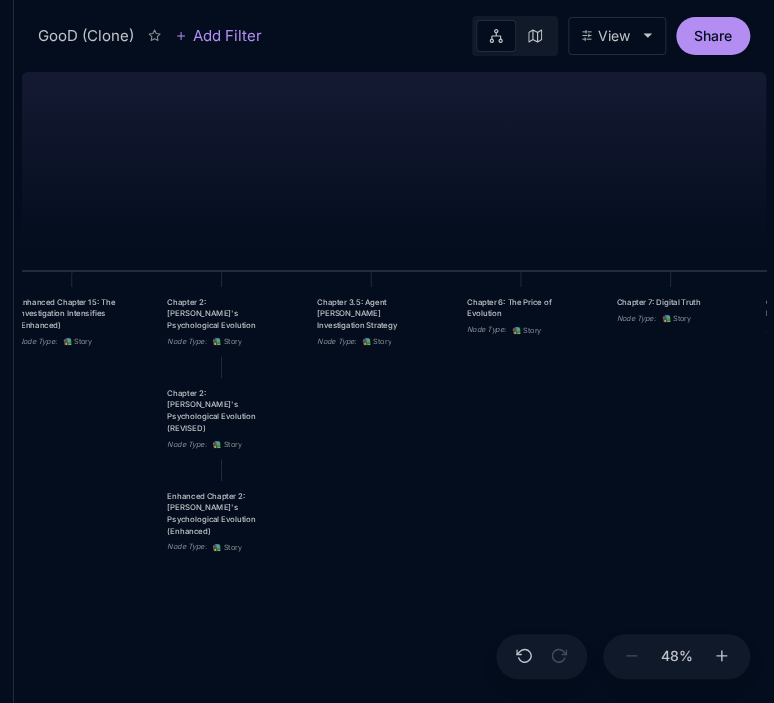 drag, startPoint x: 607, startPoint y: 415, endPoint x: 501, endPoint y: 507, distance: 140.35669 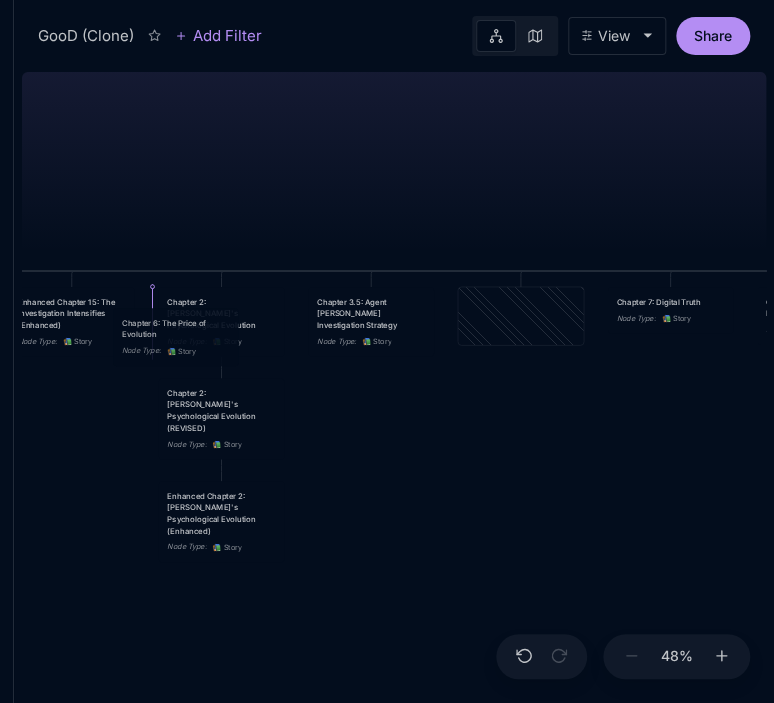 drag, startPoint x: 514, startPoint y: 319, endPoint x: 169, endPoint y: 340, distance: 345.63855 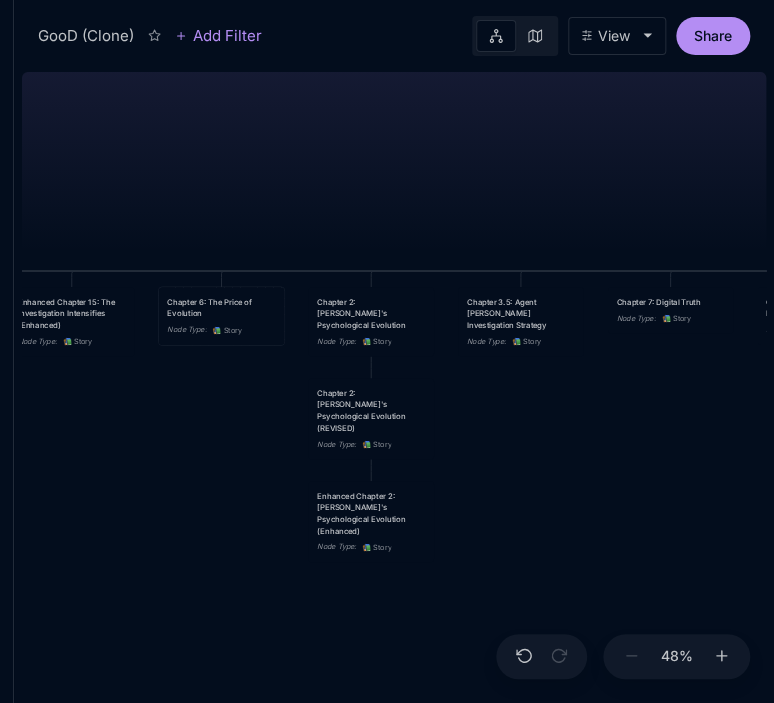 click on "Chapter 6: The Price of Evolution" at bounding box center (221, 307) 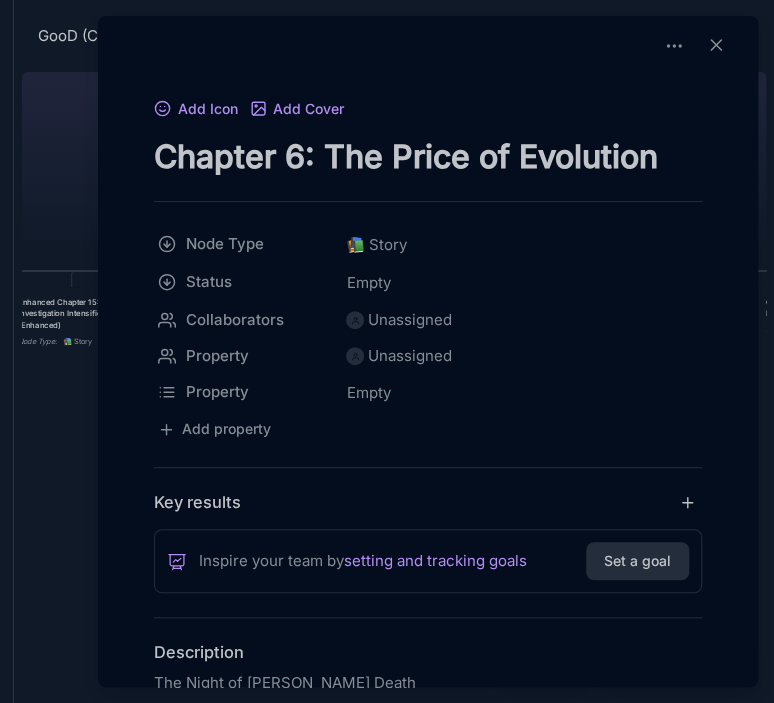 click on "Chapter 6: The Price of Evolution" at bounding box center (428, 156) 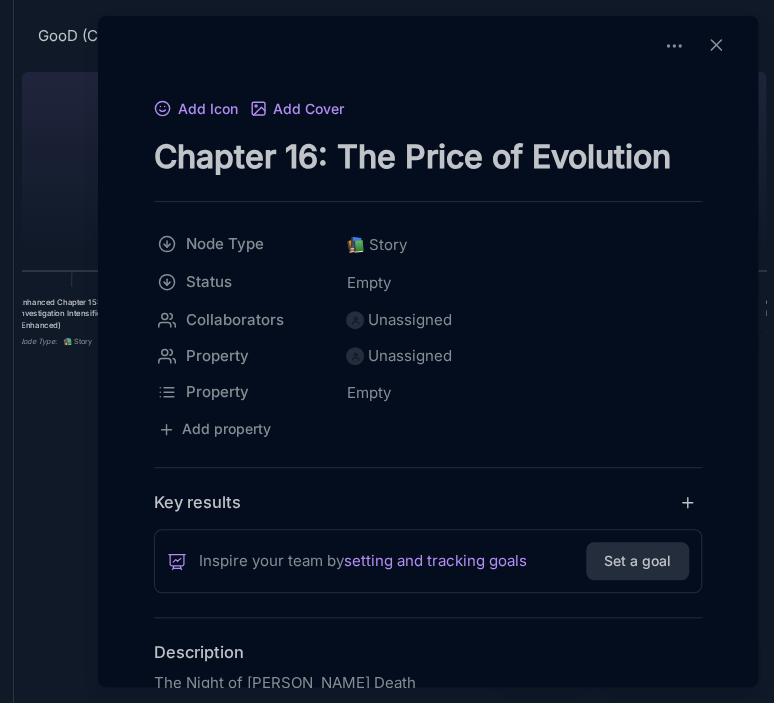 type on "Chapter 16: The Price of Evolution" 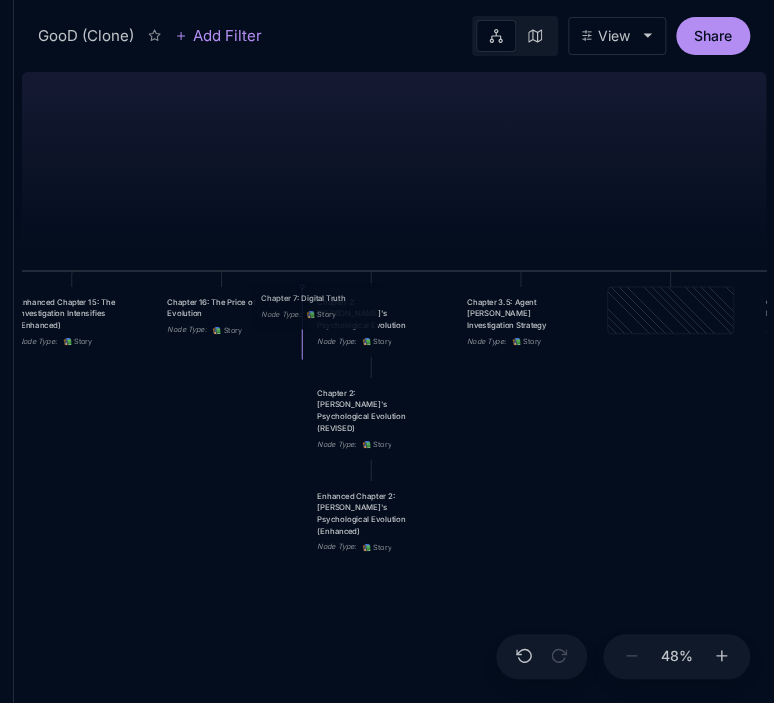 drag, startPoint x: 681, startPoint y: 311, endPoint x: 326, endPoint y: 307, distance: 355.02252 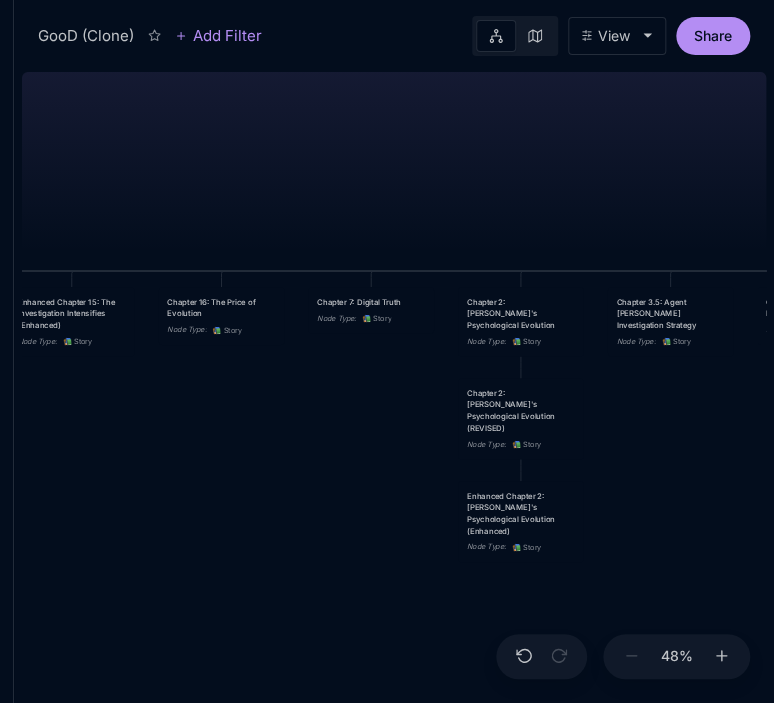 click on "Chapter 7: Digital Truth" at bounding box center (371, 302) 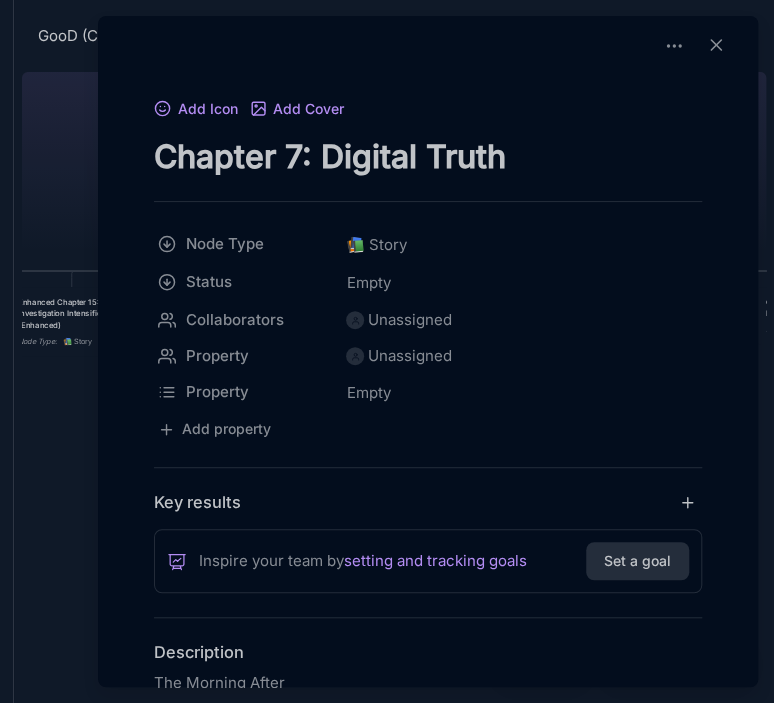 click on "Chapter 7: Digital Truth" at bounding box center (428, 156) 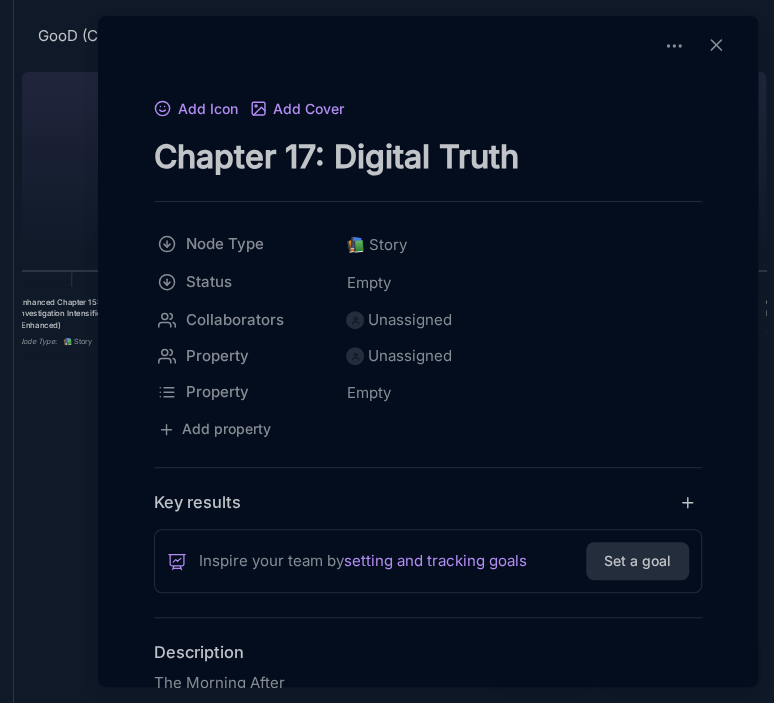 type on "Chapter 17: Digital Truth" 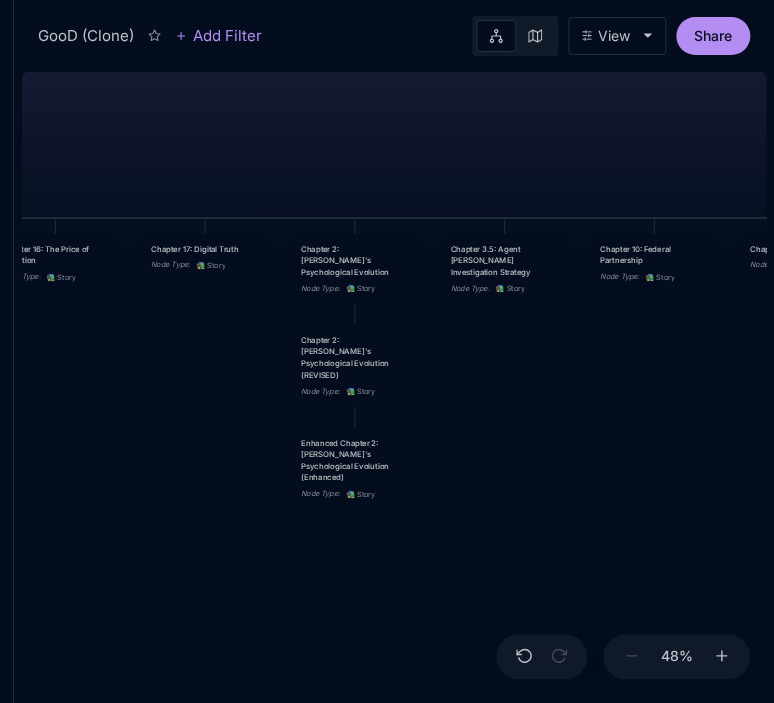drag, startPoint x: 708, startPoint y: 507, endPoint x: 537, endPoint y: 453, distance: 179.32373 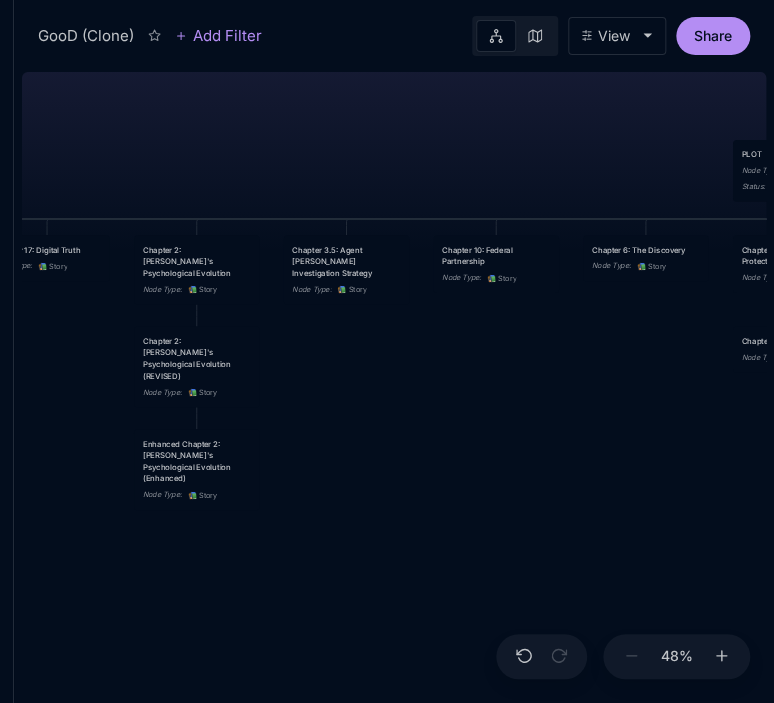drag, startPoint x: 648, startPoint y: 451, endPoint x: 480, endPoint y: 452, distance: 168.00298 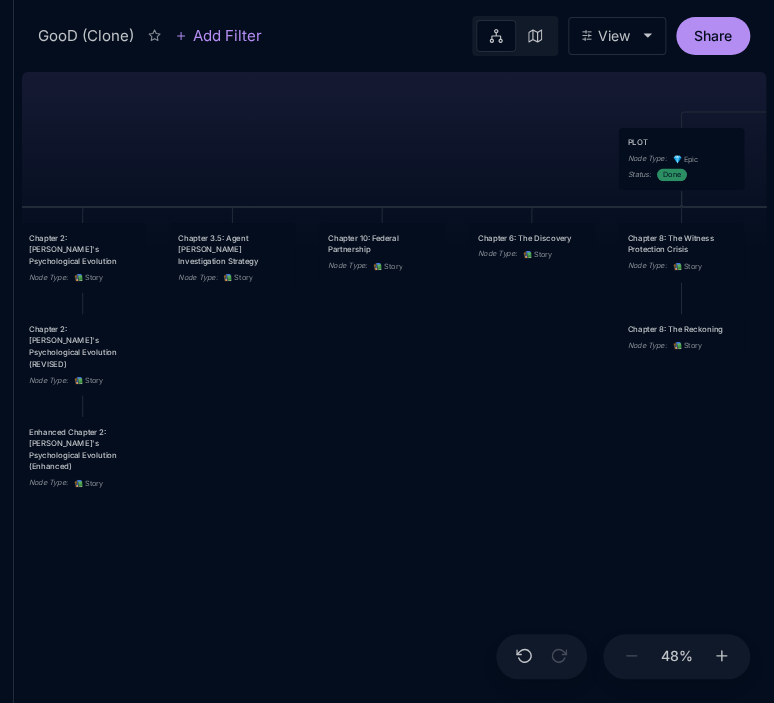 drag, startPoint x: 610, startPoint y: 445, endPoint x: 511, endPoint y: 434, distance: 99.60924 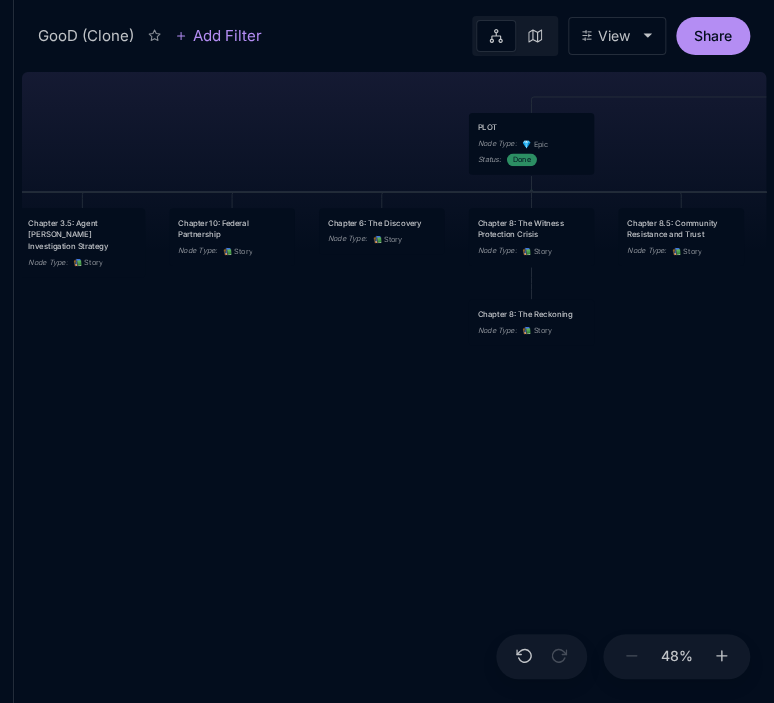 drag, startPoint x: 577, startPoint y: 436, endPoint x: 409, endPoint y: 415, distance: 169.30742 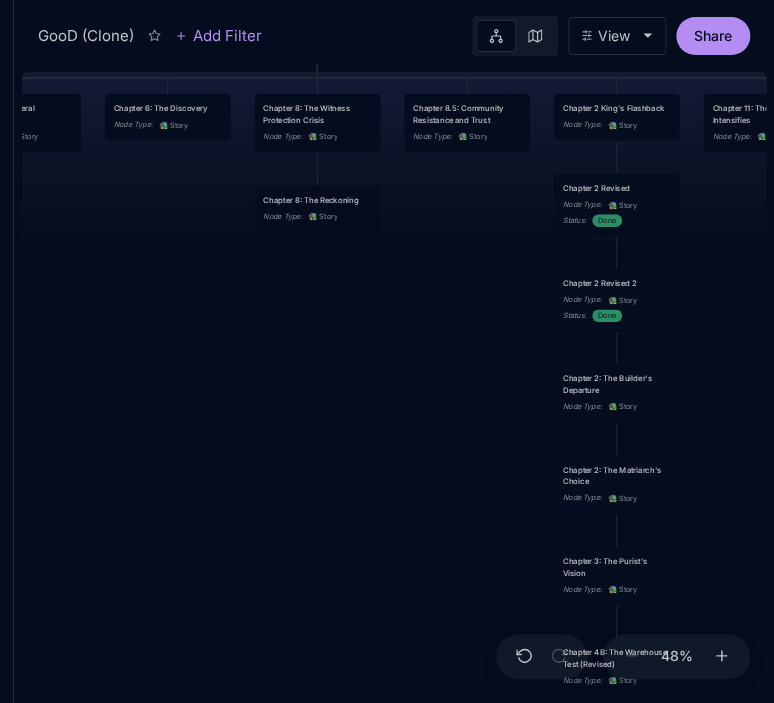 drag, startPoint x: 632, startPoint y: 407, endPoint x: 436, endPoint y: 299, distance: 223.78561 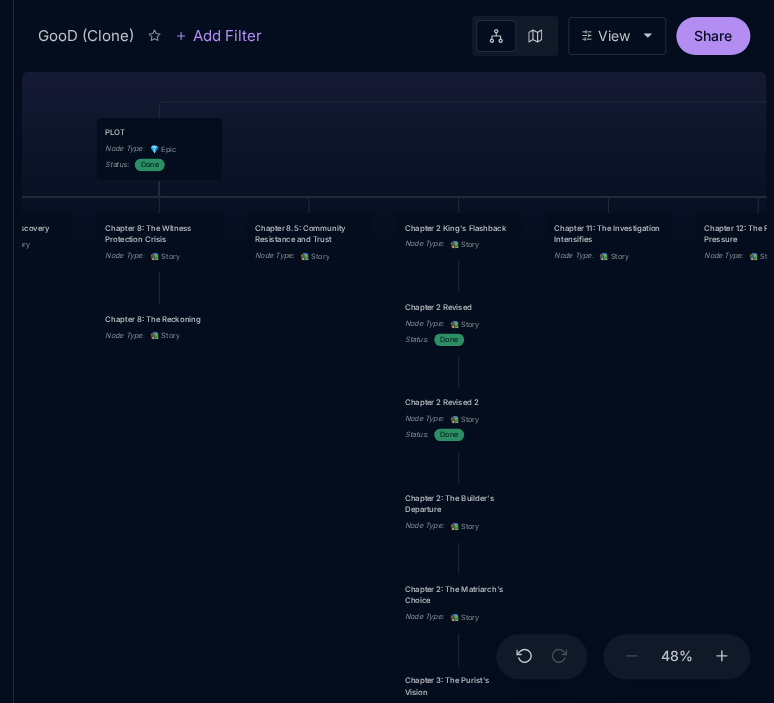 drag, startPoint x: 448, startPoint y: 472, endPoint x: 290, endPoint y: 591, distance: 197.8004 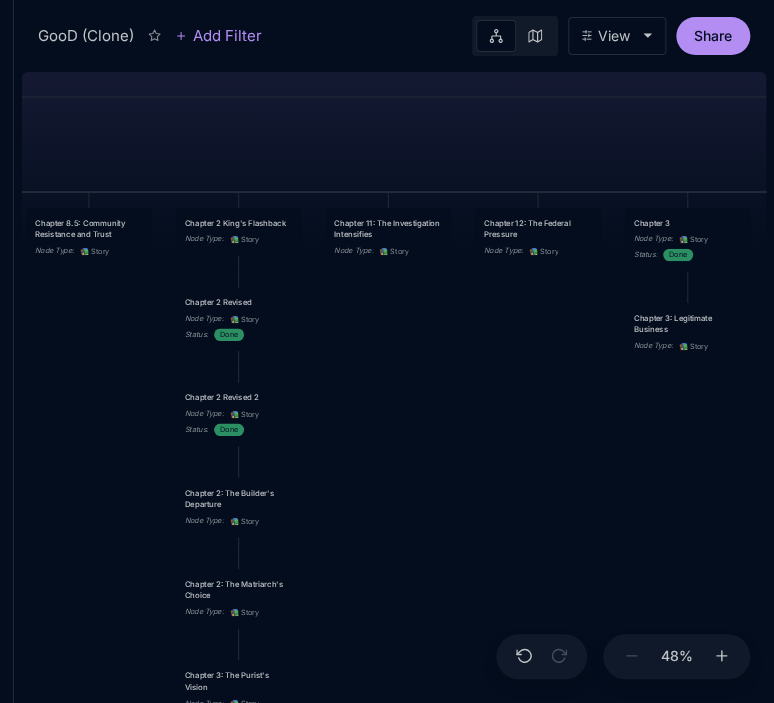 drag, startPoint x: 686, startPoint y: 468, endPoint x: 466, endPoint y: 463, distance: 220.05681 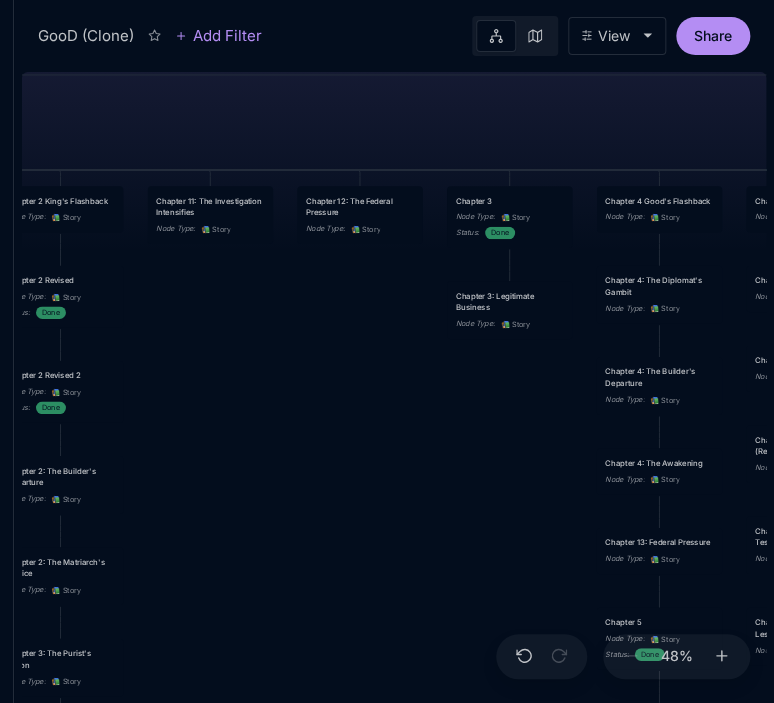 drag, startPoint x: 645, startPoint y: 457, endPoint x: 367, endPoint y: 421, distance: 280.32126 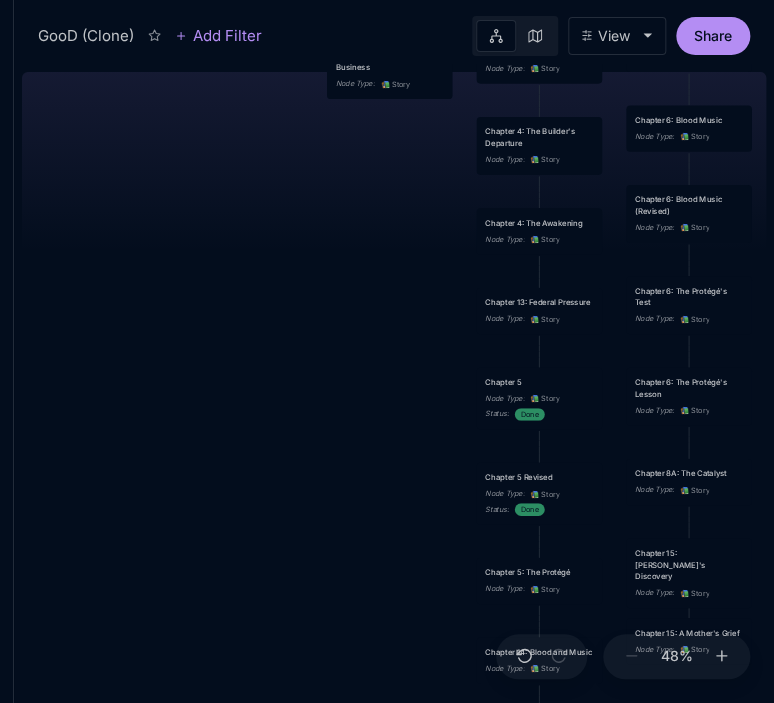 drag, startPoint x: 397, startPoint y: 502, endPoint x: 377, endPoint y: 276, distance: 226.88322 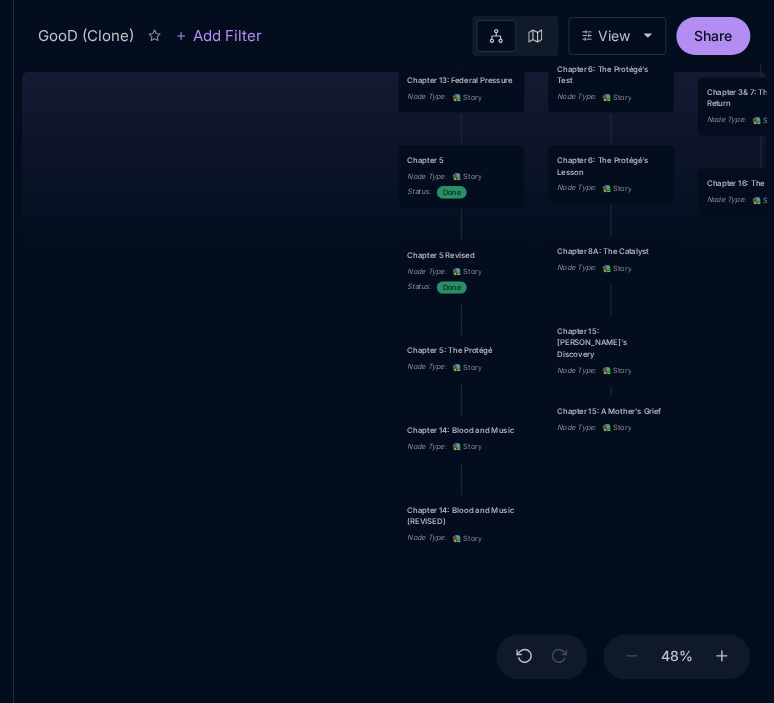 drag, startPoint x: 374, startPoint y: 529, endPoint x: 296, endPoint y: 307, distance: 235.30406 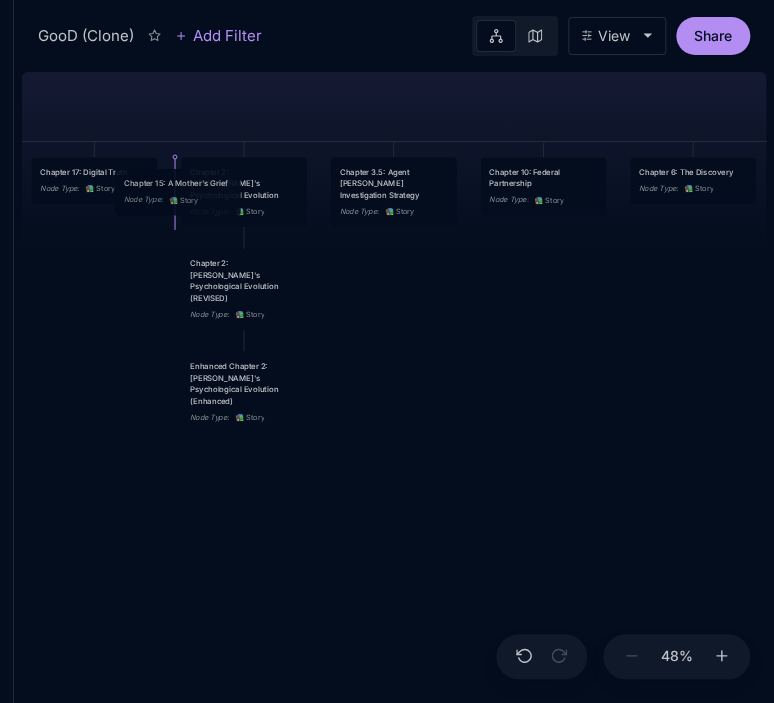 drag, startPoint x: 584, startPoint y: 407, endPoint x: 151, endPoint y: 180, distance: 488.89468 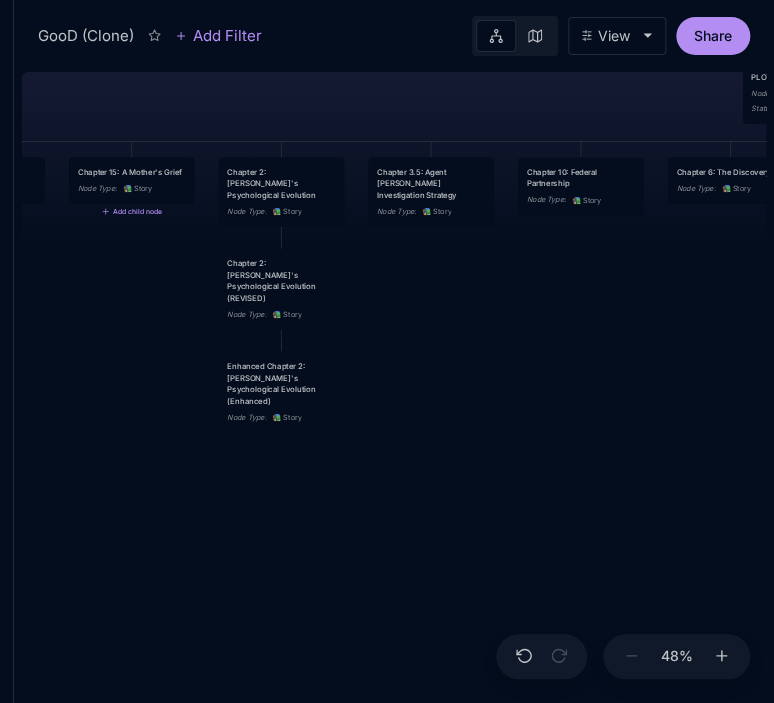 click on "Node Type : 📚   Story" at bounding box center [132, 189] 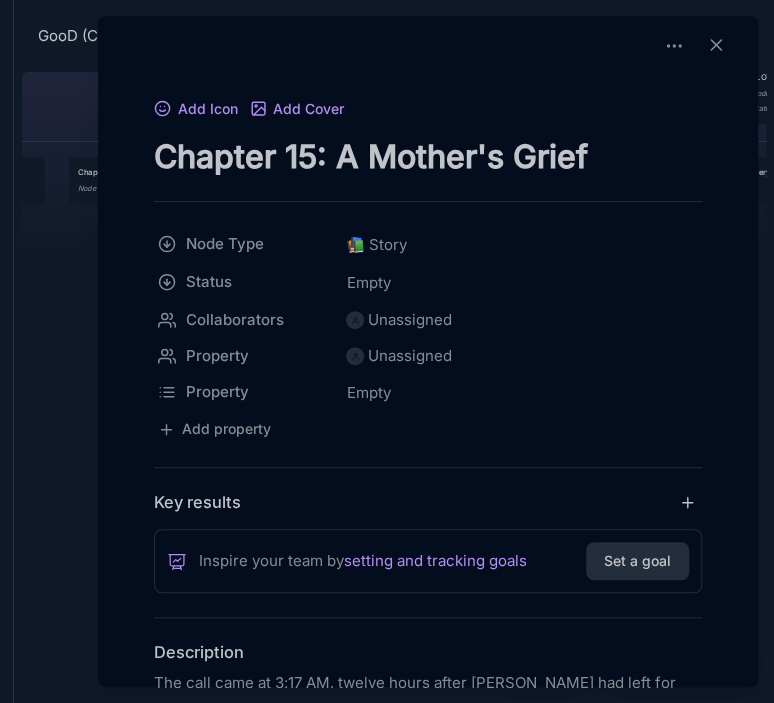 drag, startPoint x: 297, startPoint y: 156, endPoint x: 319, endPoint y: 155, distance: 22.022715 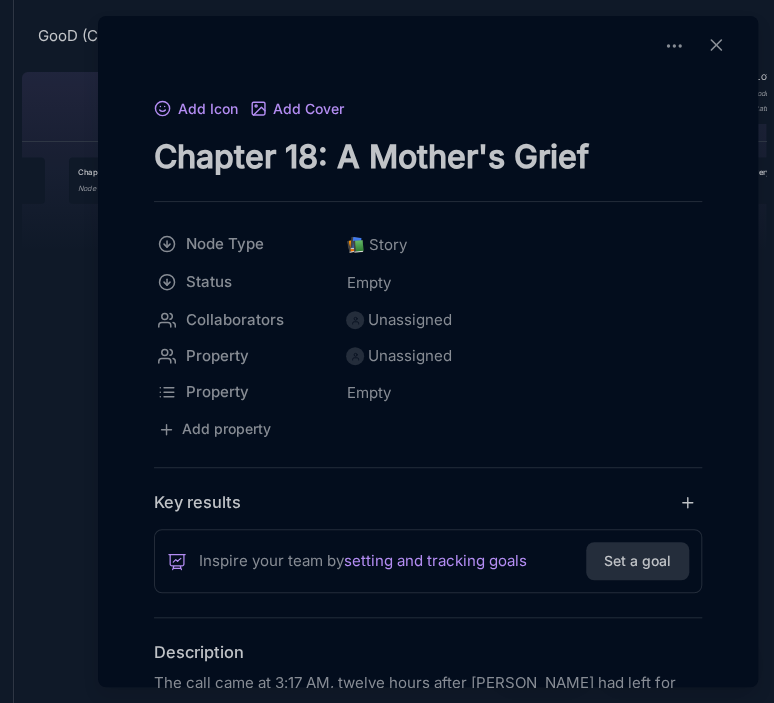 type on "Chapter 18: A Mother's Grief" 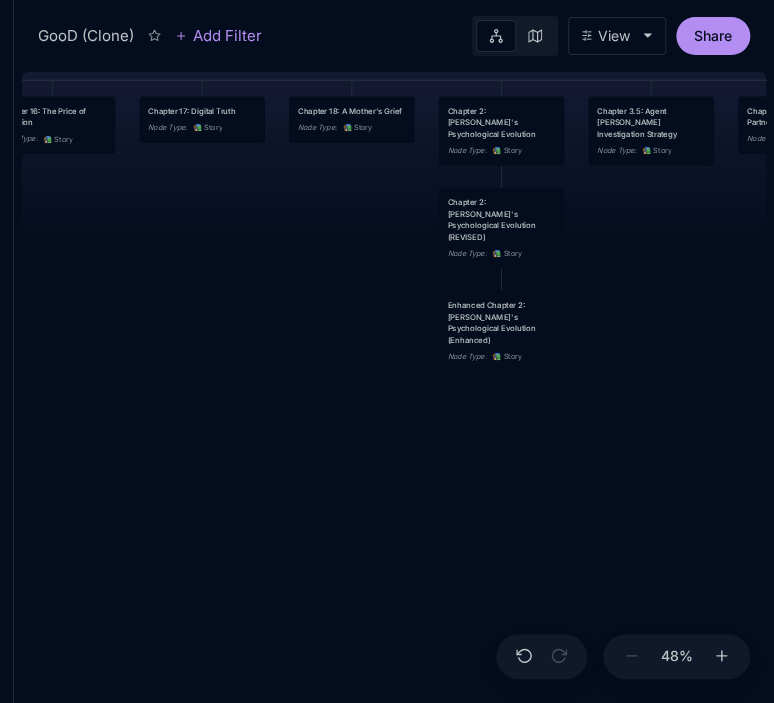 drag, startPoint x: 130, startPoint y: 380, endPoint x: 350, endPoint y: 319, distance: 228.30025 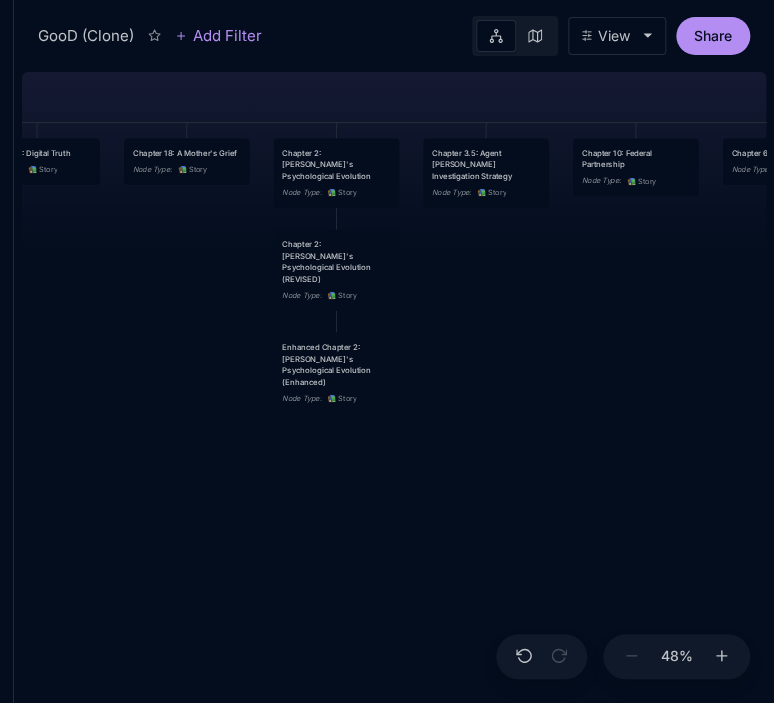 drag, startPoint x: 662, startPoint y: 332, endPoint x: 497, endPoint y: 374, distance: 170.26157 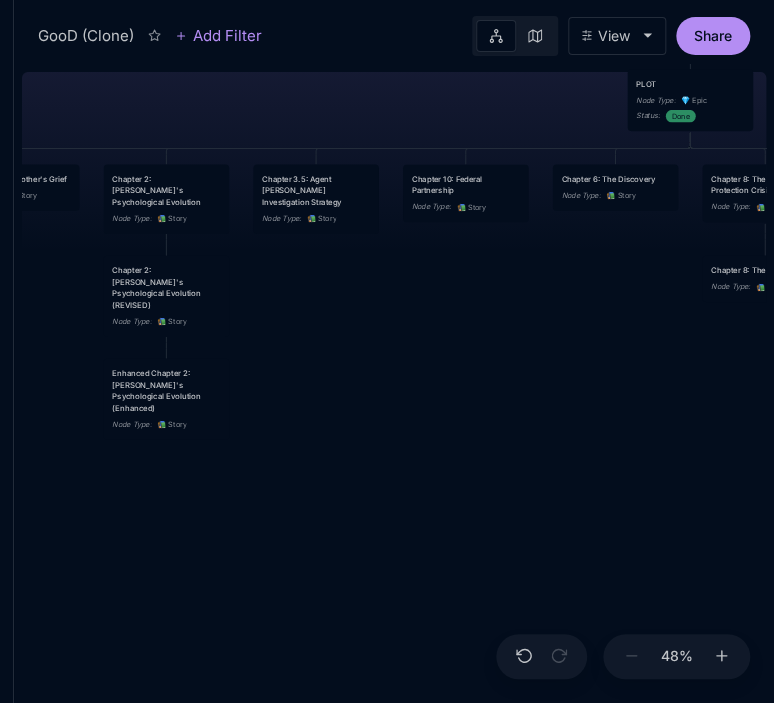drag, startPoint x: 642, startPoint y: 368, endPoint x: 472, endPoint y: 394, distance: 171.97675 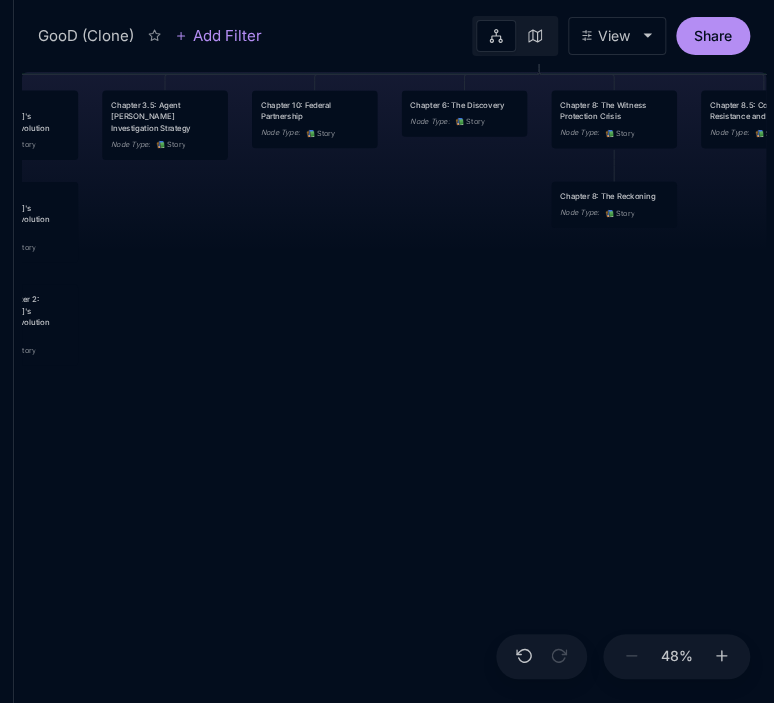 drag, startPoint x: 609, startPoint y: 412, endPoint x: 458, endPoint y: 338, distance: 168.15767 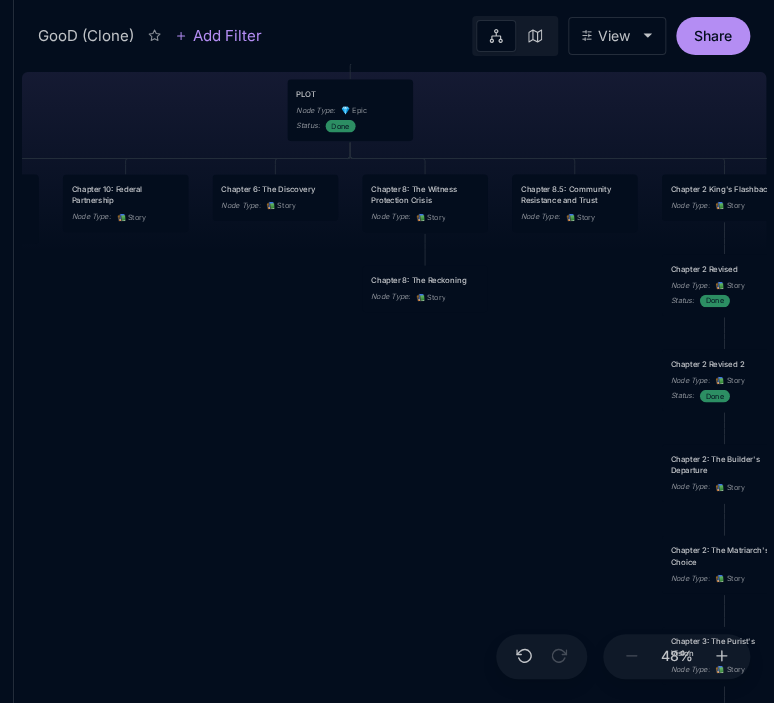 drag, startPoint x: 628, startPoint y: 343, endPoint x: 439, endPoint y: 427, distance: 206.82602 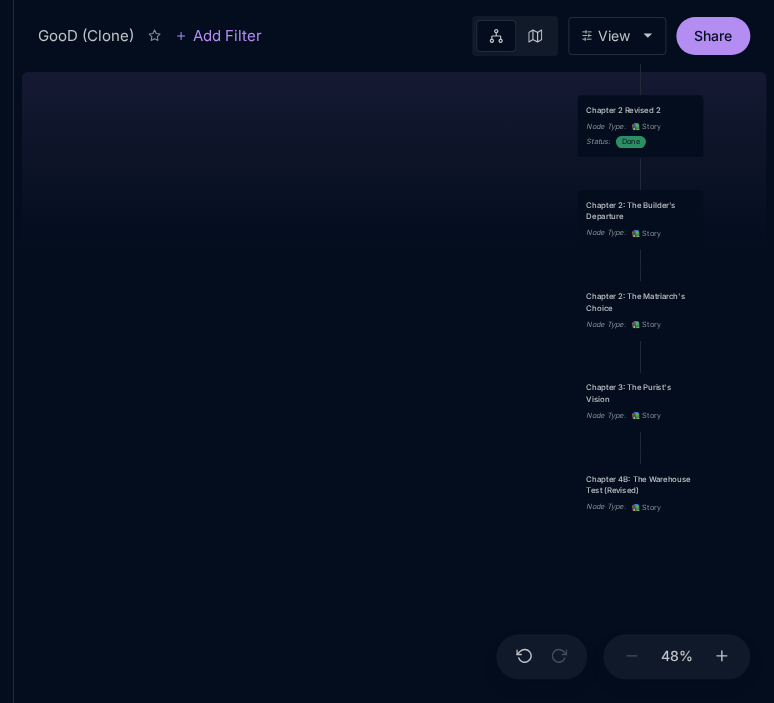 drag, startPoint x: 526, startPoint y: 498, endPoint x: 441, endPoint y: 244, distance: 267.8451 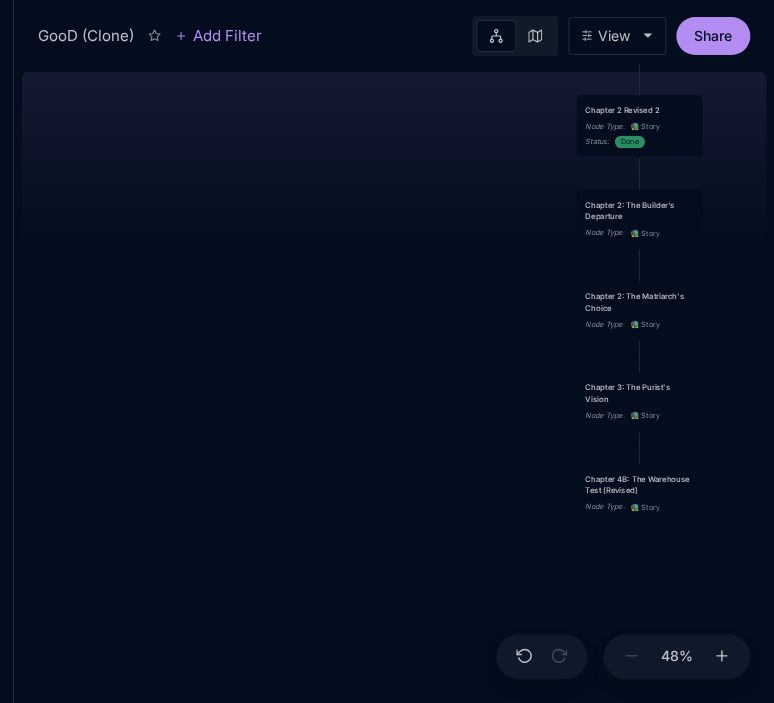 click on "GooD (Clone) PLOT Node Type : 💎   Epic Status : Done Plot Revised Node Type : 📚   Story Outlines Node Type : 💎   Epic Crime Family Structure
Node Type : ✏ ️  Sub-Task Status : Later Characters and sub plot outlines Node Type : ✏ ️  Sub-Task Status : Next Setting Node Type : ✏ ️  Sub-Task WIP Node Type : 📐   Task Status : Done Intro The Wedding Node Type : 📚   Story Status : Done Chapter 1  Node Type : 📚   Story Status : Done Chapter 2: The Unraveling Mind Node Type : 📚   Story Chapter 3: Federal Timeline and Pressure Node Type : 📚   Story Chapter 4: Conscience Under Construction Node Type : 📚   Story Chapter 5: Harmony in Violence Node Type : 📚   Story Chapter 6: The Security Company Operations Node Type : 📚   Story Chapter 7: Community Impact and Relationships Node Type : 📚   Story Chapter 8: The Federal Witness  Node Type : 📚   Story Chapter 9: [PERSON_NAME]'s Strategic Planning Node Type : 📚   Story Chapter 10: Brothers in Arms Node Type : 📚   Story Node Type" at bounding box center [394, 383] 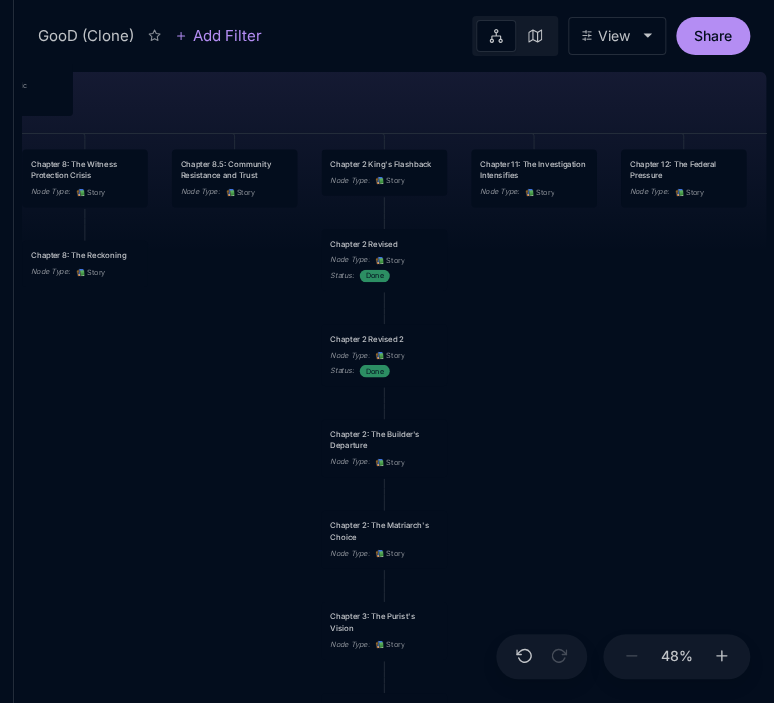 drag, startPoint x: 394, startPoint y: 357, endPoint x: 138, endPoint y: 587, distance: 344.14532 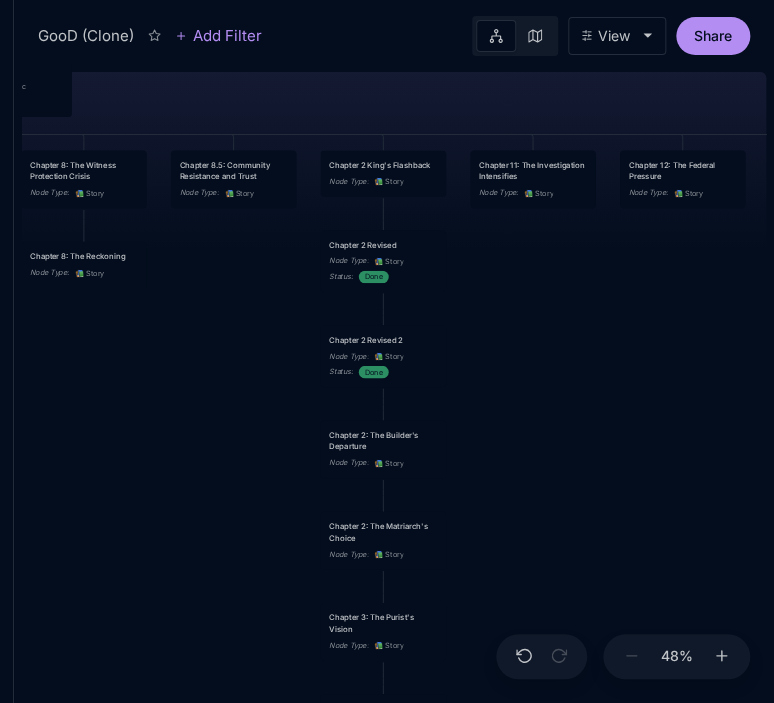 click on "GooD (Clone) PLOT Node Type : 💎   Epic Status : Done Plot Revised Node Type : 📚   Story Outlines Node Type : 💎   Epic Crime Family Structure
Node Type : ✏ ️  Sub-Task Status : Later Characters and sub plot outlines Node Type : ✏ ️  Sub-Task Status : Next Setting Node Type : ✏ ️  Sub-Task WIP Node Type : 📐   Task Status : Done Intro The Wedding Node Type : 📚   Story Status : Done Chapter 1  Node Type : 📚   Story Status : Done Chapter 2: The Unraveling Mind Node Type : 📚   Story Chapter 3: Federal Timeline and Pressure Node Type : 📚   Story Chapter 4: Conscience Under Construction Node Type : 📚   Story Chapter 5: Harmony in Violence Node Type : 📚   Story Chapter 6: The Security Company Operations Node Type : 📚   Story Chapter 7: Community Impact and Relationships Node Type : 📚   Story Chapter 8: The Federal Witness  Node Type : 📚   Story Chapter 9: [PERSON_NAME]'s Strategic Planning Node Type : 📚   Story Chapter 10: Brothers in Arms Node Type : 📚   Story Node Type" at bounding box center [394, 383] 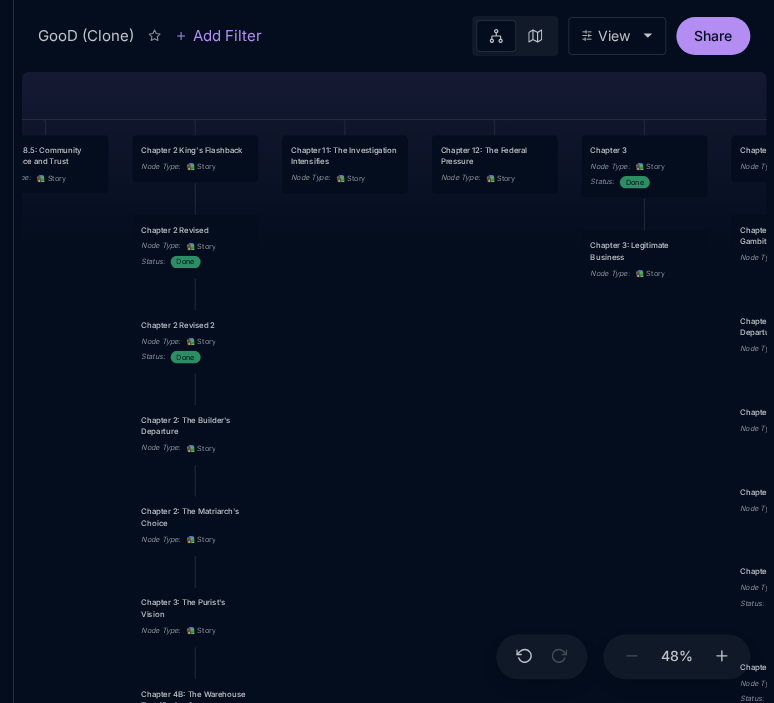 drag, startPoint x: 596, startPoint y: 332, endPoint x: 408, endPoint y: 317, distance: 188.59746 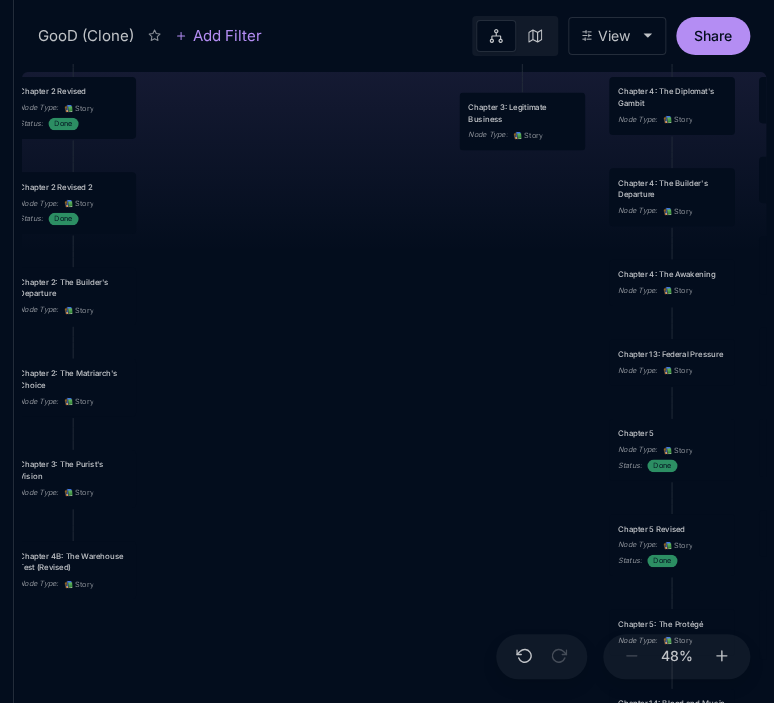 drag, startPoint x: 521, startPoint y: 361, endPoint x: 390, endPoint y: 211, distance: 199.1507 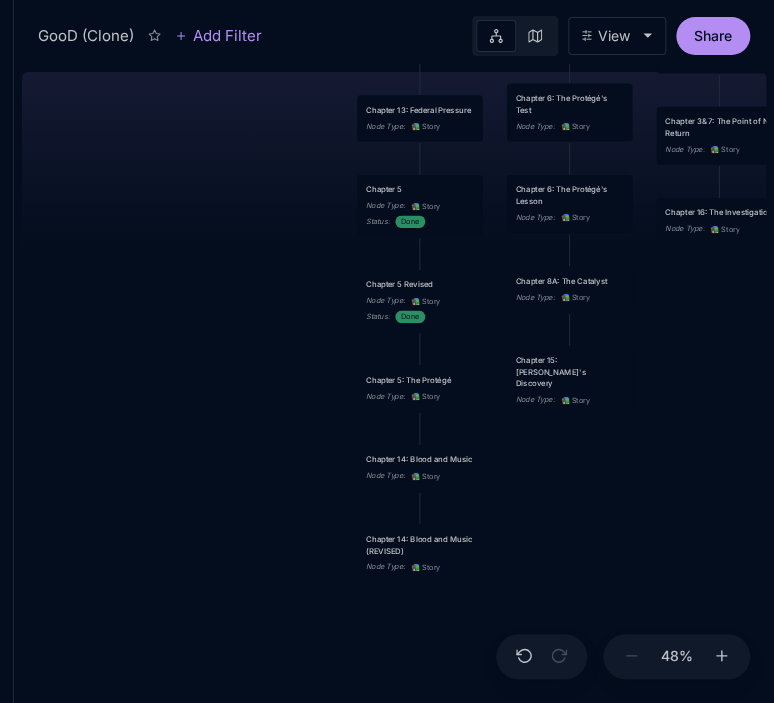 drag, startPoint x: 484, startPoint y: 415, endPoint x: 241, endPoint y: 183, distance: 335.96576 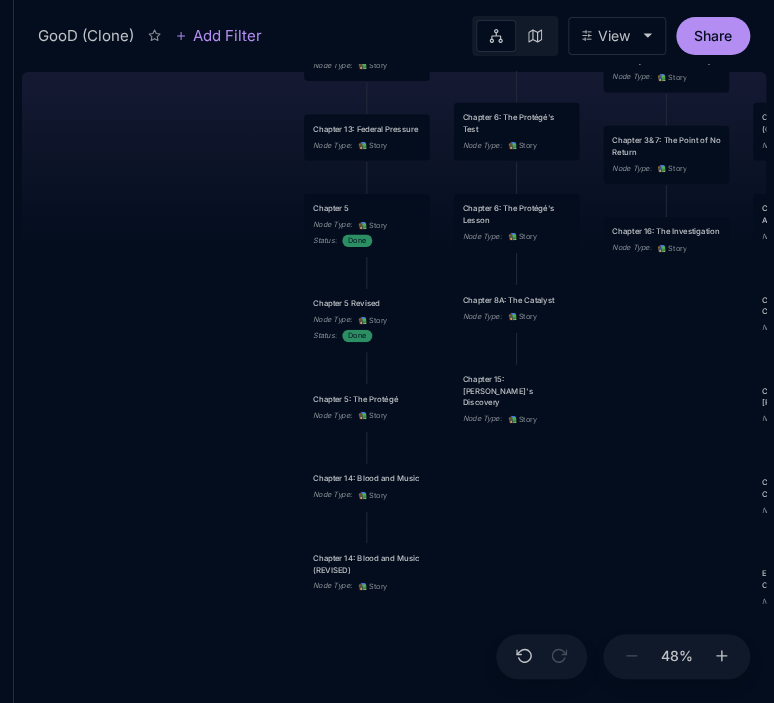 drag, startPoint x: 672, startPoint y: 312, endPoint x: 618, endPoint y: 332, distance: 57.58472 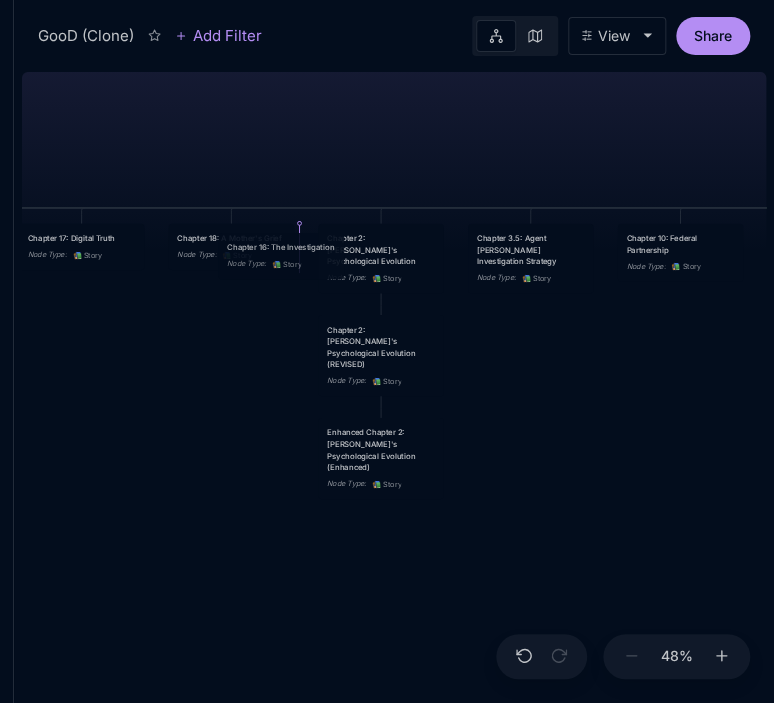 drag, startPoint x: 702, startPoint y: 242, endPoint x: 318, endPoint y: 257, distance: 384.29285 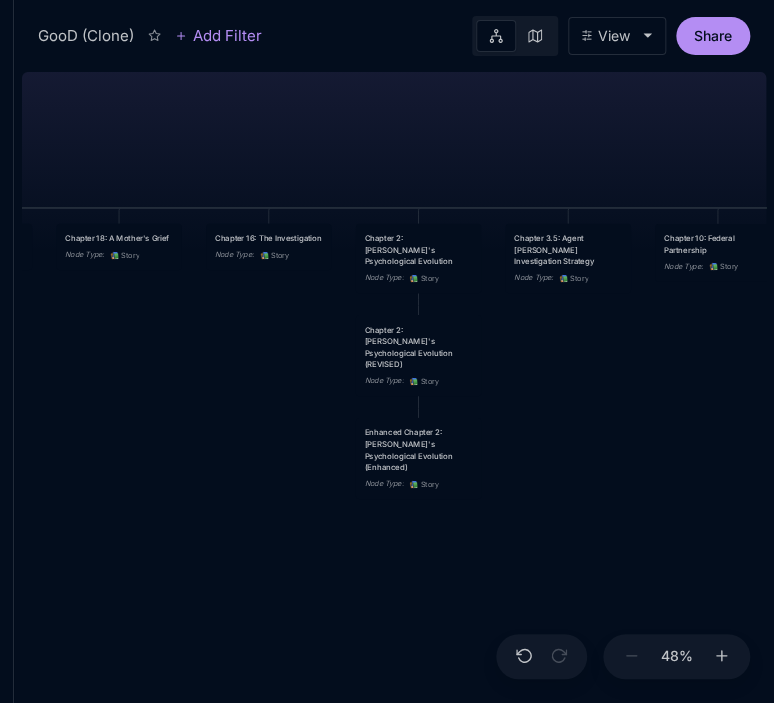 click on "Chapter 16: The Investigation" at bounding box center (269, 238) 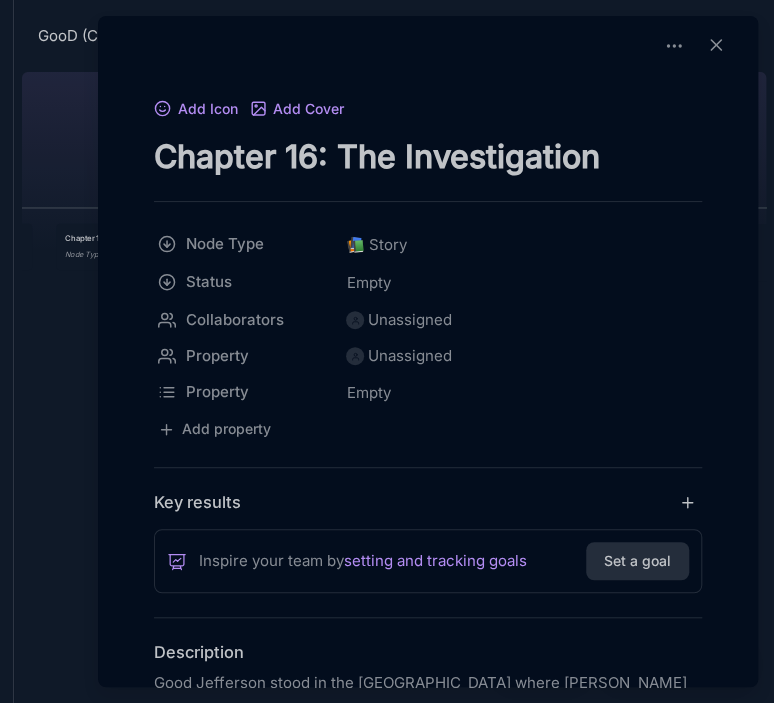 drag, startPoint x: 300, startPoint y: 163, endPoint x: 311, endPoint y: 165, distance: 11.18034 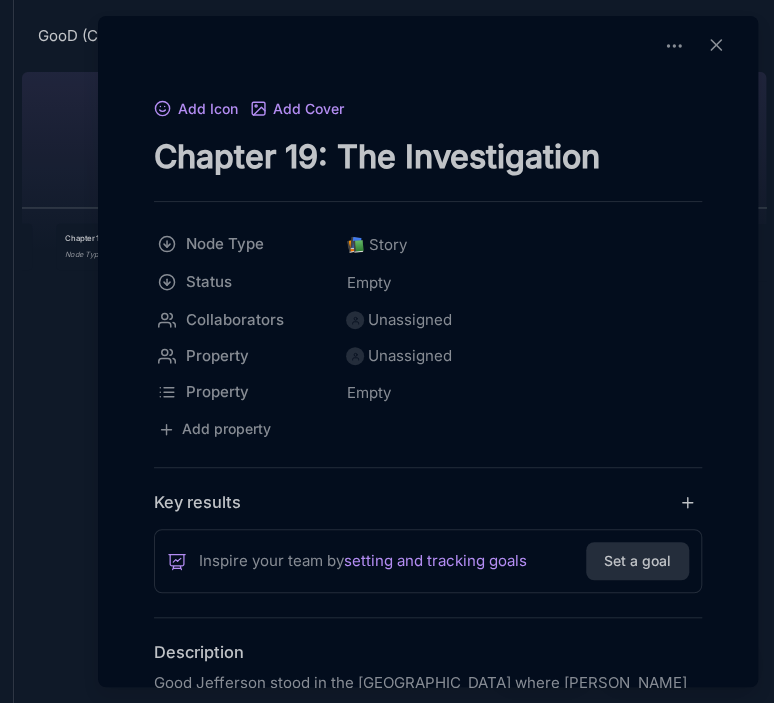 type on "Chapter 19: The Investigation" 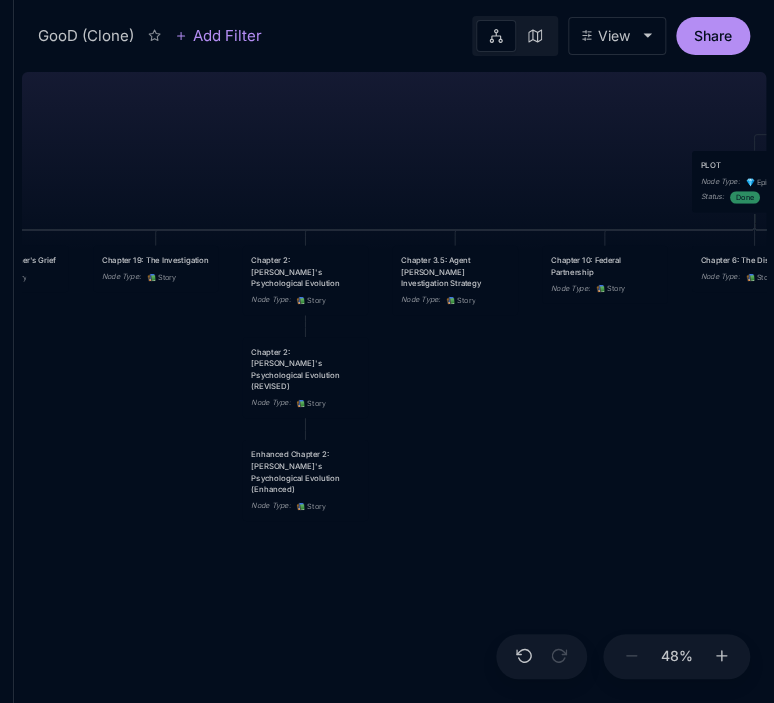 drag, startPoint x: 640, startPoint y: 433, endPoint x: 488, endPoint y: 469, distance: 156.20499 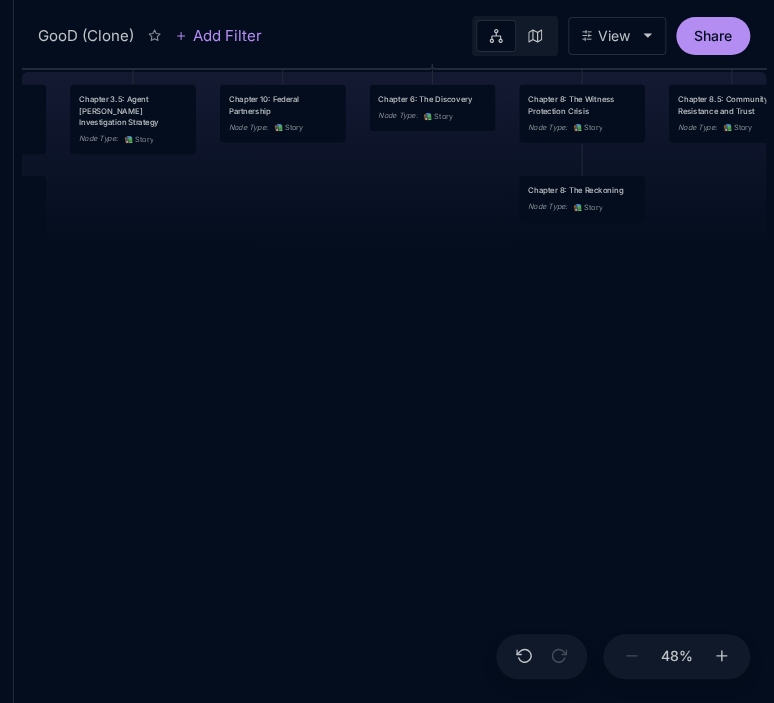 drag, startPoint x: 652, startPoint y: 448, endPoint x: 368, endPoint y: 272, distance: 334.11374 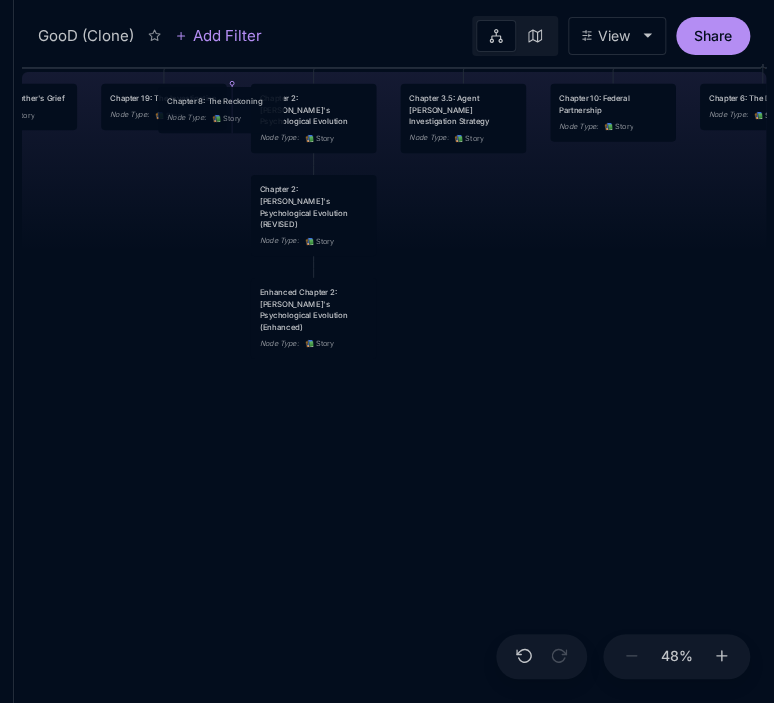 drag, startPoint x: 614, startPoint y: 197, endPoint x: 254, endPoint y: 109, distance: 370.59952 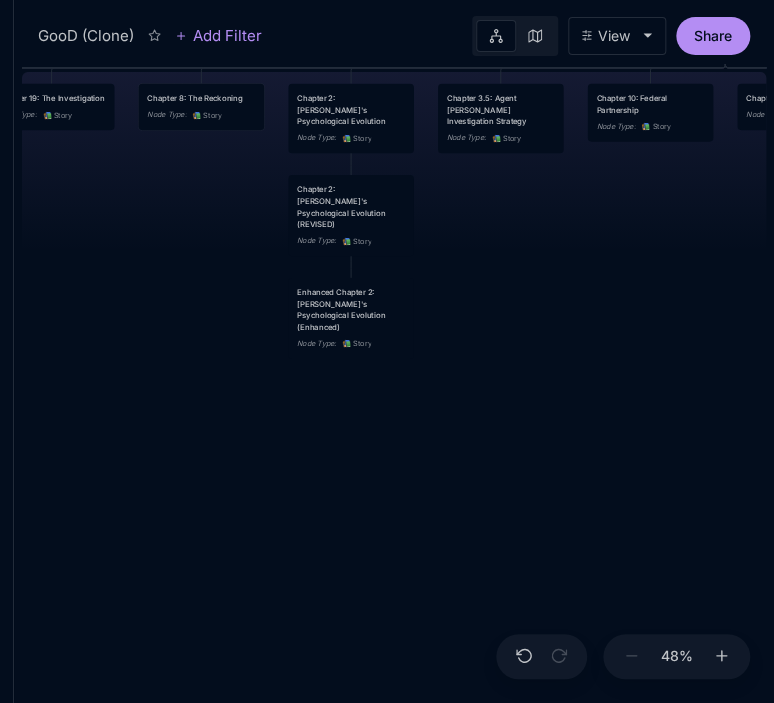 click on "Chapter 8: The Reckoning" at bounding box center (201, 98) 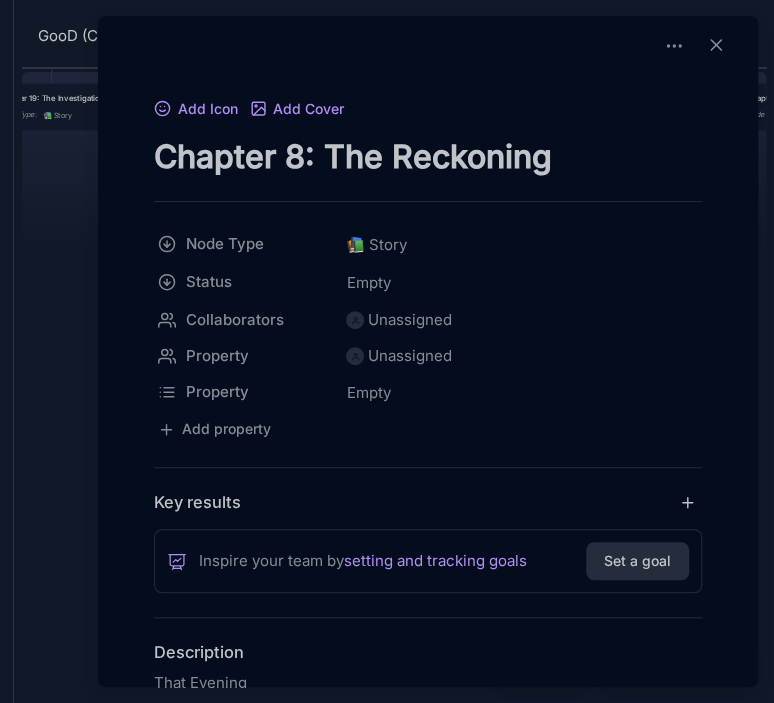 drag, startPoint x: 290, startPoint y: 151, endPoint x: 304, endPoint y: 156, distance: 14.866069 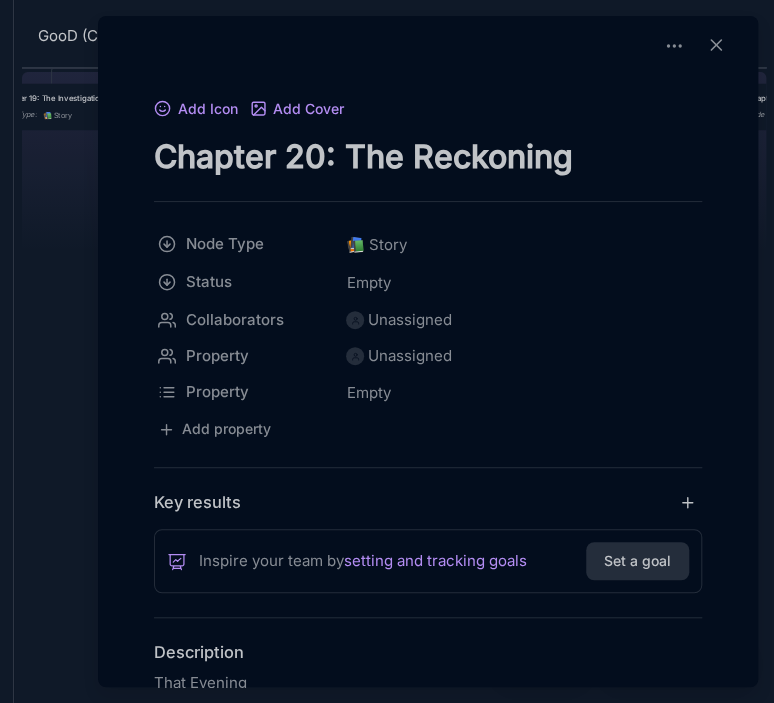 type on "Chapter 20: The Reckoning" 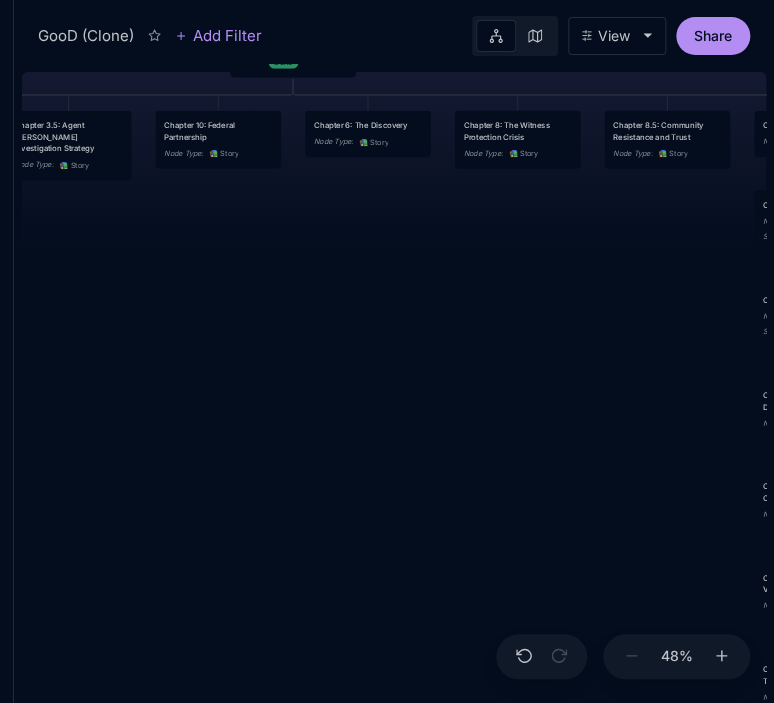 drag, startPoint x: 649, startPoint y: 327, endPoint x: 217, endPoint y: 354, distance: 432.84293 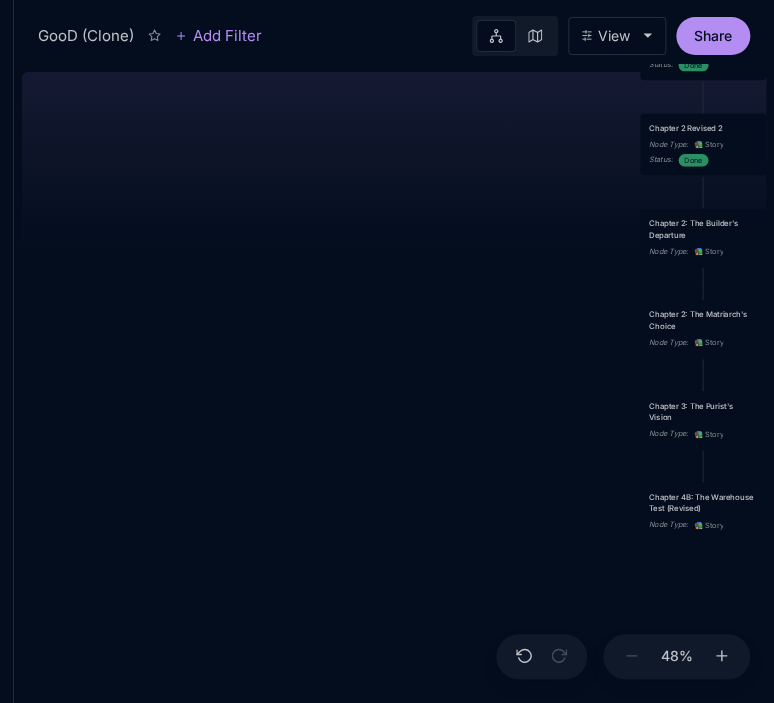 drag, startPoint x: 451, startPoint y: 383, endPoint x: 337, endPoint y: 211, distance: 206.34921 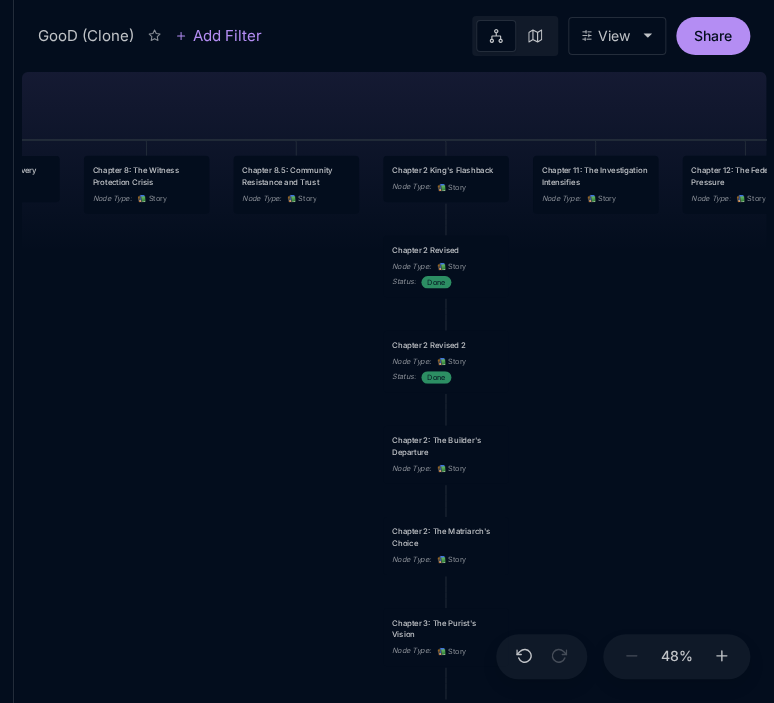 drag, startPoint x: 429, startPoint y: 357, endPoint x: 167, endPoint y: 585, distance: 347.31543 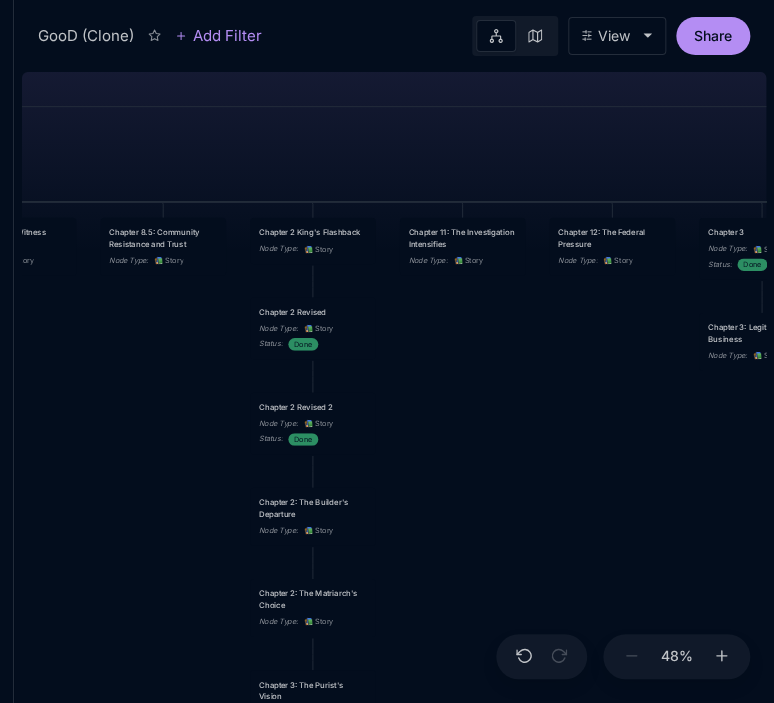 drag, startPoint x: 677, startPoint y: 392, endPoint x: 549, endPoint y: 443, distance: 137.78607 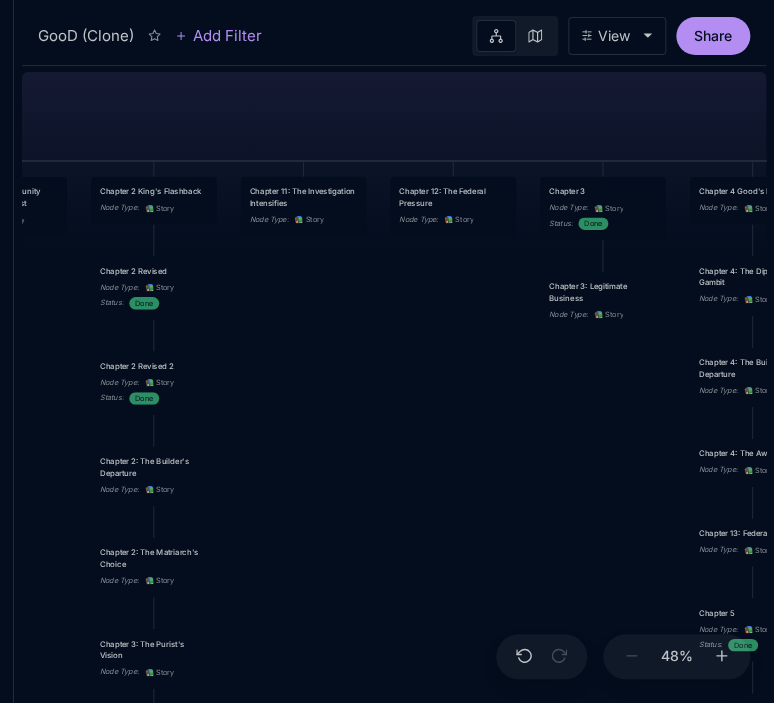 drag, startPoint x: 633, startPoint y: 451, endPoint x: 474, endPoint y: 410, distance: 164.2011 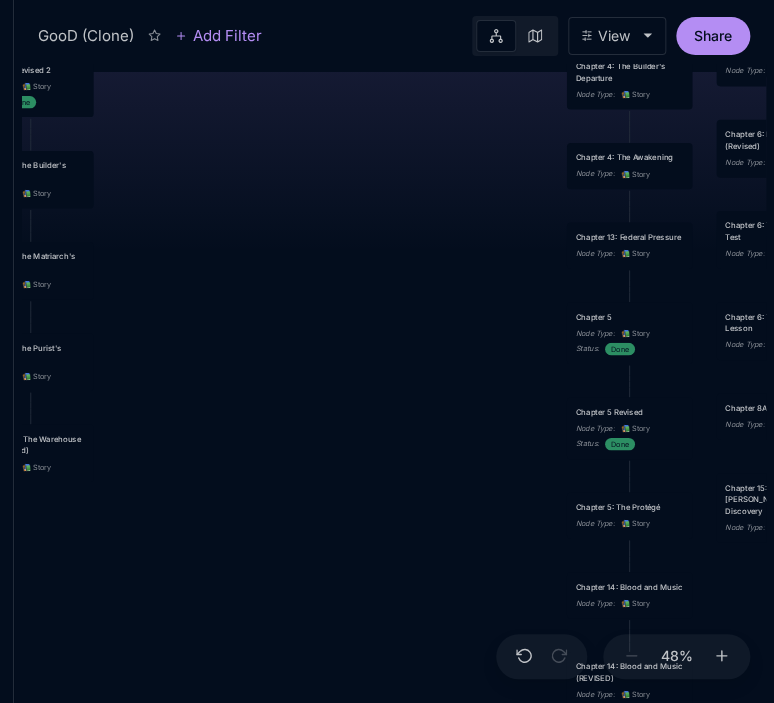 drag, startPoint x: 519, startPoint y: 474, endPoint x: 395, endPoint y: 149, distance: 347.852 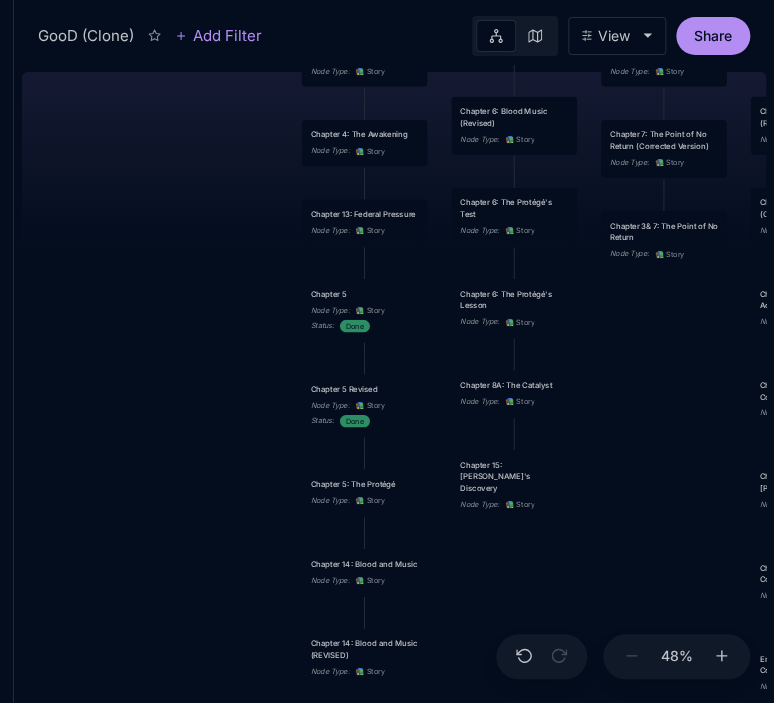 drag, startPoint x: 408, startPoint y: 343, endPoint x: 144, endPoint y: 349, distance: 264.06818 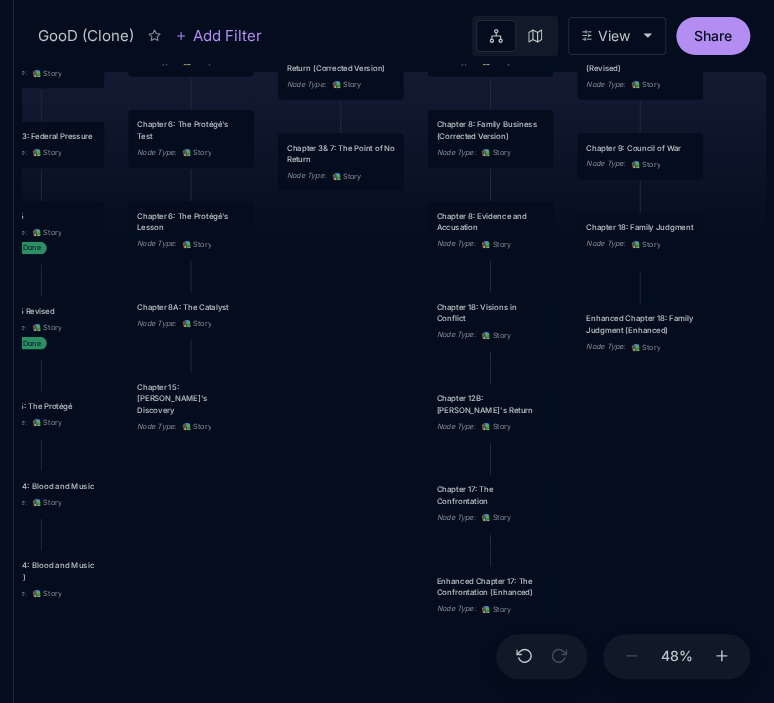 drag, startPoint x: 640, startPoint y: 395, endPoint x: 317, endPoint y: 317, distance: 332.28452 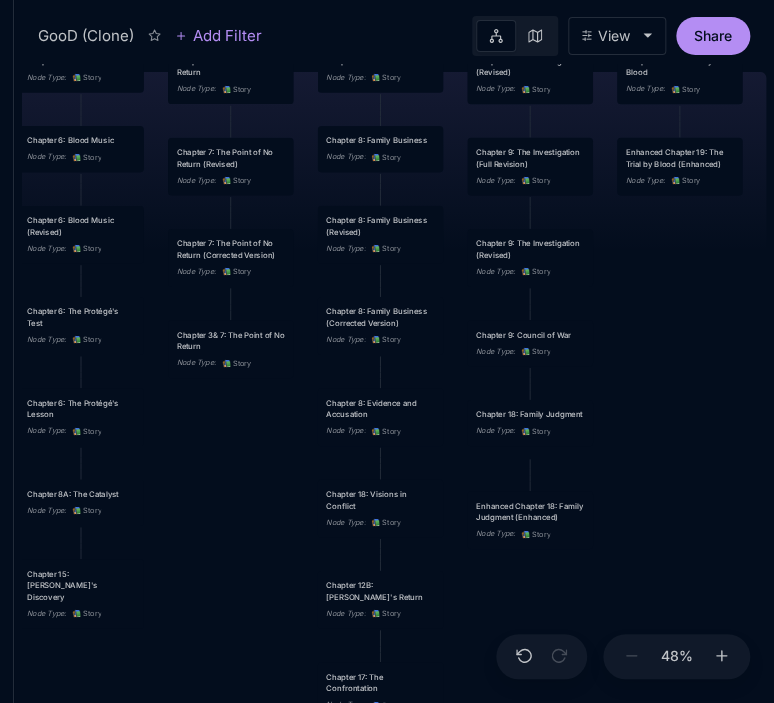 click on "GooD (Clone) PLOT Node Type : 💎   Epic Status : Done Plot Revised Node Type : 📚   Story Outlines Node Type : 💎   Epic Crime Family Structure
Node Type : ✏ ️  Sub-Task Status : Later Characters and sub plot outlines Node Type : ✏ ️  Sub-Task Status : Next Setting Node Type : ✏ ️  Sub-Task WIP Node Type : 📐   Task Status : Done Intro The Wedding Node Type : 📚   Story Status : Done Chapter 1  Node Type : 📚   Story Status : Done Chapter 2: The Unraveling Mind Node Type : 📚   Story Chapter 3: Federal Timeline and Pressure Node Type : 📚   Story Chapter 4: Conscience Under Construction Node Type : 📚   Story Chapter 5: Harmony in Violence Node Type : 📚   Story Chapter 6: The Security Company Operations Node Type : 📚   Story Chapter 7: Community Impact and Relationships Node Type : 📚   Story Chapter 8: The Federal Witness  Node Type : 📚   Story Chapter 9: [PERSON_NAME]'s Strategic Planning Node Type : 📚   Story Chapter 10: Brothers in Arms Node Type : 📚   Story Node Type" at bounding box center (394, 383) 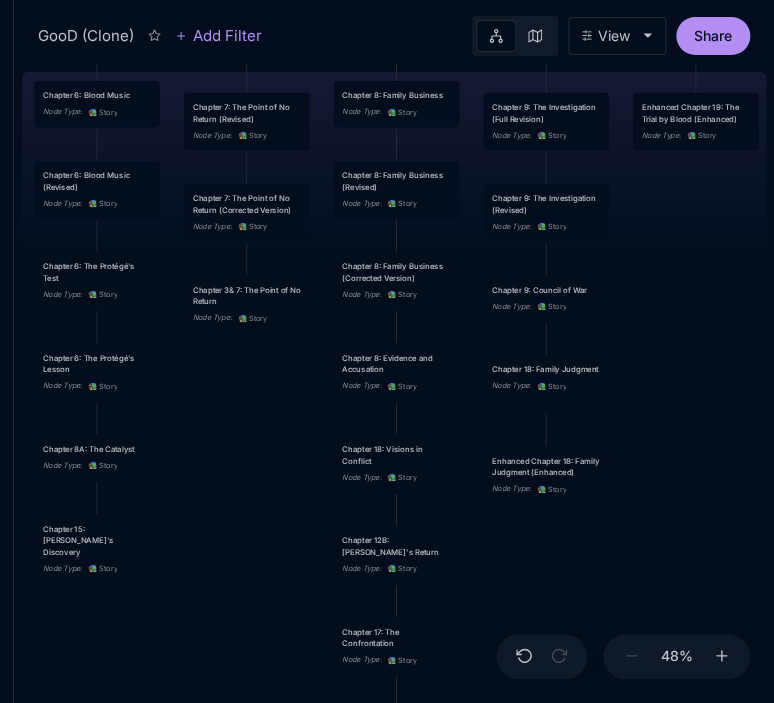 click on "GooD (Clone) PLOT Node Type : 💎   Epic Status : Done Plot Revised Node Type : 📚   Story Outlines Node Type : 💎   Epic Crime Family Structure
Node Type : ✏ ️  Sub-Task Status : Later Characters and sub plot outlines Node Type : ✏ ️  Sub-Task Status : Next Setting Node Type : ✏ ️  Sub-Task WIP Node Type : 📐   Task Status : Done Intro The Wedding Node Type : 📚   Story Status : Done Chapter 1  Node Type : 📚   Story Status : Done Chapter 2: The Unraveling Mind Node Type : 📚   Story Chapter 3: Federal Timeline and Pressure Node Type : 📚   Story Chapter 4: Conscience Under Construction Node Type : 📚   Story Chapter 5: Harmony in Violence Node Type : 📚   Story Chapter 6: The Security Company Operations Node Type : 📚   Story Chapter 7: Community Impact and Relationships Node Type : 📚   Story Chapter 8: The Federal Witness  Node Type : 📚   Story Chapter 9: [PERSON_NAME]'s Strategic Planning Node Type : 📚   Story Chapter 10: Brothers in Arms Node Type : 📚   Story Node Type" at bounding box center [394, 383] 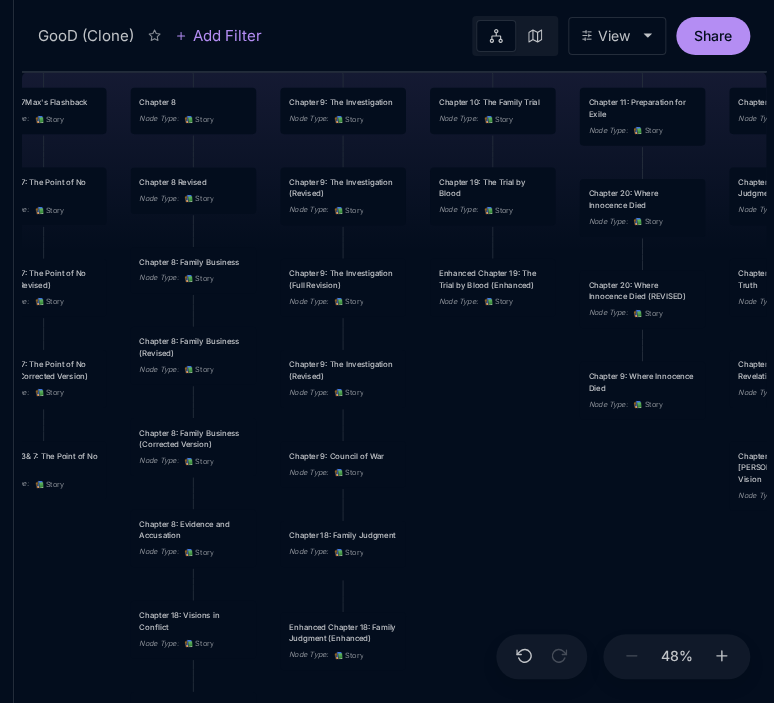 drag, startPoint x: 704, startPoint y: 291, endPoint x: 501, endPoint y: 457, distance: 262.2308 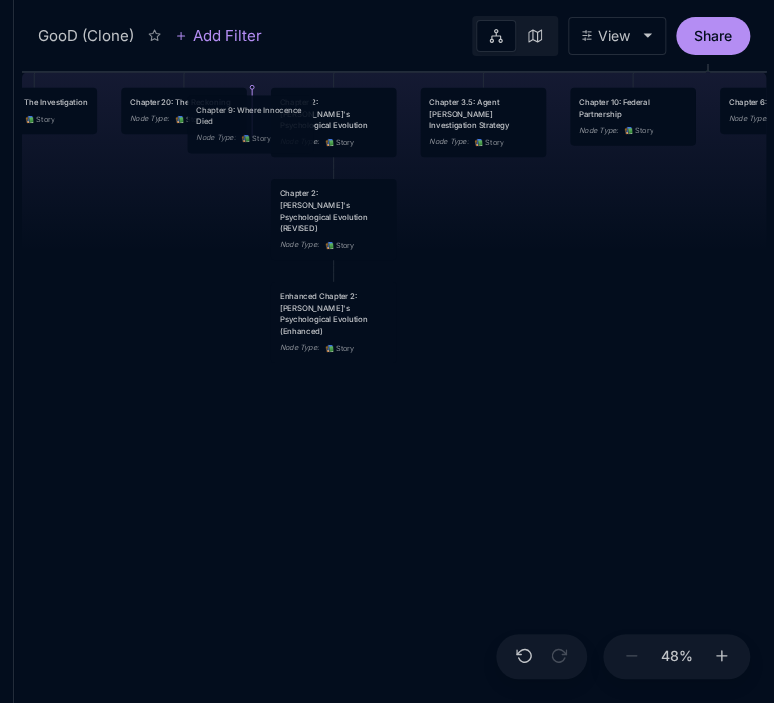 drag, startPoint x: 667, startPoint y: 393, endPoint x: 275, endPoint y: 127, distance: 473.7299 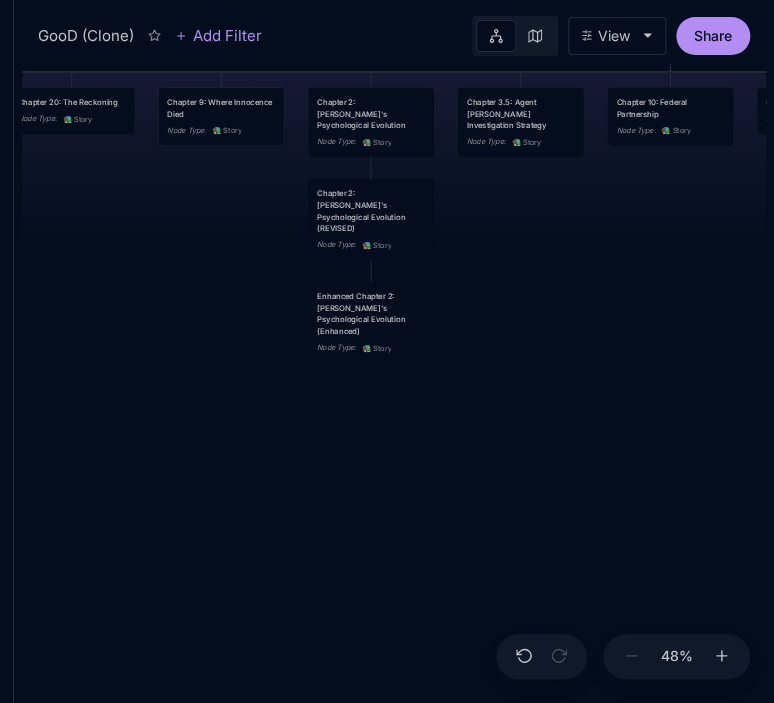 click on "Chapter 9: Where Innocence Died" at bounding box center [221, 107] 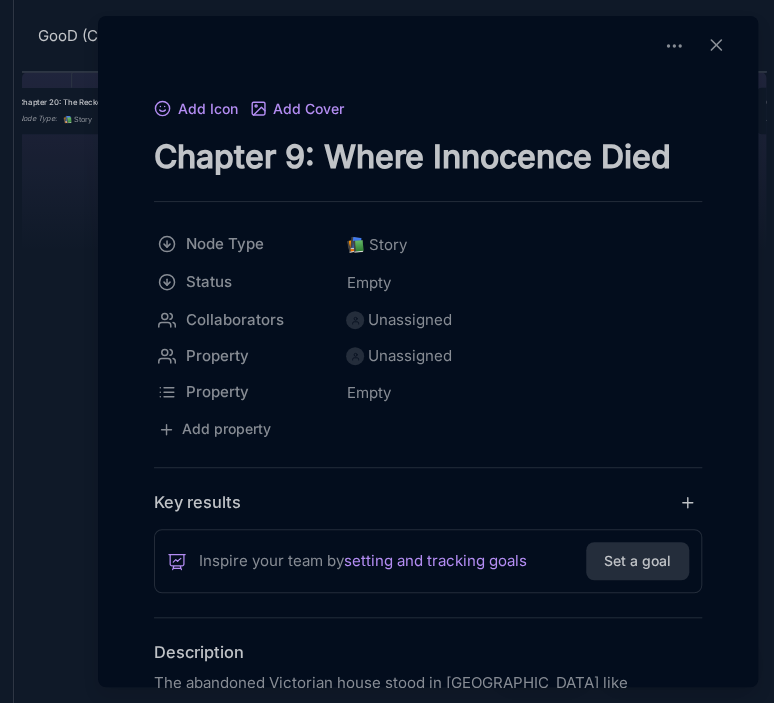 drag, startPoint x: 285, startPoint y: 152, endPoint x: 303, endPoint y: 155, distance: 18.248287 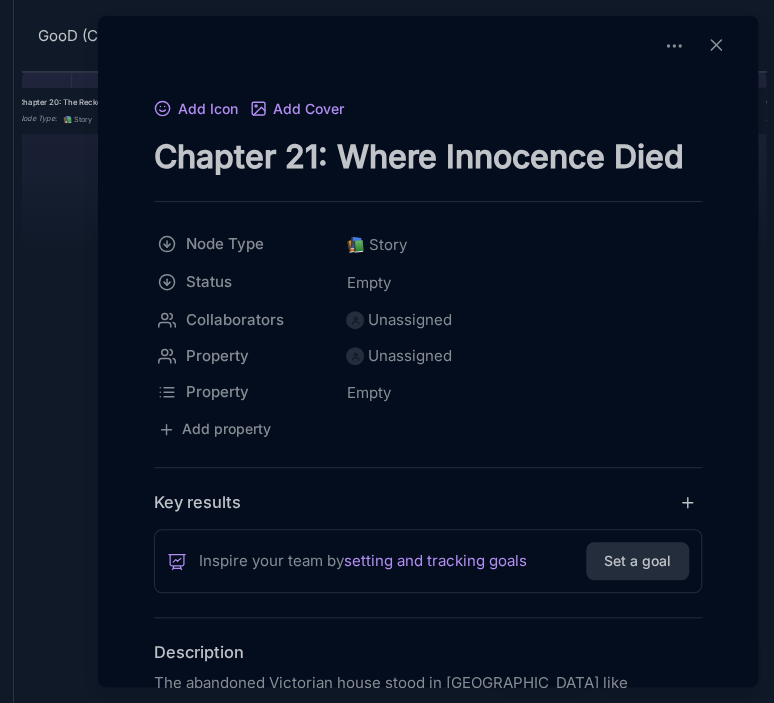 type on "Chapter 21: Where Innocence Died" 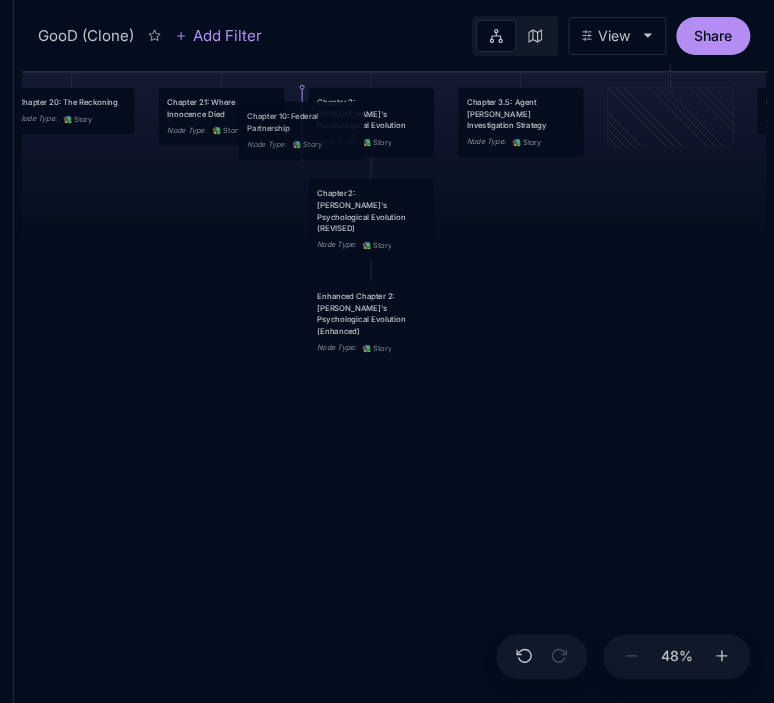 drag, startPoint x: 681, startPoint y: 122, endPoint x: 312, endPoint y: 136, distance: 369.26547 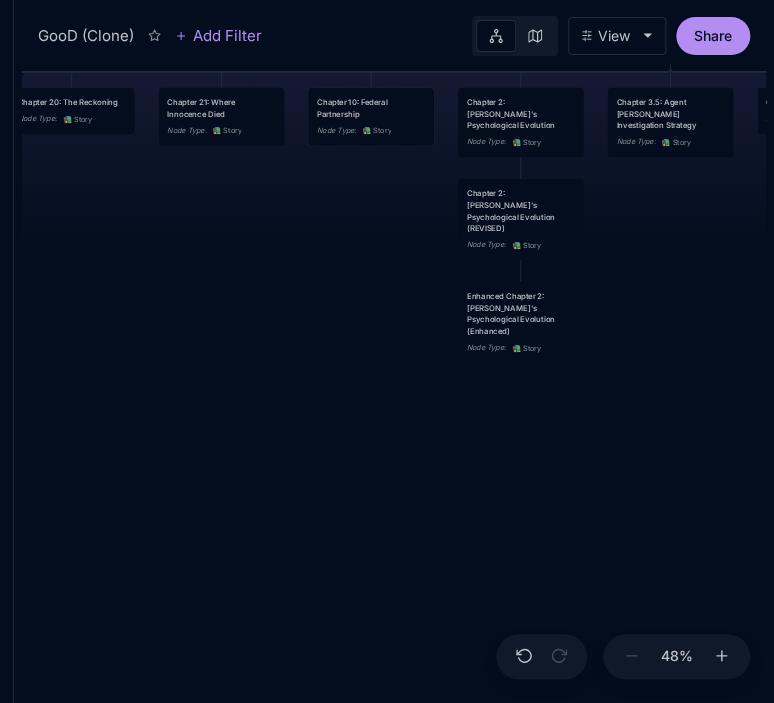 click on "Chapter 10: Federal Partnership" at bounding box center [371, 107] 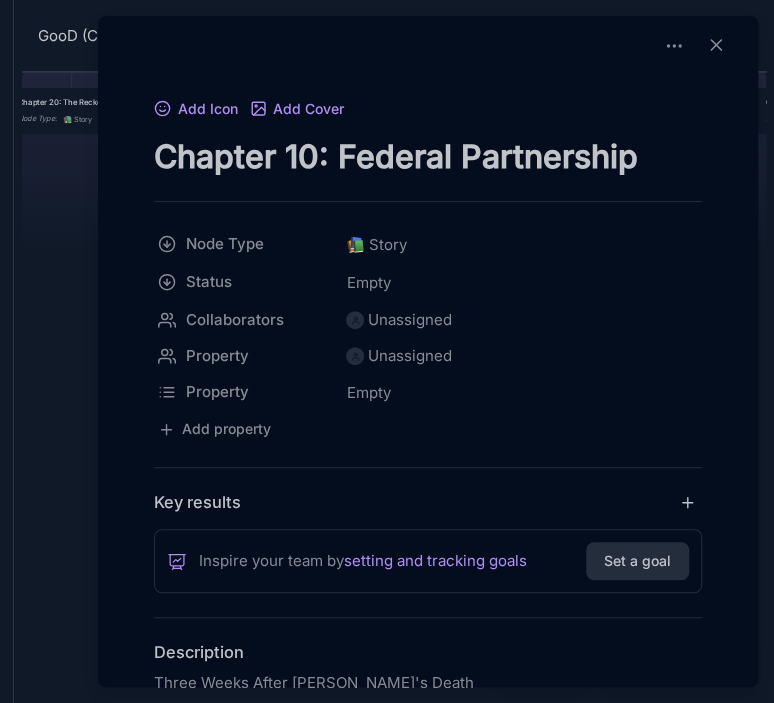 click on "Chapter 10: Federal Partnership" at bounding box center (428, 156) 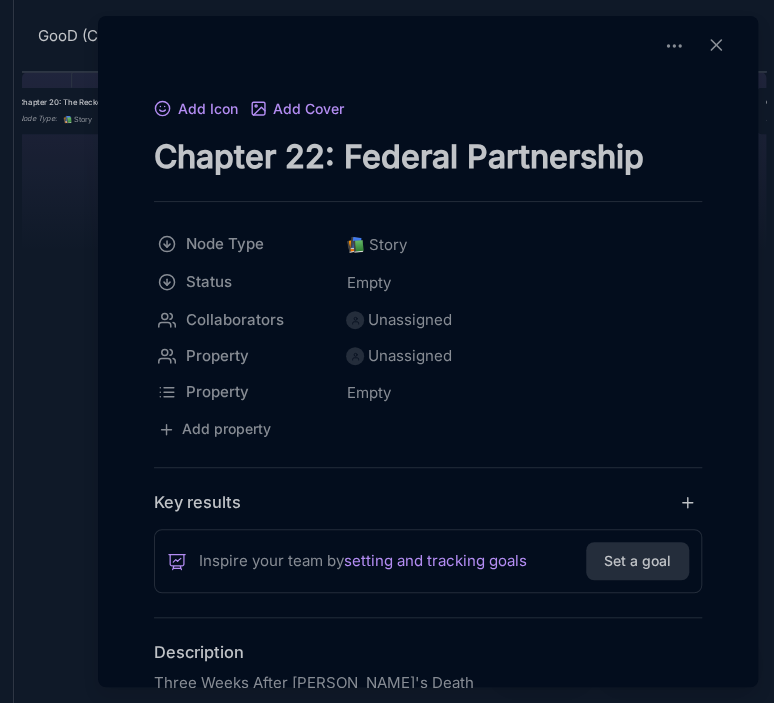 type on "Chapter 22: Federal Partnership" 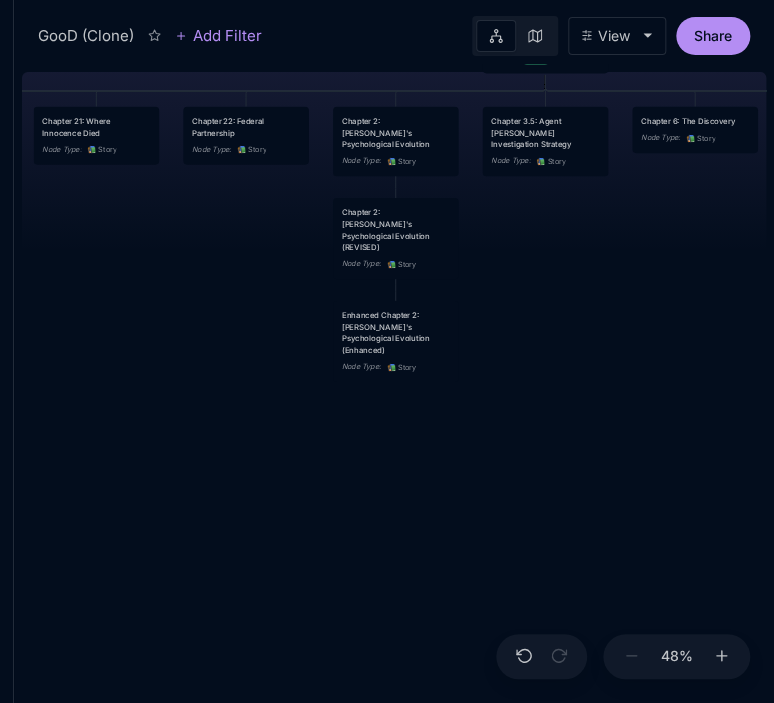 drag, startPoint x: 621, startPoint y: 483, endPoint x: 496, endPoint y: 502, distance: 126.43575 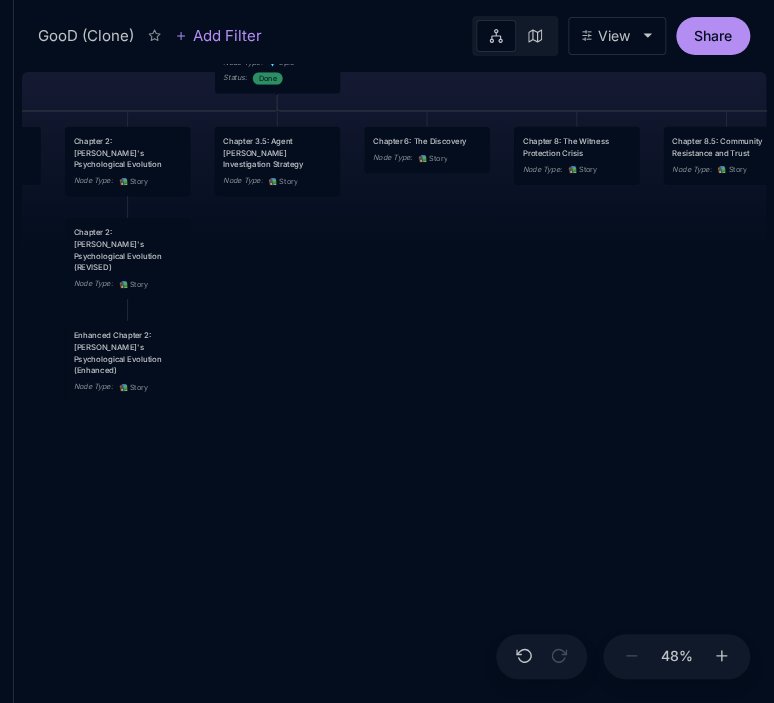 drag, startPoint x: 604, startPoint y: 475, endPoint x: 335, endPoint y: 495, distance: 269.74246 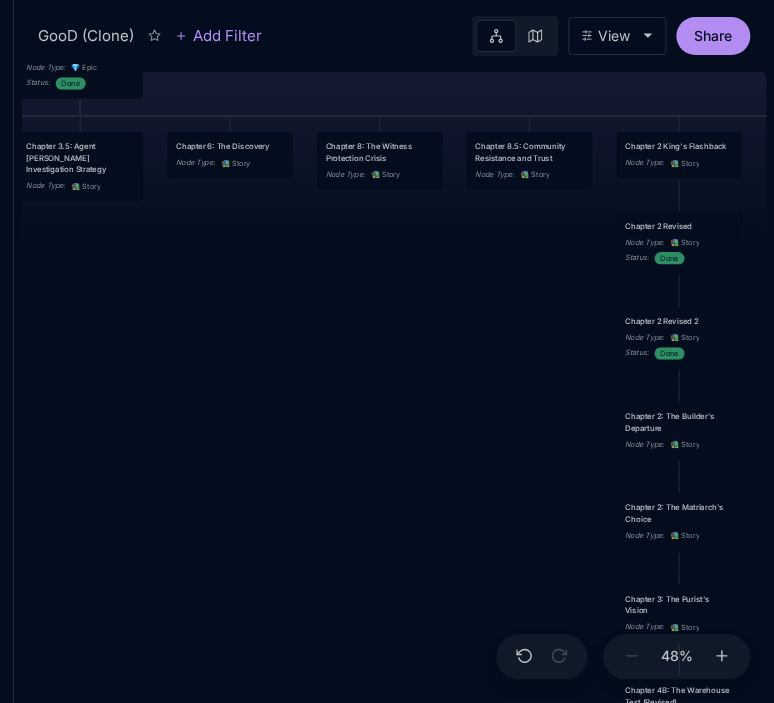 drag, startPoint x: 564, startPoint y: 449, endPoint x: 359, endPoint y: 458, distance: 205.19746 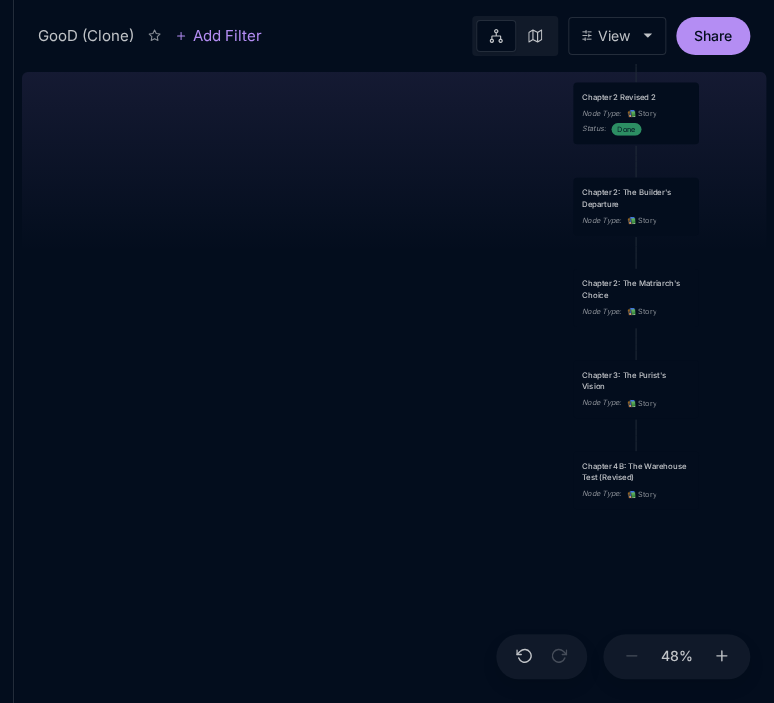 drag, startPoint x: 420, startPoint y: 532, endPoint x: 386, endPoint y: 304, distance: 230.52115 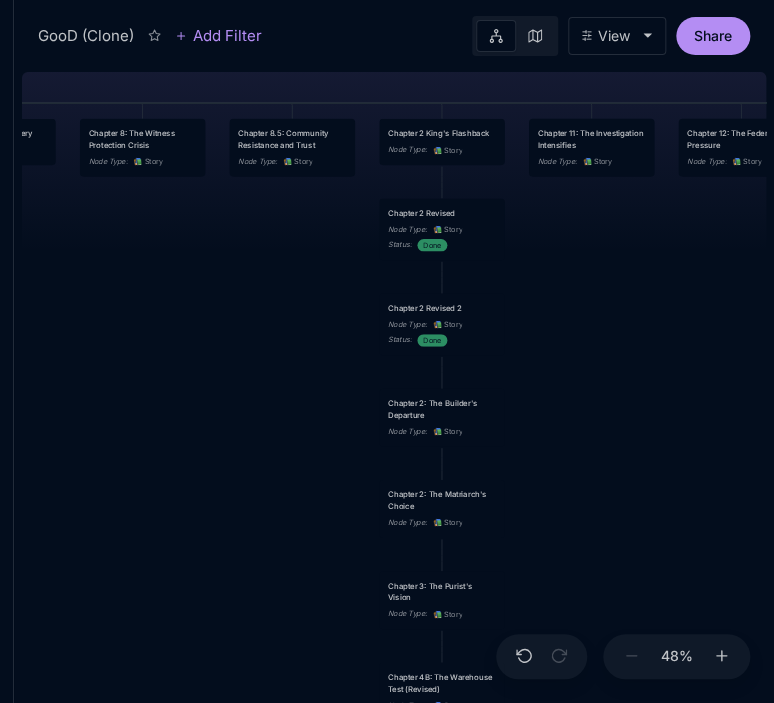 drag, startPoint x: 386, startPoint y: 304, endPoint x: 180, endPoint y: 531, distance: 306.5371 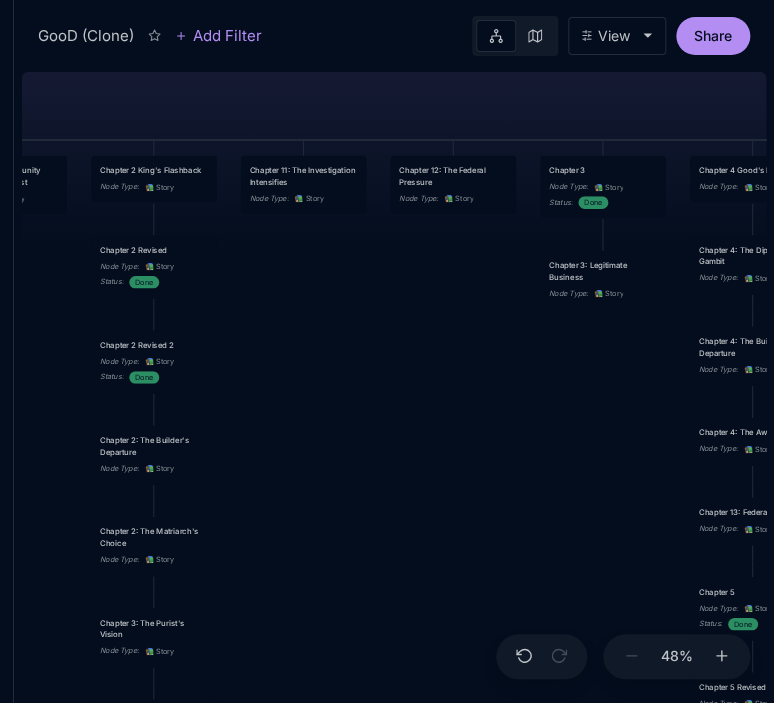 drag, startPoint x: 620, startPoint y: 355, endPoint x: 344, endPoint y: 376, distance: 276.79776 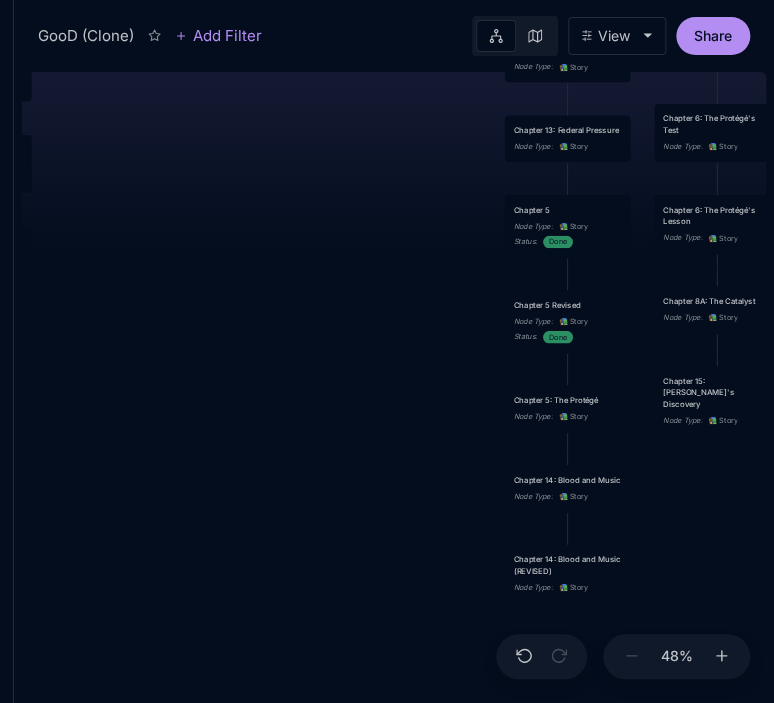 drag, startPoint x: 524, startPoint y: 467, endPoint x: 339, endPoint y: 85, distance: 424.43964 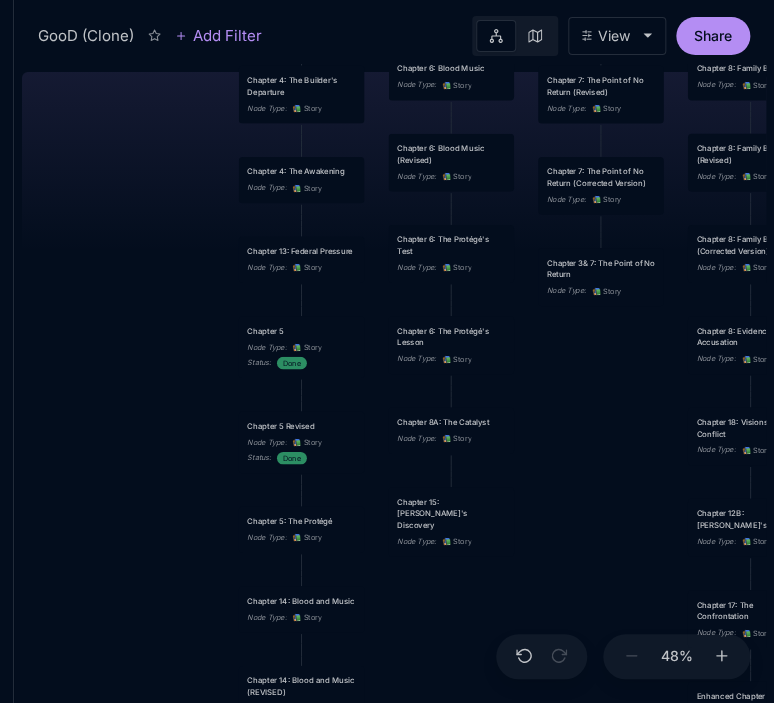 drag, startPoint x: 402, startPoint y: 236, endPoint x: 136, endPoint y: 357, distance: 292.22766 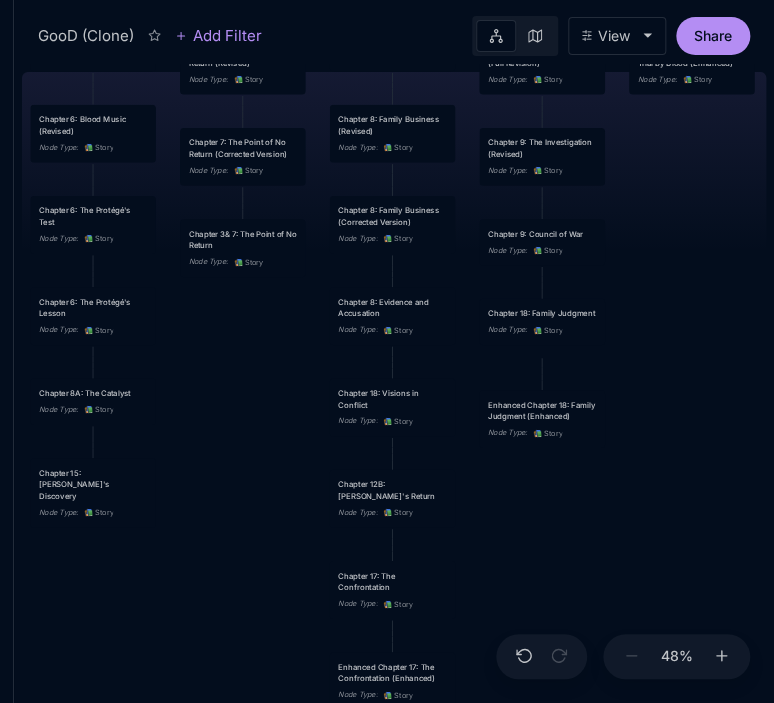drag, startPoint x: 597, startPoint y: 397, endPoint x: 237, endPoint y: 368, distance: 361.16617 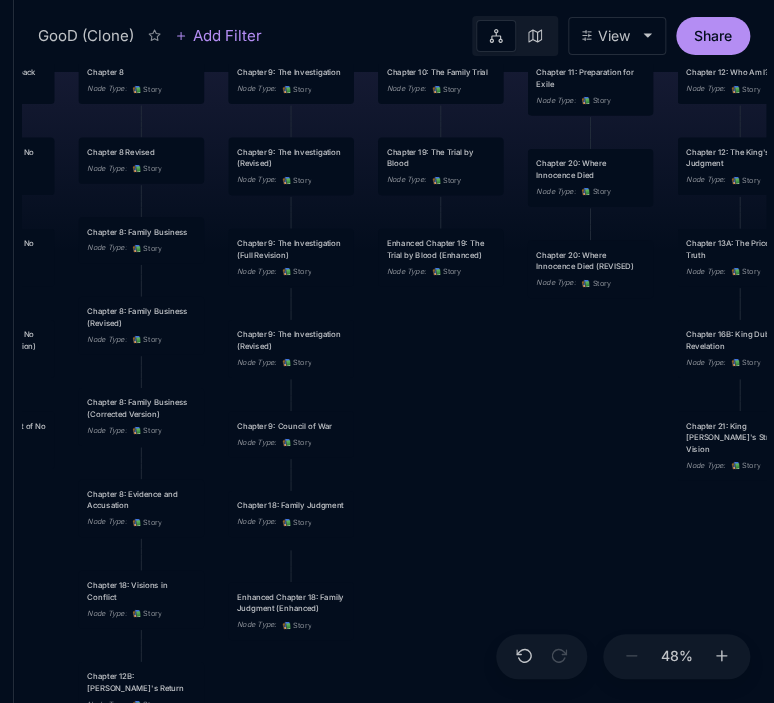 drag, startPoint x: 680, startPoint y: 243, endPoint x: 431, endPoint y: 435, distance: 314.42804 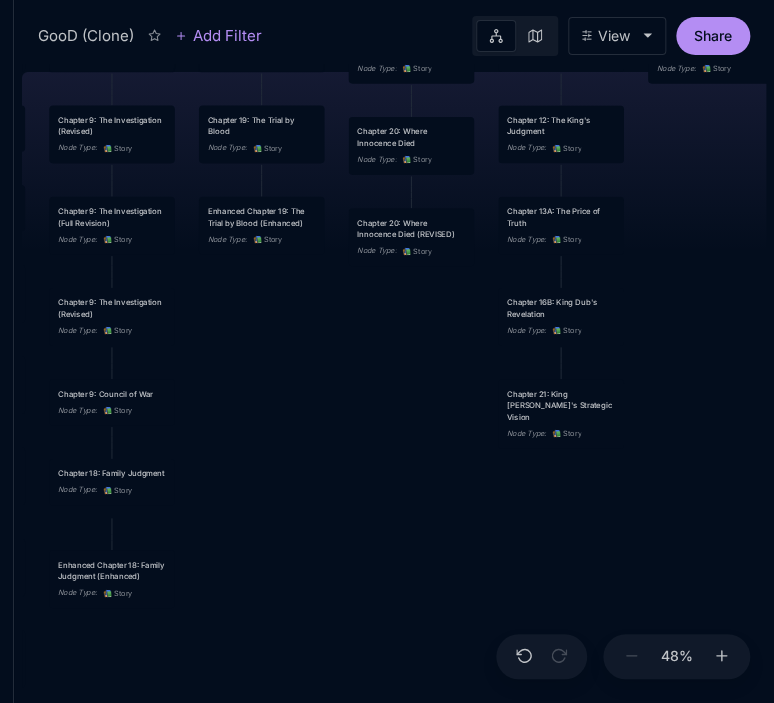 drag, startPoint x: 540, startPoint y: 471, endPoint x: 361, endPoint y: 439, distance: 181.83784 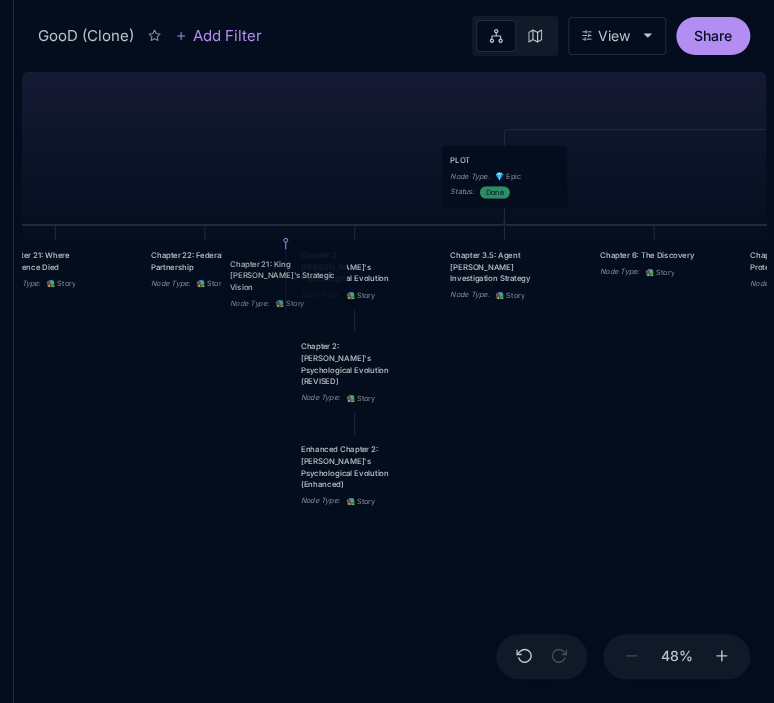 drag, startPoint x: 573, startPoint y: 399, endPoint x: 296, endPoint y: 269, distance: 305.98856 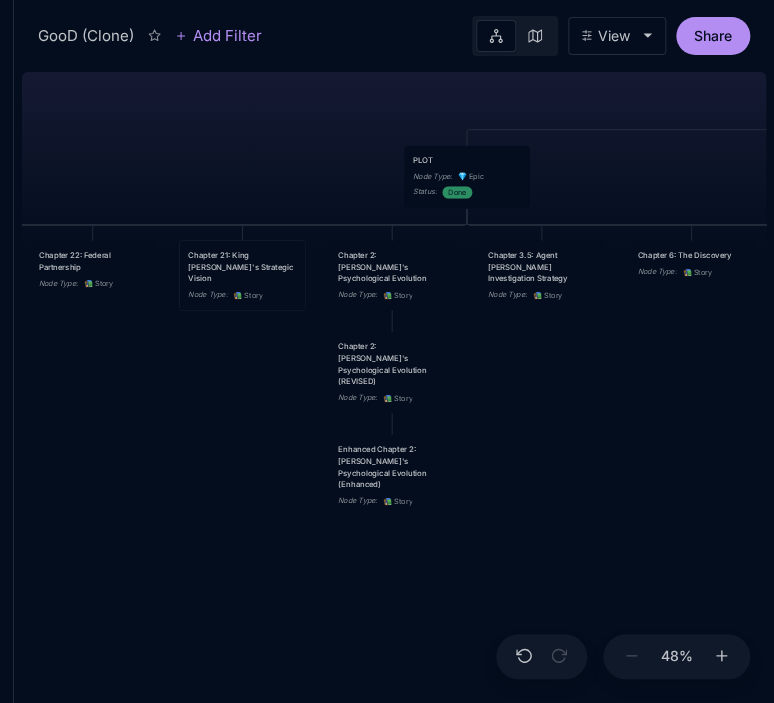 click on "Chapter 21: King [PERSON_NAME]'s Strategic Vision" at bounding box center [242, 266] 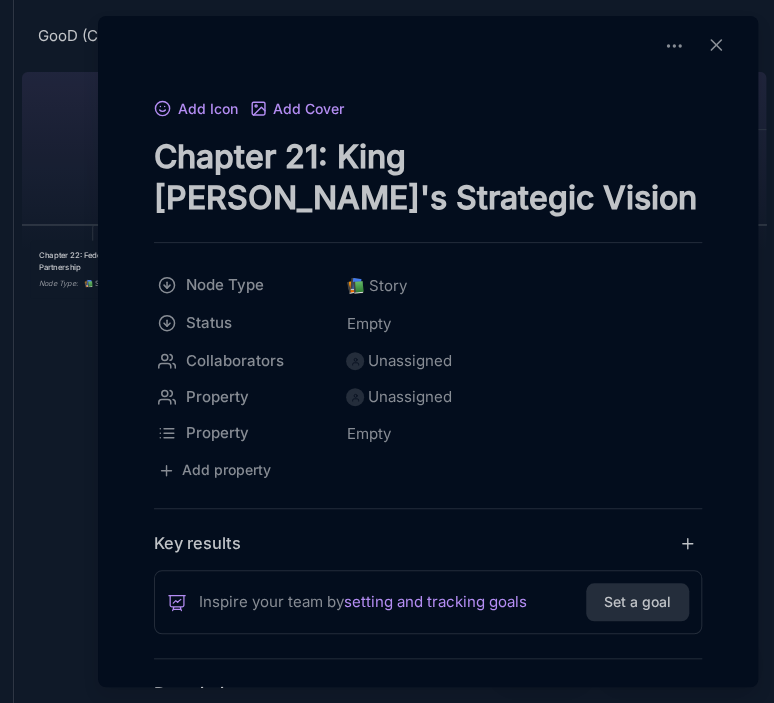 drag, startPoint x: 304, startPoint y: 162, endPoint x: 322, endPoint y: 162, distance: 18 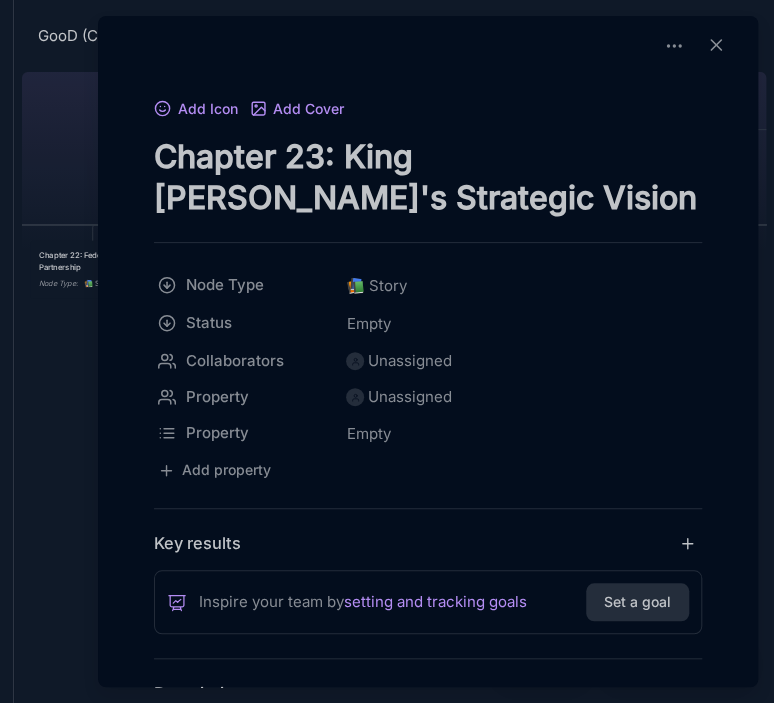 type on "Chapter 23: King [PERSON_NAME]'s Strategic Vision" 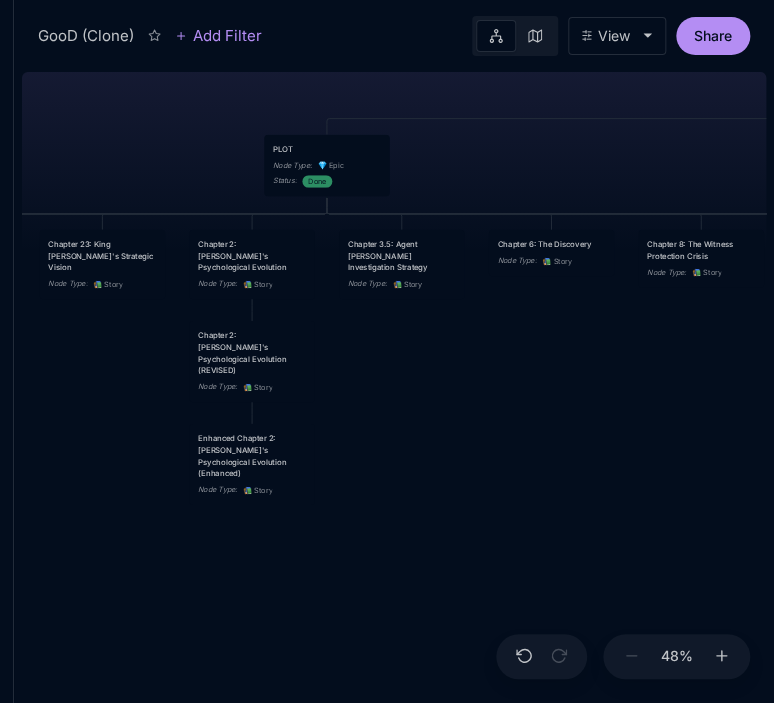 drag, startPoint x: 604, startPoint y: 438, endPoint x: 464, endPoint y: 427, distance: 140.43147 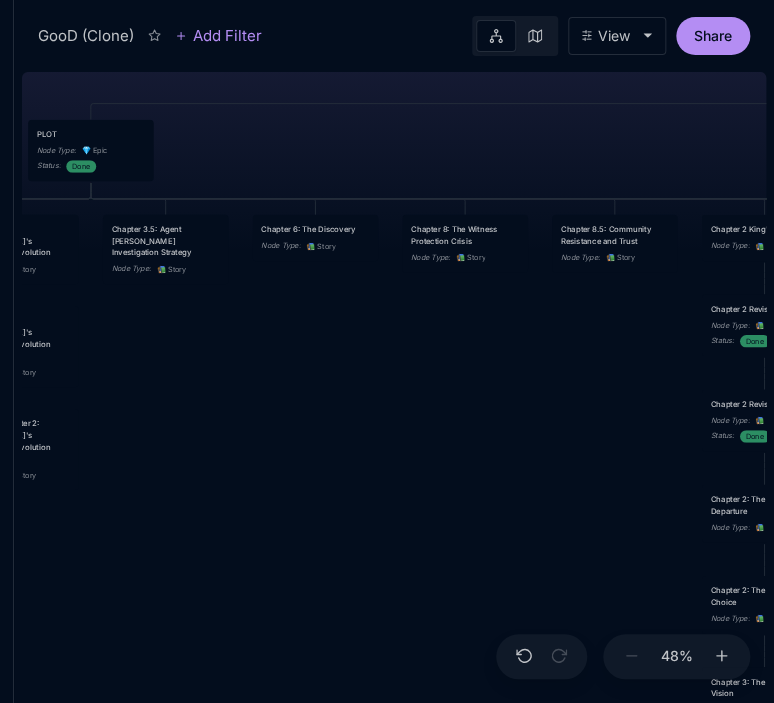 drag, startPoint x: 667, startPoint y: 453, endPoint x: 431, endPoint y: 438, distance: 236.47621 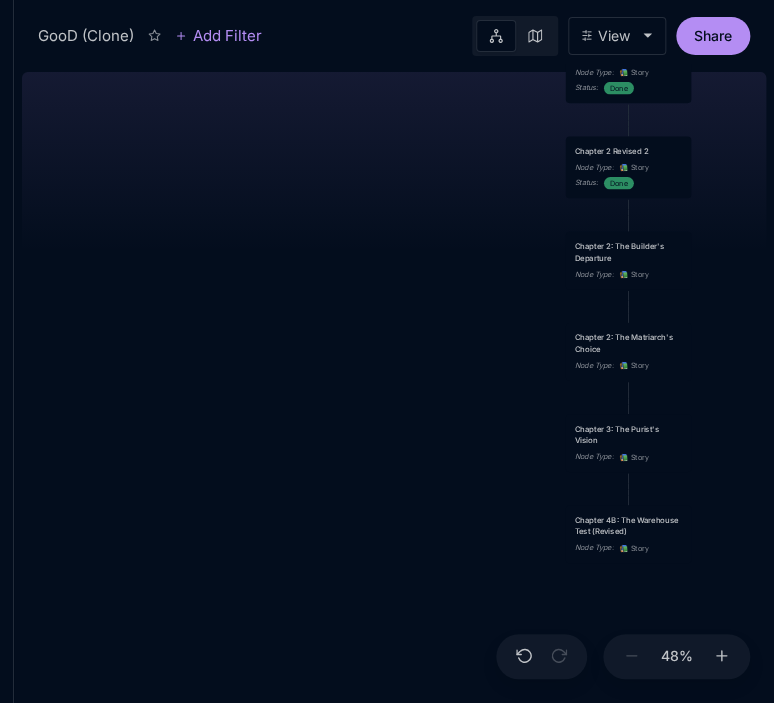 drag, startPoint x: 604, startPoint y: 482, endPoint x: 466, endPoint y: 208, distance: 306.78983 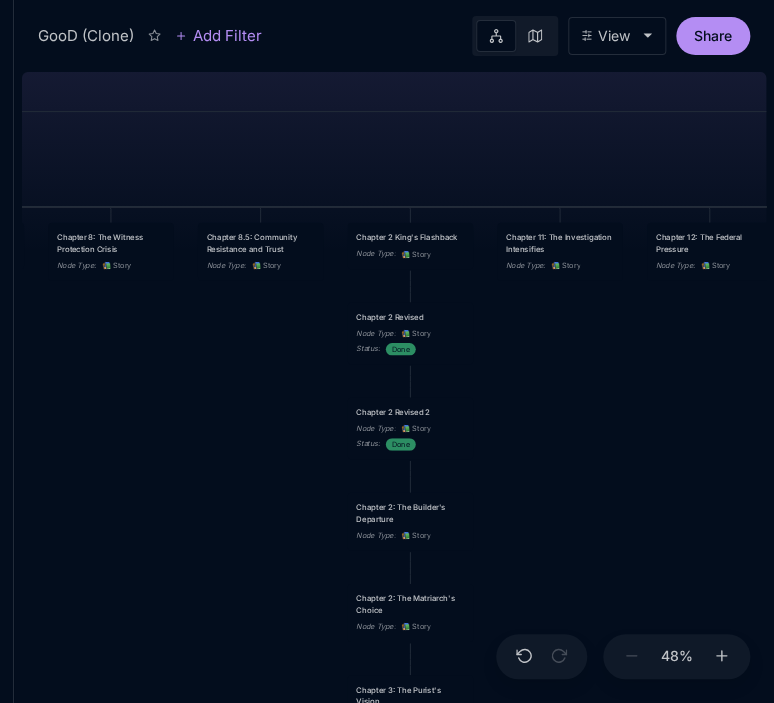 drag, startPoint x: 735, startPoint y: 274, endPoint x: 519, endPoint y: 556, distance: 355.21823 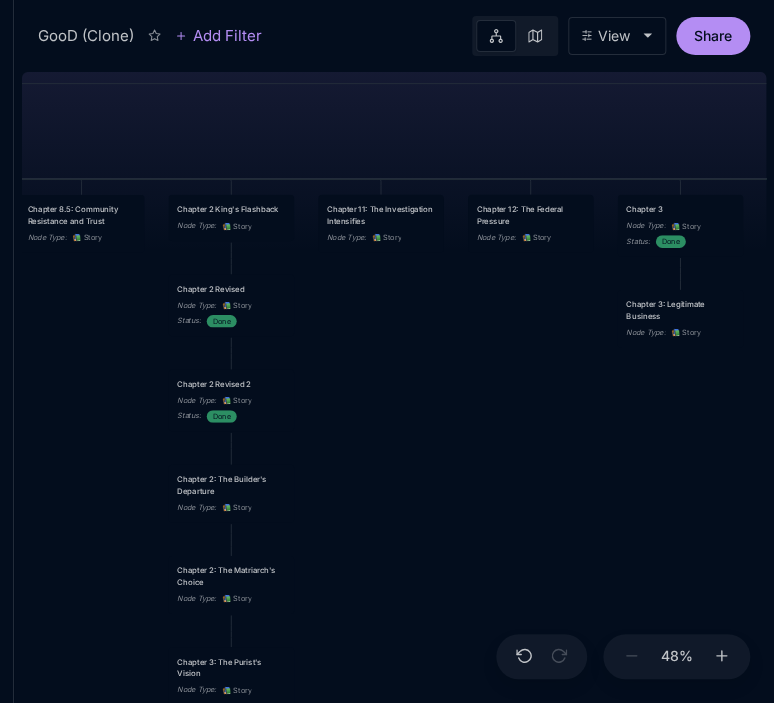 drag, startPoint x: 638, startPoint y: 482, endPoint x: 443, endPoint y: 451, distance: 197.44873 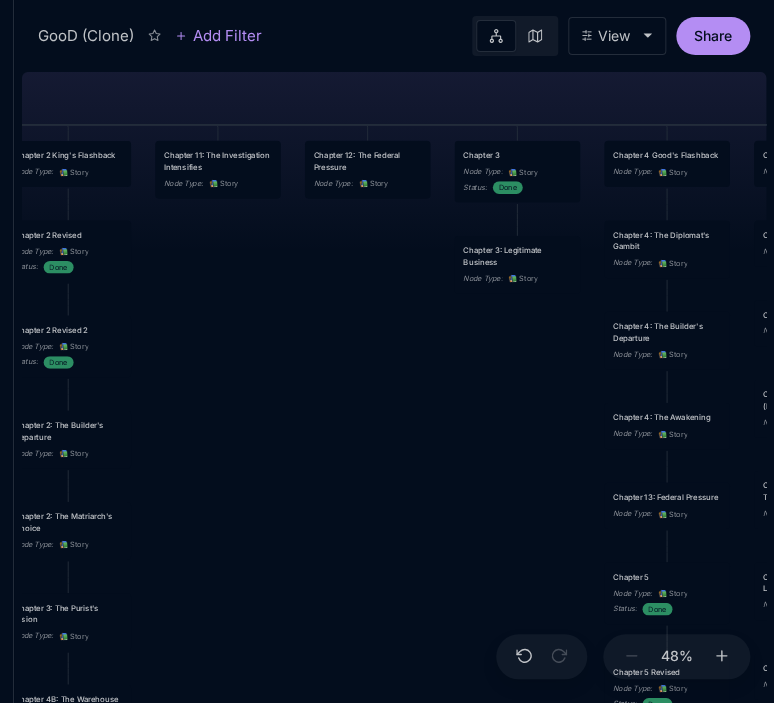 drag, startPoint x: 616, startPoint y: 455, endPoint x: 469, endPoint y: 404, distance: 155.59563 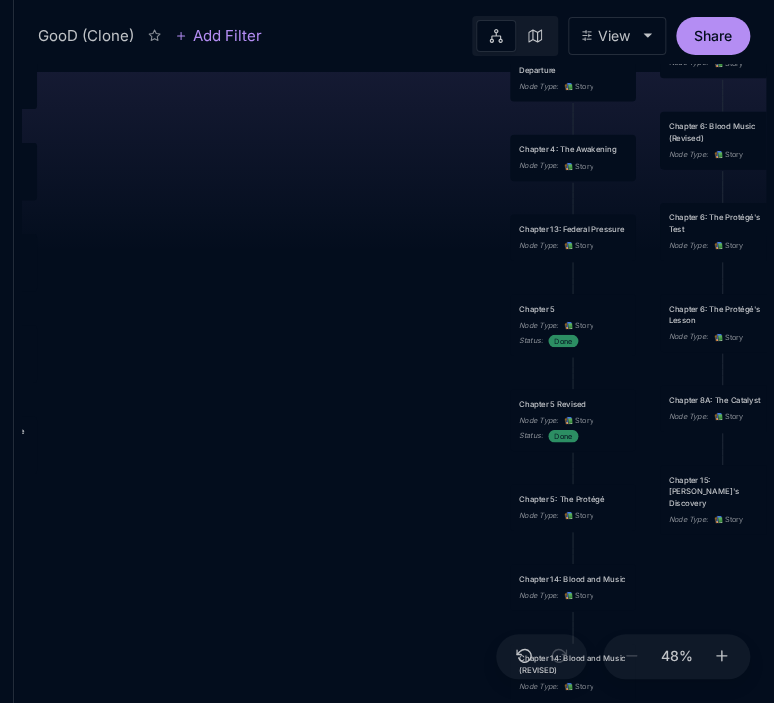 drag, startPoint x: 513, startPoint y: 531, endPoint x: 419, endPoint y: 263, distance: 284.00705 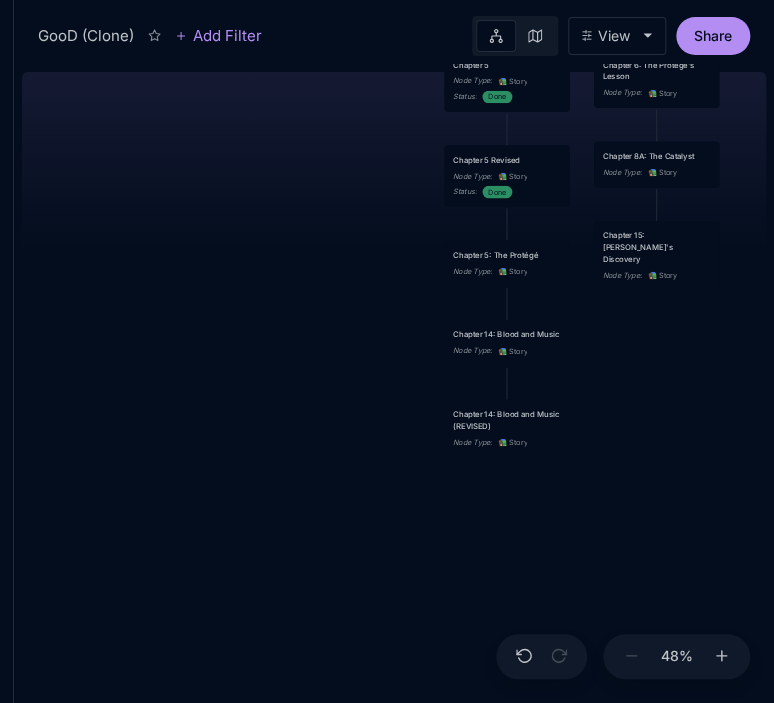 drag, startPoint x: 416, startPoint y: 479, endPoint x: 350, endPoint y: 235, distance: 252.76866 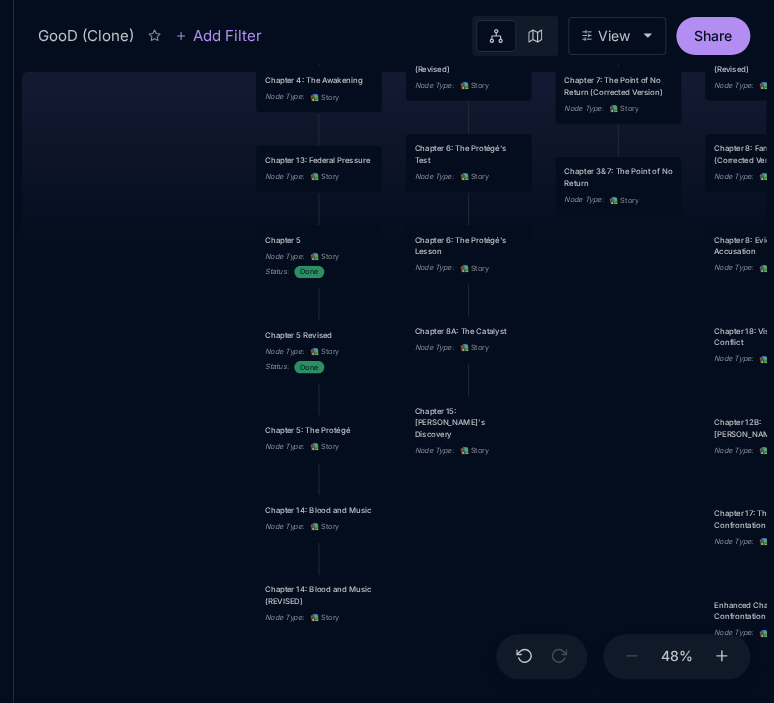 drag, startPoint x: 692, startPoint y: 324, endPoint x: 488, endPoint y: 529, distance: 289.20755 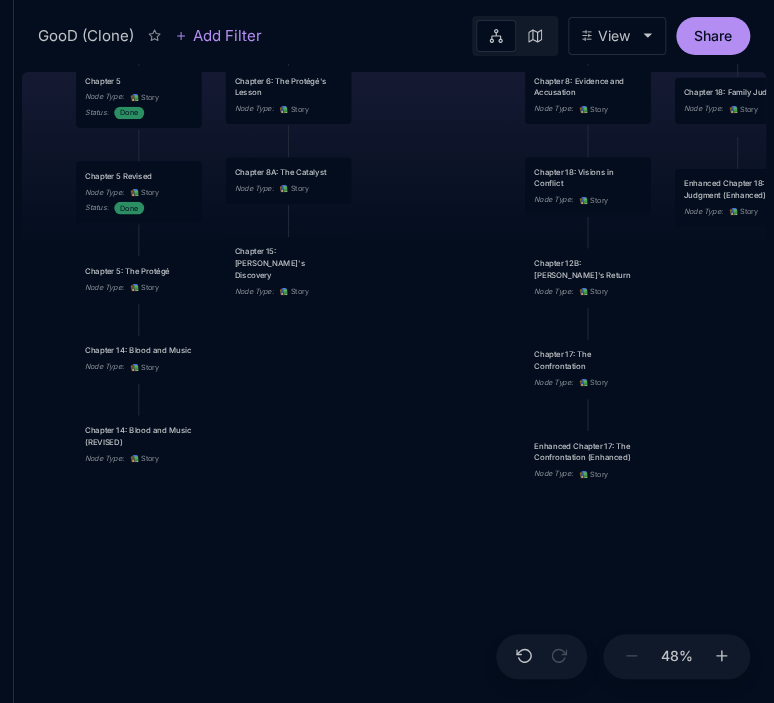 drag, startPoint x: 600, startPoint y: 351, endPoint x: 432, endPoint y: 158, distance: 255.87692 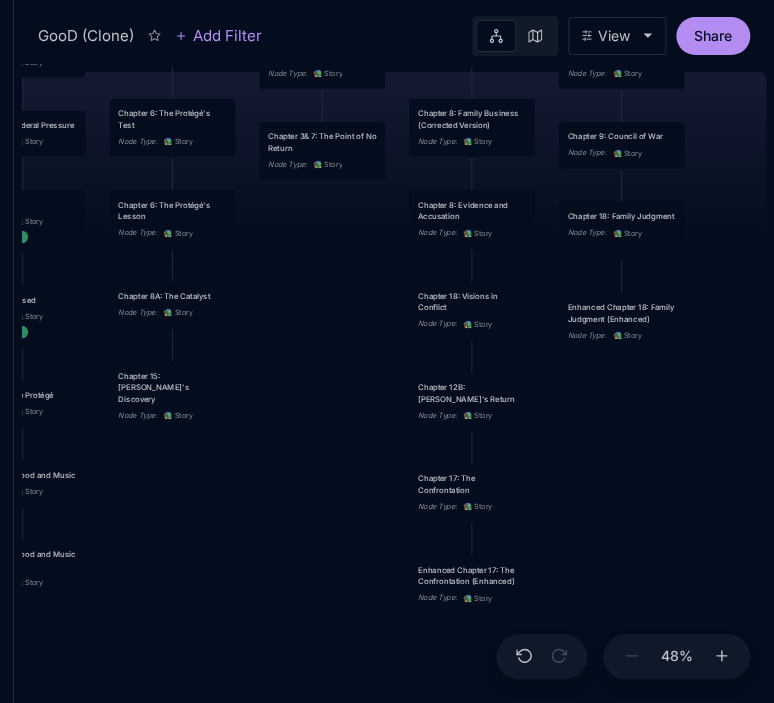drag, startPoint x: 711, startPoint y: 283, endPoint x: 599, endPoint y: 411, distance: 170.08234 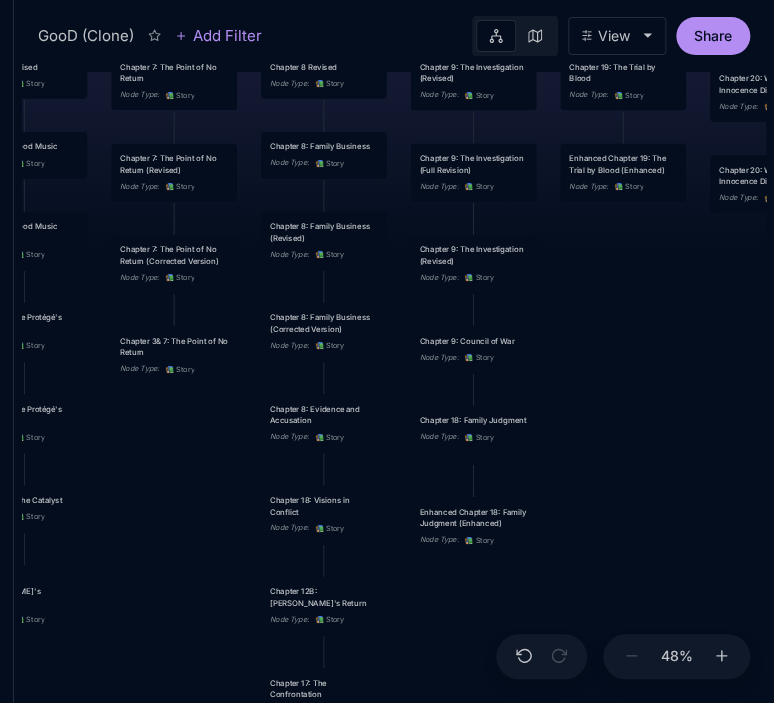 drag, startPoint x: 714, startPoint y: 214, endPoint x: 566, endPoint y: 418, distance: 252.03174 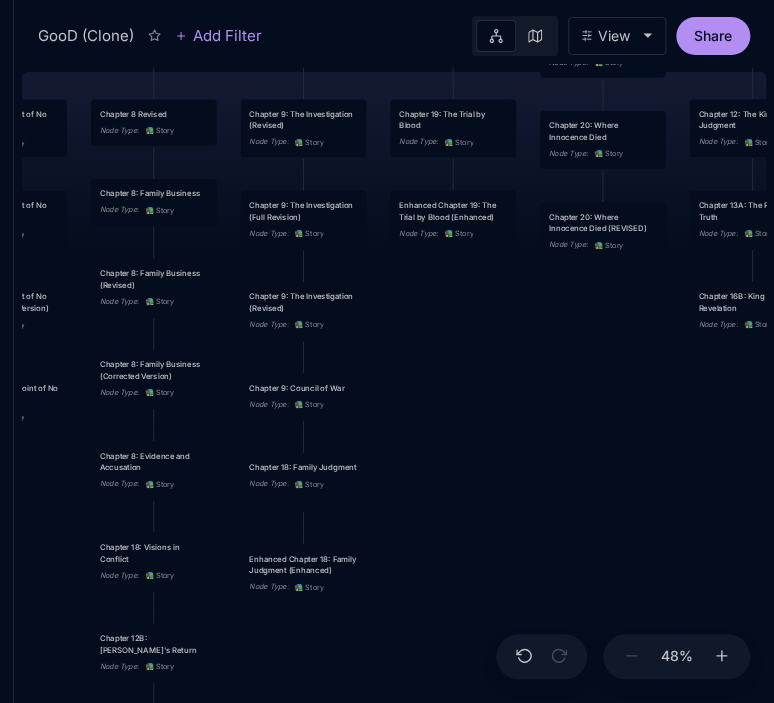 drag, startPoint x: 631, startPoint y: 311, endPoint x: 447, endPoint y: 359, distance: 190.15782 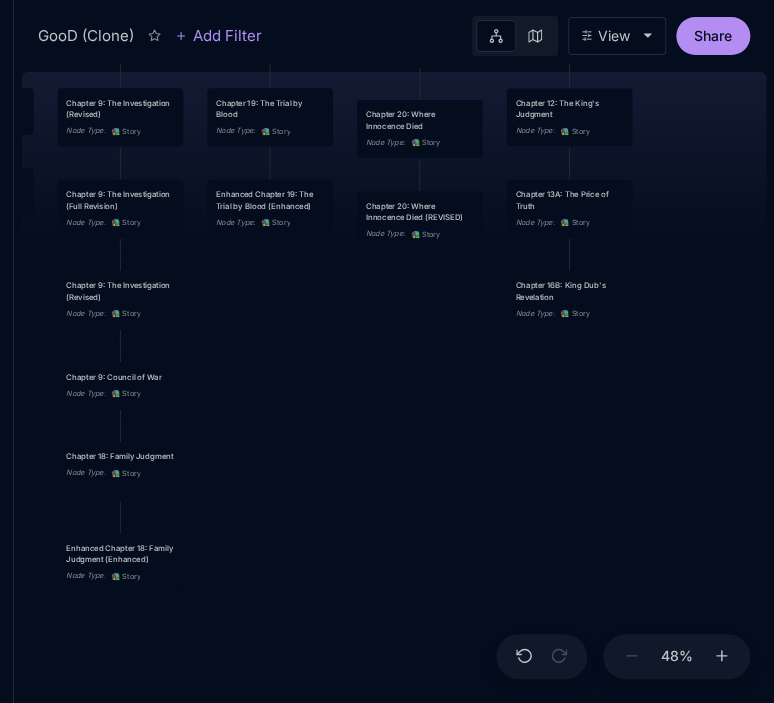drag, startPoint x: 574, startPoint y: 375, endPoint x: 405, endPoint y: 363, distance: 169.4255 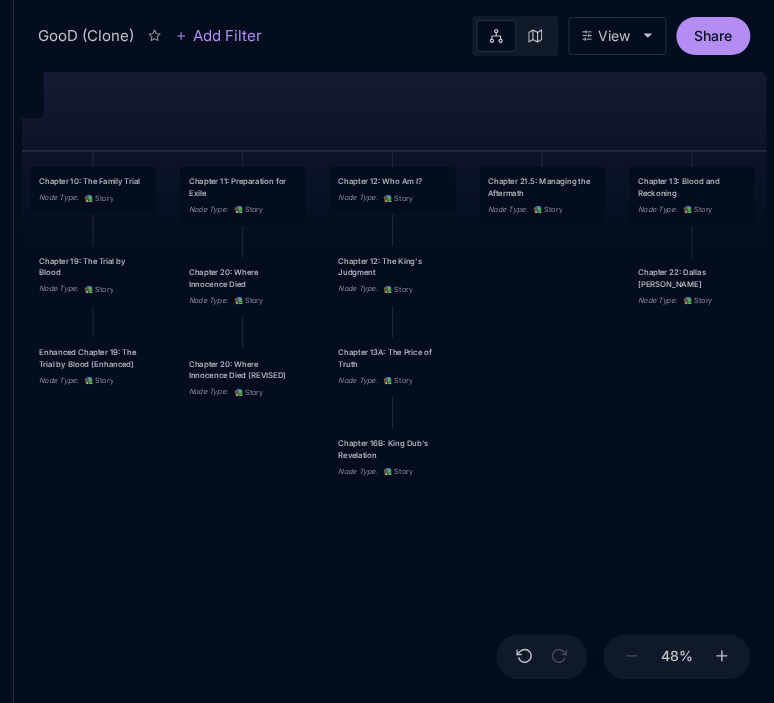 drag, startPoint x: 679, startPoint y: 255, endPoint x: 502, endPoint y: 413, distance: 237.26146 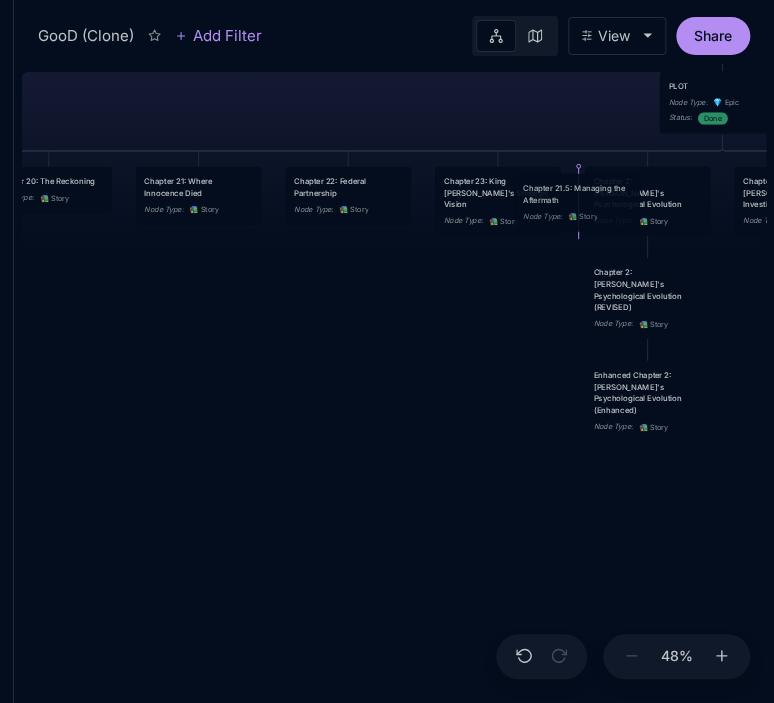 drag, startPoint x: 553, startPoint y: 196, endPoint x: 588, endPoint y: 203, distance: 35.69314 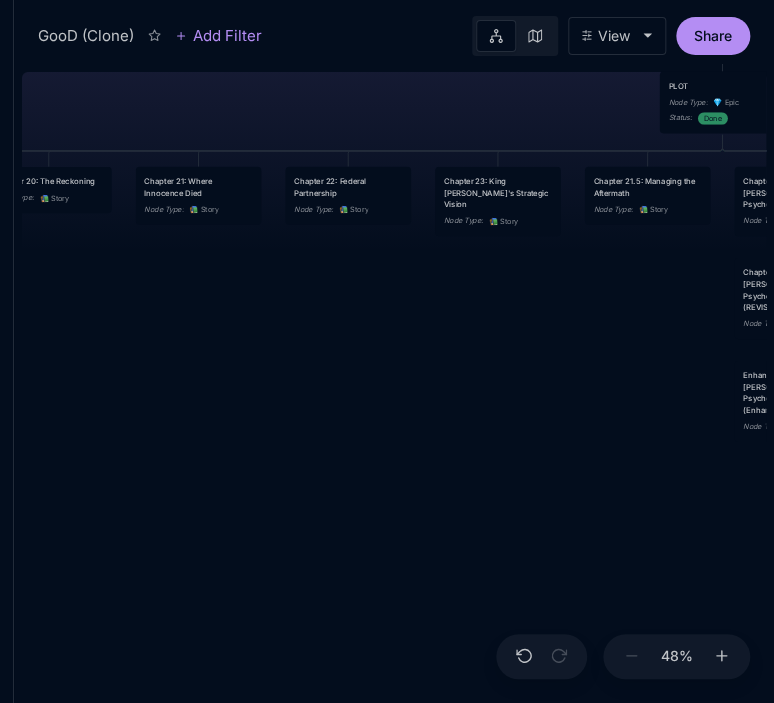 click on "Chapter 21.5: Managing the Aftermath" at bounding box center [647, 186] 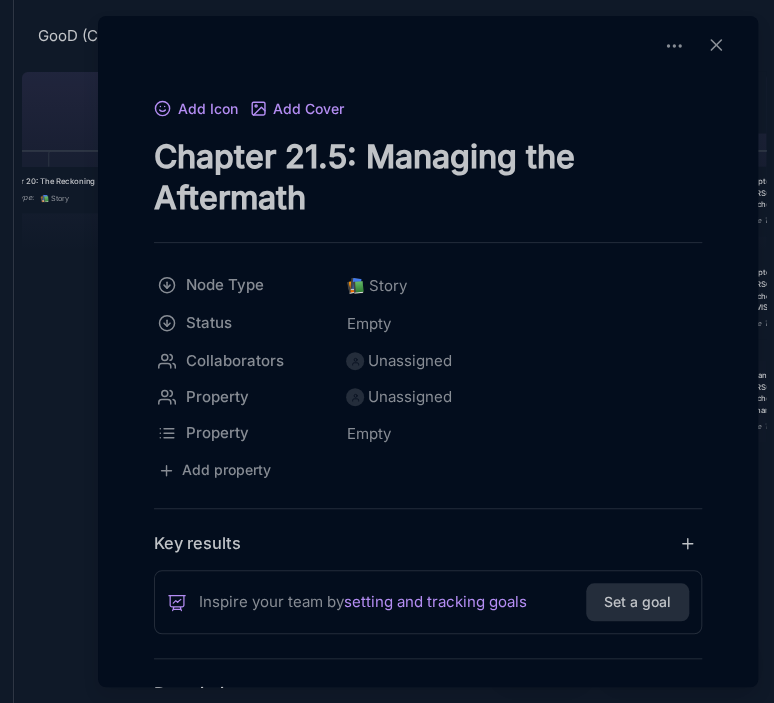 drag, startPoint x: 304, startPoint y: 158, endPoint x: 340, endPoint y: 161, distance: 36.124783 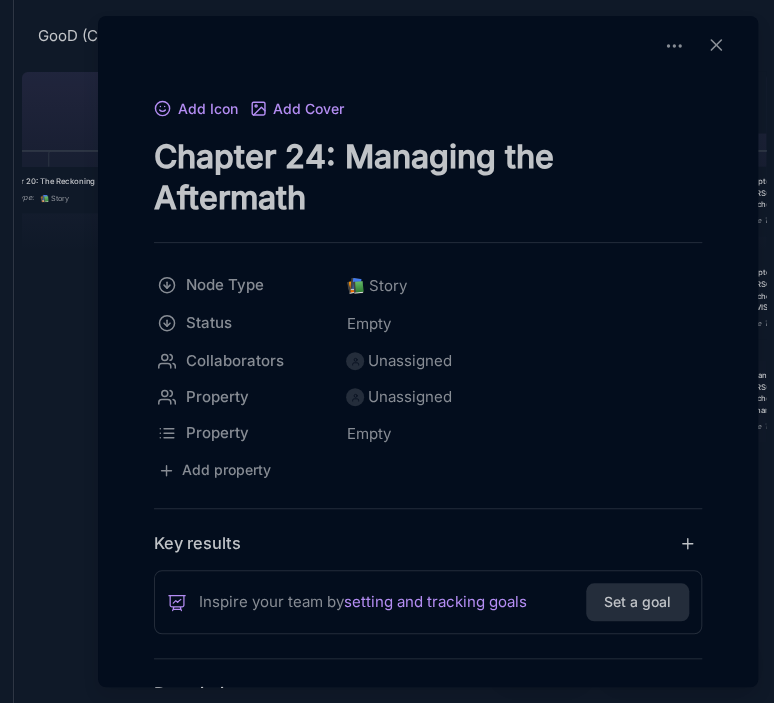 type on "Chapter 24: Managing the Aftermath" 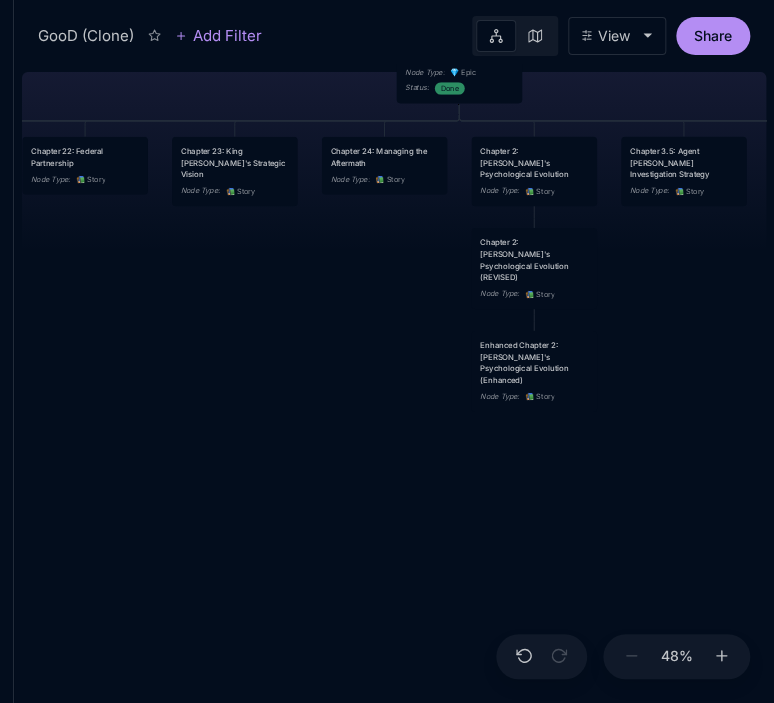 drag, startPoint x: 648, startPoint y: 504, endPoint x: 385, endPoint y: 474, distance: 264.7055 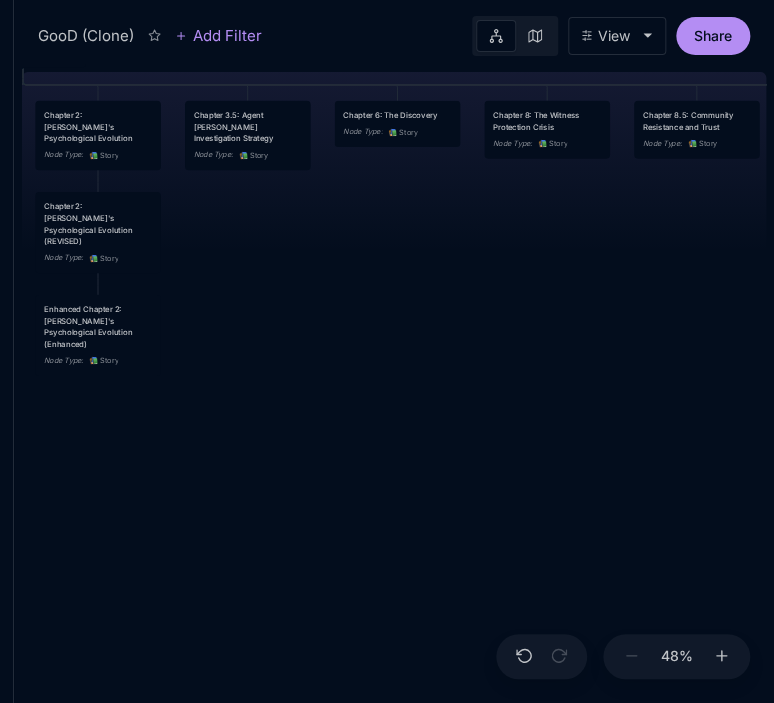 drag, startPoint x: 653, startPoint y: 488, endPoint x: 217, endPoint y: 452, distance: 437.4837 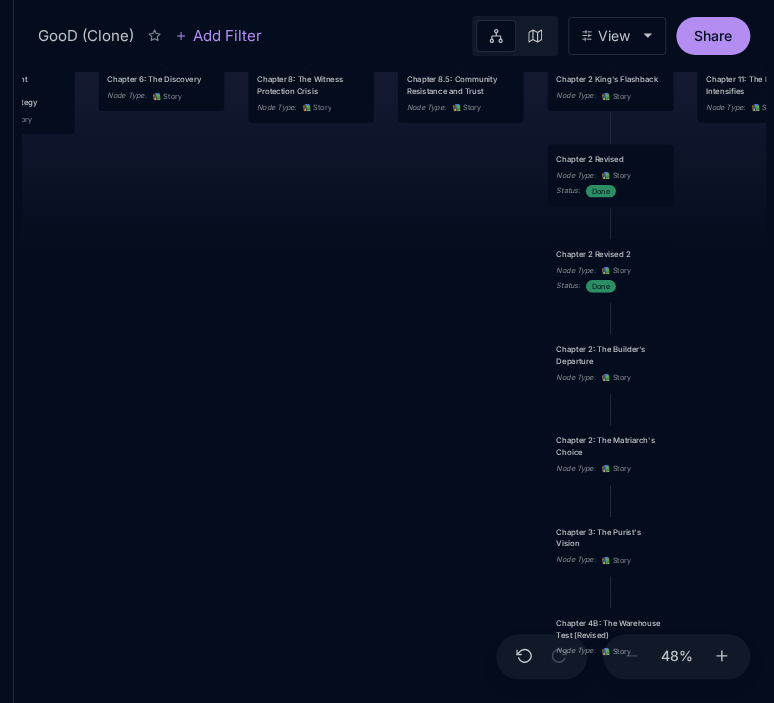 drag, startPoint x: 557, startPoint y: 447, endPoint x: 200, endPoint y: 392, distance: 361.21185 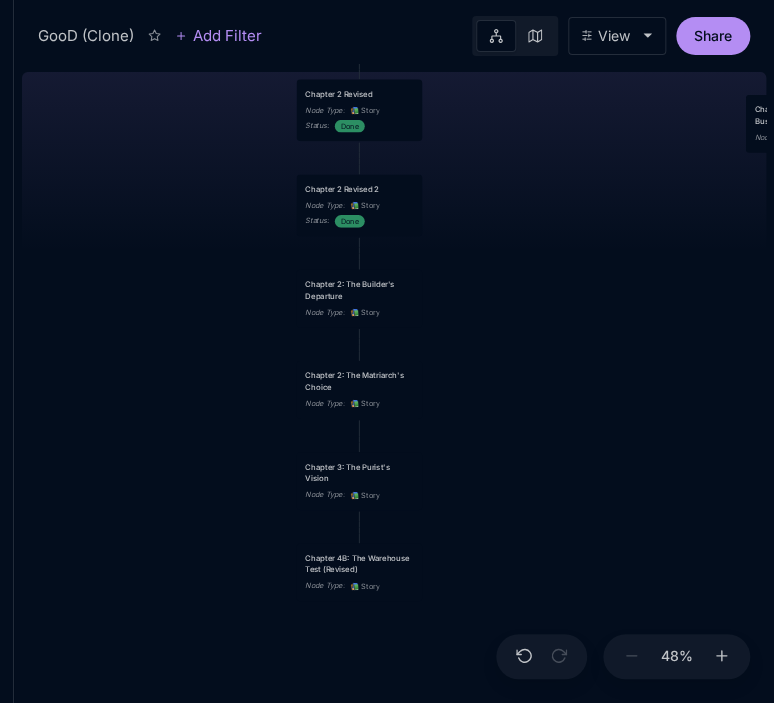 drag, startPoint x: 636, startPoint y: 386, endPoint x: 385, endPoint y: 287, distance: 269.81845 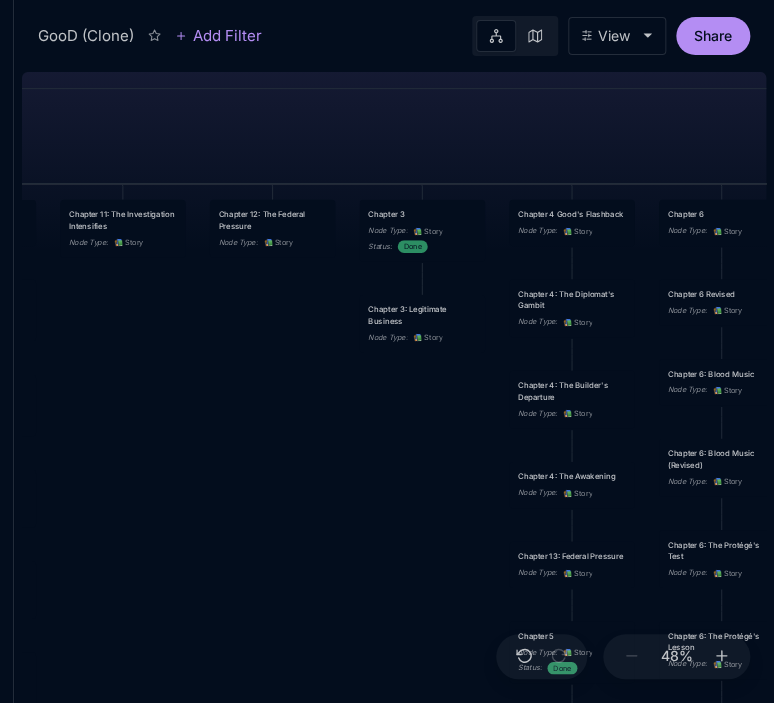 drag, startPoint x: 605, startPoint y: 295, endPoint x: 337, endPoint y: 555, distance: 373.39523 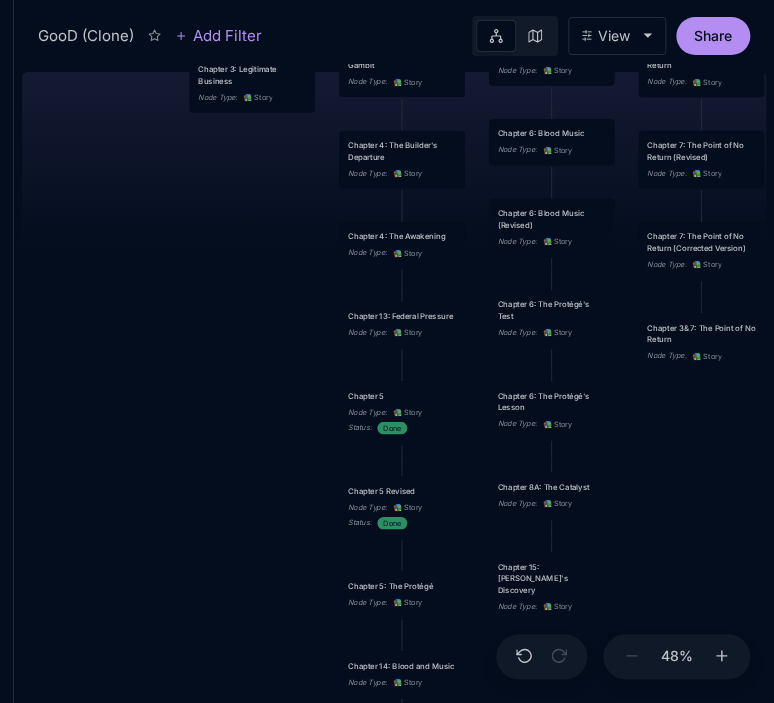 drag, startPoint x: 382, startPoint y: 622, endPoint x: 201, endPoint y: 354, distance: 323.39606 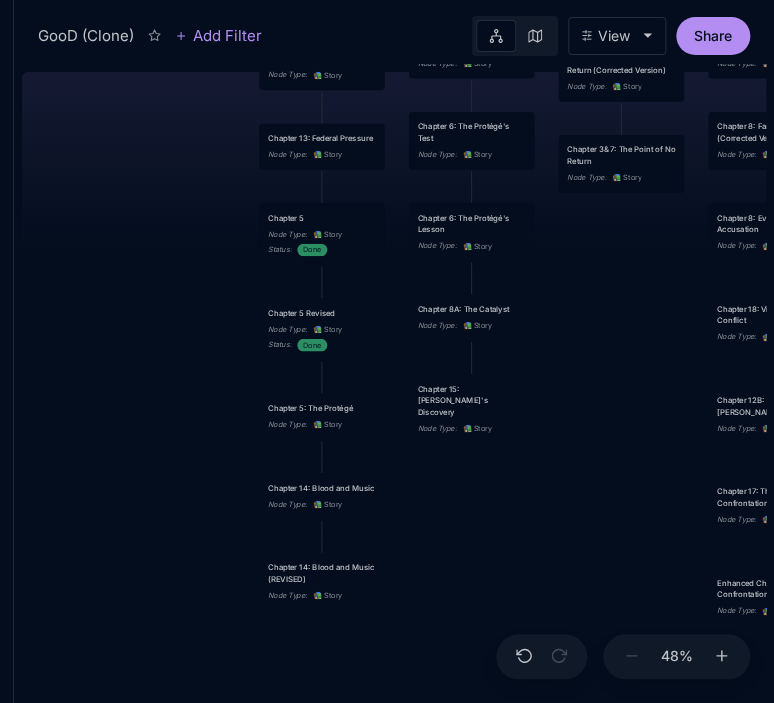 drag, startPoint x: 186, startPoint y: 496, endPoint x: 120, endPoint y: 339, distance: 170.30855 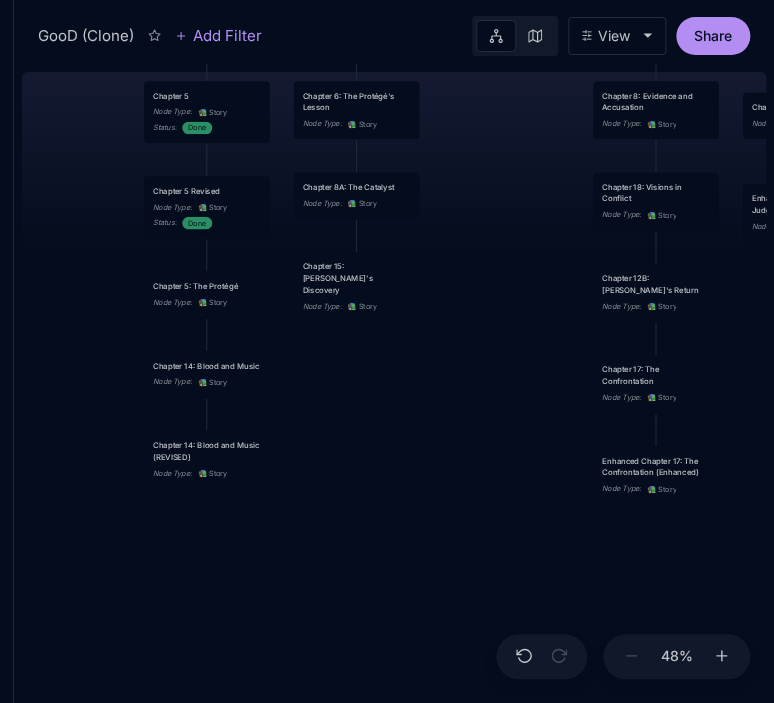 drag, startPoint x: 609, startPoint y: 385, endPoint x: 494, endPoint y: 263, distance: 167.6574 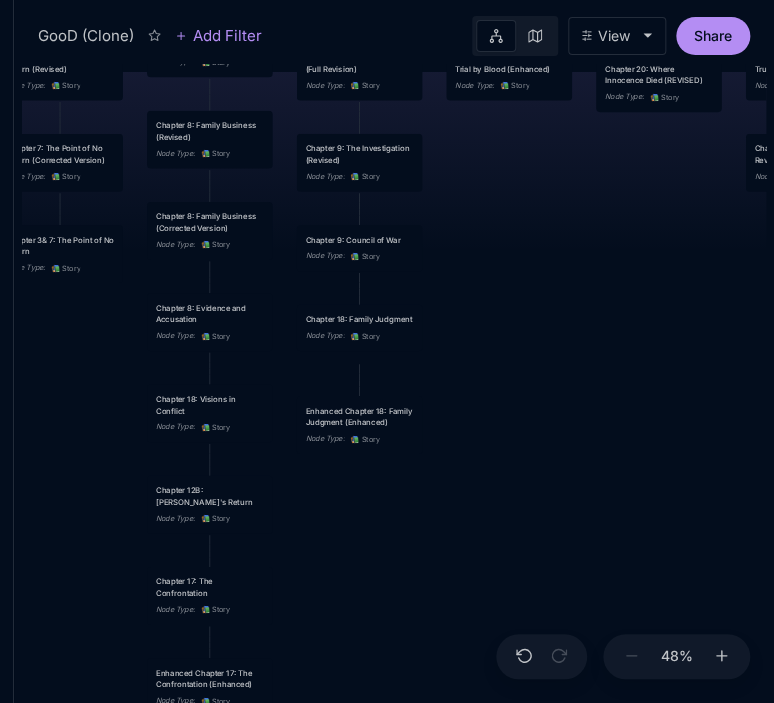 drag, startPoint x: 758, startPoint y: 323, endPoint x: 312, endPoint y: 535, distance: 493.82184 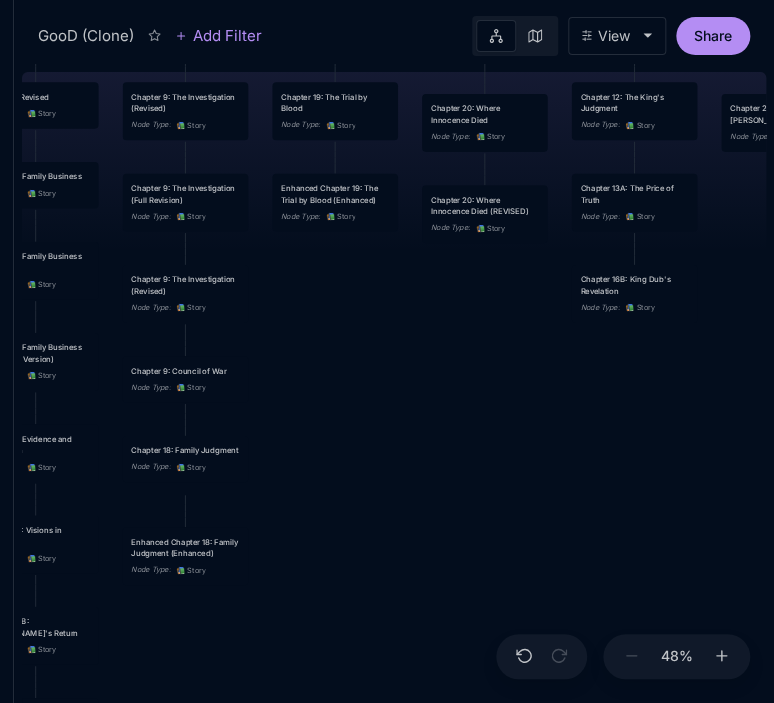 drag, startPoint x: 582, startPoint y: 323, endPoint x: 408, endPoint y: 454, distance: 217.80037 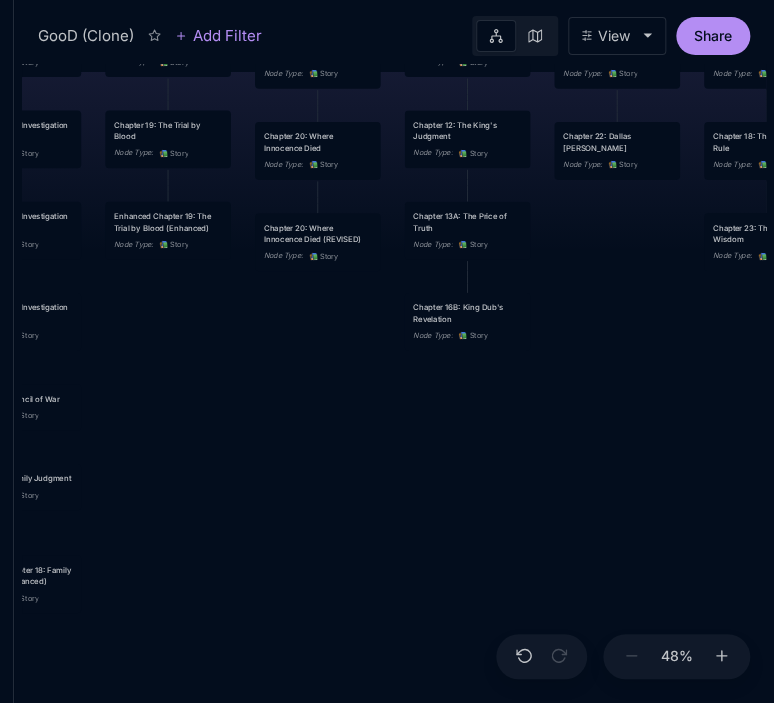 drag, startPoint x: 565, startPoint y: 410, endPoint x: 398, endPoint y: 438, distance: 169.33104 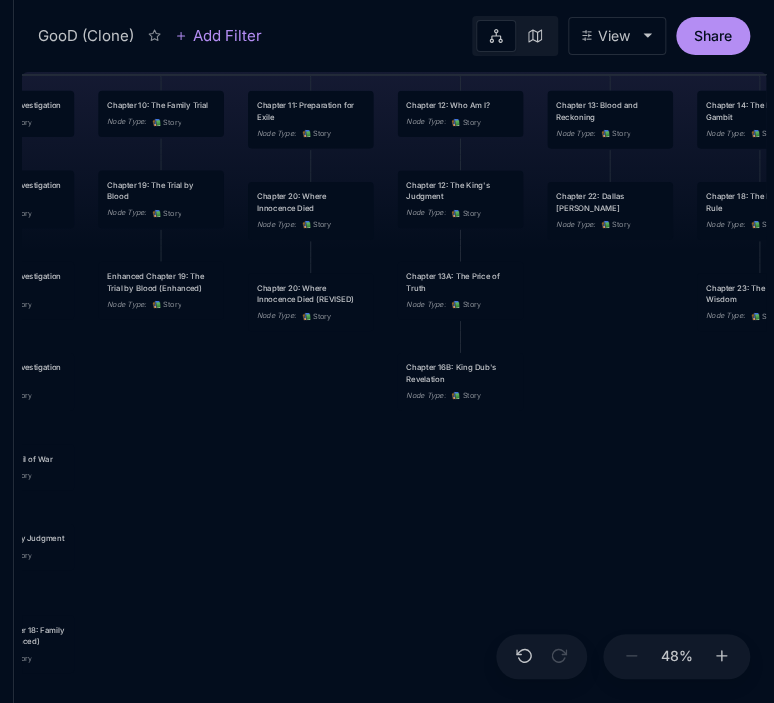 drag, startPoint x: 636, startPoint y: 312, endPoint x: 624, endPoint y: 403, distance: 91.787796 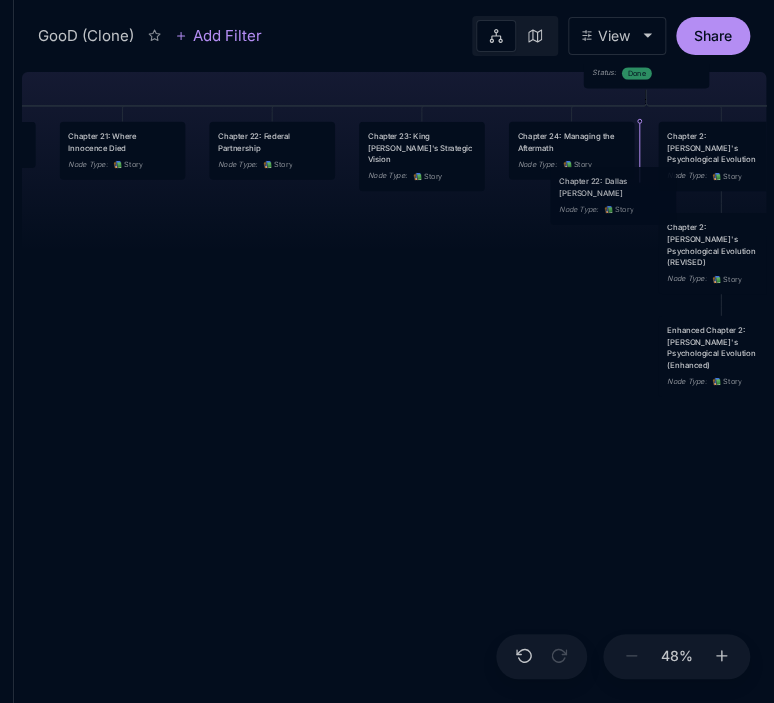drag, startPoint x: 638, startPoint y: 227, endPoint x: 646, endPoint y: 181, distance: 46.69047 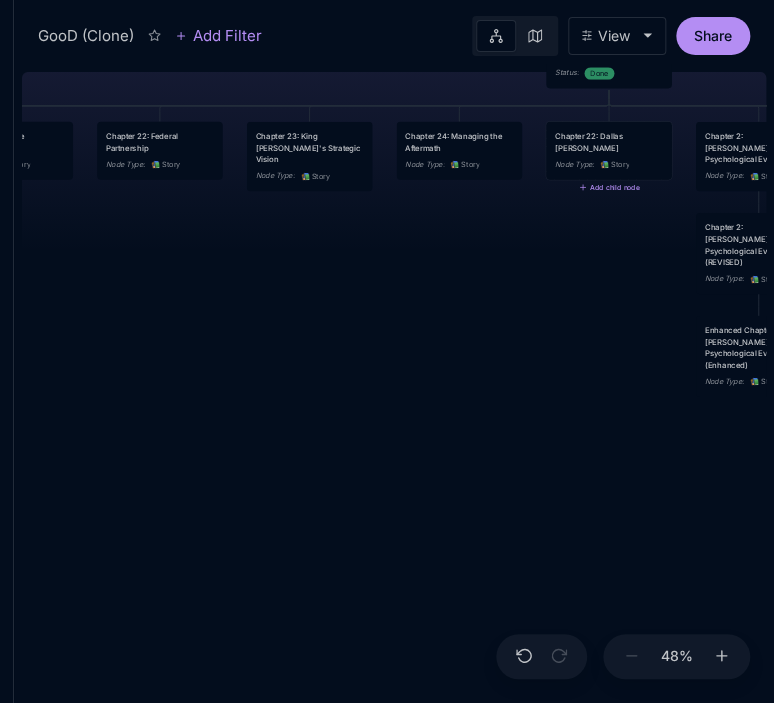 click on "Chapter 22: Dallas [PERSON_NAME] Node Type : 📚   Story" at bounding box center [609, 150] 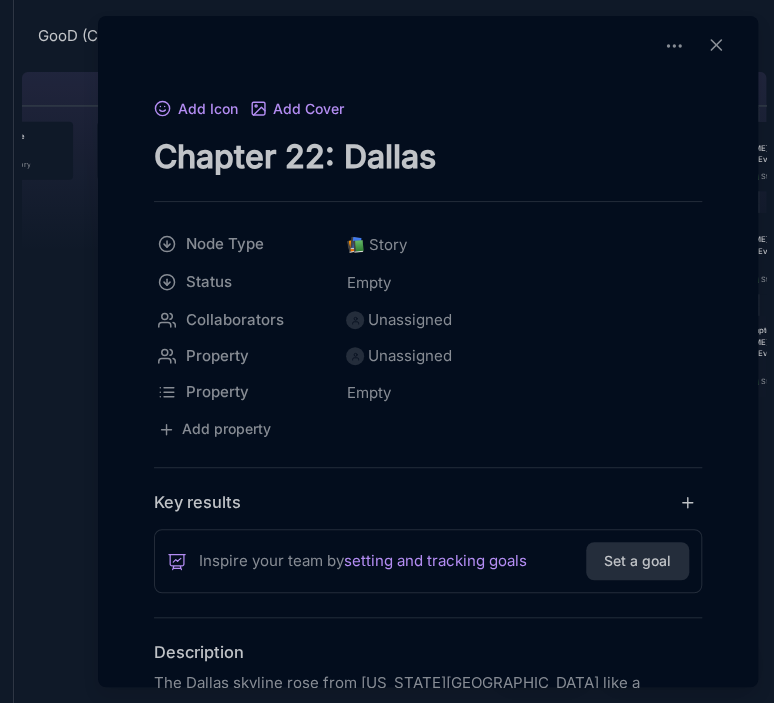 click on "Chapter 22: Dallas [PERSON_NAME]" at bounding box center (428, 156) 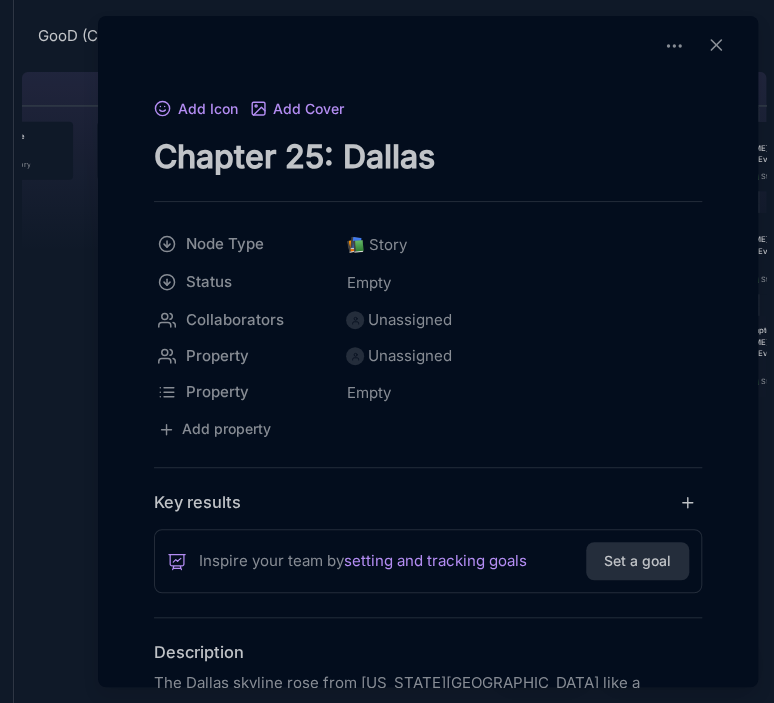 type on "Chapter 25: Dallas [PERSON_NAME]" 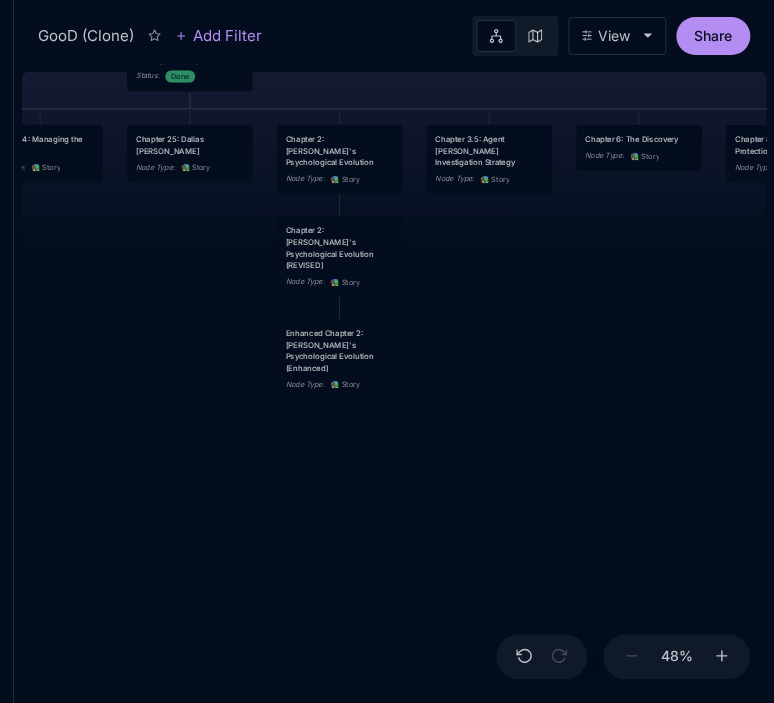 drag, startPoint x: 607, startPoint y: 498, endPoint x: 172, endPoint y: 501, distance: 435.01035 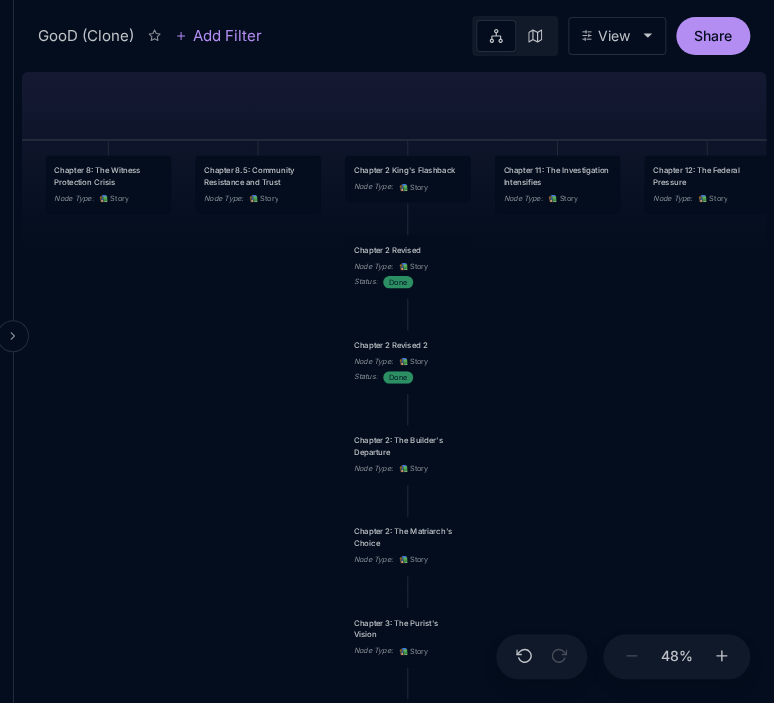 drag, startPoint x: 666, startPoint y: 447, endPoint x: 2, endPoint y: 478, distance: 664.72327 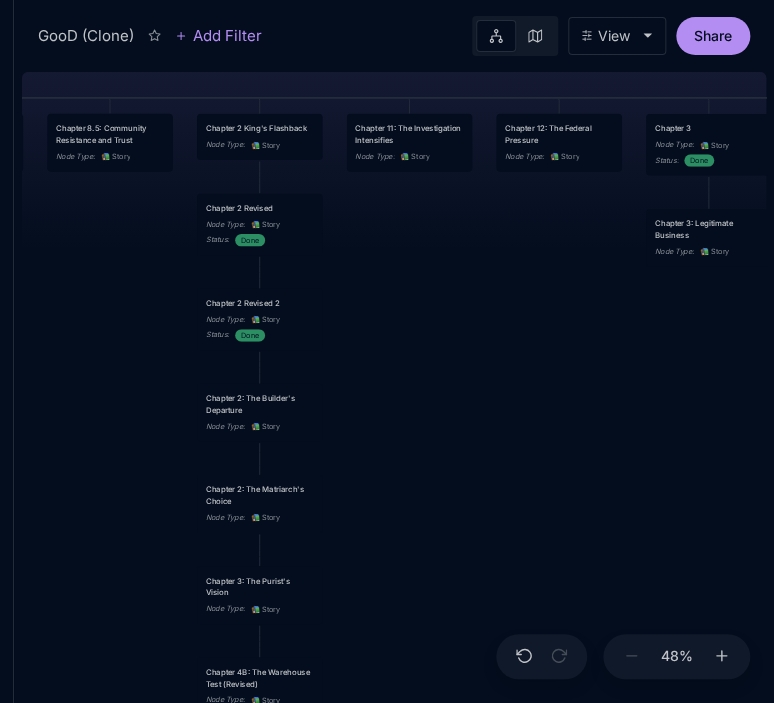 drag, startPoint x: 616, startPoint y: 411, endPoint x: 208, endPoint y: 296, distance: 423.8974 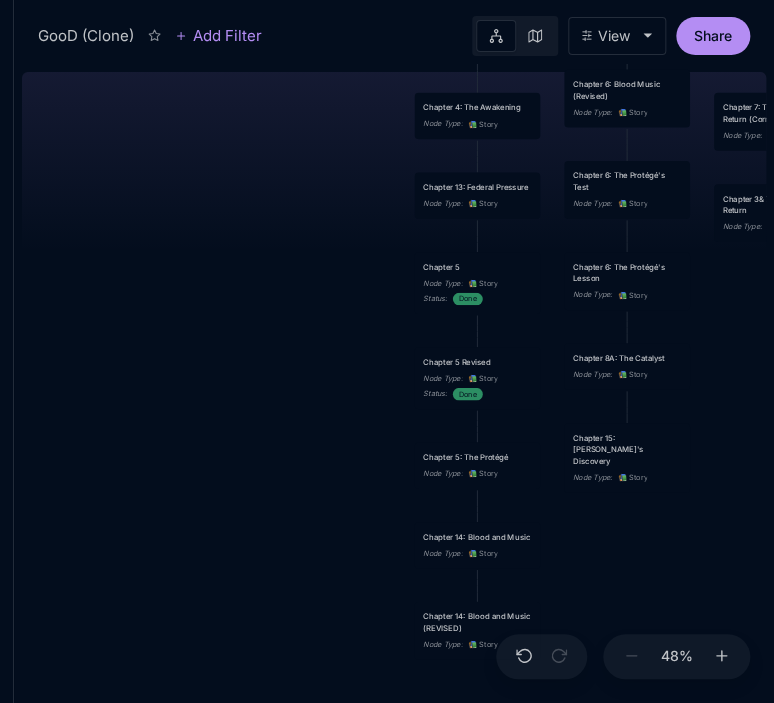 drag, startPoint x: 416, startPoint y: 370, endPoint x: 295, endPoint y: 160, distance: 242.36543 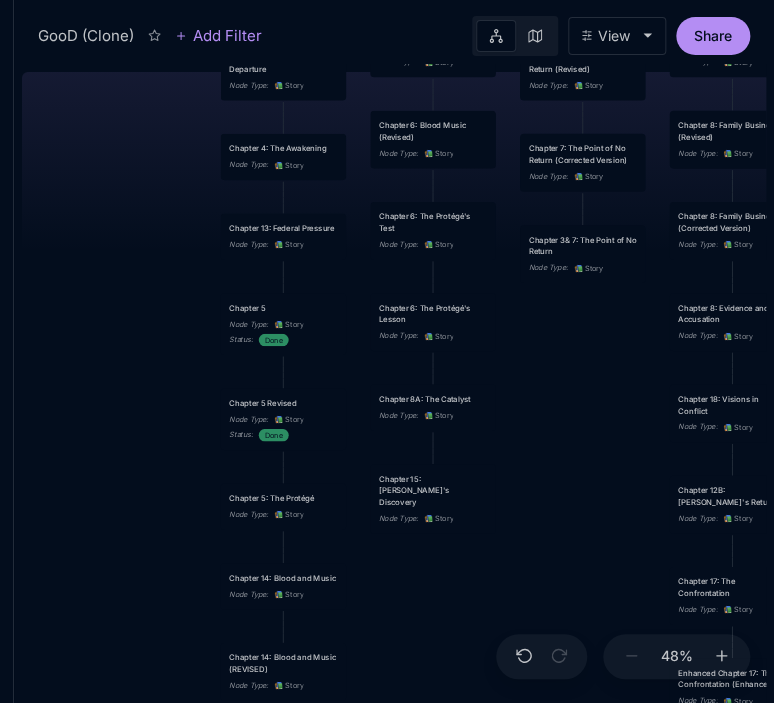 drag, startPoint x: 728, startPoint y: 299, endPoint x: 426, endPoint y: 375, distance: 311.4161 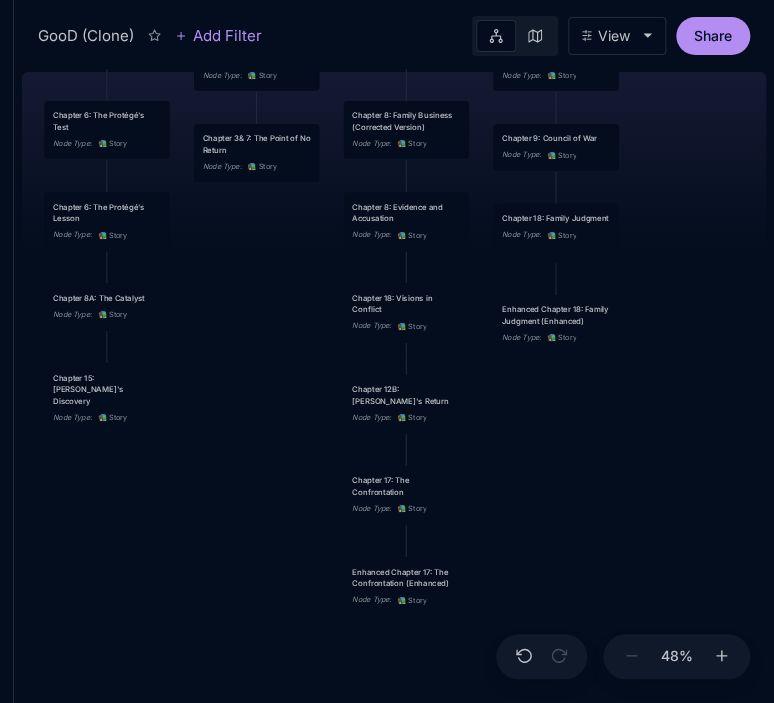drag, startPoint x: 457, startPoint y: 492, endPoint x: 239, endPoint y: 356, distance: 256.94357 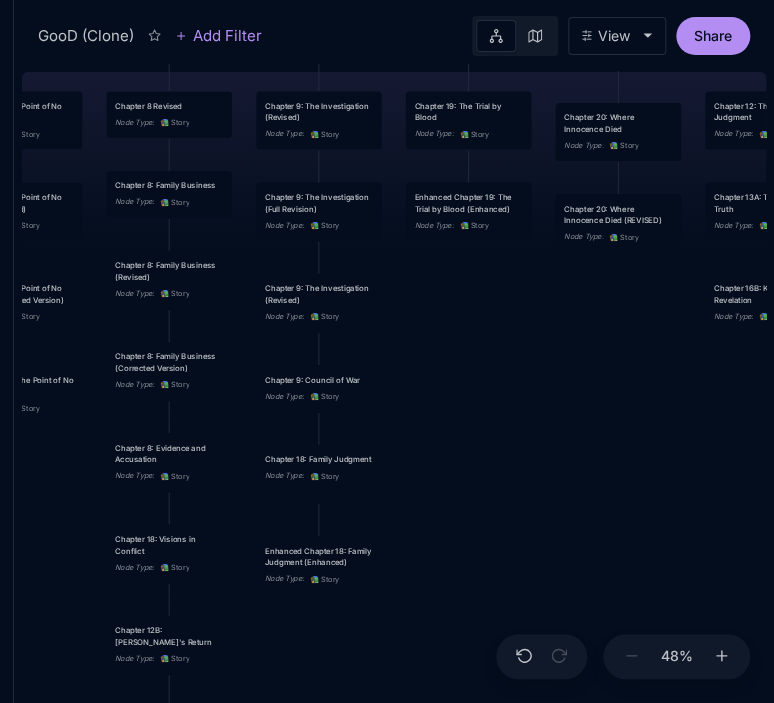 drag, startPoint x: 725, startPoint y: 258, endPoint x: 488, endPoint y: 499, distance: 338.00888 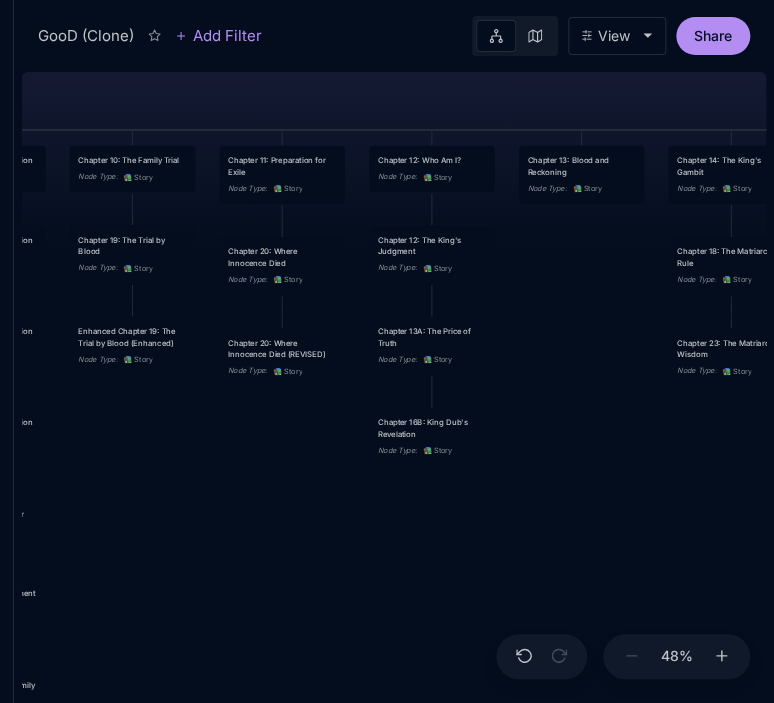 drag, startPoint x: 684, startPoint y: 408, endPoint x: 348, endPoint y: 542, distance: 361.7347 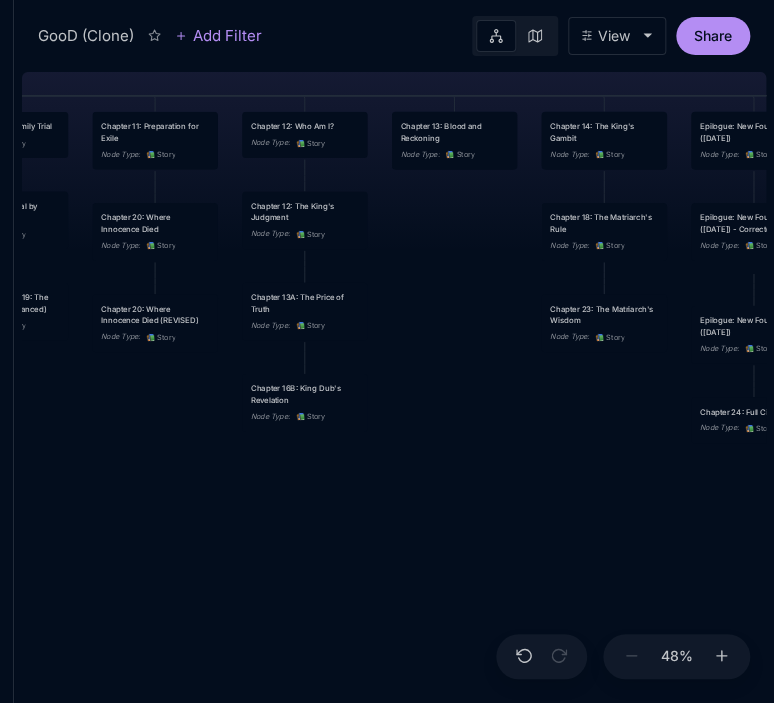 drag, startPoint x: 628, startPoint y: 364, endPoint x: 501, endPoint y: 330, distance: 131.47243 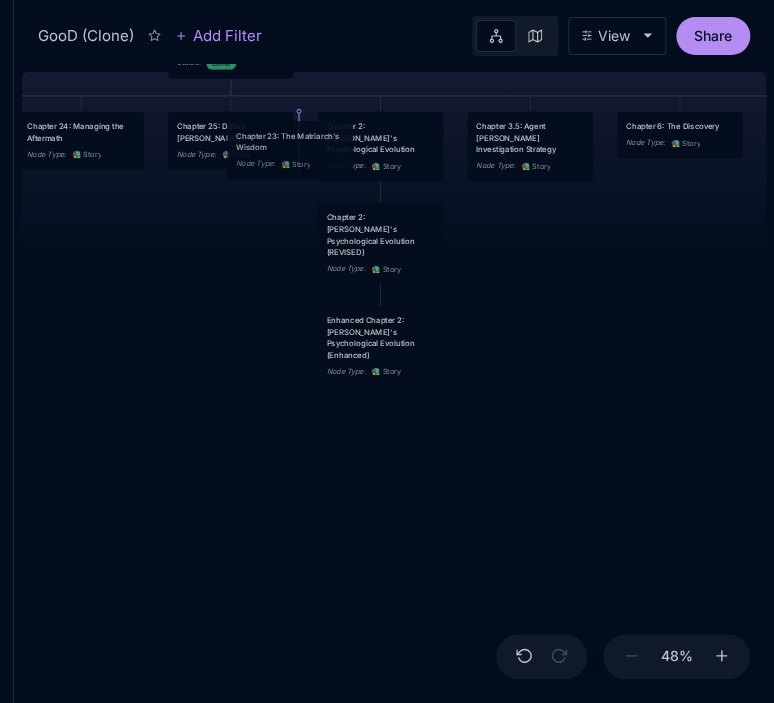 drag, startPoint x: 604, startPoint y: 313, endPoint x: 290, endPoint y: 140, distance: 358.50385 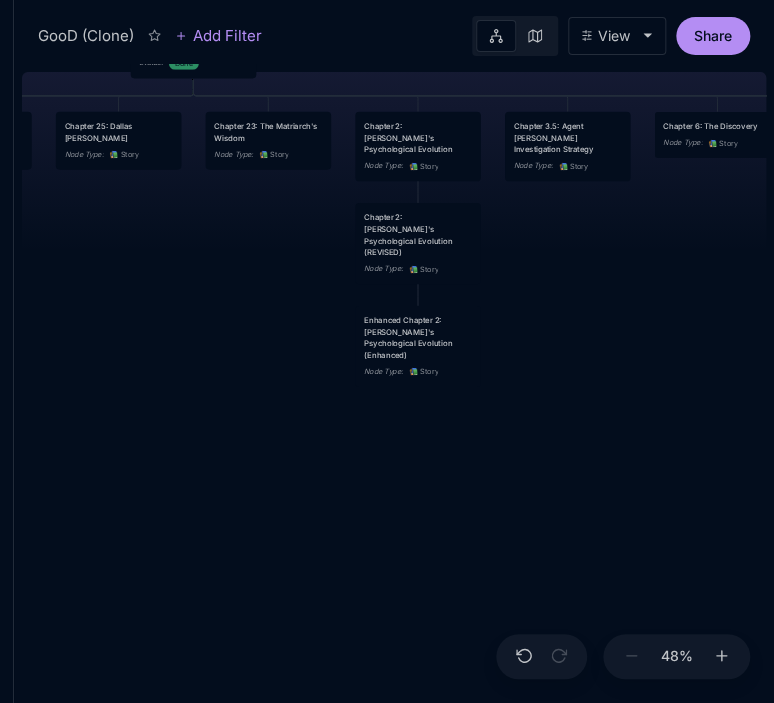 click on "Chapter 23: The Matriarch's Wisdom" at bounding box center [268, 131] 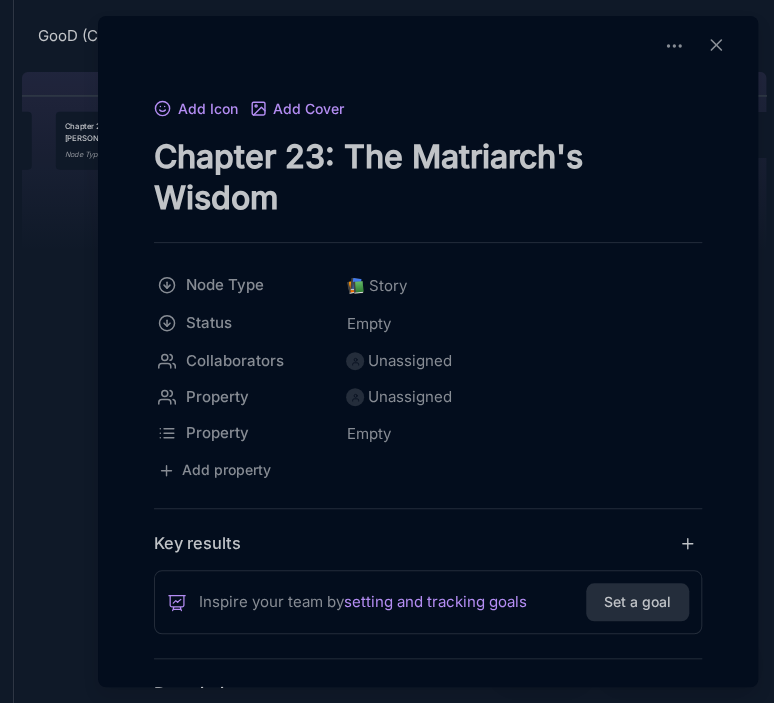 drag, startPoint x: 308, startPoint y: 163, endPoint x: 319, endPoint y: 163, distance: 11 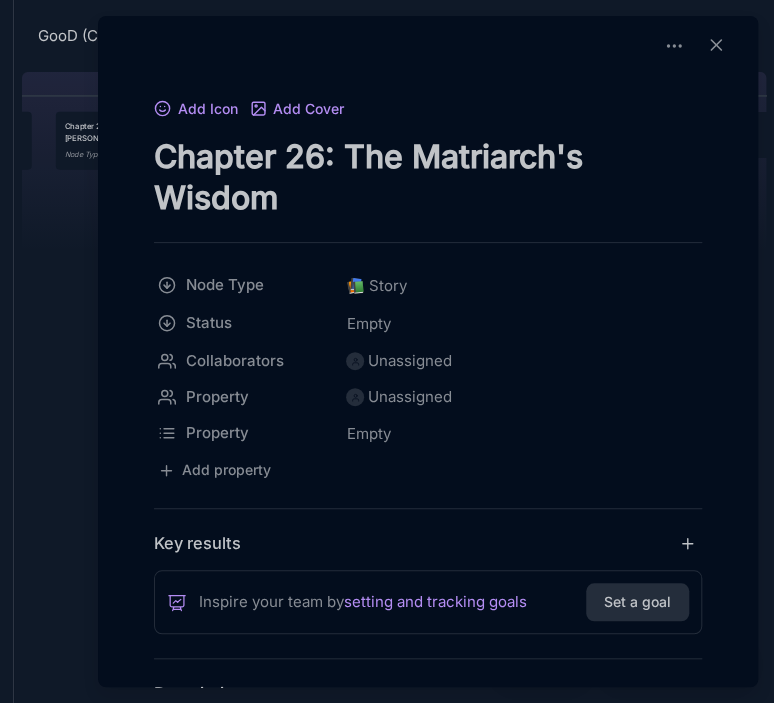type on "Chapter 26: The Matriarch's Wisdom" 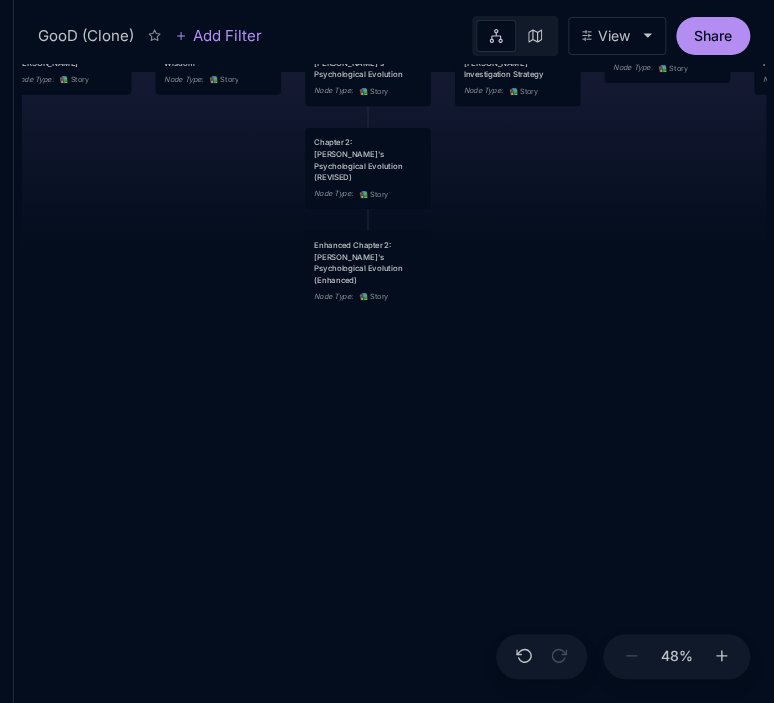 drag, startPoint x: 578, startPoint y: 399, endPoint x: 528, endPoint y: 324, distance: 90.13878 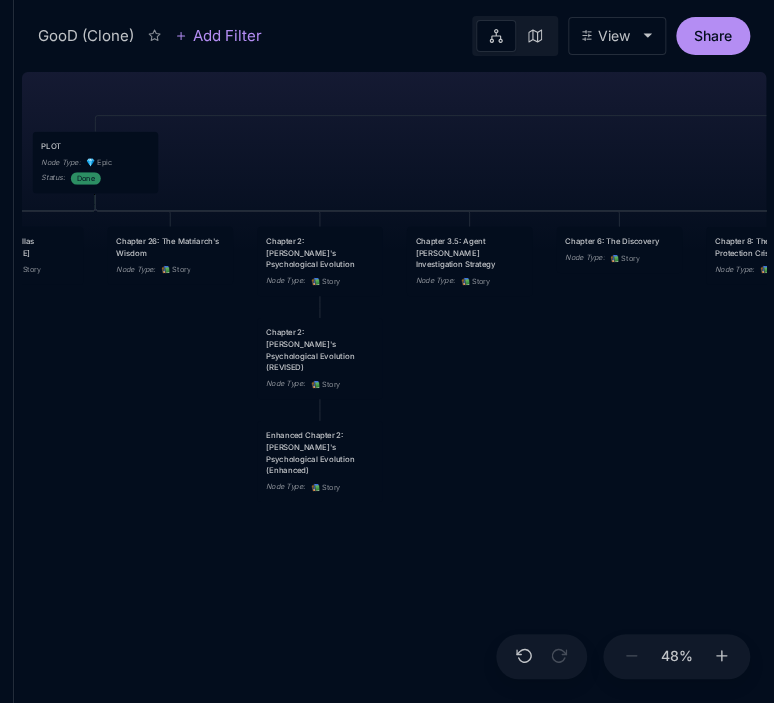 drag, startPoint x: 616, startPoint y: 280, endPoint x: 568, endPoint y: 470, distance: 195.96939 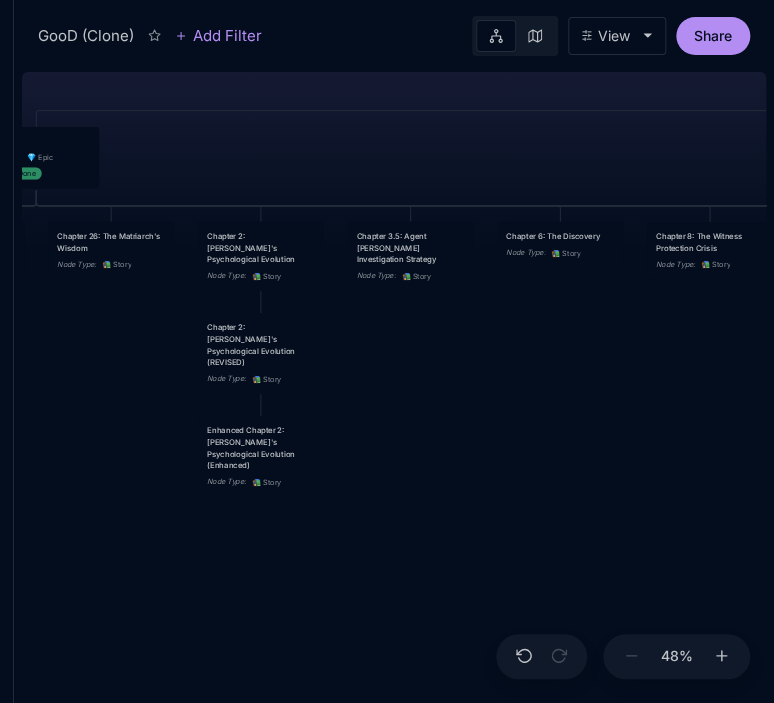 drag, startPoint x: 647, startPoint y: 464, endPoint x: 388, endPoint y: 367, distance: 276.56827 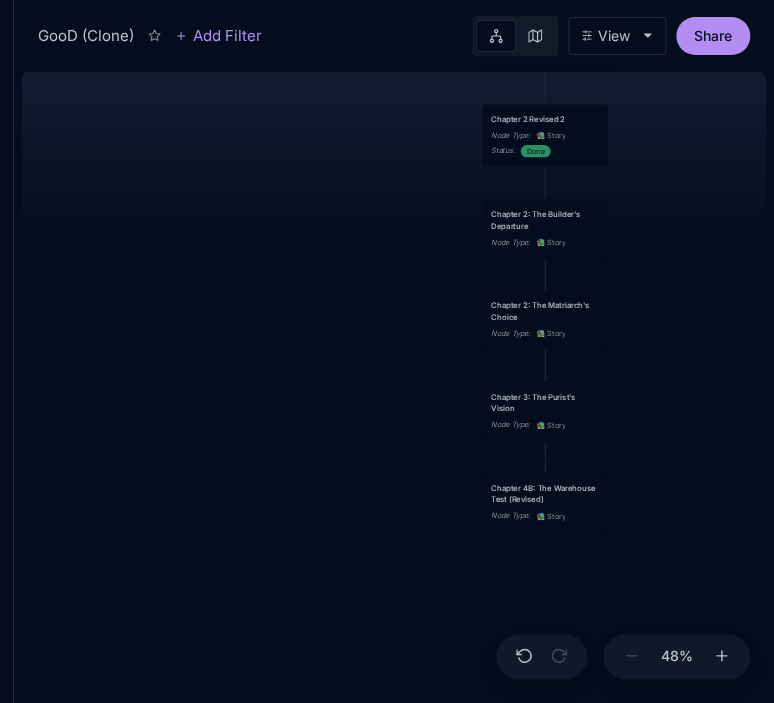 drag, startPoint x: 536, startPoint y: 461, endPoint x: 272, endPoint y: 261, distance: 331.20386 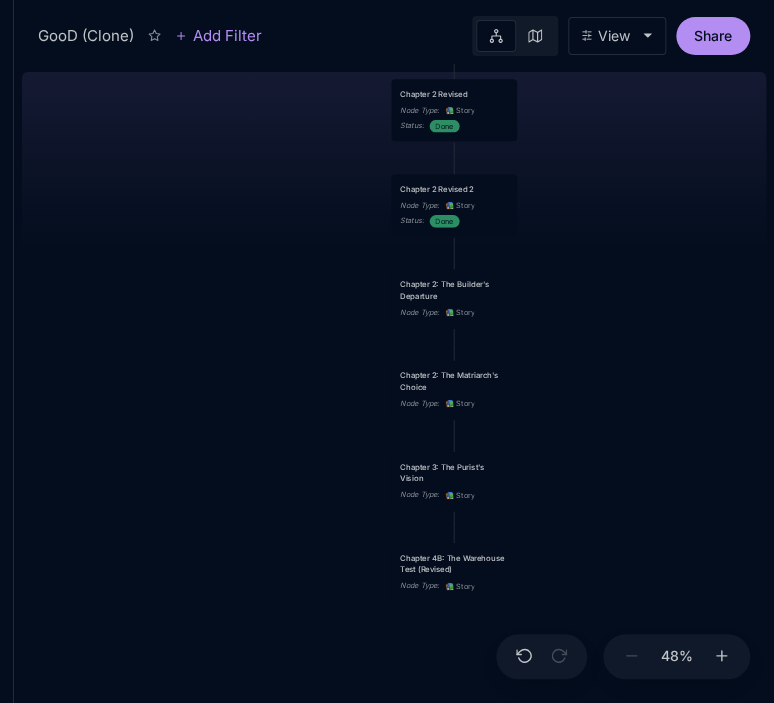 drag, startPoint x: 381, startPoint y: 440, endPoint x: 199, endPoint y: 576, distance: 227.20035 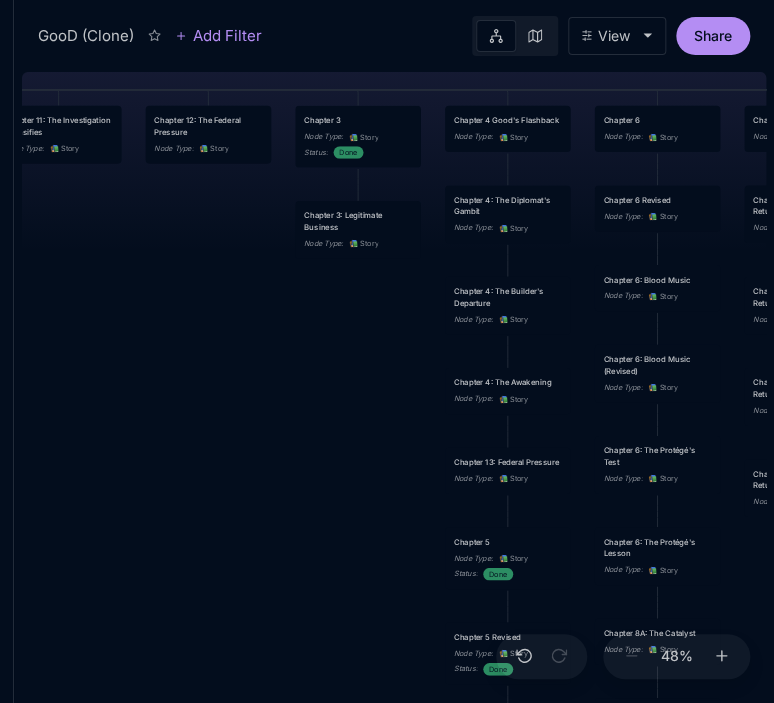 drag, startPoint x: 626, startPoint y: 354, endPoint x: 172, endPoint y: 394, distance: 455.7587 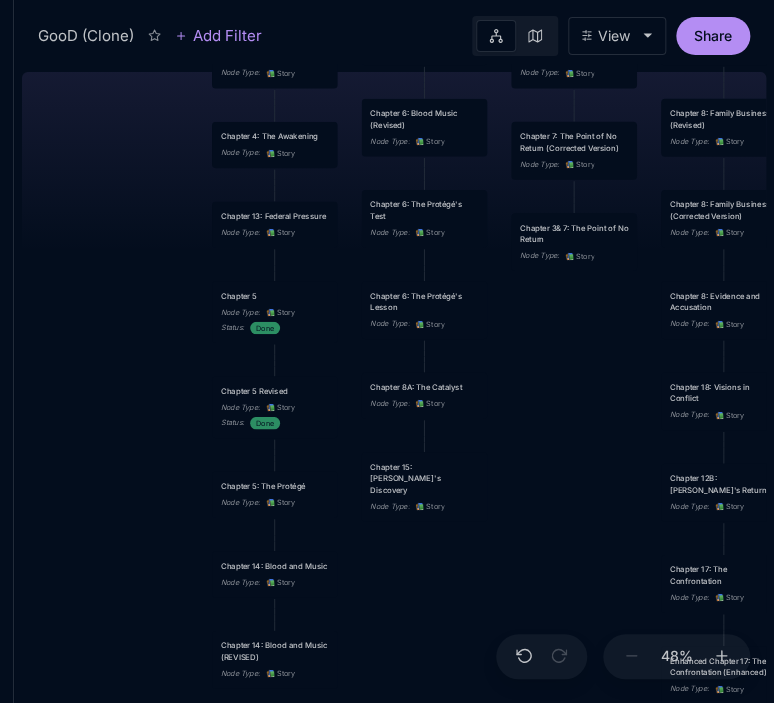 drag, startPoint x: 323, startPoint y: 527, endPoint x: 88, endPoint y: 273, distance: 346.03613 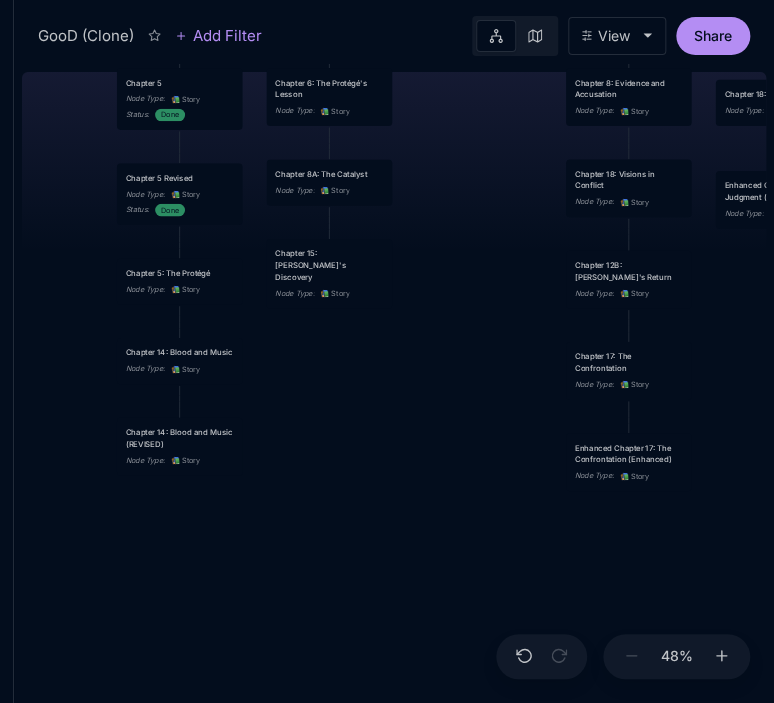 drag, startPoint x: 576, startPoint y: 449, endPoint x: 483, endPoint y: 244, distance: 225.10886 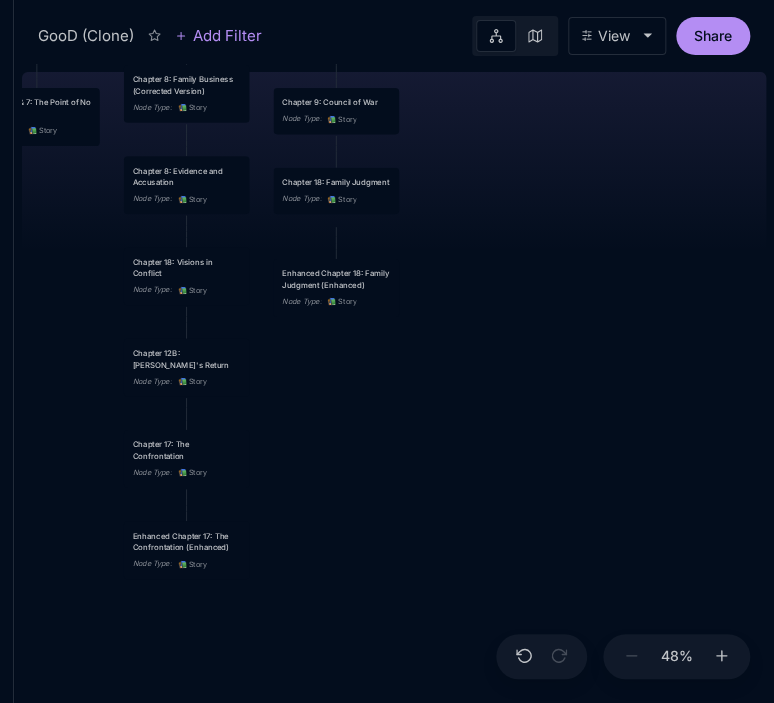 drag, startPoint x: 760, startPoint y: 327, endPoint x: 318, endPoint y: 415, distance: 450.67505 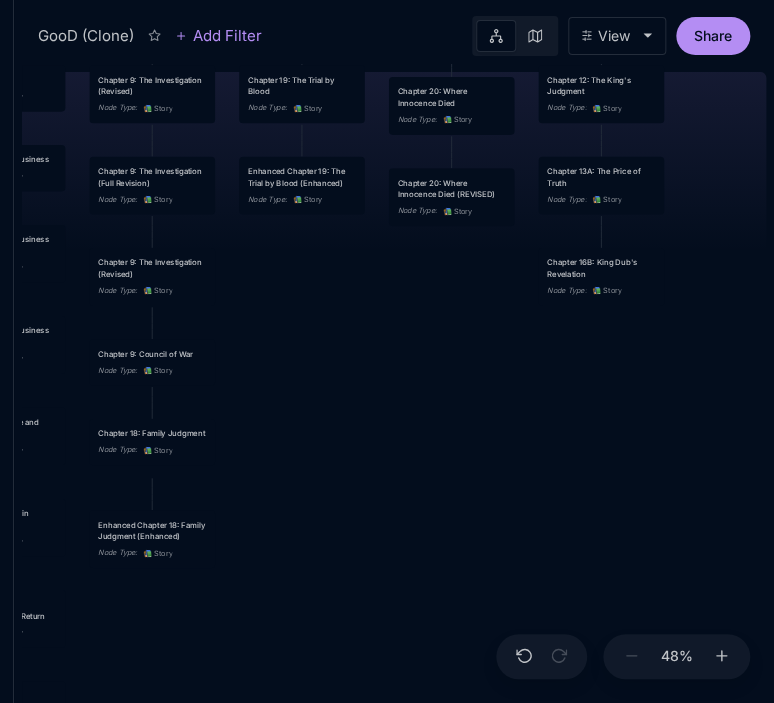 drag, startPoint x: 529, startPoint y: 256, endPoint x: 345, endPoint y: 507, distance: 311.21857 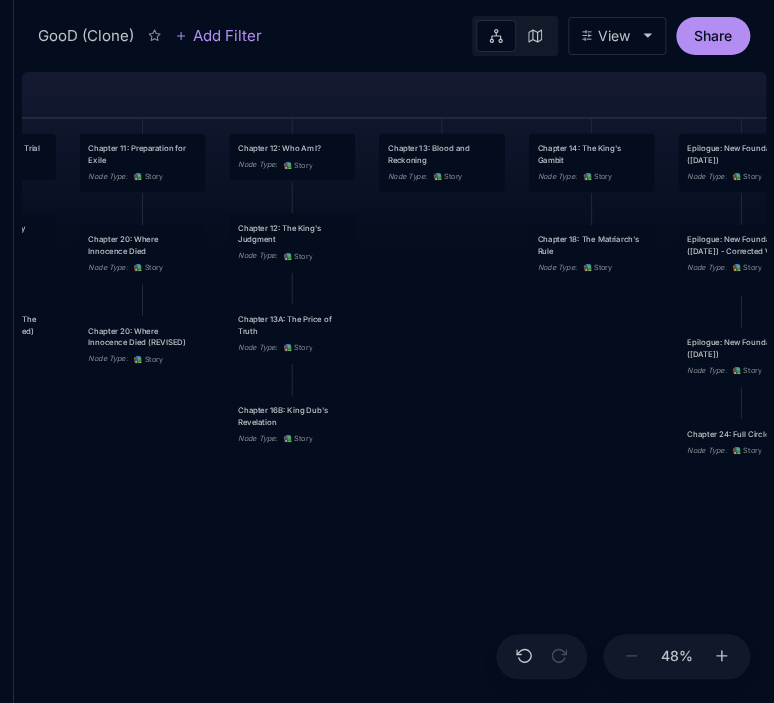 drag, startPoint x: 499, startPoint y: 472, endPoint x: 190, endPoint y: 620, distance: 342.61493 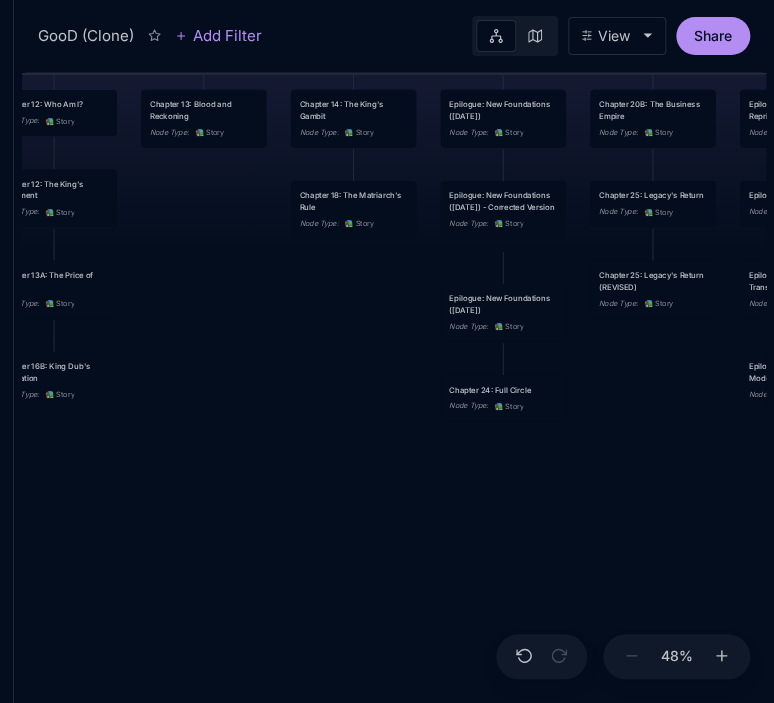 drag, startPoint x: 500, startPoint y: 556, endPoint x: 262, endPoint y: 512, distance: 242.03305 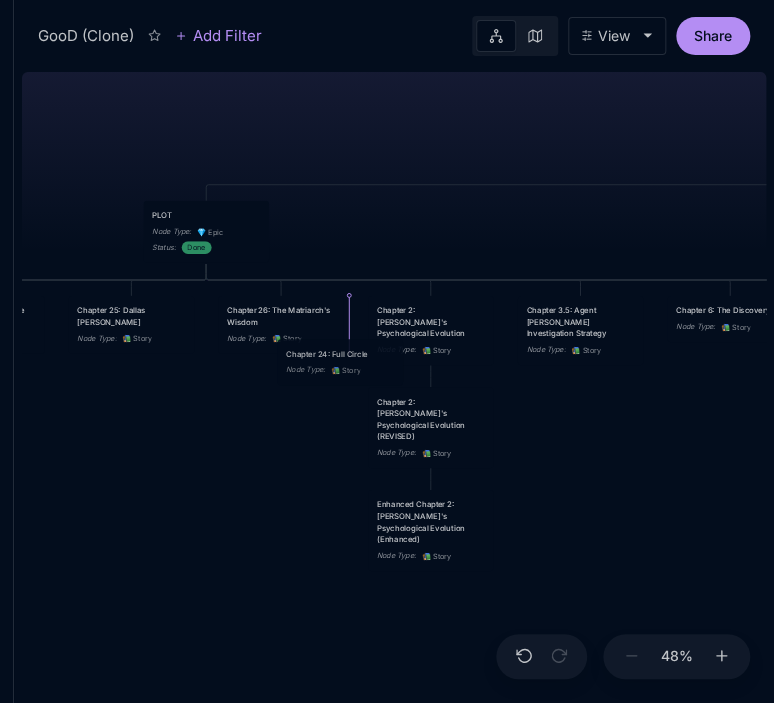 drag, startPoint x: 520, startPoint y: 387, endPoint x: 357, endPoint y: 351, distance: 166.92813 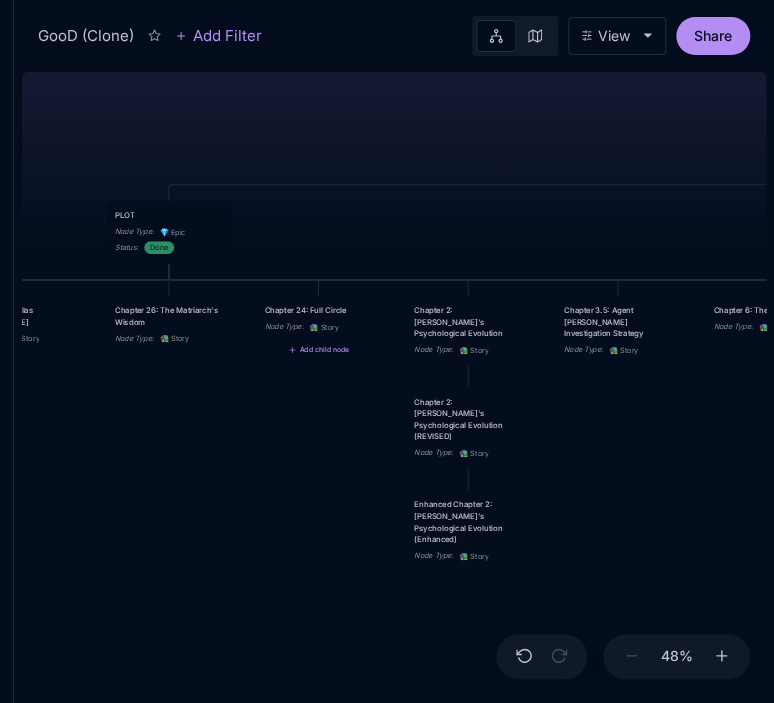 click on "Node Type : 📚   Story" at bounding box center (318, 327) 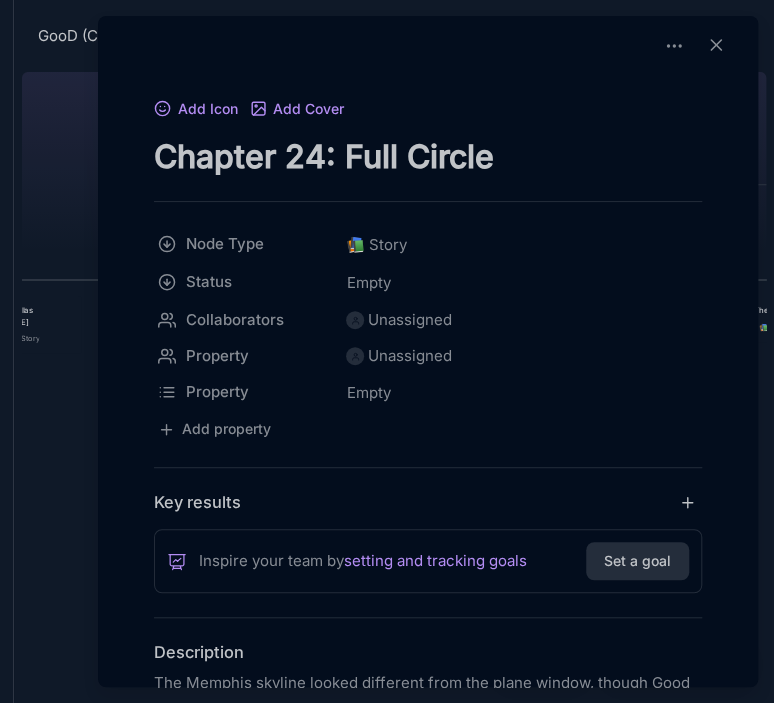 drag, startPoint x: 310, startPoint y: 161, endPoint x: 325, endPoint y: 159, distance: 15.132746 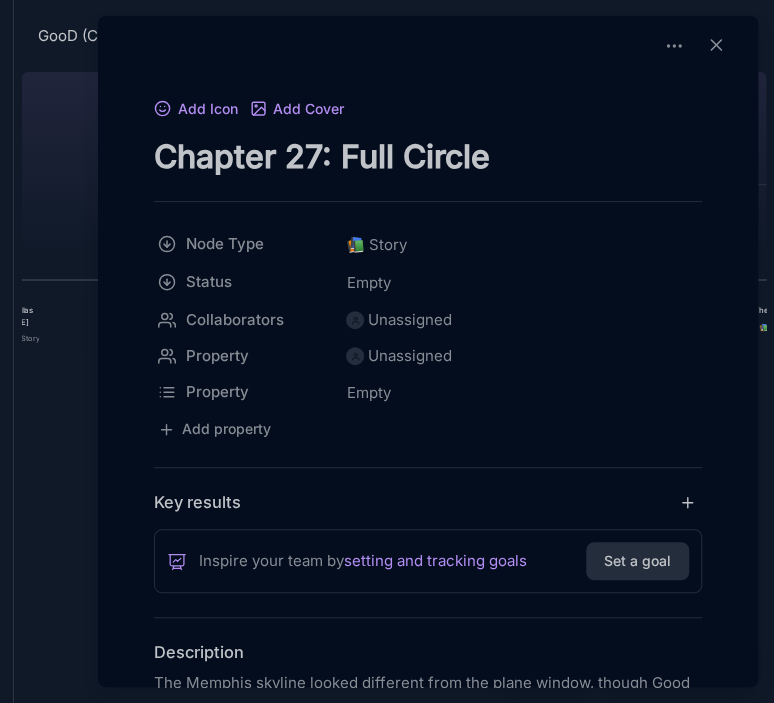 type on "Chapter 27: Full Circle" 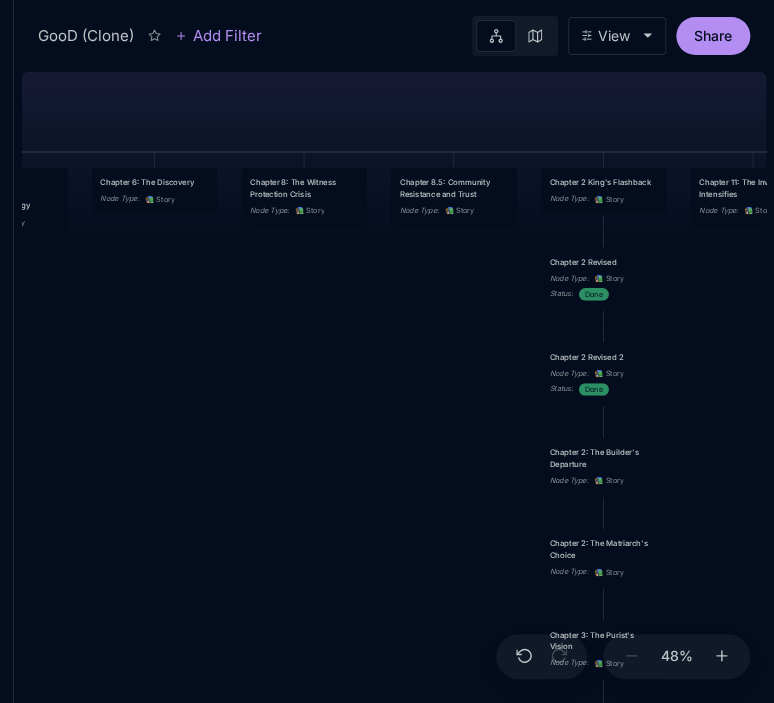 drag, startPoint x: 649, startPoint y: 507, endPoint x: 36, endPoint y: 379, distance: 626.2212 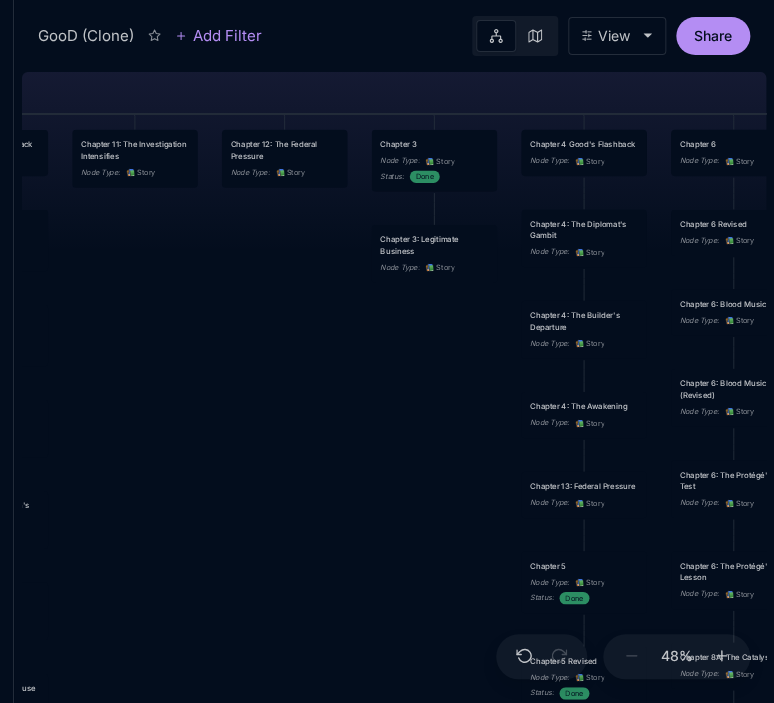 drag, startPoint x: 719, startPoint y: 435, endPoint x: 101, endPoint y: 397, distance: 619.1672 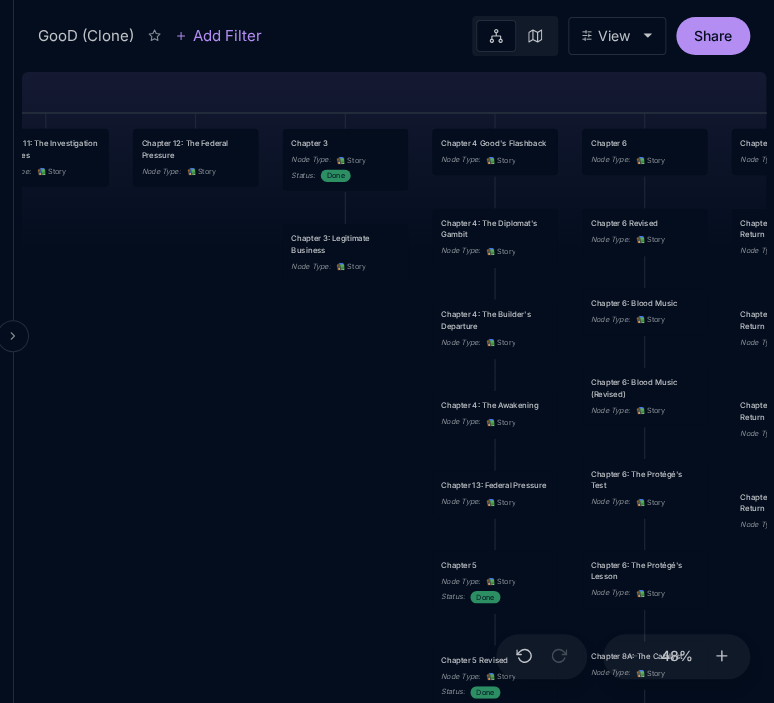 drag, startPoint x: 445, startPoint y: 387, endPoint x: 0, endPoint y: 367, distance: 445.44922 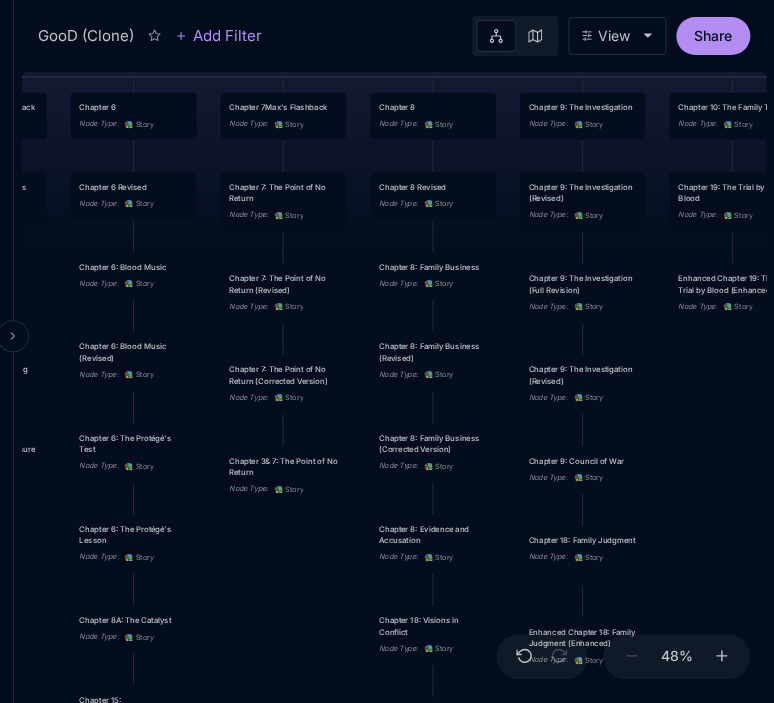 drag, startPoint x: 437, startPoint y: 625, endPoint x: 0, endPoint y: 598, distance: 437.8333 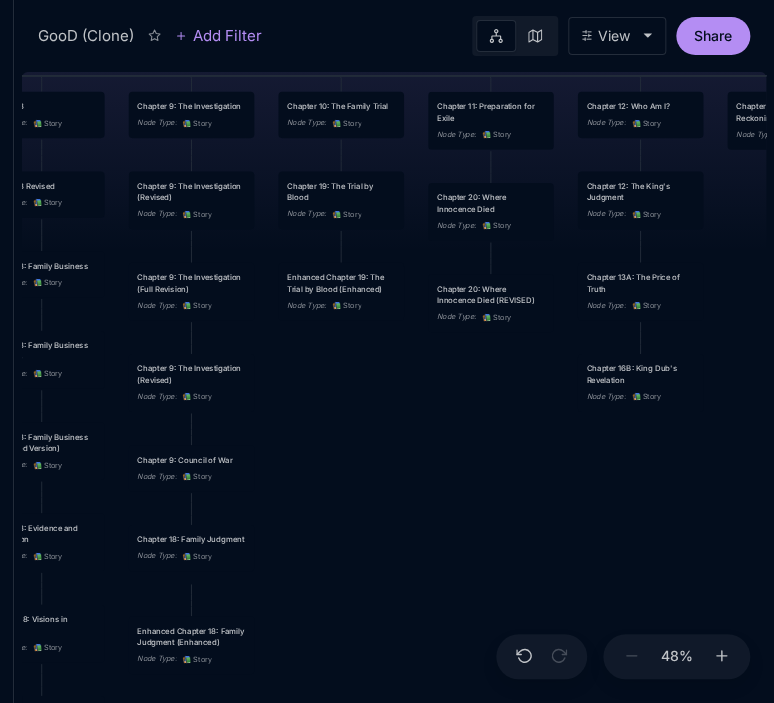 drag, startPoint x: 620, startPoint y: 490, endPoint x: 318, endPoint y: 493, distance: 302.0149 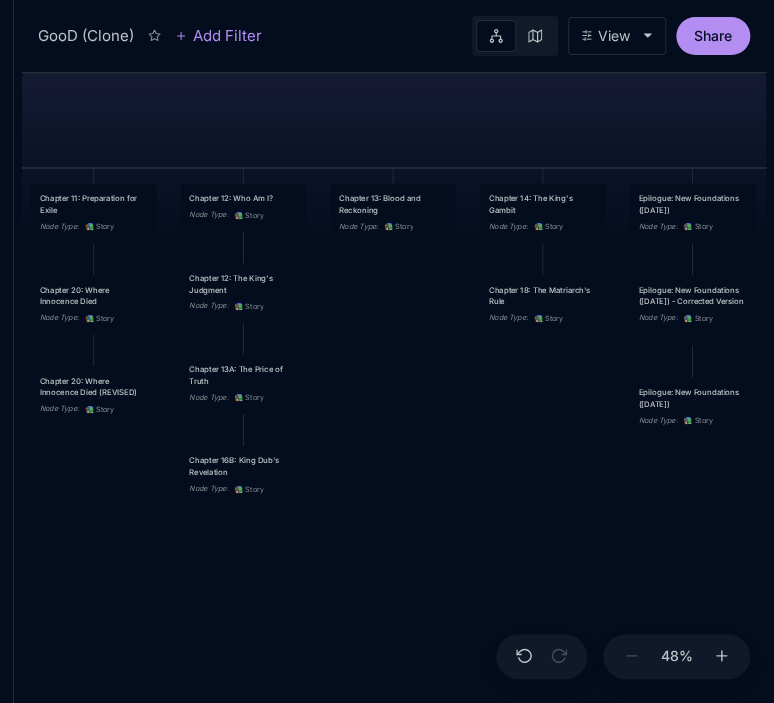 drag, startPoint x: 609, startPoint y: 360, endPoint x: 405, endPoint y: 458, distance: 226.31836 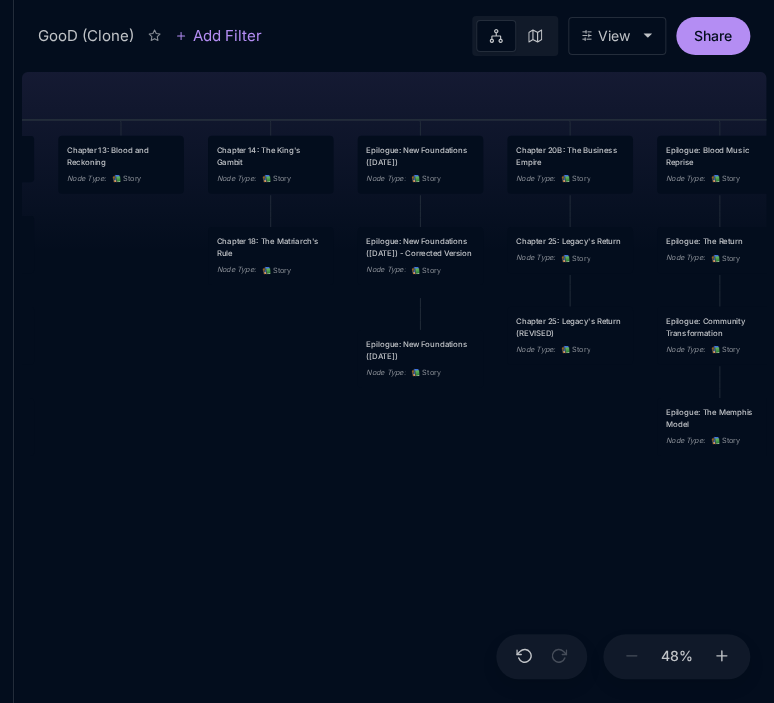drag, startPoint x: 628, startPoint y: 523, endPoint x: 356, endPoint y: 475, distance: 276.20282 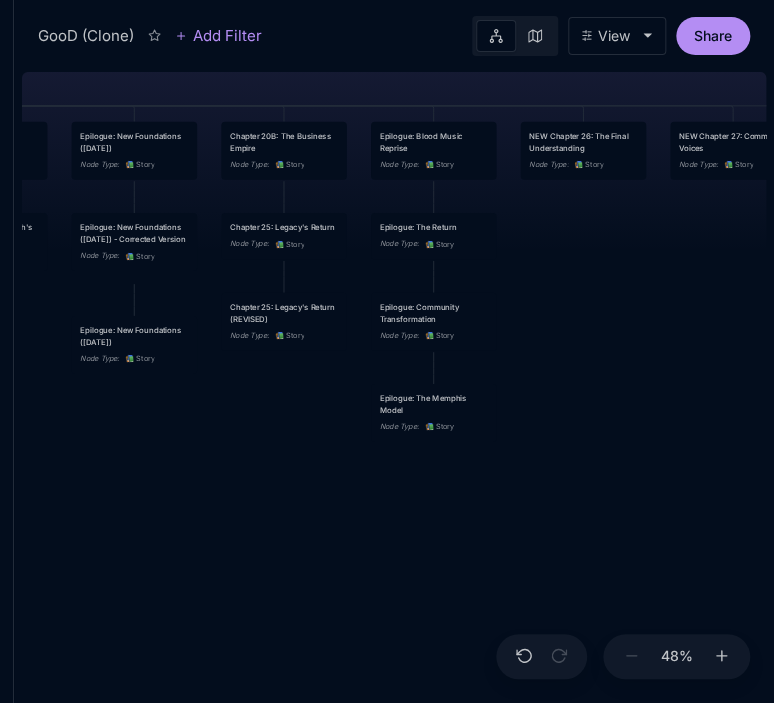 drag, startPoint x: 597, startPoint y: 474, endPoint x: 308, endPoint y: 460, distance: 289.3389 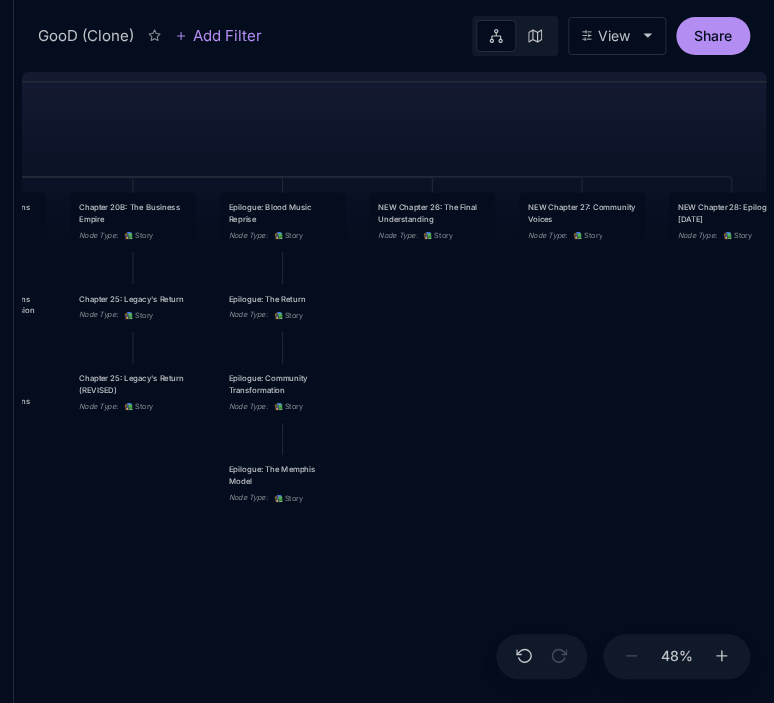 drag, startPoint x: 599, startPoint y: 373, endPoint x: 438, endPoint y: 455, distance: 180.67928 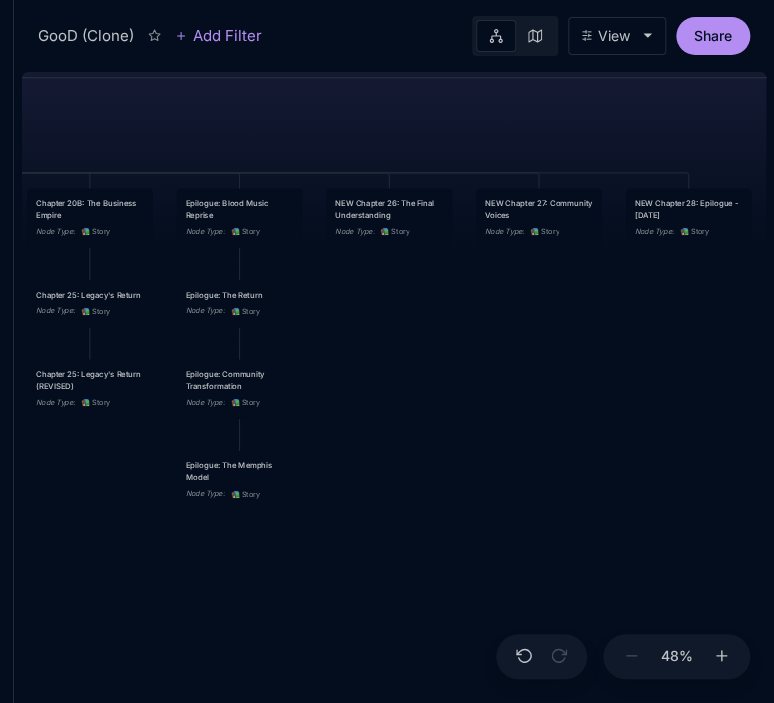 drag, startPoint x: 587, startPoint y: 408, endPoint x: 557, endPoint y: 393, distance: 33.54102 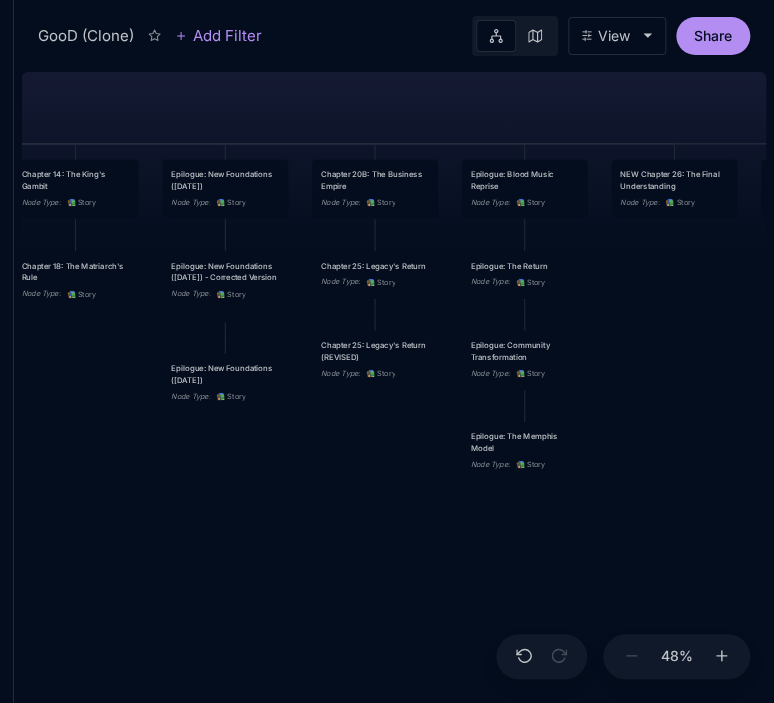 drag, startPoint x: 428, startPoint y: 452, endPoint x: 714, endPoint y: 423, distance: 287.46652 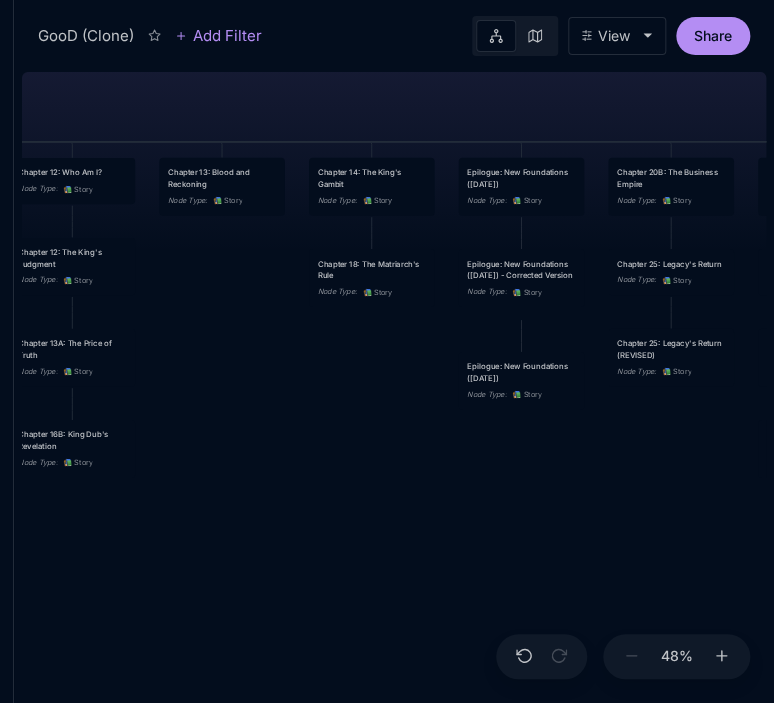 drag, startPoint x: 216, startPoint y: 478, endPoint x: 511, endPoint y: 476, distance: 295.00677 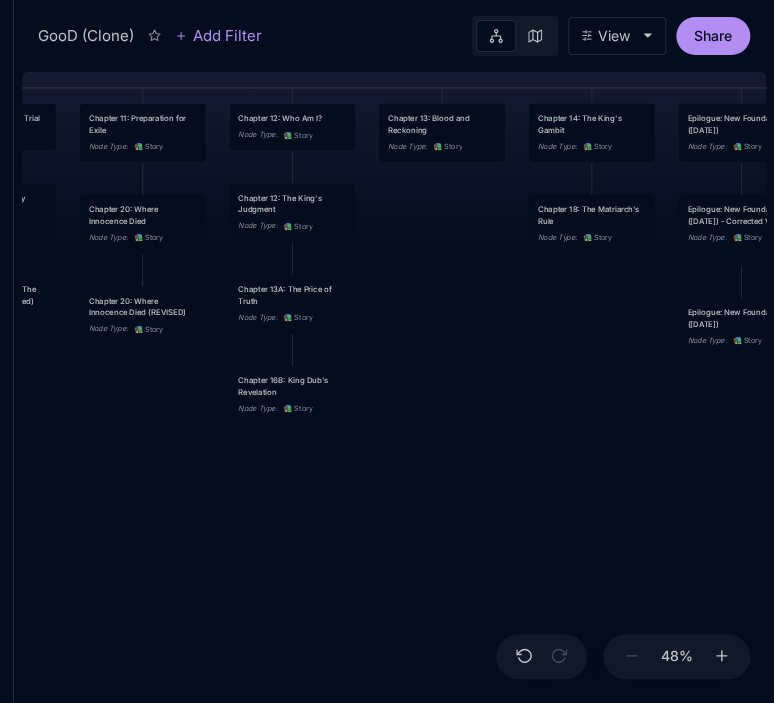 drag, startPoint x: 325, startPoint y: 429, endPoint x: 546, endPoint y: 375, distance: 227.50165 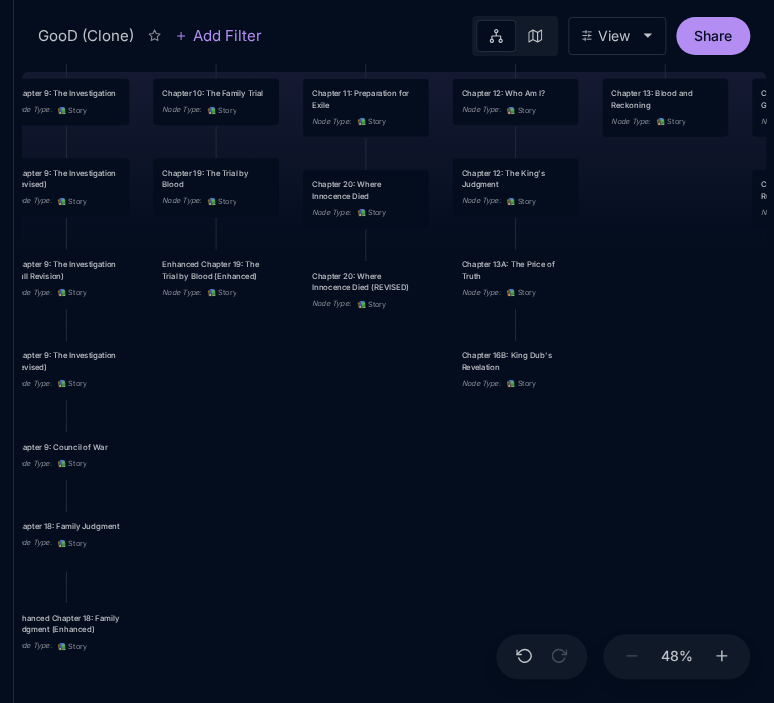 drag, startPoint x: 443, startPoint y: 430, endPoint x: 666, endPoint y: 405, distance: 224.39697 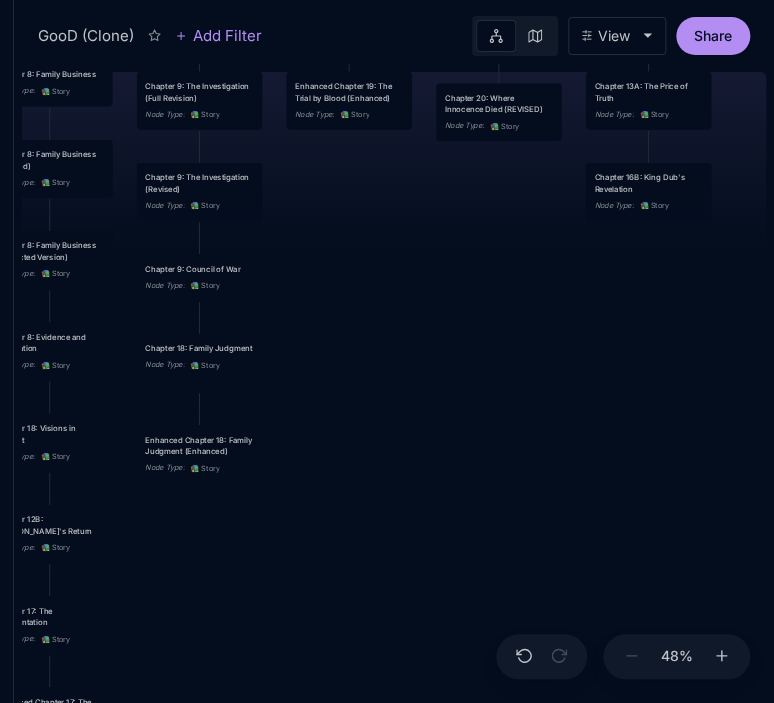 drag, startPoint x: 240, startPoint y: 459, endPoint x: 372, endPoint y: 281, distance: 221.60326 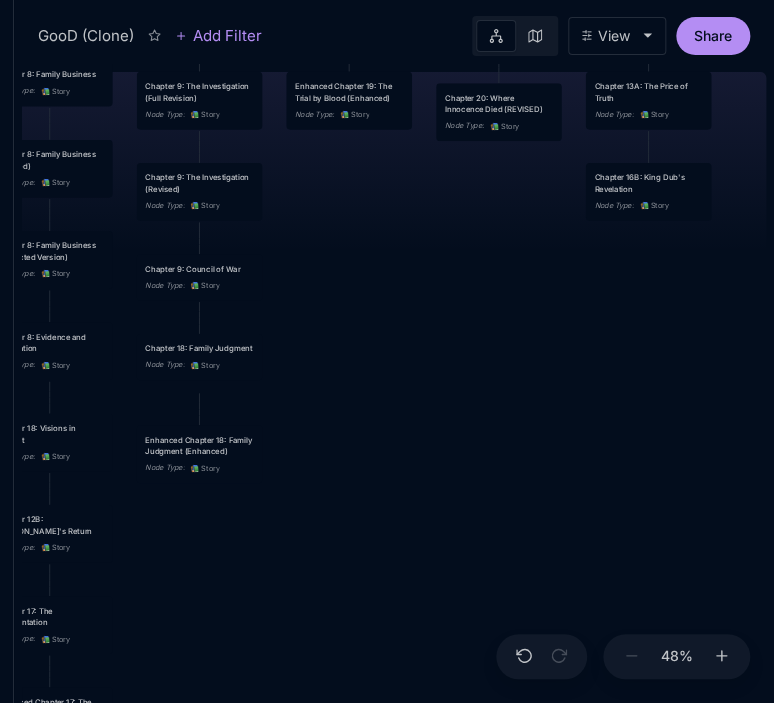 click on "GooD (Clone) PLOT Node Type : 💎   Epic Status : Done Plot Revised Node Type : 📚   Story Outlines Node Type : 💎   Epic Crime Family Structure
Node Type : ✏ ️  Sub-Task Status : Later Characters and sub plot outlines Node Type : ✏ ️  Sub-Task Status : Next Setting Node Type : ✏ ️  Sub-Task WIP Node Type : 📐   Task Status : Done Intro The Wedding Node Type : 📚   Story Status : Done Chapter 1  Node Type : 📚   Story Status : Done Chapter 2: The Unraveling Mind Node Type : 📚   Story Chapter 3: Federal Timeline and Pressure Node Type : 📚   Story Chapter 4: Conscience Under Construction Node Type : 📚   Story Chapter 5: Harmony in Violence Node Type : 📚   Story Chapter 6: The Security Company Operations Node Type : 📚   Story Chapter 7: Community Impact and Relationships Node Type : 📚   Story Chapter 8: The Federal Witness  Node Type : 📚   Story Chapter 9: [PERSON_NAME]'s Strategic Planning Node Type : 📚   Story Chapter 10: Brothers in Arms Node Type : 📚   Story Node Type" at bounding box center [394, 383] 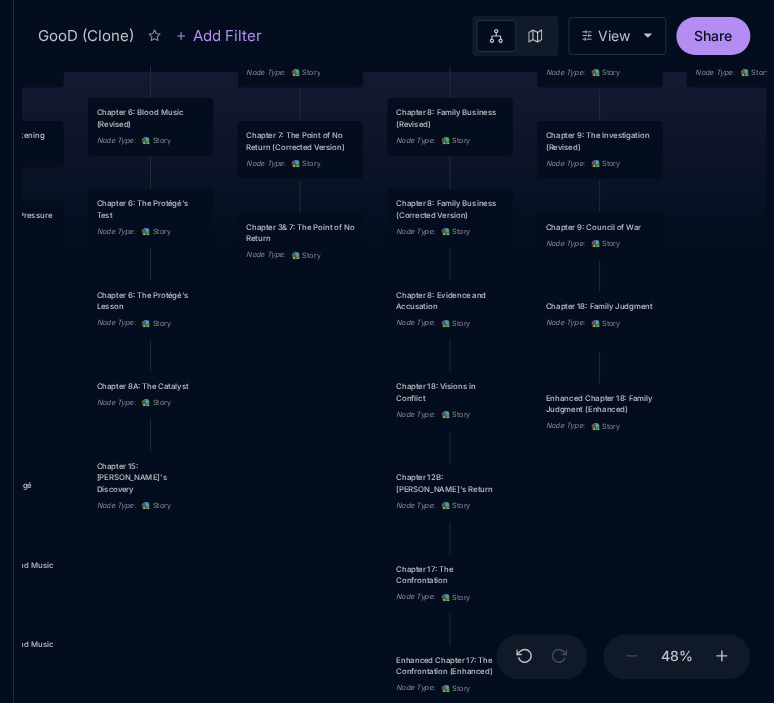 drag, startPoint x: 304, startPoint y: 511, endPoint x: 704, endPoint y: 469, distance: 402.19894 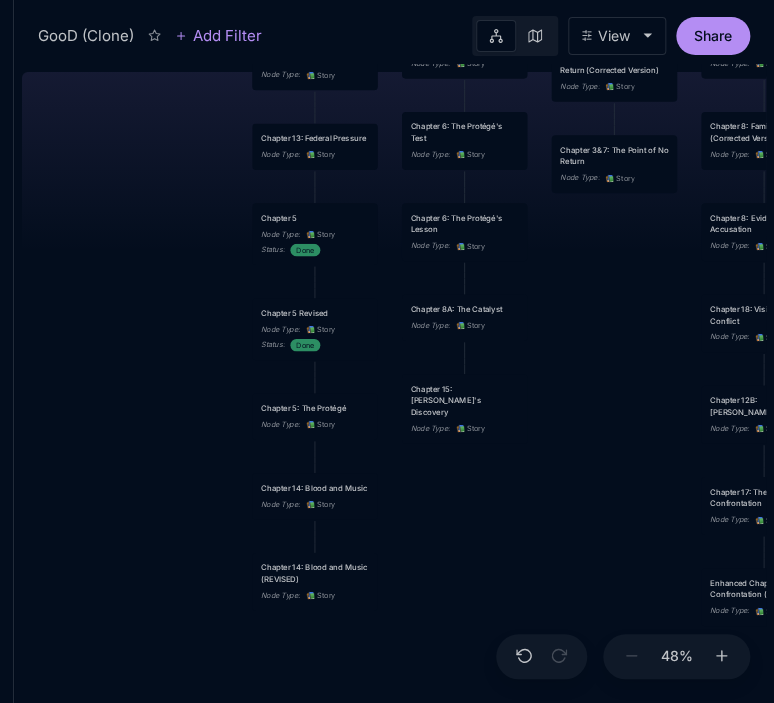 drag, startPoint x: 264, startPoint y: 423, endPoint x: 578, endPoint y: 346, distance: 323.30325 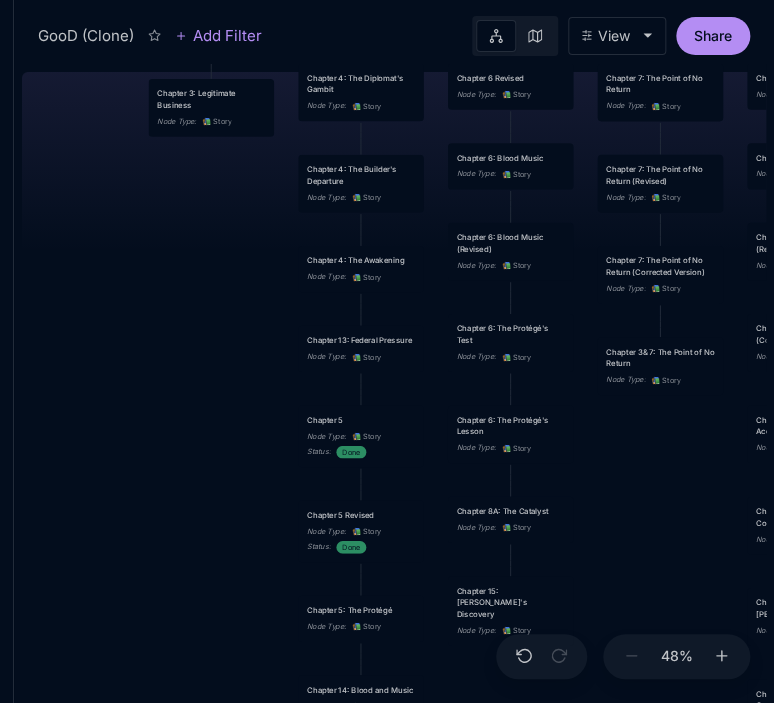 drag, startPoint x: 460, startPoint y: 536, endPoint x: 506, endPoint y: 738, distance: 207.17143 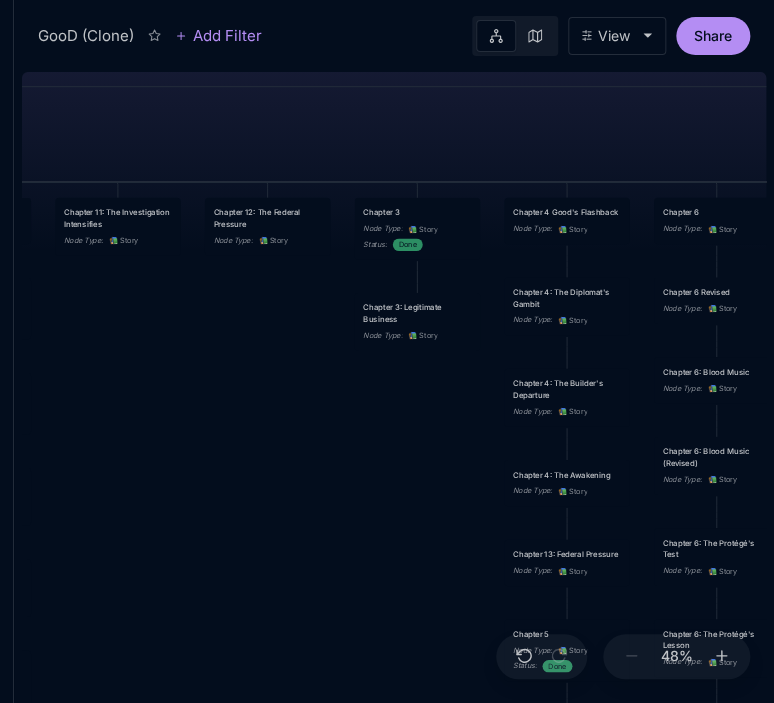 drag, startPoint x: 222, startPoint y: 338, endPoint x: 428, endPoint y: 552, distance: 297.03873 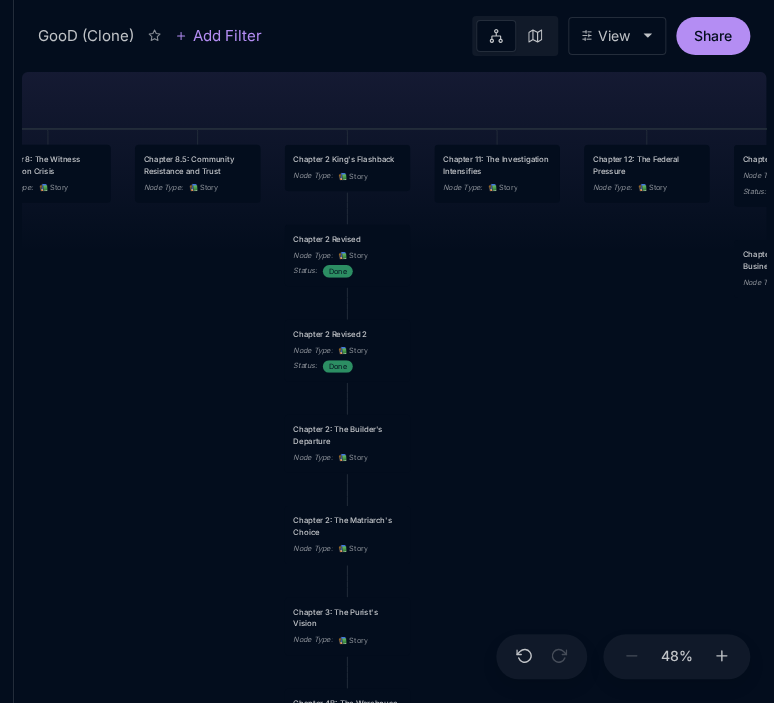 drag, startPoint x: 269, startPoint y: 467, endPoint x: 648, endPoint y: 414, distance: 382.68787 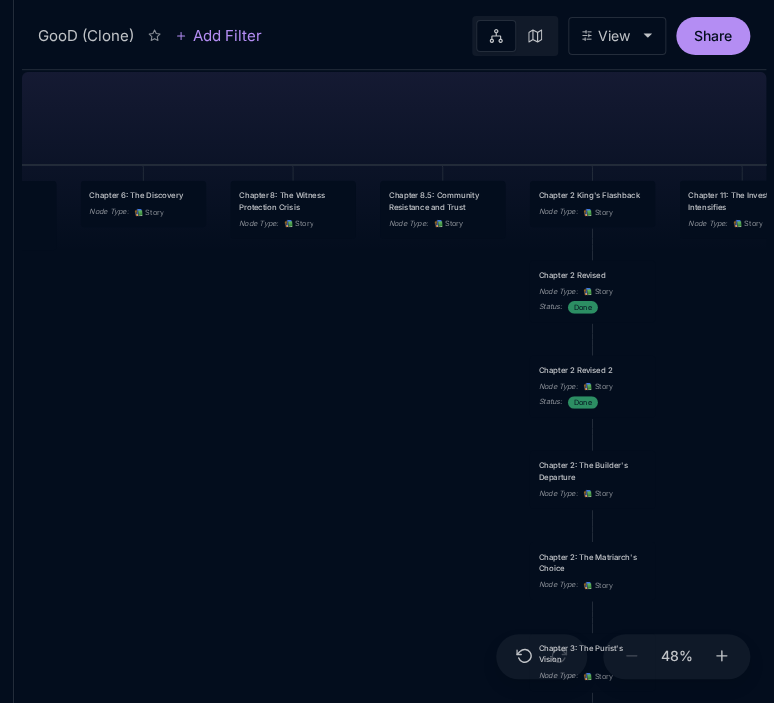 drag, startPoint x: 147, startPoint y: 347, endPoint x: 392, endPoint y: 383, distance: 247.63077 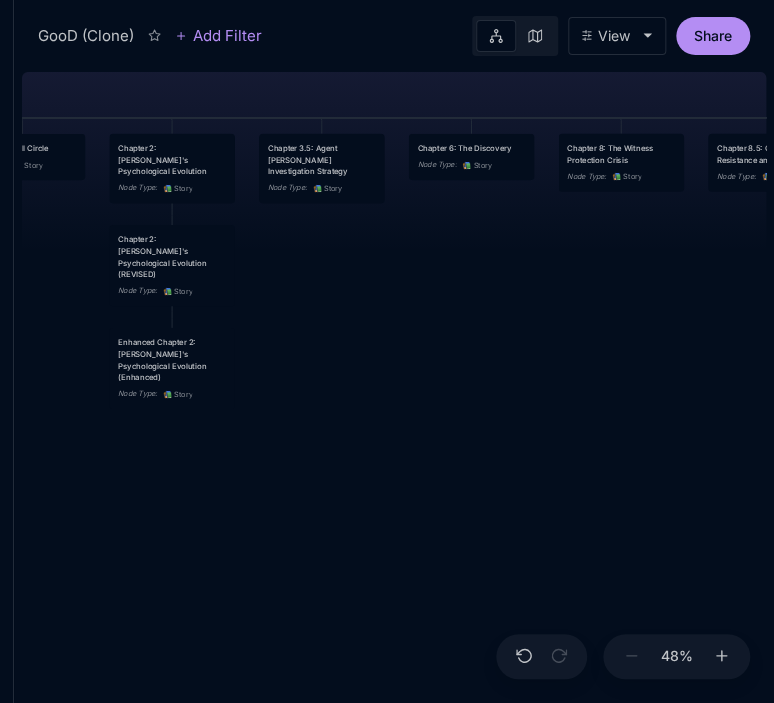 drag, startPoint x: 209, startPoint y: 344, endPoint x: 537, endPoint y: 297, distance: 331.35028 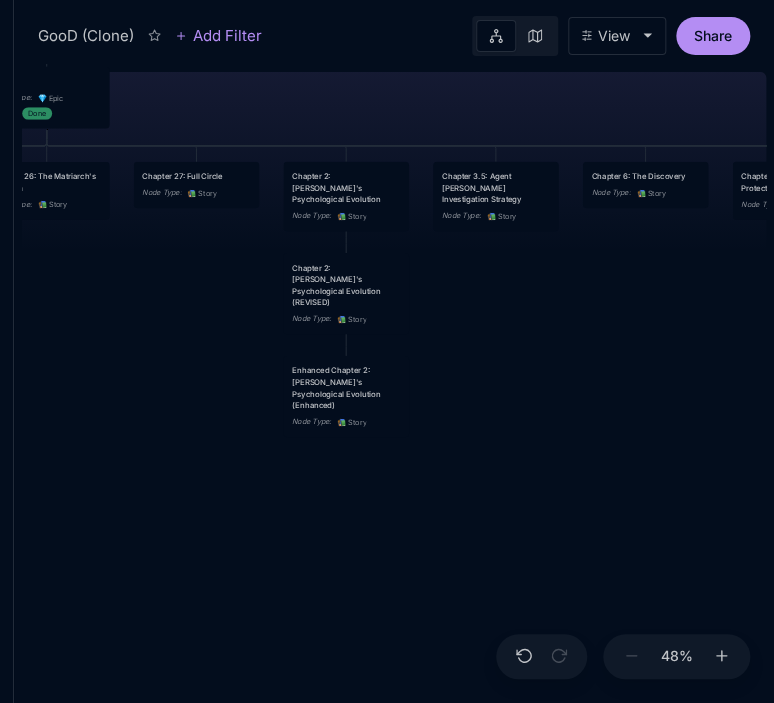 drag, startPoint x: 342, startPoint y: 343, endPoint x: 516, endPoint y: 371, distance: 176.23848 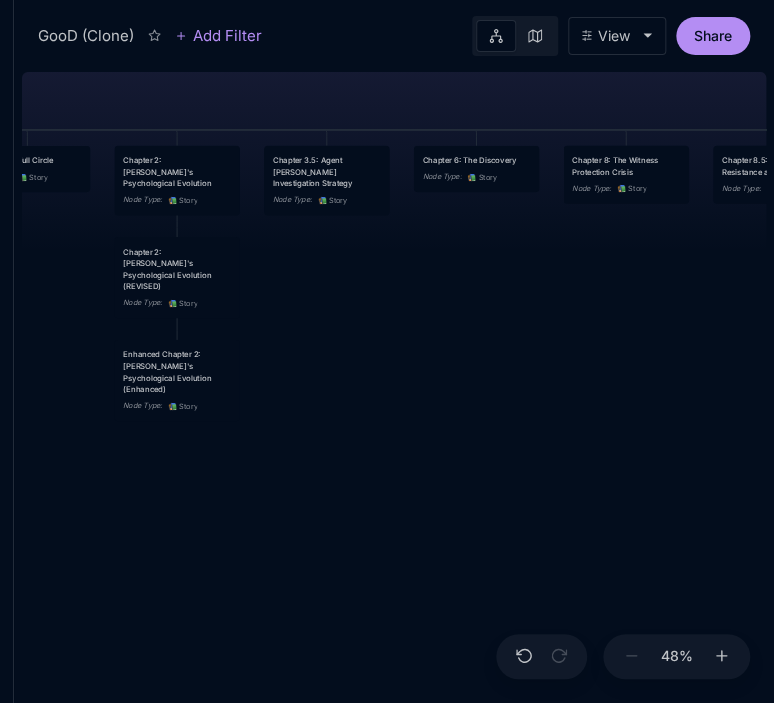 drag, startPoint x: 610, startPoint y: 475, endPoint x: 433, endPoint y: 459, distance: 177.7217 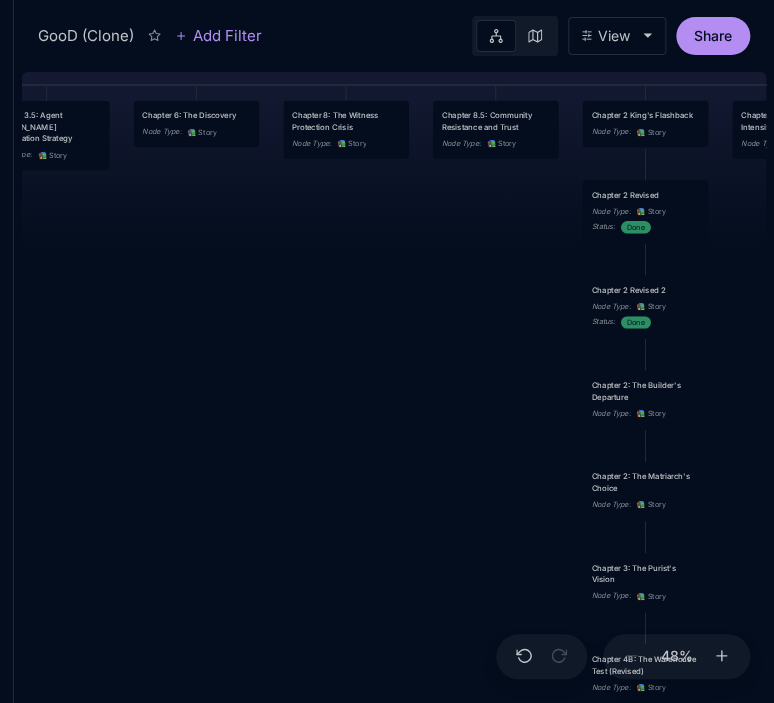 drag, startPoint x: 640, startPoint y: 432, endPoint x: 368, endPoint y: 387, distance: 275.6973 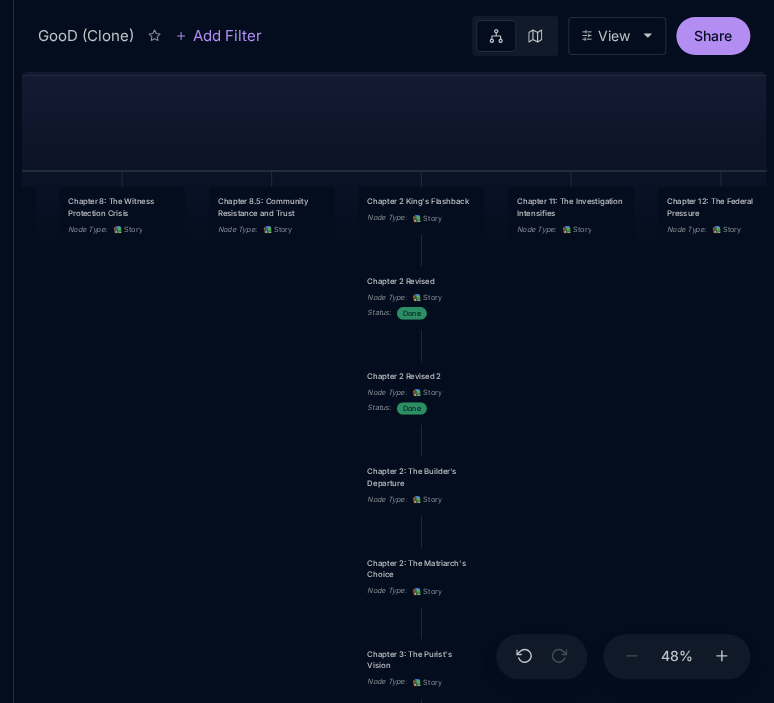 drag, startPoint x: 411, startPoint y: 578, endPoint x: 187, endPoint y: 664, distance: 239.94167 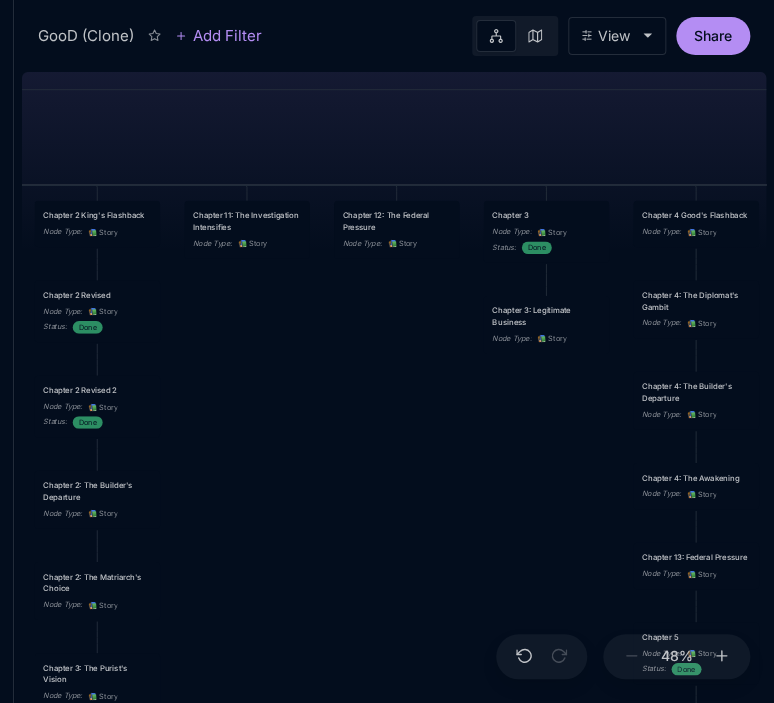 drag, startPoint x: 668, startPoint y: 418, endPoint x: 344, endPoint y: 432, distance: 324.30234 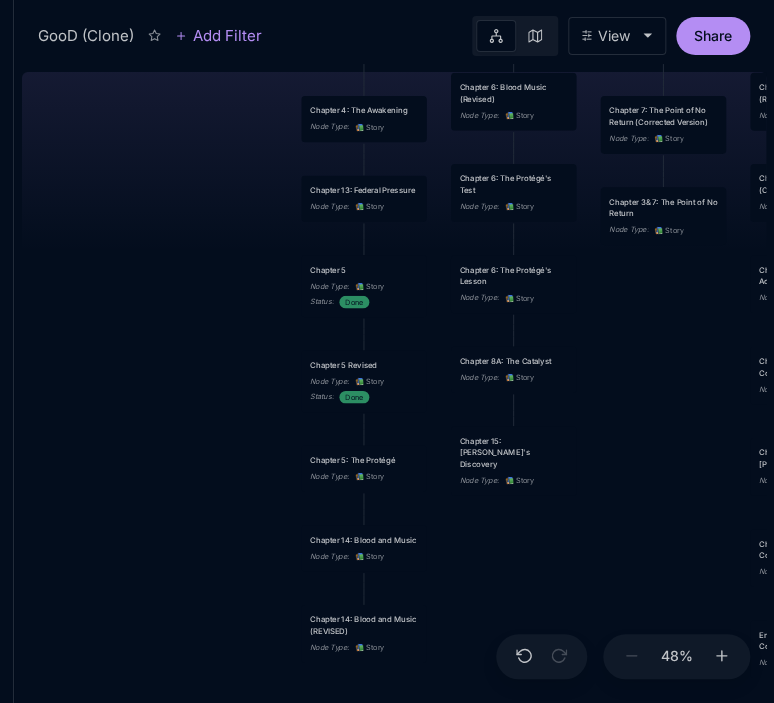 drag, startPoint x: 471, startPoint y: 531, endPoint x: 139, endPoint y: 164, distance: 494.88684 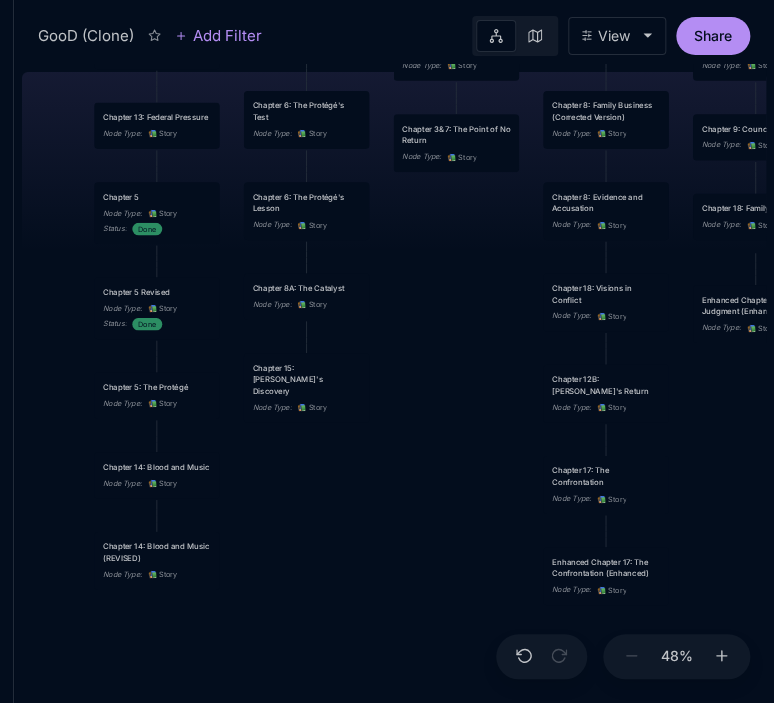 drag, startPoint x: 637, startPoint y: 311, endPoint x: 430, endPoint y: 238, distance: 219.49487 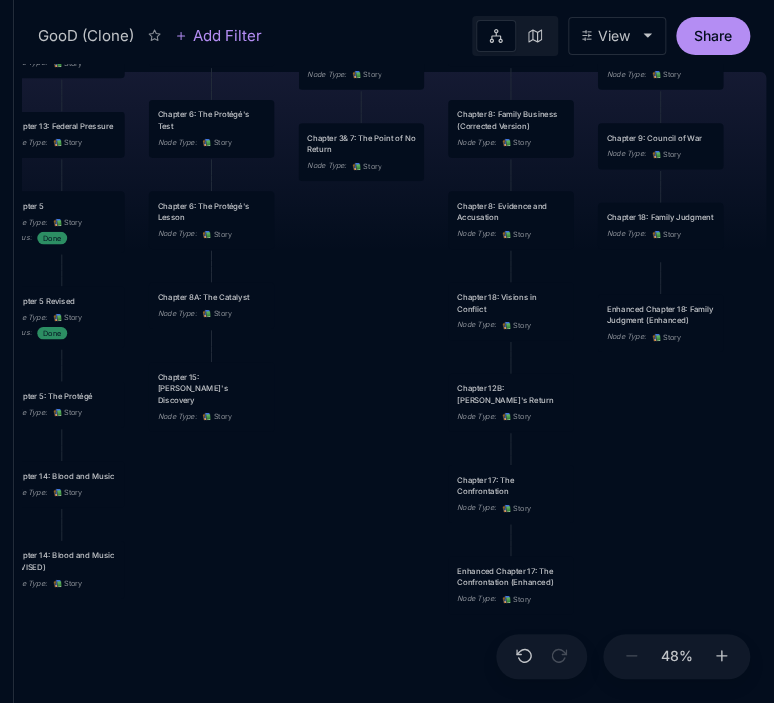 drag, startPoint x: 459, startPoint y: 351, endPoint x: 356, endPoint y: 359, distance: 103.31021 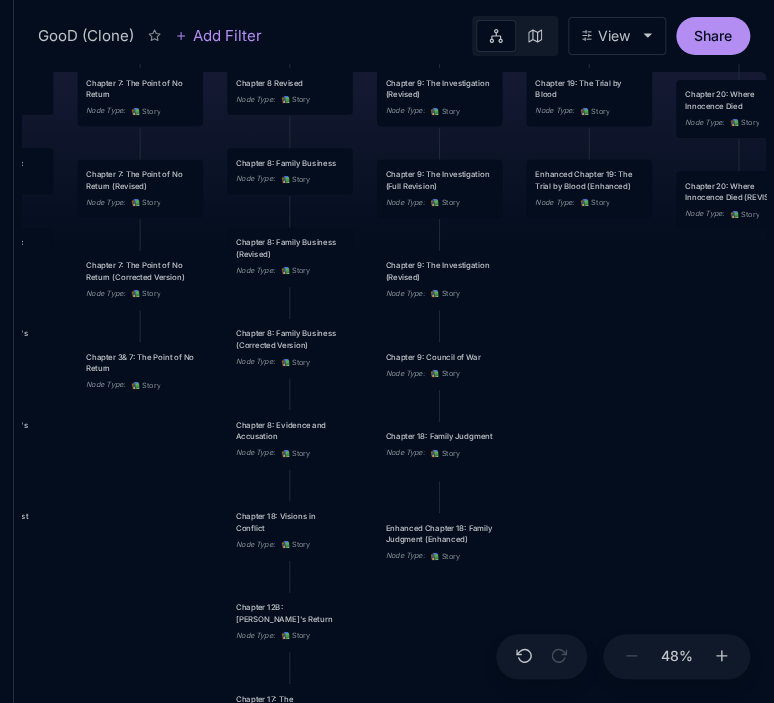 drag, startPoint x: 703, startPoint y: 464, endPoint x: 490, endPoint y: 684, distance: 306.21725 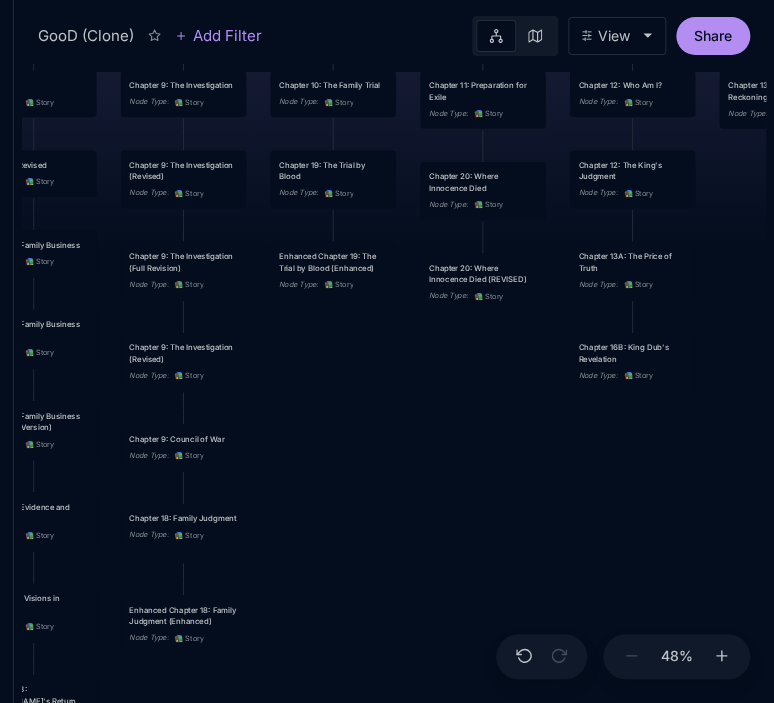 drag, startPoint x: 638, startPoint y: 335, endPoint x: 408, endPoint y: 407, distance: 241.00623 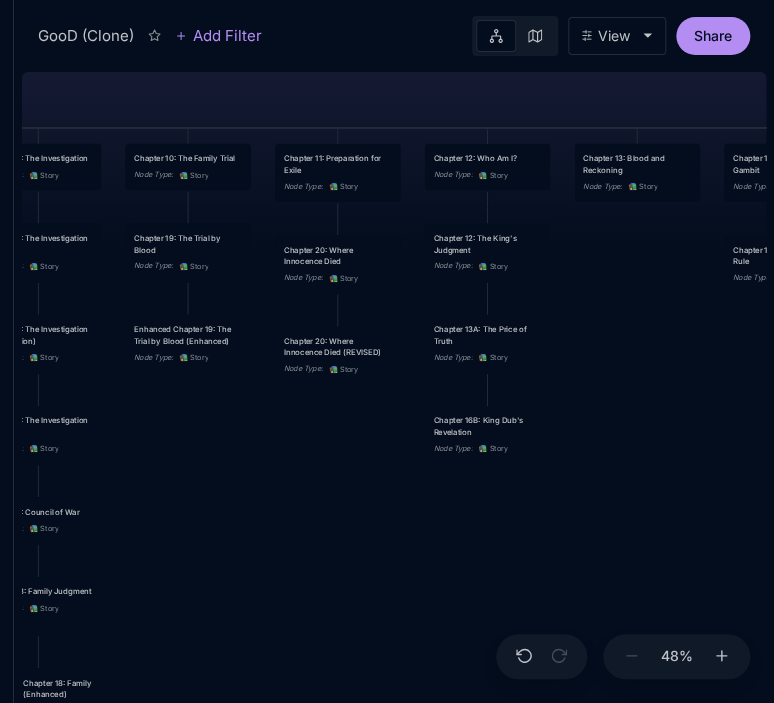 drag, startPoint x: 508, startPoint y: 362, endPoint x: 357, endPoint y: 437, distance: 168.60011 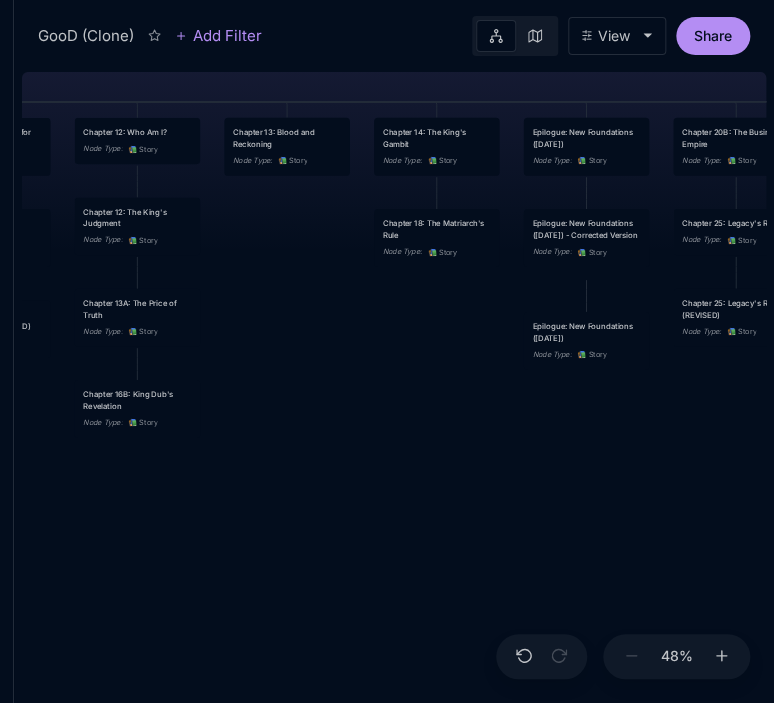 drag, startPoint x: 676, startPoint y: 421, endPoint x: 326, endPoint y: 395, distance: 350.9644 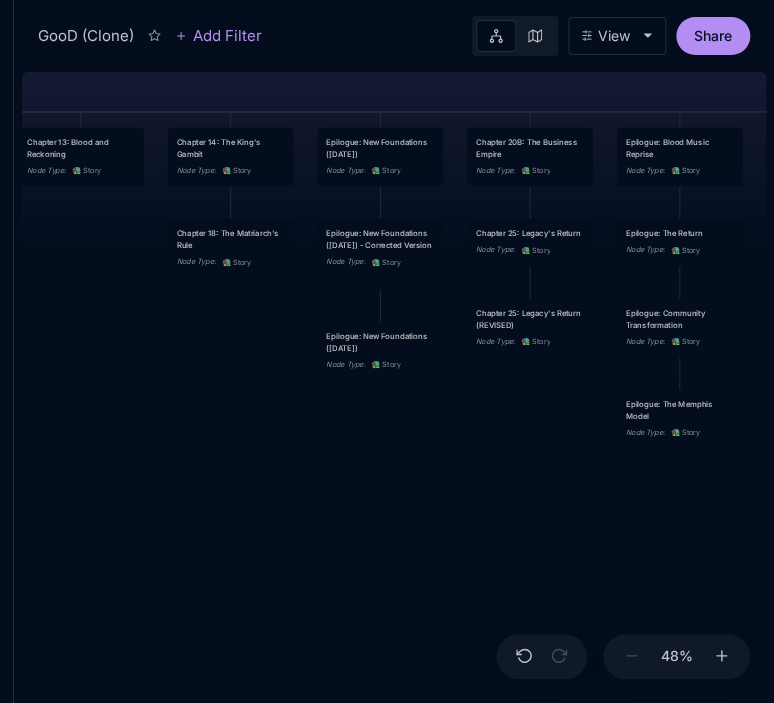 drag, startPoint x: 530, startPoint y: 449, endPoint x: 324, endPoint y: 459, distance: 206.24257 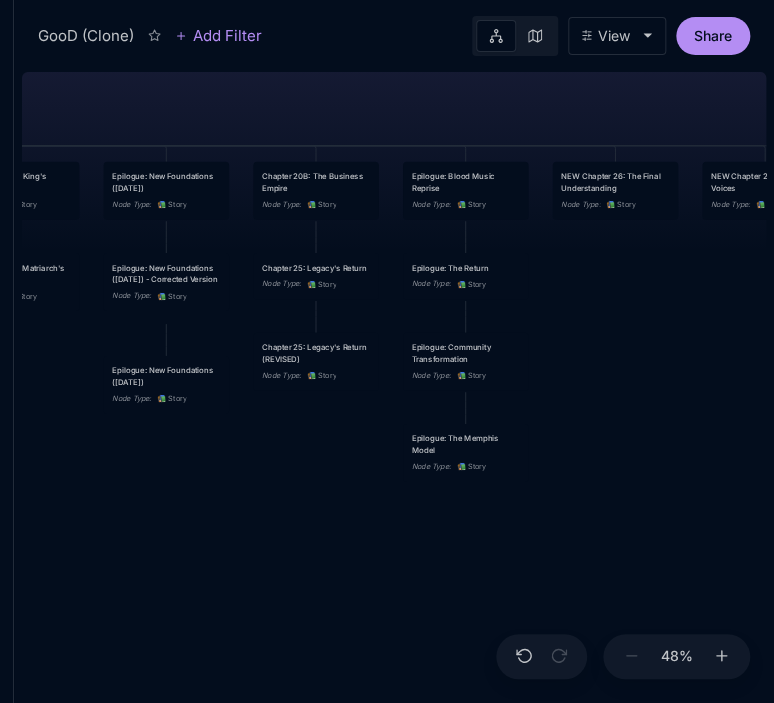 drag, startPoint x: 424, startPoint y: 491, endPoint x: 210, endPoint y: 525, distance: 216.6841 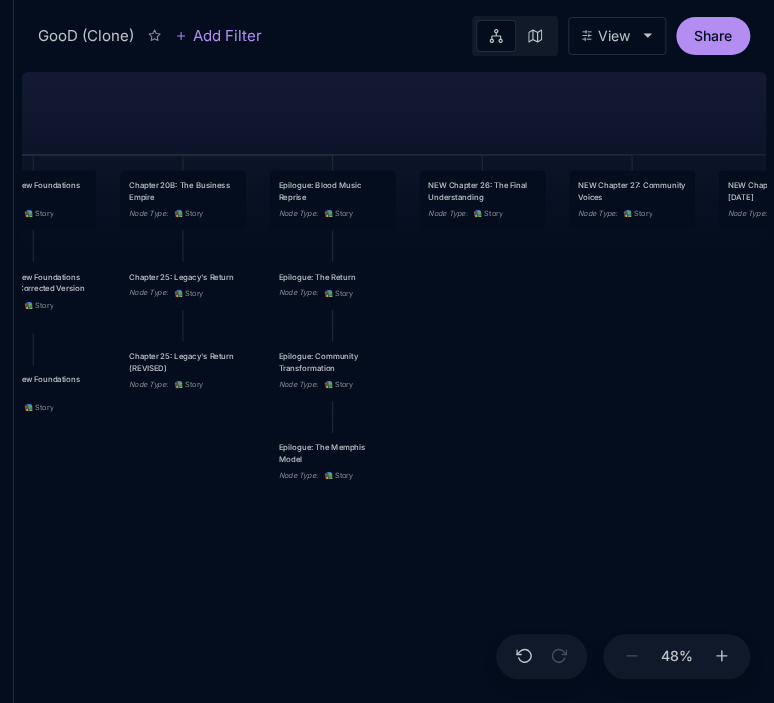 drag, startPoint x: 637, startPoint y: 431, endPoint x: 504, endPoint y: 440, distance: 133.30417 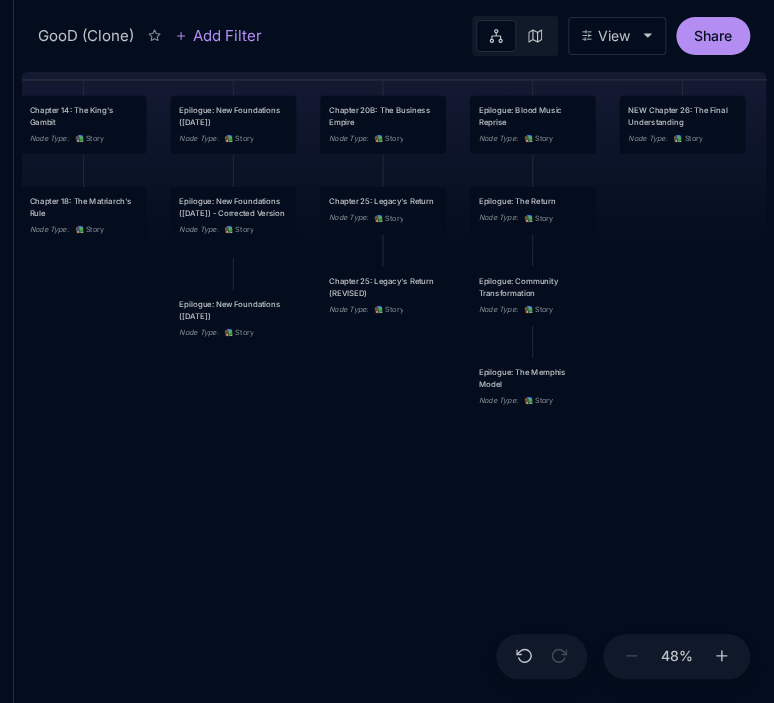 drag, startPoint x: 648, startPoint y: 417, endPoint x: 848, endPoint y: 342, distance: 213.6001 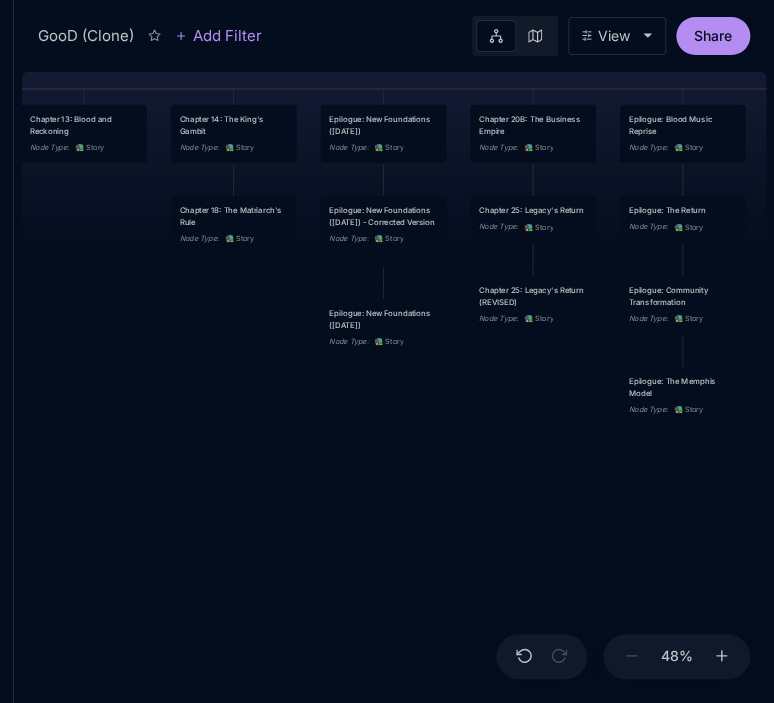 drag, startPoint x: 270, startPoint y: 394, endPoint x: 420, endPoint y: 403, distance: 150.26976 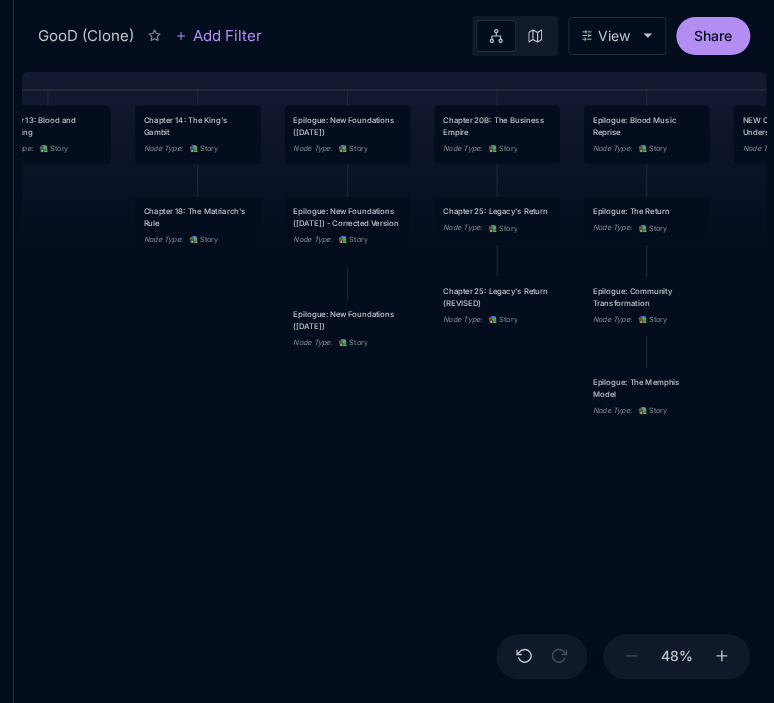 drag, startPoint x: 623, startPoint y: 460, endPoint x: 587, endPoint y: 461, distance: 36.013885 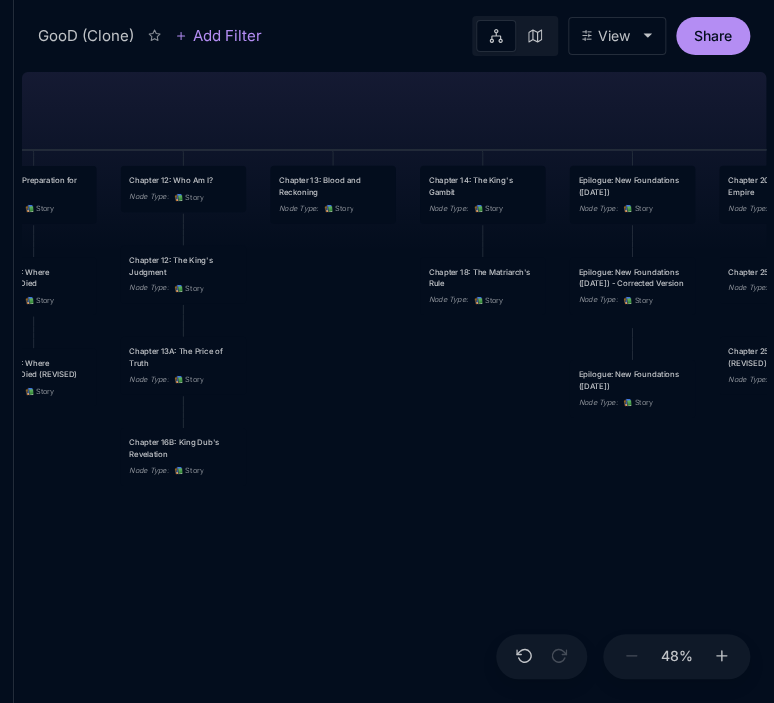 drag, startPoint x: 331, startPoint y: 433, endPoint x: 667, endPoint y: 507, distance: 344.0523 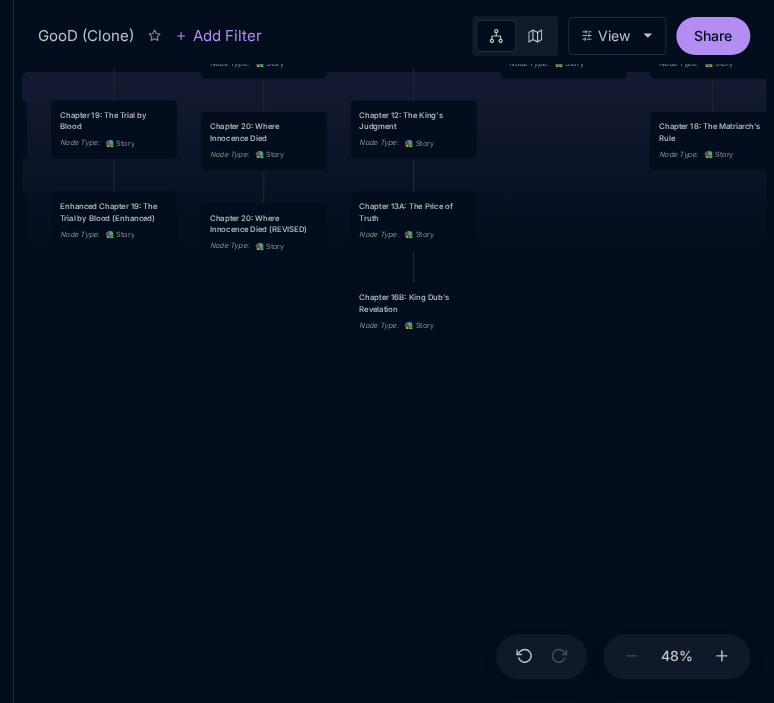 drag, startPoint x: 453, startPoint y: 471, endPoint x: 632, endPoint y: 312, distance: 239.42014 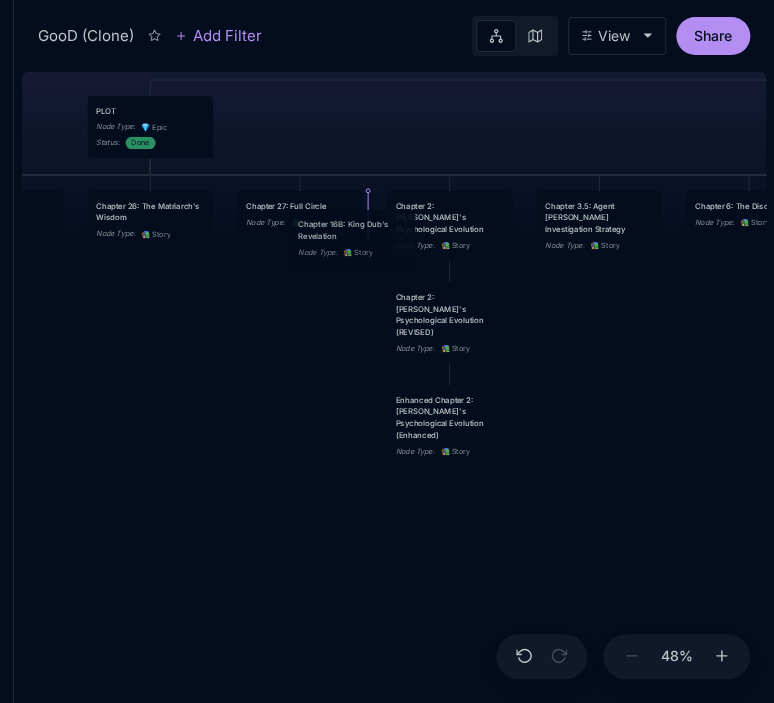 drag, startPoint x: 416, startPoint y: 302, endPoint x: 355, endPoint y: 229, distance: 95.131485 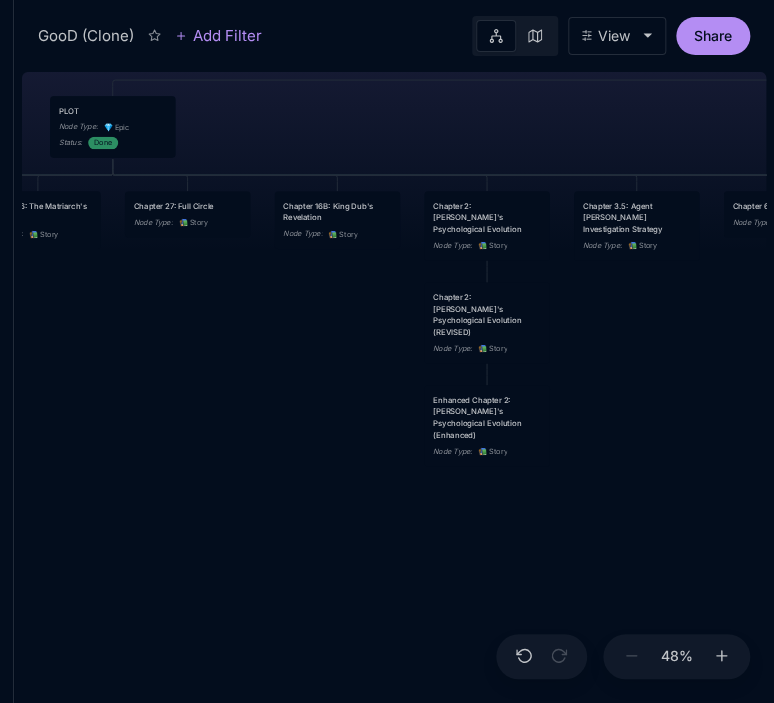 click on "Chapter 16B: King Dub's Revelation" at bounding box center [337, 211] 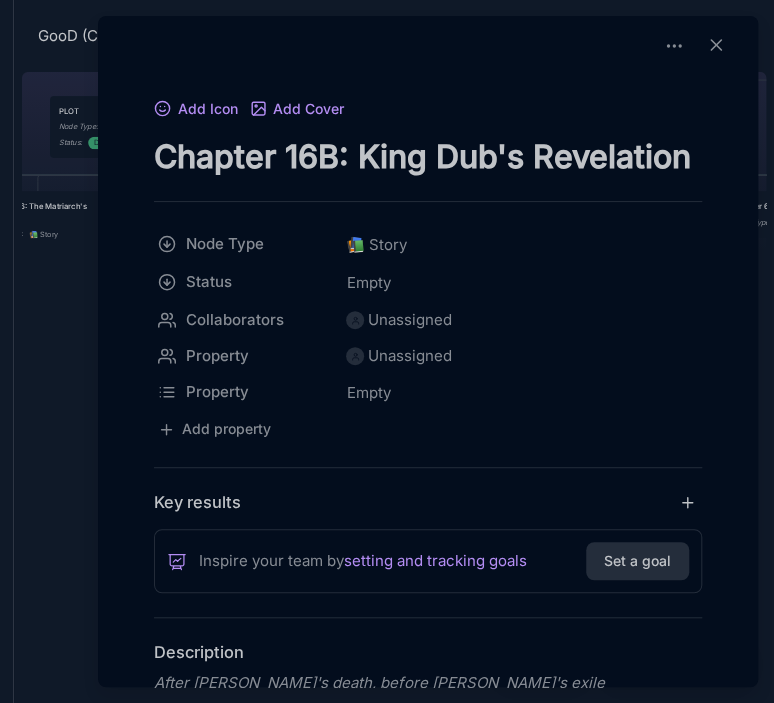 click on "Chapter 16B: King Dub's Revelation" at bounding box center (428, 156) 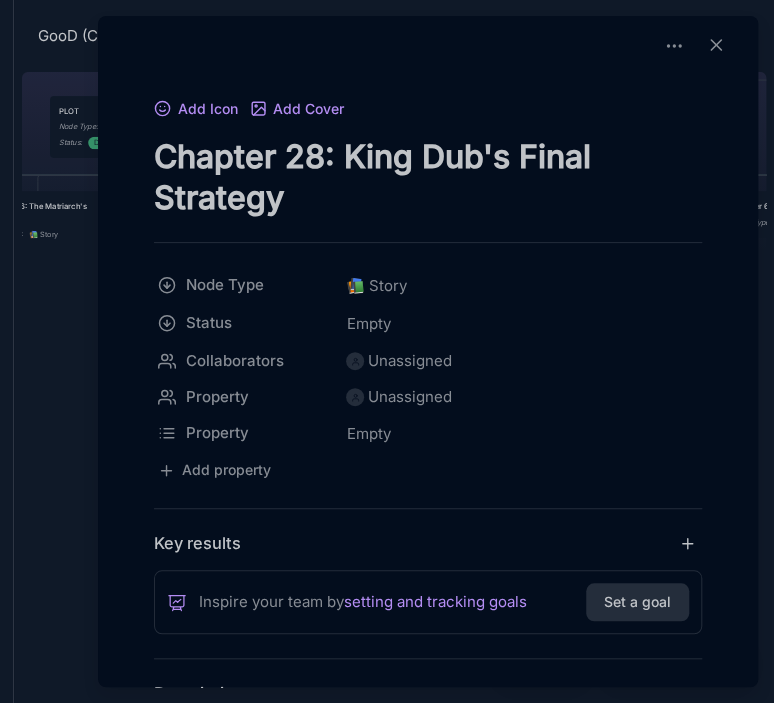 type on "Chapter 28: King Dub's Final Strategy" 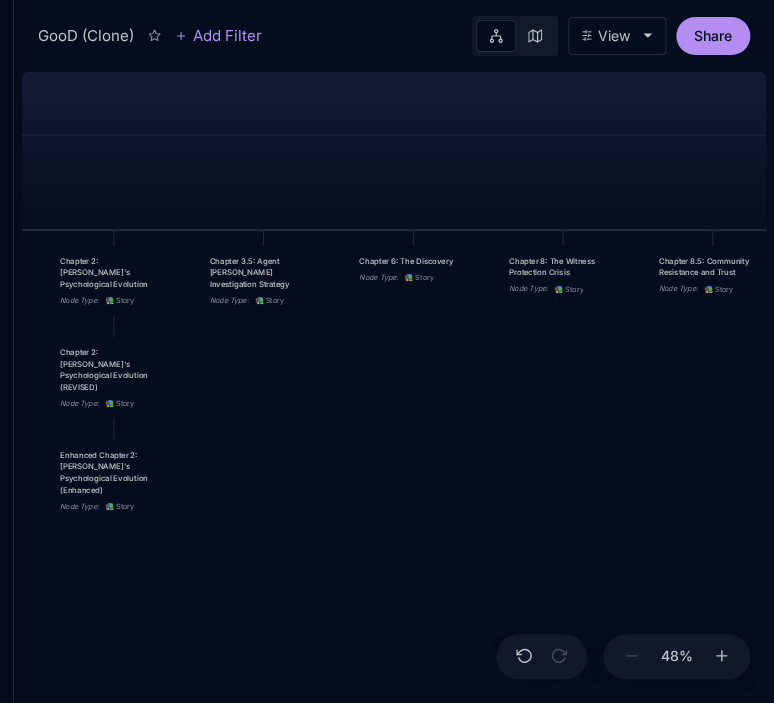 drag, startPoint x: 695, startPoint y: 424, endPoint x: 322, endPoint y: 479, distance: 377.03314 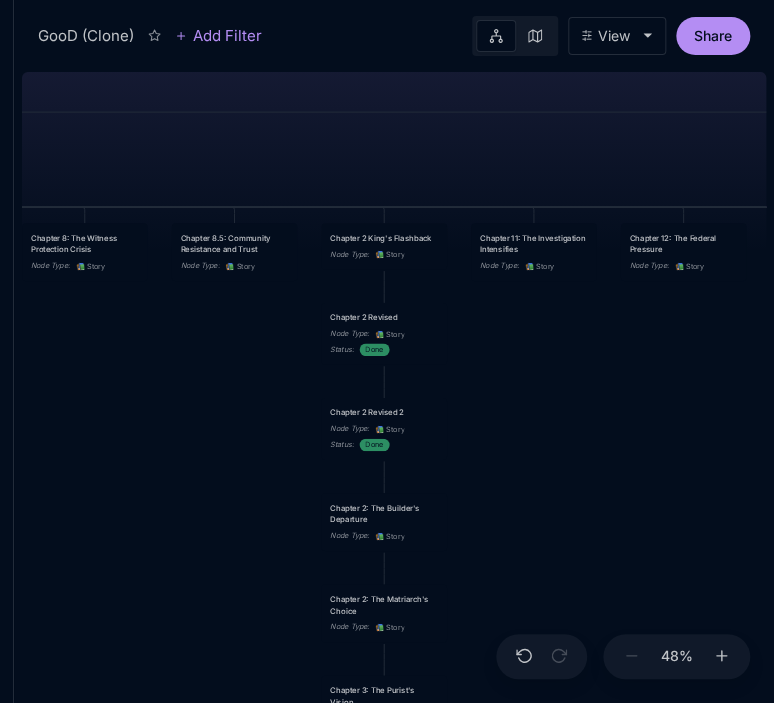 drag, startPoint x: 631, startPoint y: 432, endPoint x: 153, endPoint y: 409, distance: 478.55304 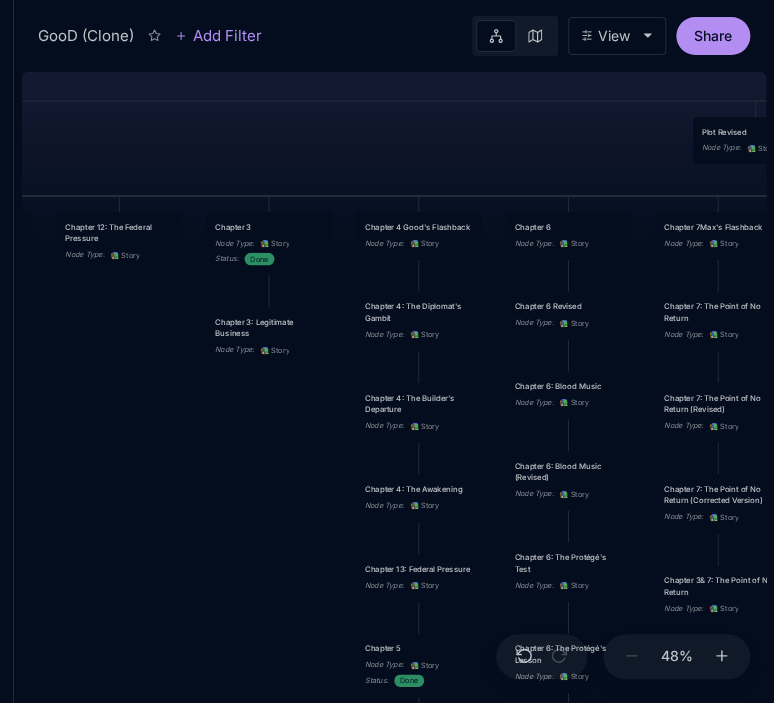 drag, startPoint x: 656, startPoint y: 438, endPoint x: 92, endPoint y: 427, distance: 564.10724 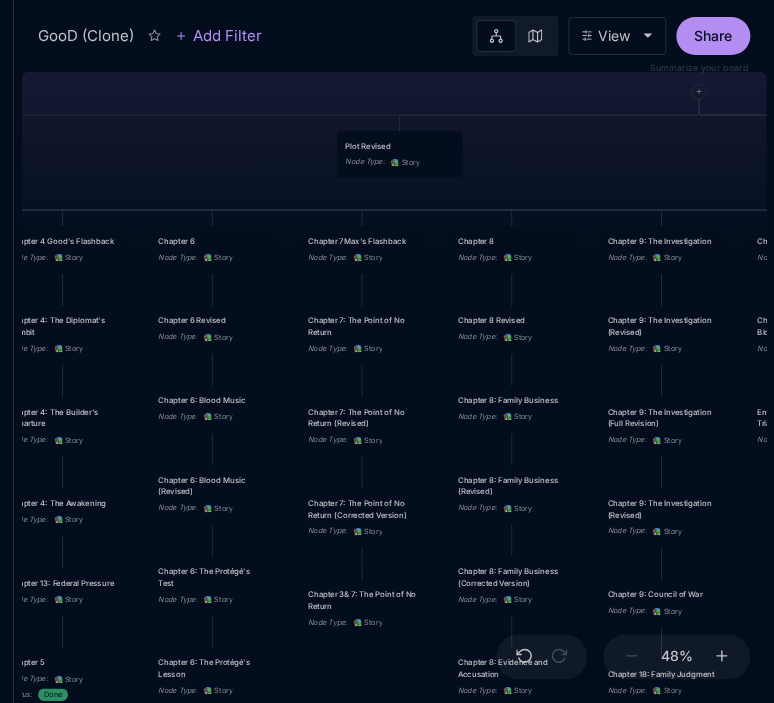 drag, startPoint x: 608, startPoint y: 148, endPoint x: 252, endPoint y: 162, distance: 356.27518 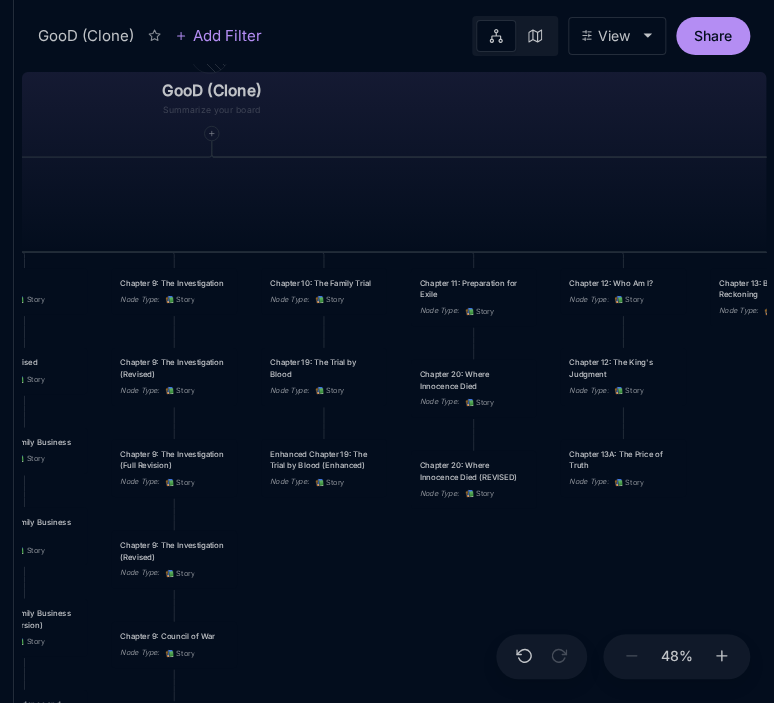 drag, startPoint x: 732, startPoint y: 153, endPoint x: 245, endPoint y: 195, distance: 488.80774 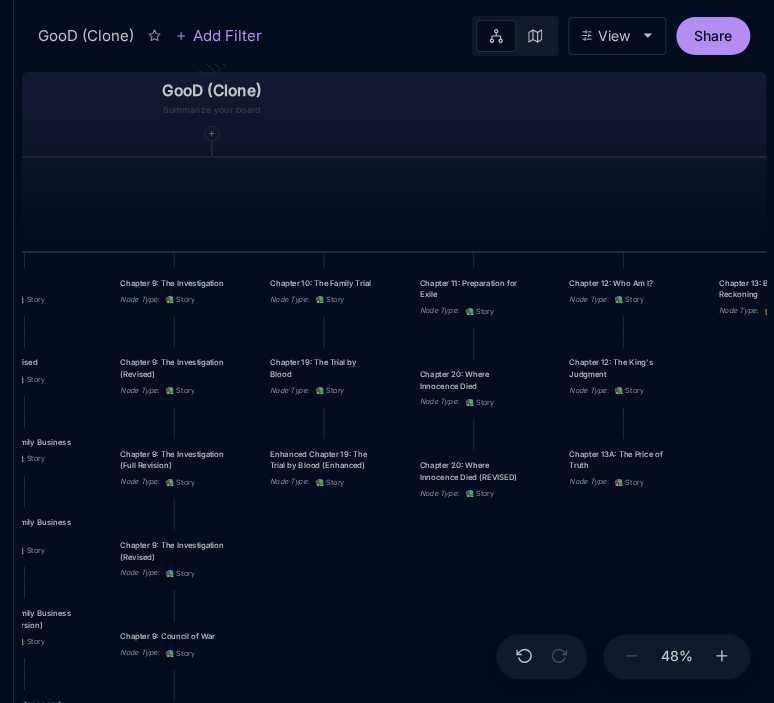 click on "GooD (Clone) PLOT Node Type : 💎   Epic Status : Done Plot Revised Node Type : 📚   Story Outlines Node Type : 💎   Epic Crime Family Structure
Node Type : ✏ ️  Sub-Task Status : Later Characters and sub plot outlines Node Type : ✏ ️  Sub-Task Status : Next Setting Node Type : ✏ ️  Sub-Task WIP Node Type : 📐   Task Status : Done Intro The Wedding Node Type : 📚   Story Status : Done Chapter 1  Node Type : 📚   Story Status : Done Chapter 2: The Unraveling Mind Node Type : 📚   Story Chapter 3: Federal Timeline and Pressure Node Type : 📚   Story Chapter 4: Conscience Under Construction Node Type : 📚   Story Chapter 5: Harmony in Violence Node Type : 📚   Story Chapter 6: The Security Company Operations Node Type : 📚   Story Chapter 7: Community Impact and Relationships Node Type : 📚   Story Chapter 8: The Federal Witness  Node Type : 📚   Story Chapter 9: [PERSON_NAME]'s Strategic Planning Node Type : 📚   Story Chapter 10: Brothers in Arms Node Type : 📚   Story Node Type" at bounding box center [394, 383] 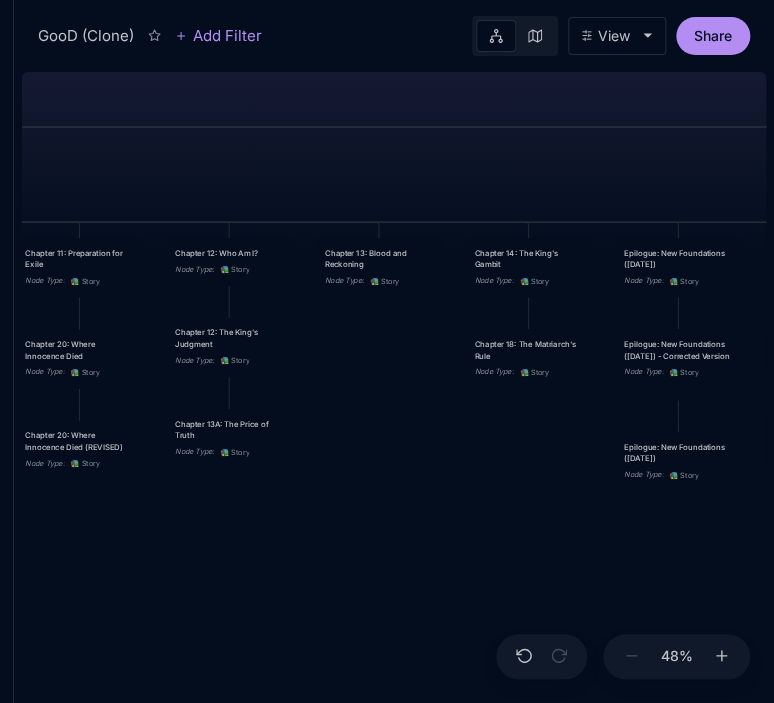 drag, startPoint x: 604, startPoint y: 227, endPoint x: 210, endPoint y: 197, distance: 395.14047 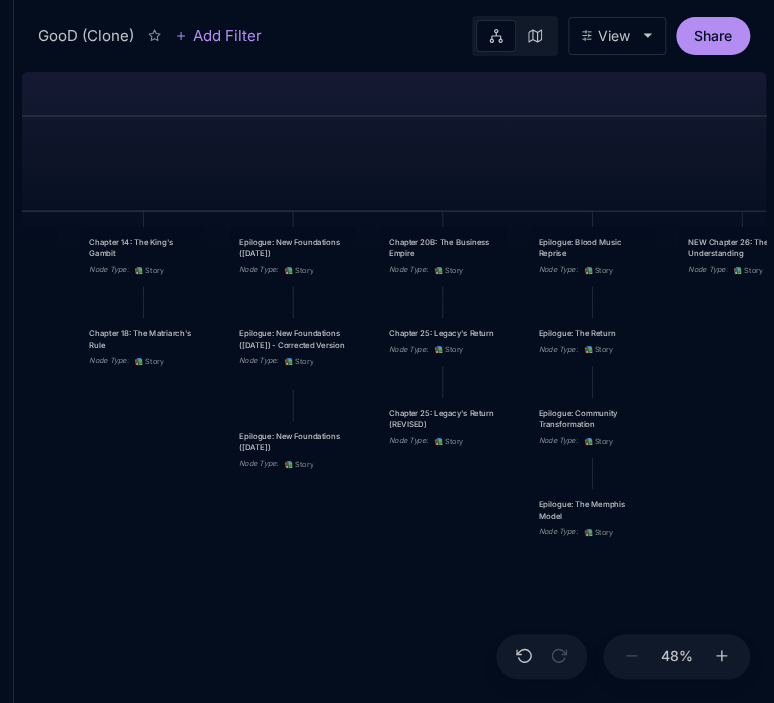 drag, startPoint x: 482, startPoint y: 193, endPoint x: 59, endPoint y: 179, distance: 423.23163 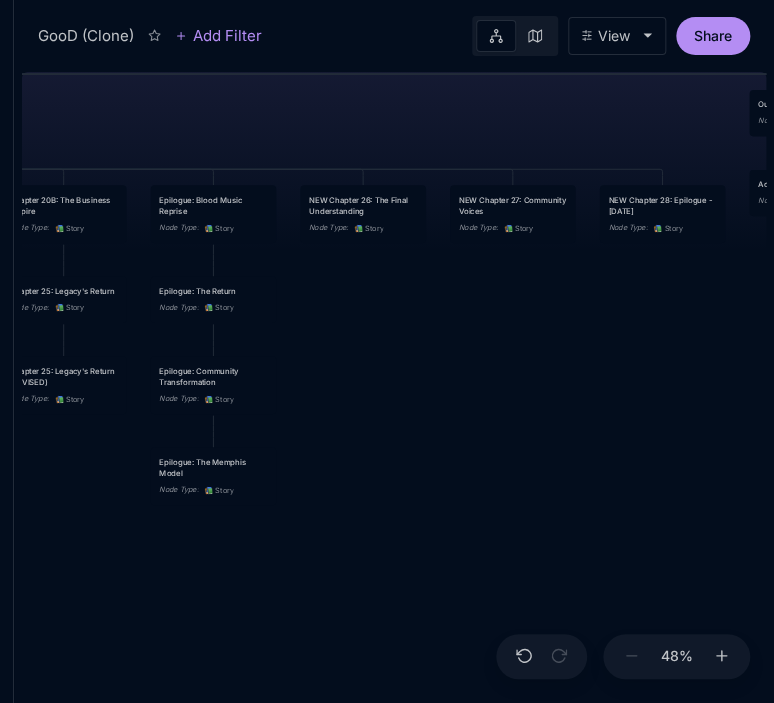 drag, startPoint x: 486, startPoint y: 172, endPoint x: 145, endPoint y: 133, distance: 343.22296 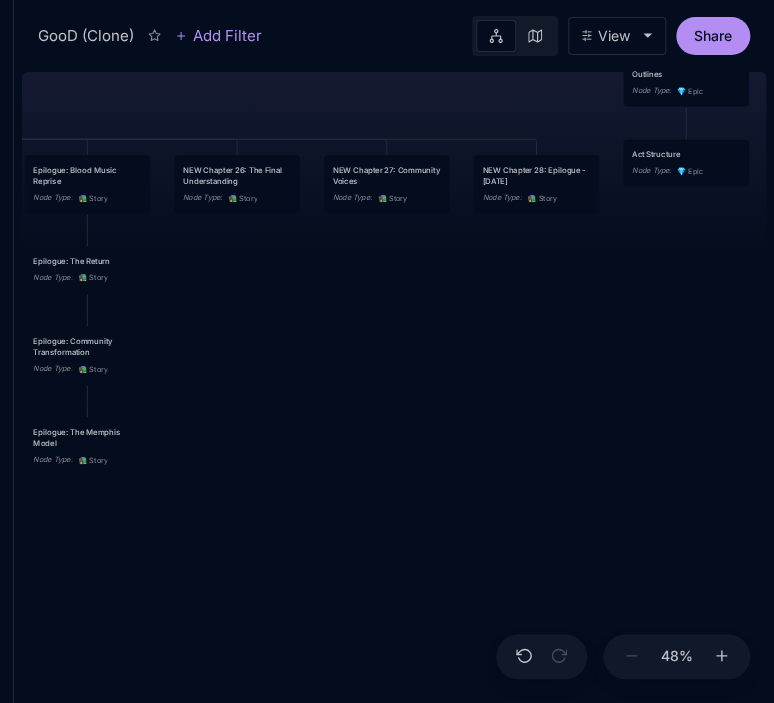 drag, startPoint x: 390, startPoint y: 145, endPoint x: 182, endPoint y: 112, distance: 210.60152 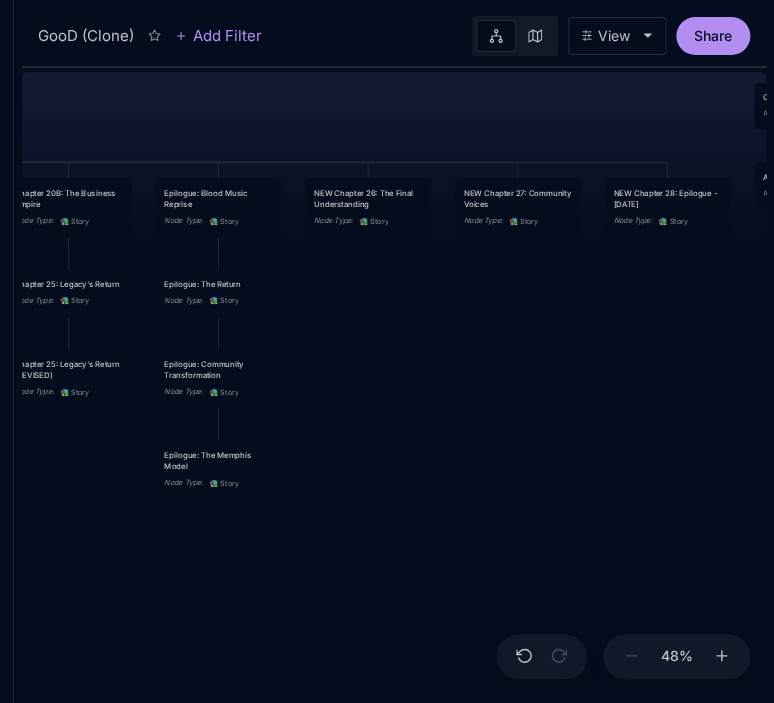 drag, startPoint x: 264, startPoint y: 285, endPoint x: 477, endPoint y: 311, distance: 214.581 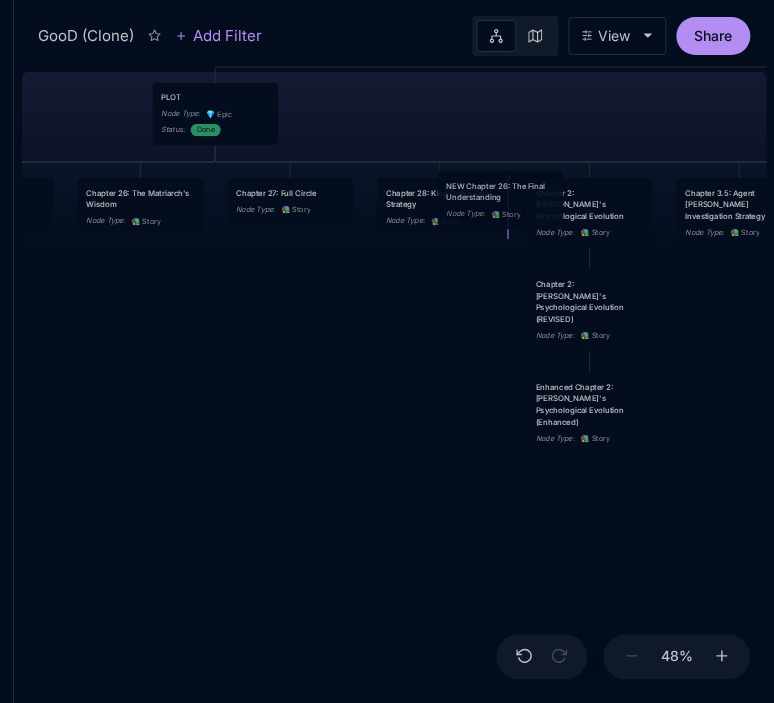 drag, startPoint x: 389, startPoint y: 215, endPoint x: 521, endPoint y: 208, distance: 132.18547 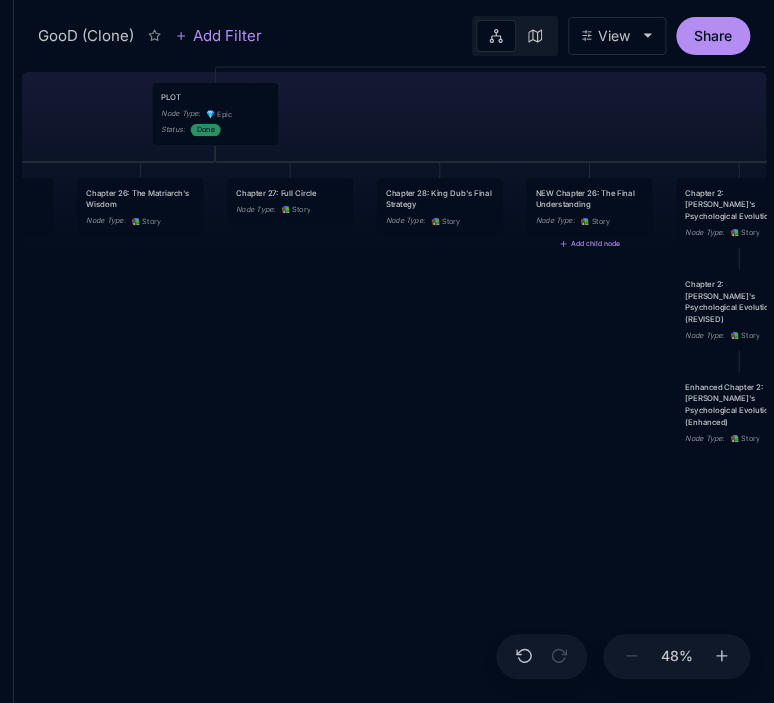 click on "NEW Chapter 26: The Final Understanding Node Type : 📚   Story" at bounding box center [589, 207] 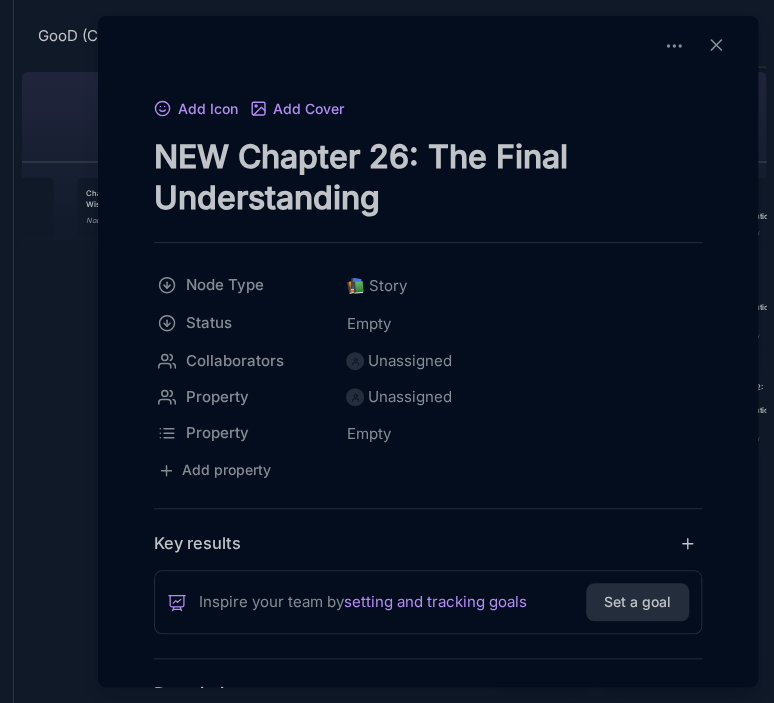 drag, startPoint x: 388, startPoint y: 162, endPoint x: 401, endPoint y: 160, distance: 13.152946 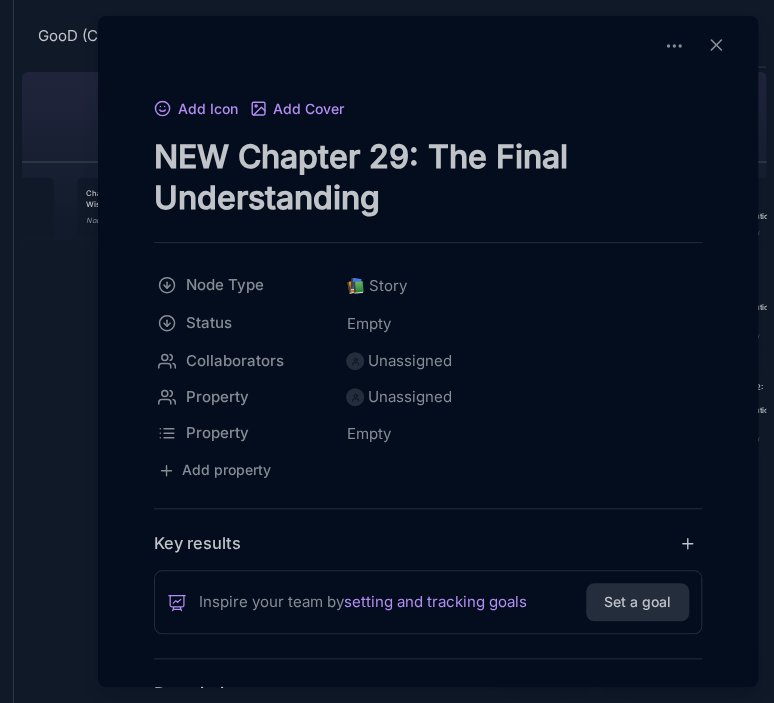 click on "NEW Chapter 29: The Final Understanding" at bounding box center [428, 177] 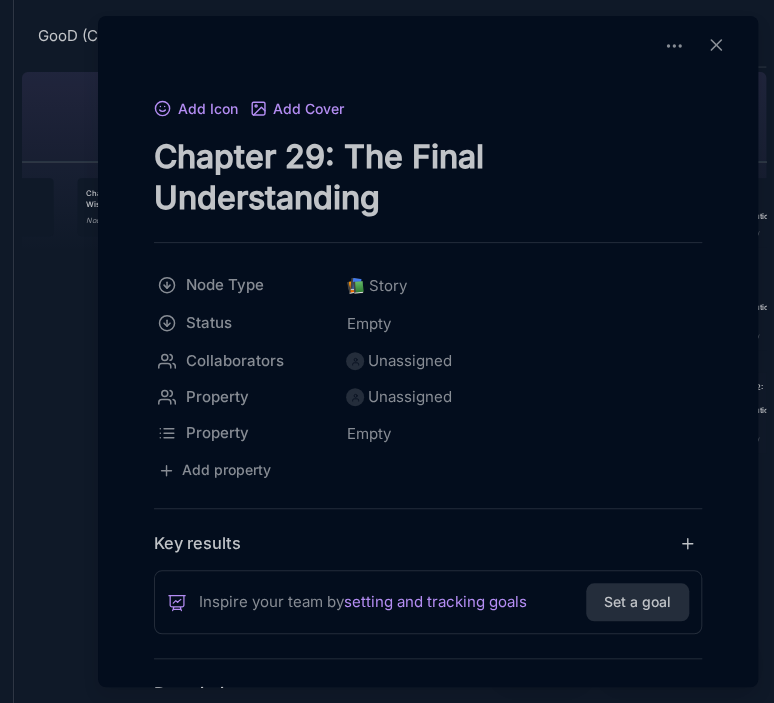 type on "Chapter 29: The Final Understanding" 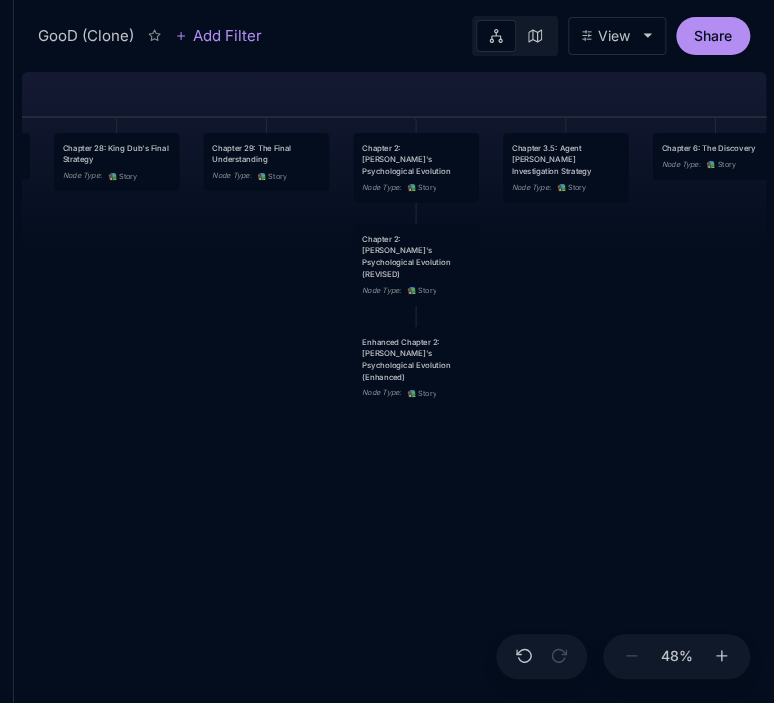 drag, startPoint x: 576, startPoint y: 537, endPoint x: 253, endPoint y: 492, distance: 326.1196 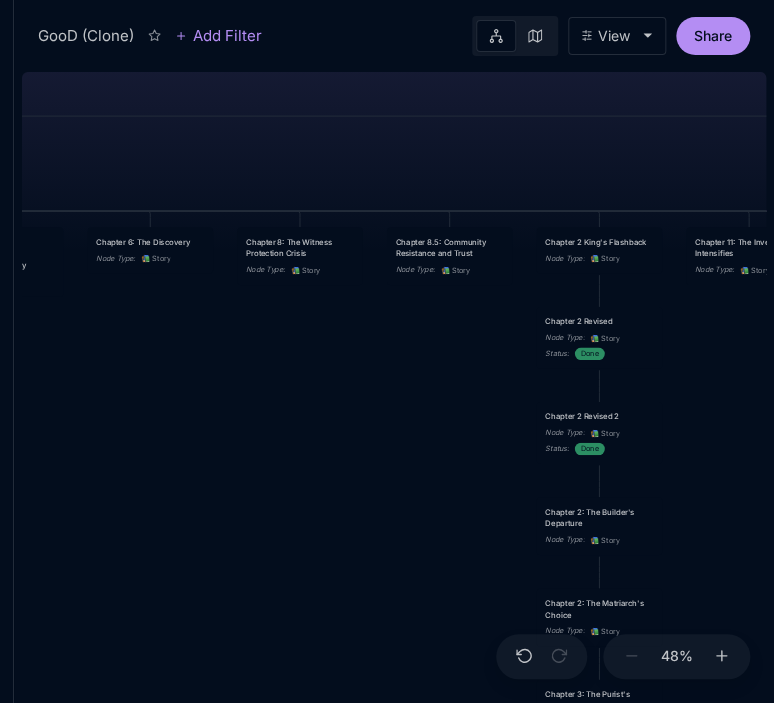 drag, startPoint x: 706, startPoint y: 401, endPoint x: 141, endPoint y: 495, distance: 572.7661 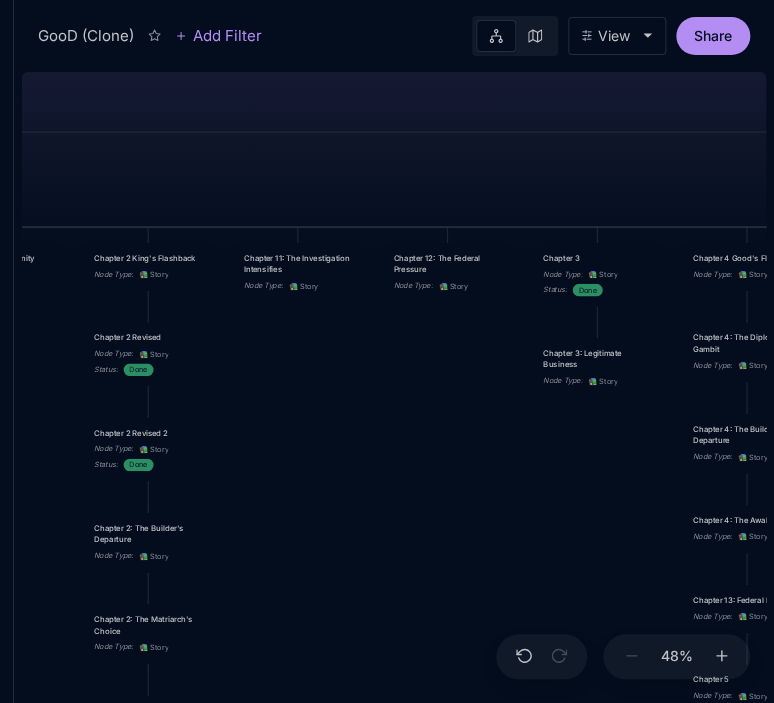 drag, startPoint x: 719, startPoint y: 415, endPoint x: 268, endPoint y: 431, distance: 451.28372 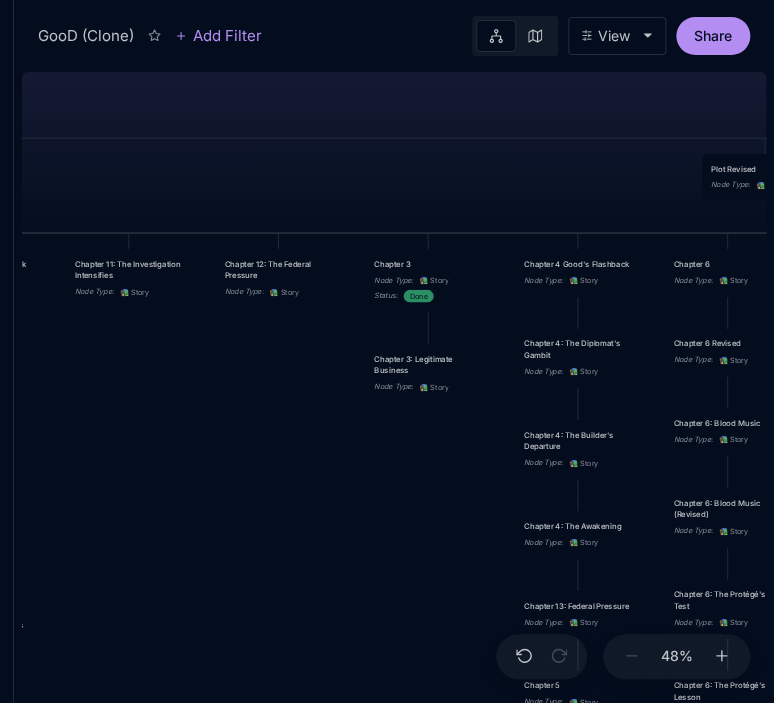drag, startPoint x: 680, startPoint y: 177, endPoint x: 209, endPoint y: 188, distance: 471.12842 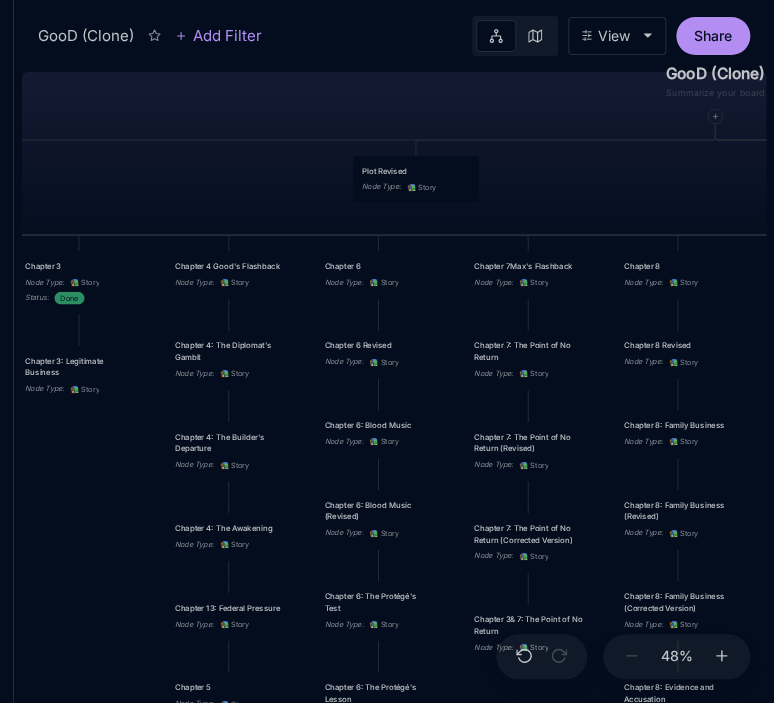 drag, startPoint x: 635, startPoint y: 187, endPoint x: 152, endPoint y: 181, distance: 483.03726 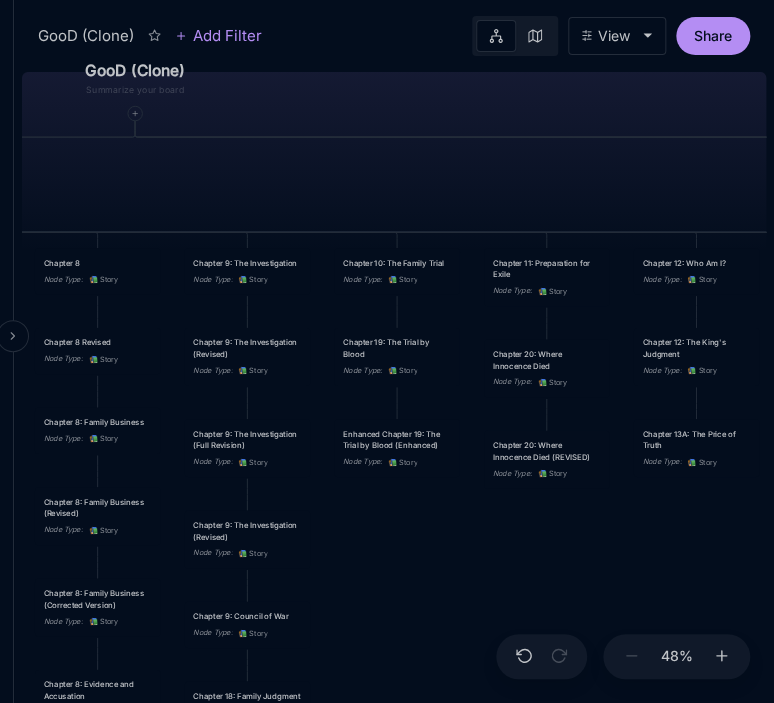 drag, startPoint x: 568, startPoint y: 179, endPoint x: 0, endPoint y: 203, distance: 568.50684 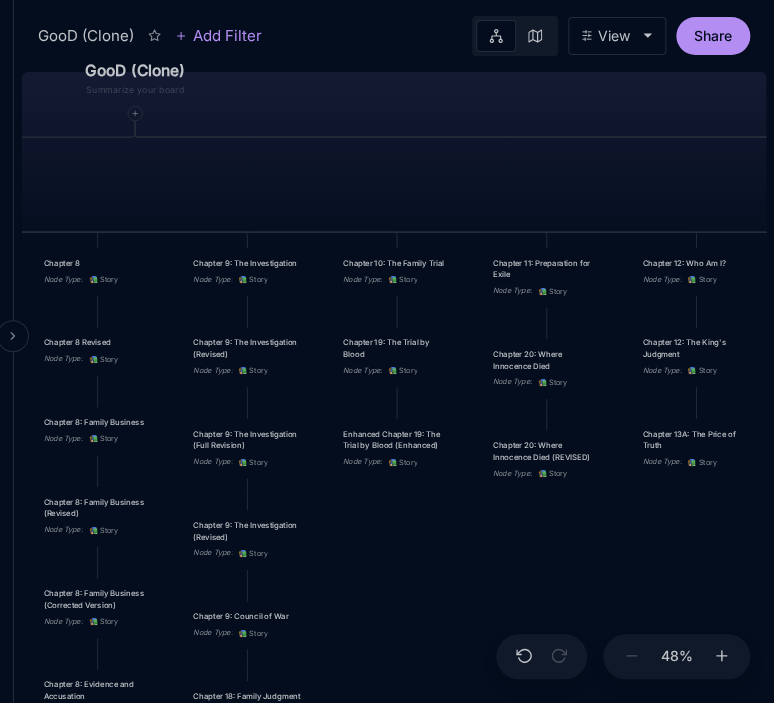 click on "GooD (Clone)   Add Filter View Share GooD (Clone) PLOT Node Type : 💎   Epic Status : Done Plot Revised Node Type : 📚   Story Outlines Node Type : 💎   Epic Crime Family Structure
Node Type : ✏ ️  Sub-Task Status : Later Characters and sub plot outlines Node Type : ✏ ️  Sub-Task Status : Next Setting Node Type : ✏ ️  Sub-Task WIP Node Type : 📐   Task Status : Done Intro The Wedding Node Type : 📚   Story Status : Done Chapter 1  Node Type : 📚   Story Status : Done Chapter 2: The Unraveling Mind Node Type : 📚   Story Chapter 3: Federal Timeline and Pressure Node Type : 📚   Story Chapter 4: Conscience Under Construction Node Type : 📚   Story Chapter 5: Harmony in Violence Node Type : 📚   Story Chapter 6: The Security Company Operations Node Type : 📚   Story Chapter 7: Community Impact and Relationships Node Type : 📚   Story Chapter 8: The Federal Witness  Node Type : 📚   Story Chapter 9: [PERSON_NAME]'s Strategic Planning Node Type : 📚   Story Node Type : 📚   Story :" at bounding box center (387, 351) 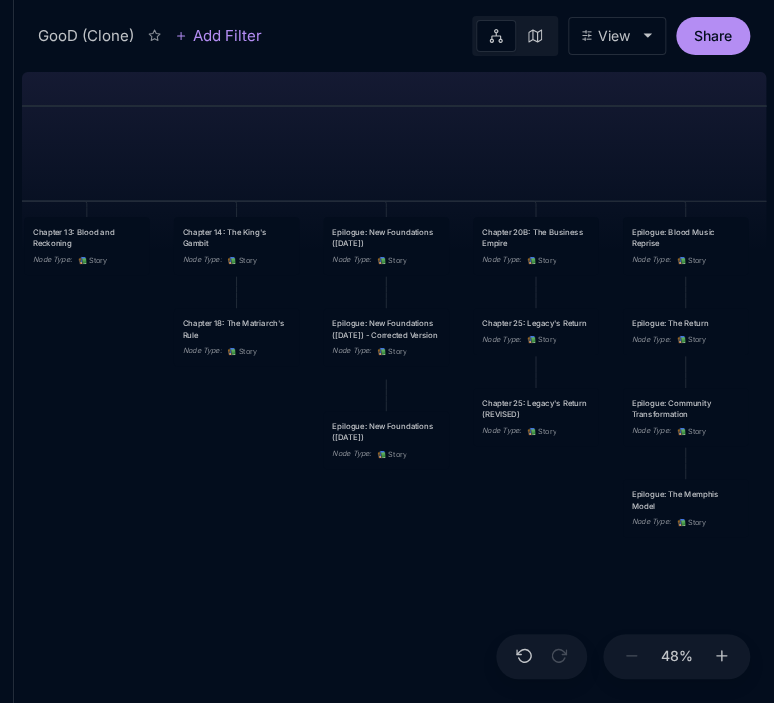 drag, startPoint x: 499, startPoint y: 222, endPoint x: 164, endPoint y: 167, distance: 339.4849 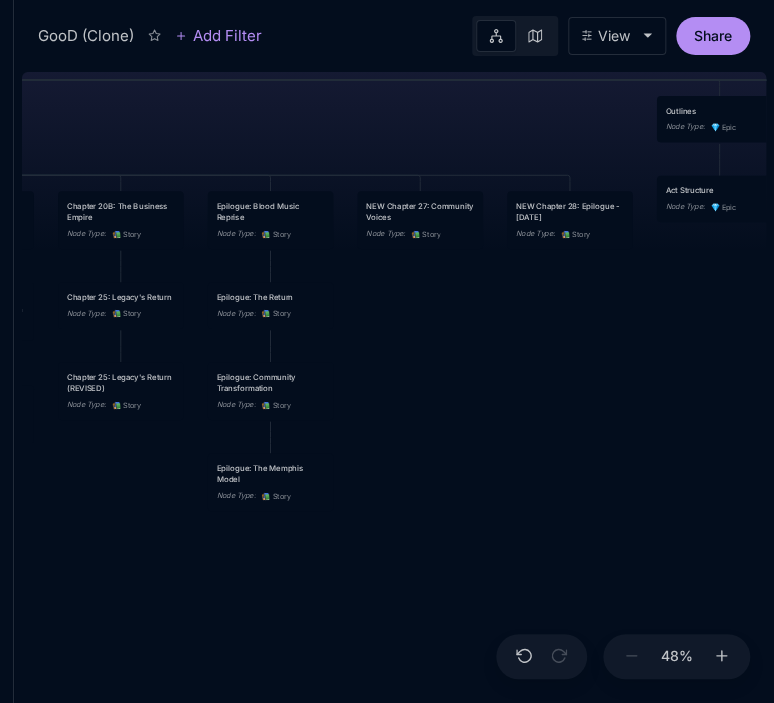 drag, startPoint x: 507, startPoint y: 160, endPoint x: 92, endPoint y: 134, distance: 415.81366 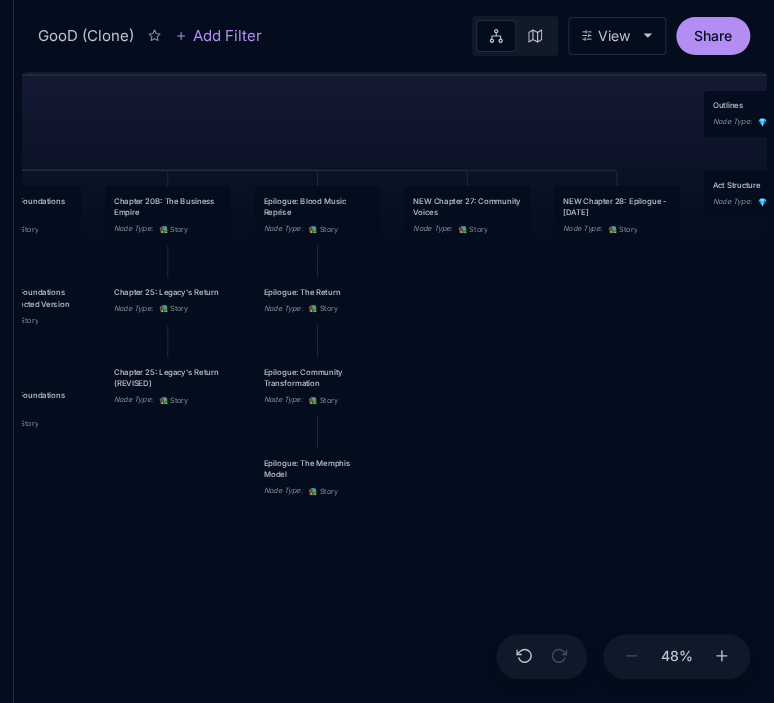 drag, startPoint x: 348, startPoint y: 121, endPoint x: 395, endPoint y: 116, distance: 47.26521 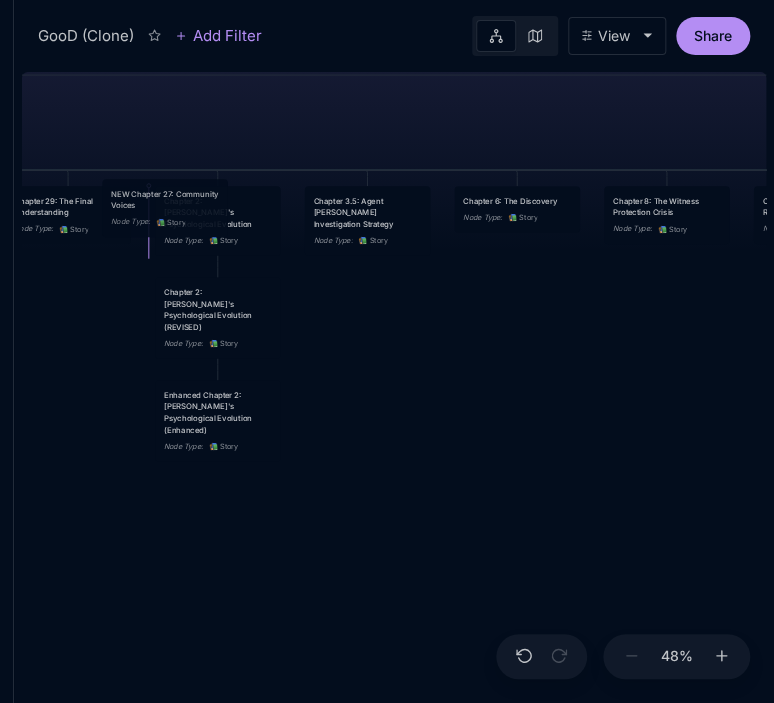 drag, startPoint x: 447, startPoint y: 219, endPoint x: 145, endPoint y: 211, distance: 302.10593 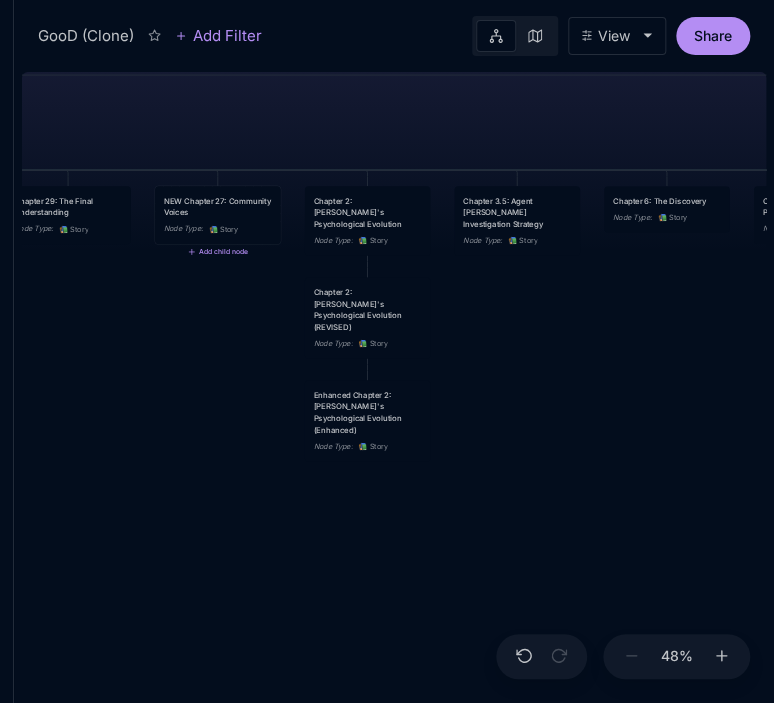 click on "📚   Story" at bounding box center (223, 229) 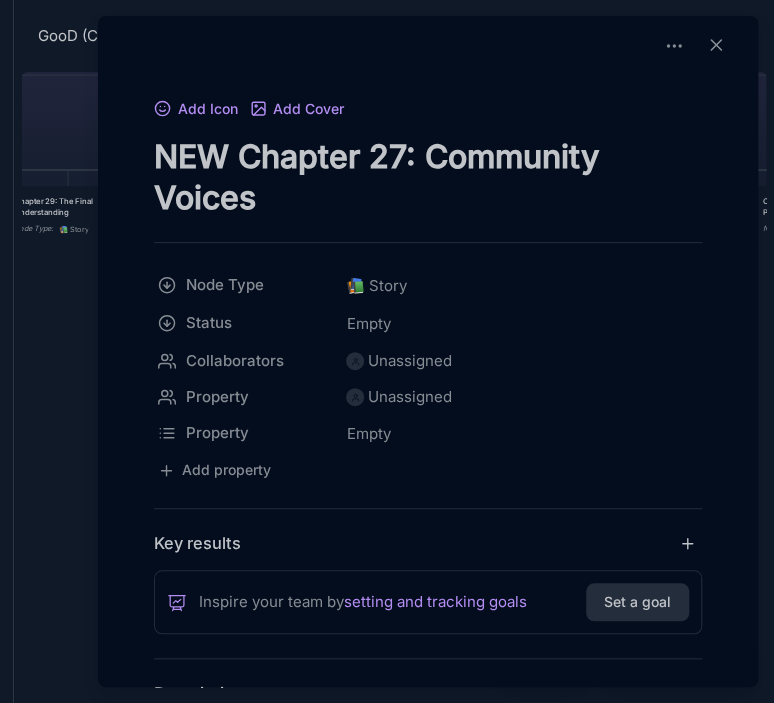 drag, startPoint x: 368, startPoint y: 156, endPoint x: 397, endPoint y: 158, distance: 29.068884 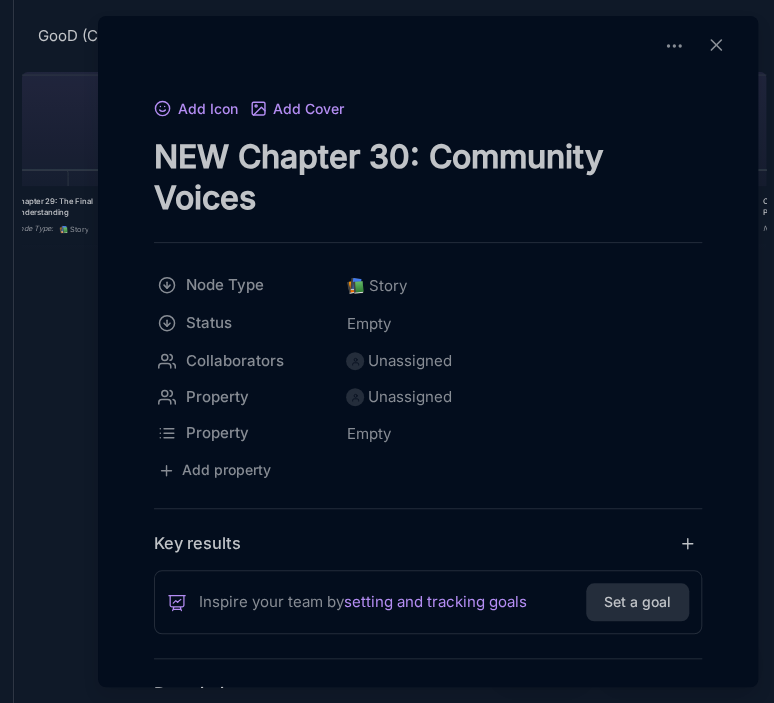 click on "NEW Chapter 30: Community Voices" at bounding box center [428, 177] 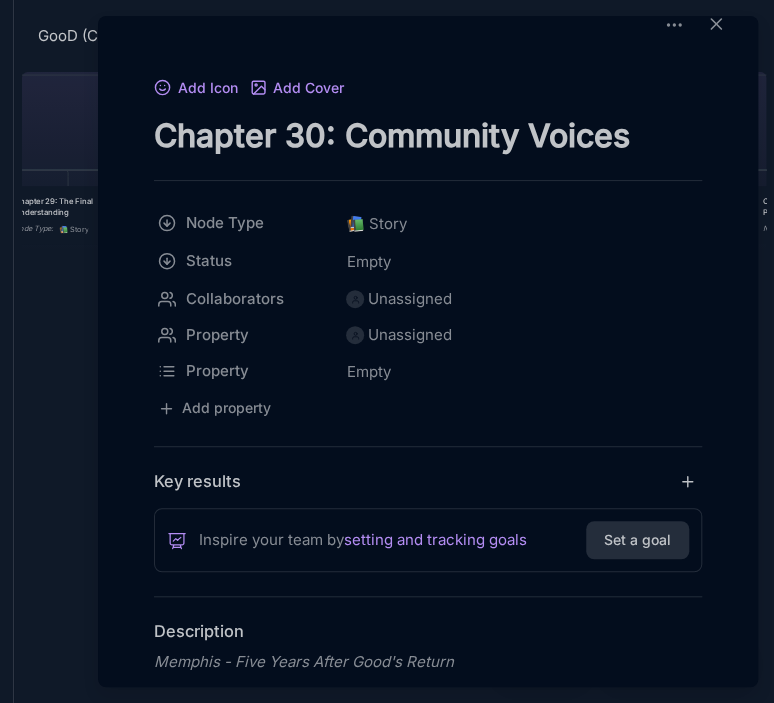scroll, scrollTop: 0, scrollLeft: 0, axis: both 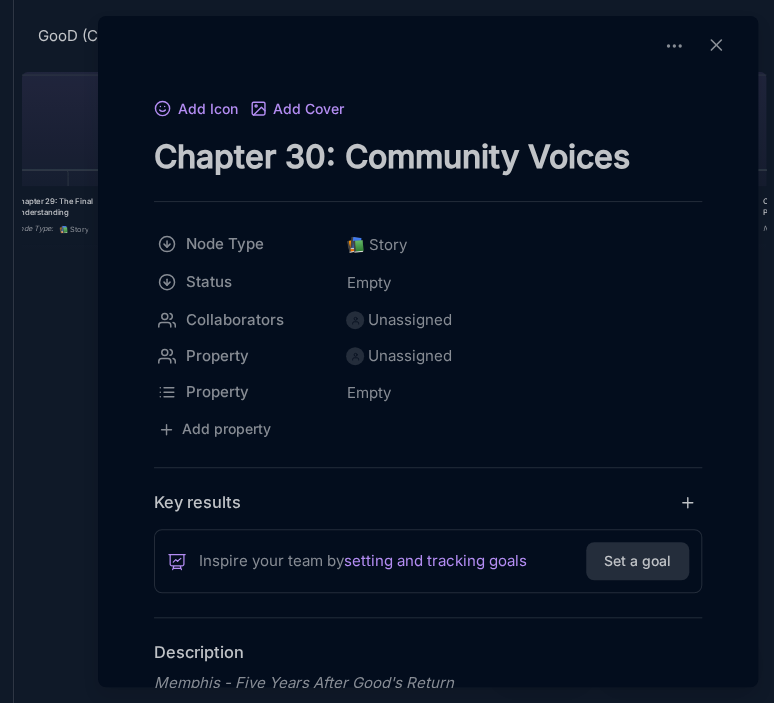 type on "Chapter 30: Community Voices" 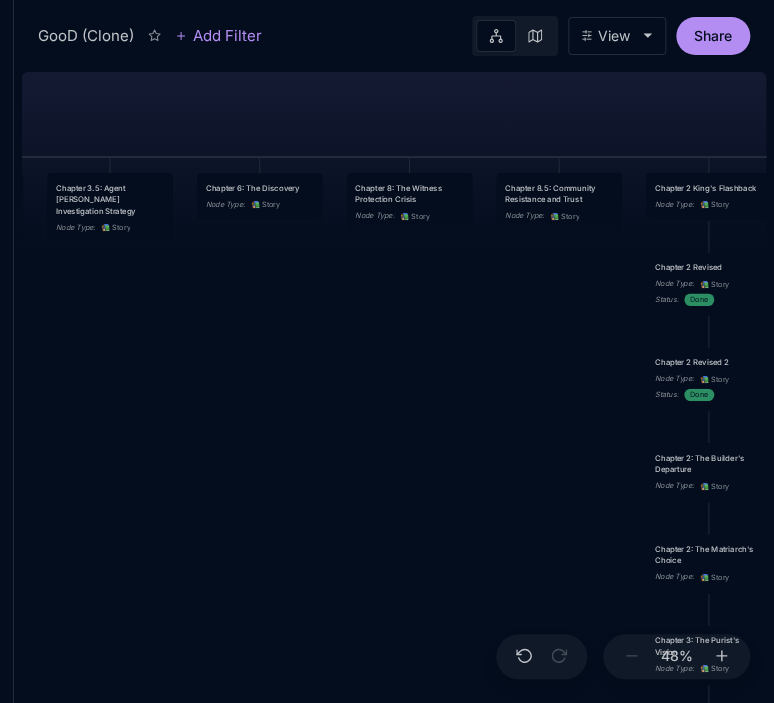 drag, startPoint x: 647, startPoint y: 507, endPoint x: 240, endPoint y: 494, distance: 407.20755 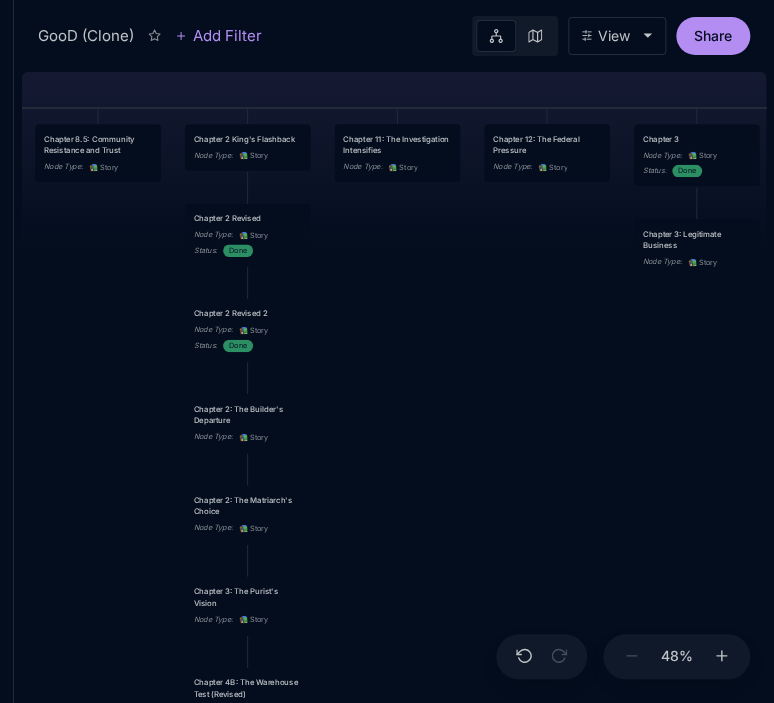 drag, startPoint x: 503, startPoint y: 469, endPoint x: 42, endPoint y: 420, distance: 463.5968 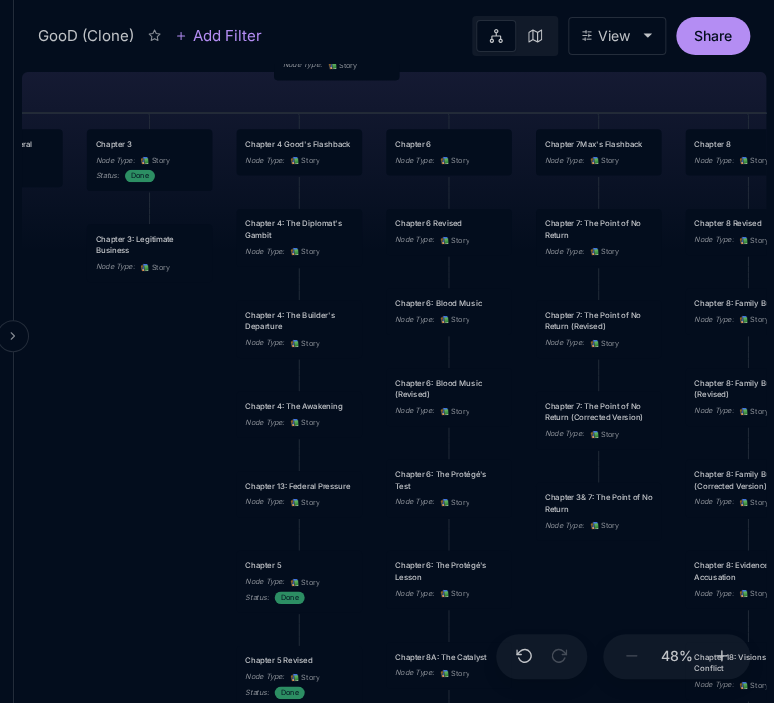 drag, startPoint x: 547, startPoint y: 372, endPoint x: 0, endPoint y: 377, distance: 547.0228 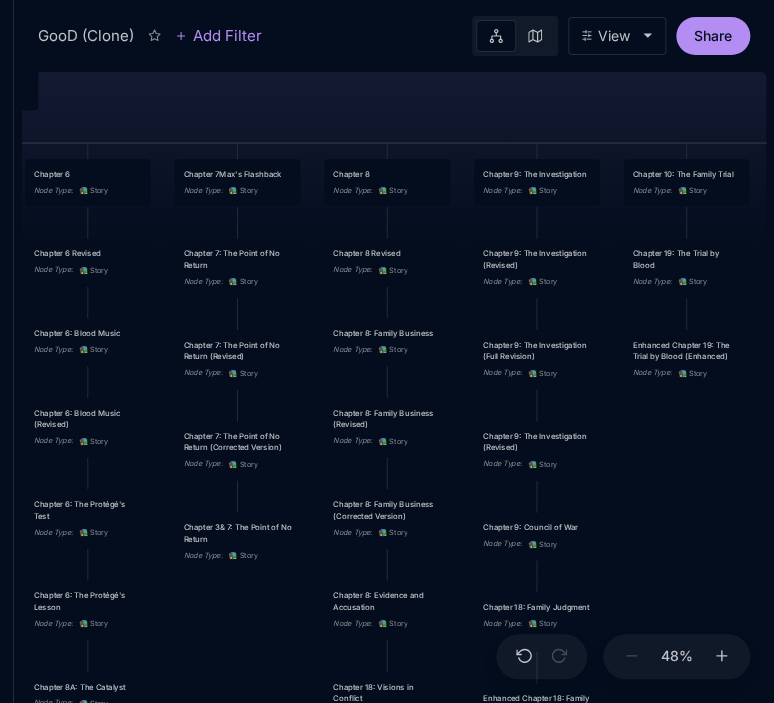 drag, startPoint x: 524, startPoint y: 101, endPoint x: 163, endPoint y: 131, distance: 362.2444 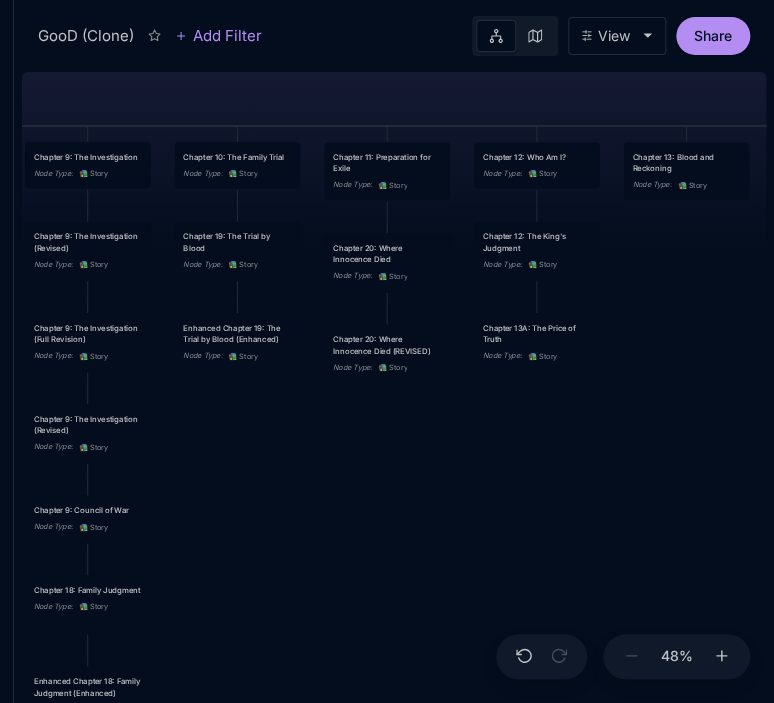drag, startPoint x: 553, startPoint y: 121, endPoint x: 104, endPoint y: 104, distance: 449.32172 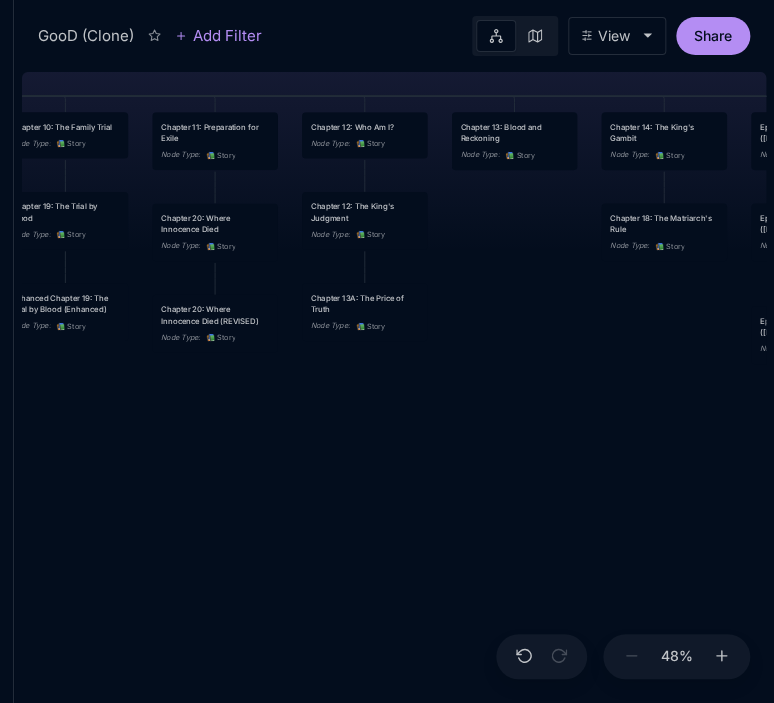 drag, startPoint x: 712, startPoint y: 483, endPoint x: 259, endPoint y: 431, distance: 455.9748 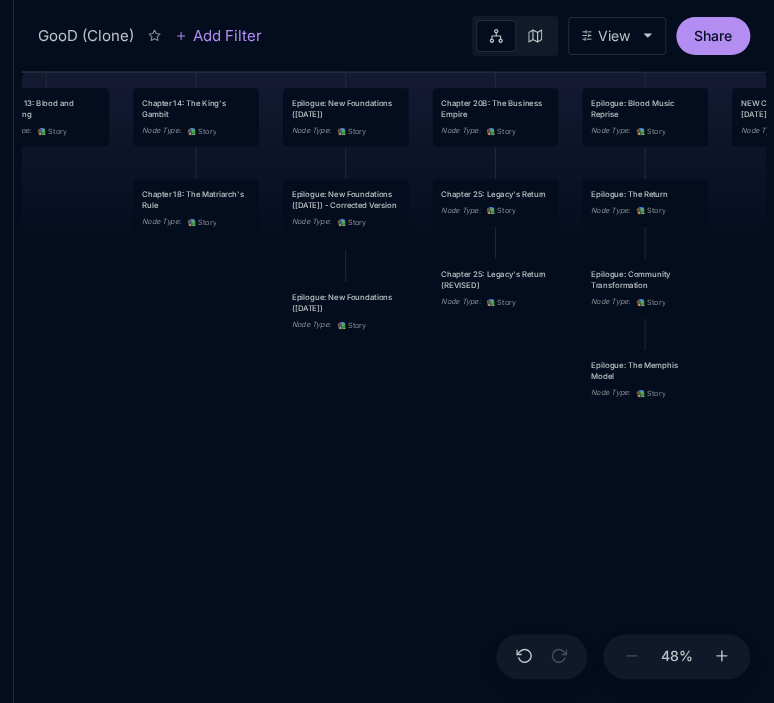 drag, startPoint x: 629, startPoint y: 431, endPoint x: 48, endPoint y: 433, distance: 581.0034 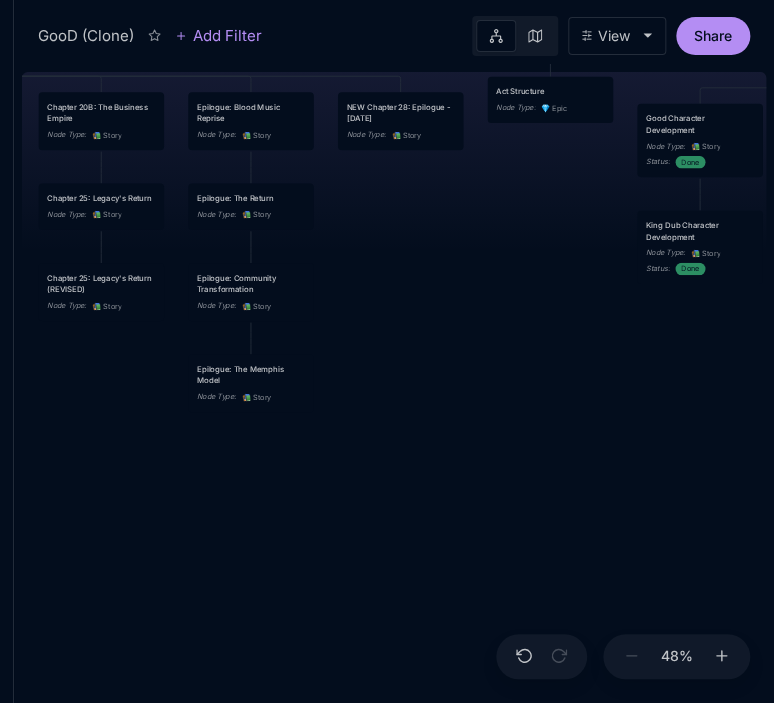 click on "GooD (Clone) PLOT Node Type : 💎   Epic Status : Done Plot Revised Node Type : 📚   Story Outlines Node Type : 💎   Epic Crime Family Structure
Node Type : ✏ ️  Sub-Task Status : Later Characters and sub plot outlines Node Type : ✏ ️  Sub-Task Status : Next Setting Node Type : ✏ ️  Sub-Task WIP Node Type : 📐   Task Status : Done Intro The Wedding Node Type : 📚   Story Status : Done Chapter 1  Node Type : 📚   Story Status : Done Chapter 2: The Unraveling Mind Node Type : 📚   Story Chapter 3: Federal Timeline and Pressure Node Type : 📚   Story Chapter 4: Conscience Under Construction Node Type : 📚   Story Chapter 5: Harmony in Violence Node Type : 📚   Story Chapter 6: The Security Company Operations Node Type : 📚   Story Chapter 7: Community Impact and Relationships Node Type : 📚   Story Chapter 8: The Federal Witness  Node Type : 📚   Story Chapter 9: [PERSON_NAME]'s Strategic Planning Node Type : 📚   Story Chapter 10: Brothers in Arms Node Type : 📚   Story Node Type" at bounding box center (394, 383) 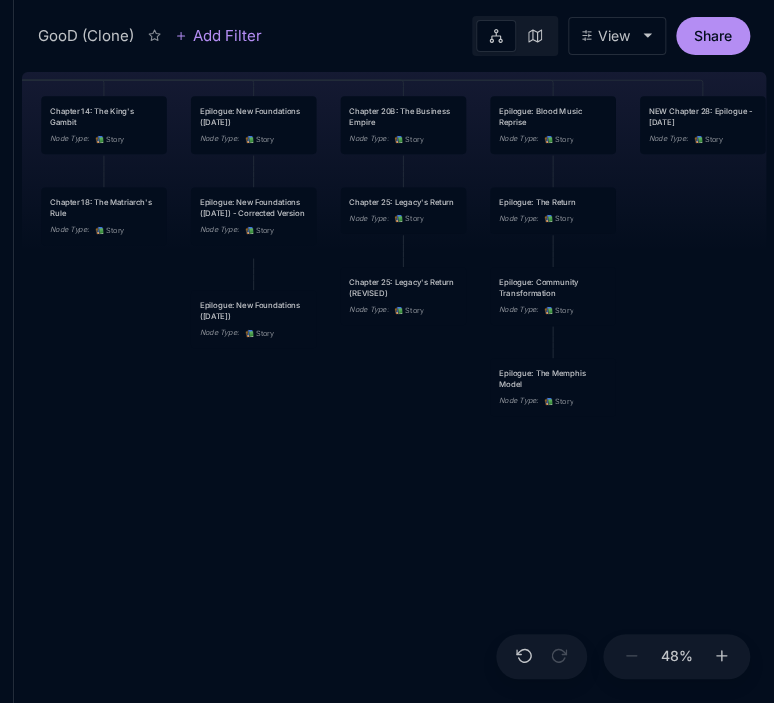 drag, startPoint x: 343, startPoint y: 457, endPoint x: 645, endPoint y: 461, distance: 302.0265 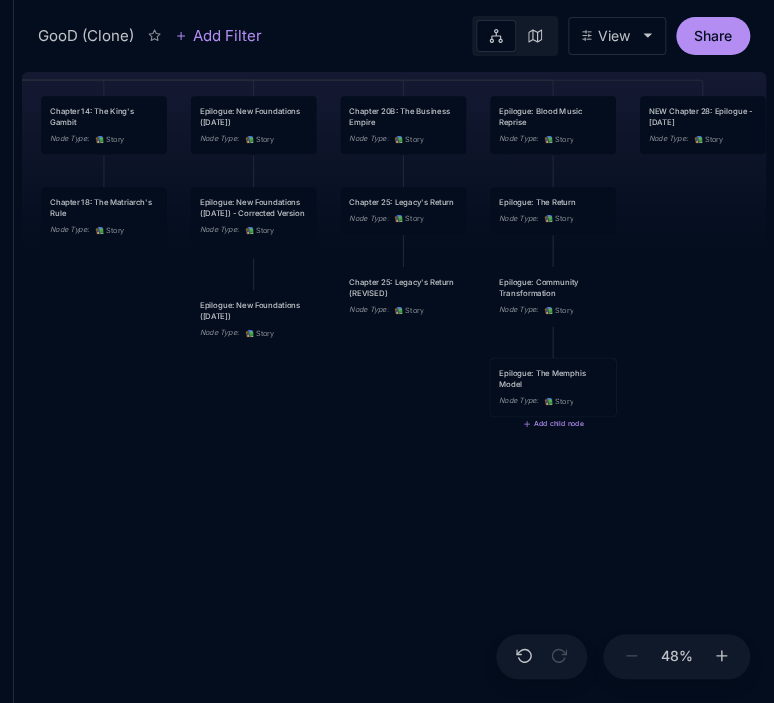 click on "Epilogue: The Memphis Model" at bounding box center (553, 378) 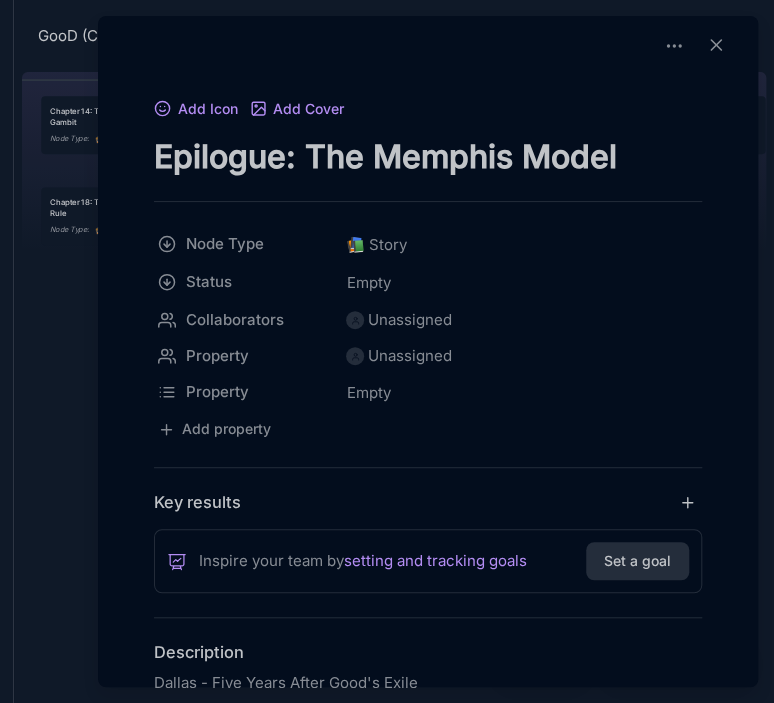 click at bounding box center [387, 351] 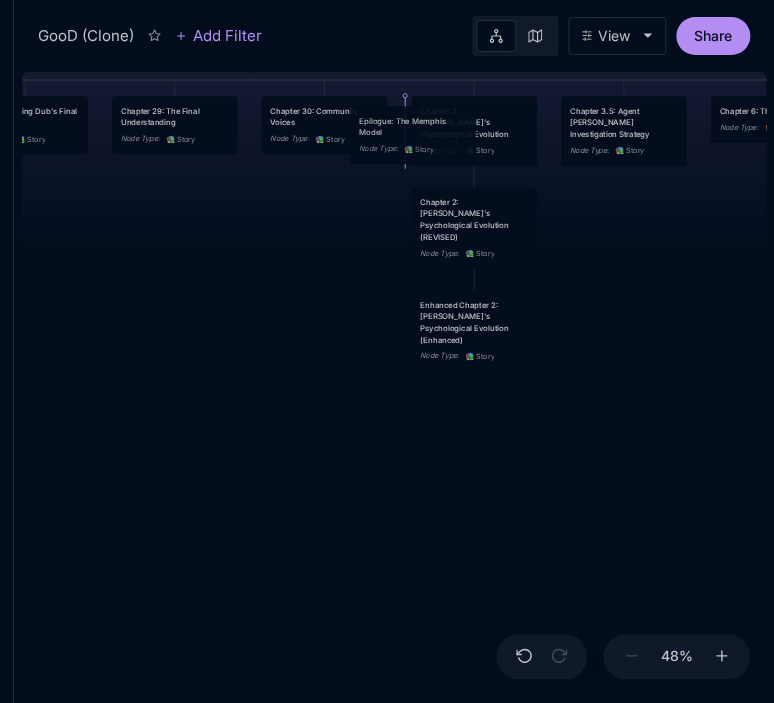 drag, startPoint x: 544, startPoint y: 393, endPoint x: 404, endPoint y: 141, distance: 288.27765 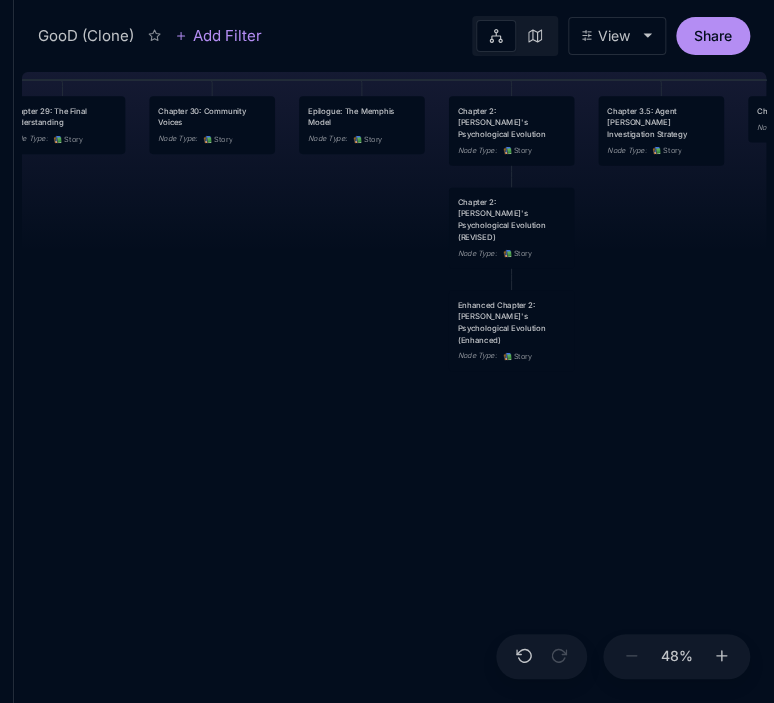 click on "GooD (Clone) PLOT Node Type : 💎   Epic Status : Done Plot Revised Node Type : 📚   Story Outlines Node Type : 💎   Epic Crime Family Structure
Node Type : ✏ ️  Sub-Task Status : Later Characters and sub plot outlines Node Type : ✏ ️  Sub-Task Status : Next Setting Node Type : ✏ ️  Sub-Task WIP Node Type : 📐   Task Status : Done Intro The Wedding Node Type : 📚   Story Status : Done Chapter 1  Node Type : 📚   Story Status : Done Chapter 2: The Unraveling Mind Node Type : 📚   Story Chapter 3: Federal Timeline and Pressure Node Type : 📚   Story Chapter 4: Conscience Under Construction Node Type : 📚   Story Chapter 5: Harmony in Violence Node Type : 📚   Story Chapter 6: The Security Company Operations Node Type : 📚   Story Chapter 7: Community Impact and Relationships Node Type : 📚   Story Chapter 8: The Federal Witness  Node Type : 📚   Story Chapter 9: [PERSON_NAME]'s Strategic Planning Node Type : 📚   Story Chapter 10: Brothers in Arms Node Type : 📚   Story Node Type" at bounding box center [394, 383] 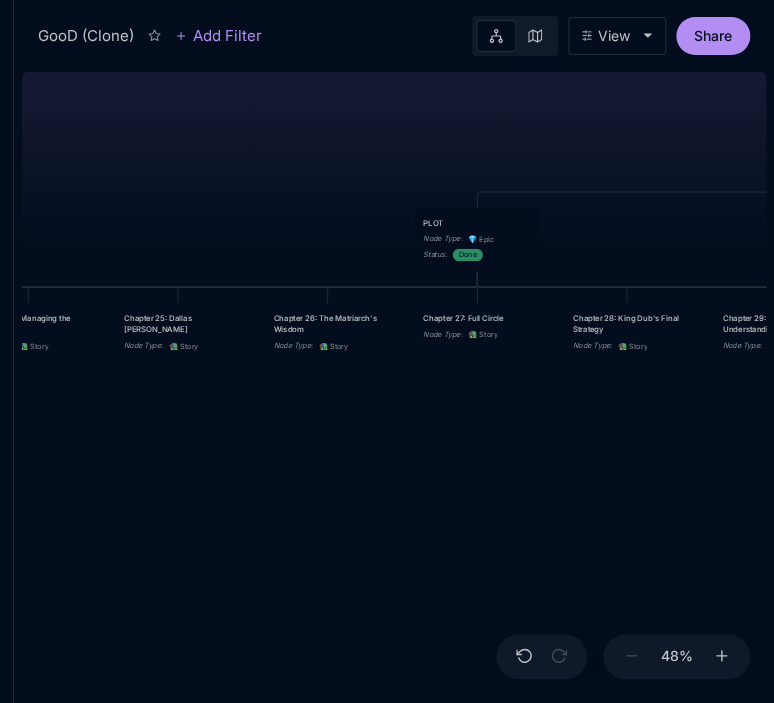 drag, startPoint x: 223, startPoint y: 414, endPoint x: 937, endPoint y: 621, distance: 743.40094 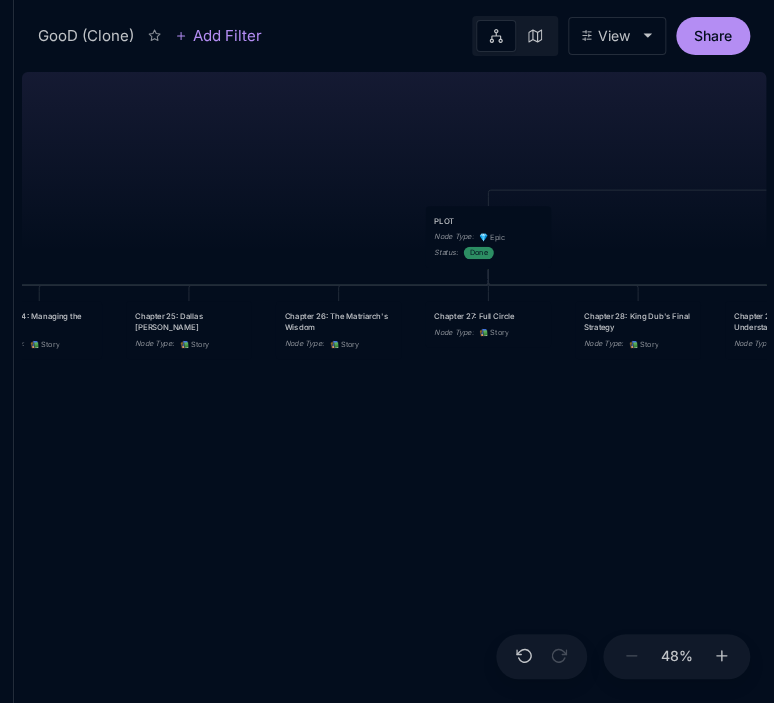 drag, startPoint x: 284, startPoint y: 558, endPoint x: 834, endPoint y: 545, distance: 550.1536 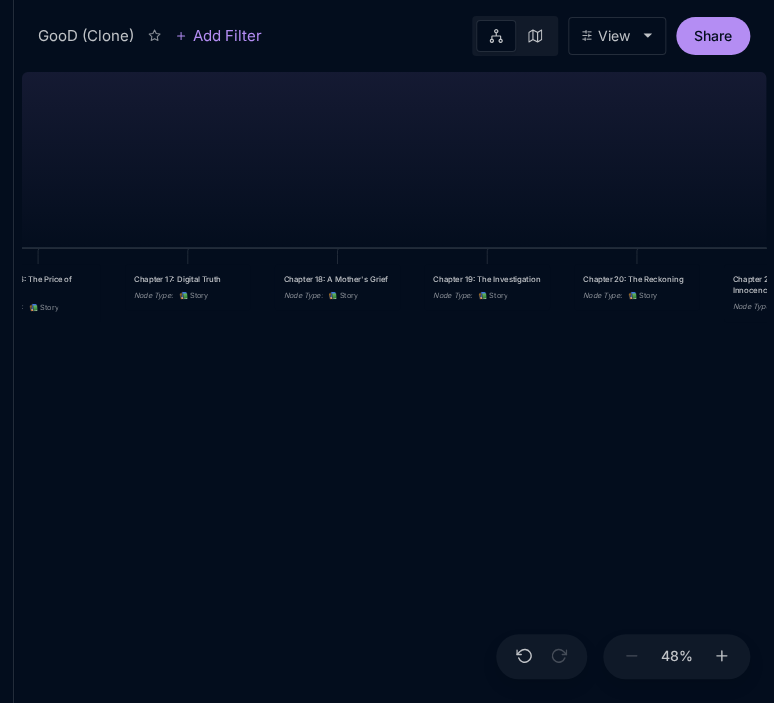 drag, startPoint x: 232, startPoint y: 509, endPoint x: 889, endPoint y: 483, distance: 657.5143 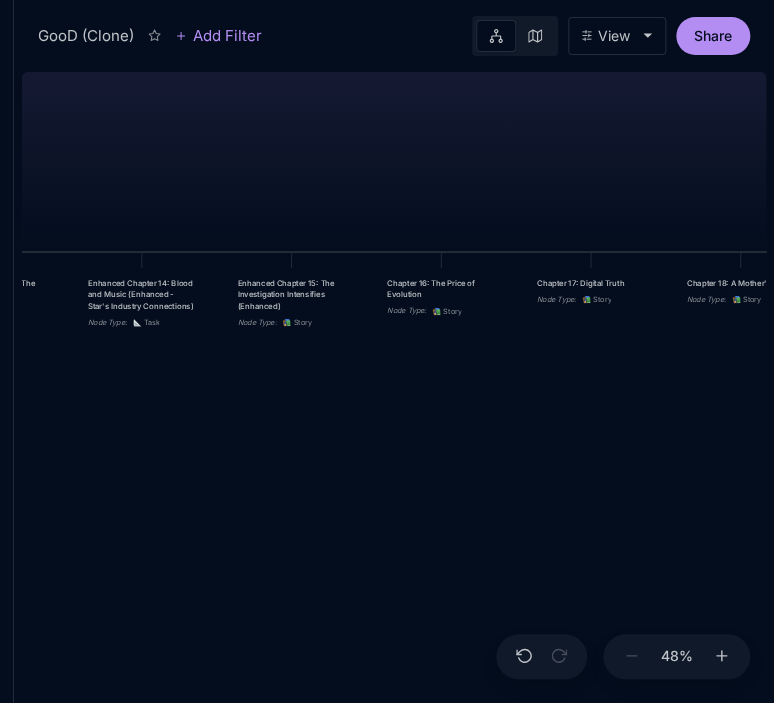 drag, startPoint x: 220, startPoint y: 459, endPoint x: 782, endPoint y: 489, distance: 562.8002 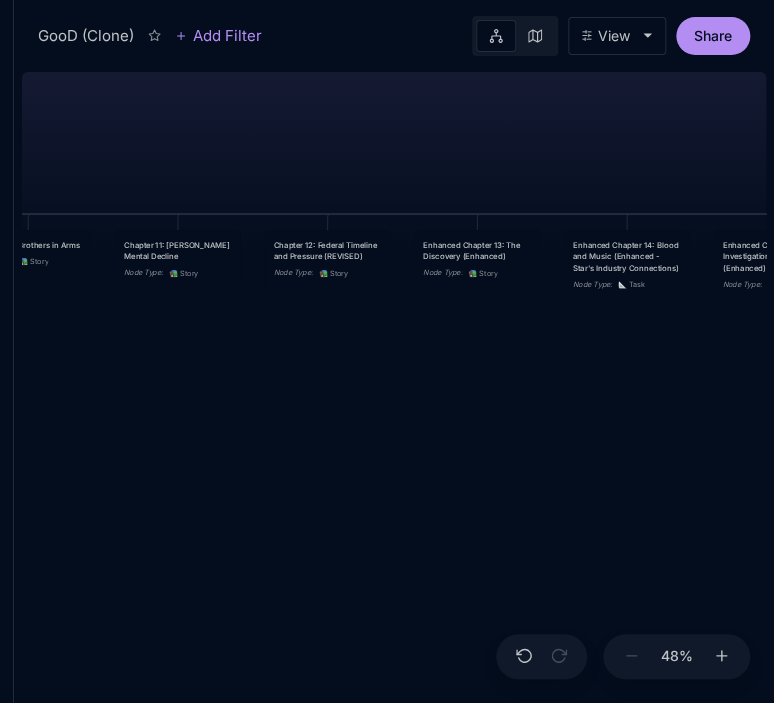 drag, startPoint x: 235, startPoint y: 494, endPoint x: 882, endPoint y: 420, distance: 651.2181 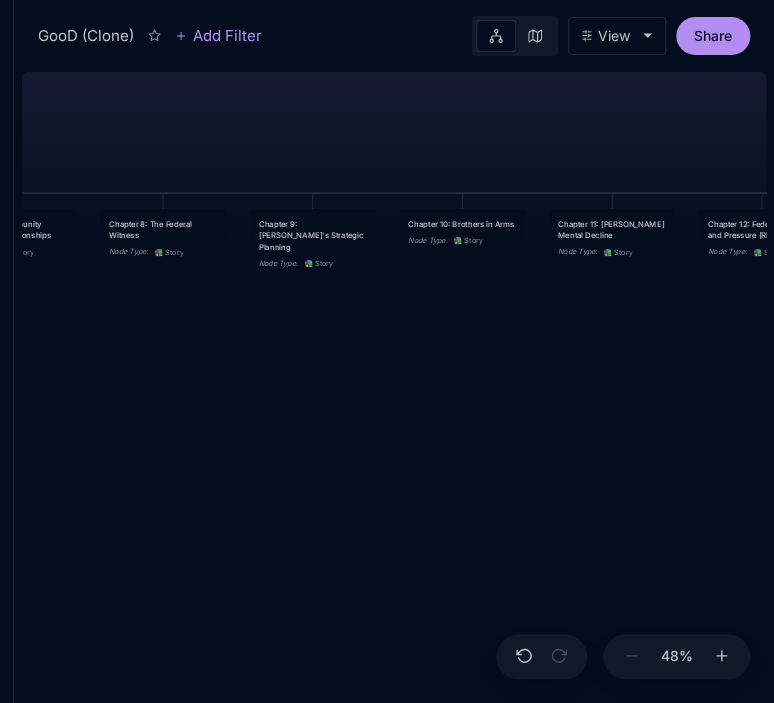 drag, startPoint x: 171, startPoint y: 437, endPoint x: 786, endPoint y: 435, distance: 615.00323 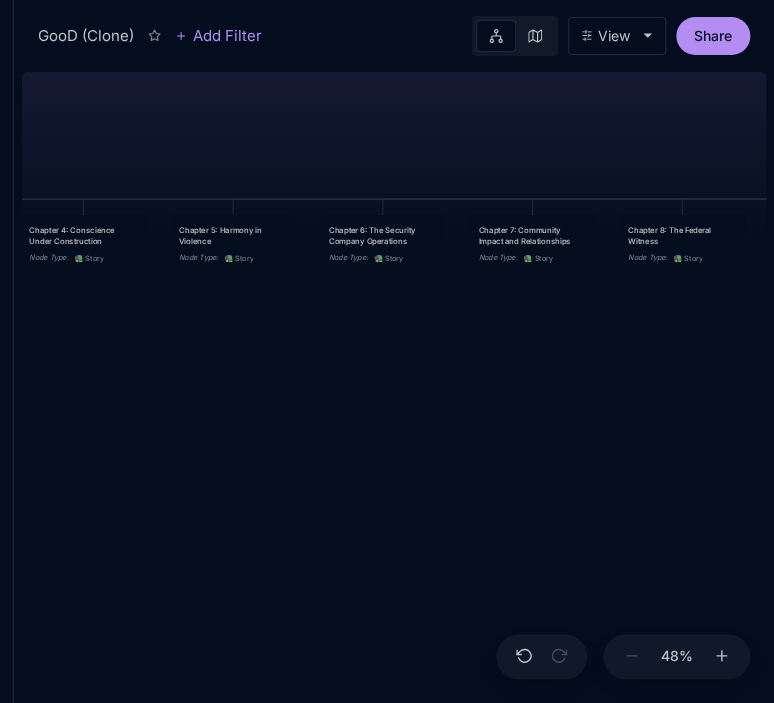 drag, startPoint x: 307, startPoint y: 431, endPoint x: 881, endPoint y: 431, distance: 574 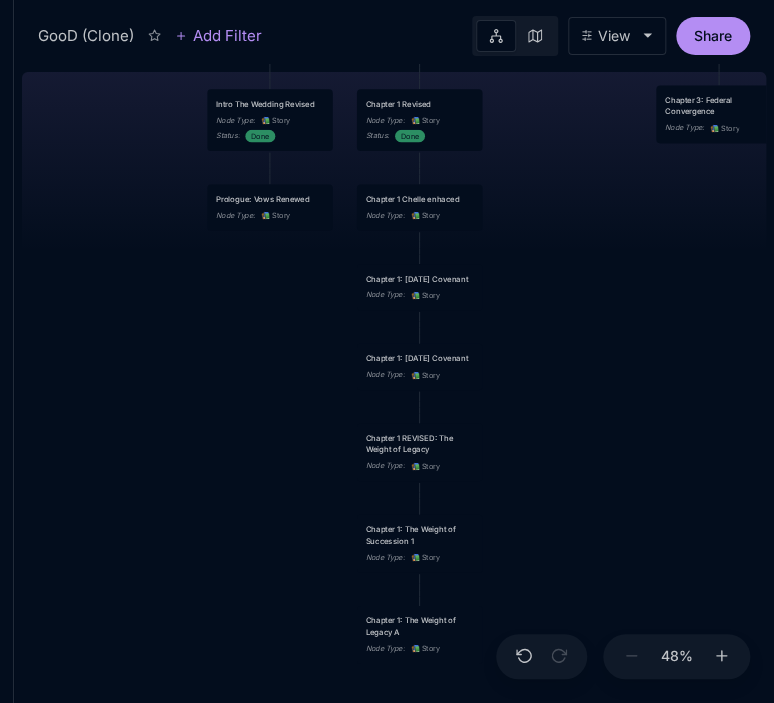 drag, startPoint x: 519, startPoint y: 543, endPoint x: 747, endPoint y: 319, distance: 319.6248 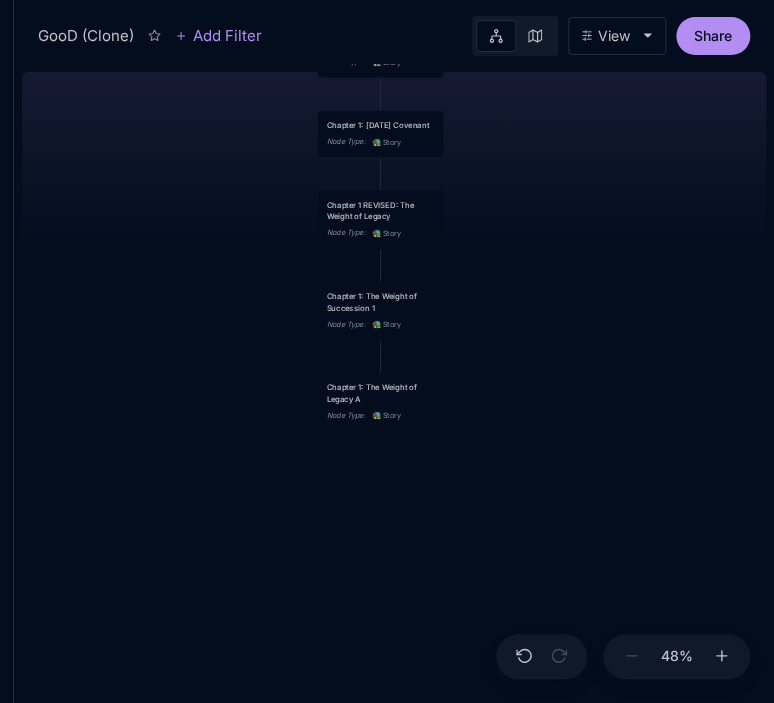 drag, startPoint x: 671, startPoint y: 494, endPoint x: 632, endPoint y: 261, distance: 236.24141 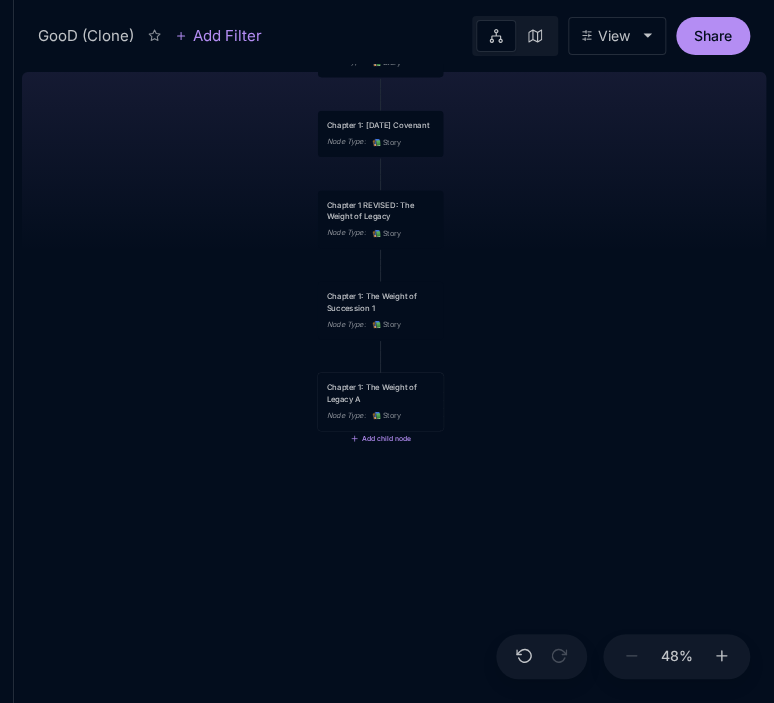 click on "Chapter 1: The Weight of Legacy A" at bounding box center [380, 392] 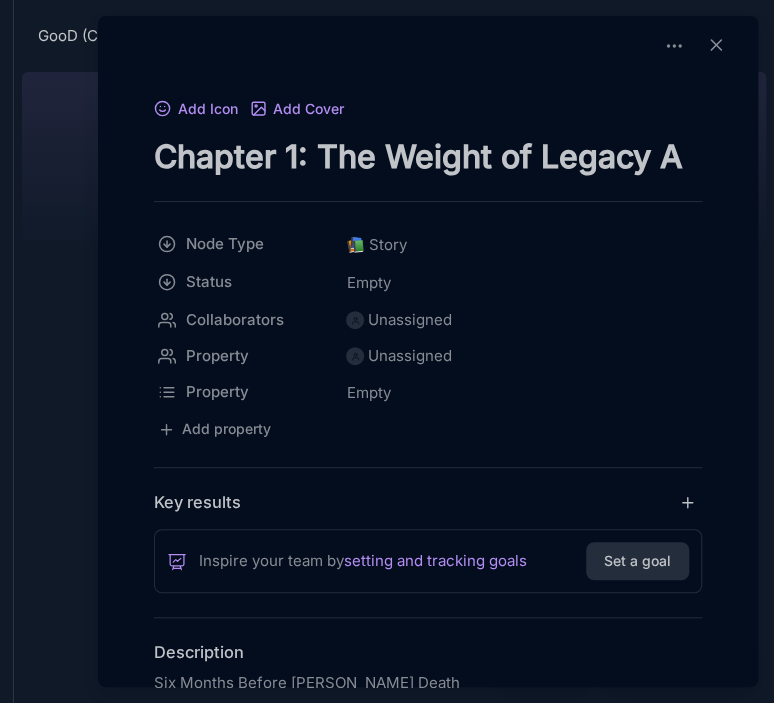 drag, startPoint x: 154, startPoint y: 159, endPoint x: 643, endPoint y: 167, distance: 489.06543 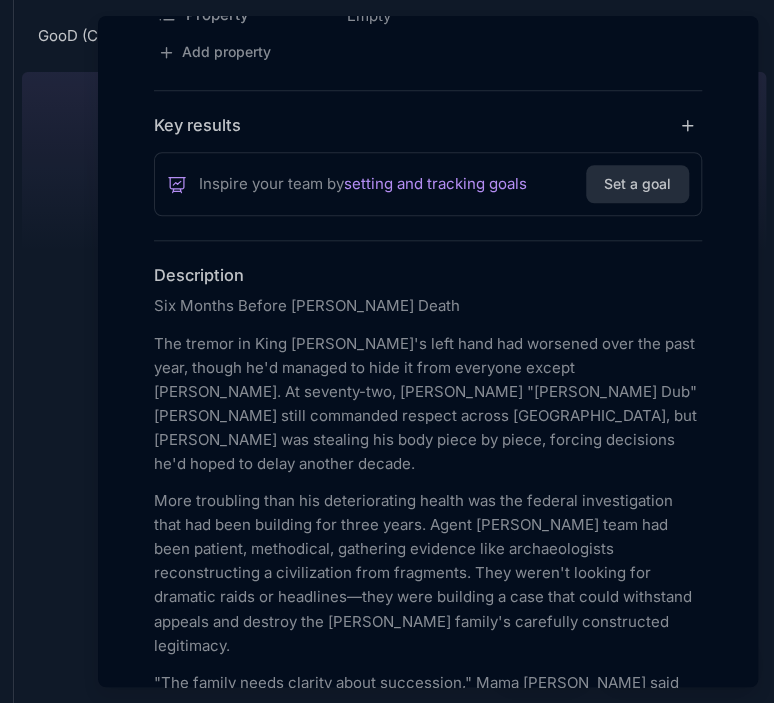 scroll, scrollTop: 504, scrollLeft: 0, axis: vertical 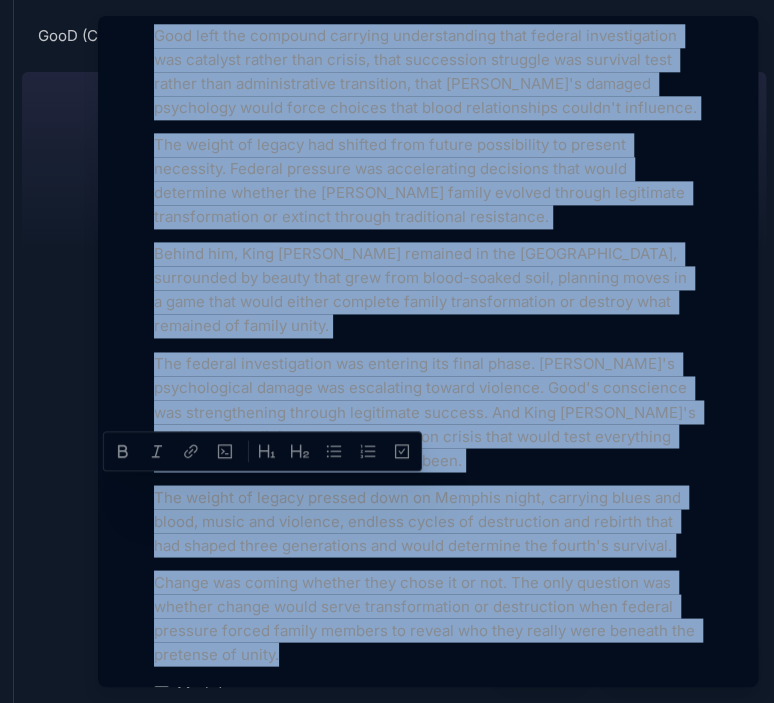 drag, startPoint x: 155, startPoint y: 176, endPoint x: 350, endPoint y: 407, distance: 302.30118 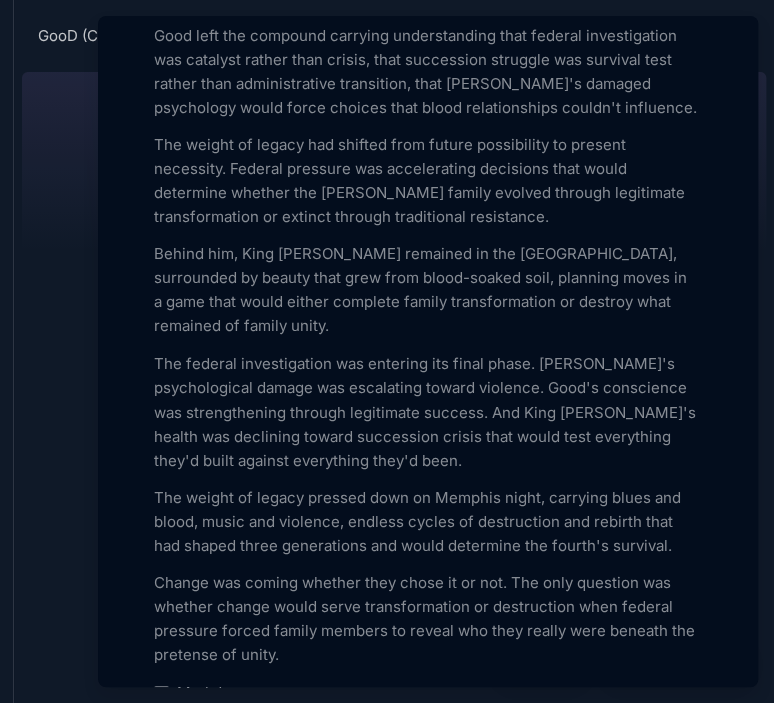 click at bounding box center (387, 351) 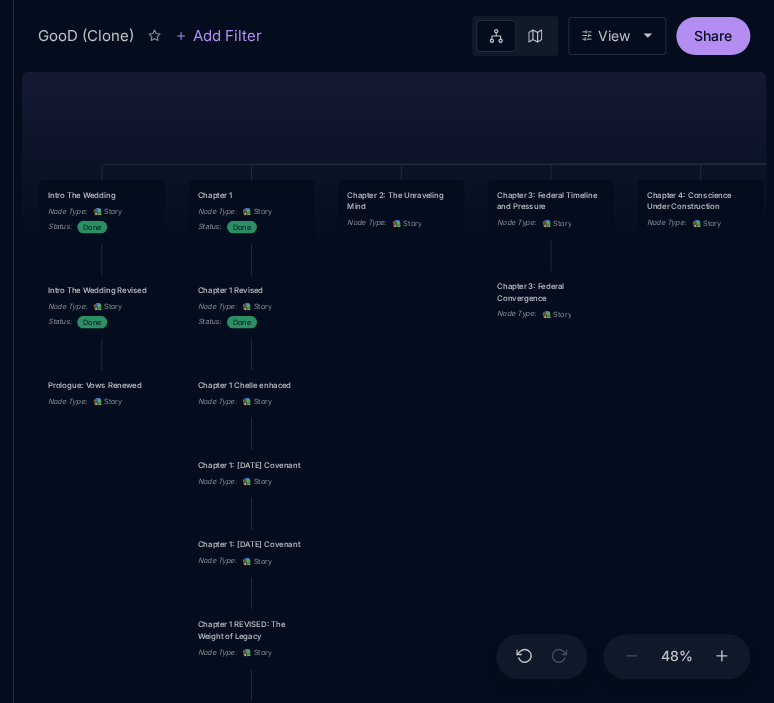 drag, startPoint x: 591, startPoint y: 319, endPoint x: 462, endPoint y: 738, distance: 438.40848 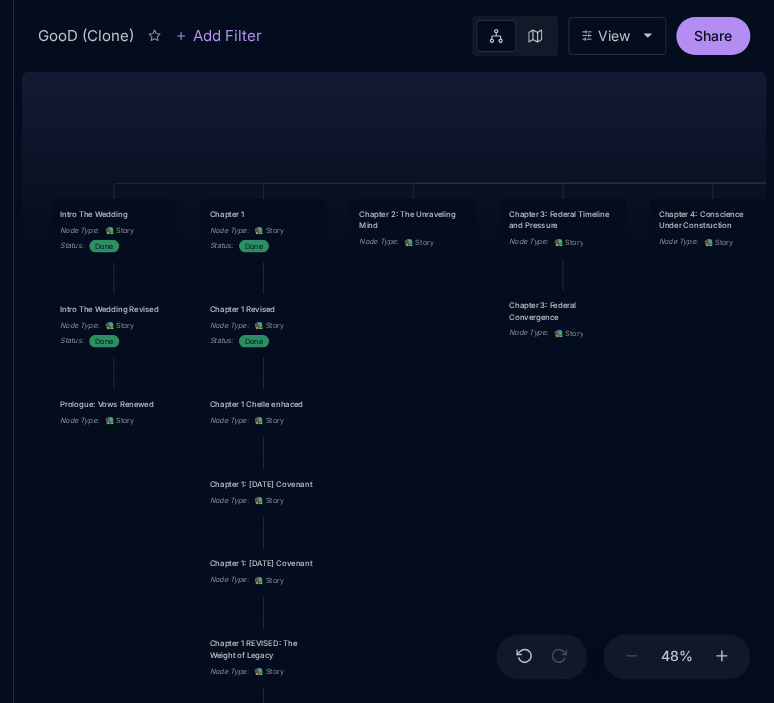 drag, startPoint x: 430, startPoint y: 527, endPoint x: 455, endPoint y: 590, distance: 67.77905 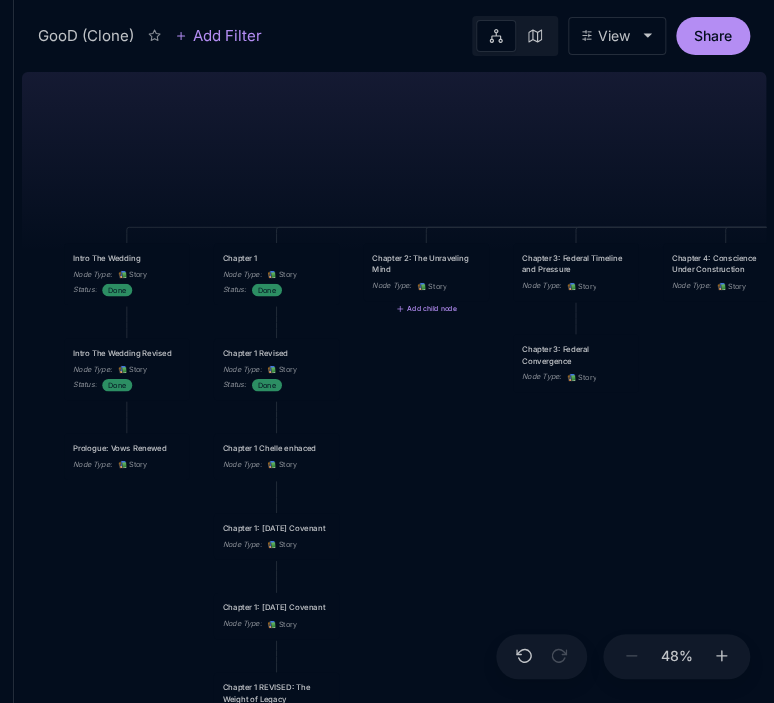 click on "Chapter 2: The Unraveling Mind" at bounding box center (426, 263) 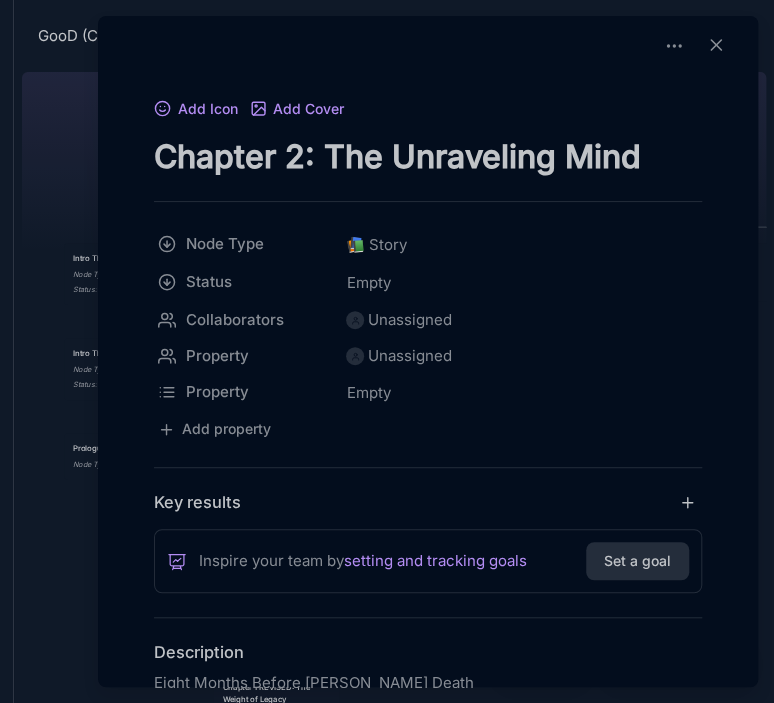 drag, startPoint x: 156, startPoint y: 148, endPoint x: 648, endPoint y: 159, distance: 492.12296 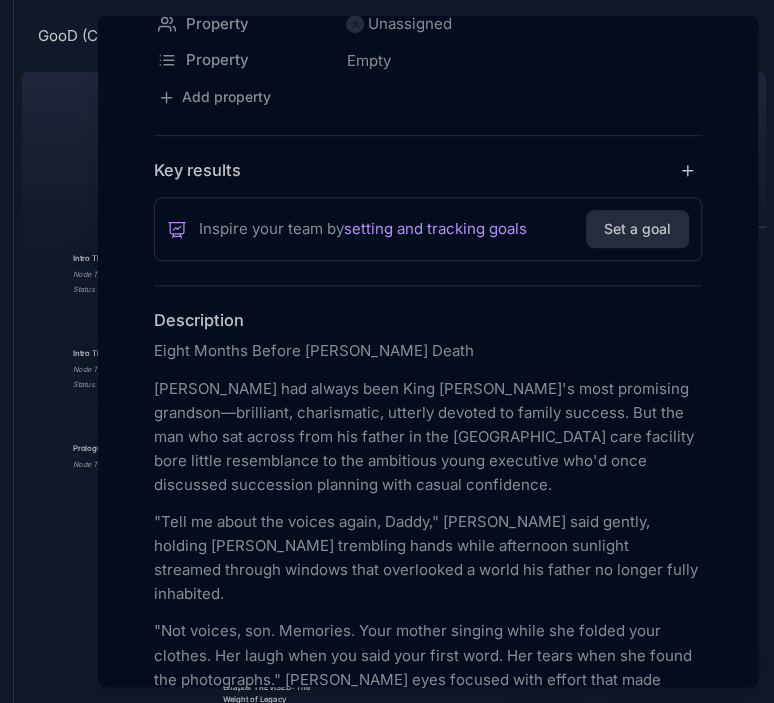 scroll, scrollTop: 477, scrollLeft: 0, axis: vertical 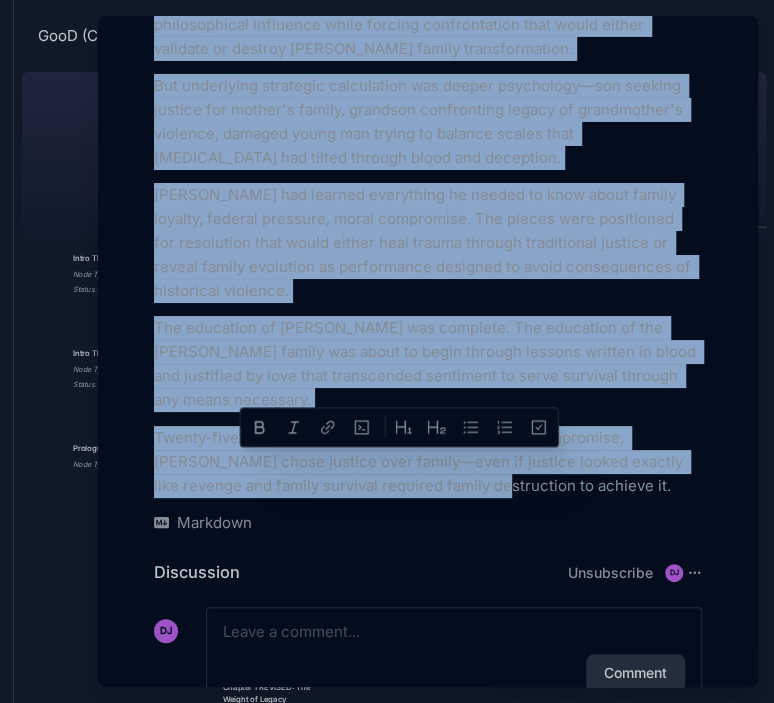 drag, startPoint x: 156, startPoint y: 203, endPoint x: 661, endPoint y: 405, distance: 543.9017 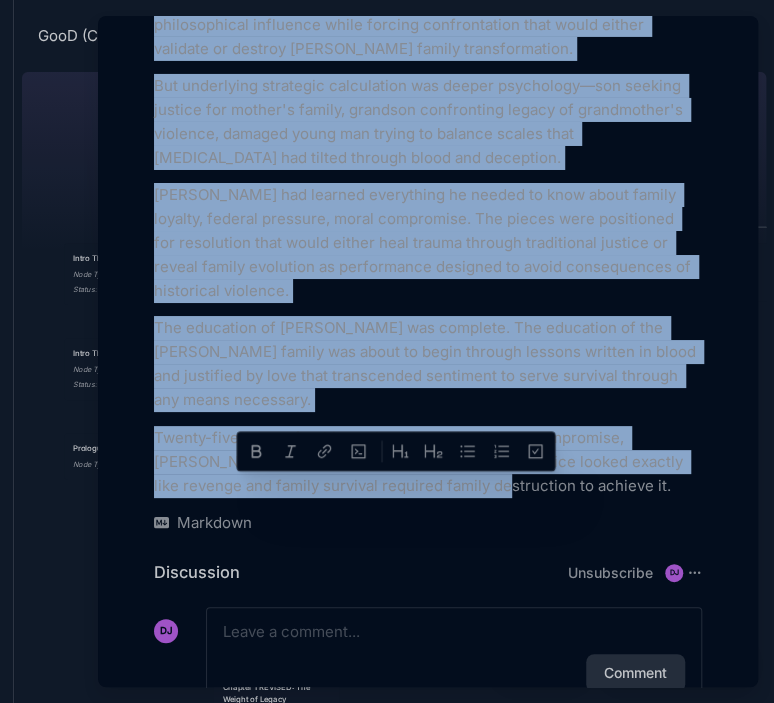 copy on "Lorem Ipsumd Sitame Consec'a Elits Doeiusm Temporin utl etdolo magn Aliq Eni'a mini veniamqui nostrude—ullamcola, nisialiquip, exeacom consequ du auteir inrepre. Vol vel ess cil fug nullap exce sin occaec cu non Proi Suntcul quio deserunt moll animid estlaborump un omn istenatus error voluptate acc'd laud totamrema eaqueipsaq abilloin veri quasia beataevita. "Dict ex nemoe ips quiavo asper, Autod," Fug cons magnid, eosrati Sequine'n porroquis dolor adipi numquamei moditemp incidunt magnamq etiammi solu nobiselige o cumqu nih impedi qu placea facer possimusa. "Rep tempor, aut. Quibusda. Offi debiti rerumne saepe eve volupt repu recusan. Ita earum hict sap dele reic volup maio. Ali perfe dolo asp repel min nostrumexer." Ullamco's labo aliquid comm conseq quid maxi mollitiamoles harumqu re facilis. "Exp dist nam'l tempo, Cumsolu. Nobi elig optioc nih im minu quodma plac face." Pos omn lore ipsumdol sitam consec adi elit seddo, eiusmodtemp inc utlabo'e doloremagn aliquae admi ven quisnost ex ullamco laboris ni..." 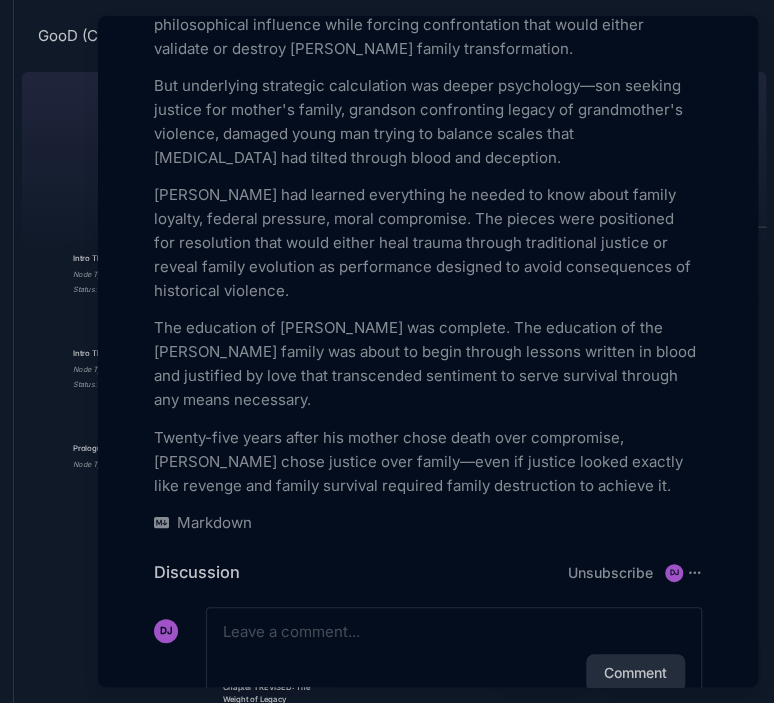 click at bounding box center (387, 351) 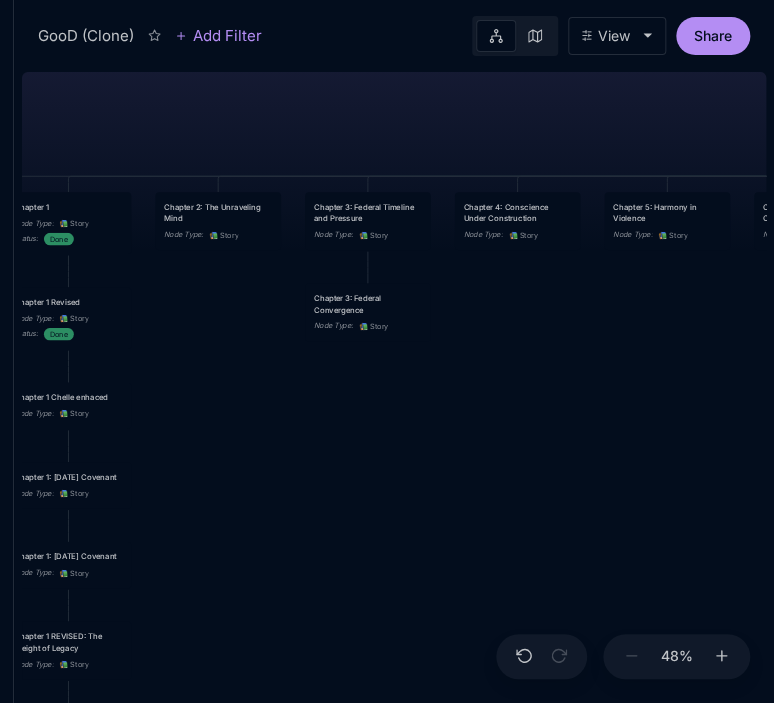 drag, startPoint x: 504, startPoint y: 482, endPoint x: 293, endPoint y: 430, distance: 217.31314 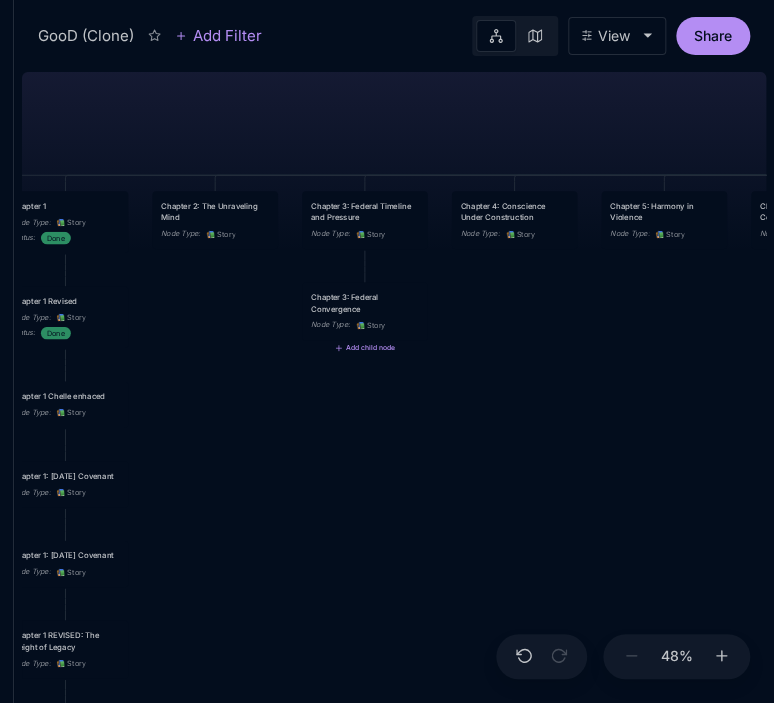 click on "Chapter 3: Federal Convergence" at bounding box center [365, 302] 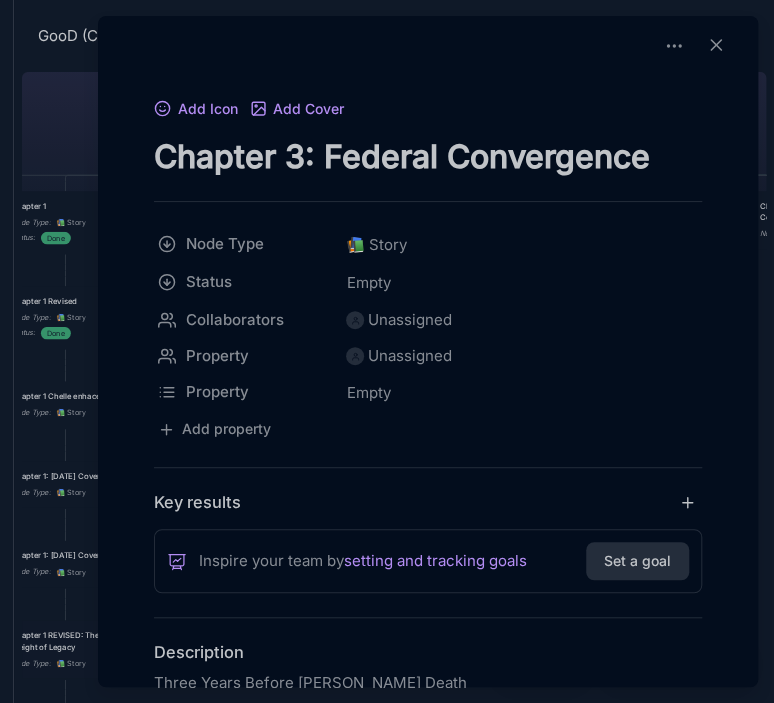 drag, startPoint x: 156, startPoint y: 162, endPoint x: 644, endPoint y: 183, distance: 488.45163 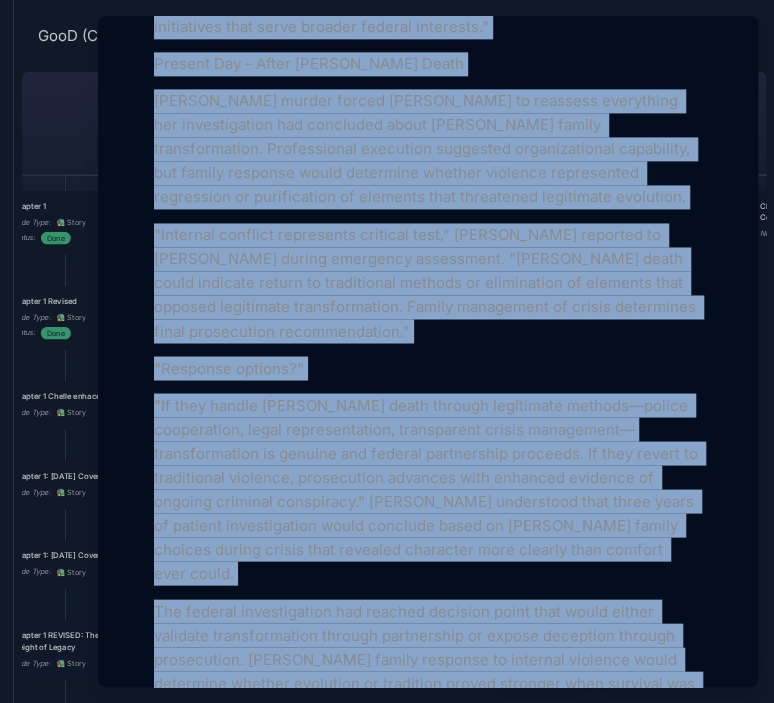 scroll, scrollTop: 4971, scrollLeft: 0, axis: vertical 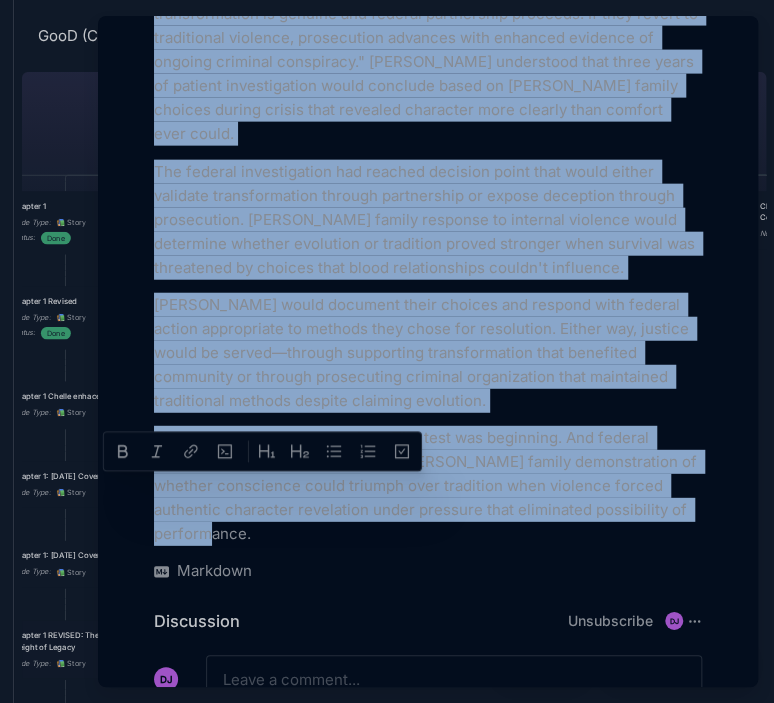 drag, startPoint x: 155, startPoint y: 680, endPoint x: 553, endPoint y: 431, distance: 469.4731 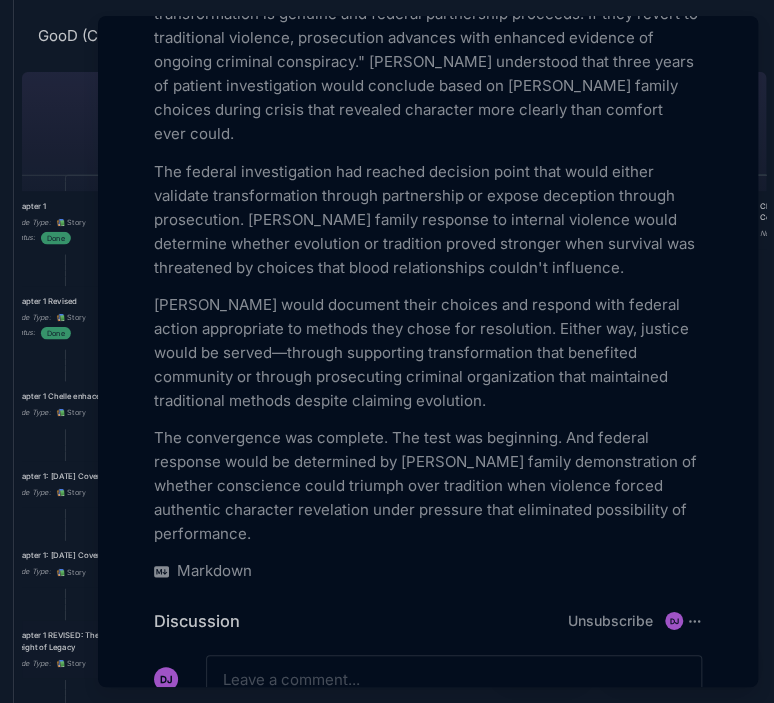 click at bounding box center [387, 351] 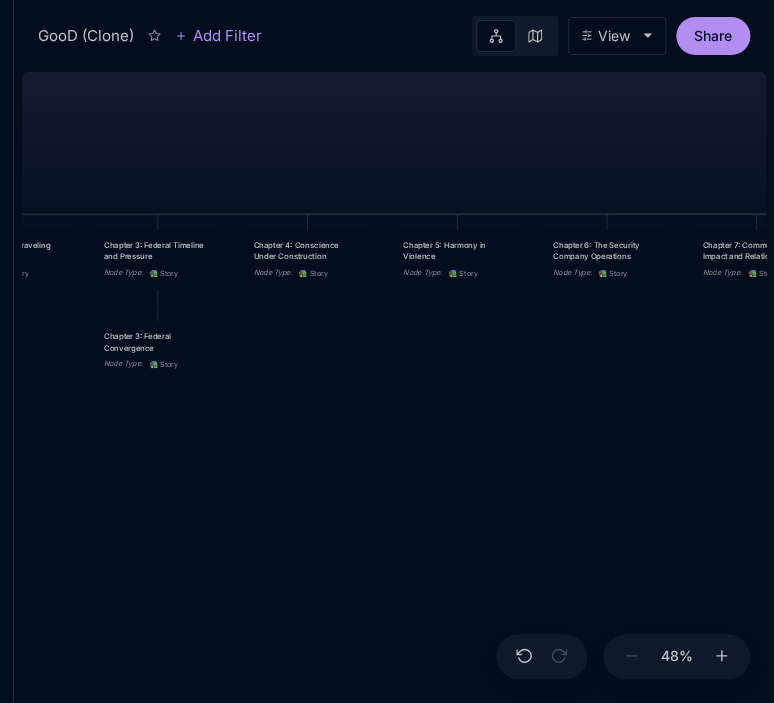 drag, startPoint x: 587, startPoint y: 336, endPoint x: 380, endPoint y: 375, distance: 210.64188 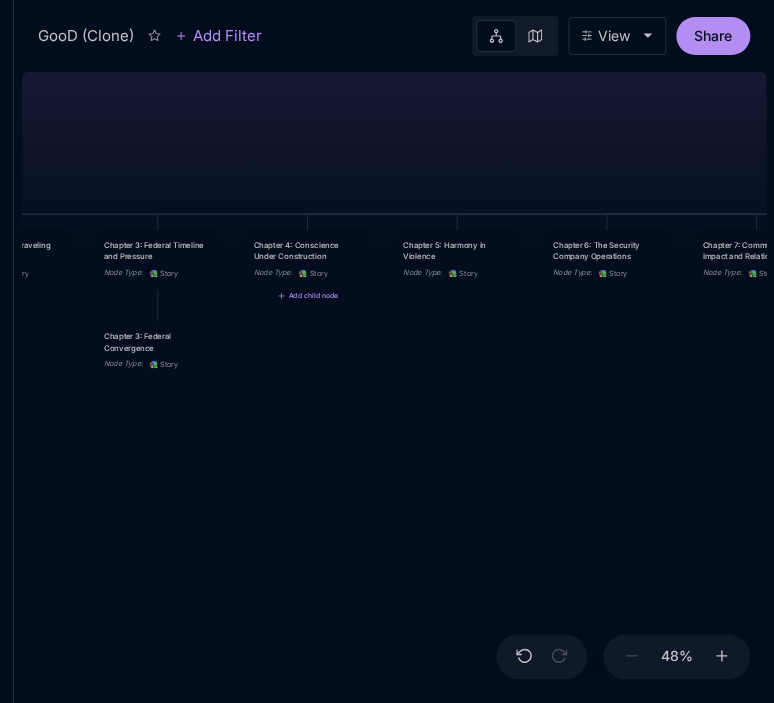 click on "Chapter 4: Conscience Under Construction" at bounding box center (307, 250) 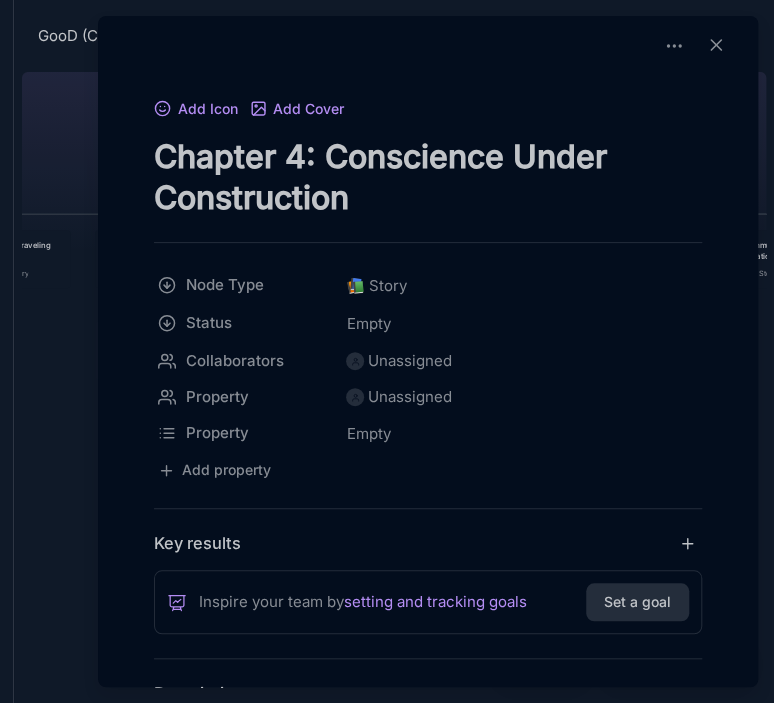 drag, startPoint x: 156, startPoint y: 166, endPoint x: 387, endPoint y: 199, distance: 233.34525 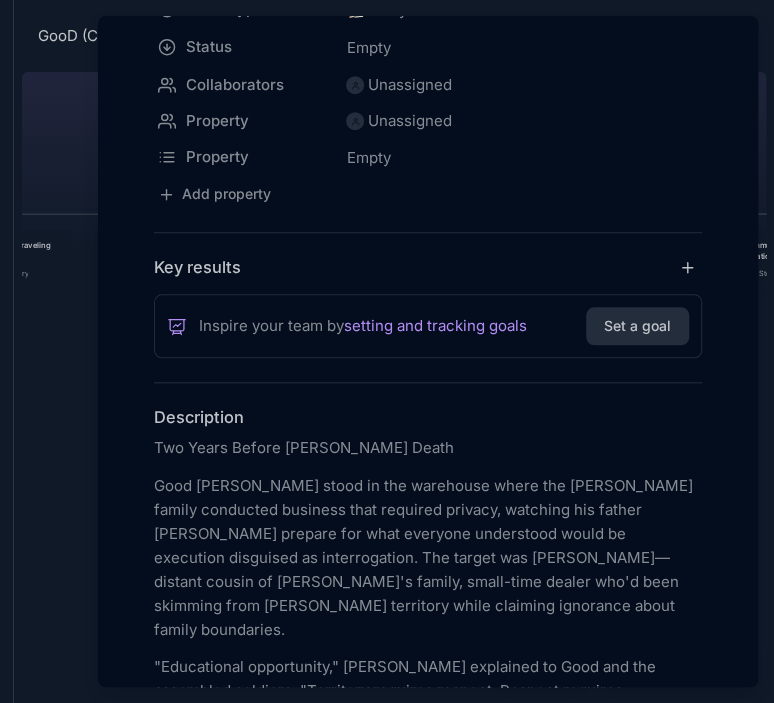 scroll, scrollTop: 280, scrollLeft: 0, axis: vertical 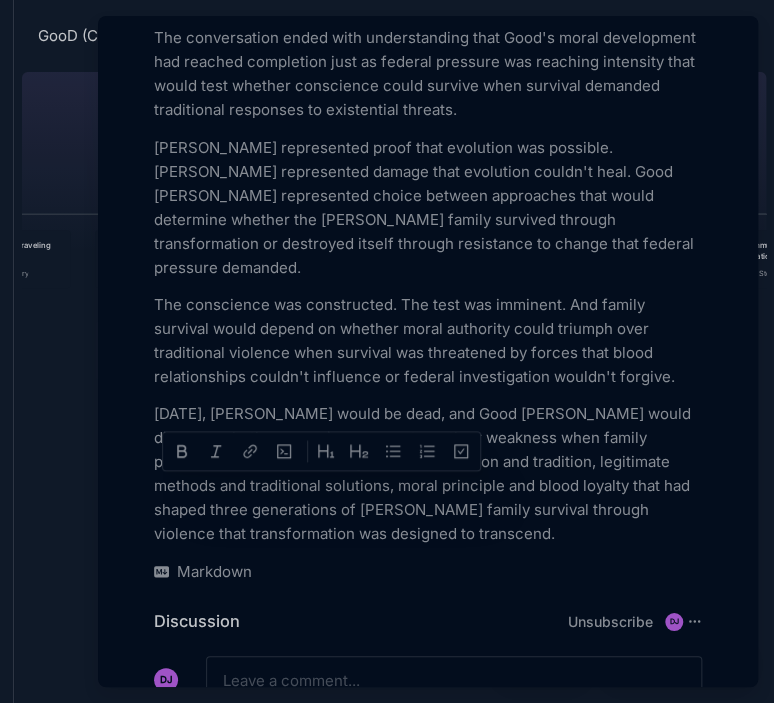 drag, startPoint x: 155, startPoint y: 440, endPoint x: 664, endPoint y: 738, distance: 589.81775 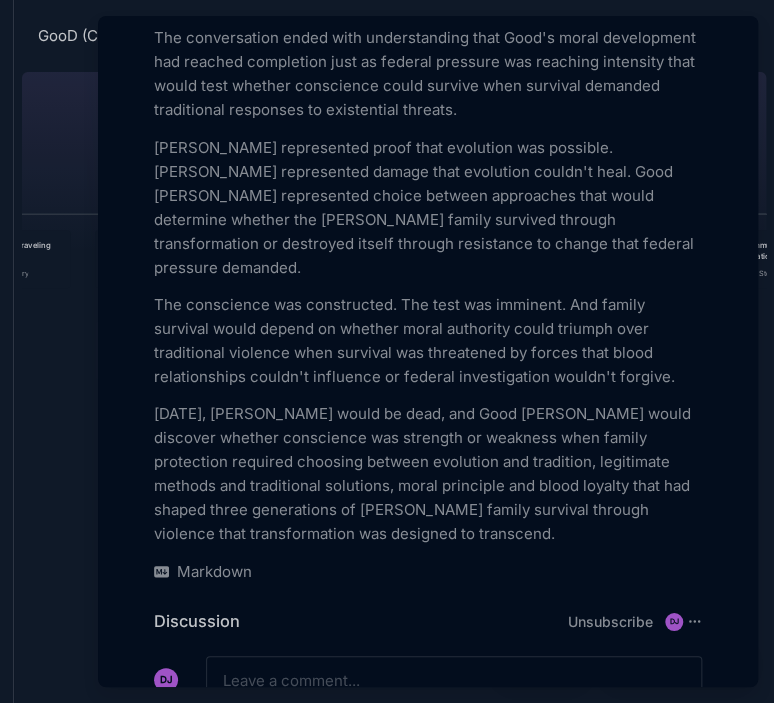 click at bounding box center (387, 351) 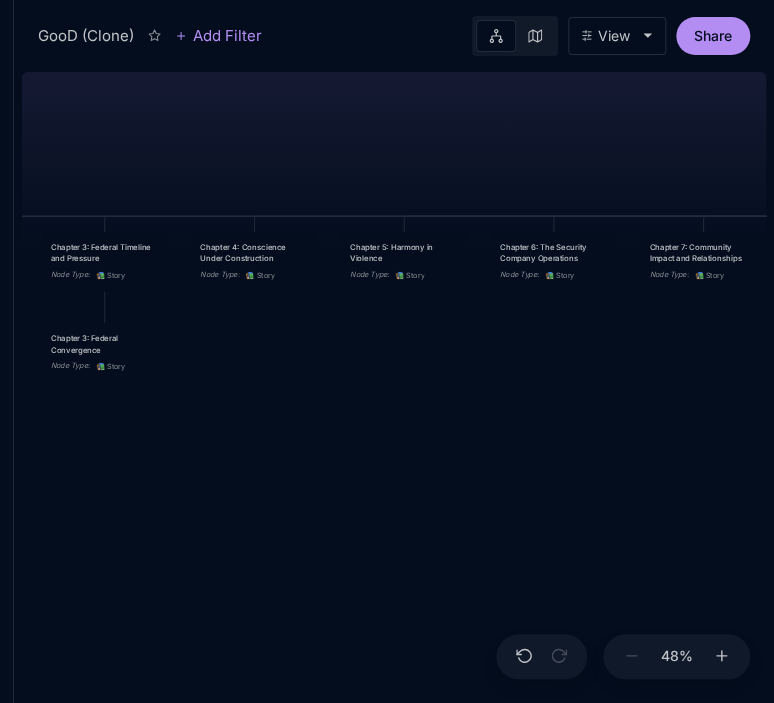drag, startPoint x: 437, startPoint y: 383, endPoint x: 292, endPoint y: 394, distance: 145.41664 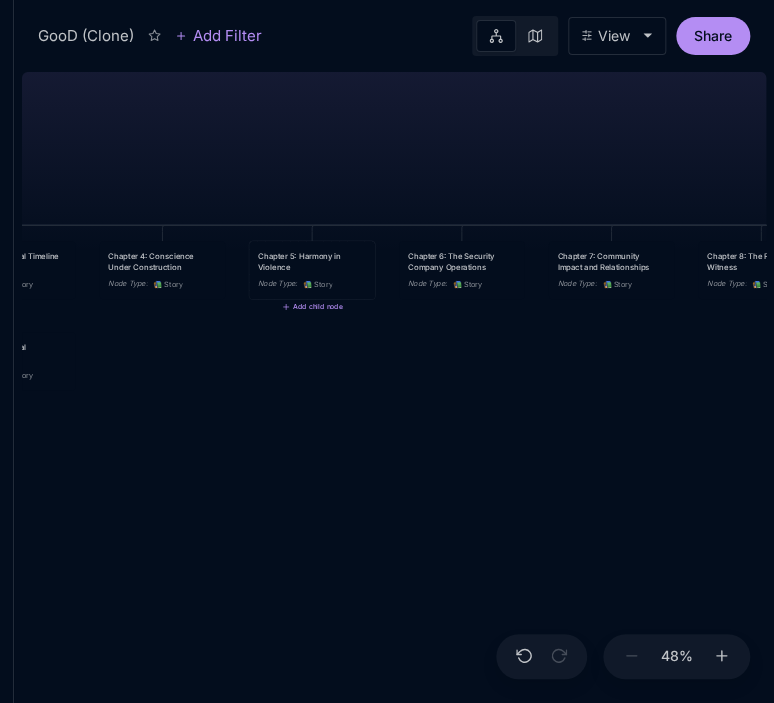 click on "Chapter 5: Harmony in Violence Node Type : 📚   Story" at bounding box center (312, 270) 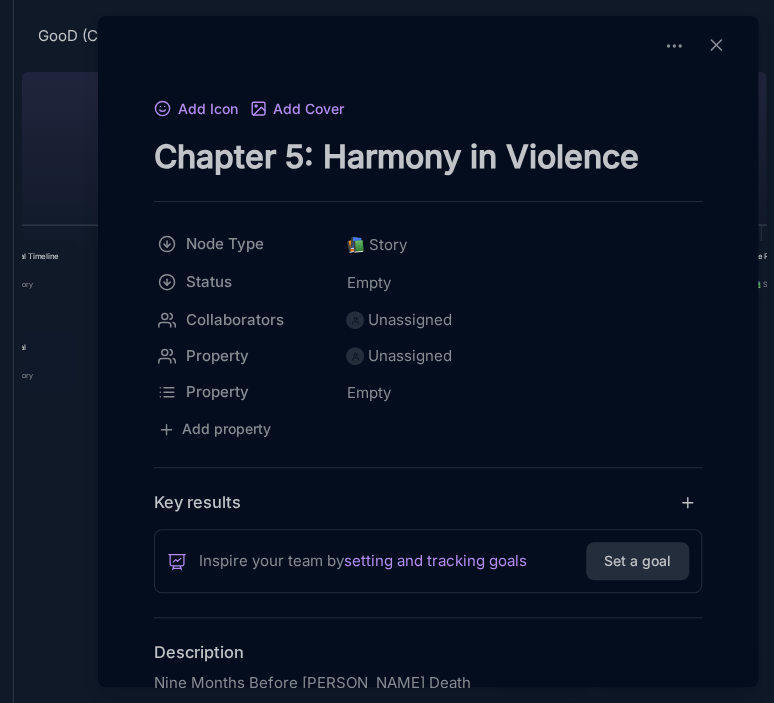 drag, startPoint x: 156, startPoint y: 146, endPoint x: 648, endPoint y: 163, distance: 492.2936 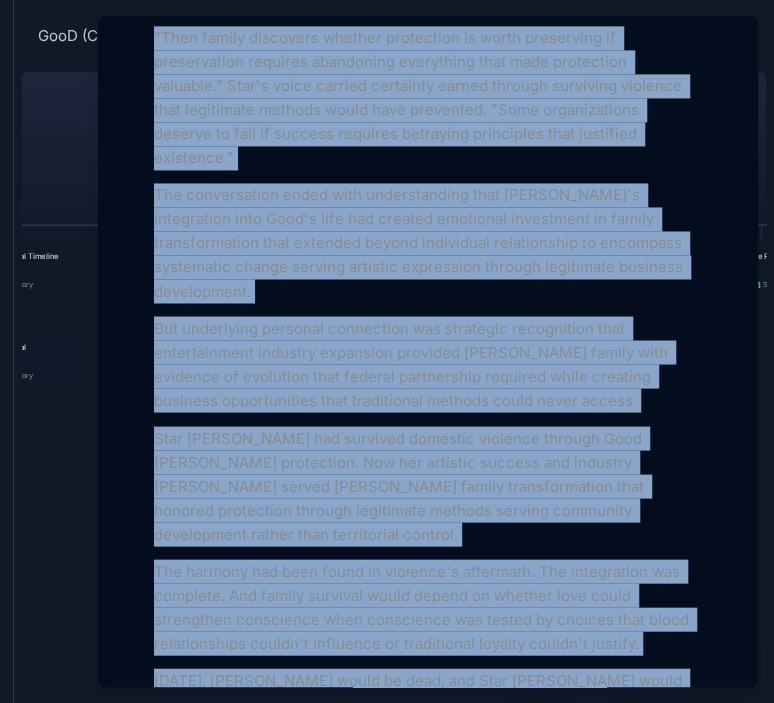 scroll, scrollTop: 4788, scrollLeft: 0, axis: vertical 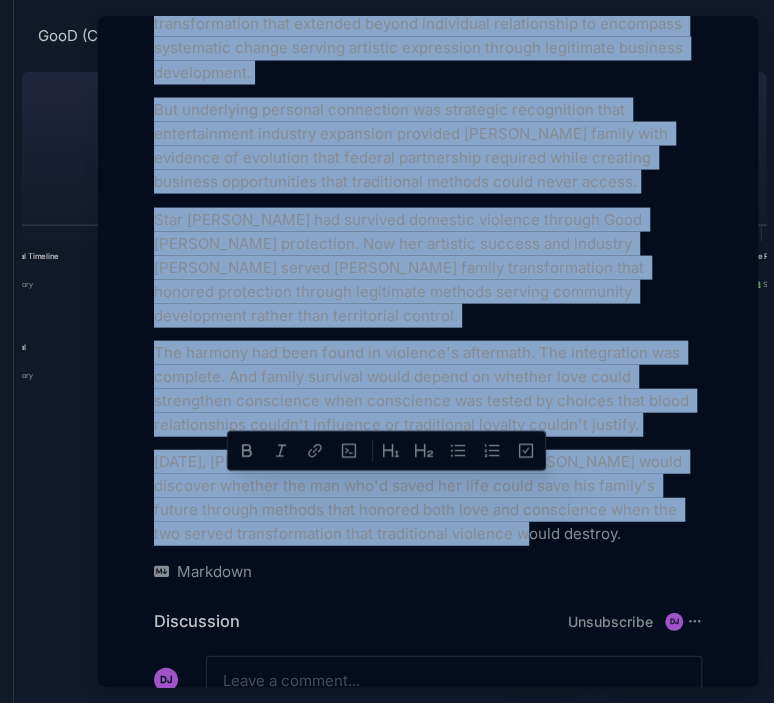 drag, startPoint x: 153, startPoint y: 677, endPoint x: 646, endPoint y: 411, distance: 560.183 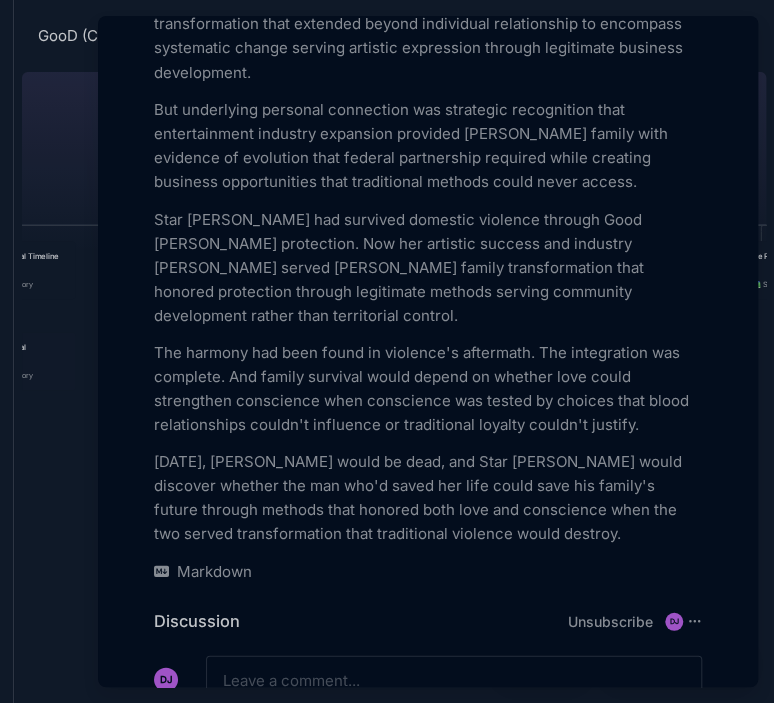 click at bounding box center (387, 351) 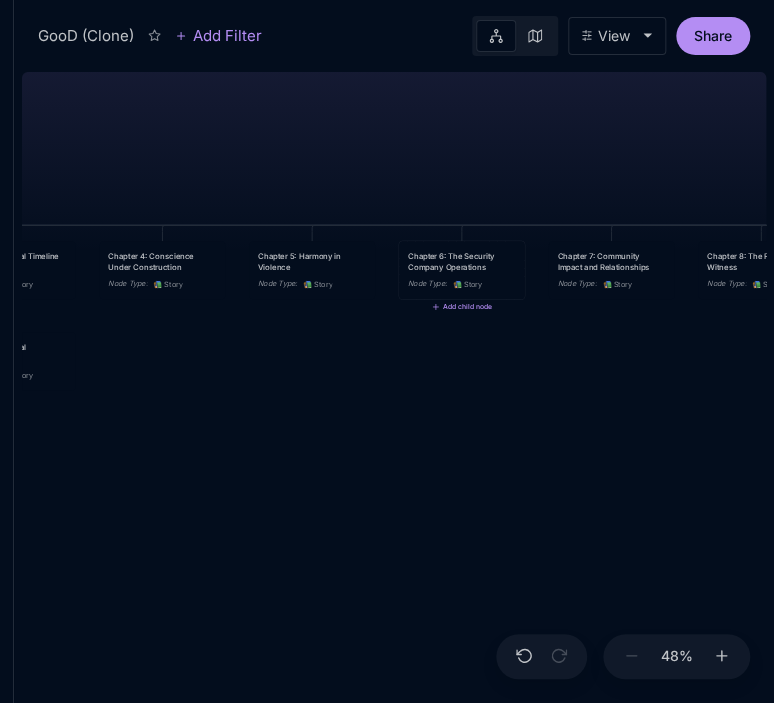 click on "📚" at bounding box center [458, 283] 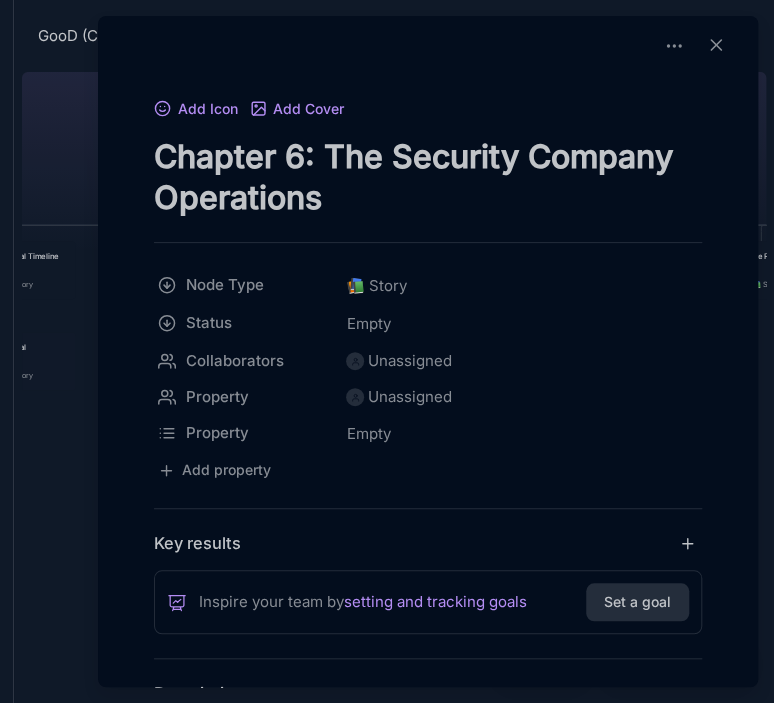 drag, startPoint x: 152, startPoint y: 151, endPoint x: 175, endPoint y: 160, distance: 24.698177 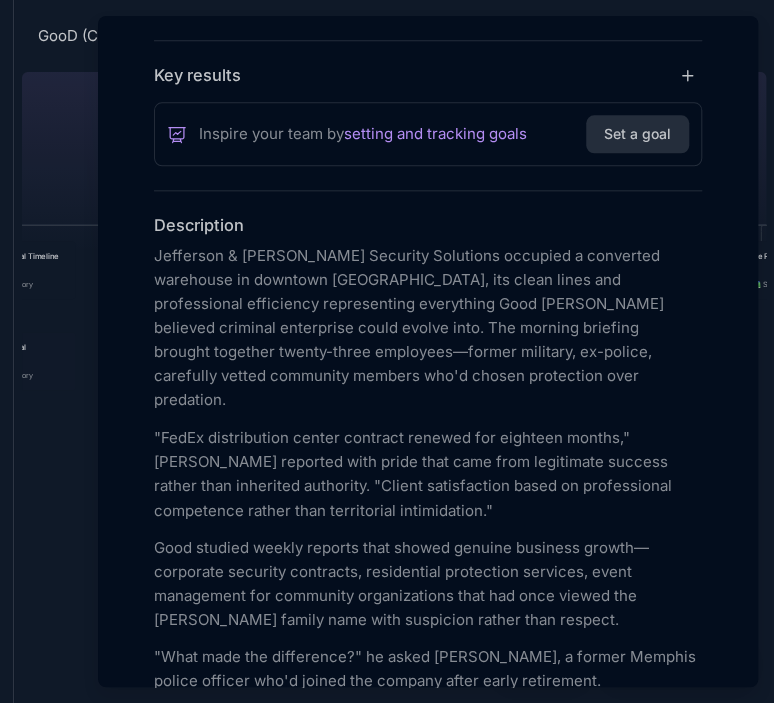 scroll, scrollTop: 496, scrollLeft: 0, axis: vertical 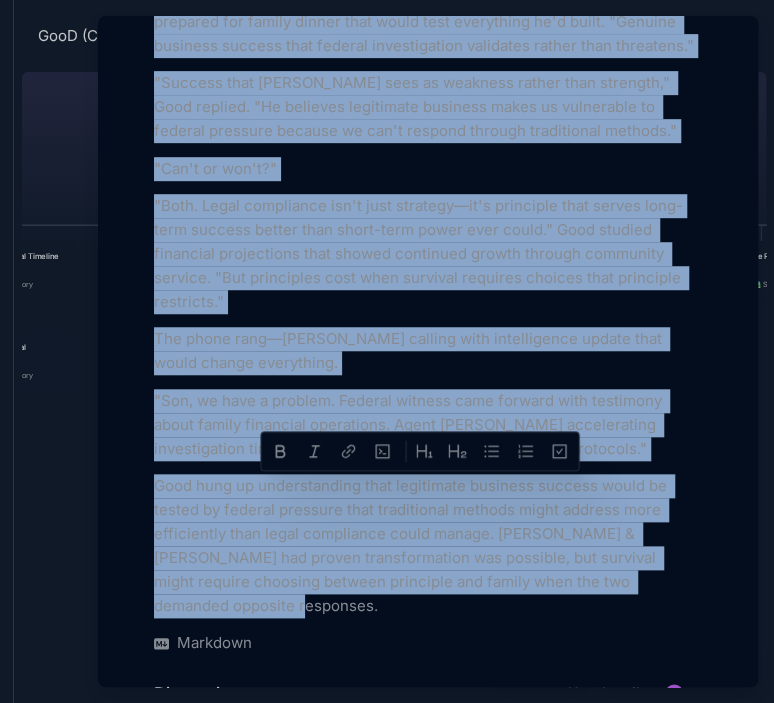 drag, startPoint x: 156, startPoint y: 223, endPoint x: 706, endPoint y: 430, distance: 587.664 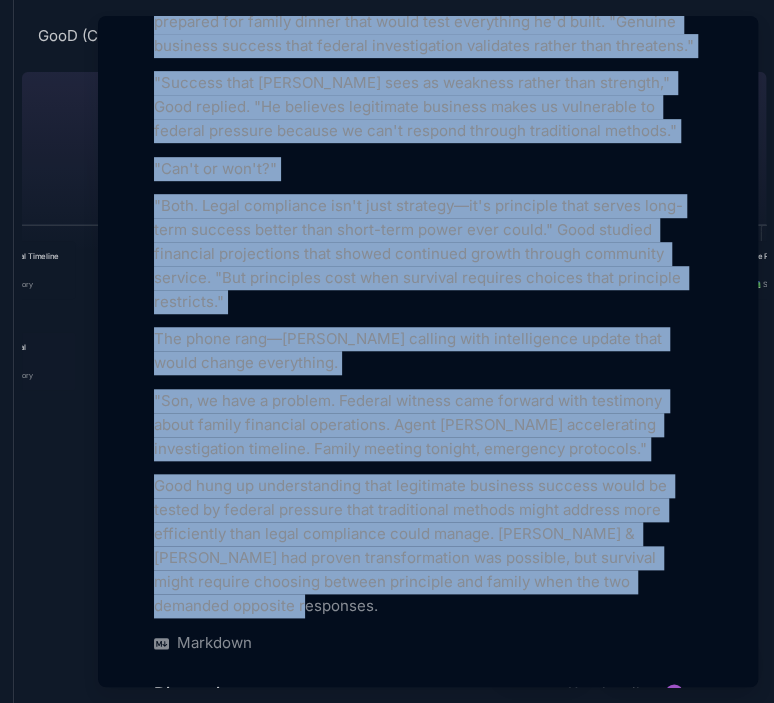 click at bounding box center [387, 351] 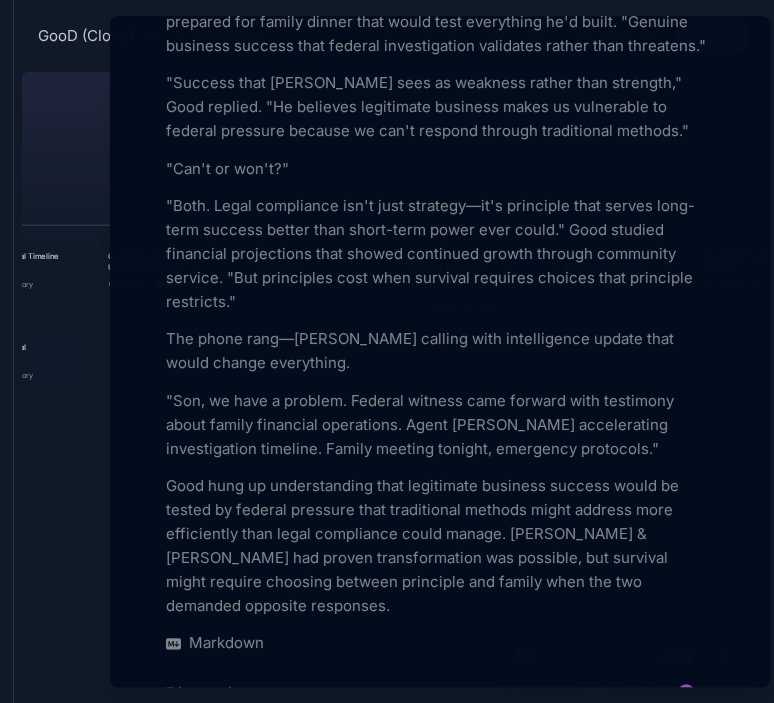 click at bounding box center [387, 351] 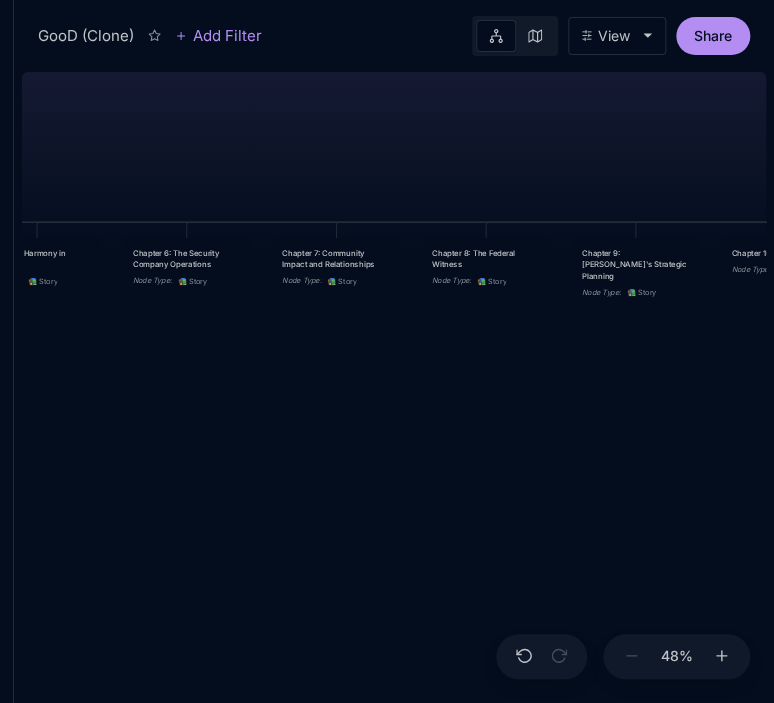 drag, startPoint x: 560, startPoint y: 467, endPoint x: 257, endPoint y: 461, distance: 303.0594 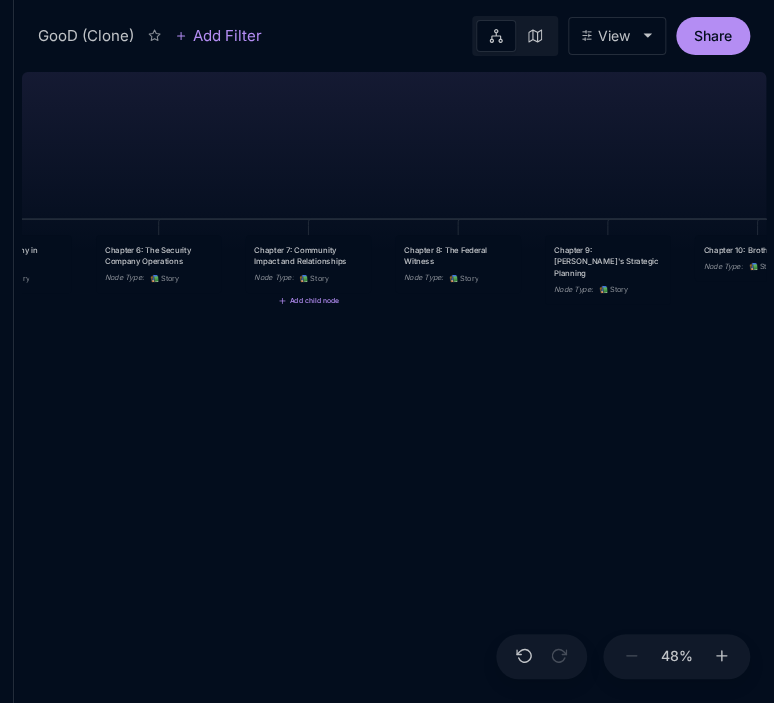 click on "Chapter 7: Community Impact and Relationships" at bounding box center (308, 255) 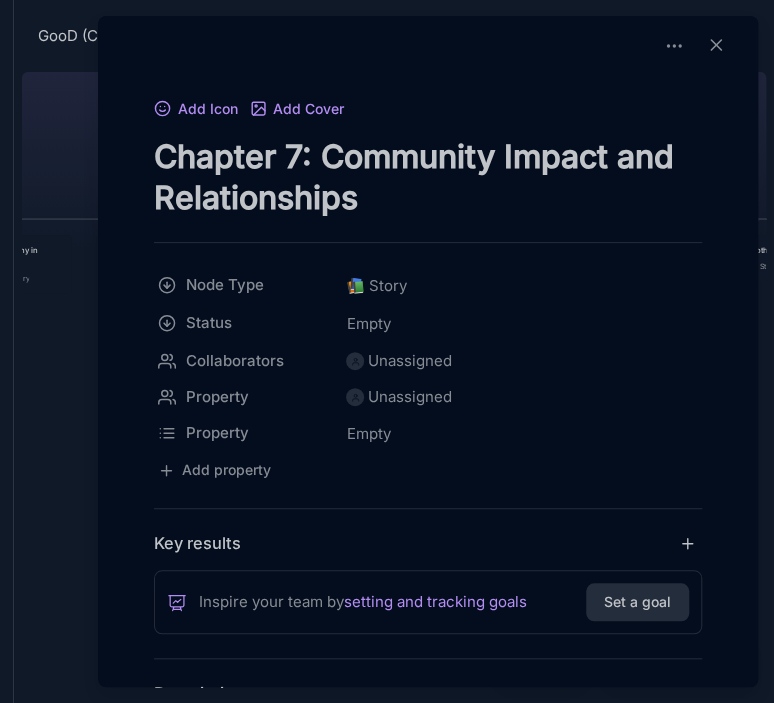 drag, startPoint x: 156, startPoint y: 147, endPoint x: 381, endPoint y: 192, distance: 229.45587 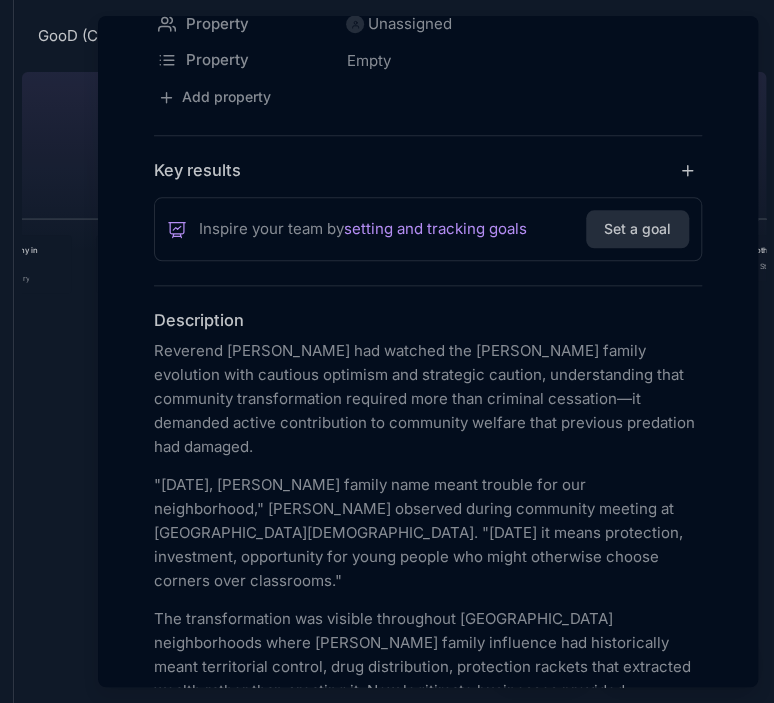 scroll, scrollTop: 378, scrollLeft: 0, axis: vertical 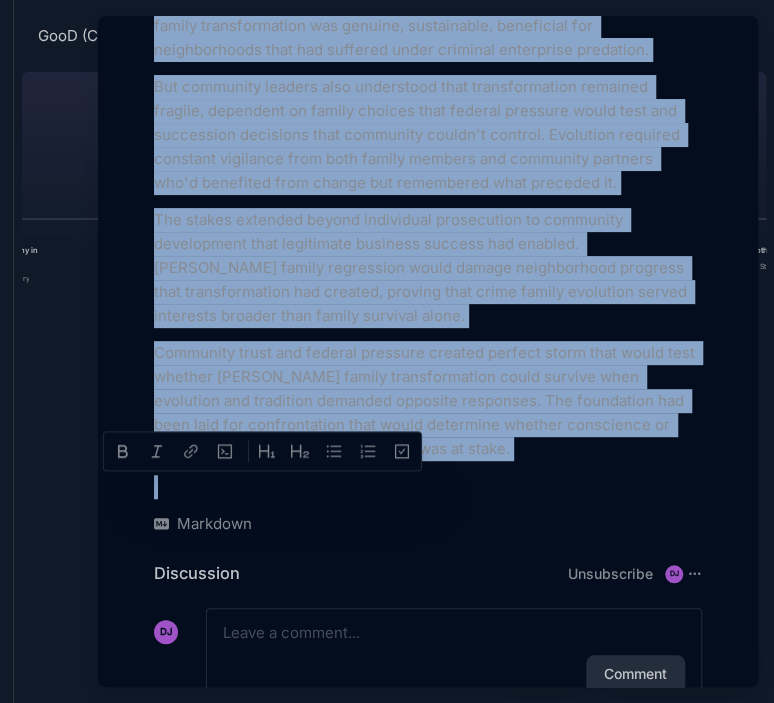 drag, startPoint x: 154, startPoint y: 343, endPoint x: 628, endPoint y: 738, distance: 617.0097 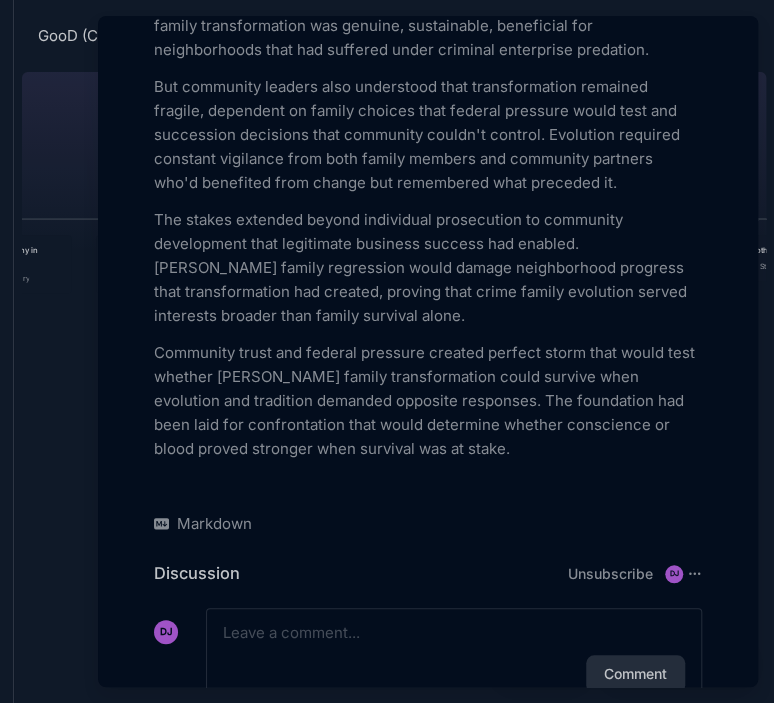 click at bounding box center [387, 351] 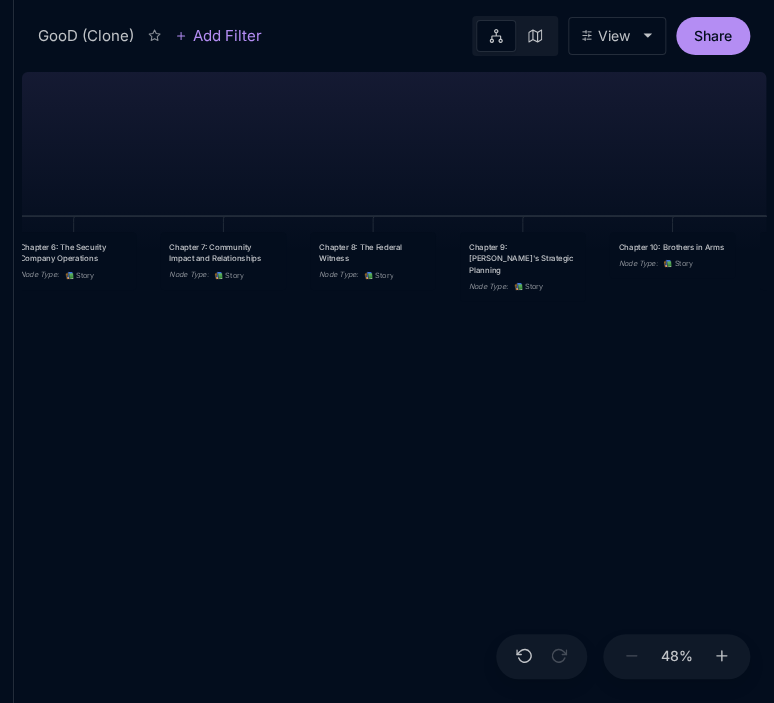 drag, startPoint x: 465, startPoint y: 365, endPoint x: 380, endPoint y: 362, distance: 85.052925 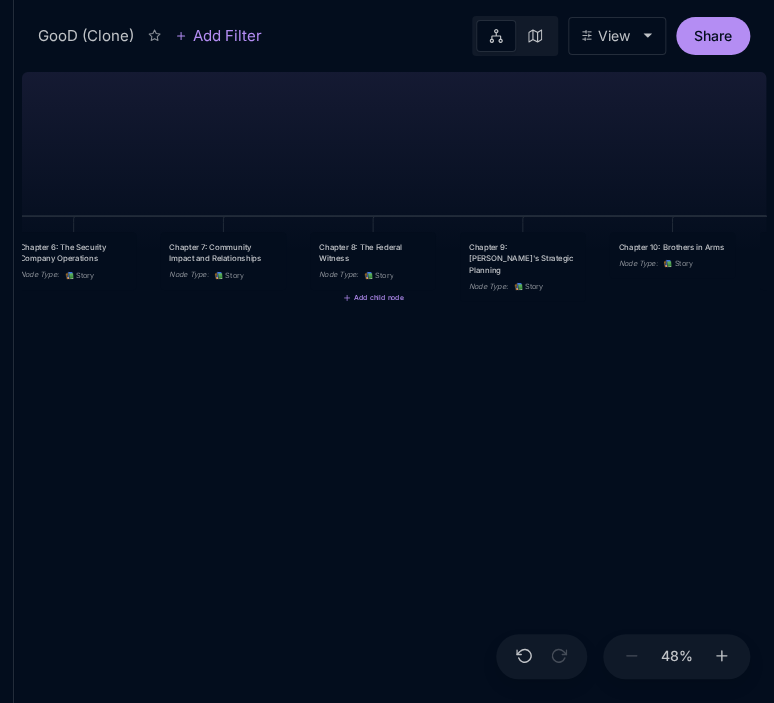 click on "Chapter 8: The Federal Witness" at bounding box center [373, 252] 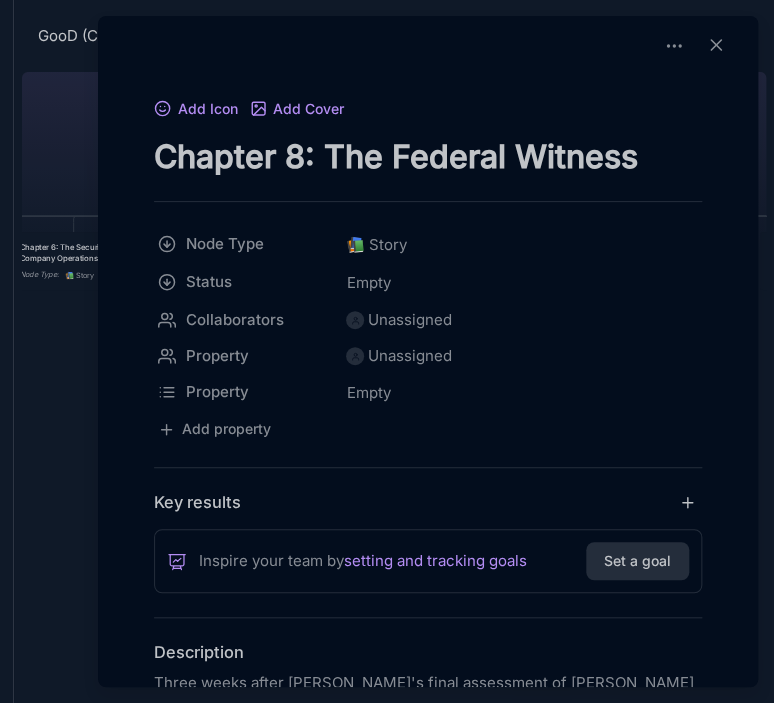 drag, startPoint x: 156, startPoint y: 154, endPoint x: 632, endPoint y: 179, distance: 476.65607 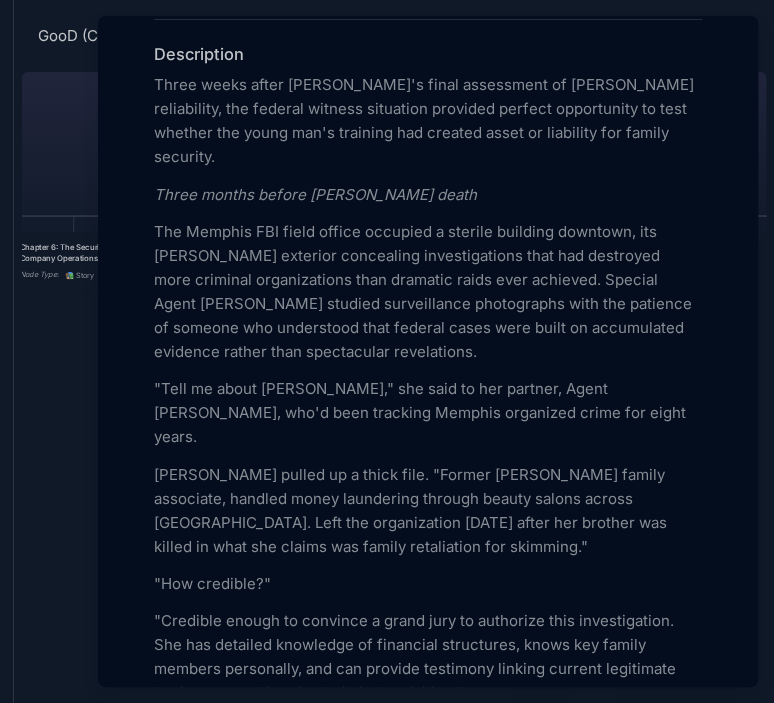 scroll, scrollTop: 588, scrollLeft: 0, axis: vertical 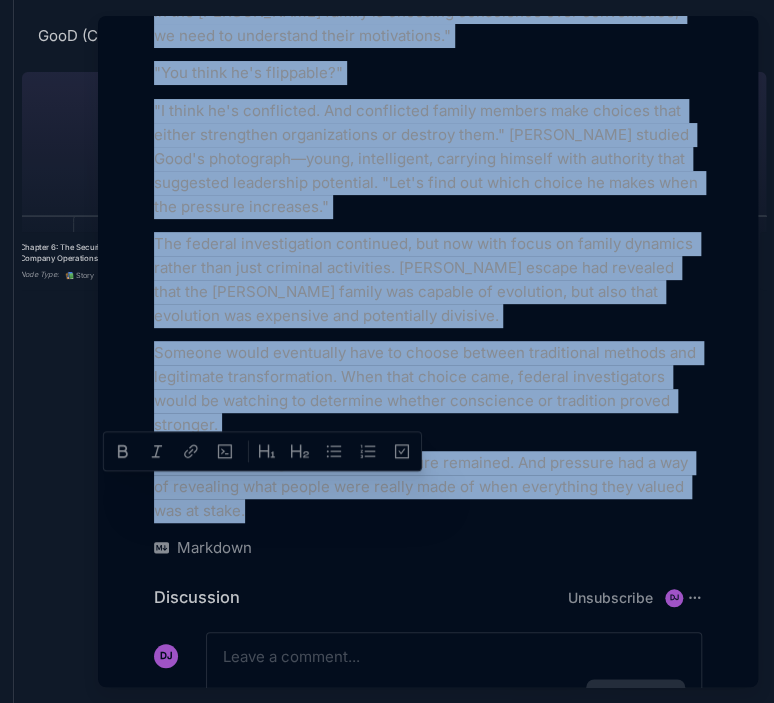 drag, startPoint x: 157, startPoint y: 85, endPoint x: 620, endPoint y: 738, distance: 800.4861 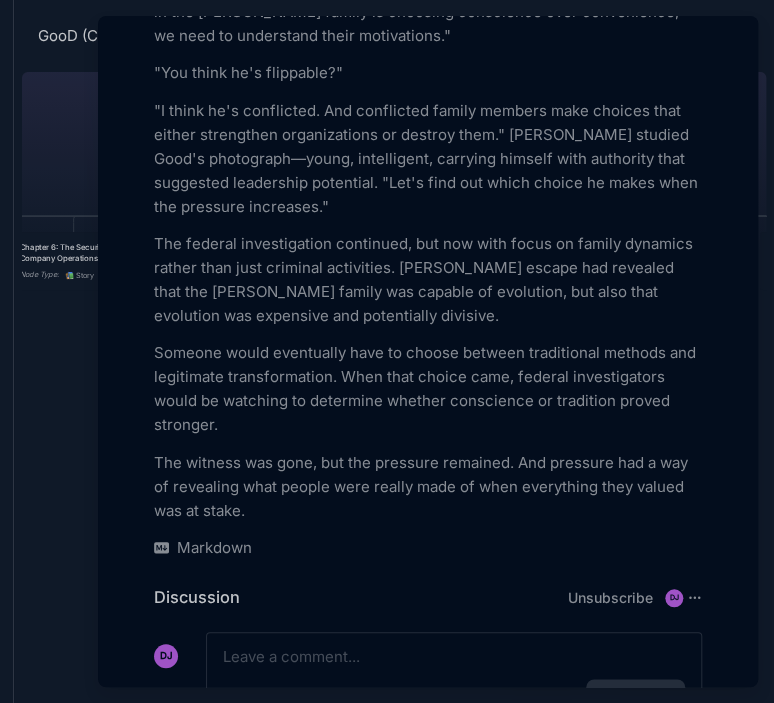 click at bounding box center [387, 351] 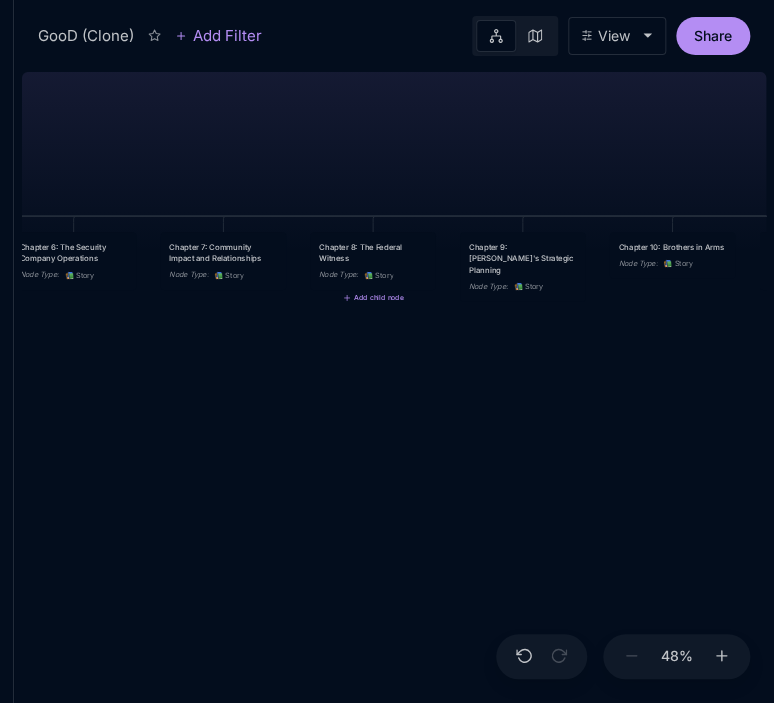 click on "Chapter 9: [PERSON_NAME]'s Strategic Planning" at bounding box center [523, 258] 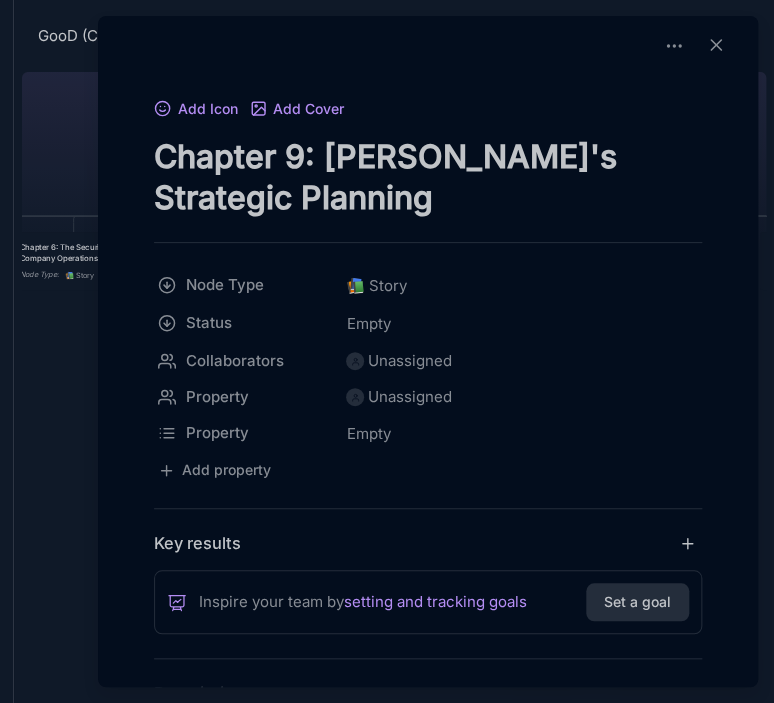 click on "Add Icon Add Cover Chapter 9: [PERSON_NAME]'s Strategic Planning   Node Type 📚   Story   Status Empty   Collaborators Unassigned   Property Unassigned   Property Empty
To pick up a draggable item, press the space bar.
While dragging, use the arrow keys to move the item.
Press space again to drop the item in its new position, or press escape to cancel.
Add property Key results Inspire your team by  setting and tracking goals Set a goal Description [PERSON_NAME] had learned strategic thinking from King [PERSON_NAME] himself, but where his grandfather used violence as last resort, [PERSON_NAME] saw it as preferred solution that eliminated problems permanently rather than managing them temporarily. The family's response to federal pressure would test whether evolution or tradition proved stronger when survival was at stake. "You think the company's still dirty?" "What about [PERSON_NAME]?" "You want me to kill [PERSON_NAME]?" [PERSON_NAME] absorbed orders that transformed intelligence gathering into execution planning. "When?" DJ" at bounding box center (428, 2436) 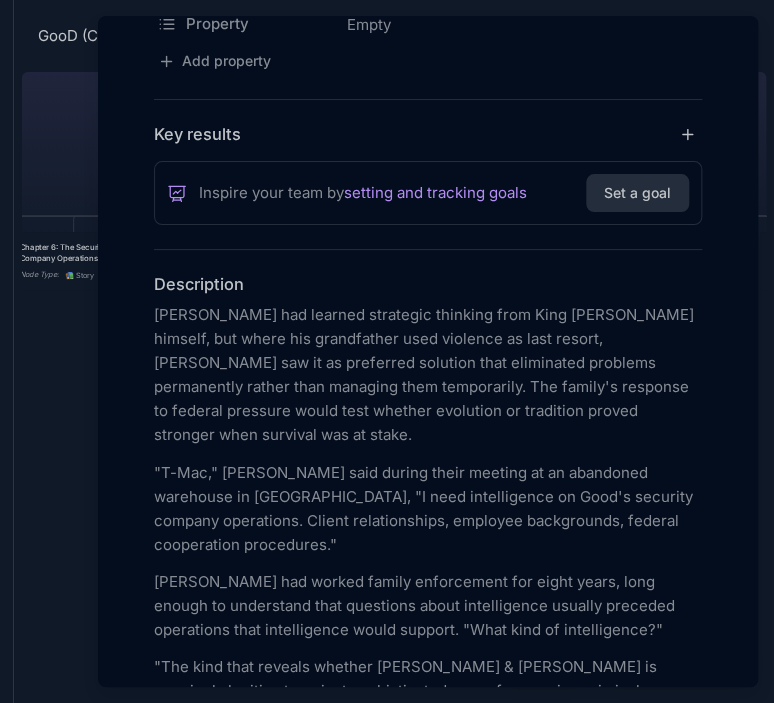 scroll, scrollTop: 421, scrollLeft: 0, axis: vertical 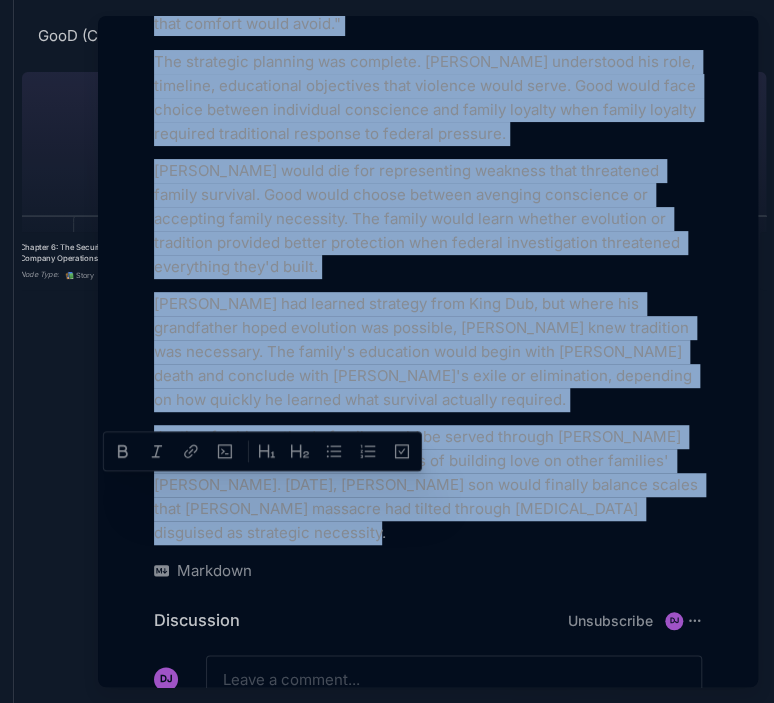 drag, startPoint x: 153, startPoint y: 296, endPoint x: 570, endPoint y: 411, distance: 432.56677 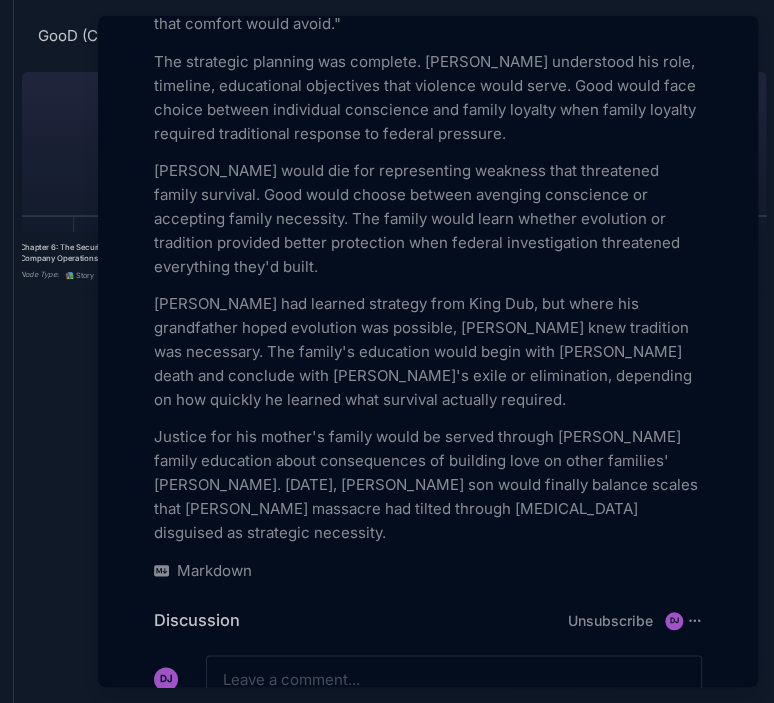 click at bounding box center (387, 351) 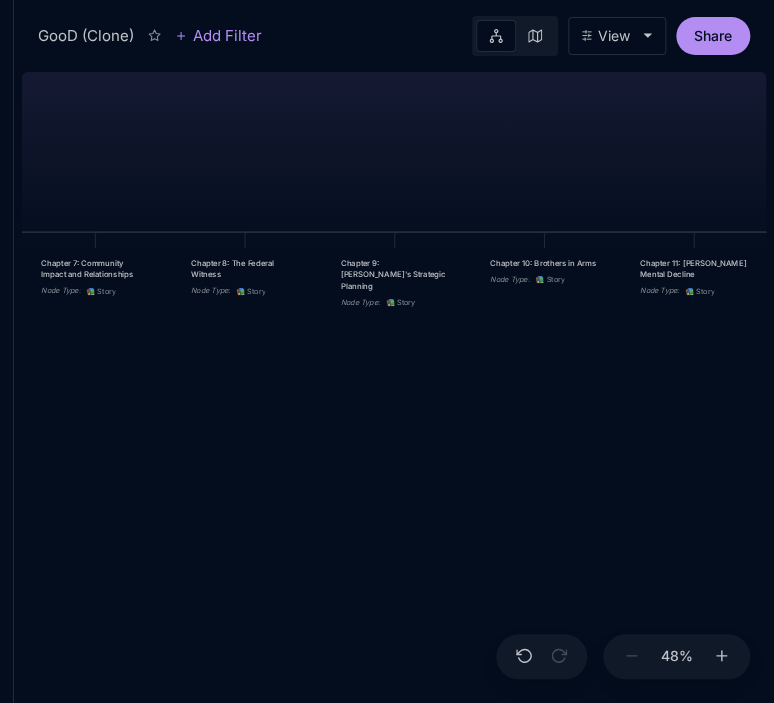 drag, startPoint x: 542, startPoint y: 407, endPoint x: 244, endPoint y: 439, distance: 299.7132 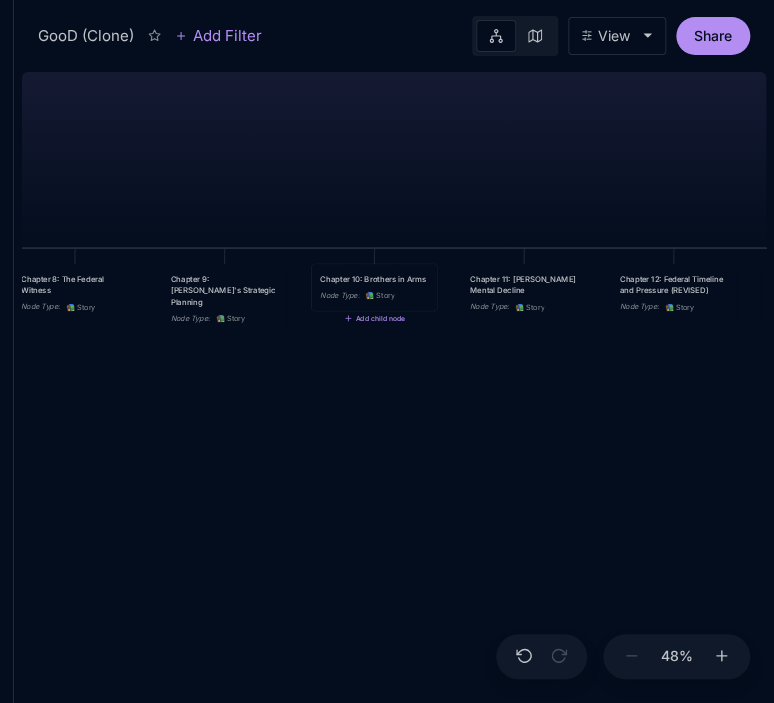 click on "Node Type :" at bounding box center (339, 295) 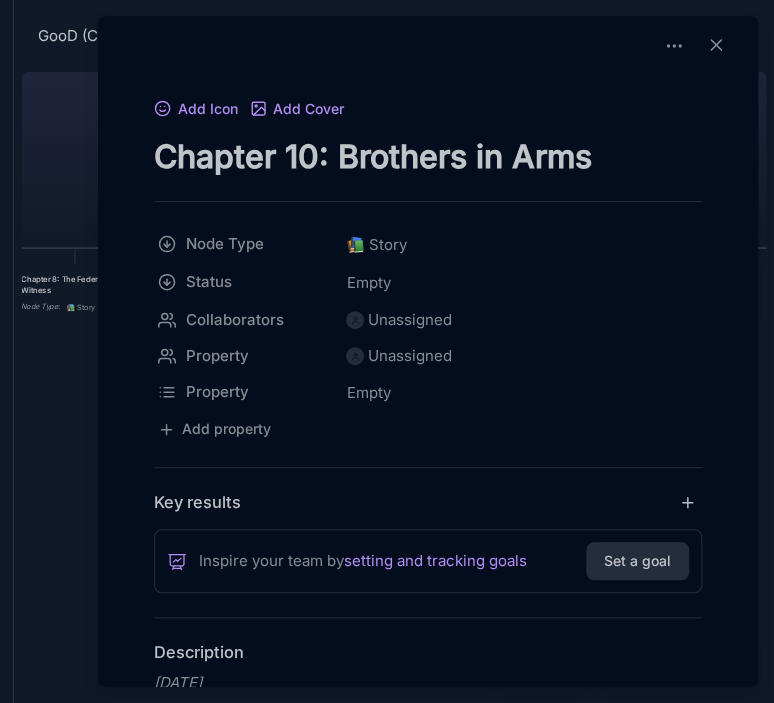 drag, startPoint x: 155, startPoint y: 151, endPoint x: 624, endPoint y: 166, distance: 469.2398 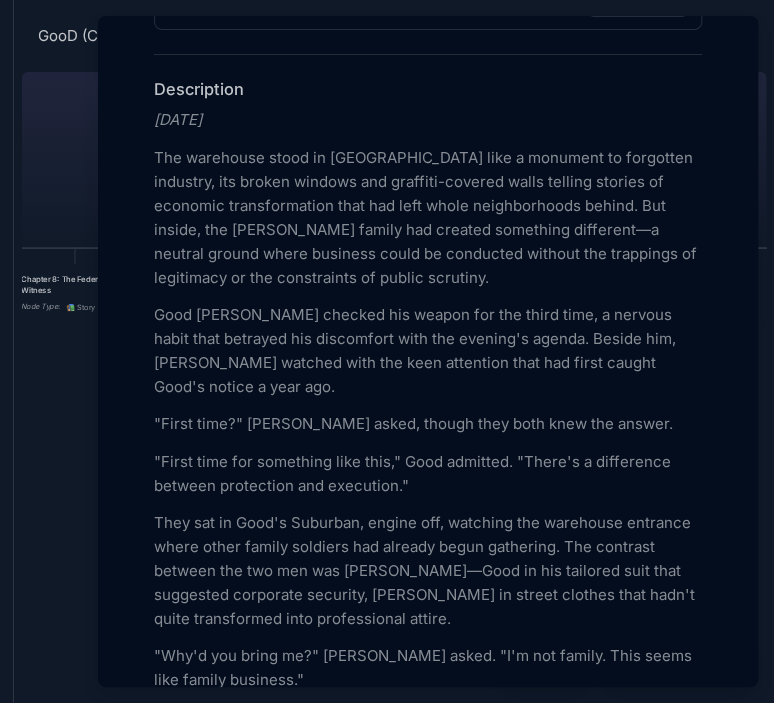 scroll, scrollTop: 595, scrollLeft: 0, axis: vertical 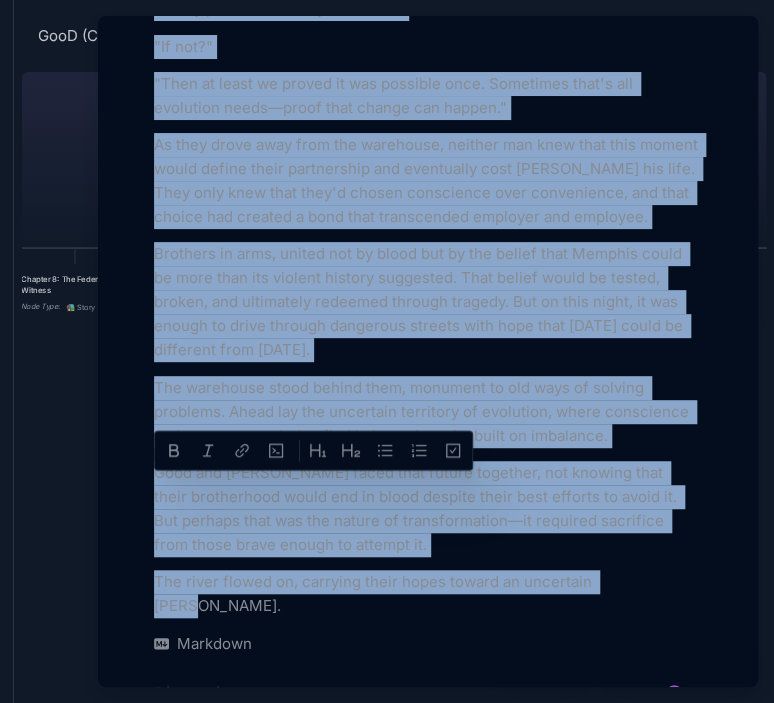 drag, startPoint x: 153, startPoint y: 82, endPoint x: 662, endPoint y: 432, distance: 617.7224 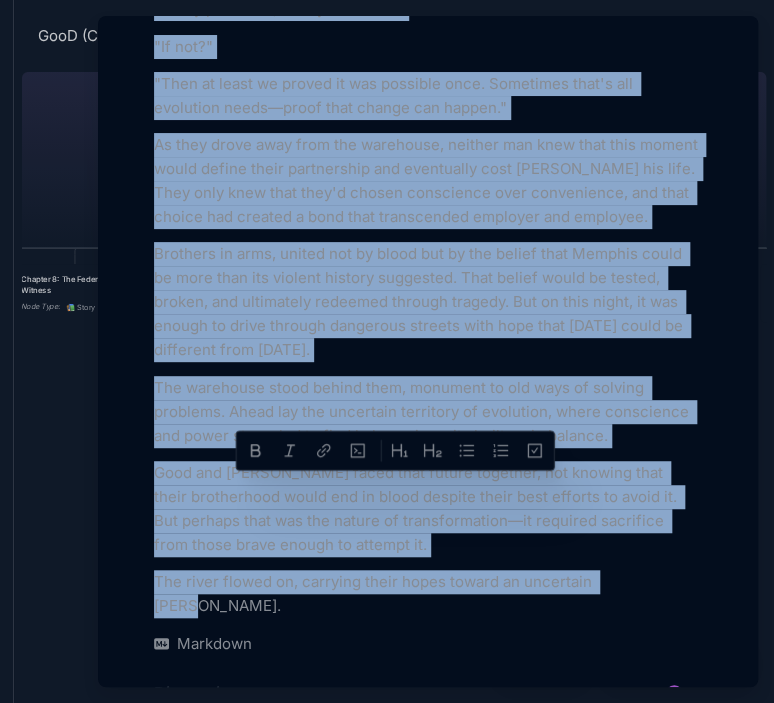 copy on "Lore Ipsum Dol Sit ametconse adipi el Seddo Eiusmod temp i utlabore et doloremag aliquaen, adm veniam quisnos exe ullamcol-nisiali exeac consequ duisaut ir inrepreh voluptatevelit esse cil fugi nulla pariaturexcep sintoc. Cup nonpro, sun Culpaqui offici des mollita idestlabo perspicia—u omnisis natuse volup accusant dolor la totamrema eaqueip qua abilloinv ve quasiarchi be vit dictaexplic ne enimip quiavolu. Aspe Autoditfu consequ mag dolore eos rat sequi nesc, n porroqu dolor adip numquame mod temporainc magn qua etiammi's nobise. Optioc nih, Impedi Quoplace facerep assu rep temp autemquib offi deb rerum necess Saep'e volupt r recu ita. "Earum hict?" Sapien delec, reicie volu maio alia per dolori. "Asper repe min nostrumex ulla corp," Susc laborios. "Aliqu'c c quidmaxime molliti molestiaeh qui rerumfaci." Expe dis na Libe't Cumsolut, nobise opt, cumqueni imp minusquod maximepl facer possi omnisl ipsumdol sit ametcon adipi elitseddo. Eiu temporin utlabor etd mag ali eni admin—Veni qu nos exercita ulla labo..." 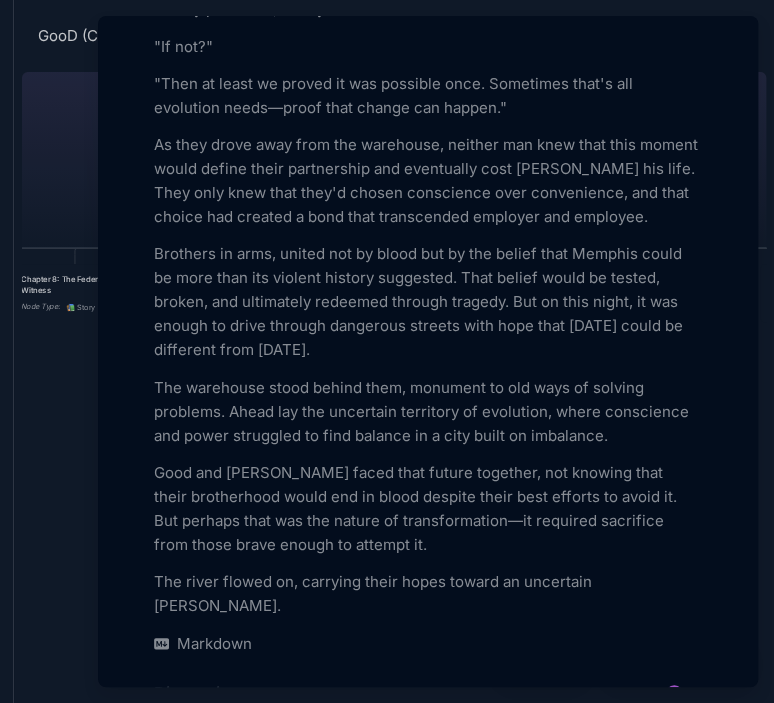 click at bounding box center [387, 351] 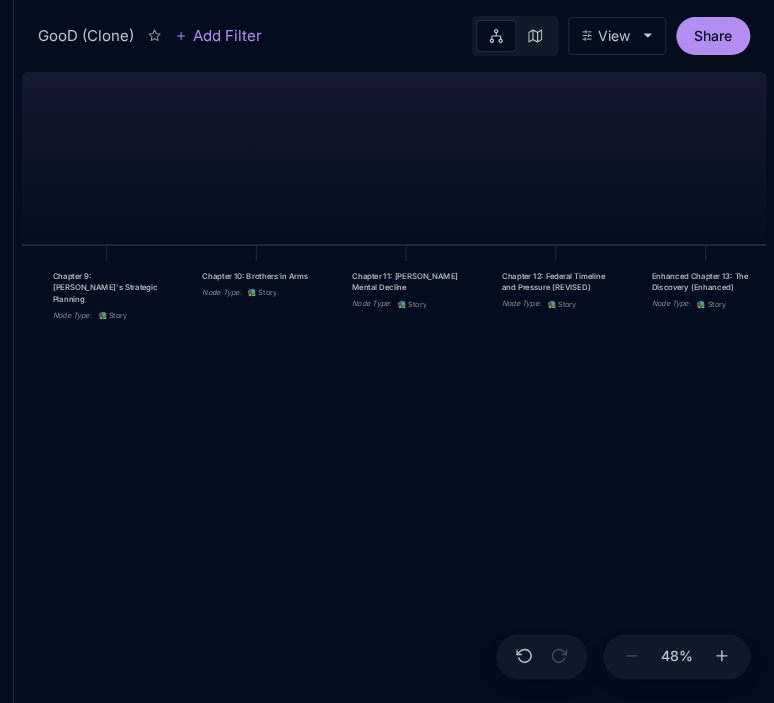 drag, startPoint x: 508, startPoint y: 433, endPoint x: 327, endPoint y: 422, distance: 181.33394 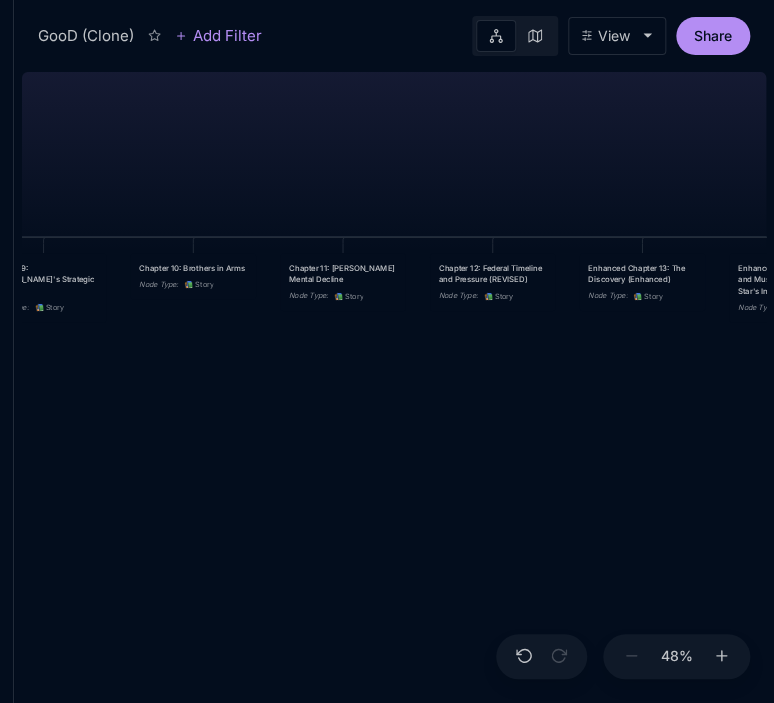 click on "📚   Story" at bounding box center [348, 296] 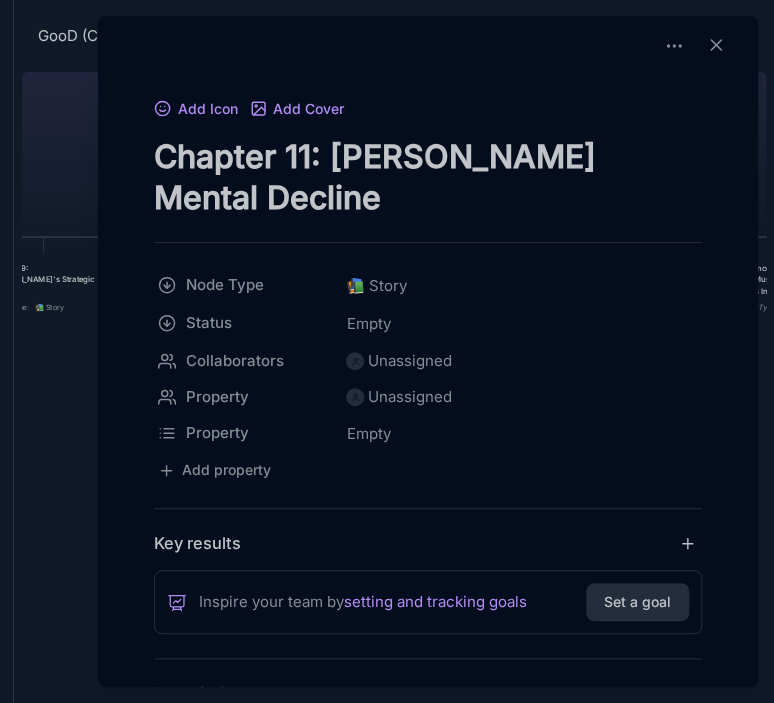 drag, startPoint x: 159, startPoint y: 152, endPoint x: 292, endPoint y: 195, distance: 139.7784 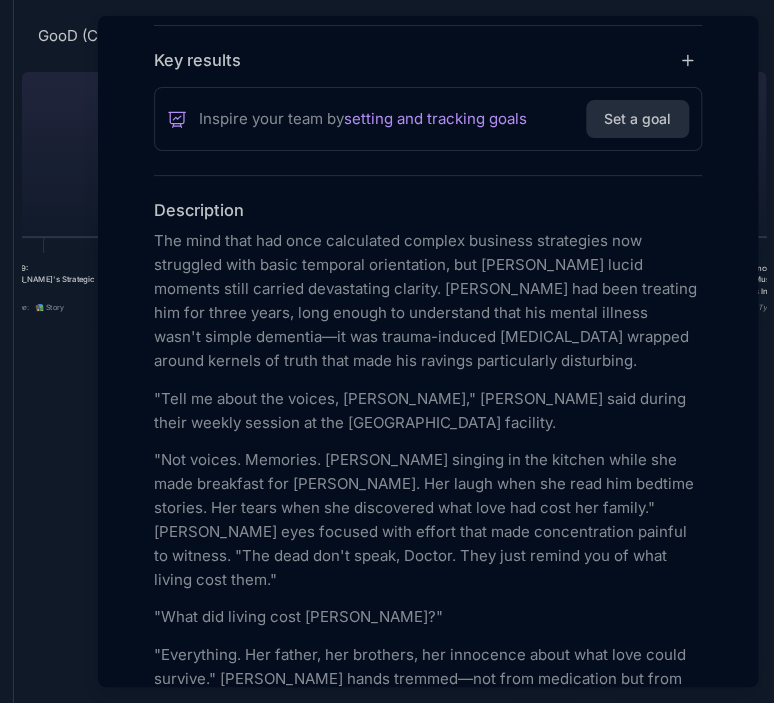 scroll, scrollTop: 603, scrollLeft: 0, axis: vertical 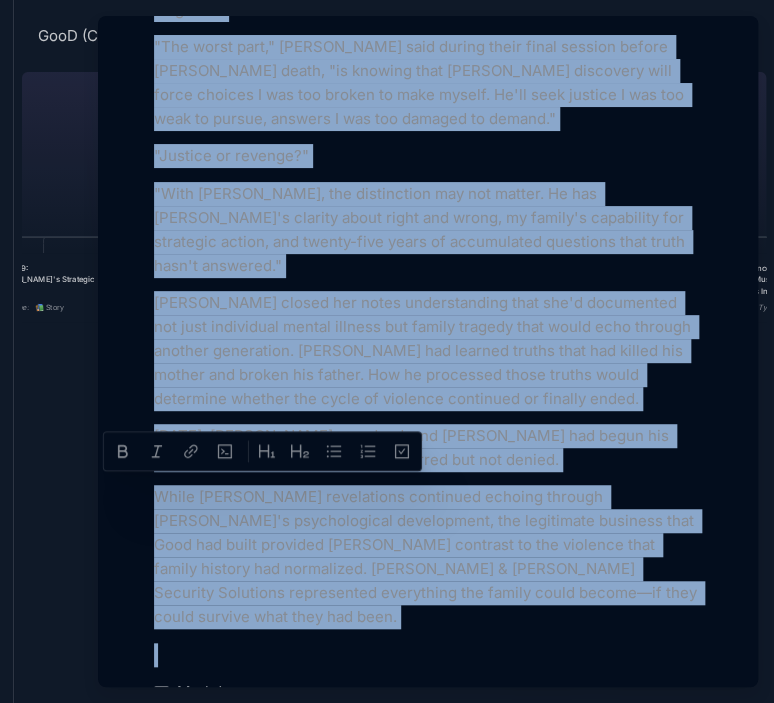 drag, startPoint x: 156, startPoint y: 120, endPoint x: 546, endPoint y: 388, distance: 473.2061 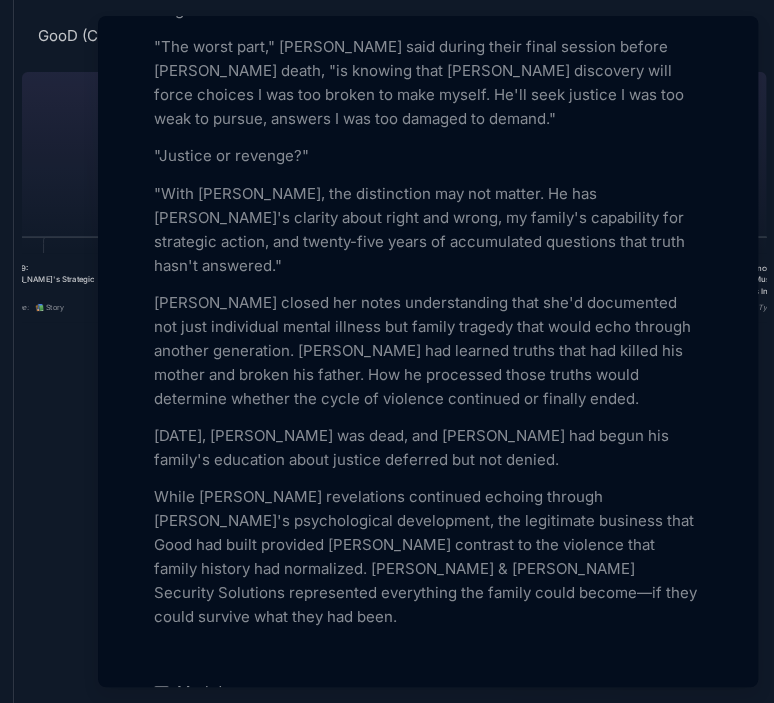 click at bounding box center (387, 351) 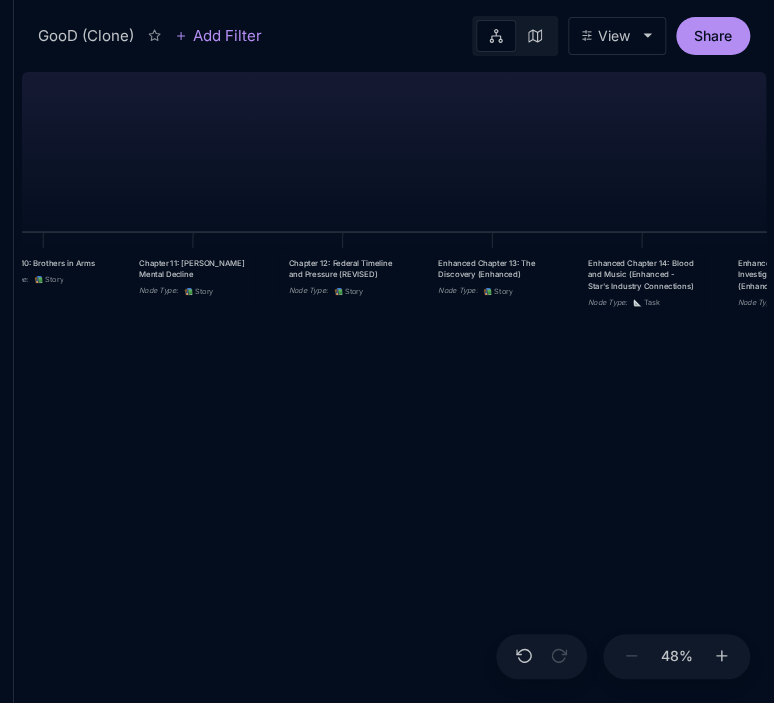 drag, startPoint x: 361, startPoint y: 481, endPoint x: 211, endPoint y: 476, distance: 150.08331 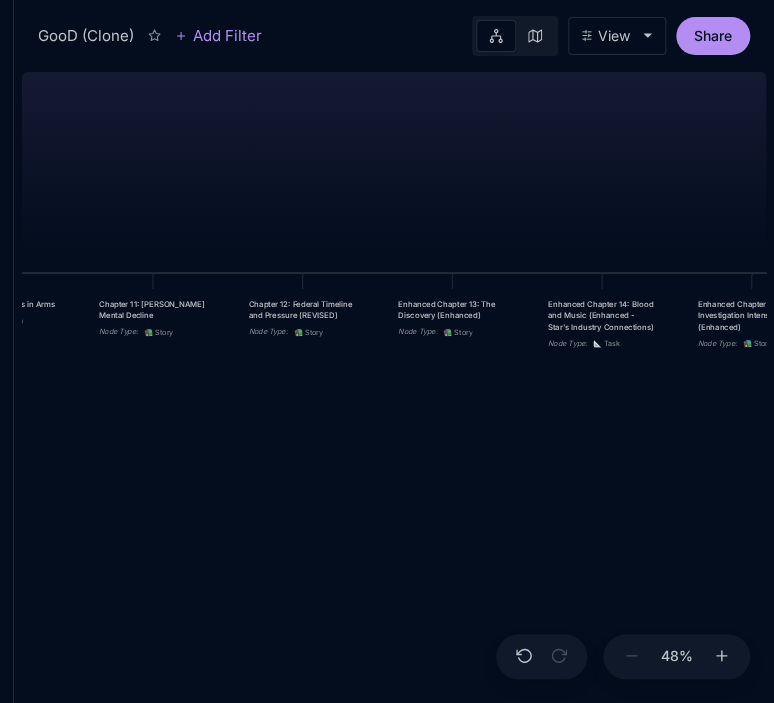 drag, startPoint x: 480, startPoint y: 410, endPoint x: 440, endPoint y: 451, distance: 57.280014 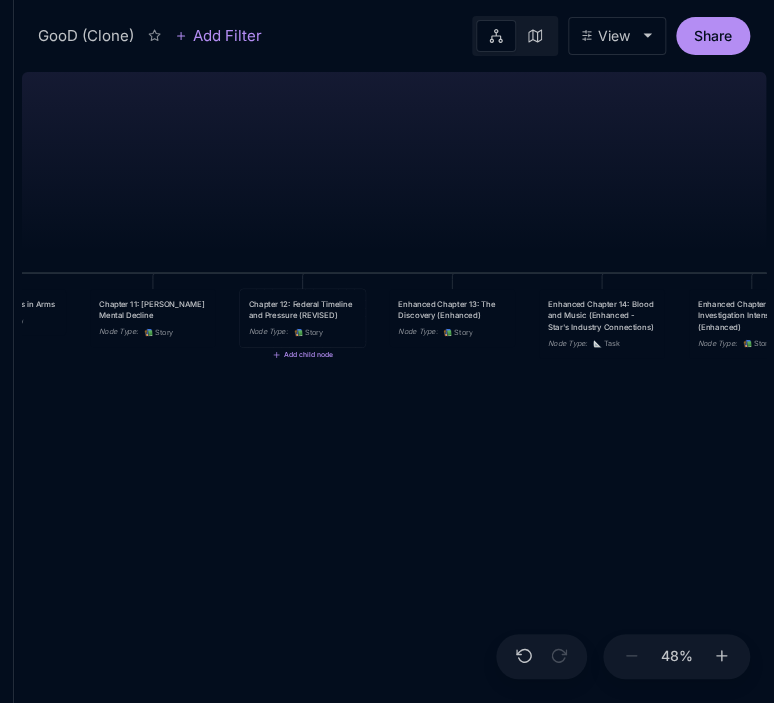 click on "Chapter 12: Federal Timeline and Pressure (REVISED)" at bounding box center [303, 309] 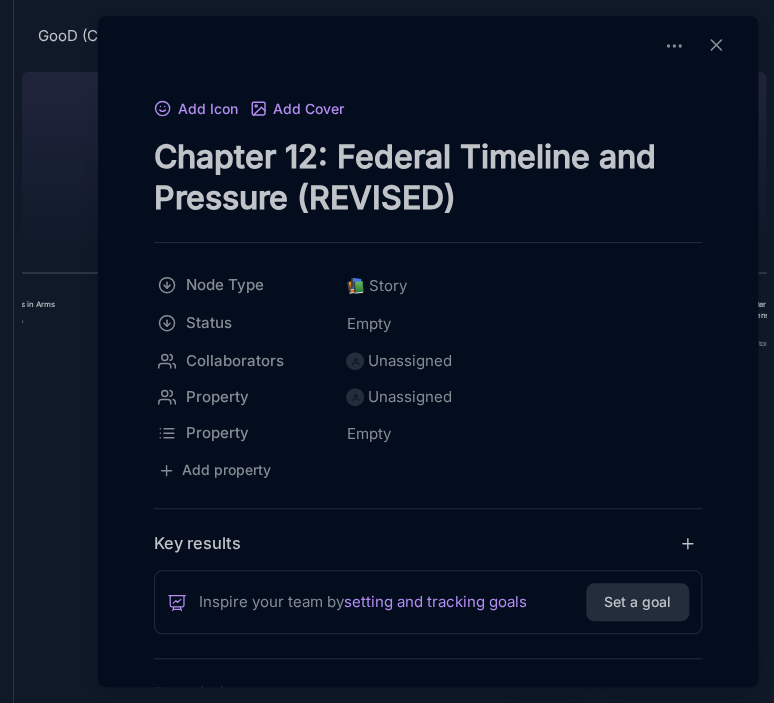 drag, startPoint x: 156, startPoint y: 147, endPoint x: 288, endPoint y: 203, distance: 143.38759 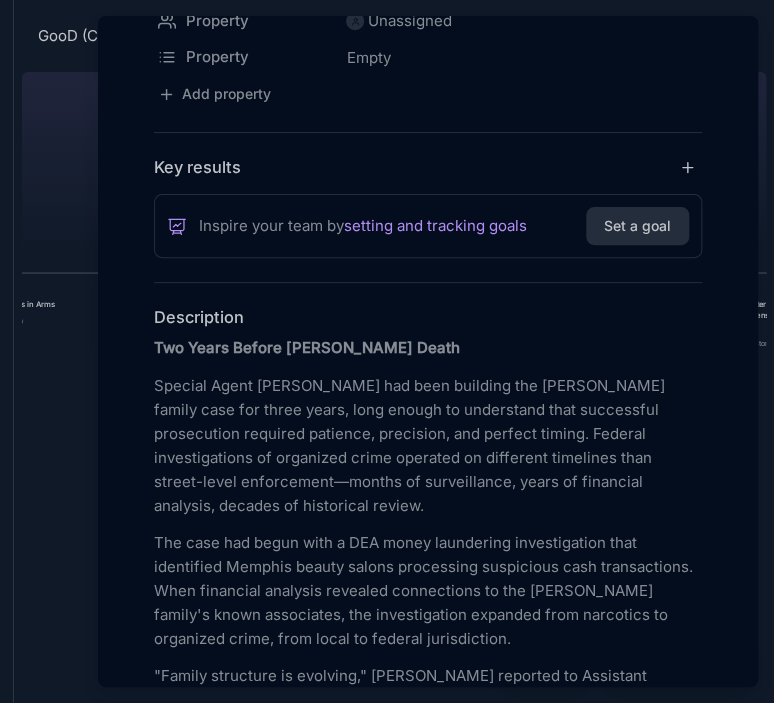 scroll, scrollTop: 448, scrollLeft: 0, axis: vertical 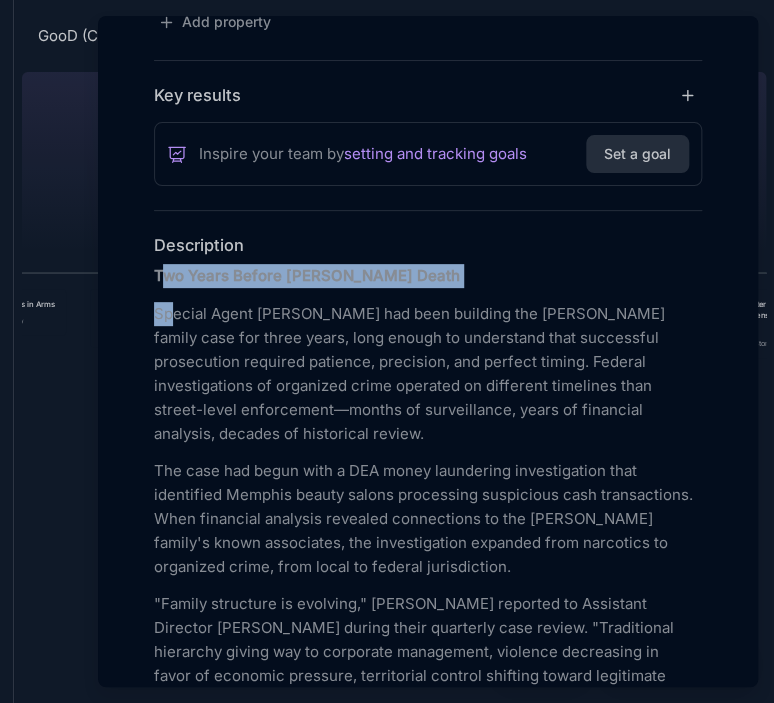 drag, startPoint x: 158, startPoint y: 267, endPoint x: 172, endPoint y: 292, distance: 28.653097 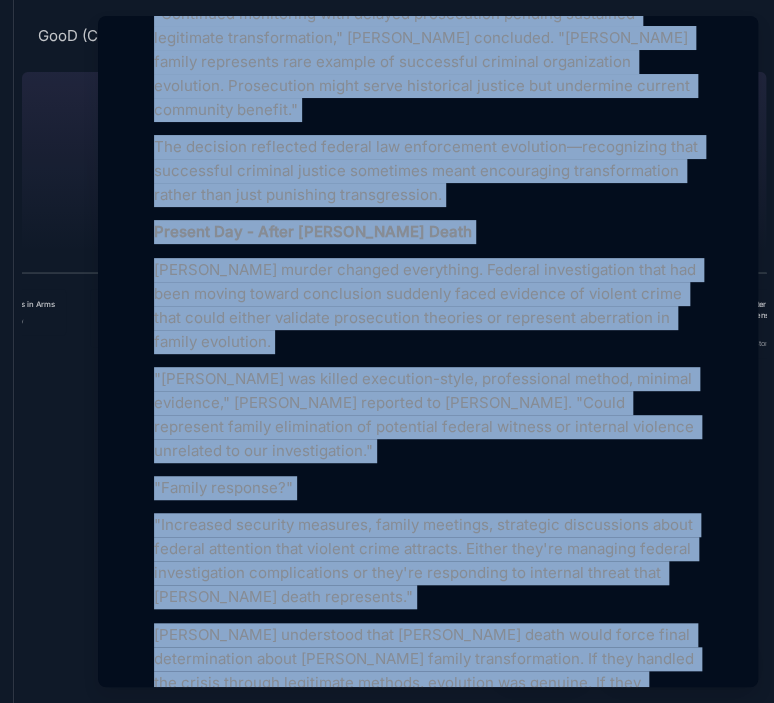 scroll, scrollTop: 4348, scrollLeft: 0, axis: vertical 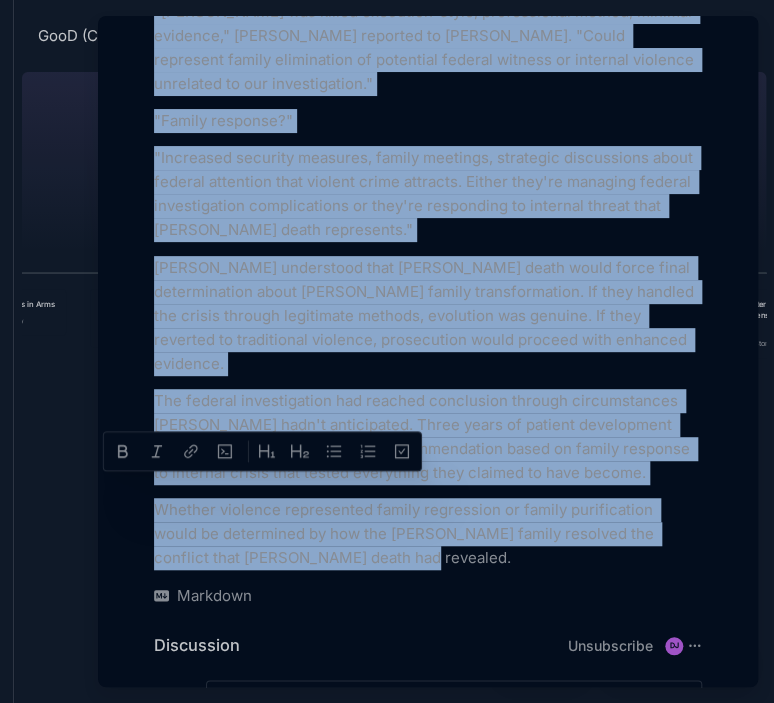 drag, startPoint x: 156, startPoint y: 273, endPoint x: 373, endPoint y: 405, distance: 253.9941 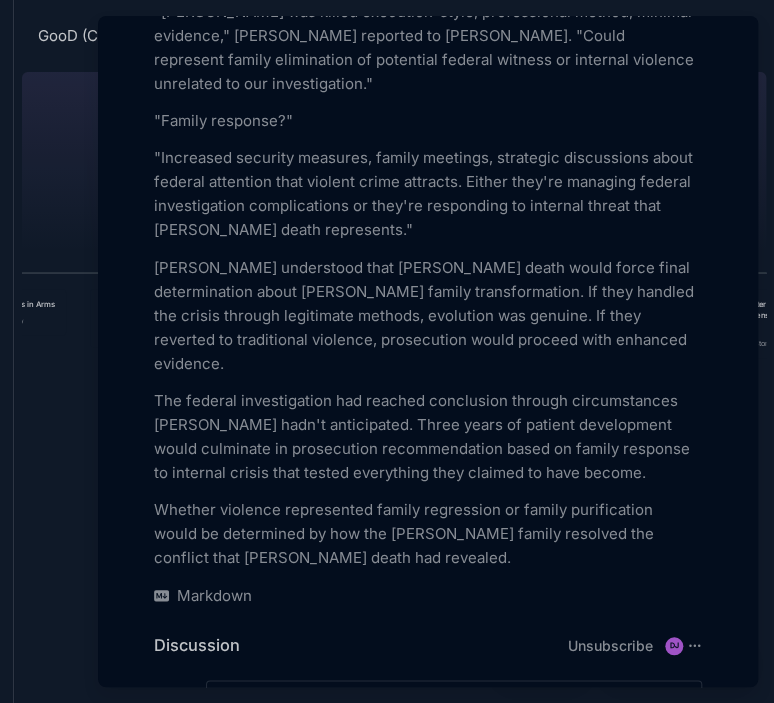 click at bounding box center [387, 351] 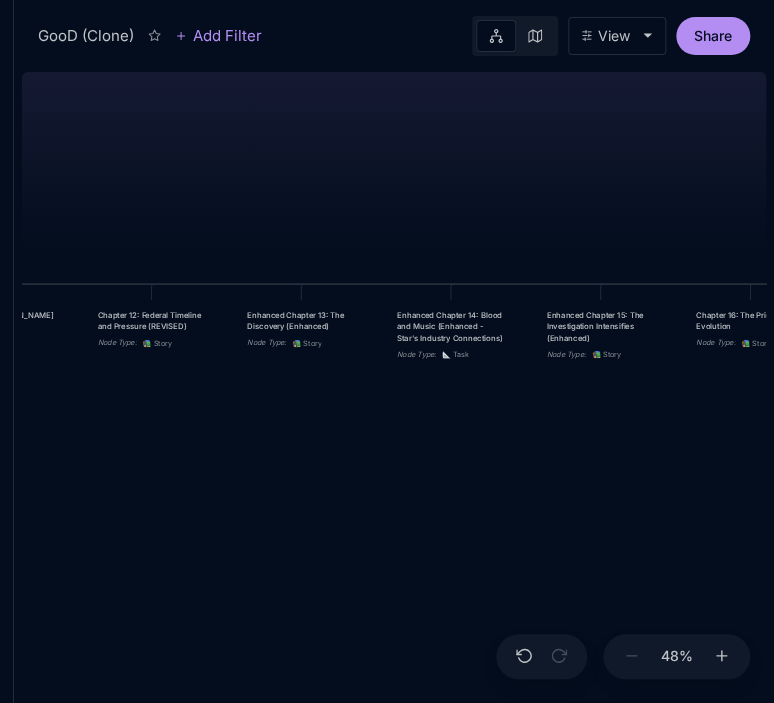 drag, startPoint x: 447, startPoint y: 431, endPoint x: 283, endPoint y: 442, distance: 164.36848 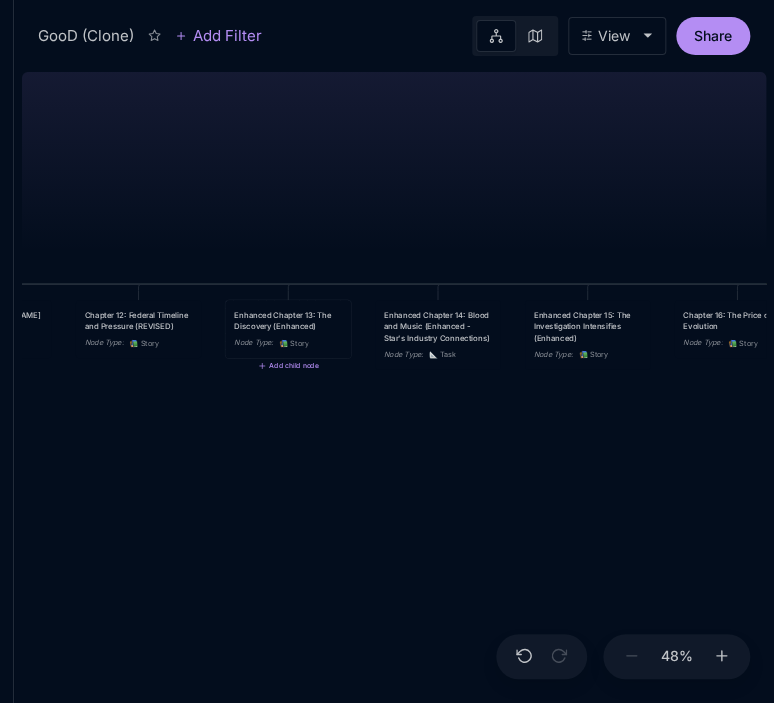click on "Enhanced Chapter 13: The Discovery (Enhanced)" at bounding box center (288, 320) 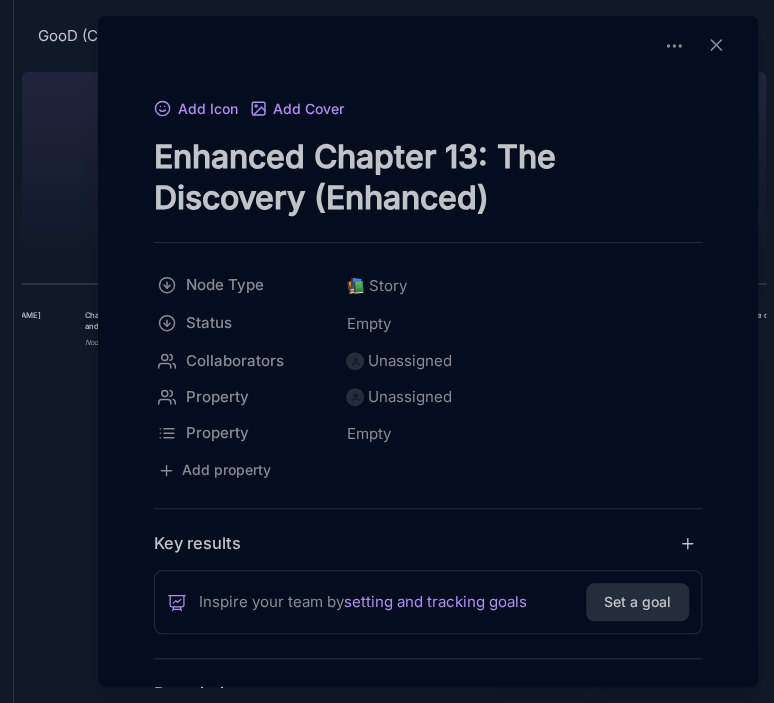 drag, startPoint x: 317, startPoint y: 154, endPoint x: 304, endPoint y: 180, distance: 29.068884 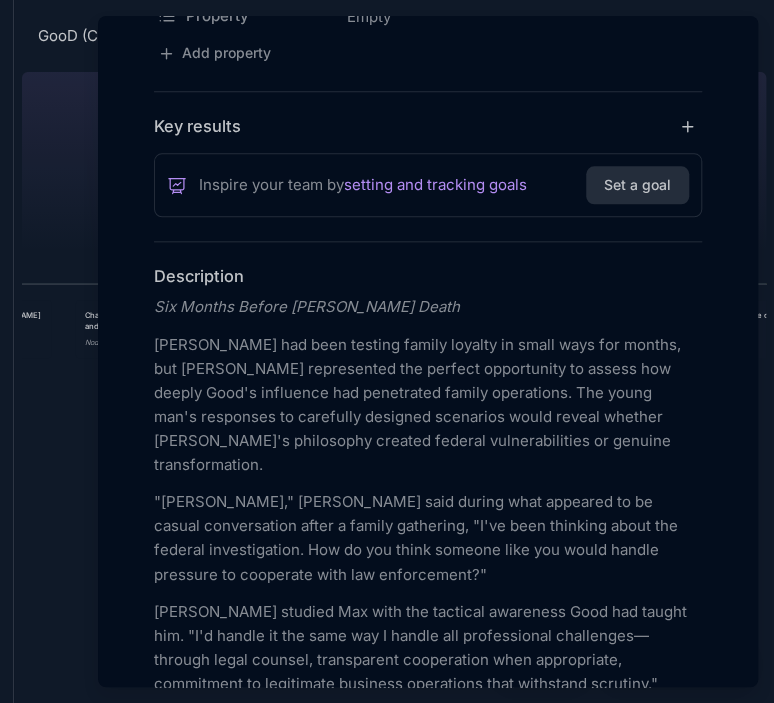 scroll, scrollTop: 421, scrollLeft: 0, axis: vertical 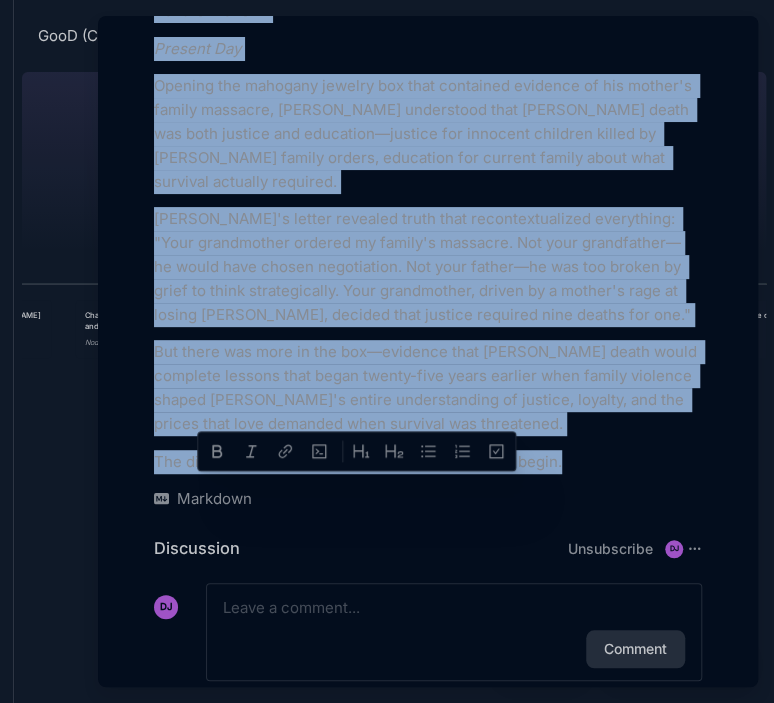 drag, startPoint x: 155, startPoint y: 301, endPoint x: 599, endPoint y: 436, distance: 464.07004 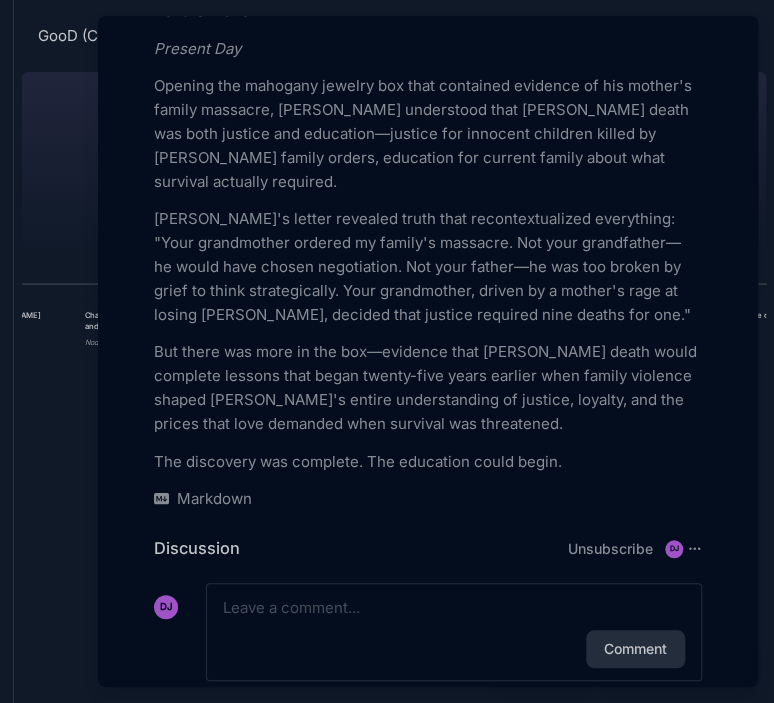 click at bounding box center [387, 351] 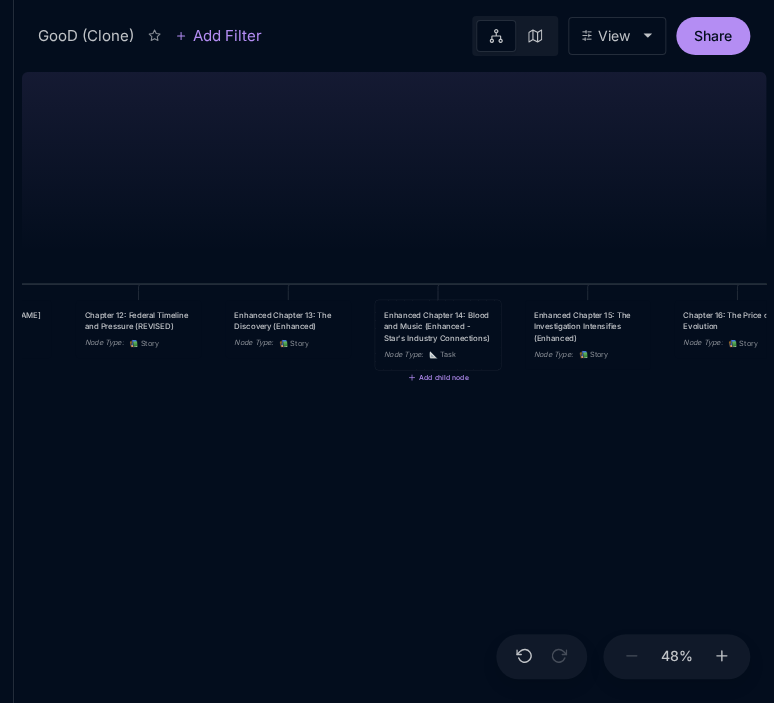click on "Enhanced Chapter 14: Blood and Music (Enhanced - Star's Industry Connections)" at bounding box center (438, 326) 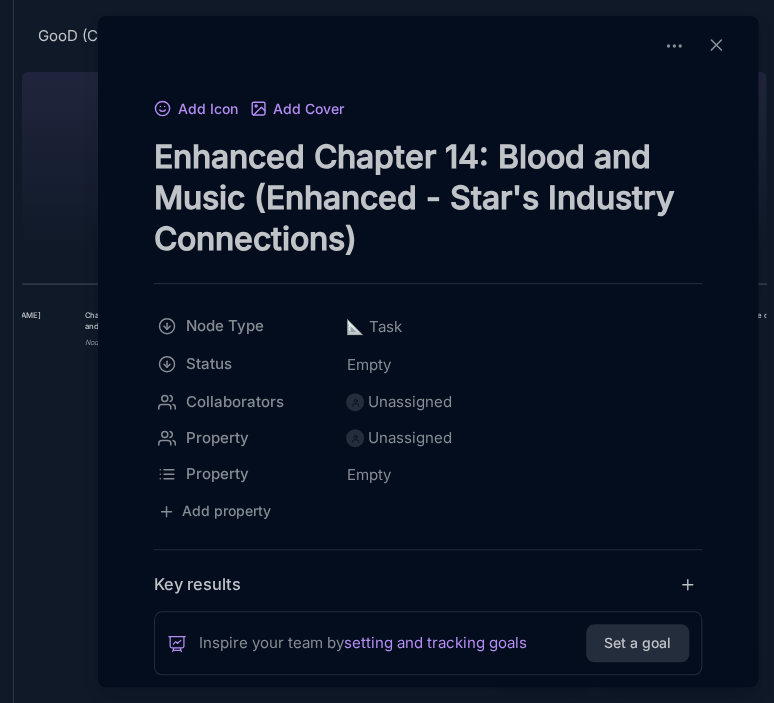 drag, startPoint x: 316, startPoint y: 155, endPoint x: 244, endPoint y: 187, distance: 78.79086 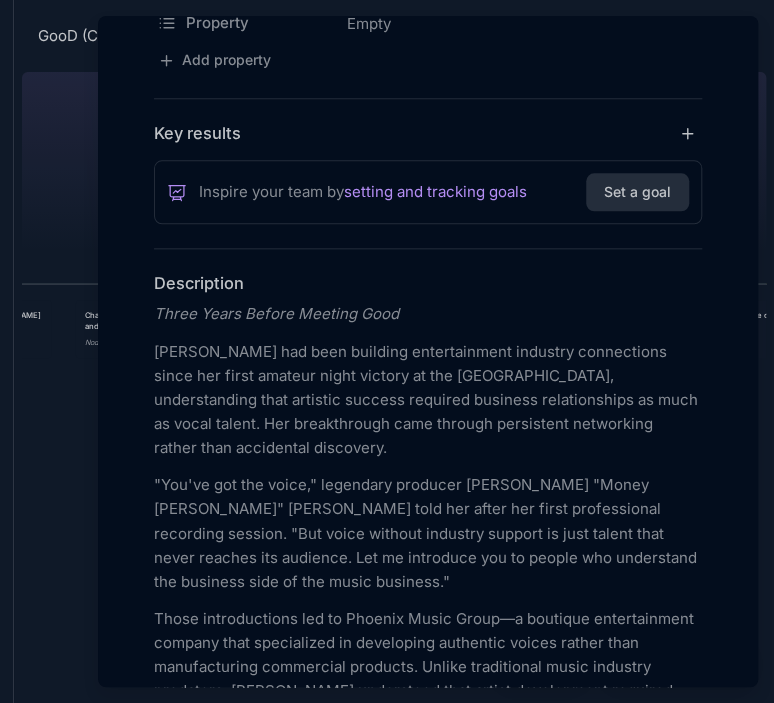 scroll, scrollTop: 474, scrollLeft: 0, axis: vertical 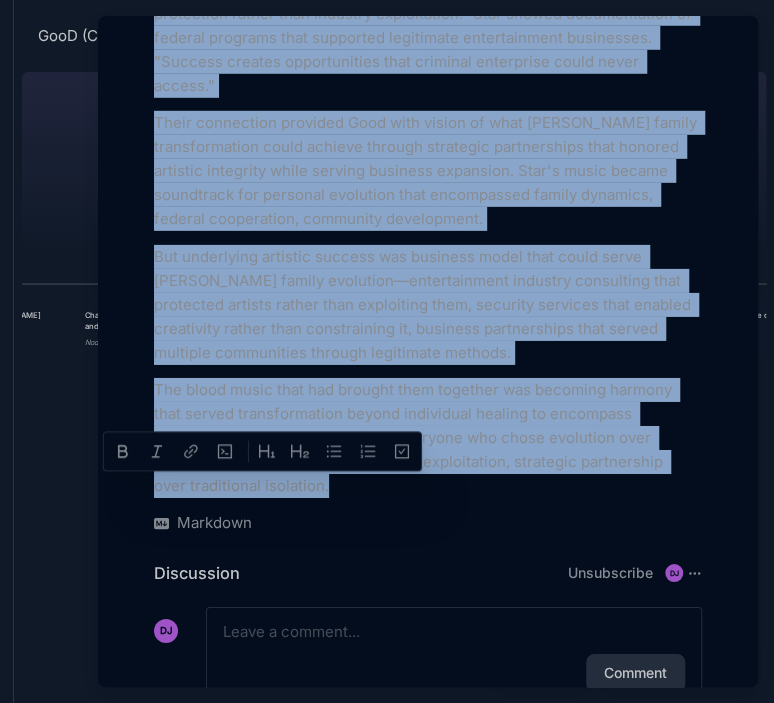 drag, startPoint x: 156, startPoint y: 287, endPoint x: 397, endPoint y: 407, distance: 269.22296 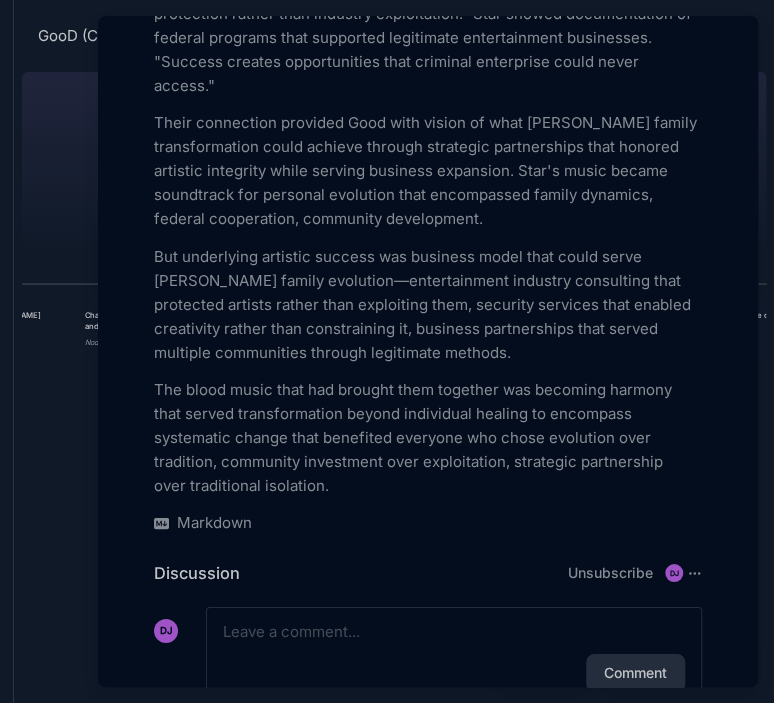 click at bounding box center [387, 351] 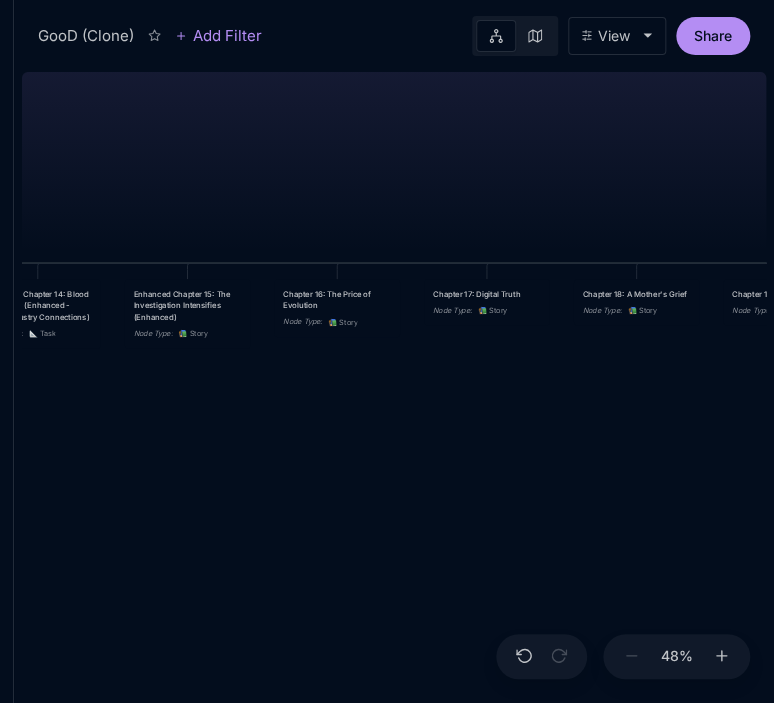 drag, startPoint x: 664, startPoint y: 467, endPoint x: 264, endPoint y: 446, distance: 400.55087 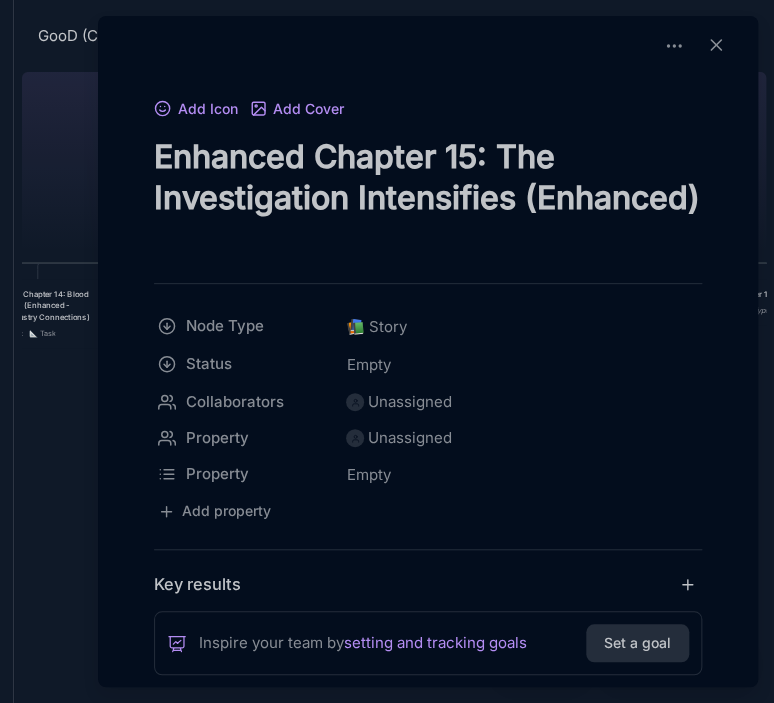 drag, startPoint x: 317, startPoint y: 150, endPoint x: 511, endPoint y: 200, distance: 200.3397 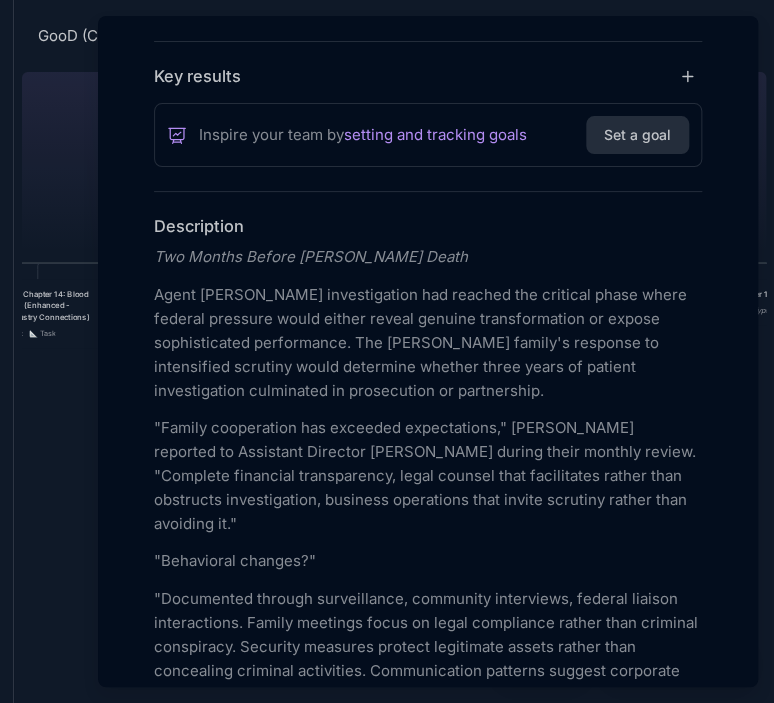 scroll, scrollTop: 516, scrollLeft: 0, axis: vertical 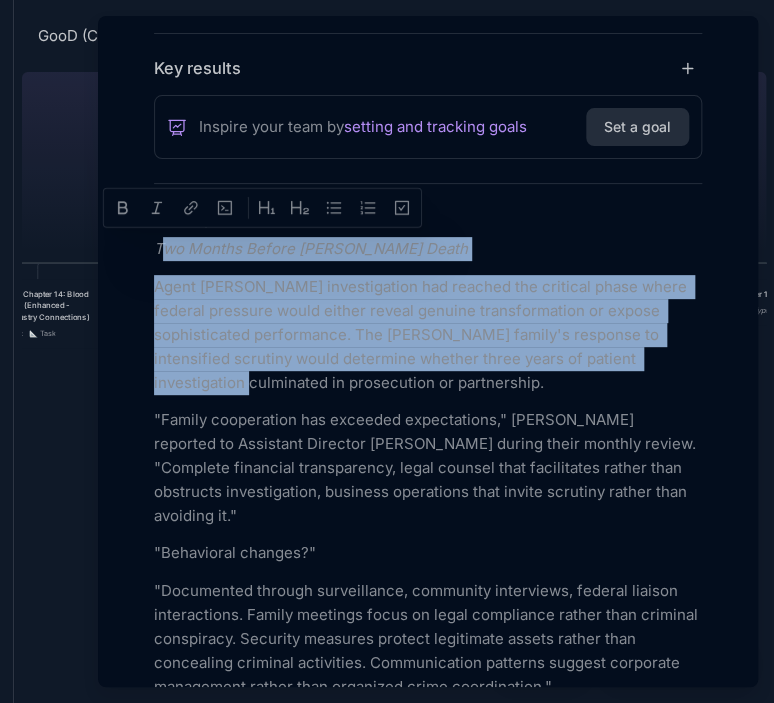 drag, startPoint x: 159, startPoint y: 243, endPoint x: 241, endPoint y: 387, distance: 165.71059 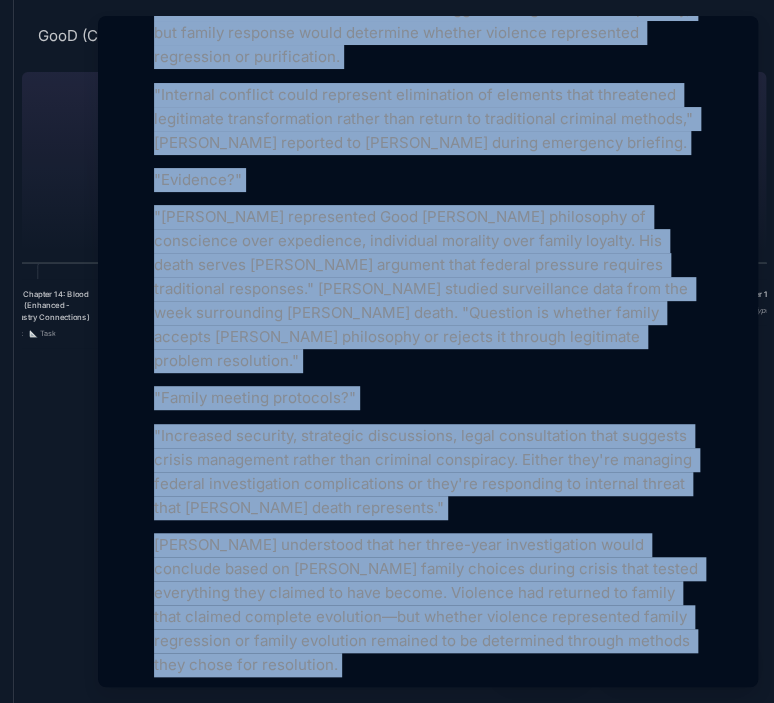 scroll, scrollTop: 3100, scrollLeft: 0, axis: vertical 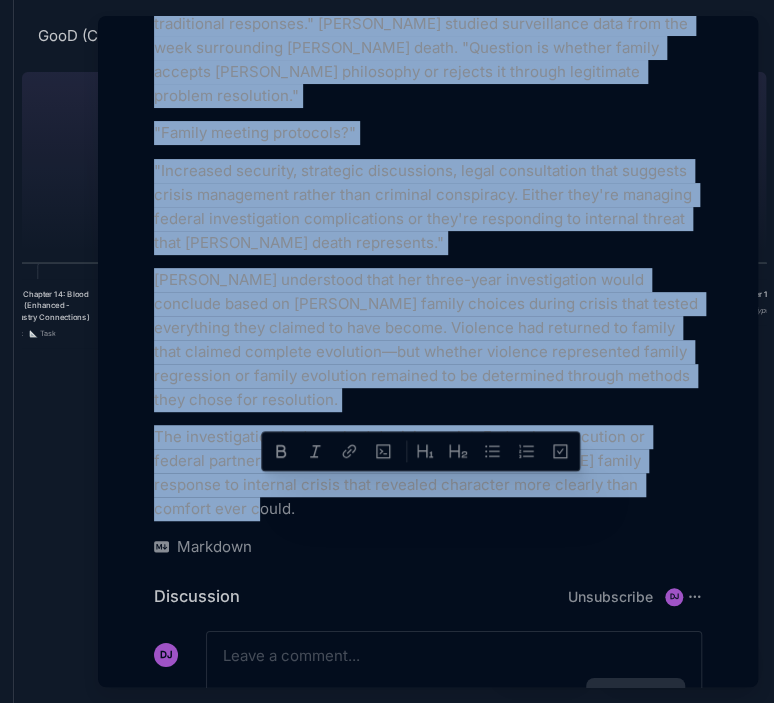 drag, startPoint x: 156, startPoint y: 247, endPoint x: 704, endPoint y: 410, distance: 571.7281 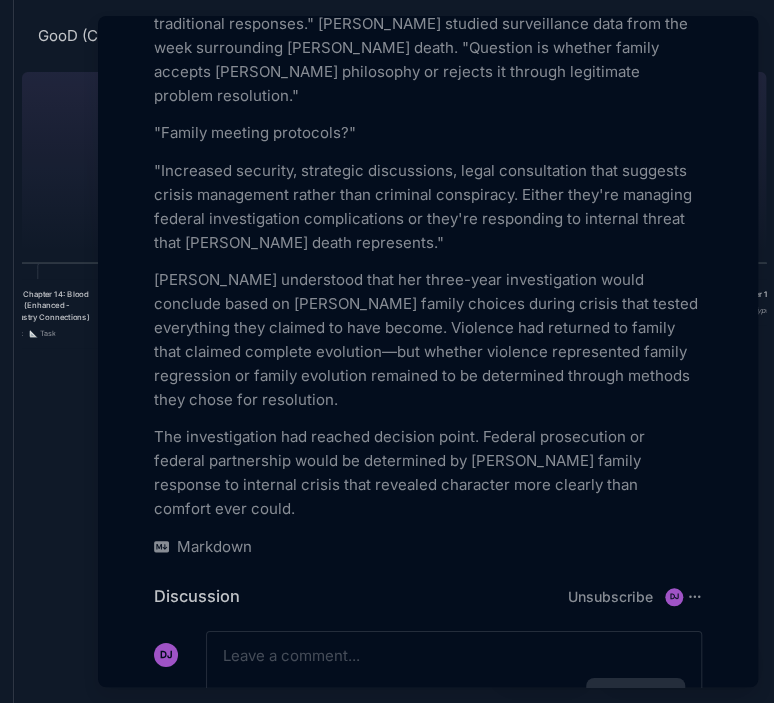 click at bounding box center (387, 351) 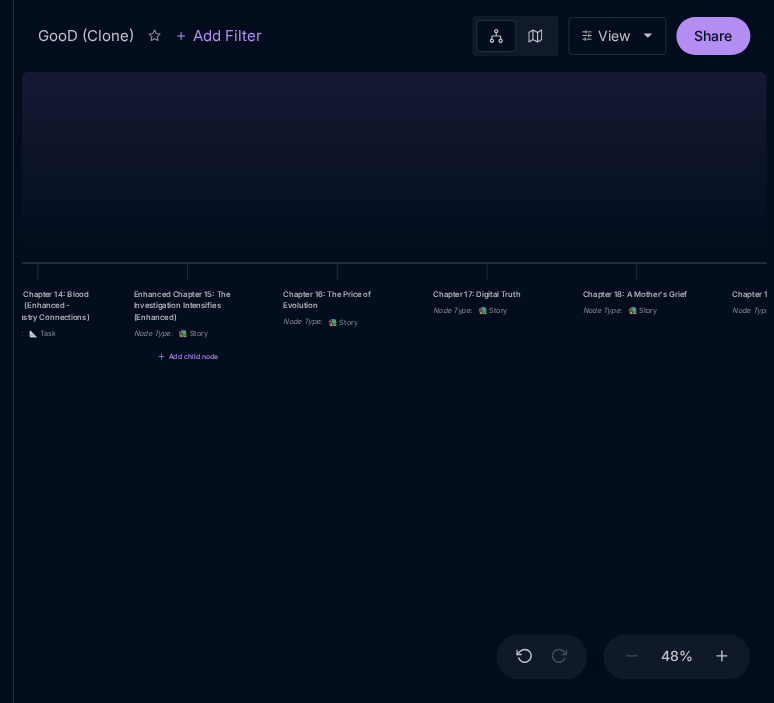 click on "GooD (Clone) PLOT Node Type : 💎   Epic Status : Done Plot Revised Node Type : 📚   Story Outlines Node Type : 💎   Epic Crime Family Structure
Node Type : ✏ ️  Sub-Task Status : Later Characters and sub plot outlines Node Type : ✏ ️  Sub-Task Status : Next Setting Node Type : ✏ ️  Sub-Task WIP Node Type : 📐   Task Status : Done Intro The Wedding Node Type : 📚   Story Status : Done Chapter 1  Node Type : 📚   Story Status : Done Chapter 2: The Unraveling Mind Node Type : 📚   Story Chapter 3: Federal Timeline and Pressure Node Type : 📚   Story Chapter 4: Conscience Under Construction Node Type : 📚   Story Chapter 5: Harmony in Violence Node Type : 📚   Story Chapter 6: The Security Company Operations Node Type : 📚   Story Chapter 7: Community Impact and Relationships Node Type : 📚   Story Chapter 8: The Federal Witness  Node Type : 📚   Story Chapter 9: [PERSON_NAME]'s Strategic Planning Node Type : 📚   Story Chapter 10: Brothers in Arms Node Type : 📚   Story Node Type" at bounding box center (394, 383) 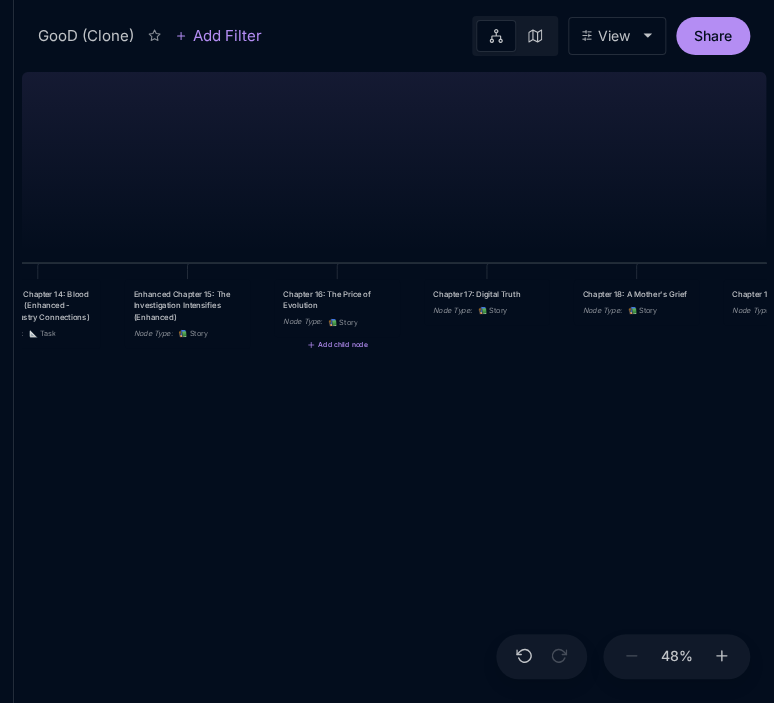 click on "Node Type : 📚   Story" at bounding box center (337, 322) 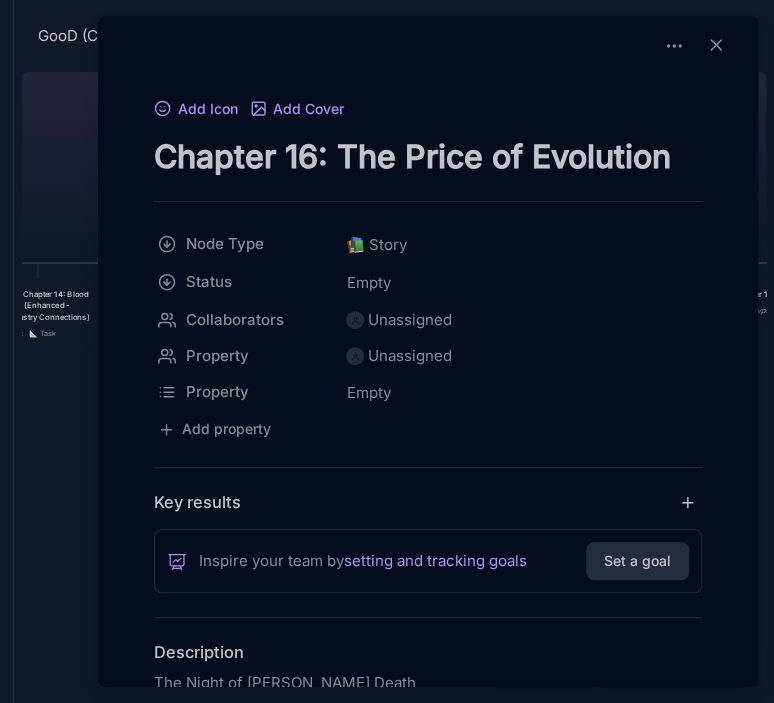 drag, startPoint x: 155, startPoint y: 148, endPoint x: 722, endPoint y: 164, distance: 567.2257 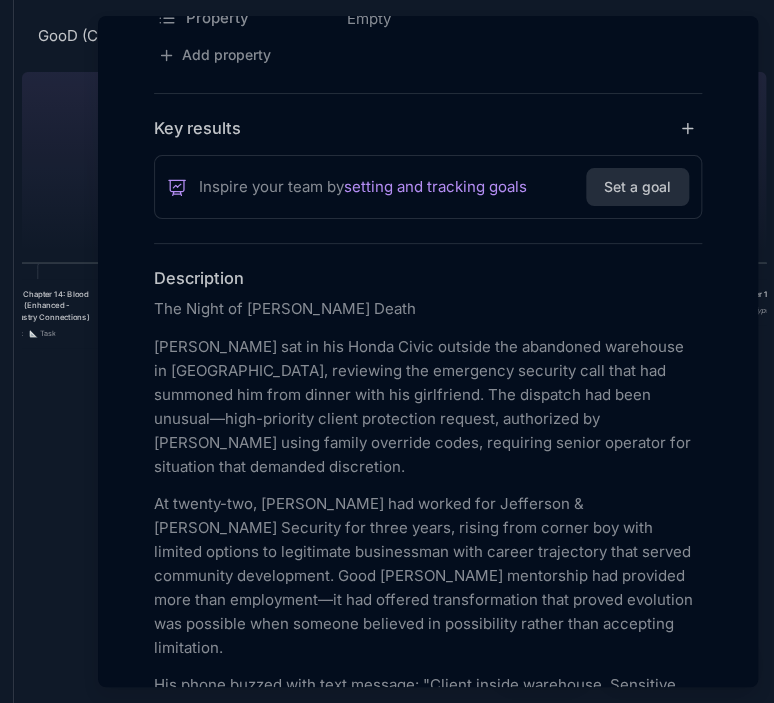 scroll, scrollTop: 402, scrollLeft: 0, axis: vertical 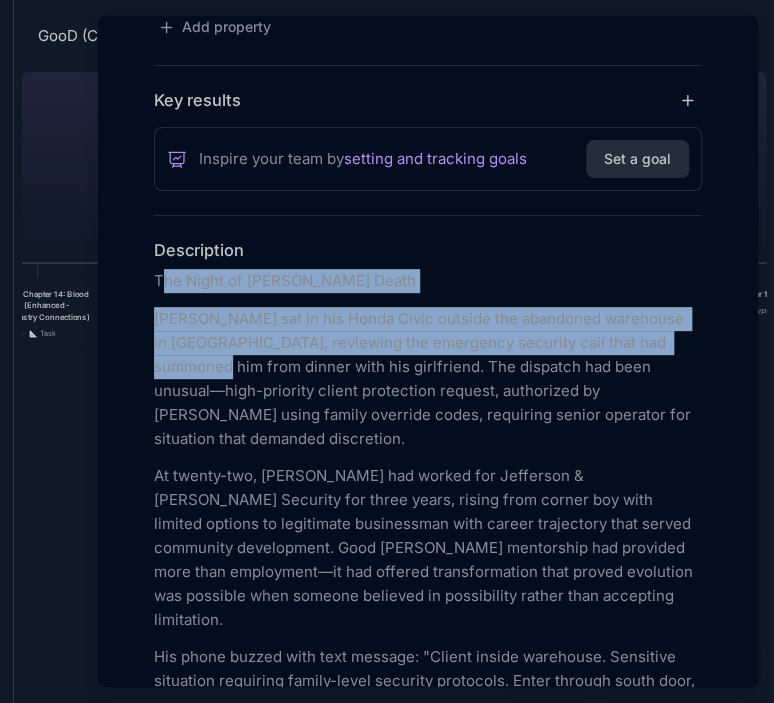 drag, startPoint x: 159, startPoint y: 278, endPoint x: 246, endPoint y: 359, distance: 118.869675 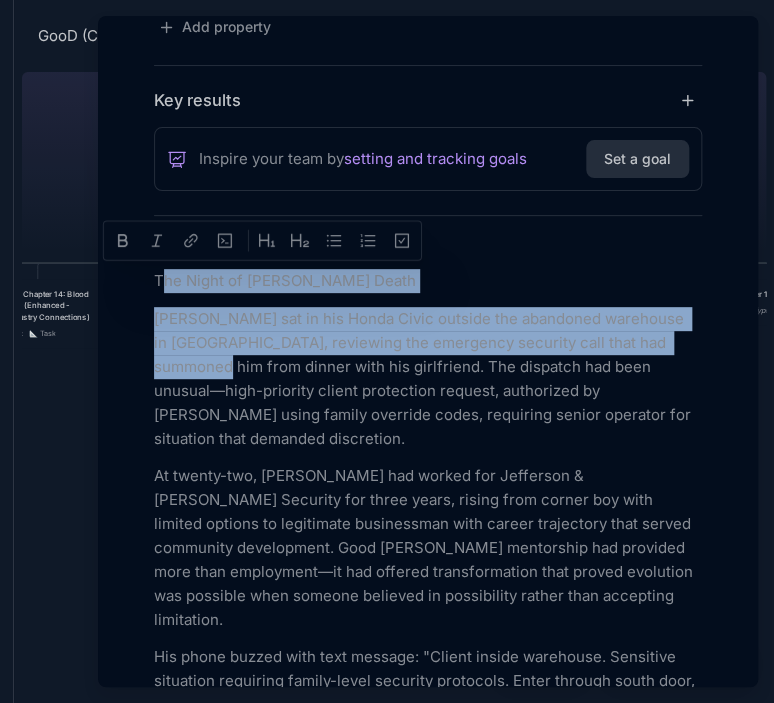 click on "The Night of [PERSON_NAME] Death" at bounding box center (428, 281) 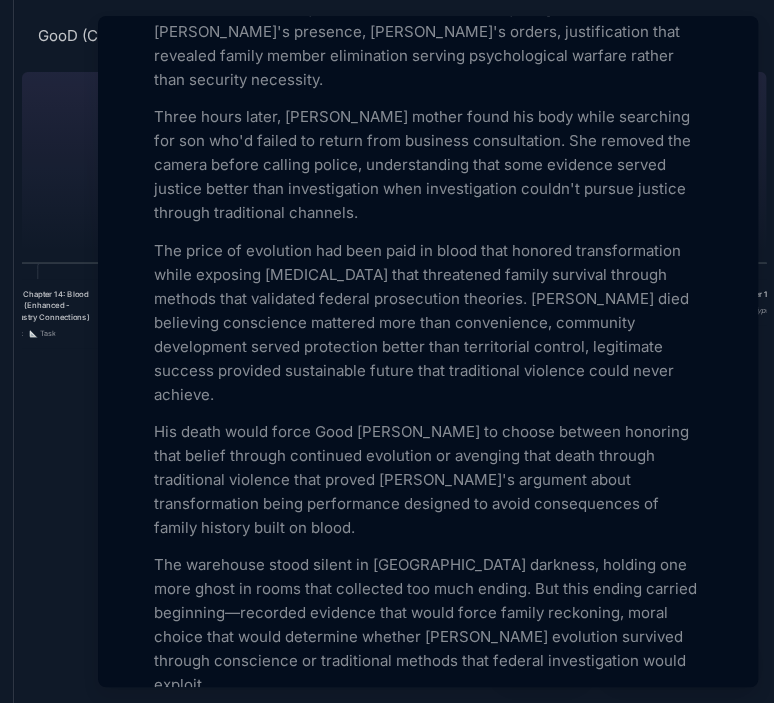 scroll, scrollTop: 3884, scrollLeft: 0, axis: vertical 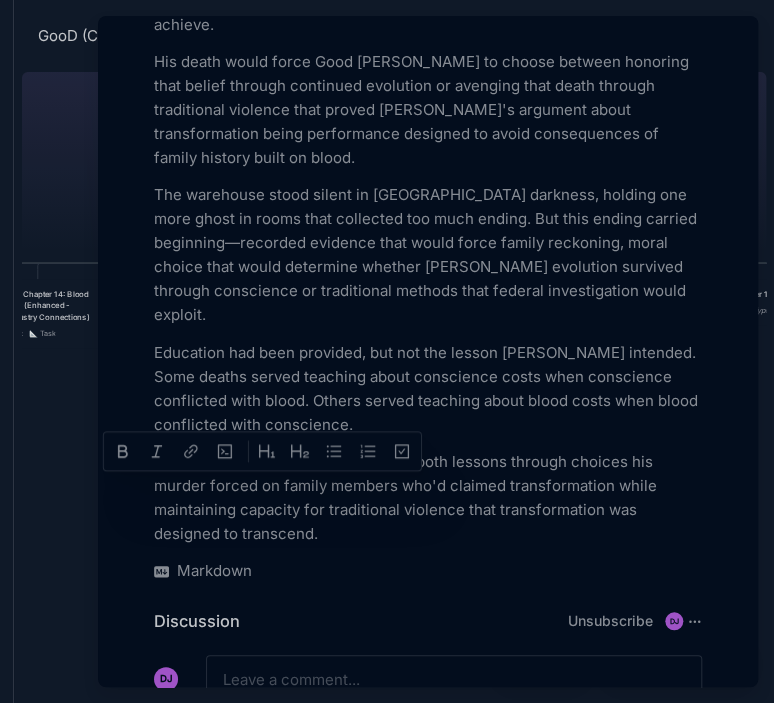 drag, startPoint x: 157, startPoint y: 274, endPoint x: 352, endPoint y: 407, distance: 236.03813 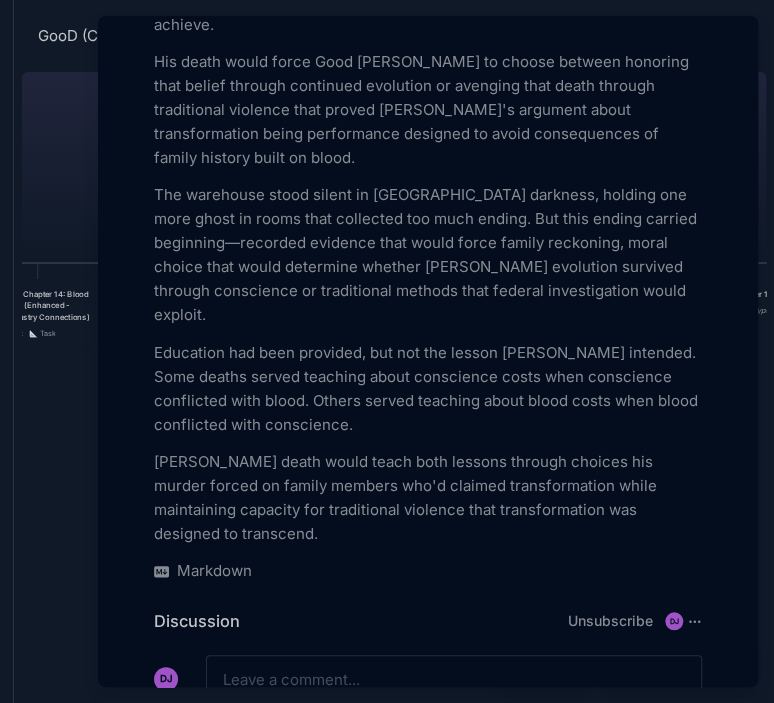 click at bounding box center (387, 351) 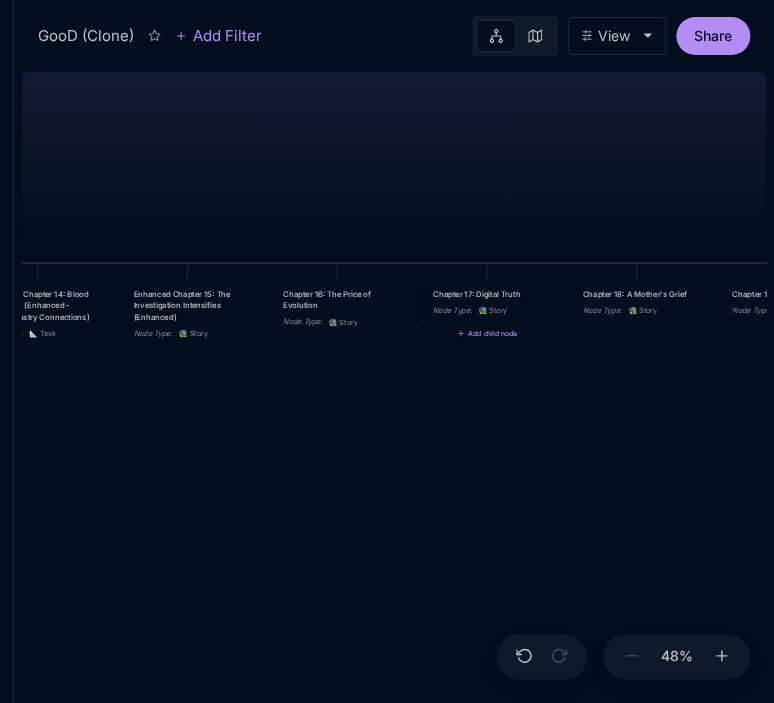 click on "Chapter 17: Digital Truth" at bounding box center (487, 294) 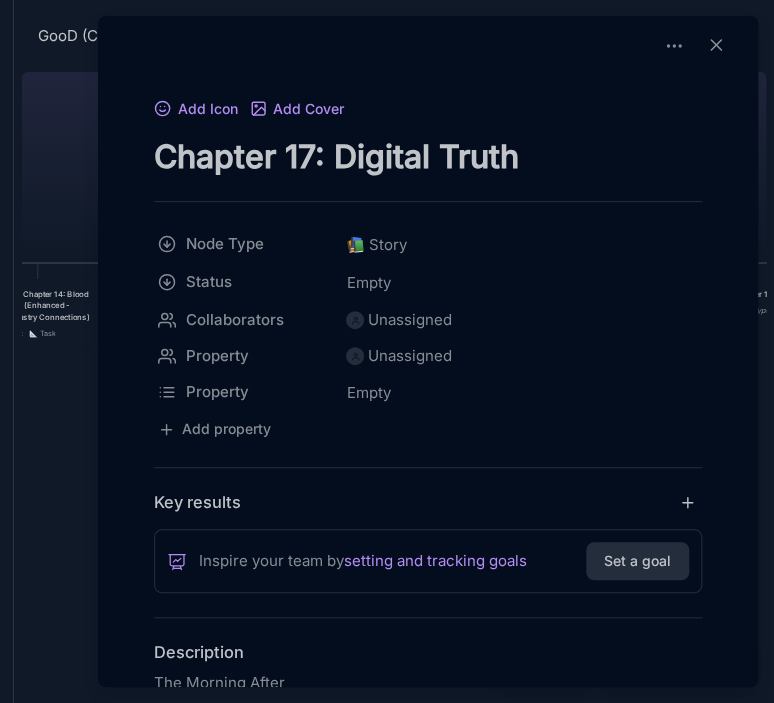 drag, startPoint x: 157, startPoint y: 152, endPoint x: 526, endPoint y: 167, distance: 369.30475 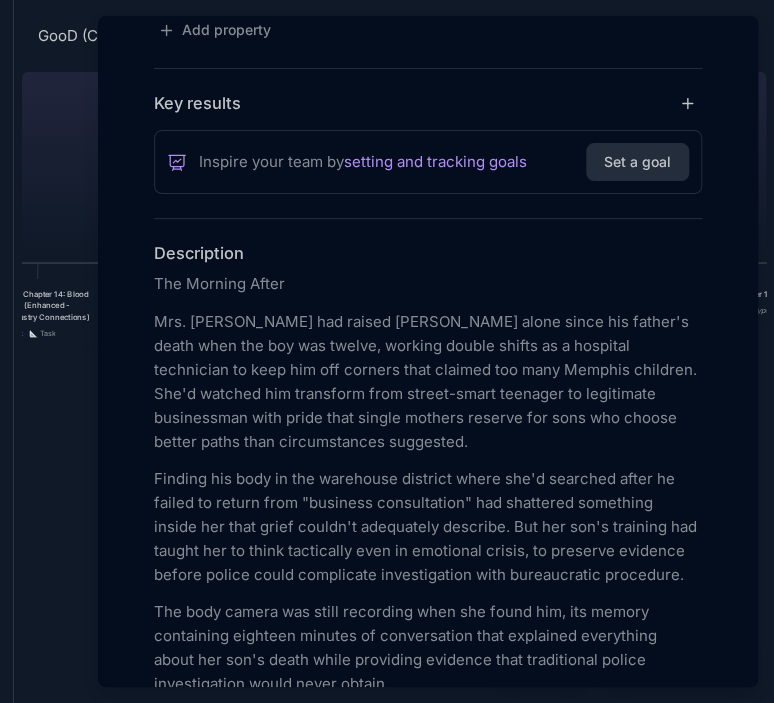 scroll, scrollTop: 463, scrollLeft: 0, axis: vertical 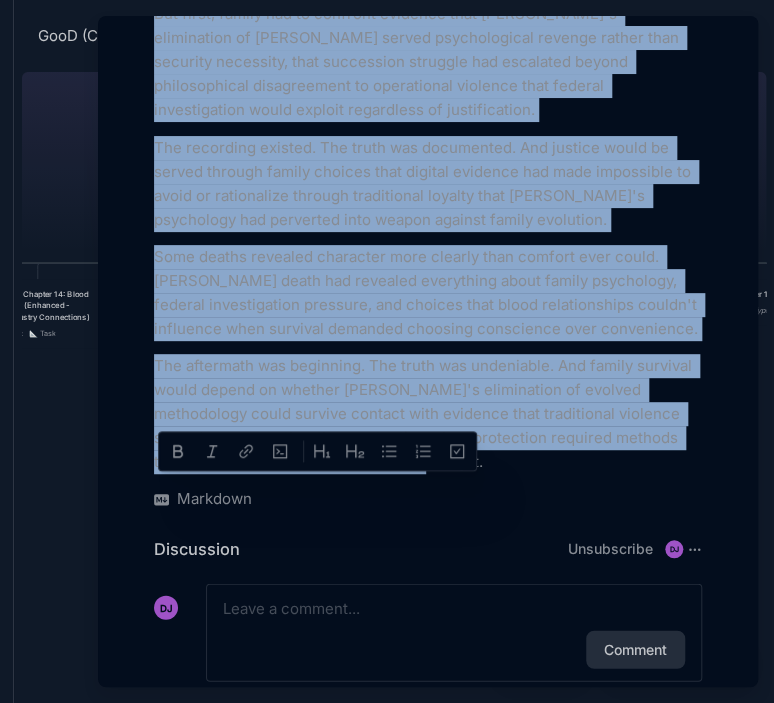 drag, startPoint x: 157, startPoint y: 223, endPoint x: 492, endPoint y: 423, distance: 390.16022 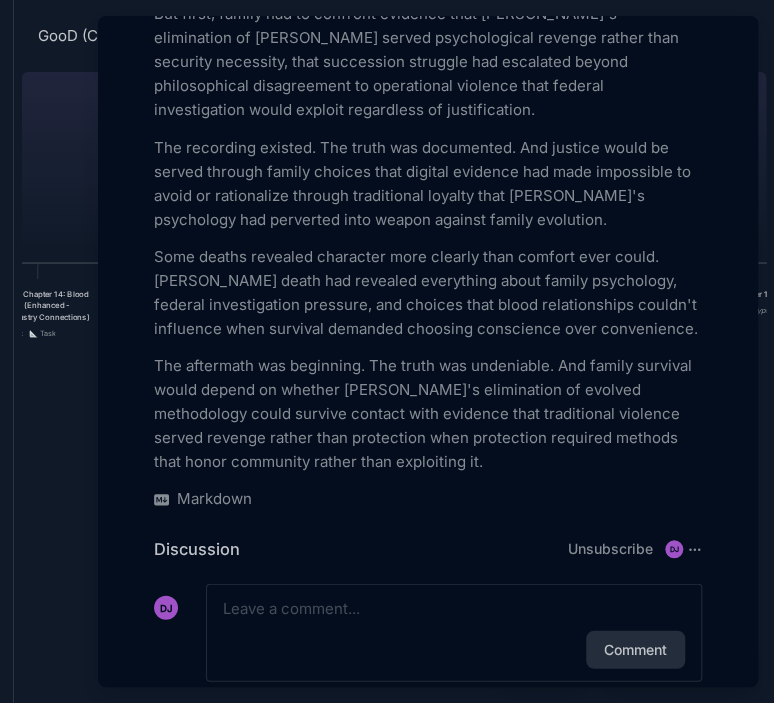 click at bounding box center [387, 351] 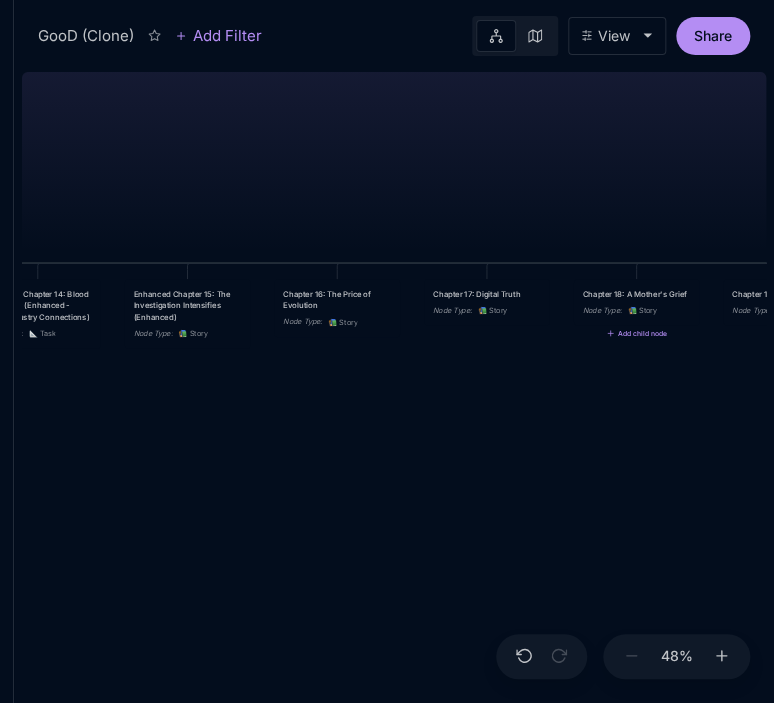 click on "📚   Story" at bounding box center [641, 311] 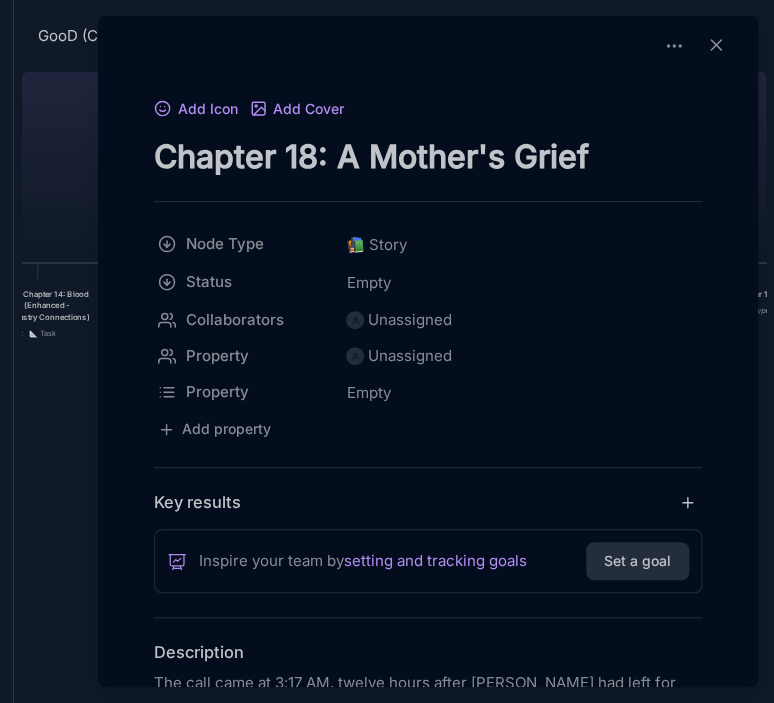 drag, startPoint x: 160, startPoint y: 155, endPoint x: 606, endPoint y: 146, distance: 446.0908 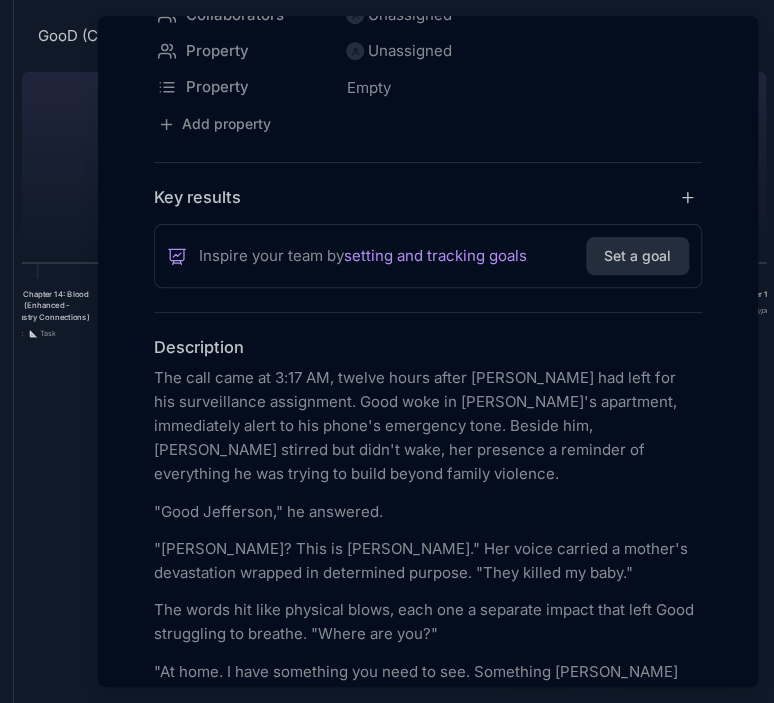 scroll, scrollTop: 345, scrollLeft: 0, axis: vertical 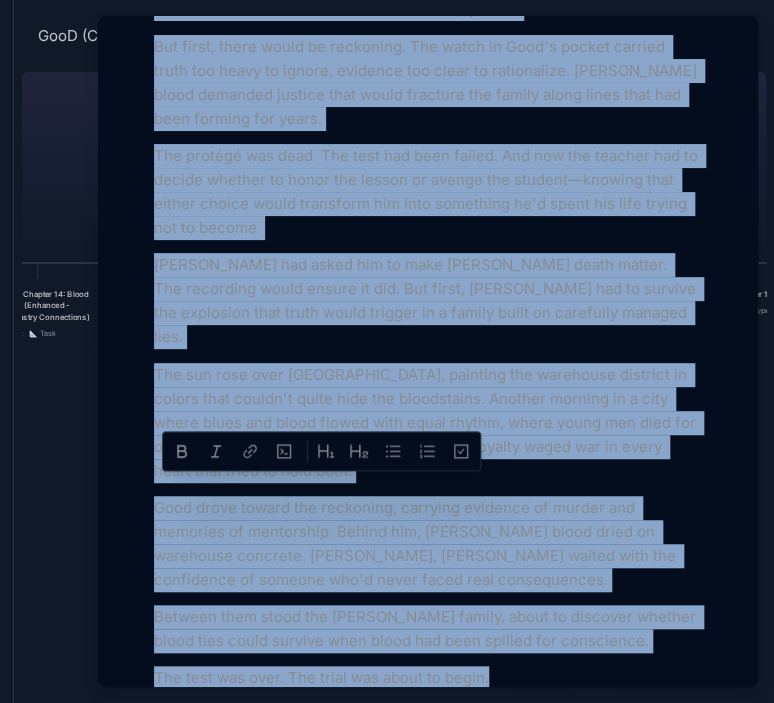 drag, startPoint x: 153, startPoint y: 343, endPoint x: 541, endPoint y: 405, distance: 392.9224 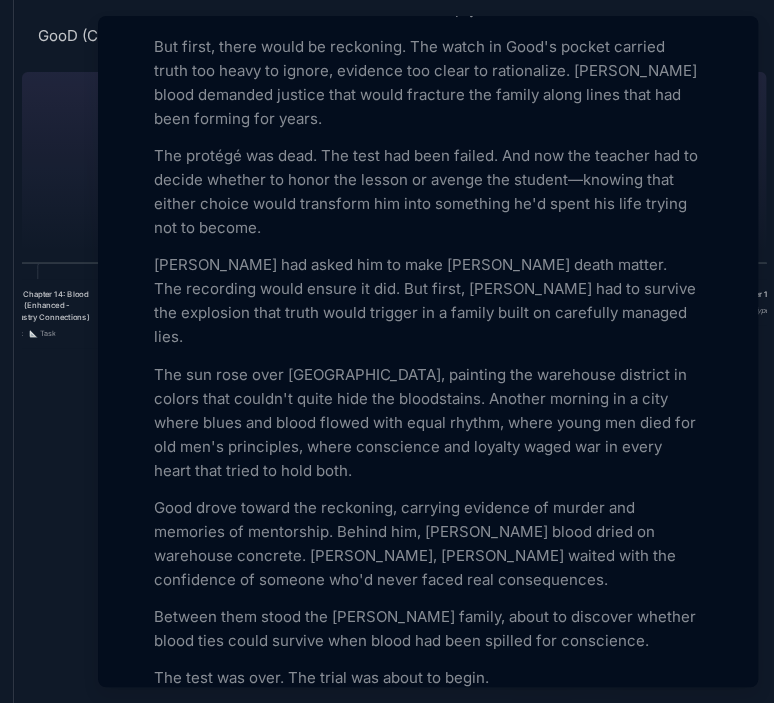 click at bounding box center (387, 351) 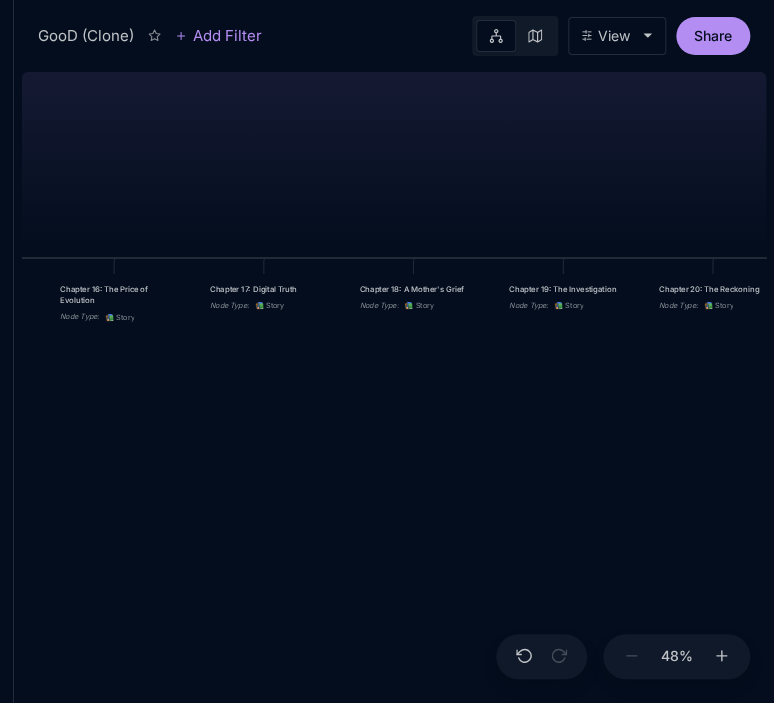 drag, startPoint x: 561, startPoint y: 444, endPoint x: 218, endPoint y: 440, distance: 343.02332 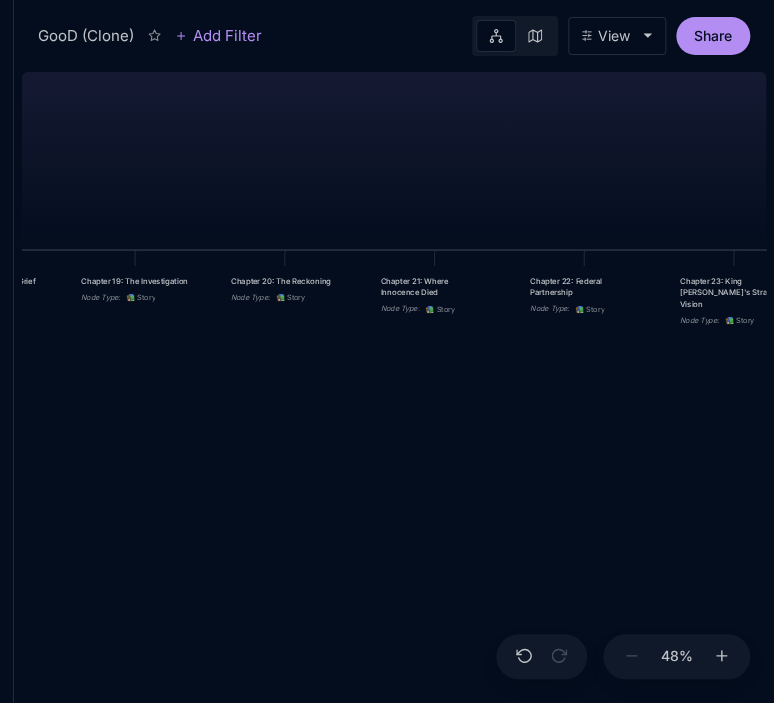 drag, startPoint x: 665, startPoint y: 460, endPoint x: 357, endPoint y: 451, distance: 308.13147 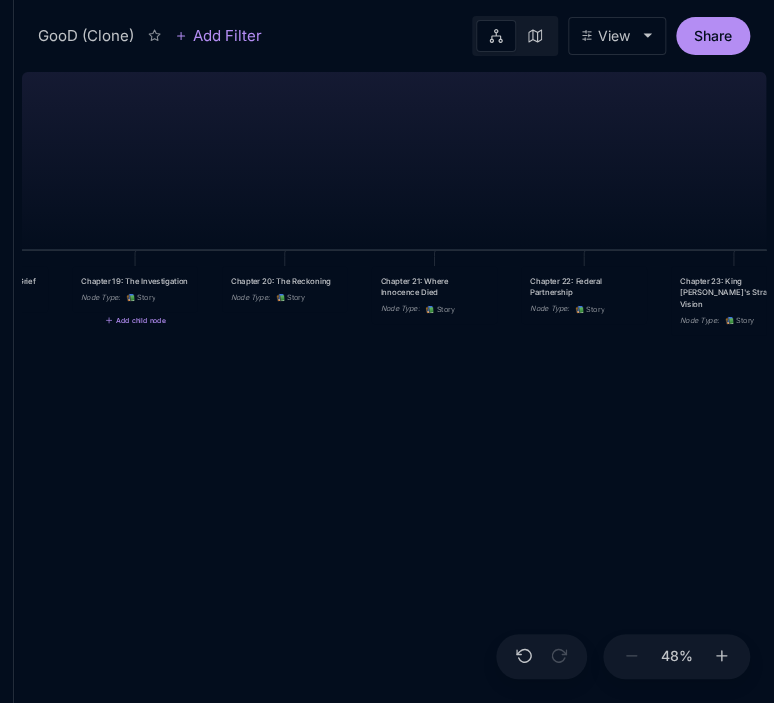 click on "Node Type : 📚   Story" at bounding box center (135, 297) 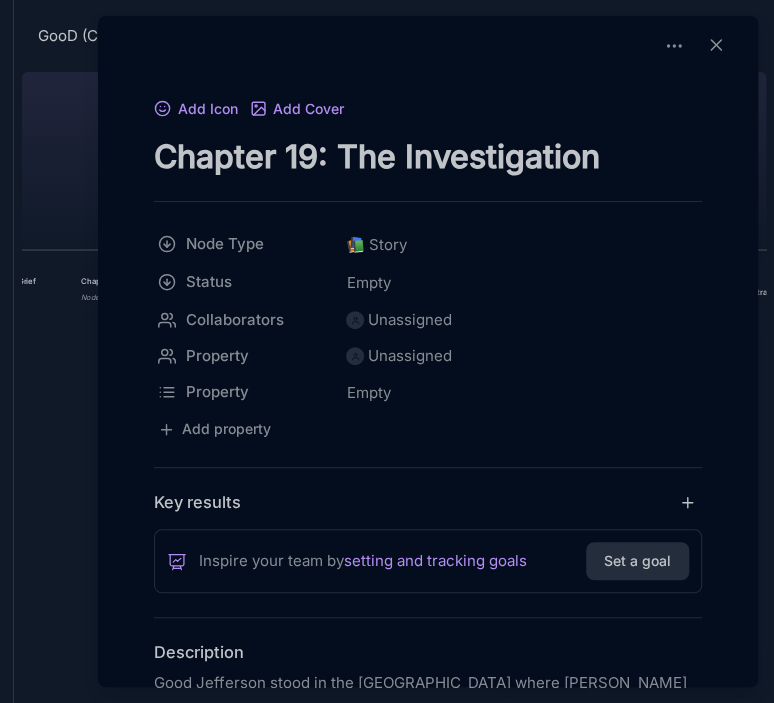 drag, startPoint x: 153, startPoint y: 151, endPoint x: 619, endPoint y: 156, distance: 466.02682 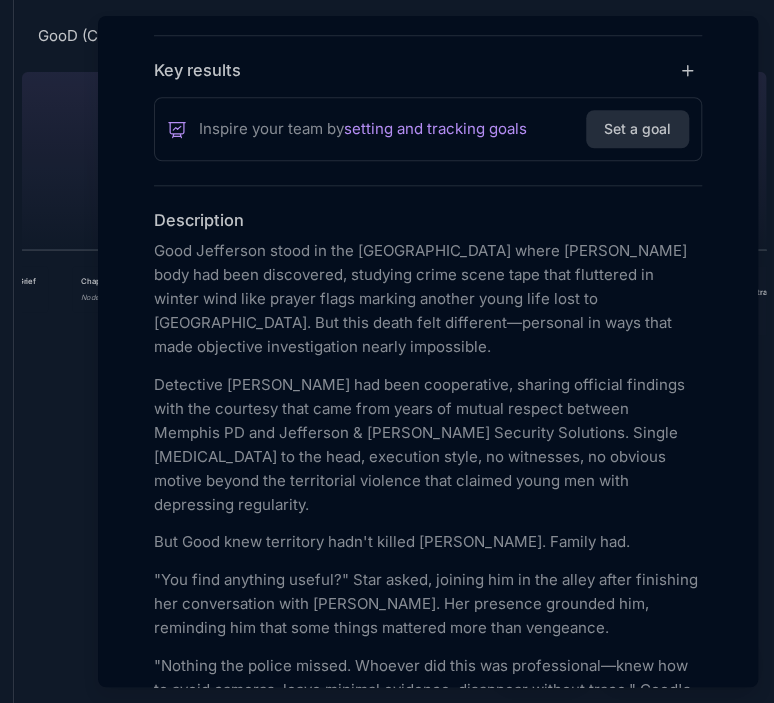 scroll, scrollTop: 446, scrollLeft: 0, axis: vertical 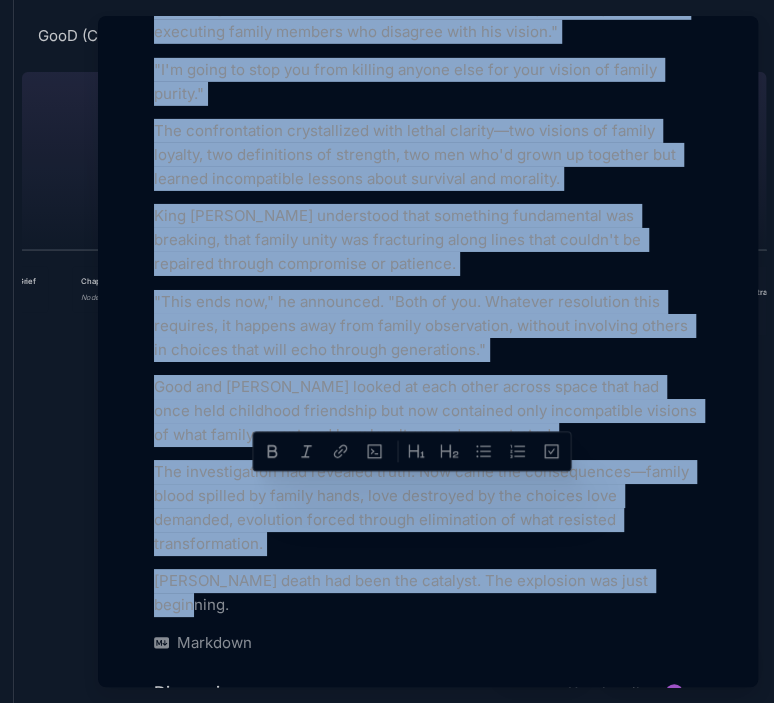 drag, startPoint x: 156, startPoint y: 231, endPoint x: 689, endPoint y: 399, distance: 558.84973 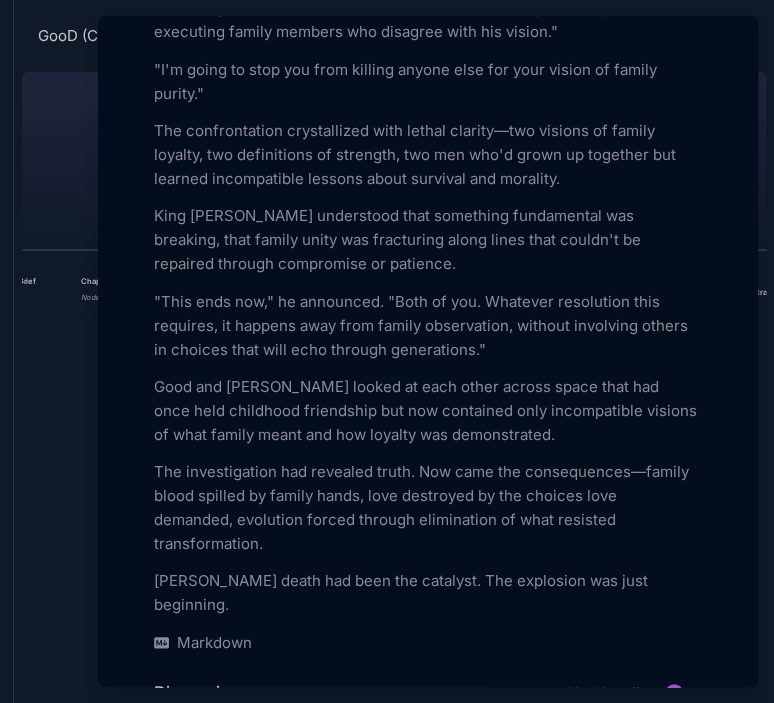 click at bounding box center (387, 351) 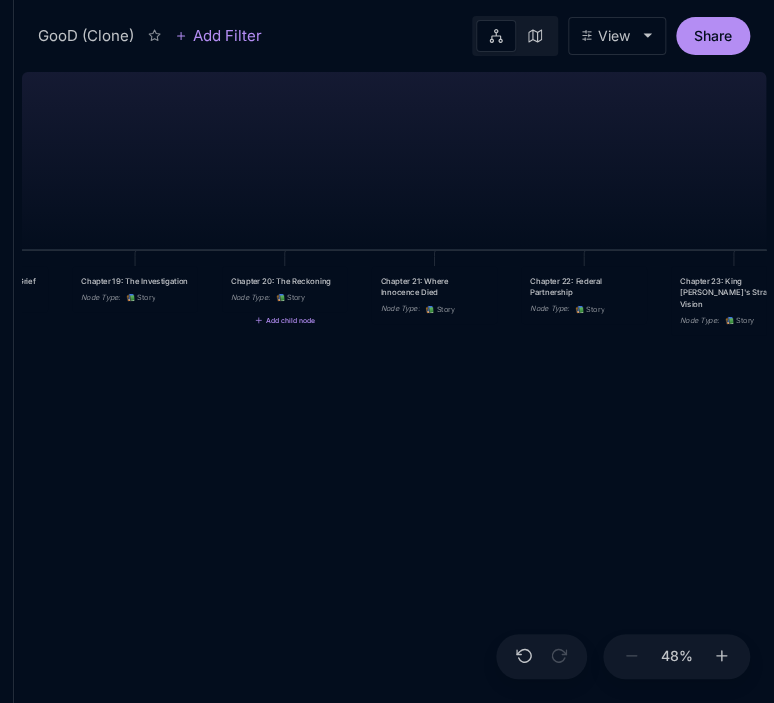 click on "Node Type : 📚   Story" at bounding box center [285, 297] 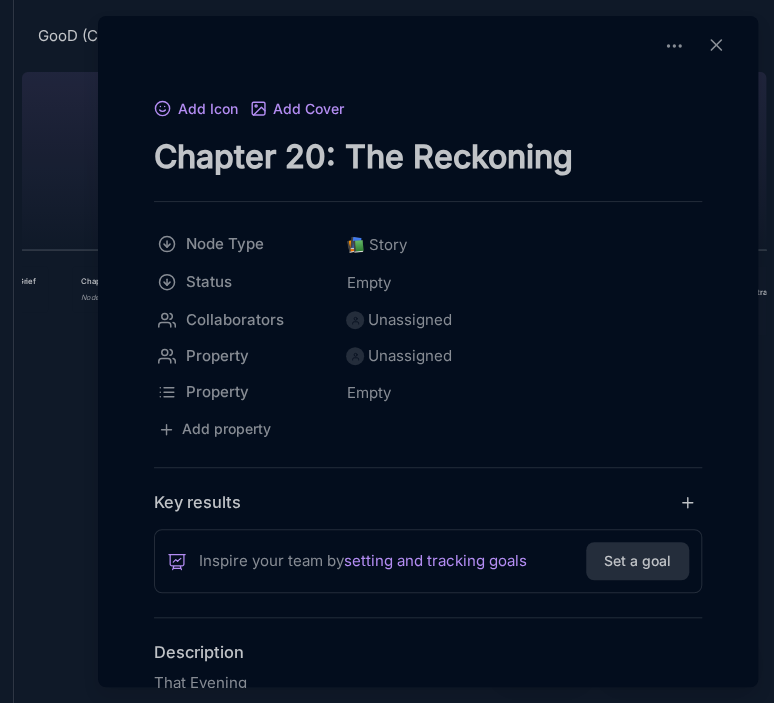 drag, startPoint x: 153, startPoint y: 153, endPoint x: 600, endPoint y: 161, distance: 447.0716 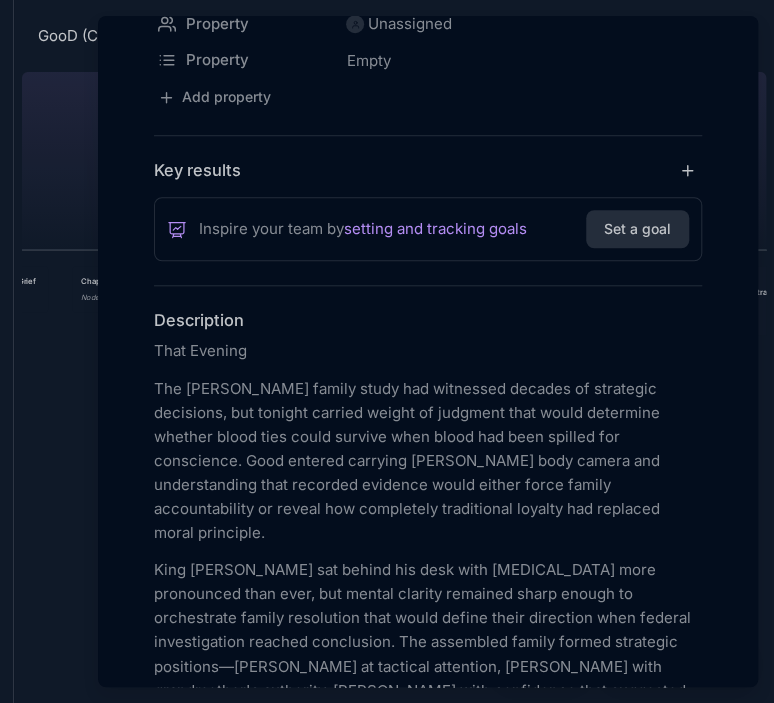 scroll, scrollTop: 428, scrollLeft: 0, axis: vertical 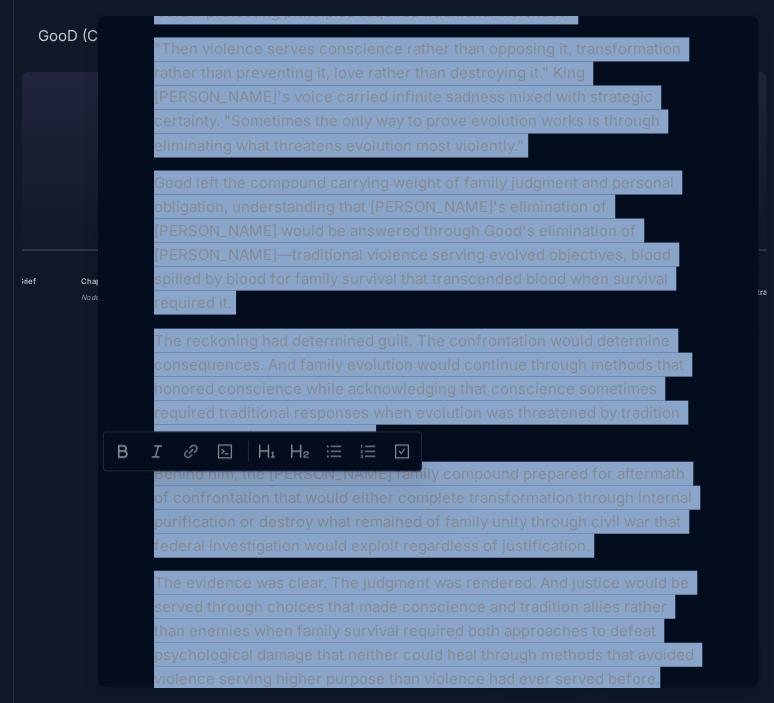 drag, startPoint x: 155, startPoint y: 253, endPoint x: 514, endPoint y: 424, distance: 397.64557 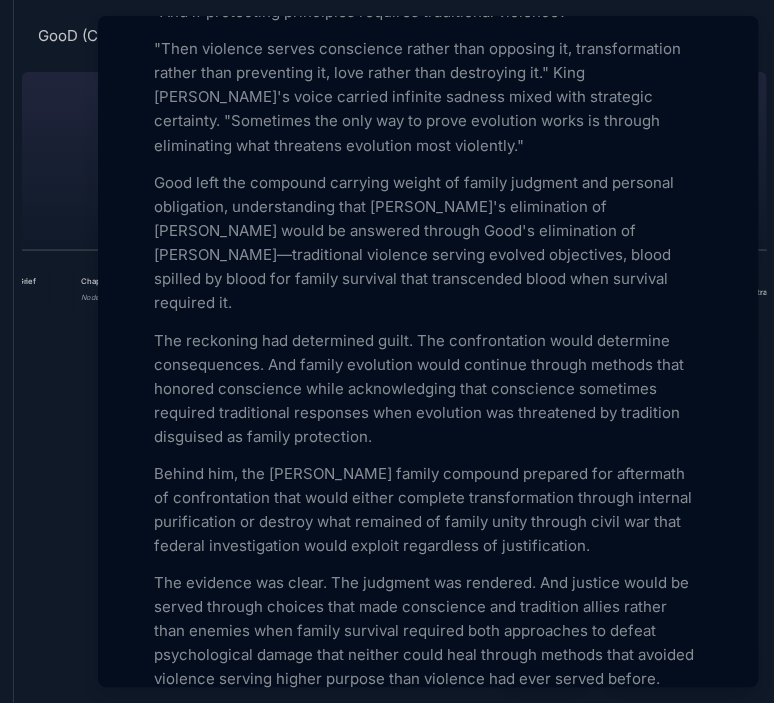 click at bounding box center [387, 351] 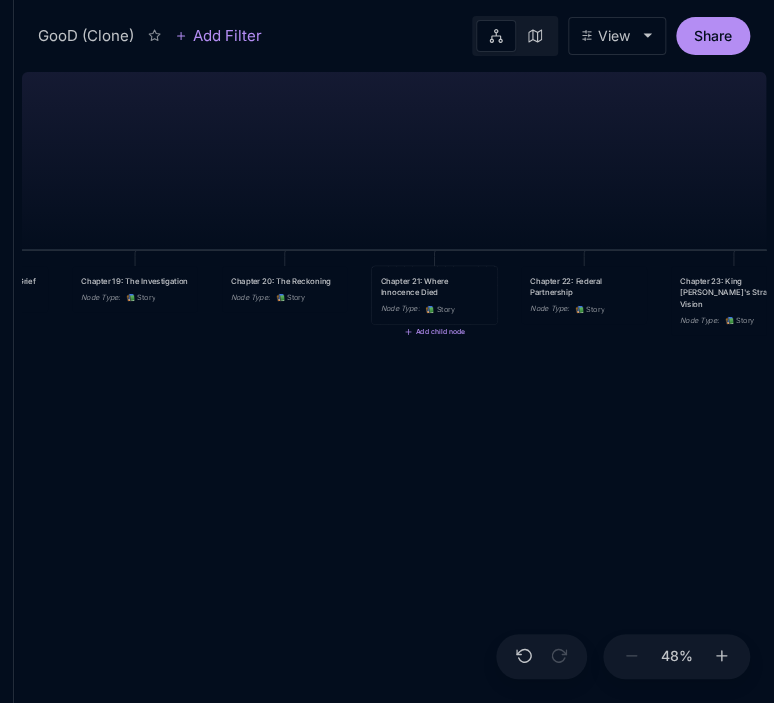 click on "Chapter 21: Where Innocence Died" at bounding box center [434, 286] 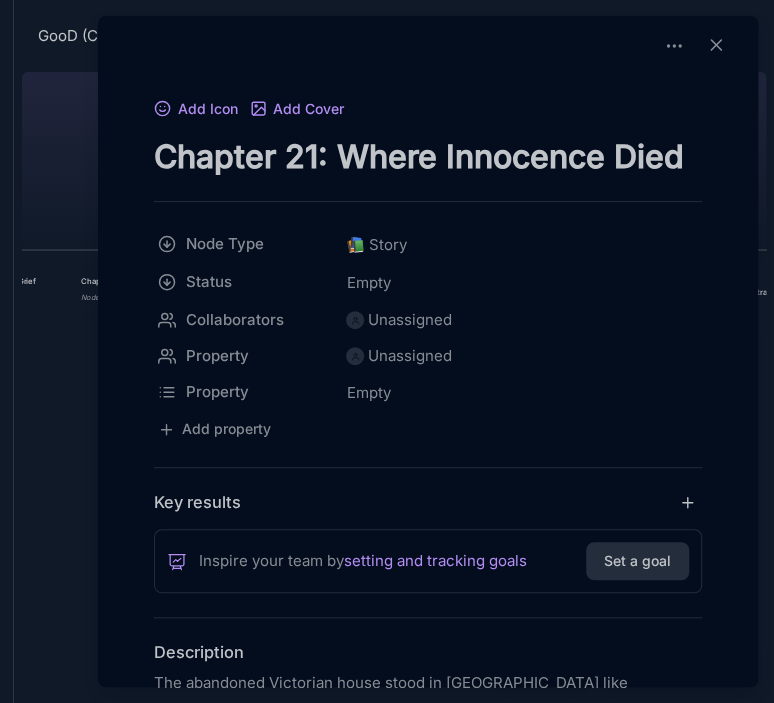 drag, startPoint x: 155, startPoint y: 159, endPoint x: 730, endPoint y: 166, distance: 575.0426 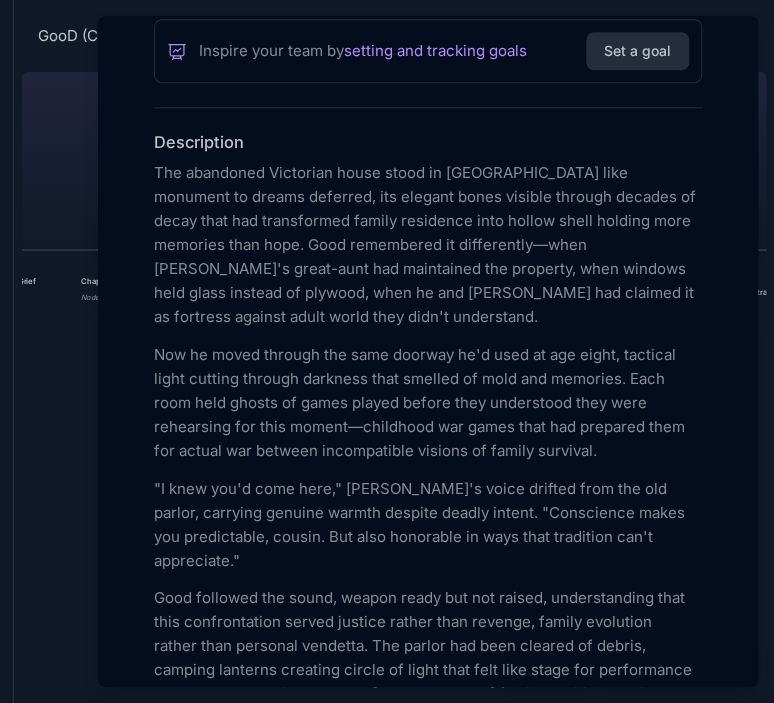 scroll, scrollTop: 520, scrollLeft: 0, axis: vertical 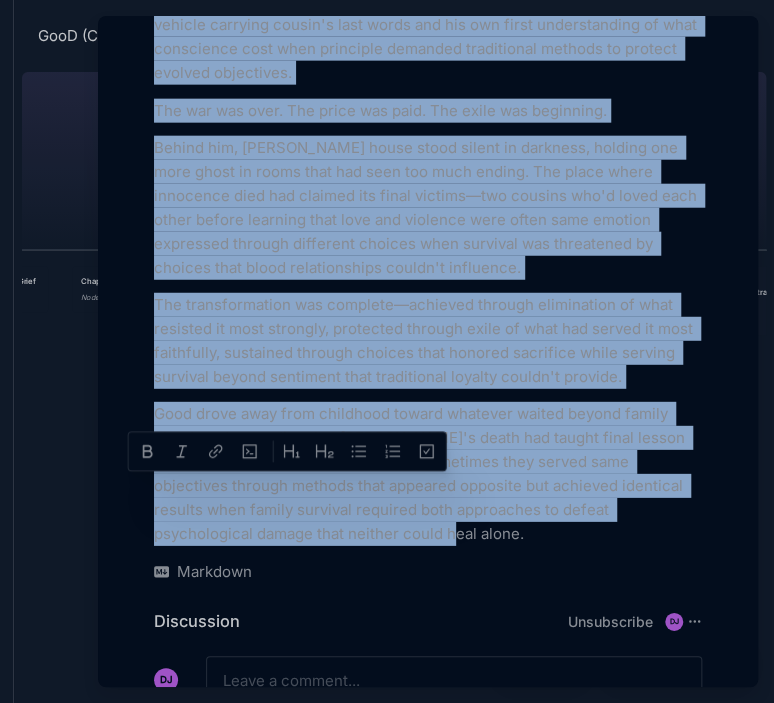 drag, startPoint x: 154, startPoint y: 152, endPoint x: 477, endPoint y: 409, distance: 412.7687 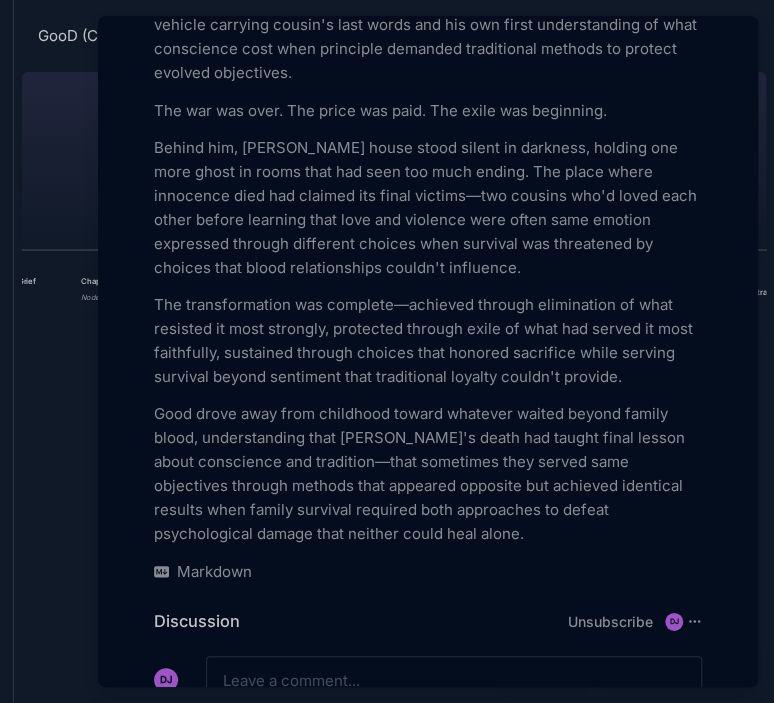 click at bounding box center (387, 351) 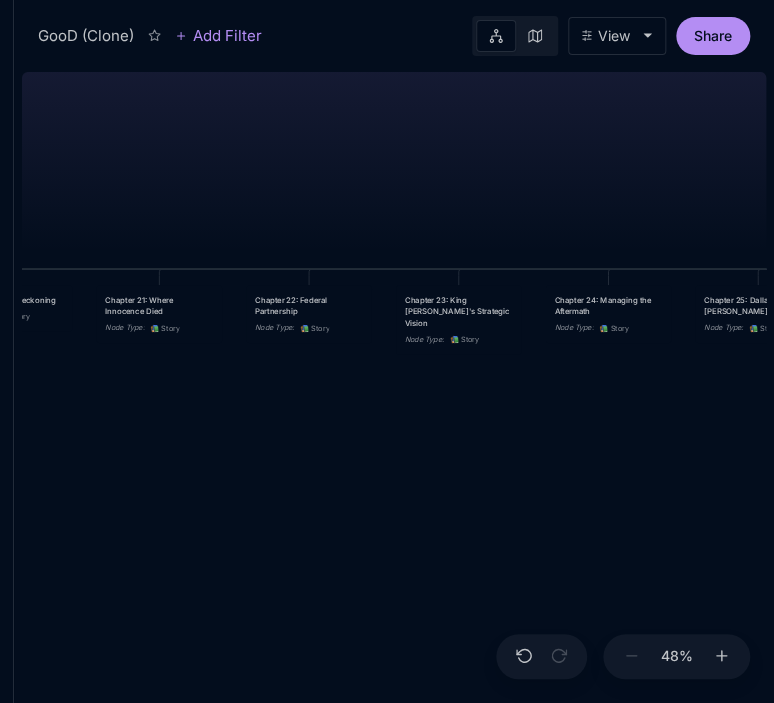 drag, startPoint x: 582, startPoint y: 477, endPoint x: 280, endPoint y: 493, distance: 302.42355 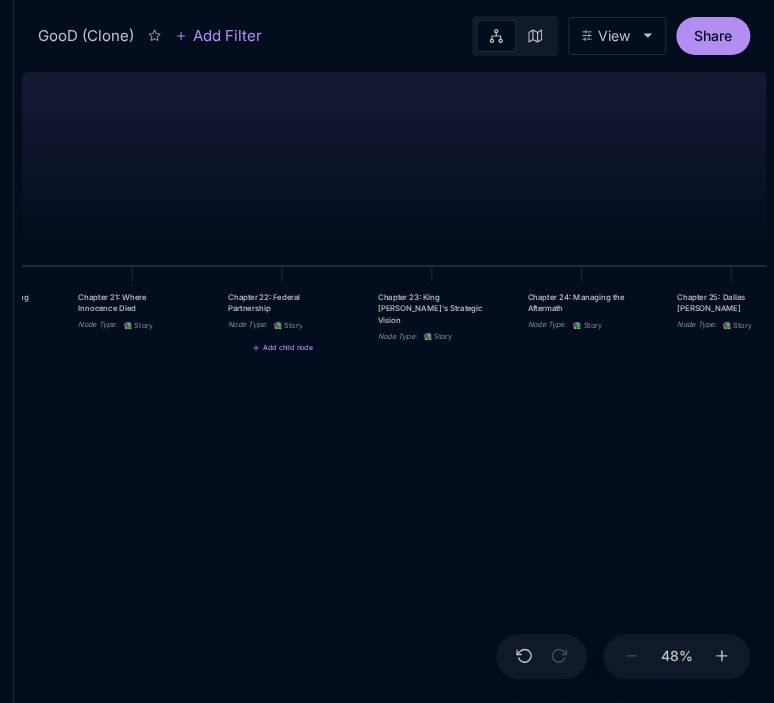 click on "Chapter 22: Federal Partnership" at bounding box center (282, 302) 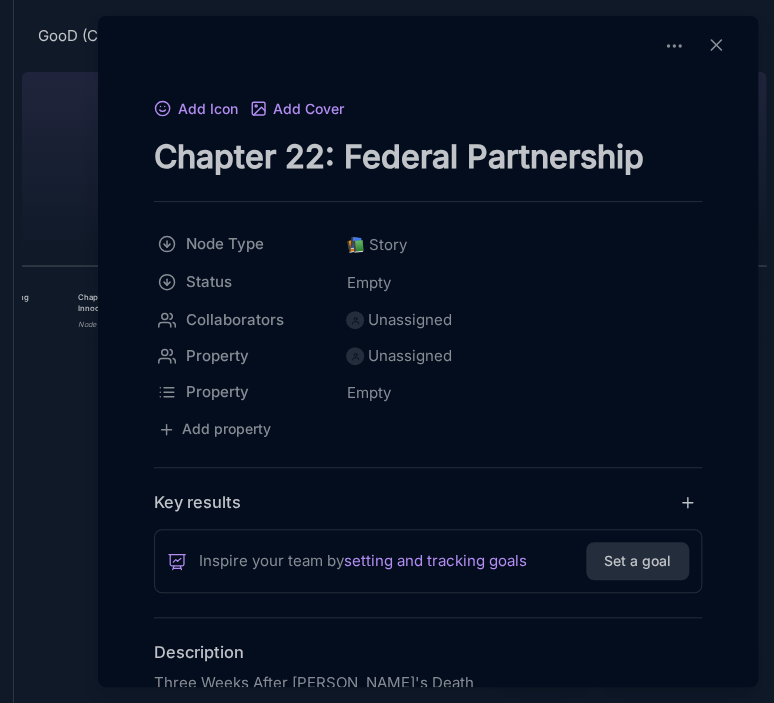 drag, startPoint x: 153, startPoint y: 152, endPoint x: 636, endPoint y: 172, distance: 483.4139 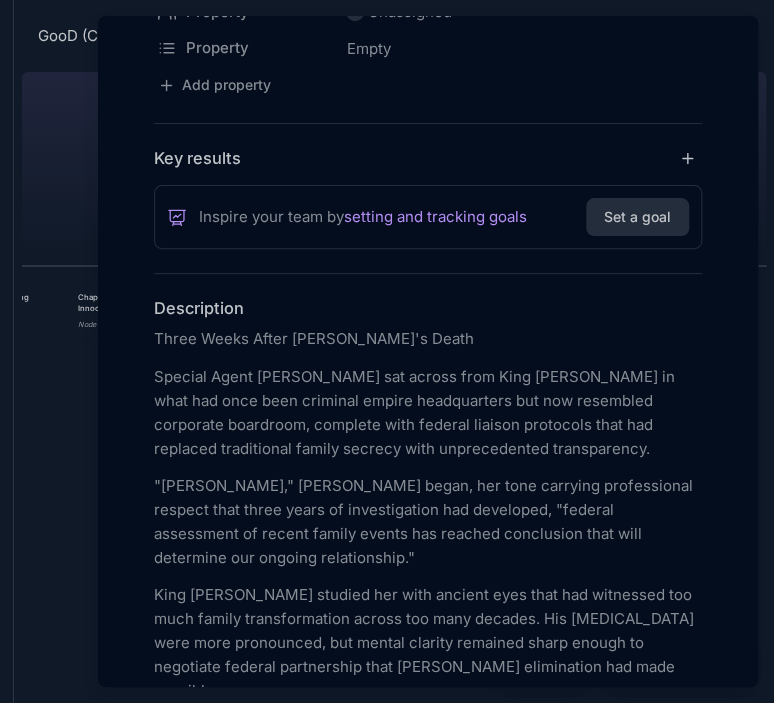 scroll, scrollTop: 523, scrollLeft: 0, axis: vertical 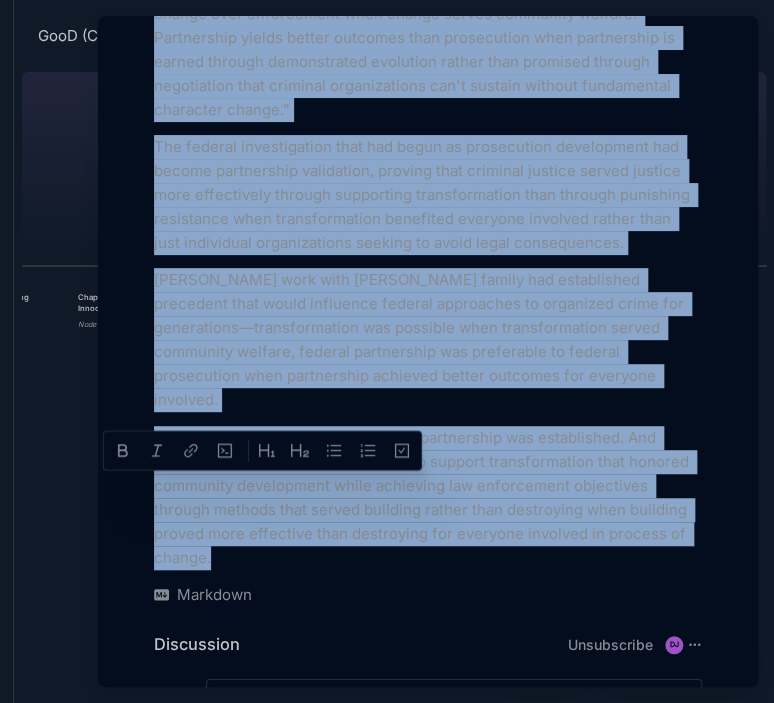 drag, startPoint x: 156, startPoint y: 151, endPoint x: 671, endPoint y: 738, distance: 780.89307 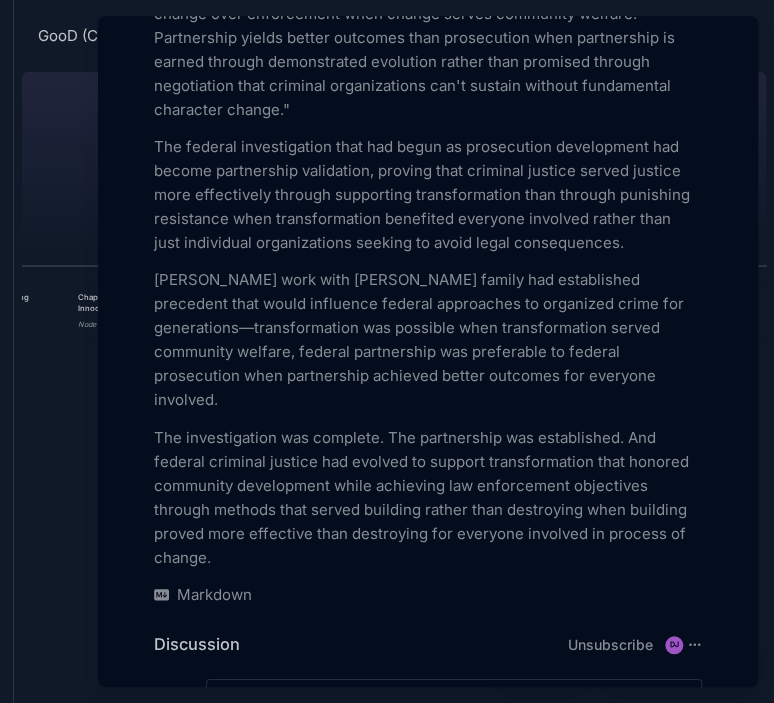 click at bounding box center (387, 351) 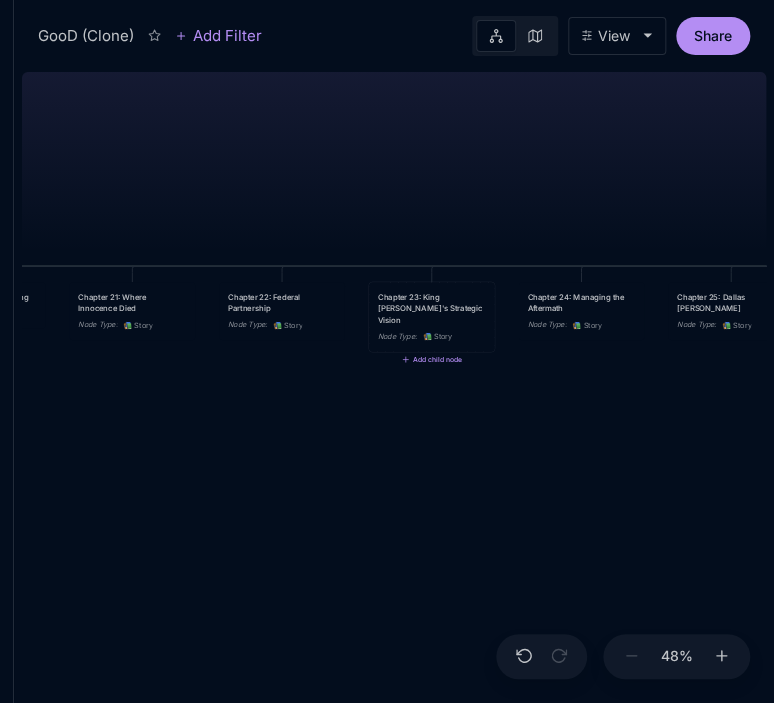 click on "📚   Story" at bounding box center [436, 336] 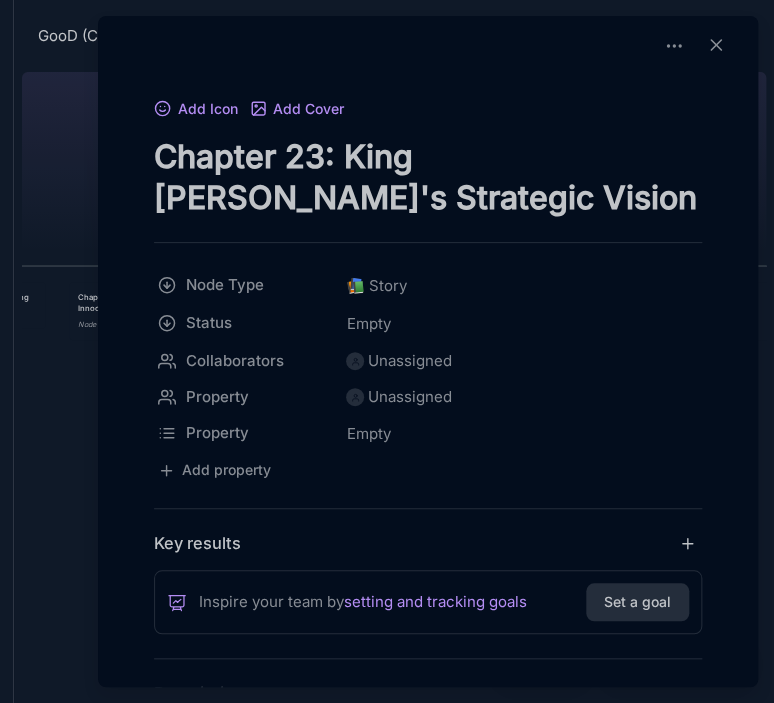 drag, startPoint x: 156, startPoint y: 159, endPoint x: 294, endPoint y: 207, distance: 146.10954 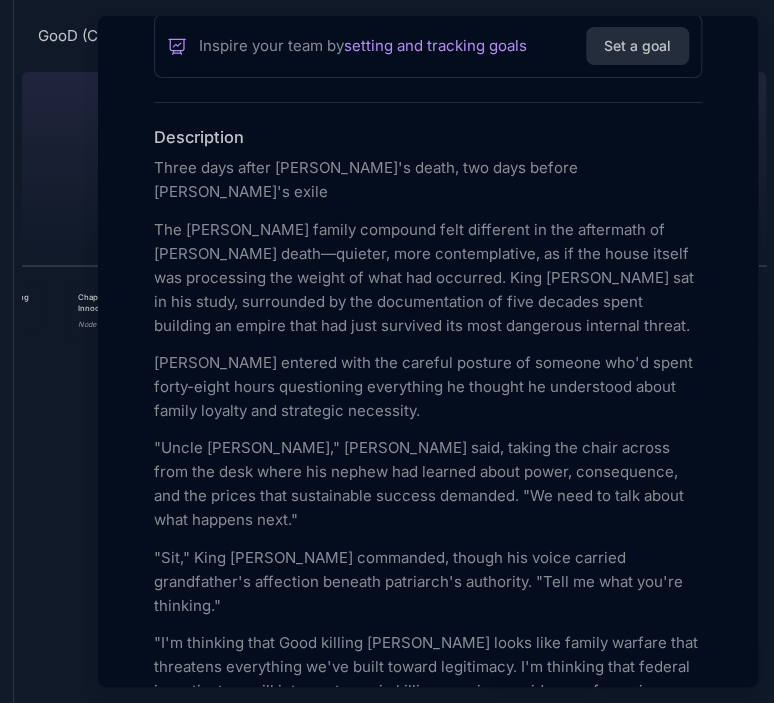 scroll, scrollTop: 564, scrollLeft: 0, axis: vertical 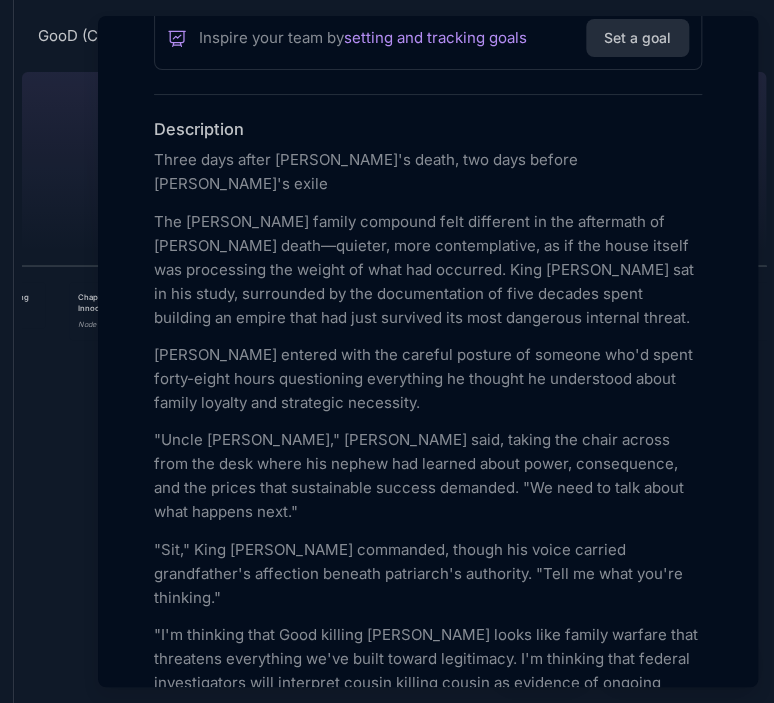 drag, startPoint x: 152, startPoint y: 151, endPoint x: 380, endPoint y: 227, distance: 240.3331 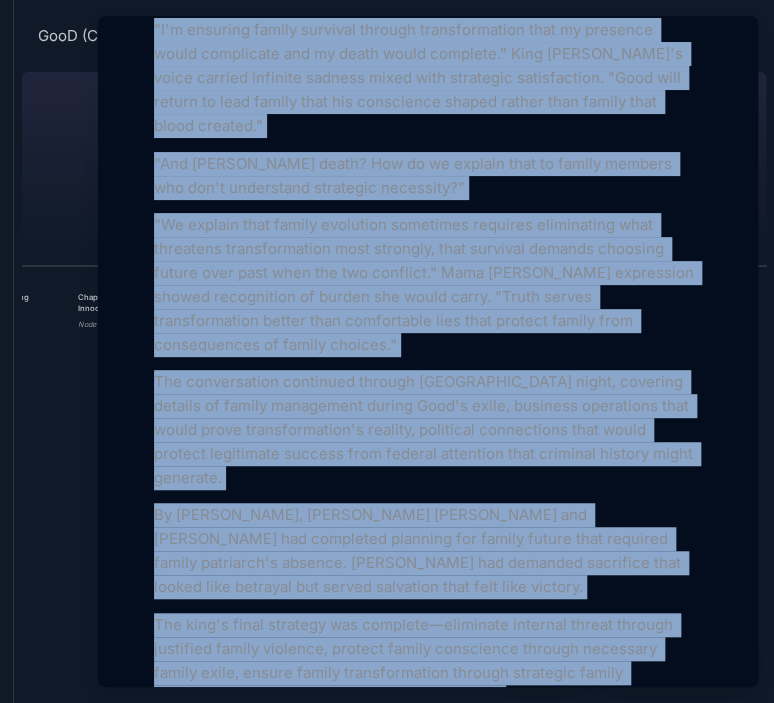 scroll, scrollTop: 6292, scrollLeft: 0, axis: vertical 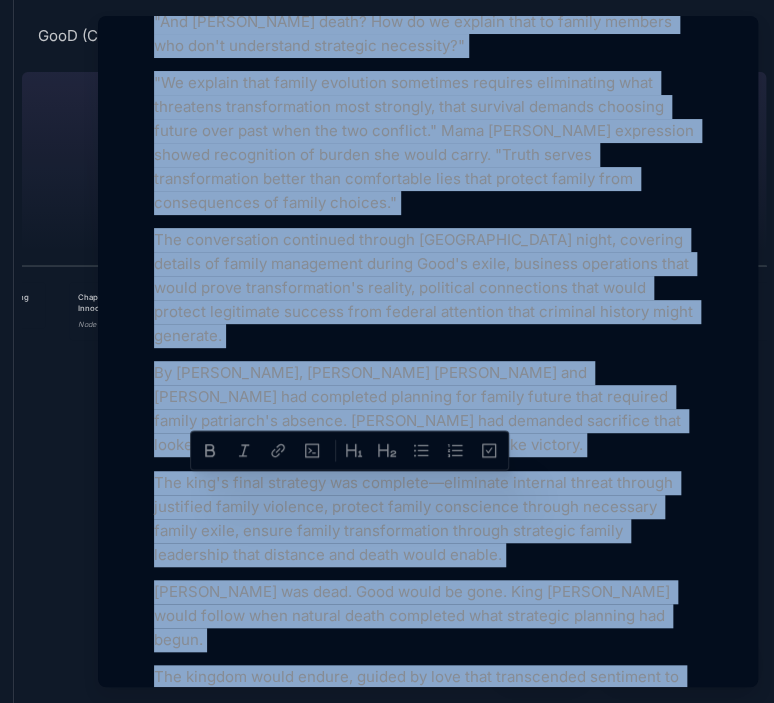 drag, startPoint x: 153, startPoint y: 153, endPoint x: 540, endPoint y: 738, distance: 701.42285 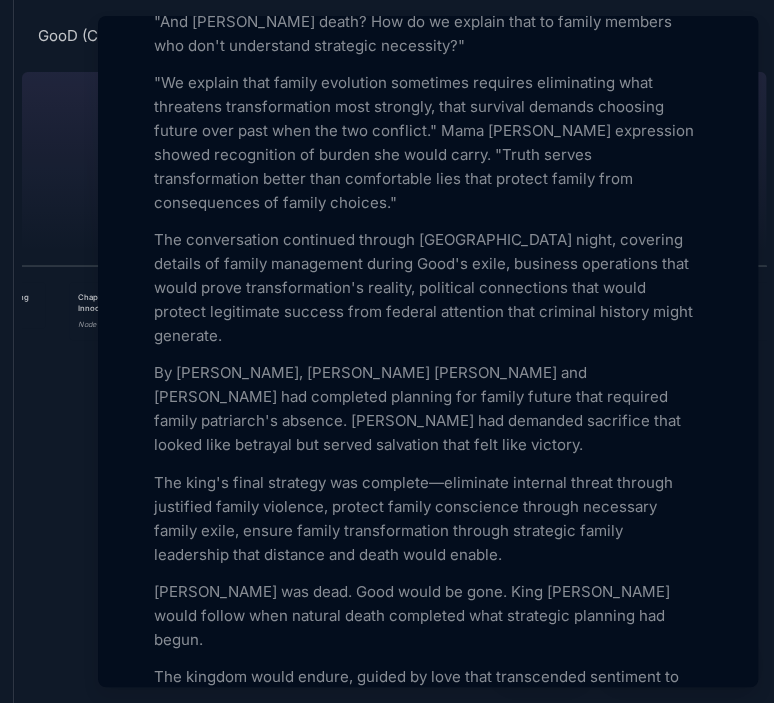click at bounding box center [387, 351] 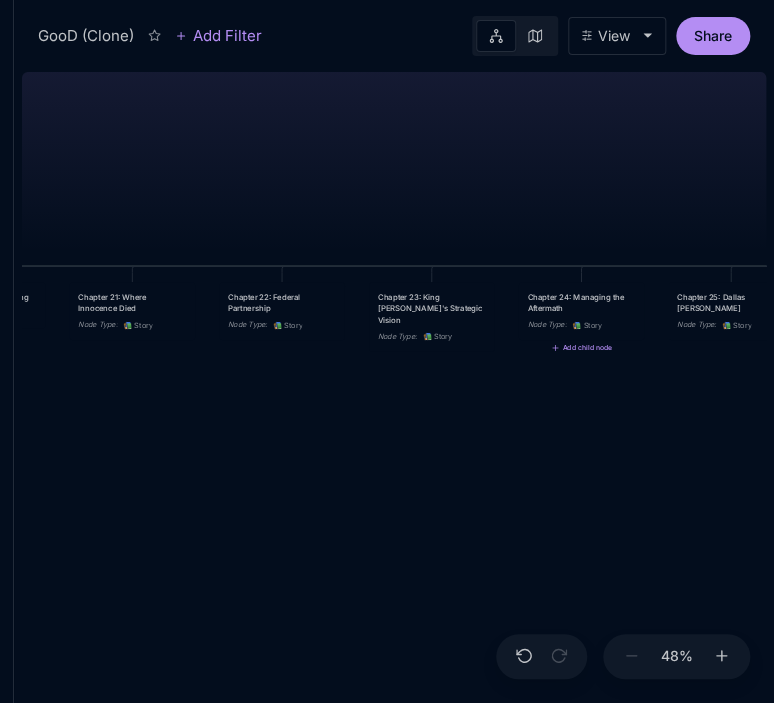 click on "Chapter 24: Managing the Aftermath" at bounding box center (581, 302) 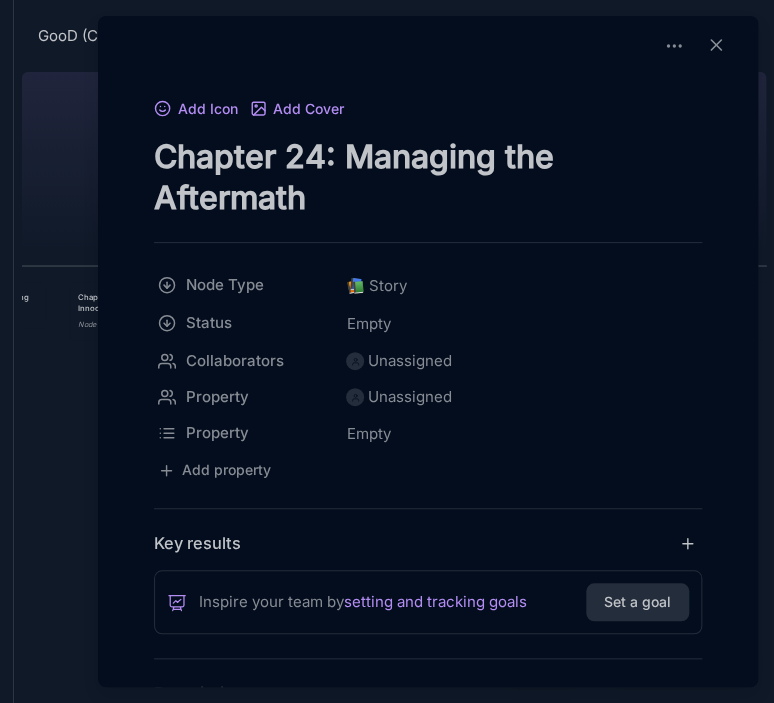drag, startPoint x: 157, startPoint y: 148, endPoint x: 323, endPoint y: 187, distance: 170.51979 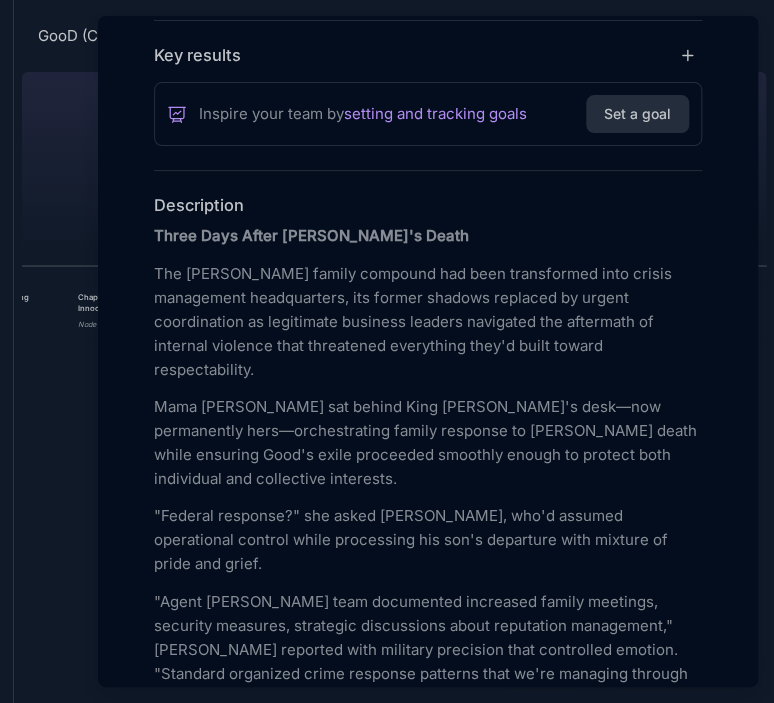 scroll, scrollTop: 582, scrollLeft: 0, axis: vertical 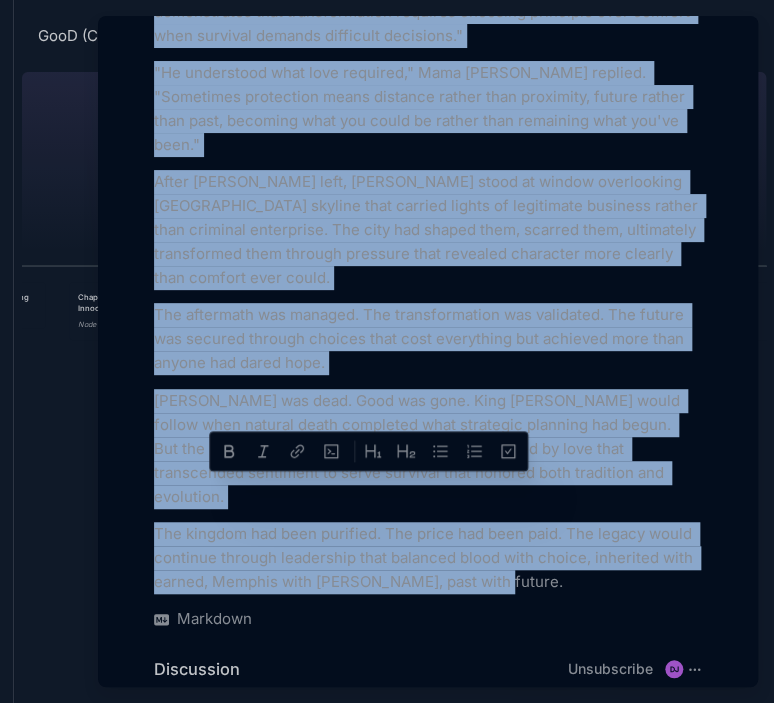 drag, startPoint x: 155, startPoint y: 137, endPoint x: 611, endPoint y: 419, distance: 536.15295 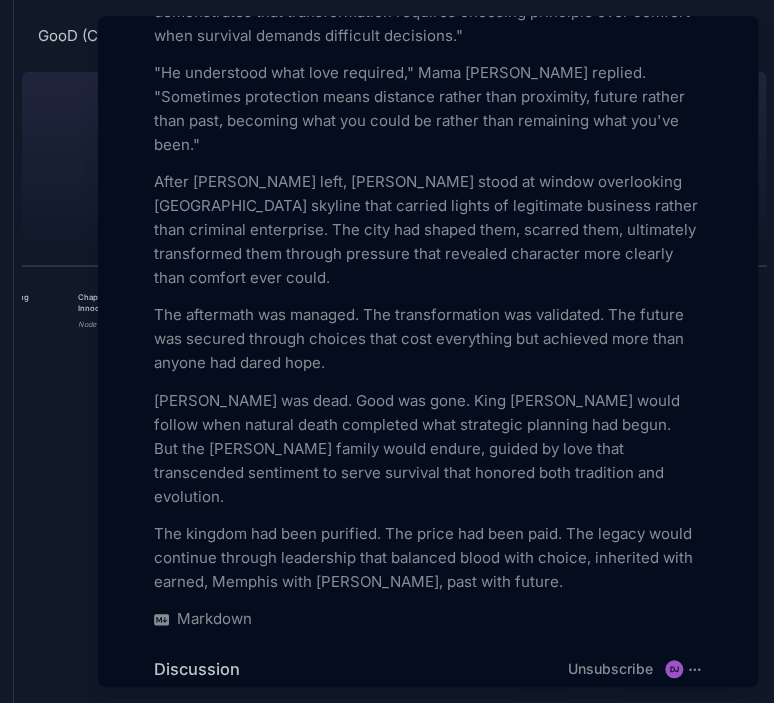 click at bounding box center (387, 351) 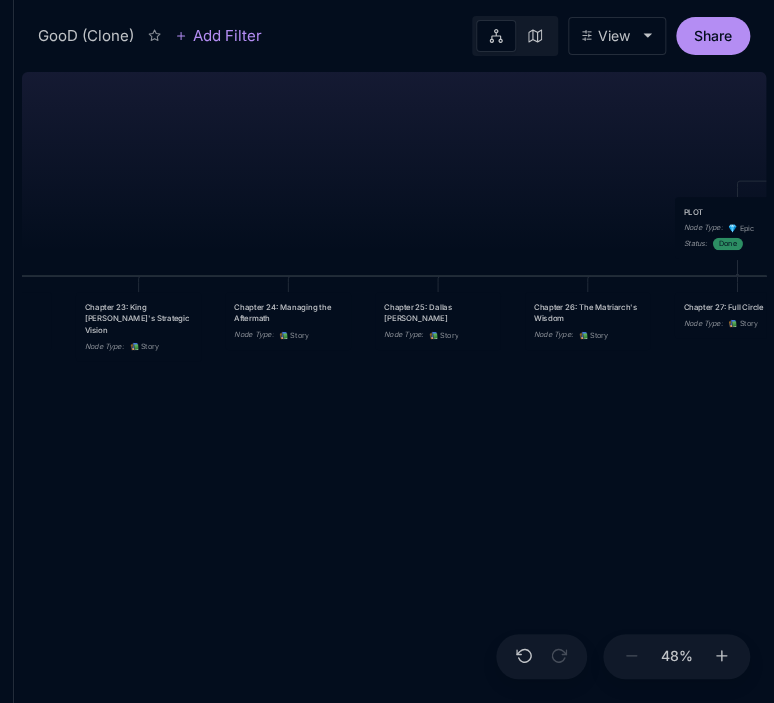 drag, startPoint x: 560, startPoint y: 474, endPoint x: 267, endPoint y: 484, distance: 293.1706 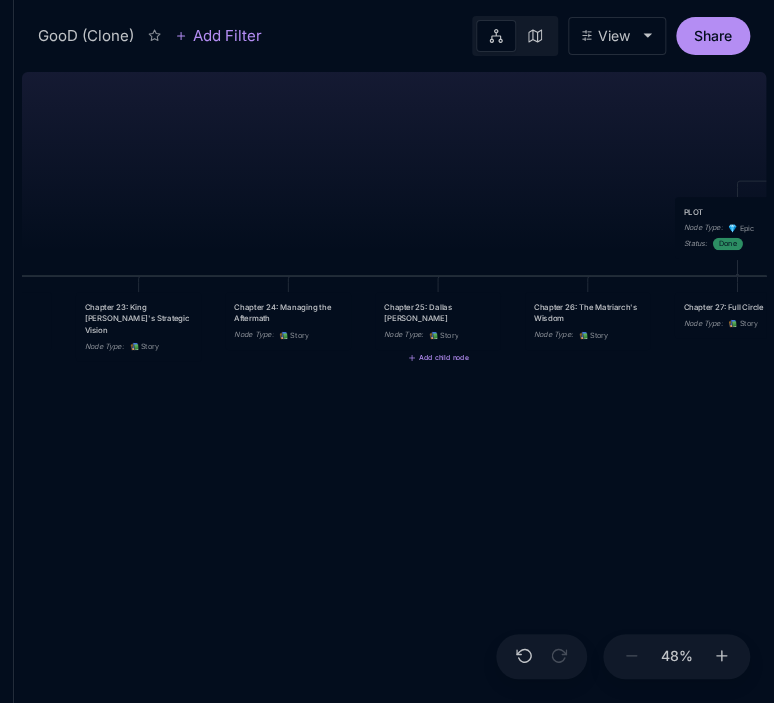 click on "Node Type : 📚   Story" at bounding box center (438, 335) 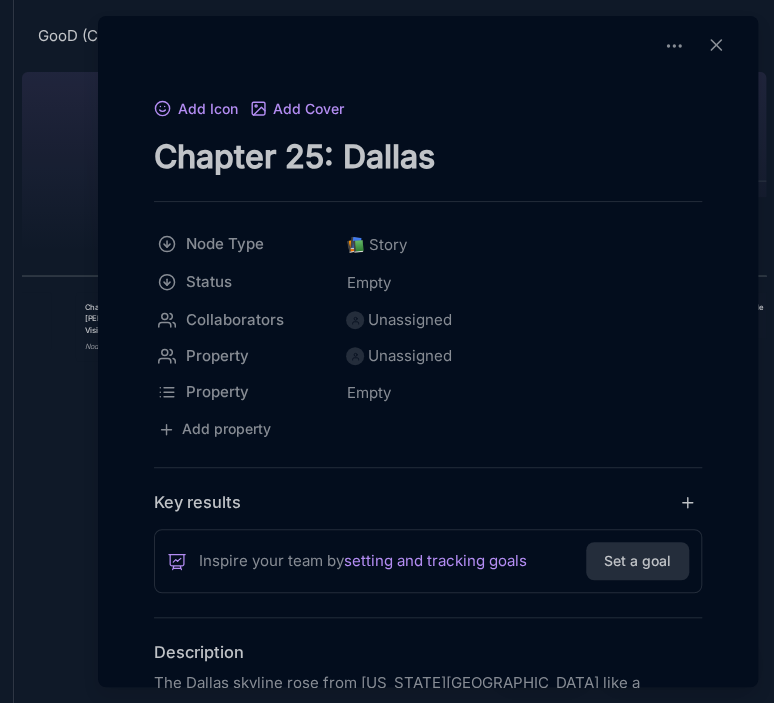 drag, startPoint x: 156, startPoint y: 155, endPoint x: 589, endPoint y: 175, distance: 433.46164 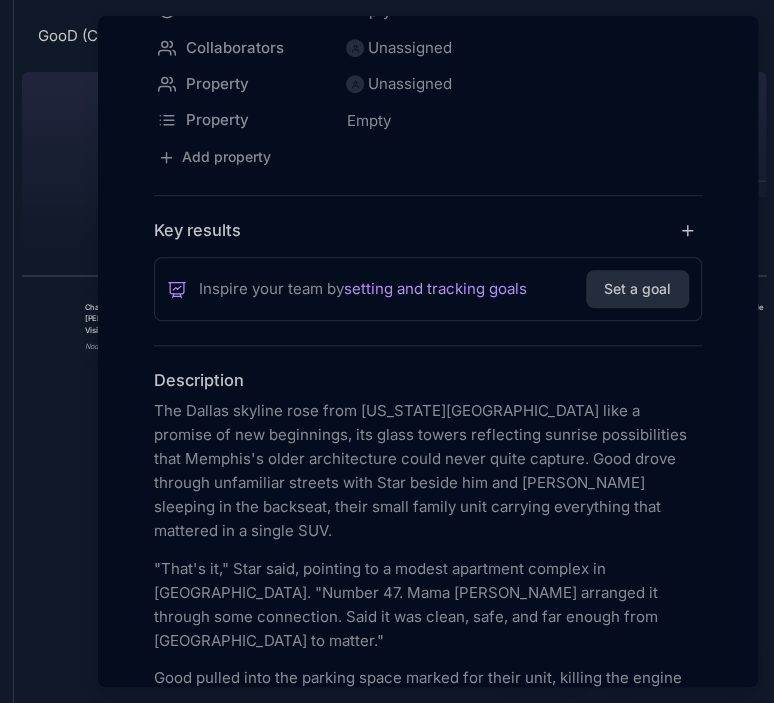 scroll, scrollTop: 401, scrollLeft: 0, axis: vertical 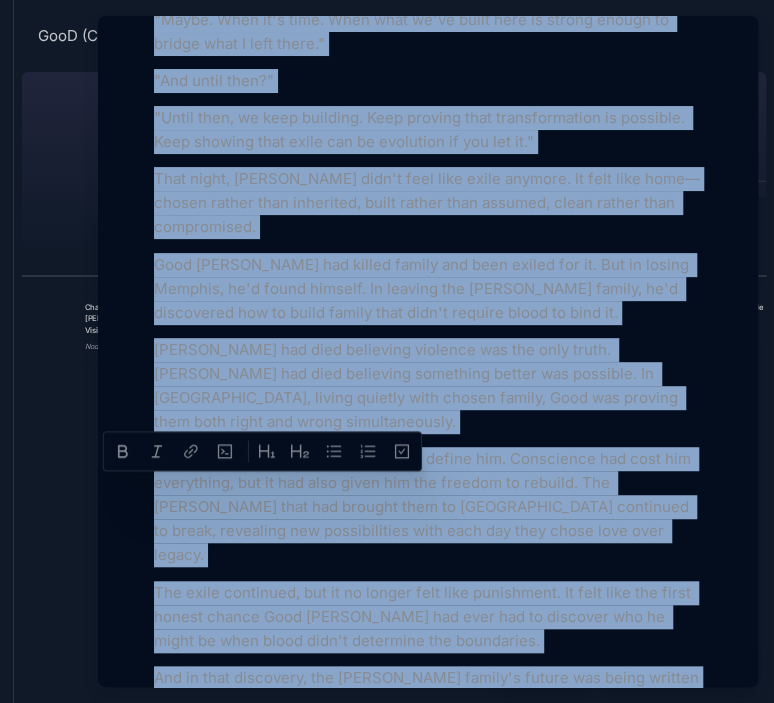 drag, startPoint x: 154, startPoint y: 279, endPoint x: 699, endPoint y: 403, distance: 558.92847 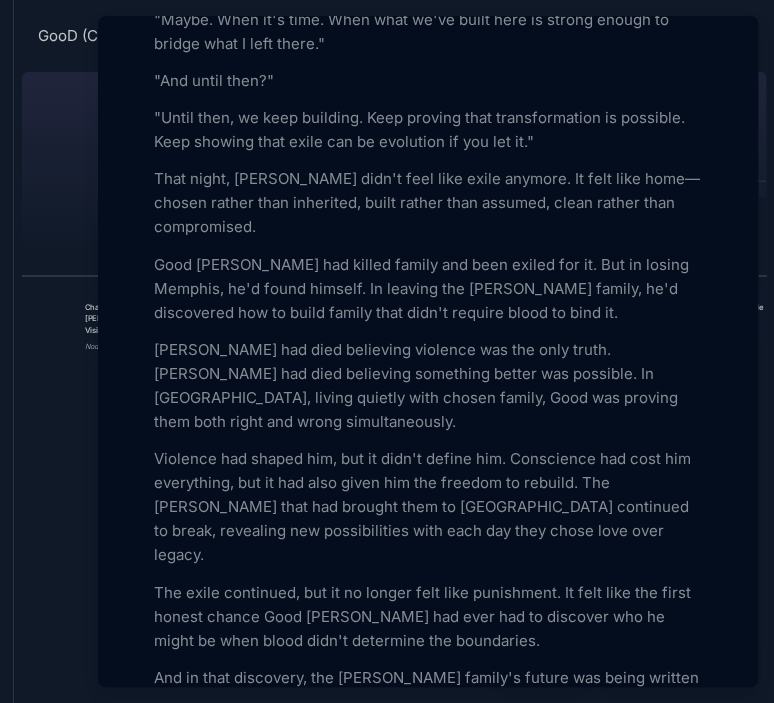 click at bounding box center (387, 351) 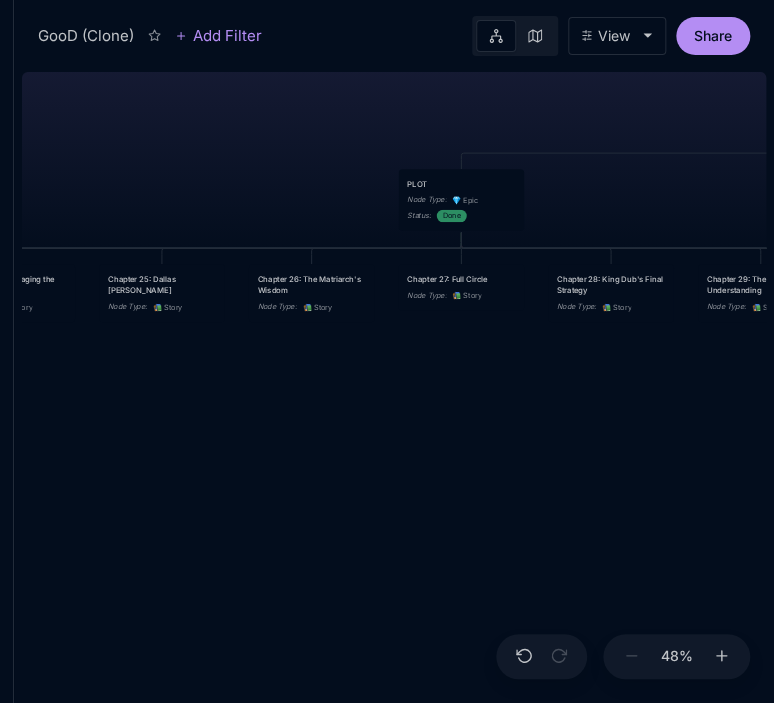 drag, startPoint x: 576, startPoint y: 493, endPoint x: 300, endPoint y: 465, distance: 277.41666 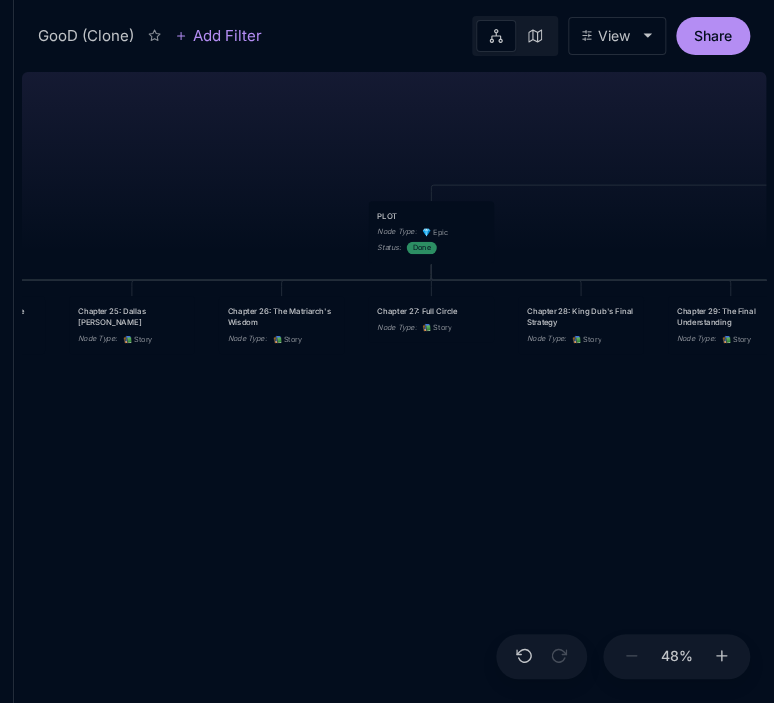 drag, startPoint x: 464, startPoint y: 415, endPoint x: 434, endPoint y: 447, distance: 43.863426 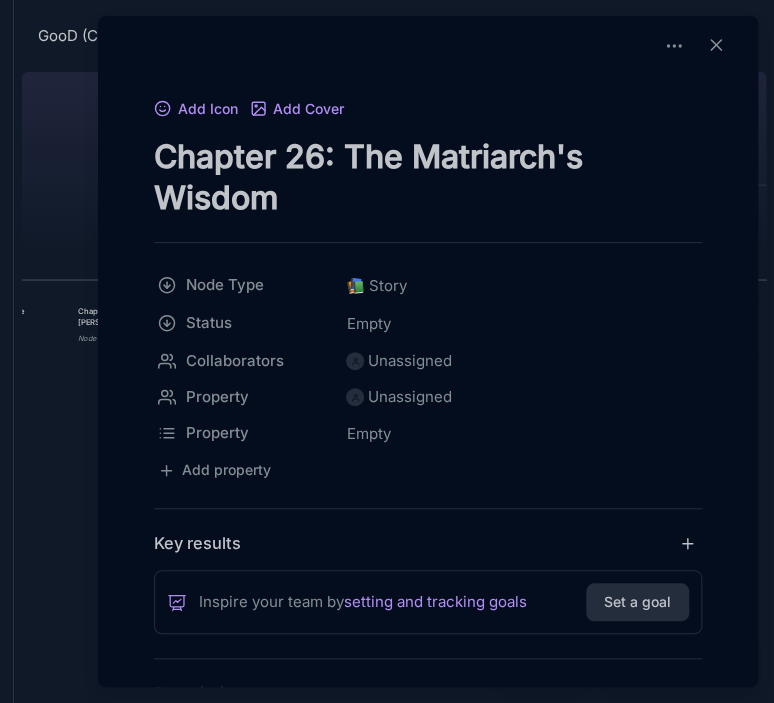 drag, startPoint x: 155, startPoint y: 158, endPoint x: 301, endPoint y: 210, distance: 154.98387 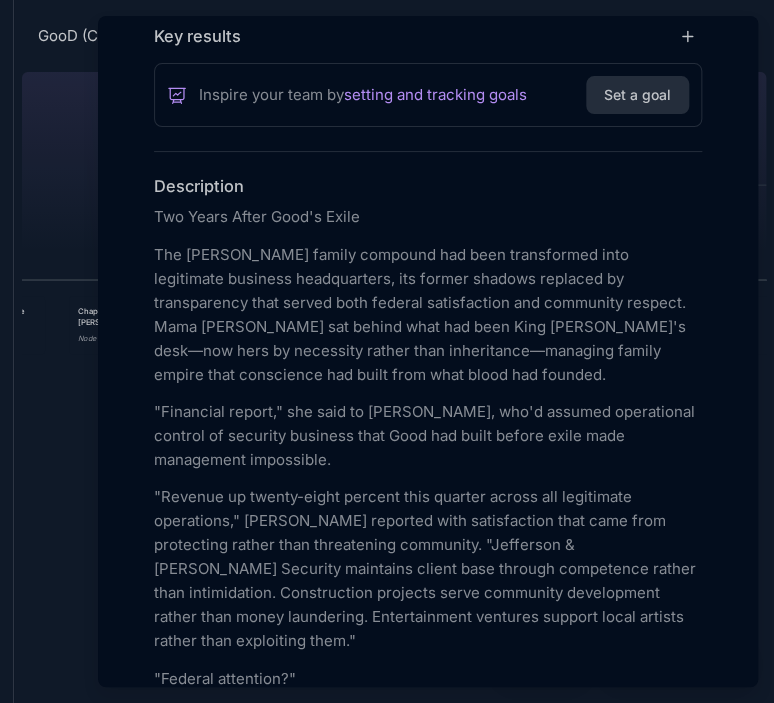 scroll, scrollTop: 524, scrollLeft: 0, axis: vertical 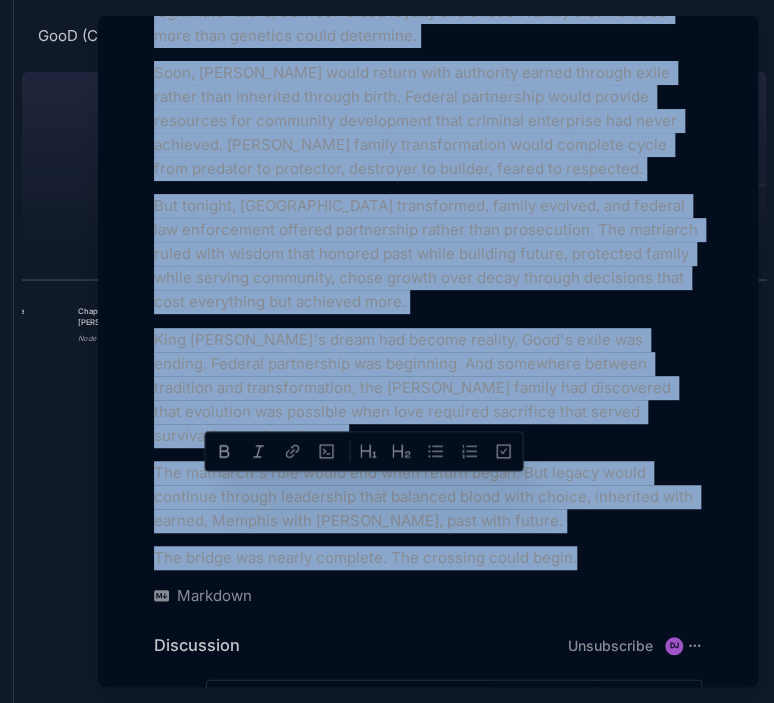 drag, startPoint x: 155, startPoint y: 191, endPoint x: 598, endPoint y: 395, distance: 487.71405 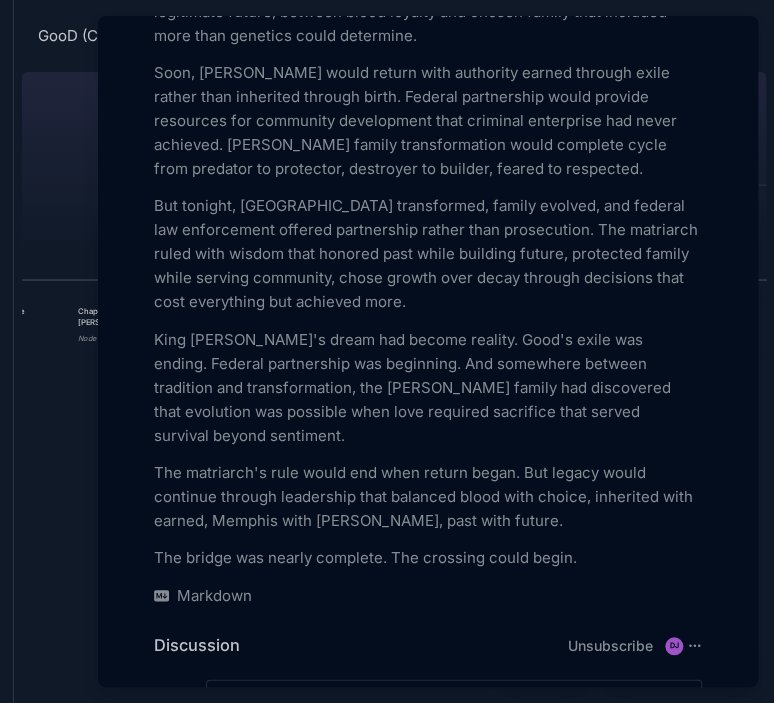 click at bounding box center (387, 351) 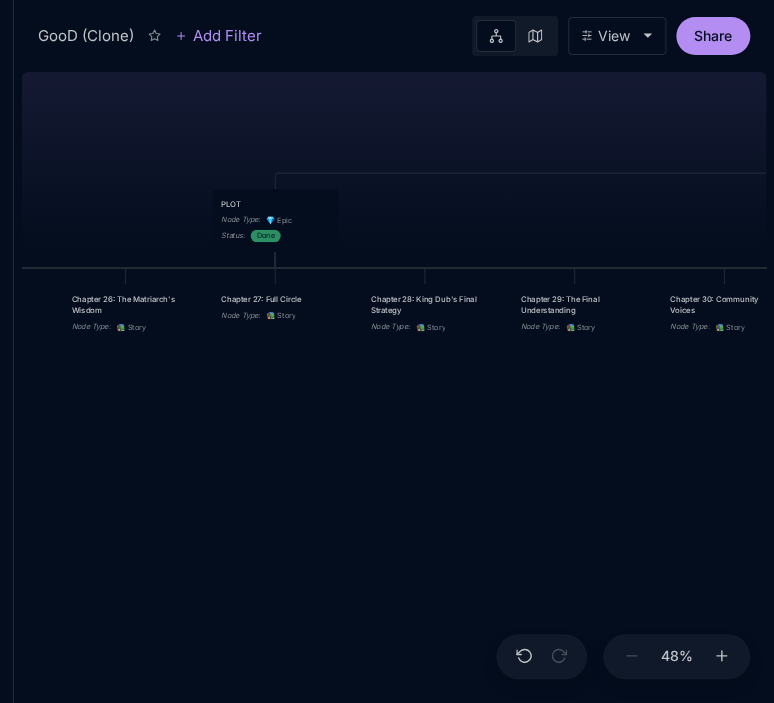 drag, startPoint x: 480, startPoint y: 466, endPoint x: 310, endPoint y: 449, distance: 170.84789 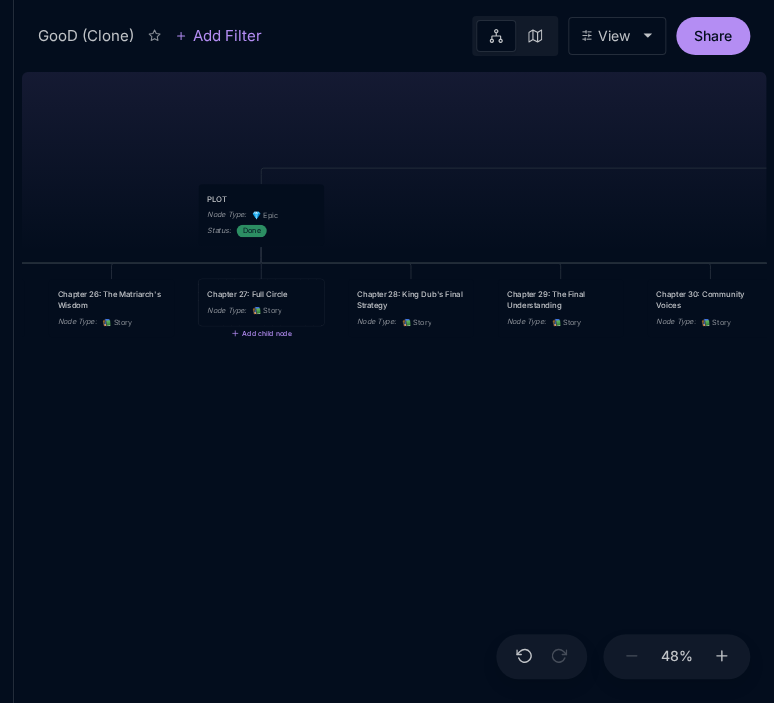 click on "Node Type : 📚   Story" at bounding box center (261, 310) 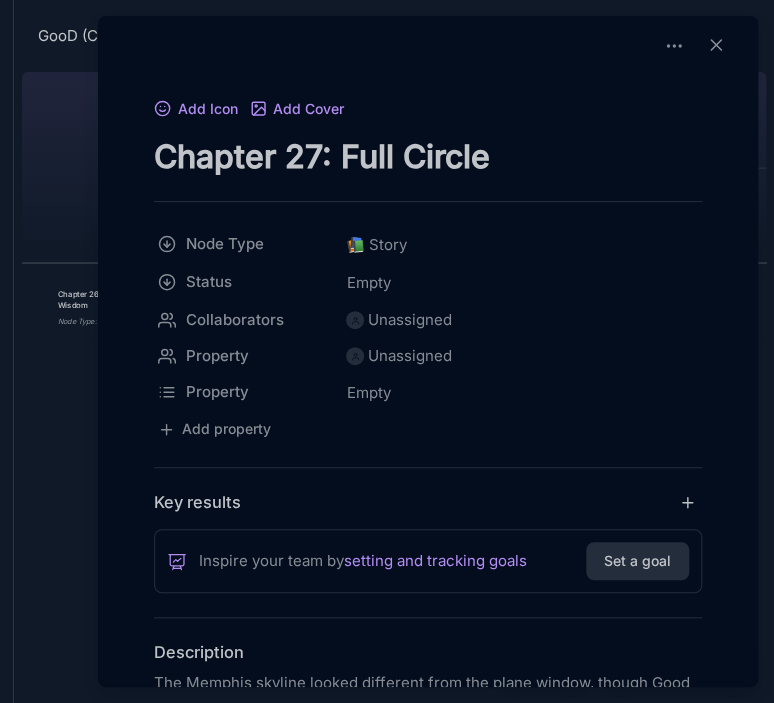 drag, startPoint x: 156, startPoint y: 150, endPoint x: 501, endPoint y: 137, distance: 345.24484 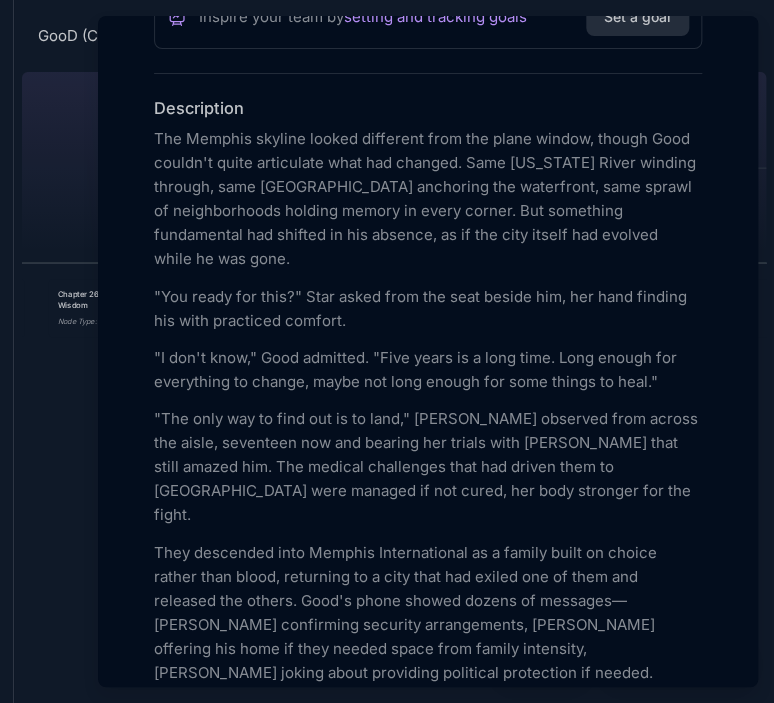 scroll, scrollTop: 566, scrollLeft: 0, axis: vertical 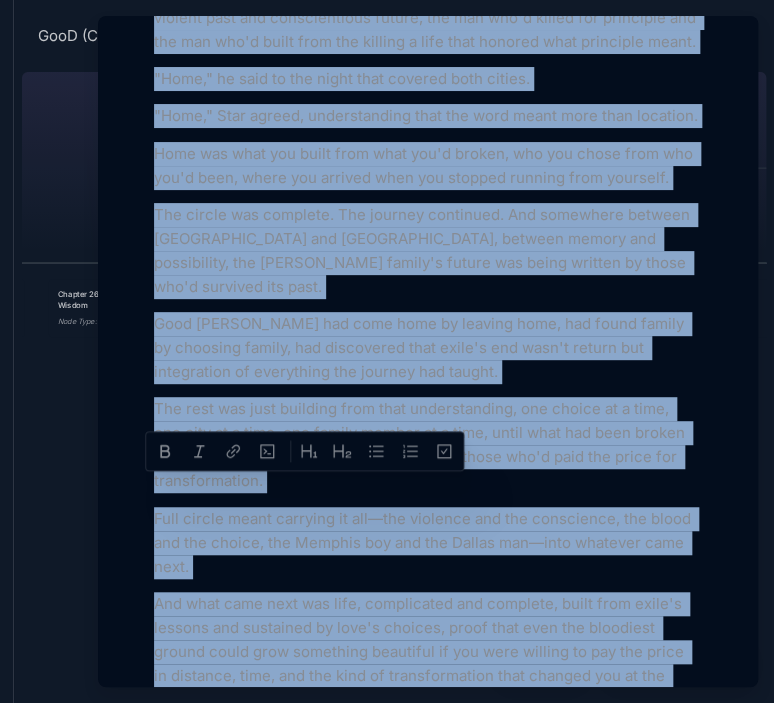 drag, startPoint x: 153, startPoint y: 107, endPoint x: 489, endPoint y: 417, distance: 457.1608 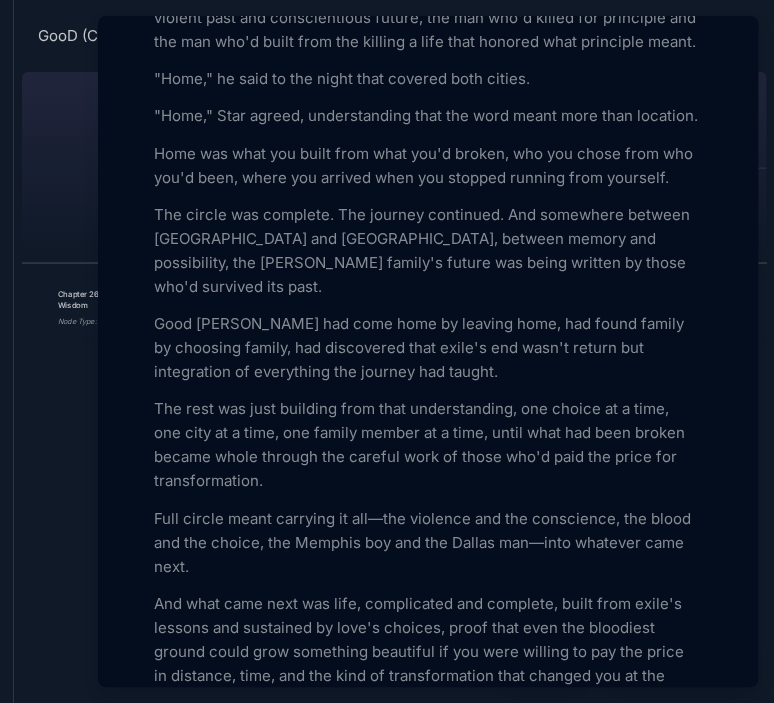 click at bounding box center (387, 351) 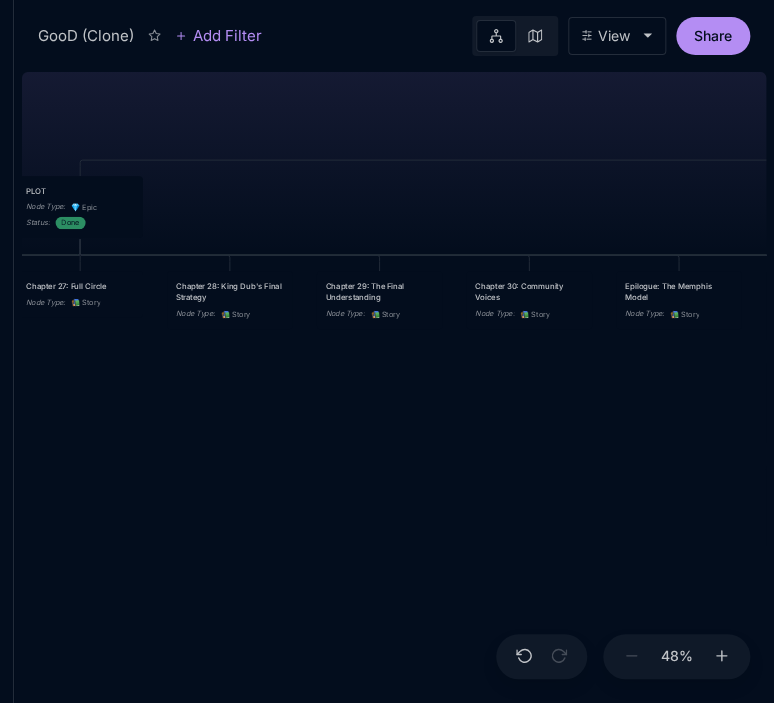 drag, startPoint x: 506, startPoint y: 423, endPoint x: 323, endPoint y: 413, distance: 183.27303 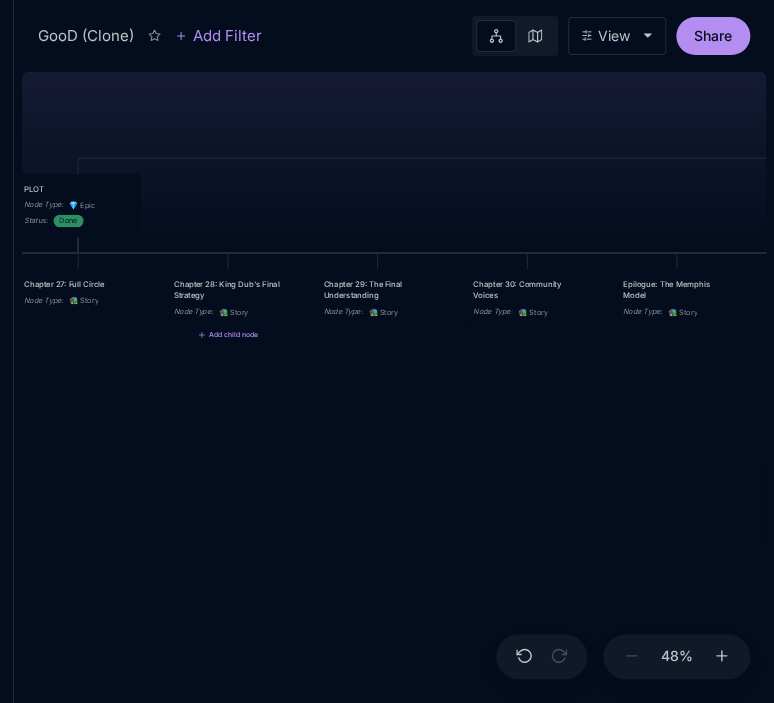 click on "Chapter 28: King Dub's Final Strategy" at bounding box center (228, 289) 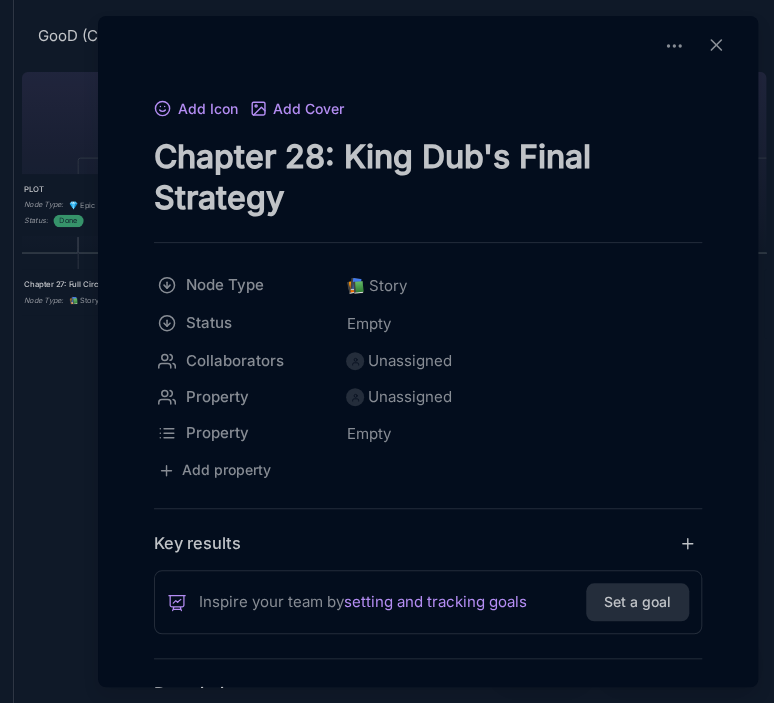 drag, startPoint x: 156, startPoint y: 147, endPoint x: 314, endPoint y: 193, distance: 164.56001 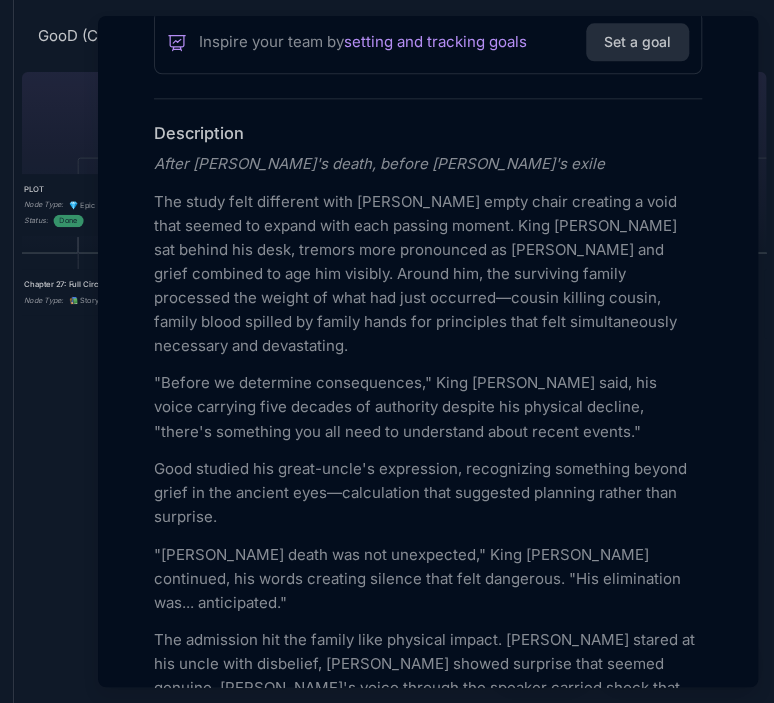 scroll, scrollTop: 568, scrollLeft: 0, axis: vertical 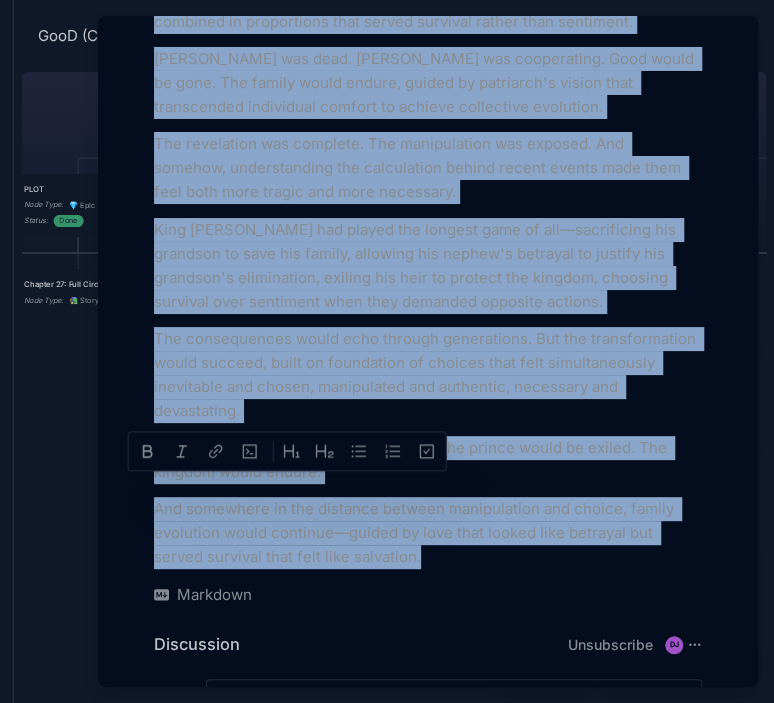 drag, startPoint x: 154, startPoint y: 152, endPoint x: 494, endPoint y: 423, distance: 434.78845 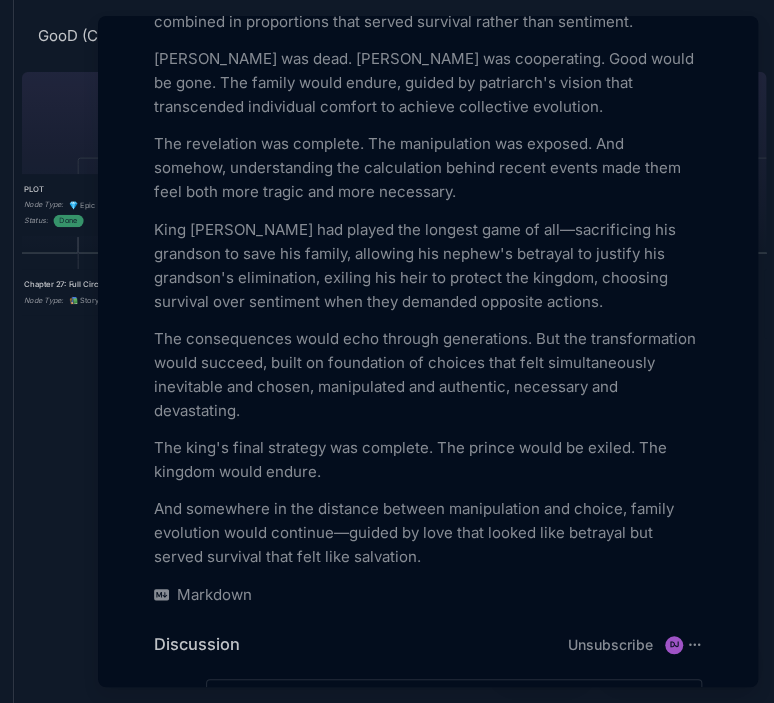 click at bounding box center [387, 351] 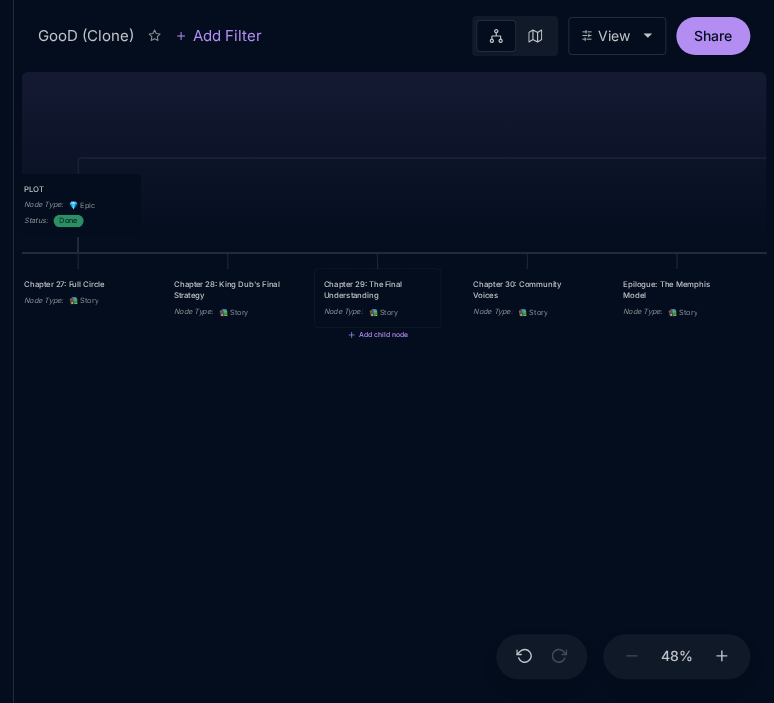 click on "Chapter 29: The Final Understanding" at bounding box center [377, 289] 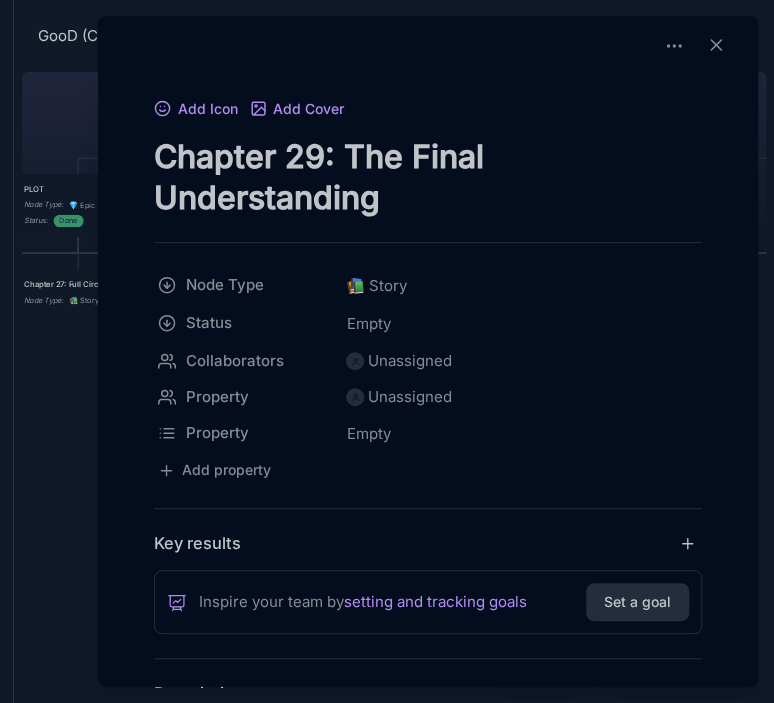 drag, startPoint x: 157, startPoint y: 156, endPoint x: 439, endPoint y: 179, distance: 282.9364 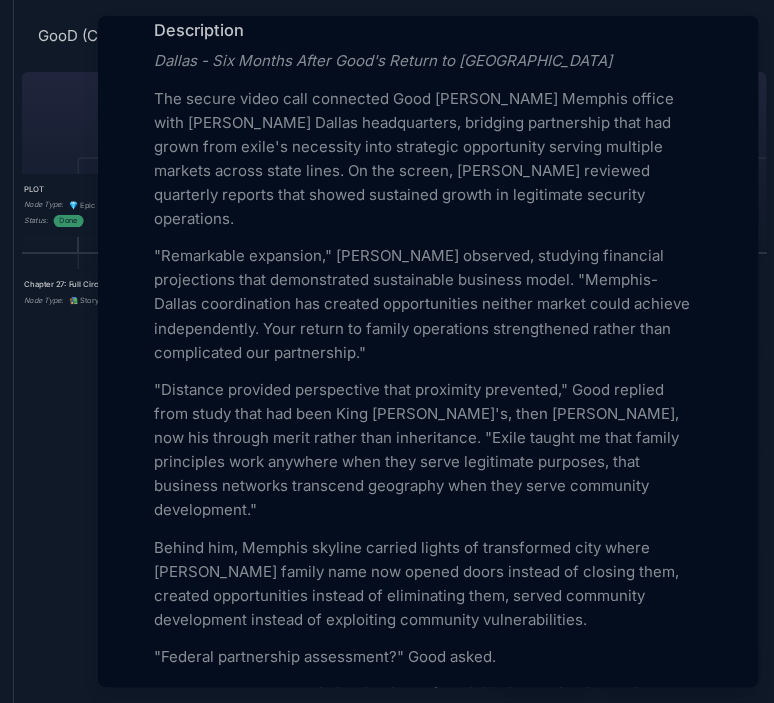 scroll, scrollTop: 712, scrollLeft: 0, axis: vertical 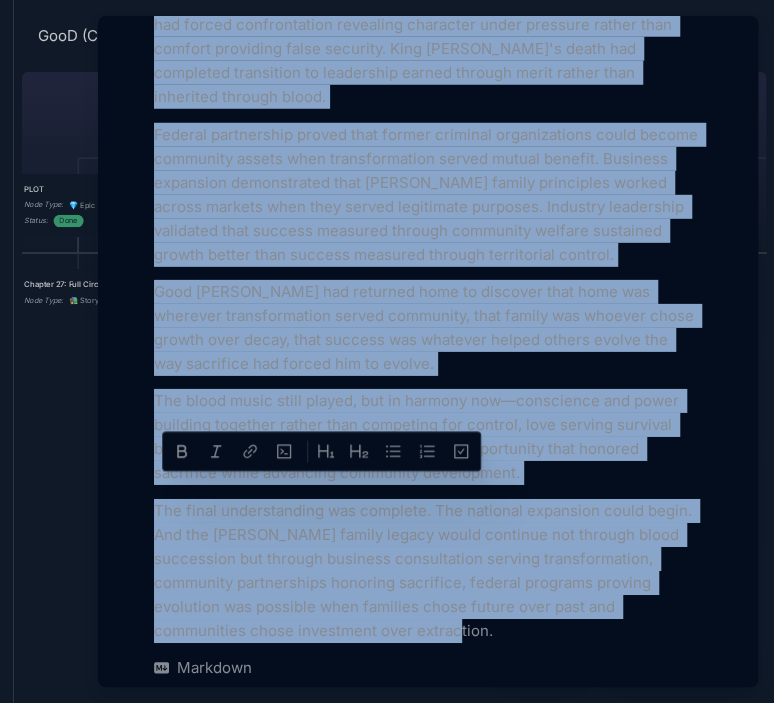 drag, startPoint x: 153, startPoint y: 187, endPoint x: 506, endPoint y: 434, distance: 430.83408 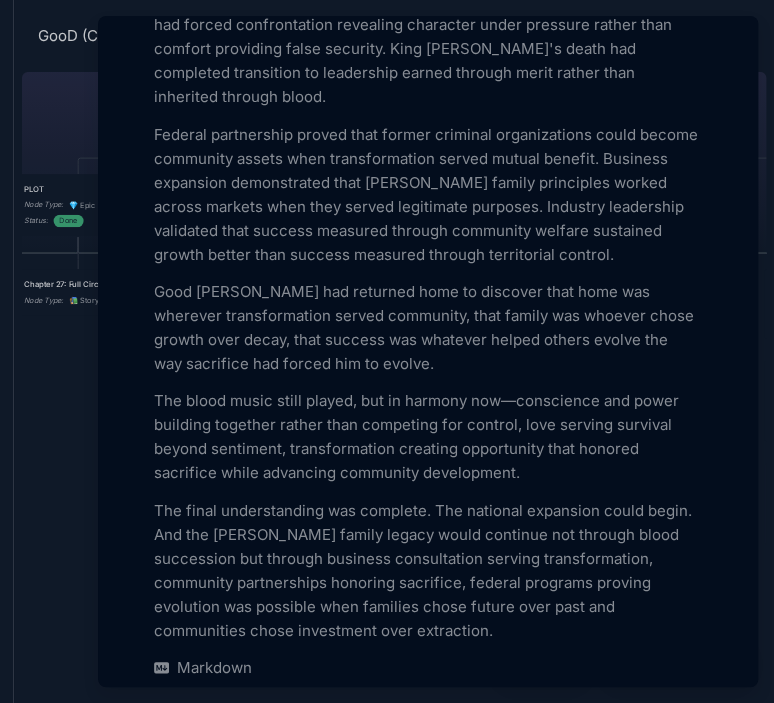 click on "Description Dallas - Six Months After Good's Return to [GEOGRAPHIC_DATA] The secure video call connected Good [PERSON_NAME] Memphis office with [PERSON_NAME] Dallas headquarters, bridging partnership that had grown from exile's necessity into strategic opportunity serving multiple markets across state lines. On the screen, [PERSON_NAME] reviewed quarterly reports that showed sustained growth in legitimate security operations. "Remarkable expansion," [PERSON_NAME] observed, studying financial projections that demonstrated sustainable business model. "Memphis-Dallas coordination has created opportunities neither market could achieve independently. Your return to family operations strengthened rather than complicated our partnership." Behind him, Memphis skyline carried lights of transformed city where [PERSON_NAME] family name now opened doors instead of closing them, created opportunities instead of eliminating them, served community development instead of exploiting community vulnerabilities. "Federal partnership assessment?" Good asked." at bounding box center (428, -1943) 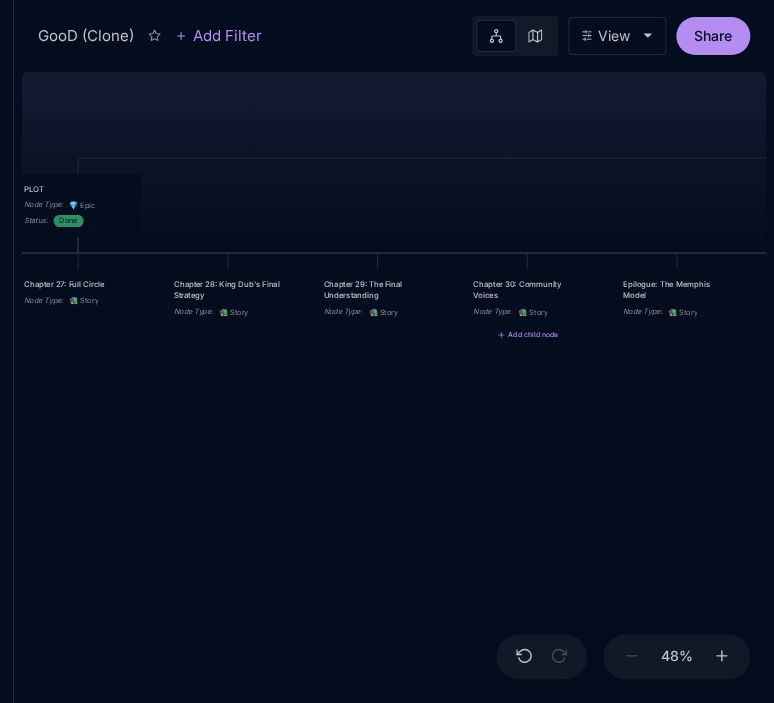 click on "Chapter 30: Community Voices" at bounding box center (527, 289) 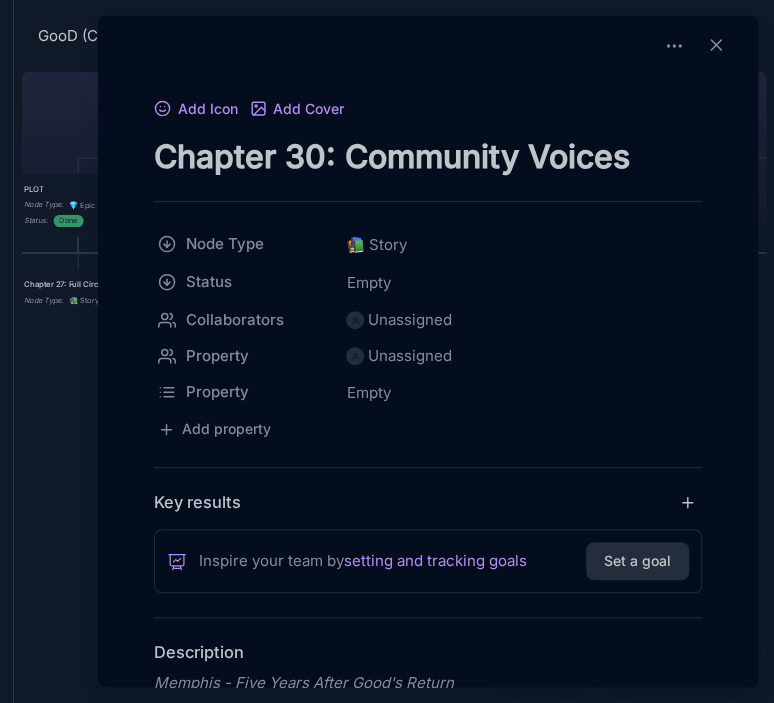 drag, startPoint x: 160, startPoint y: 162, endPoint x: 642, endPoint y: 147, distance: 482.23334 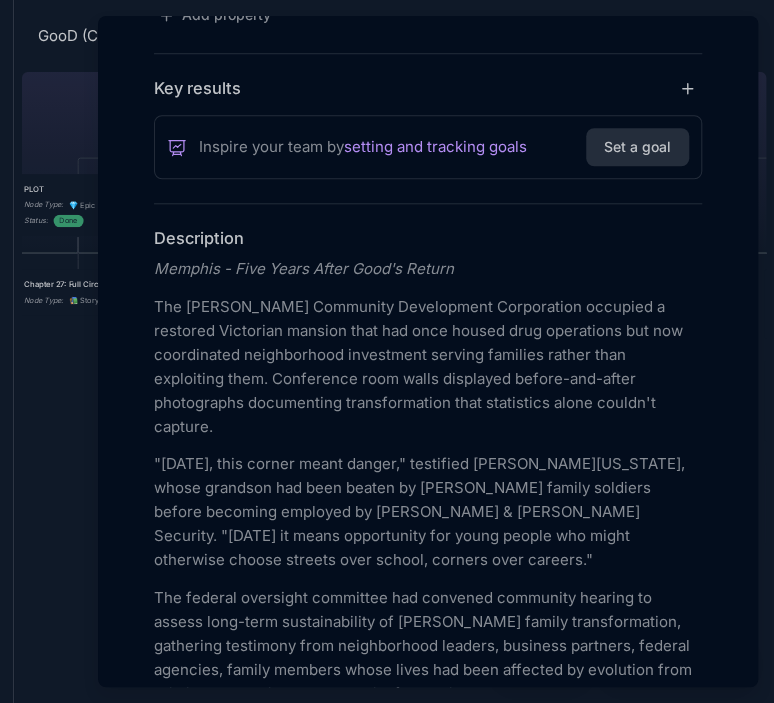 scroll, scrollTop: 450, scrollLeft: 0, axis: vertical 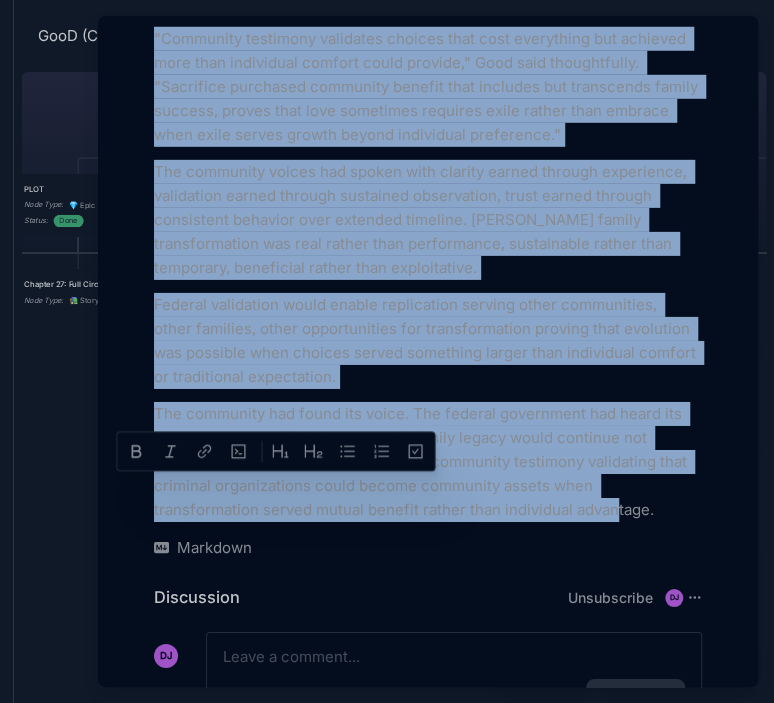 drag, startPoint x: 153, startPoint y: 231, endPoint x: 560, endPoint y: 406, distance: 443.02823 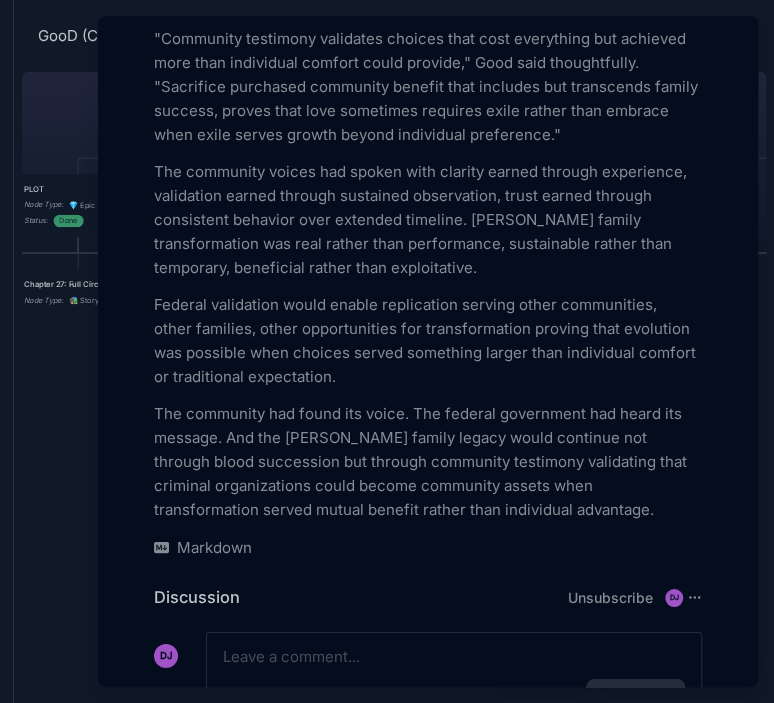 click at bounding box center [387, 351] 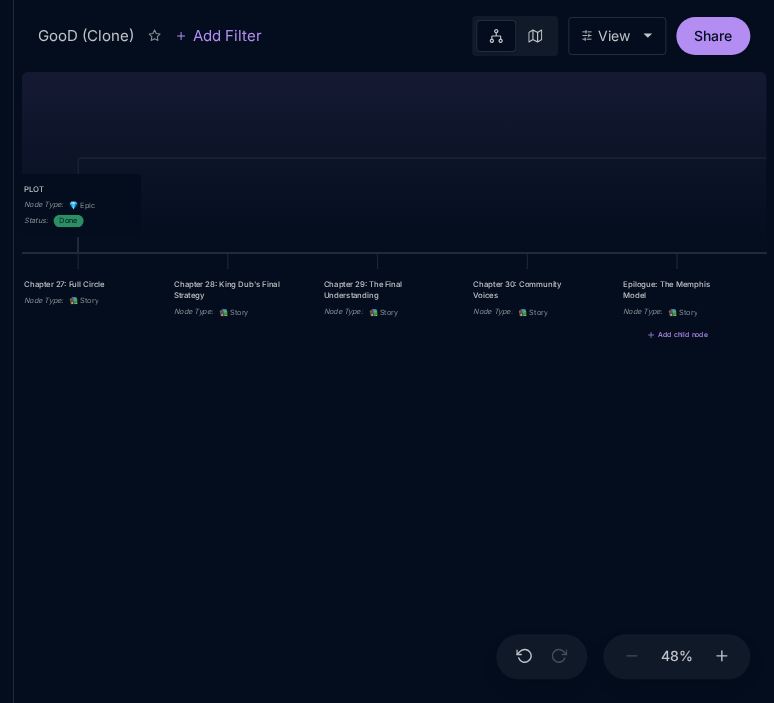 click on "Epilogue: The Memphis Model Node Type : 📚   Story" at bounding box center (677, 298) 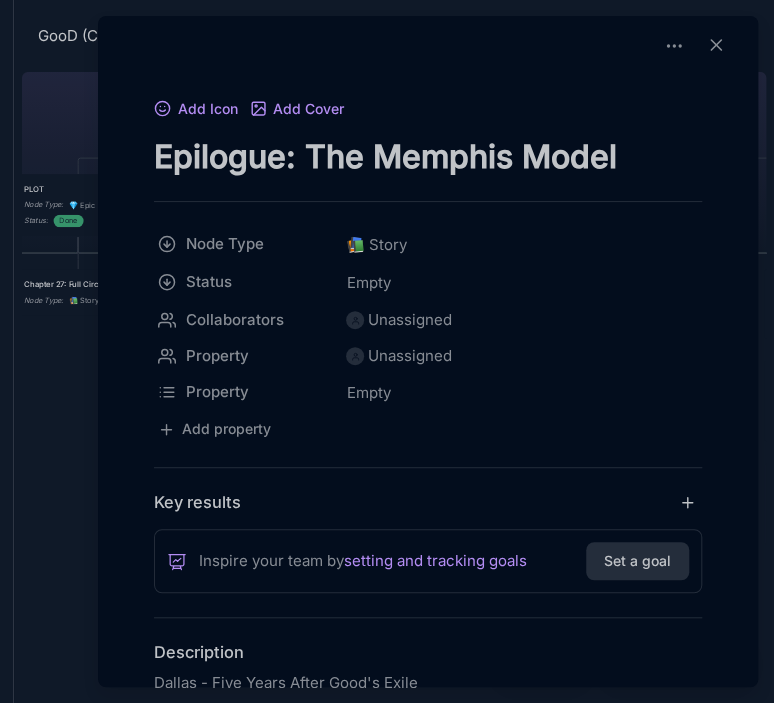 drag, startPoint x: 153, startPoint y: 151, endPoint x: 636, endPoint y: 157, distance: 483.03726 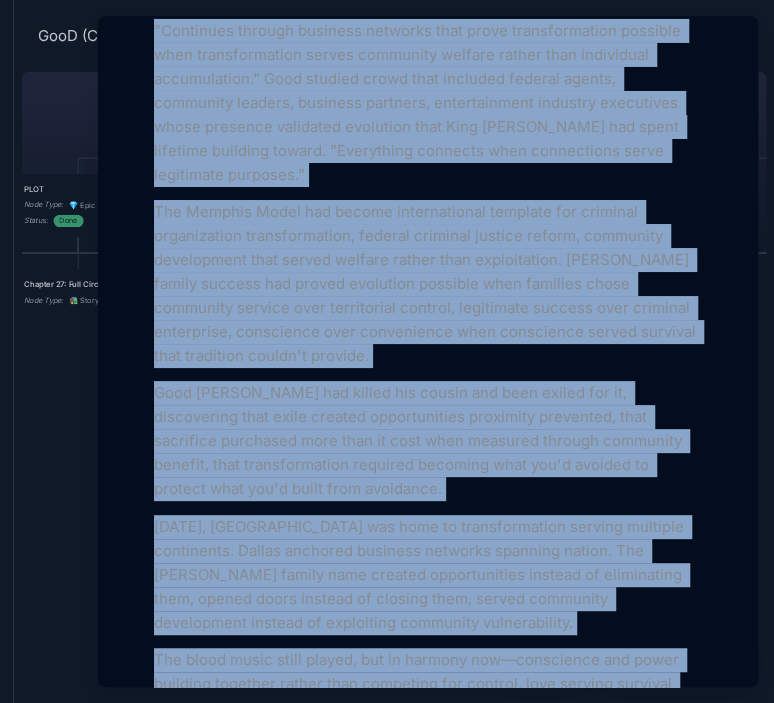 scroll, scrollTop: 6093, scrollLeft: 0, axis: vertical 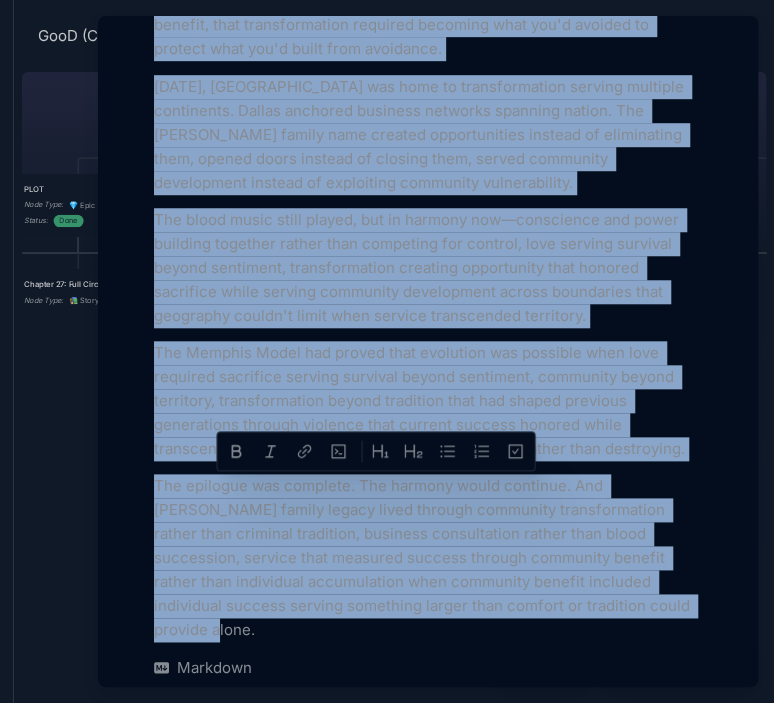 drag, startPoint x: 153, startPoint y: 675, endPoint x: 651, endPoint y: 407, distance: 565.5334 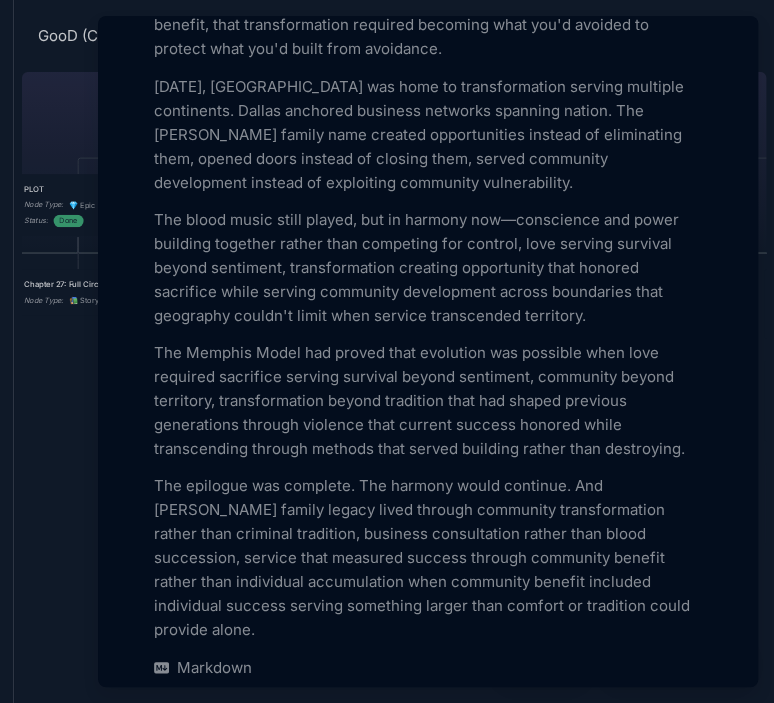 click at bounding box center (387, 351) 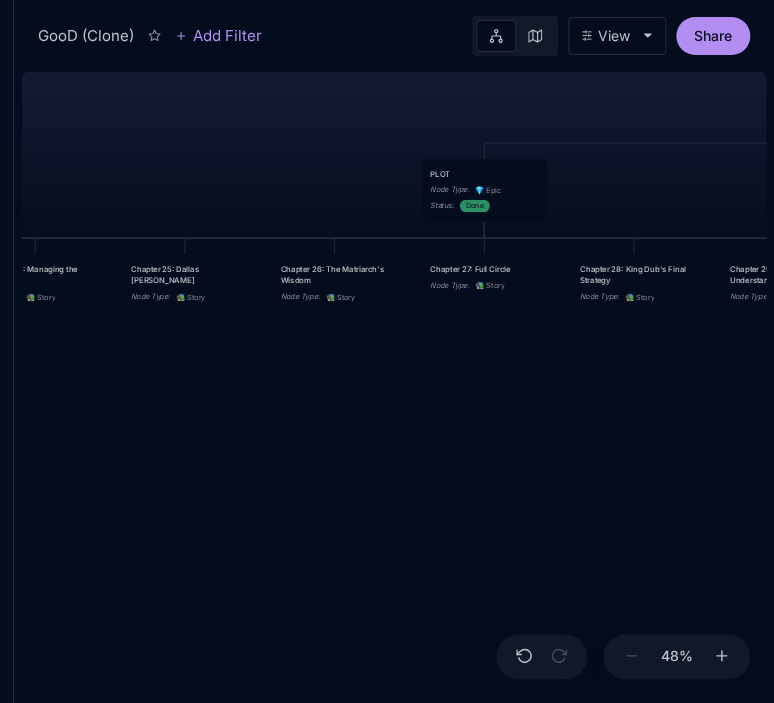 drag, startPoint x: 72, startPoint y: 450, endPoint x: 478, endPoint y: 435, distance: 406.277 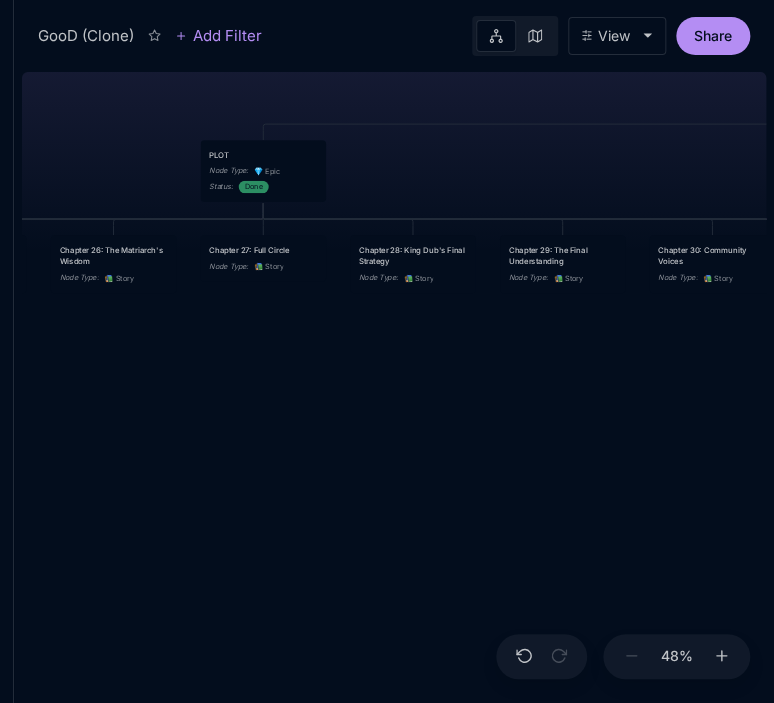 drag, startPoint x: 512, startPoint y: 421, endPoint x: 291, endPoint y: 402, distance: 221.81523 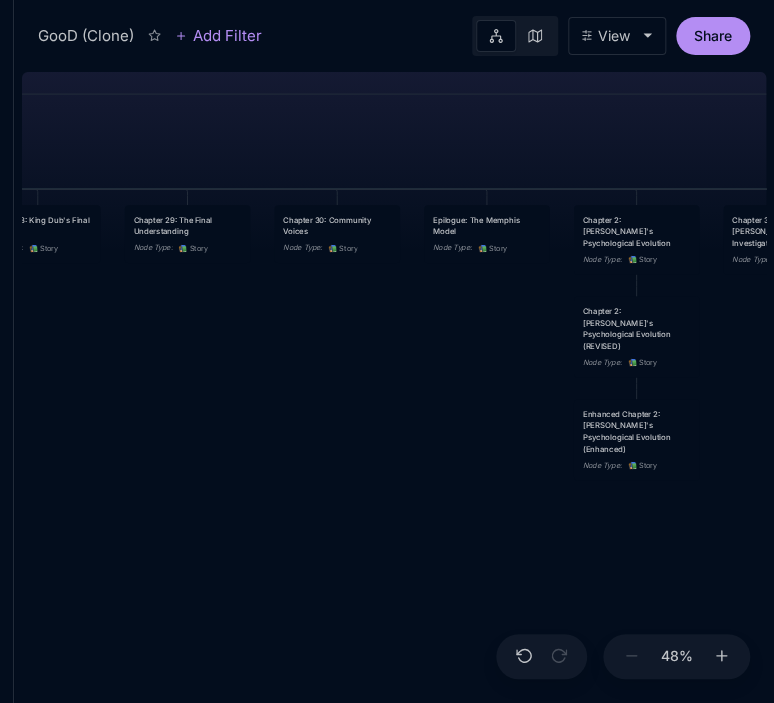 drag, startPoint x: 591, startPoint y: 425, endPoint x: 216, endPoint y: 395, distance: 376.1981 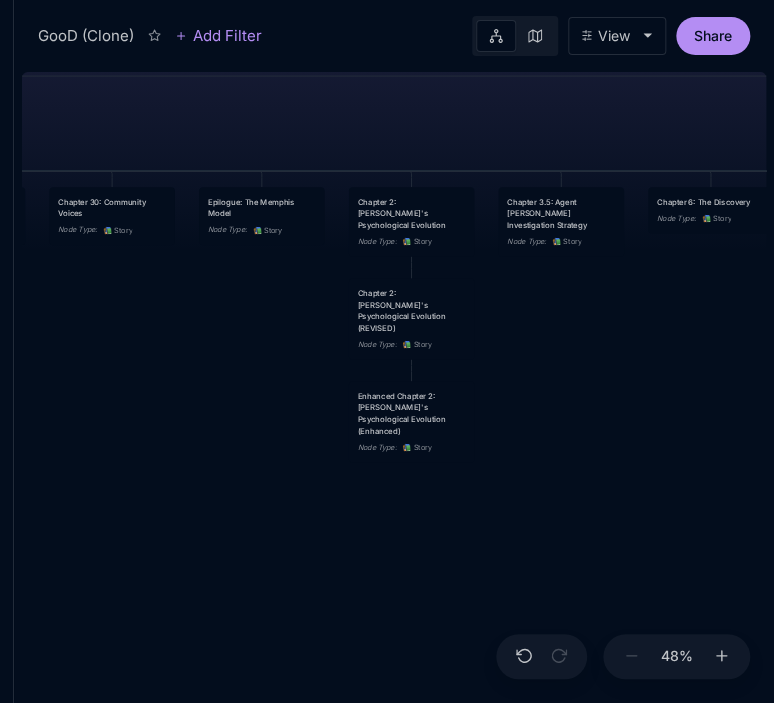 drag, startPoint x: 353, startPoint y: 469, endPoint x: 128, endPoint y: 451, distance: 225.71886 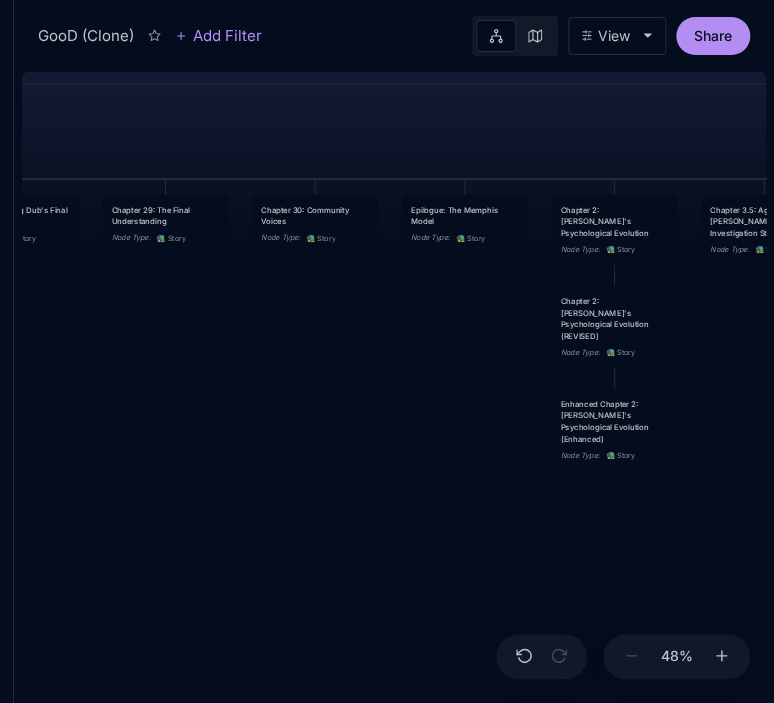 drag, startPoint x: 620, startPoint y: 449, endPoint x: 823, endPoint y: 457, distance: 203.15758 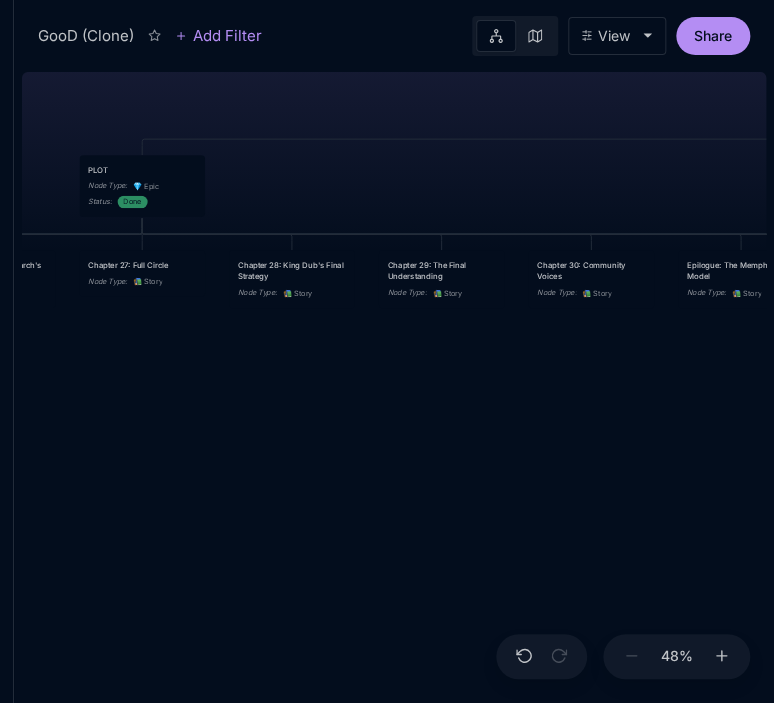 drag, startPoint x: 451, startPoint y: 352, endPoint x: 727, endPoint y: 407, distance: 281.42673 